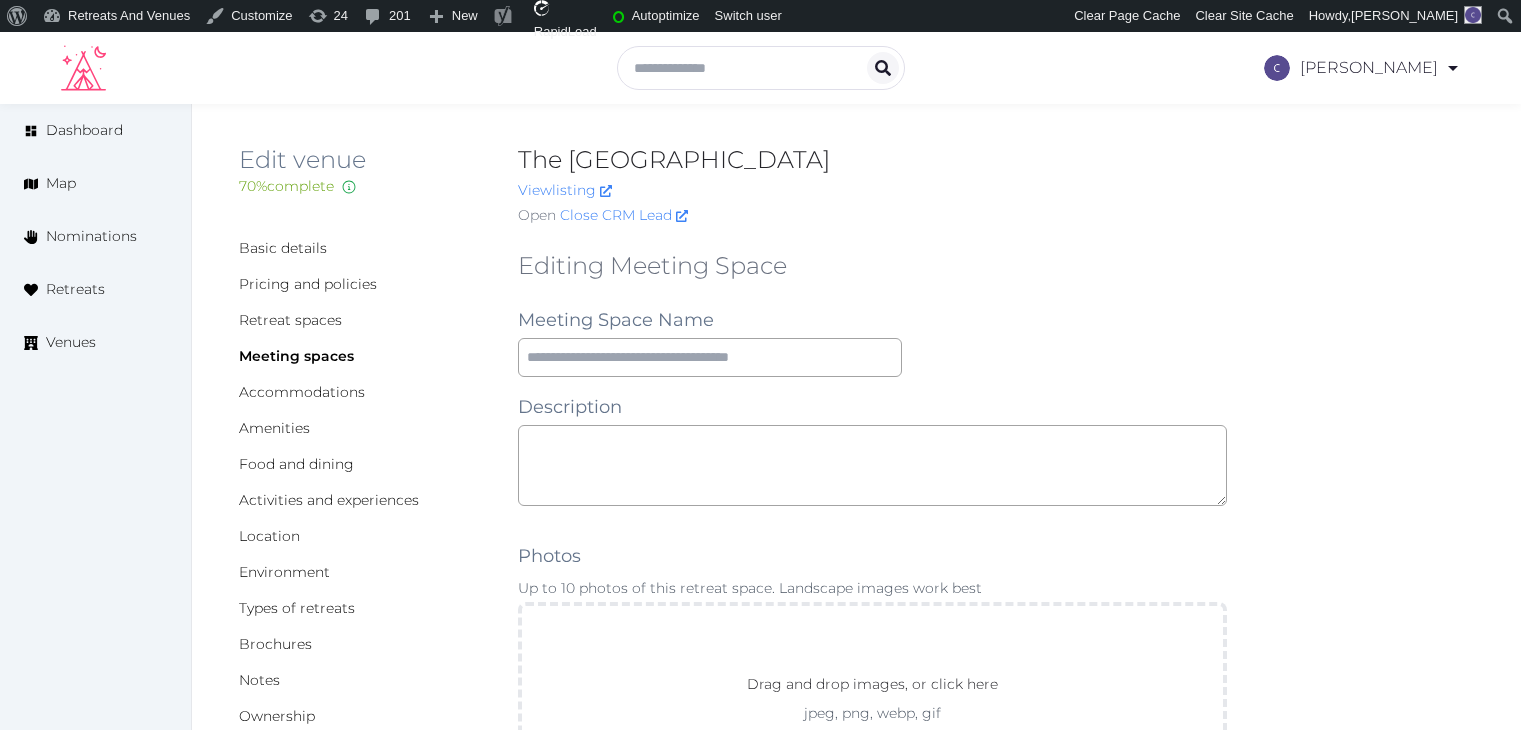 scroll, scrollTop: 0, scrollLeft: 0, axis: both 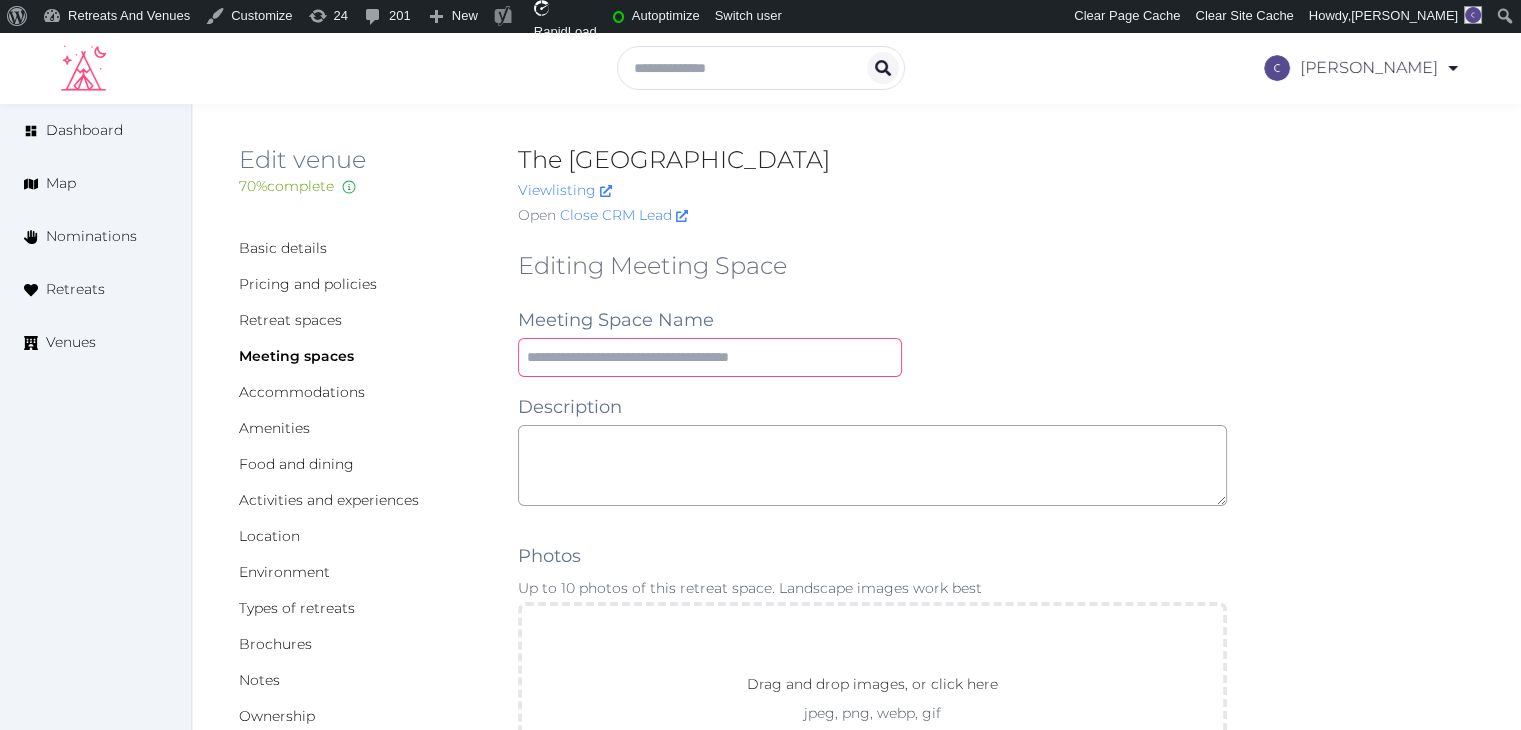click at bounding box center (710, 357) 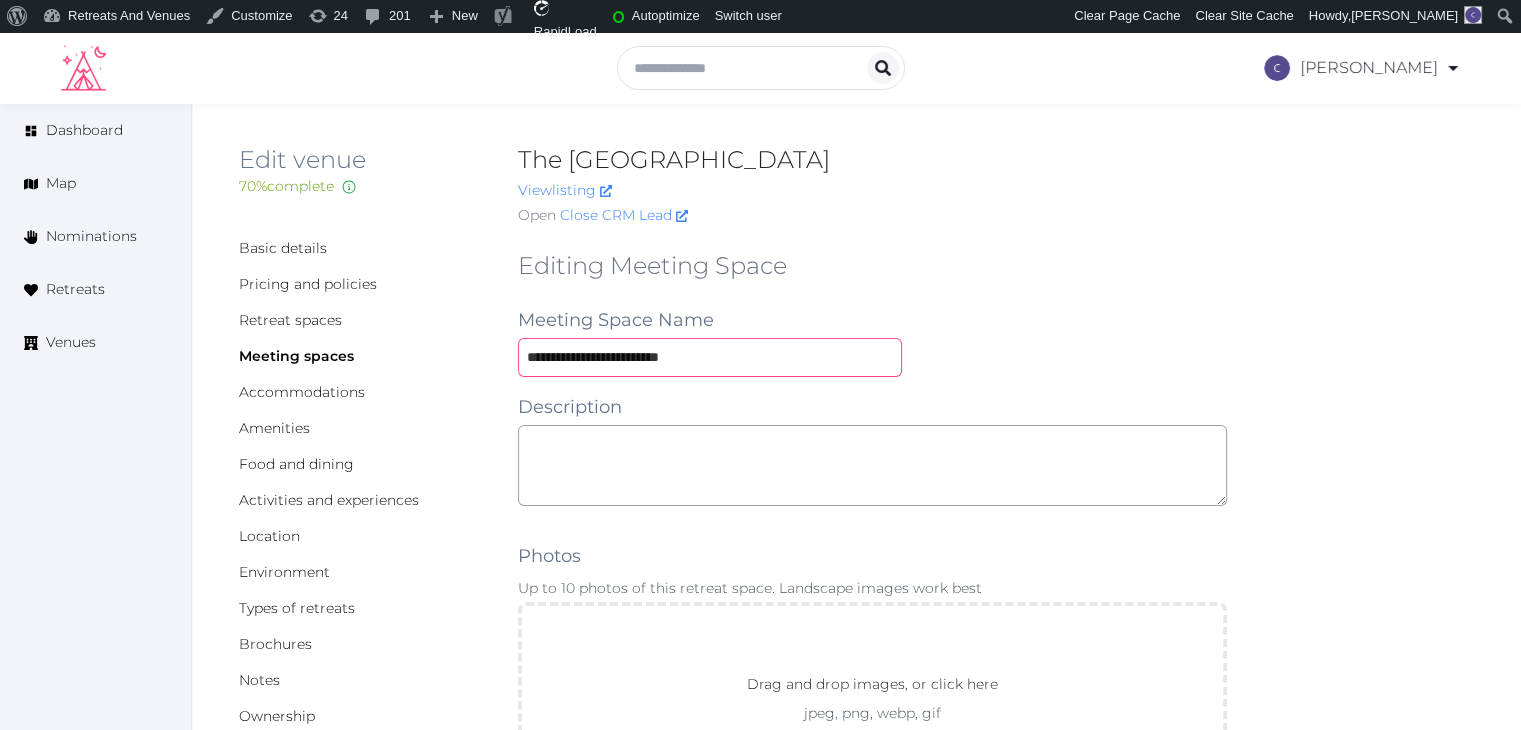 type on "**********" 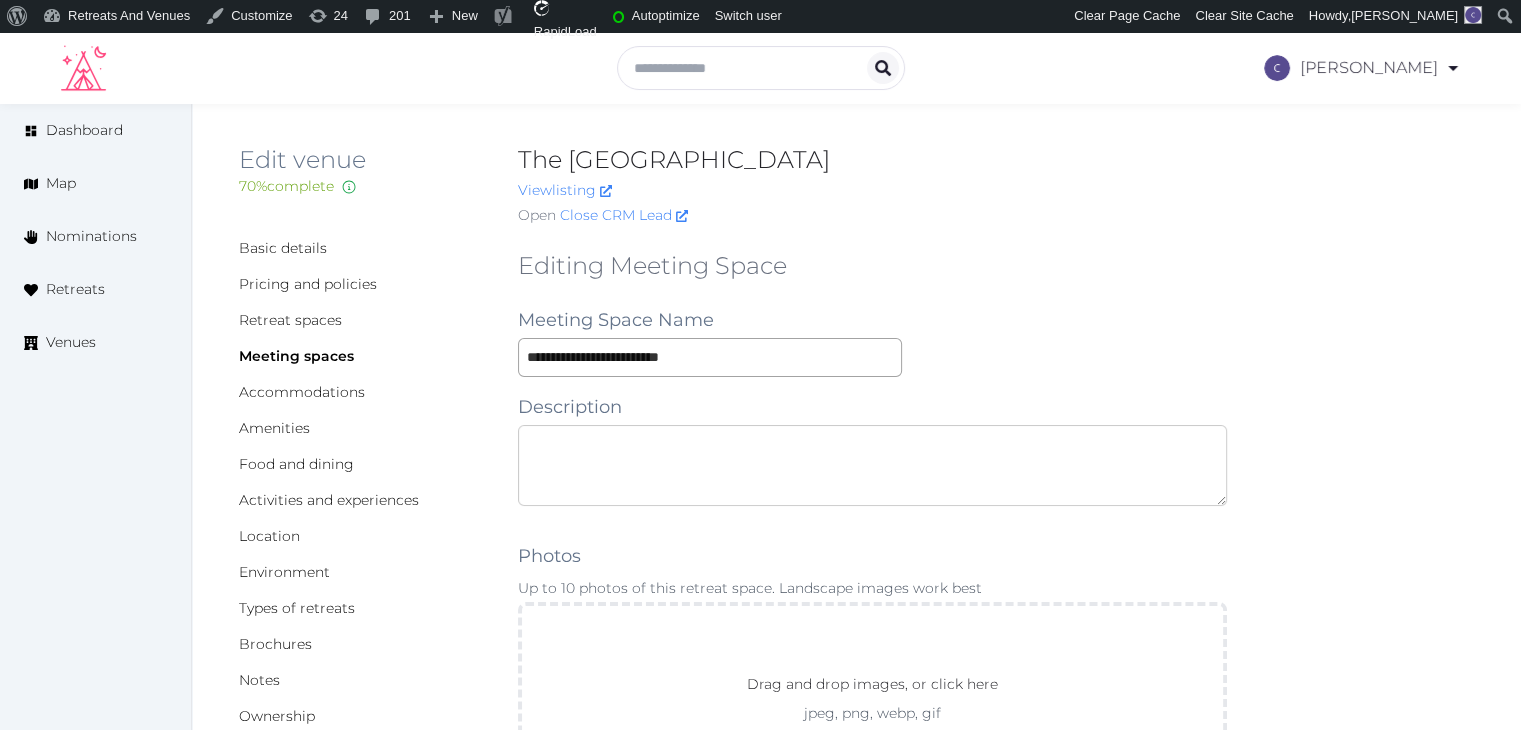 click at bounding box center [872, 465] 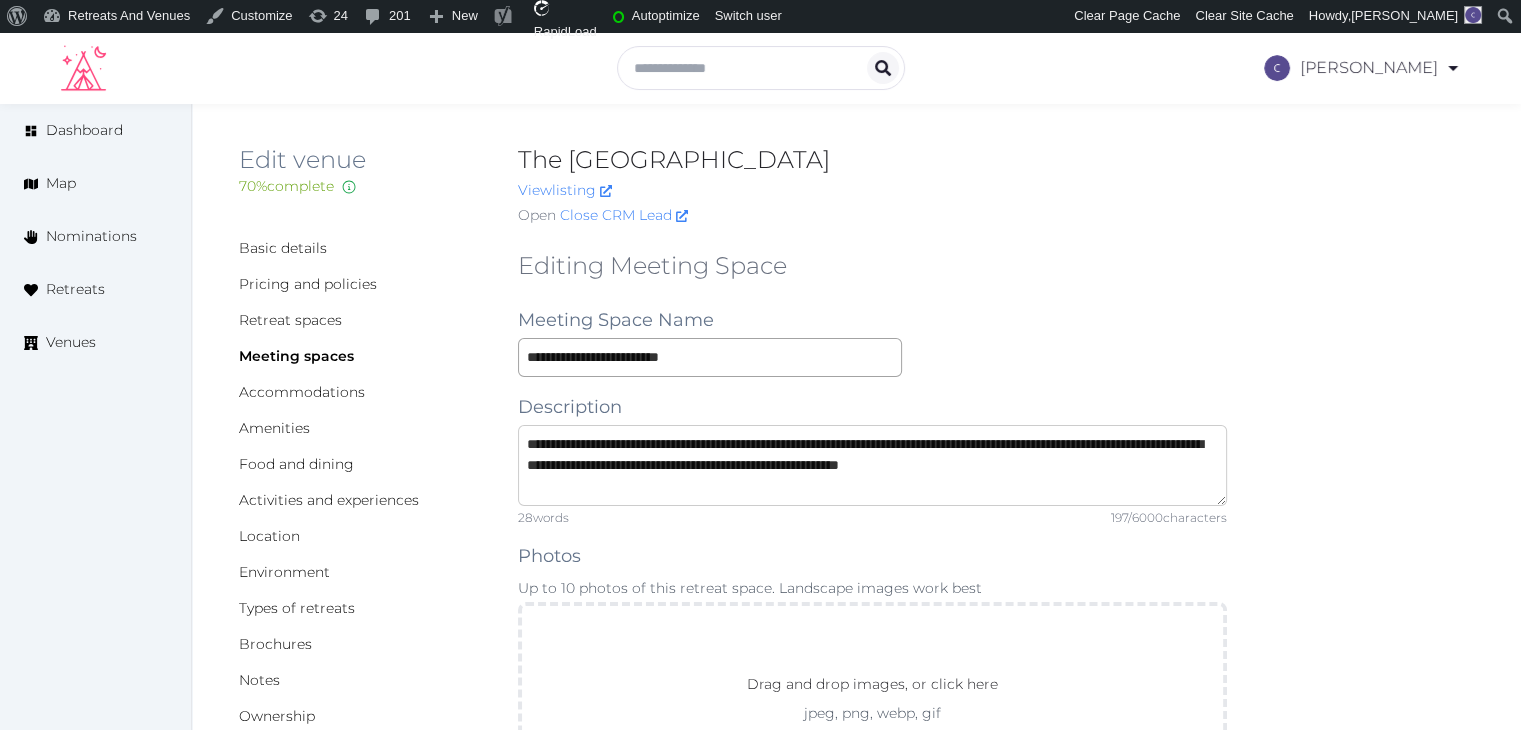 click on "**********" at bounding box center (872, 465) 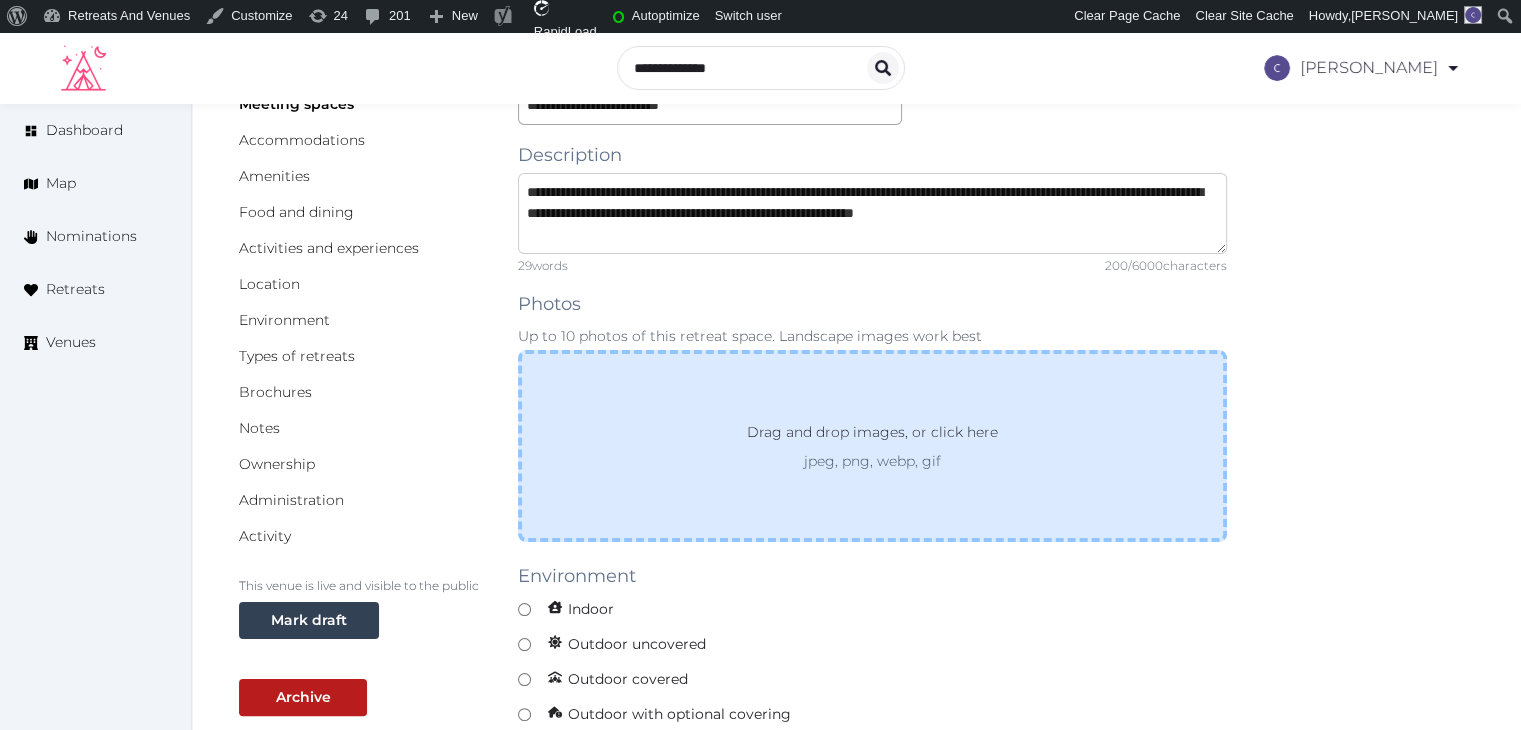 scroll, scrollTop: 400, scrollLeft: 0, axis: vertical 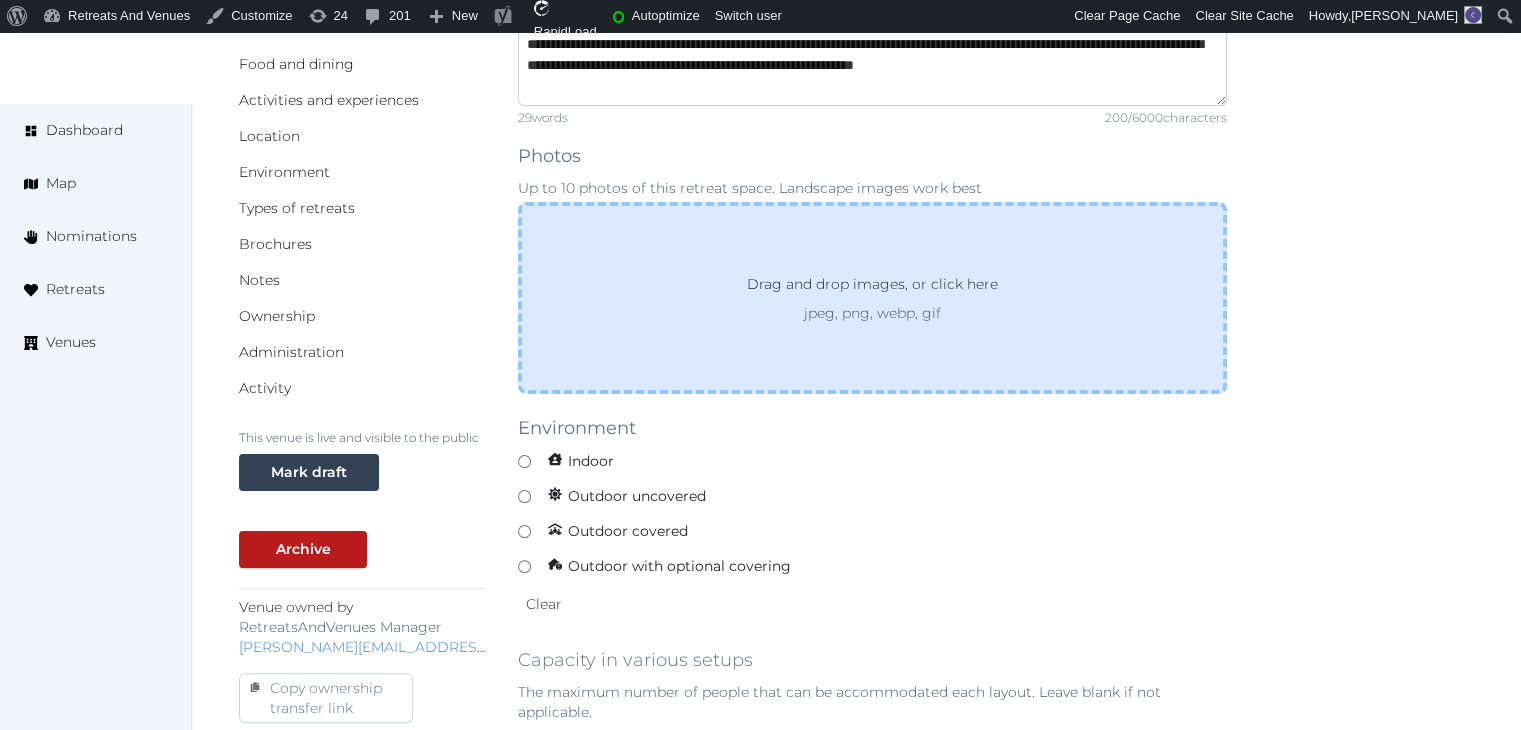 type on "**********" 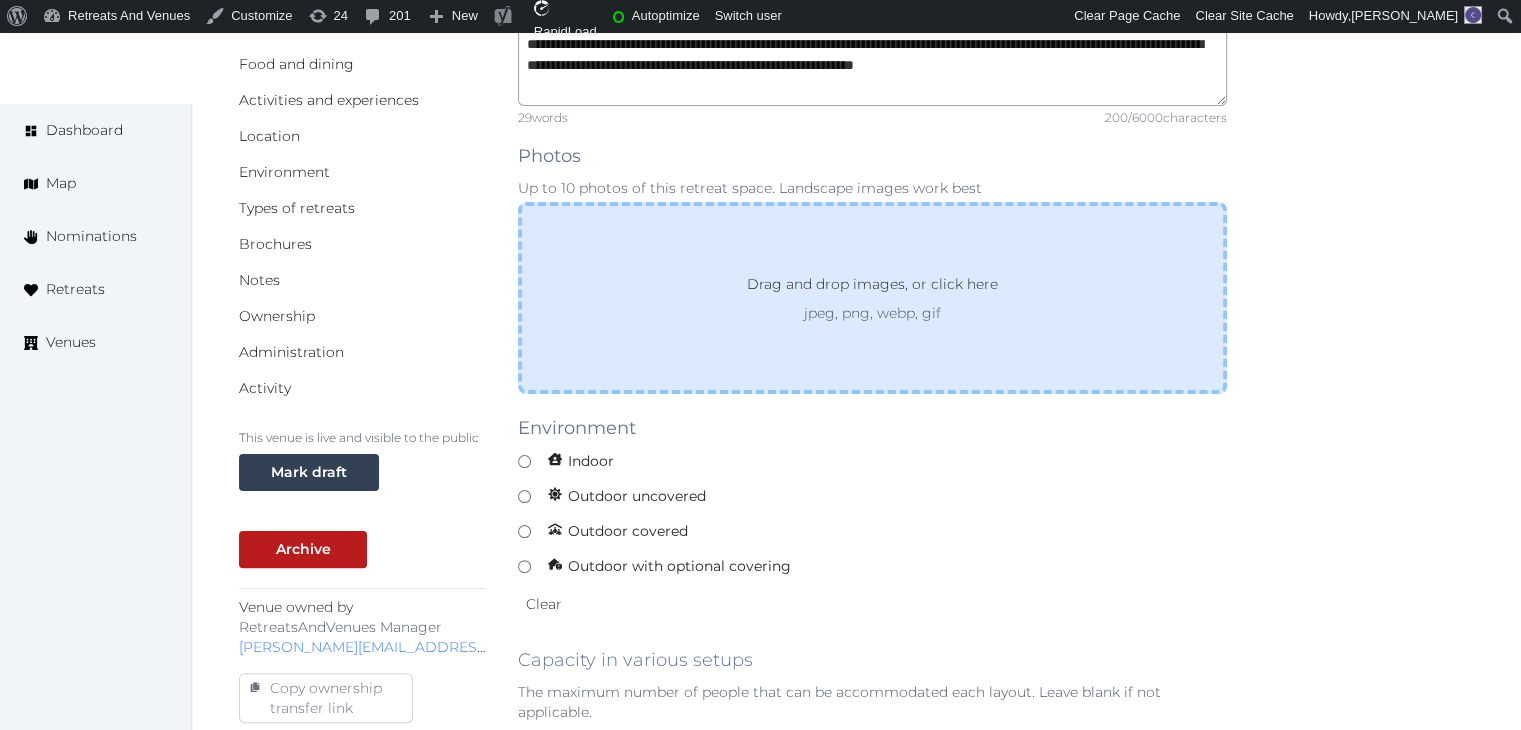 click on "Drag and drop images, or click here jpeg, png, webp, gif" at bounding box center [872, 298] 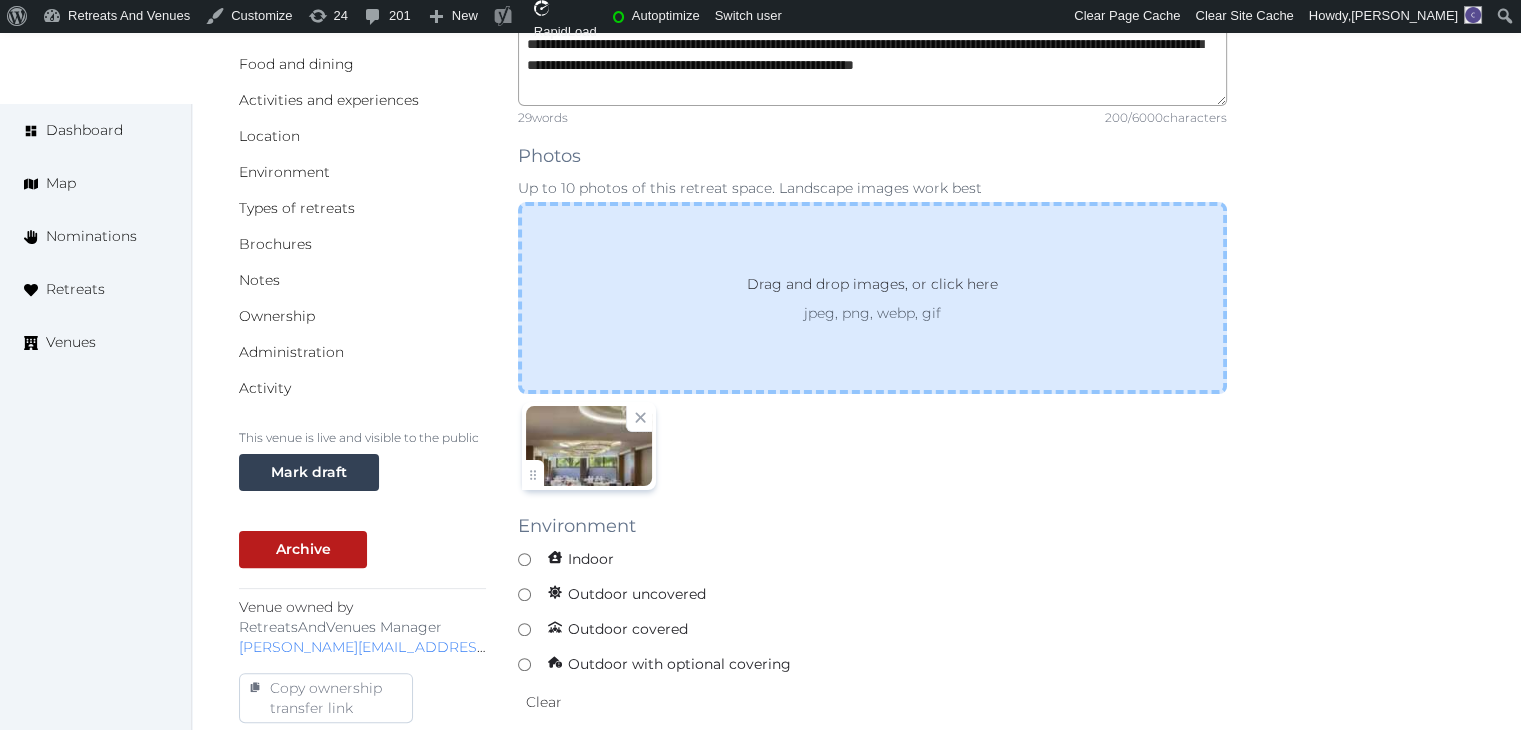 click on "Drag and drop images, or click here jpeg, png, webp, gif" at bounding box center [872, 298] 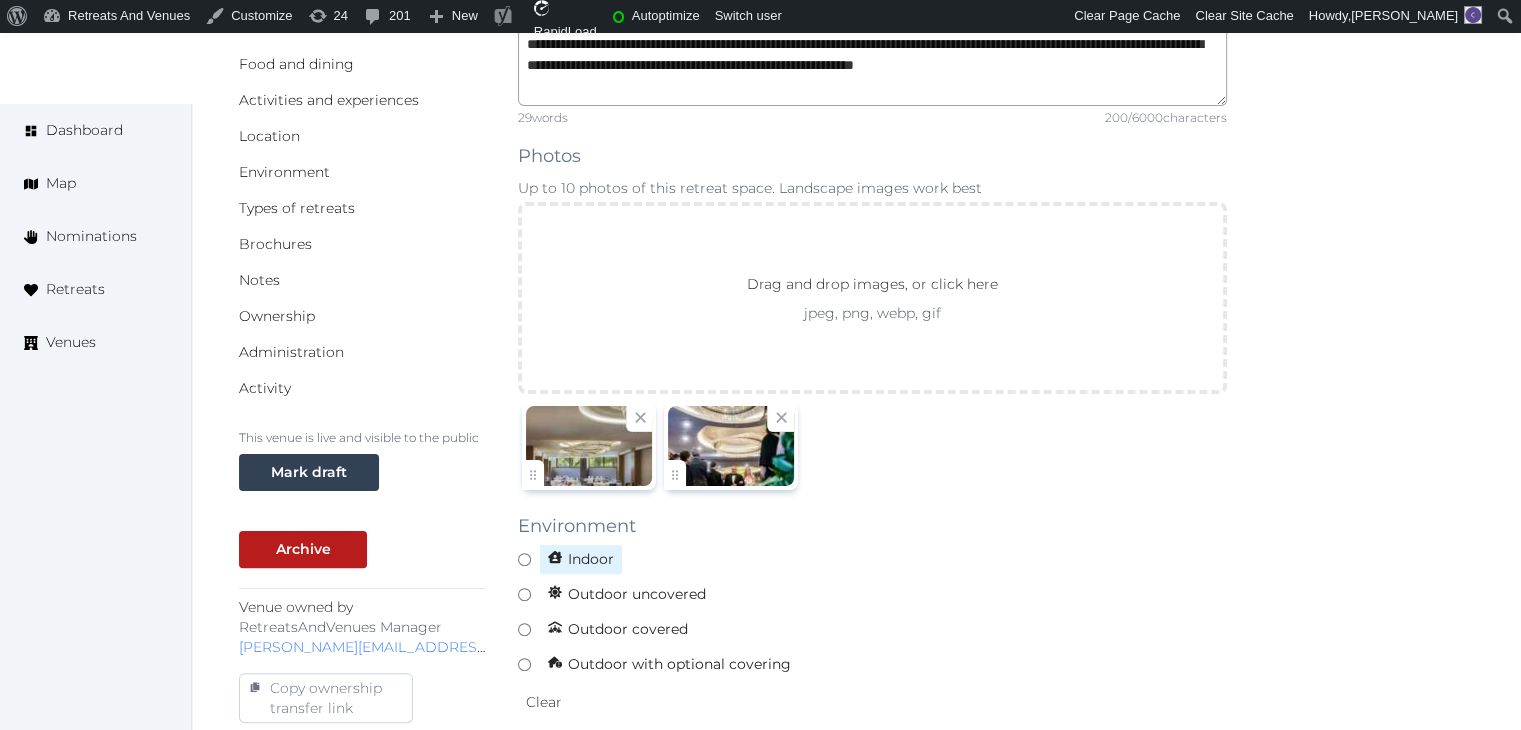 click on "Indoor" at bounding box center (581, 559) 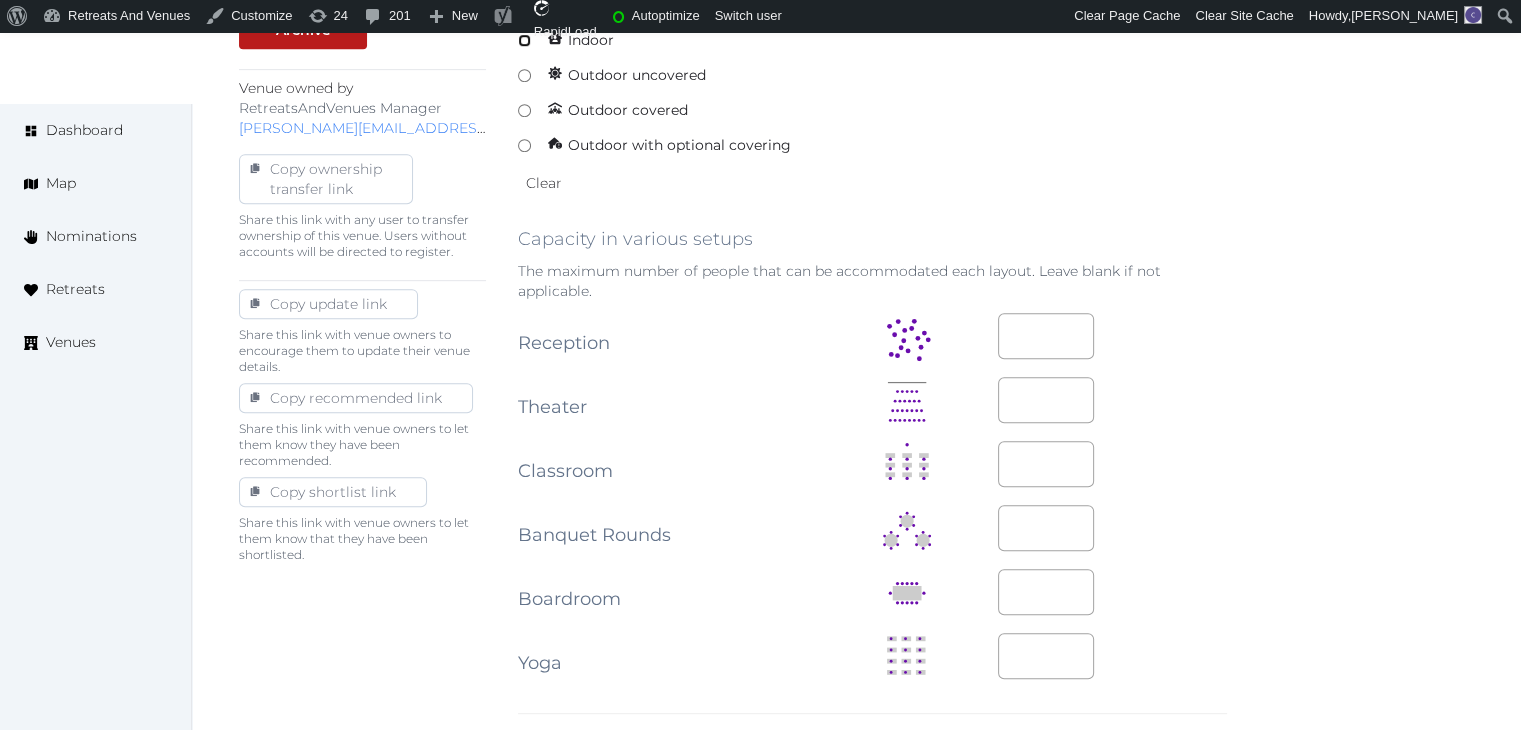 scroll, scrollTop: 1000, scrollLeft: 0, axis: vertical 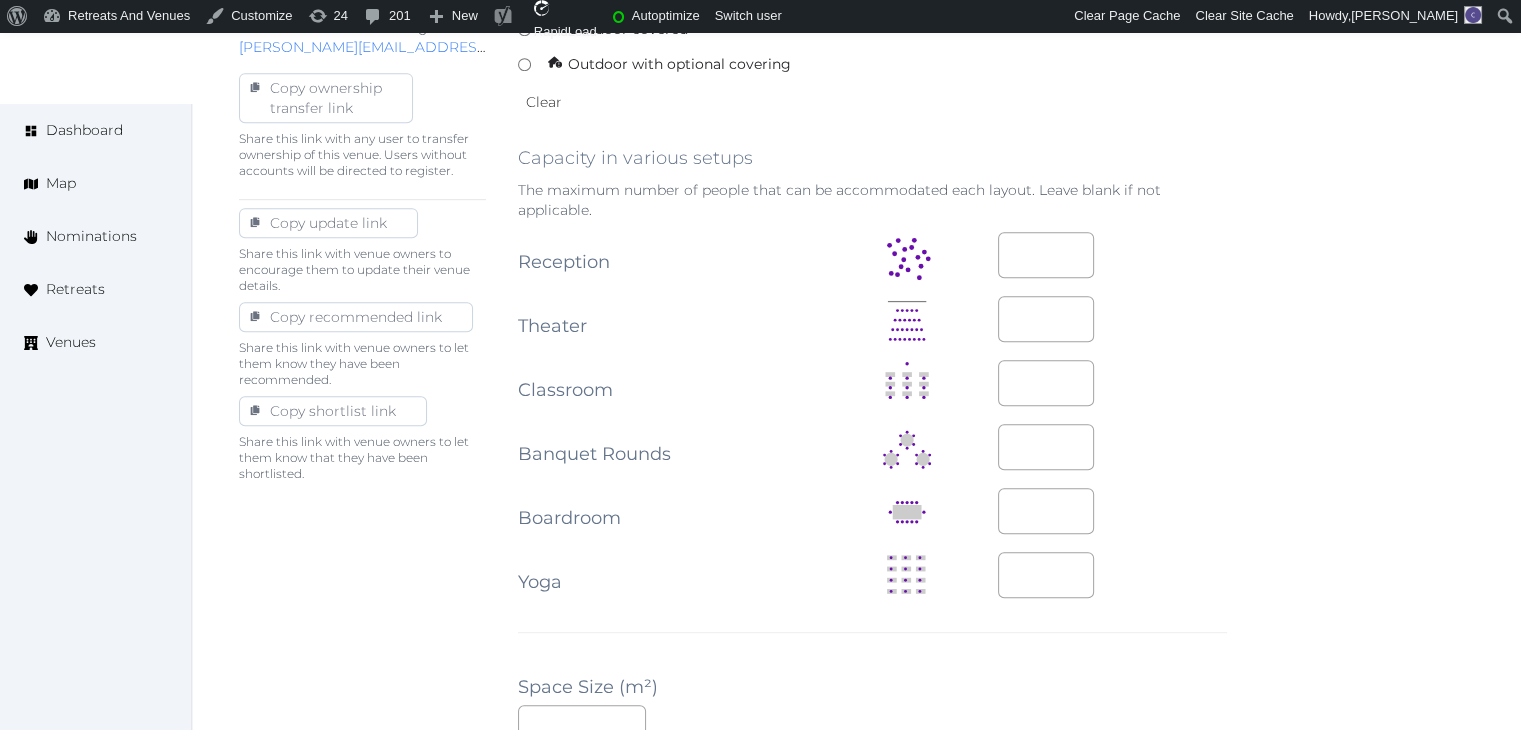 click at bounding box center (1112, 448) 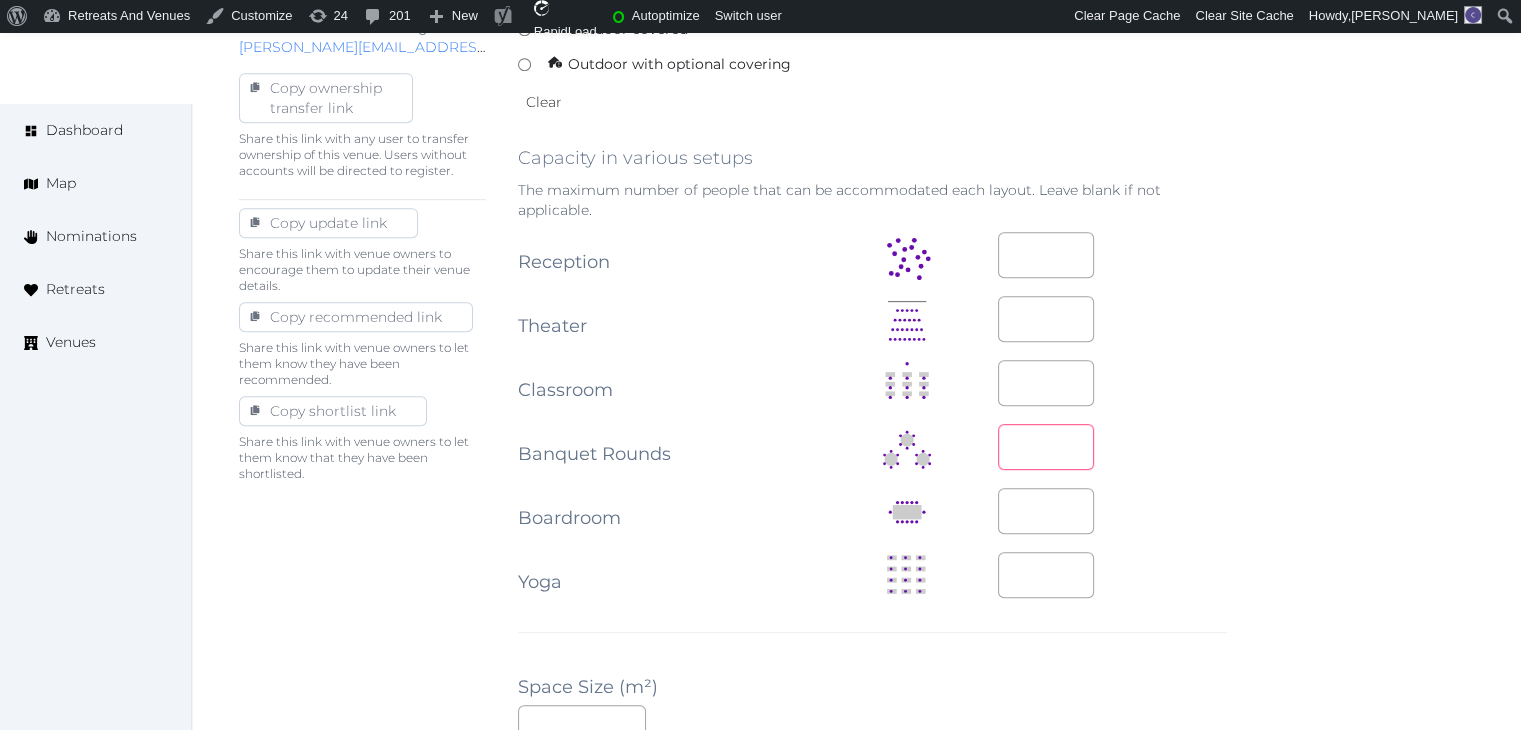 click at bounding box center [1046, 447] 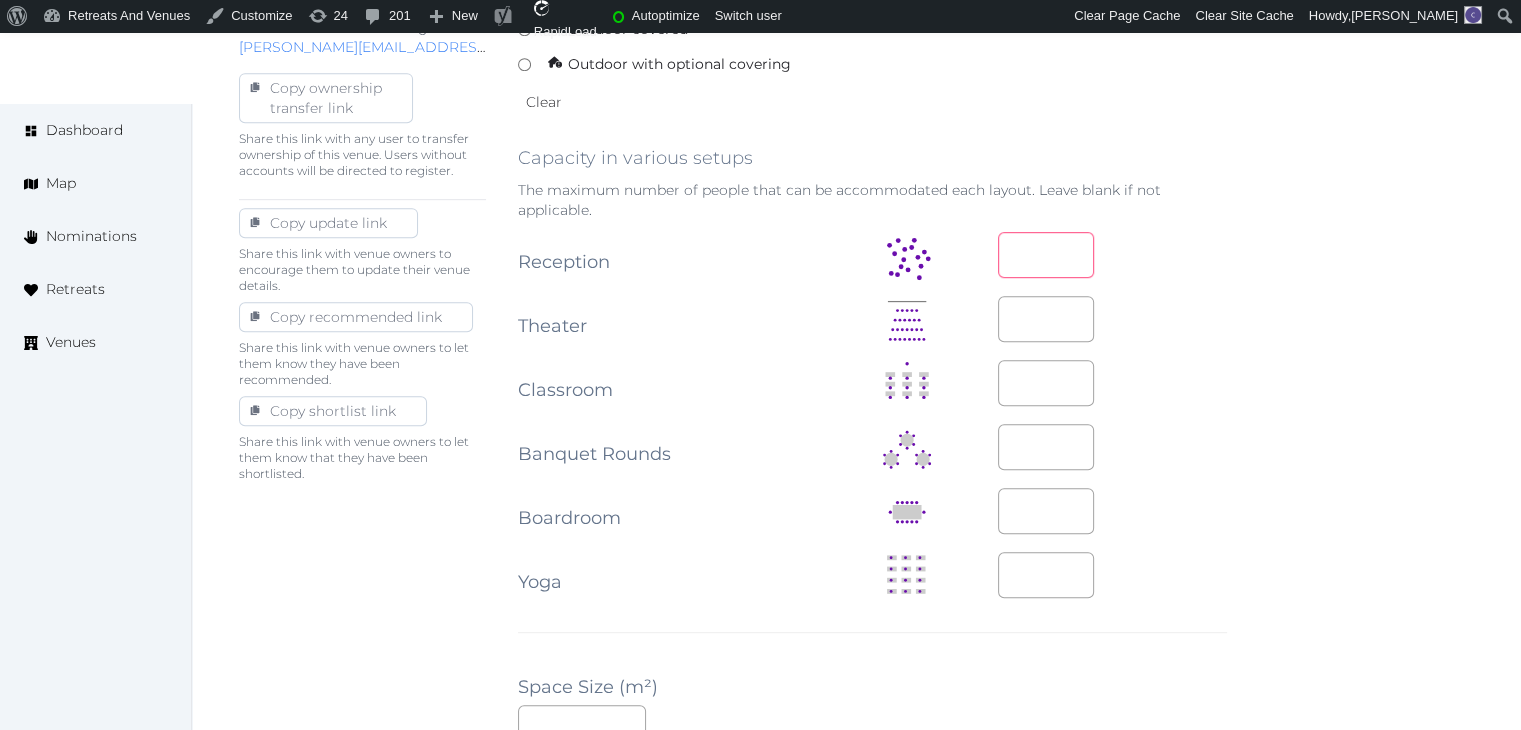 click at bounding box center [1046, 255] 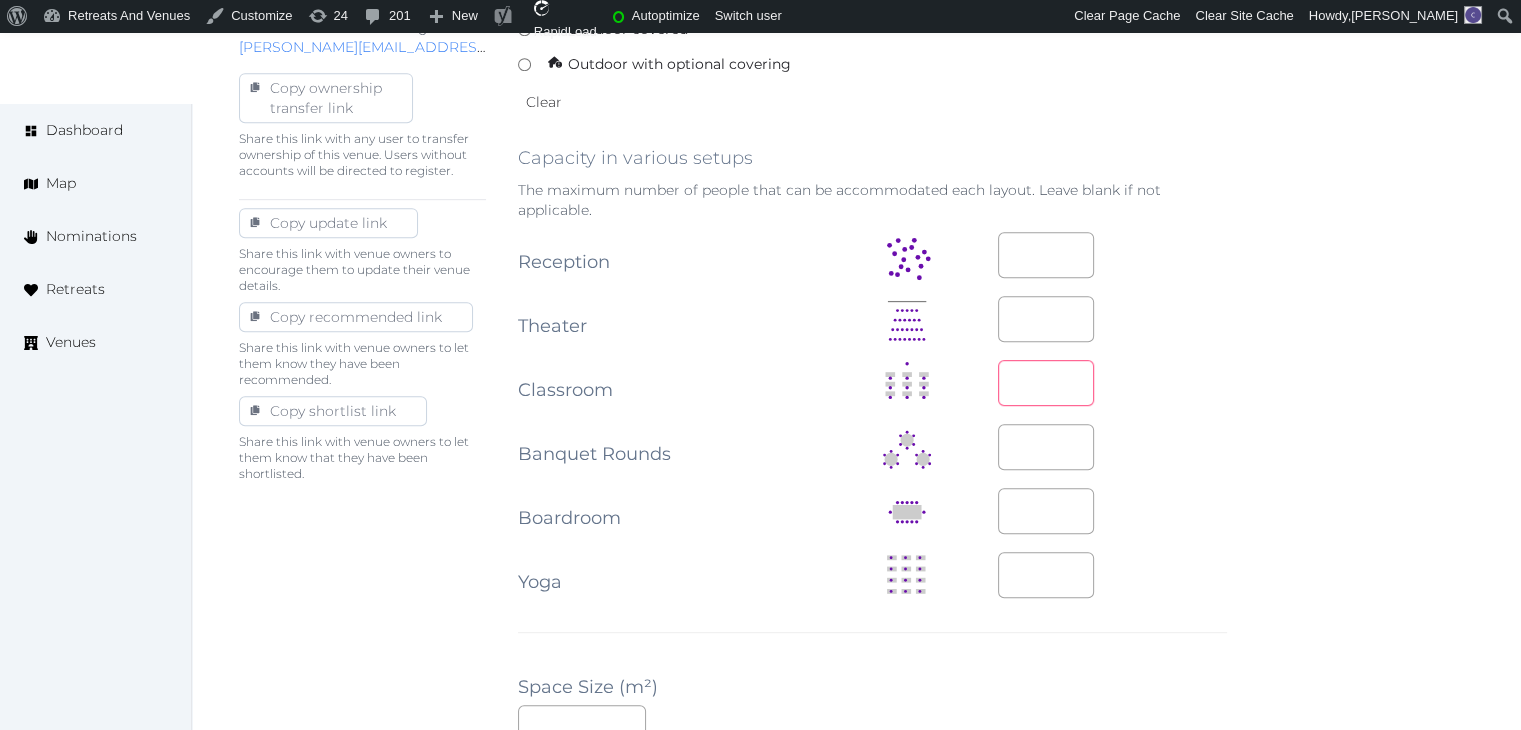 click at bounding box center [1046, 383] 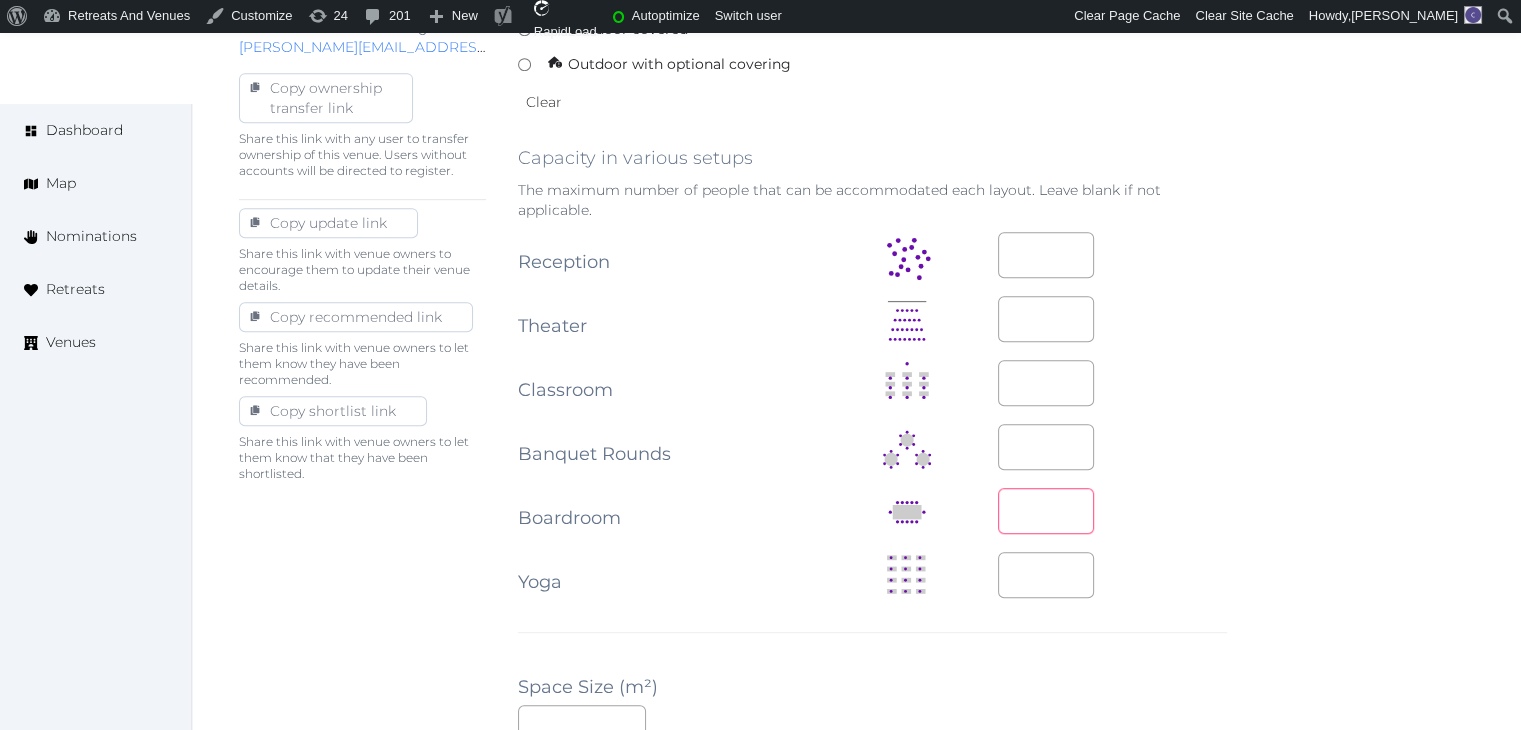 click at bounding box center (1046, 511) 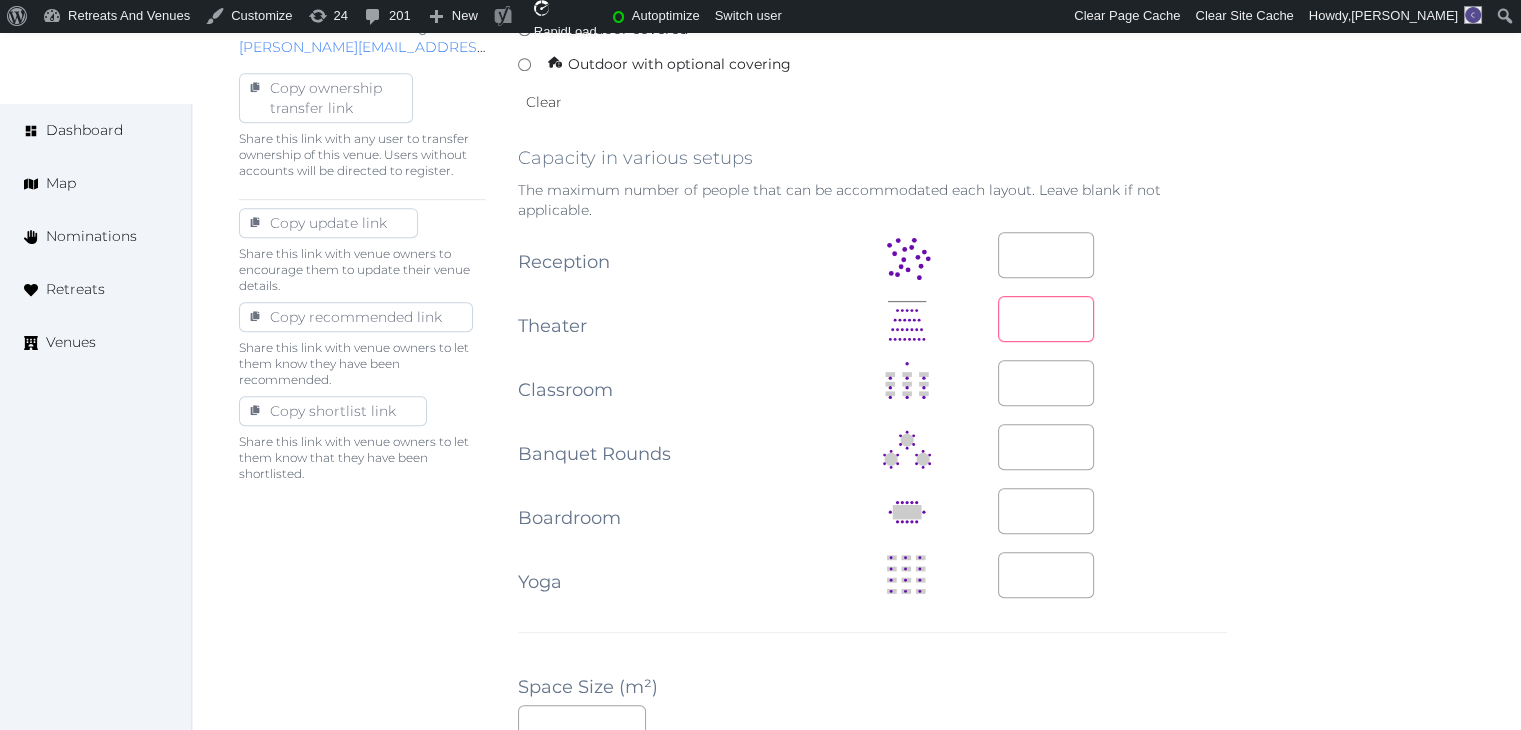click at bounding box center [1046, 319] 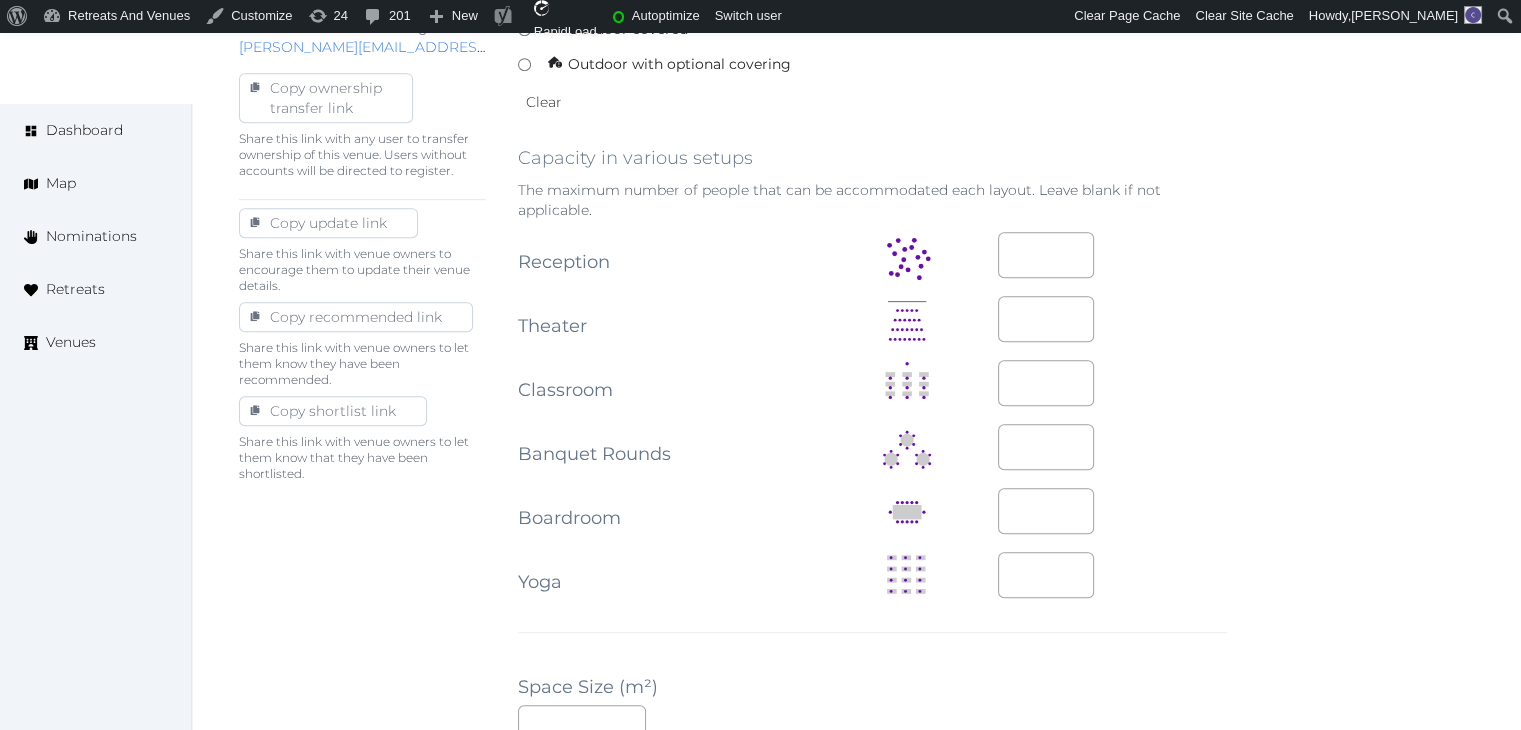 click on "***" at bounding box center [1112, 448] 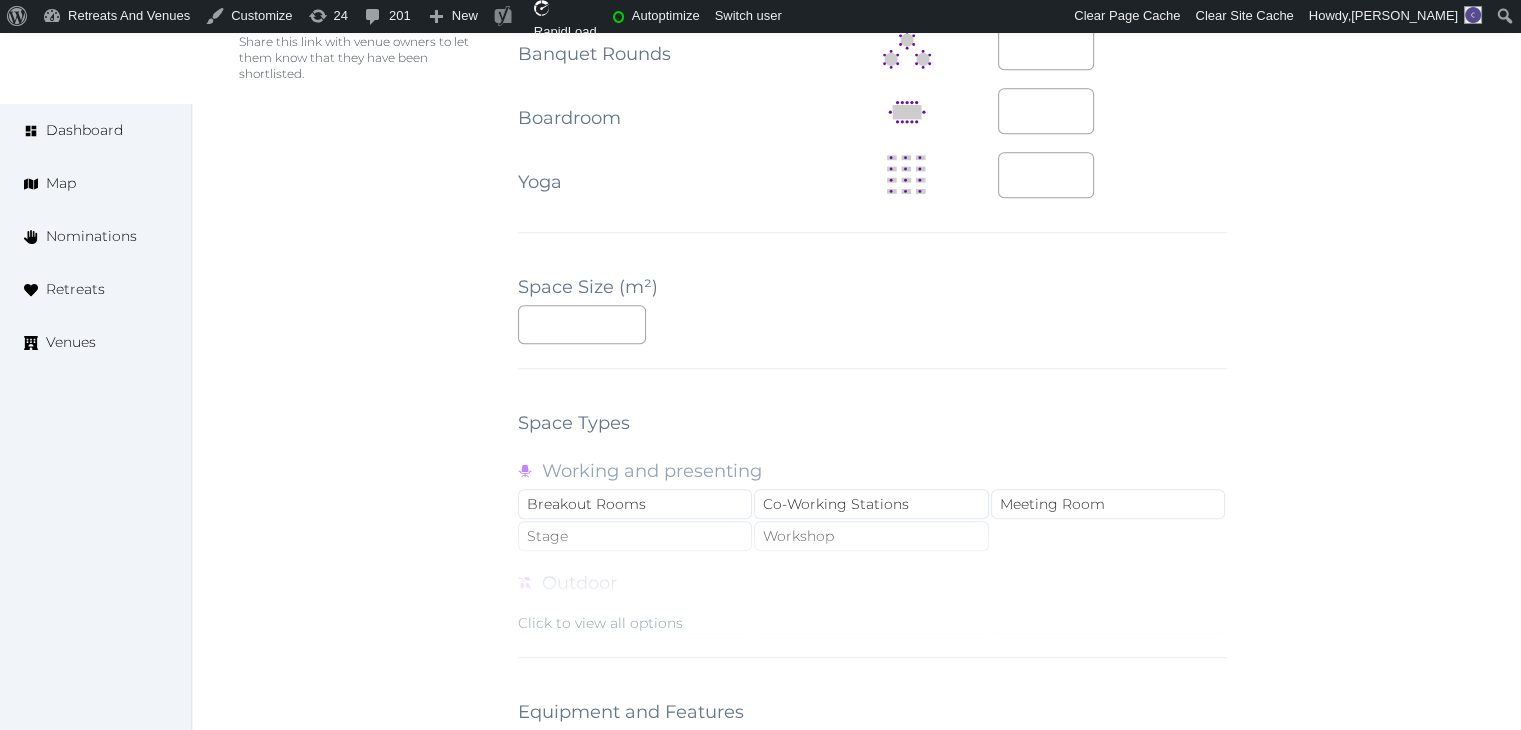 click on "Click to view all options" at bounding box center (872, 569) 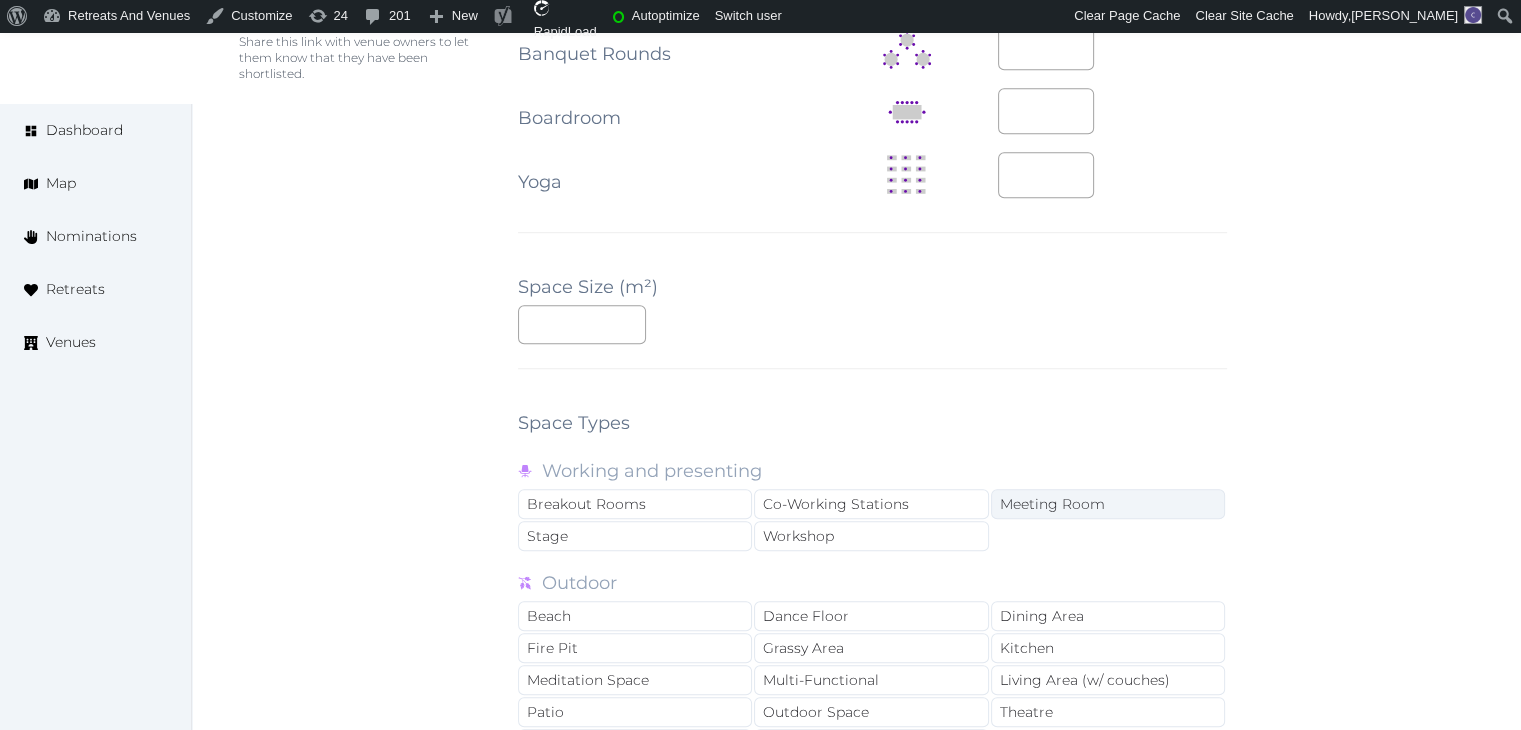 click on "Meeting Room" at bounding box center (1108, 504) 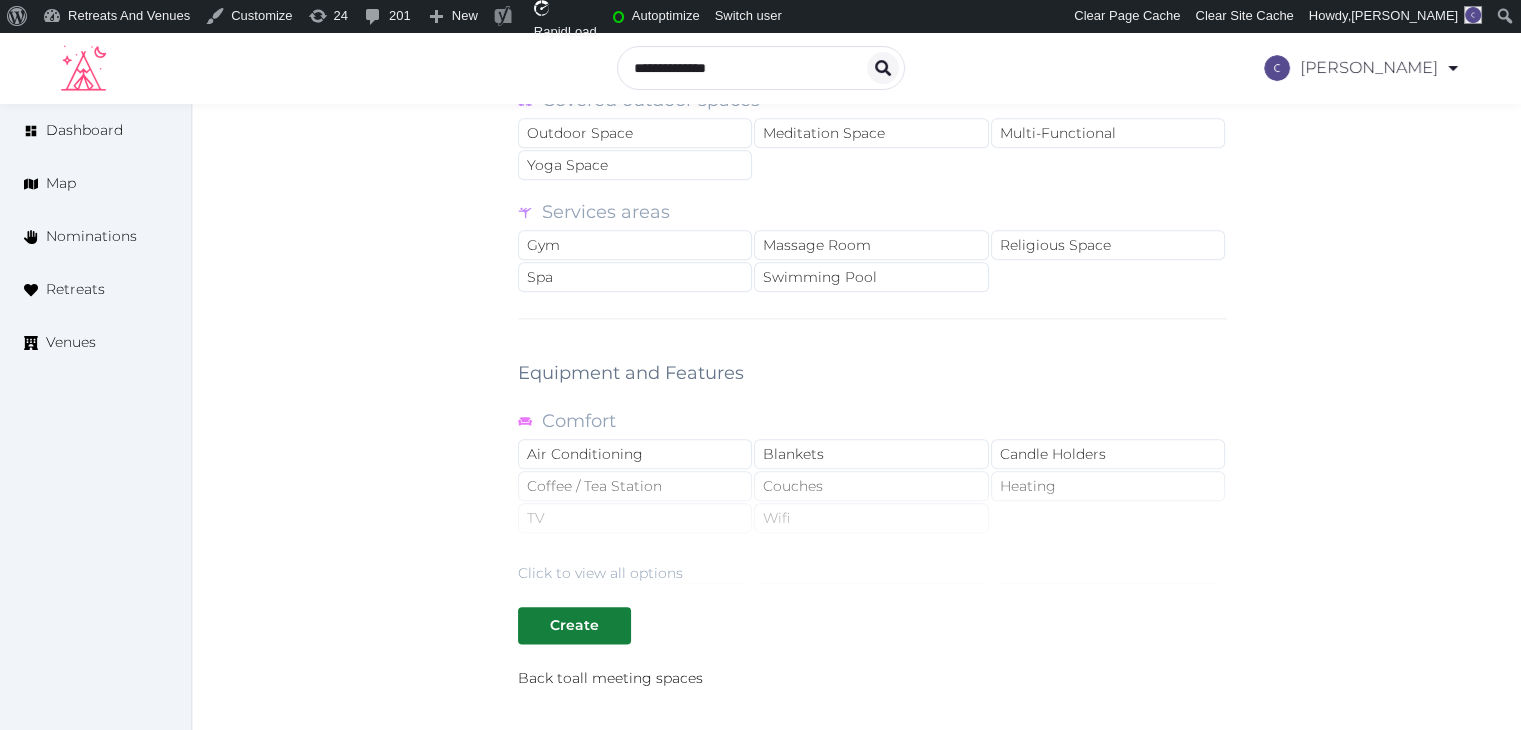 scroll, scrollTop: 2200, scrollLeft: 0, axis: vertical 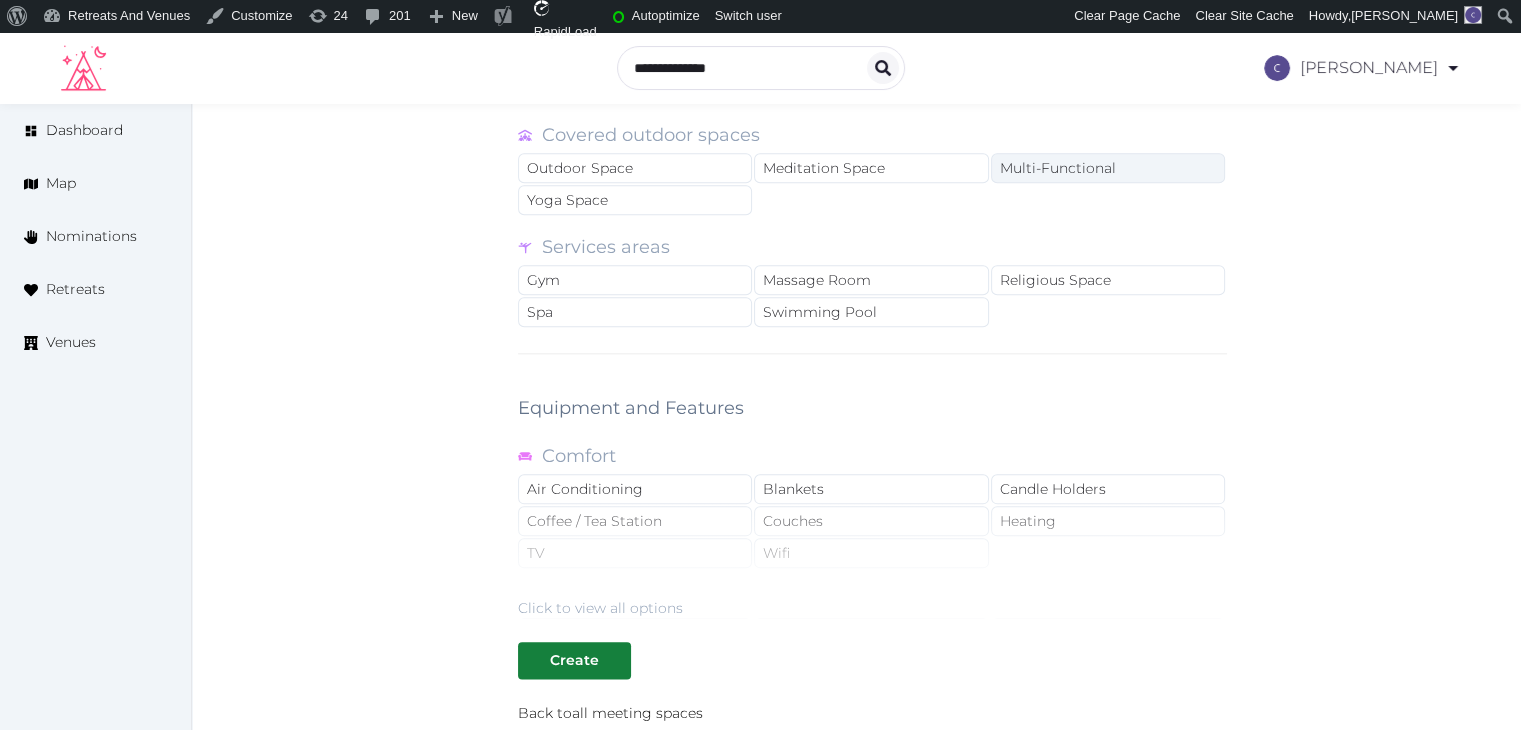 click on "Multi-Functional" at bounding box center (1108, 168) 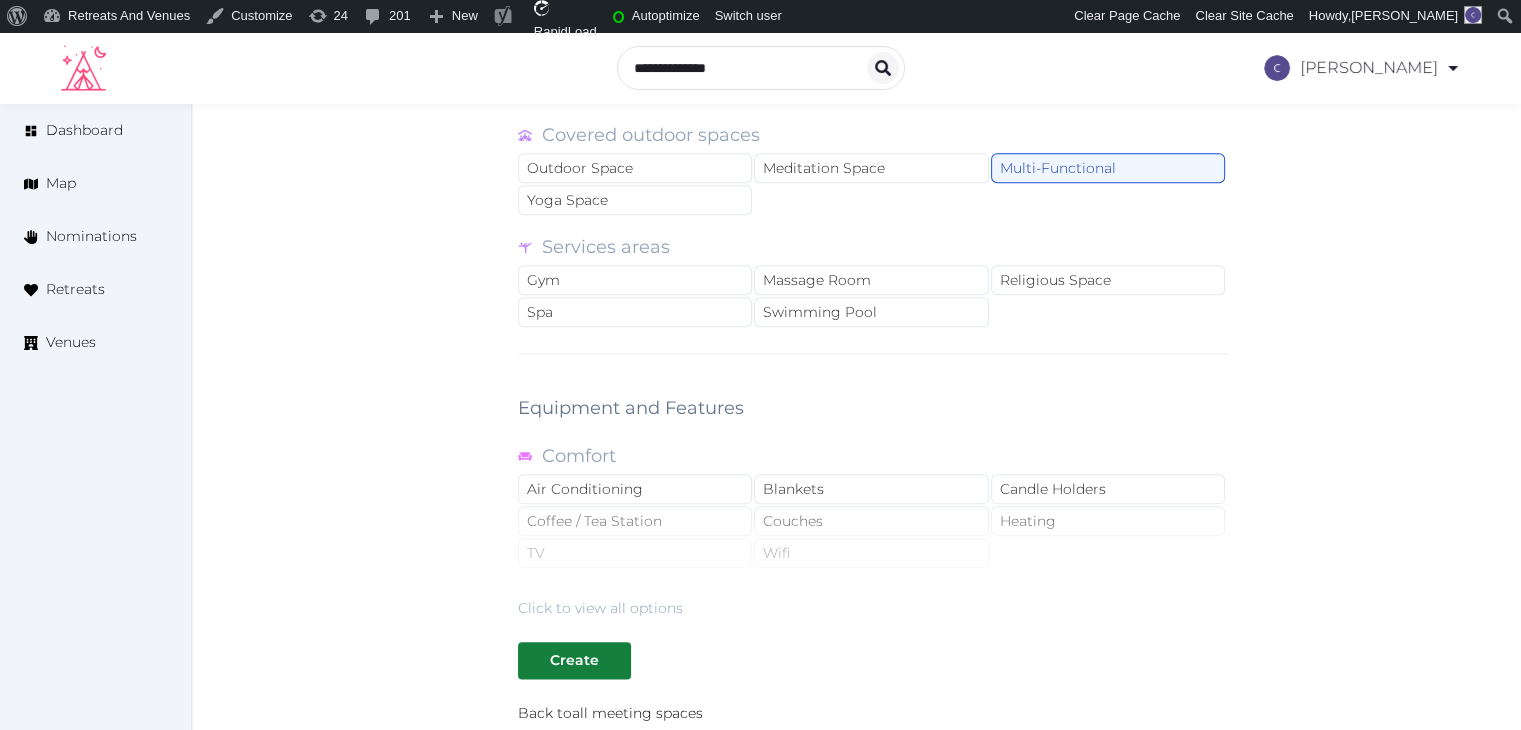 click on "Click to view all options" at bounding box center (600, 608) 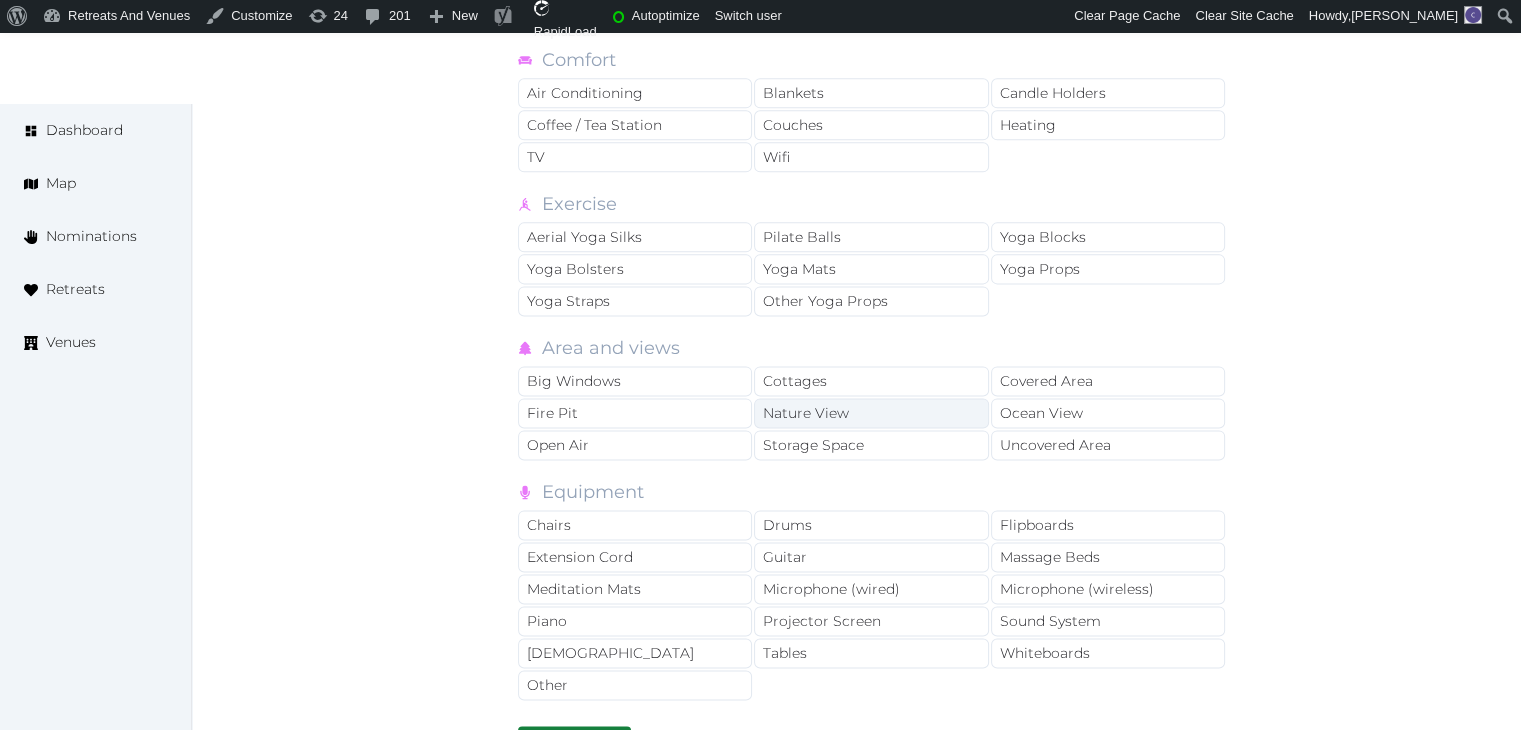 scroll, scrollTop: 2600, scrollLeft: 0, axis: vertical 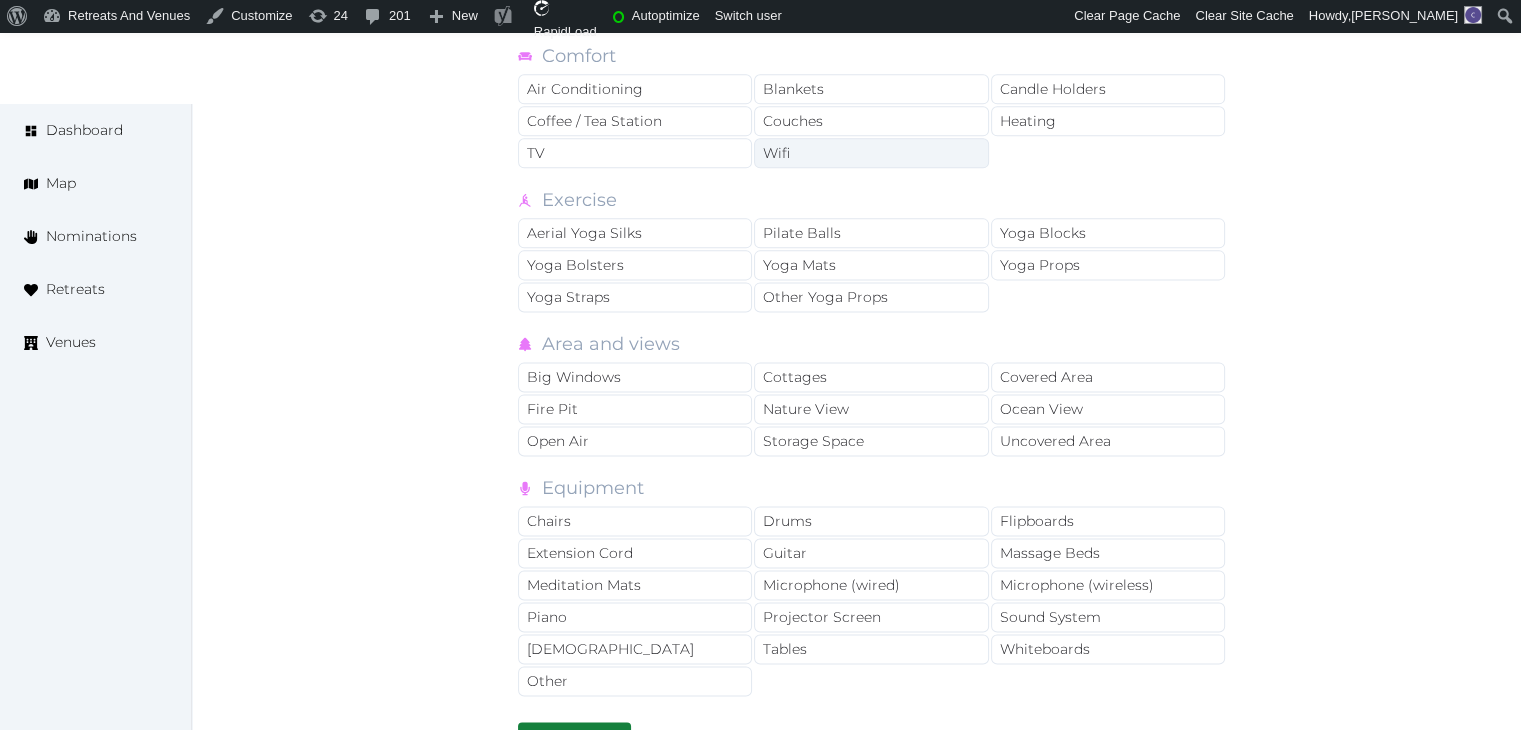 click on "Wifi" at bounding box center (871, 153) 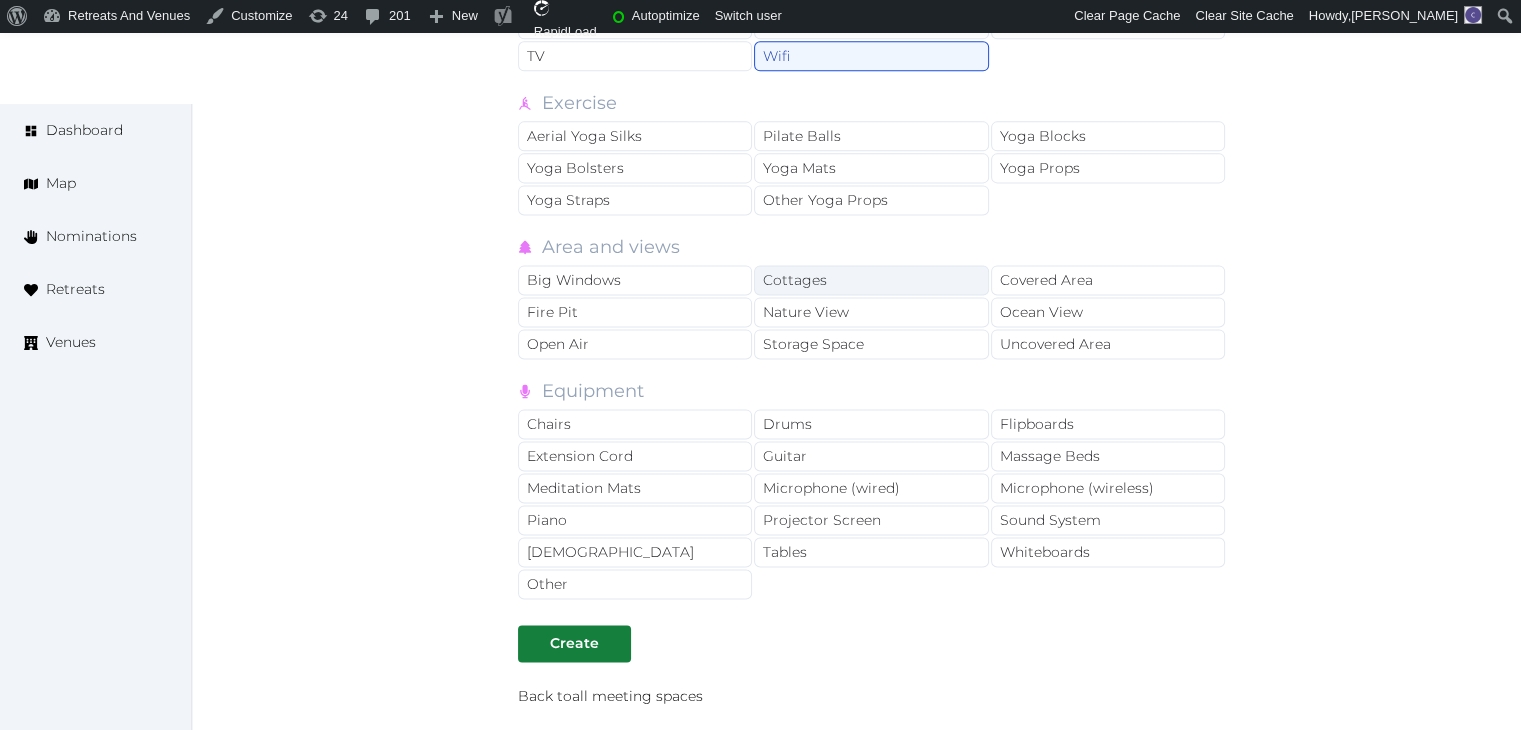 scroll, scrollTop: 2883, scrollLeft: 0, axis: vertical 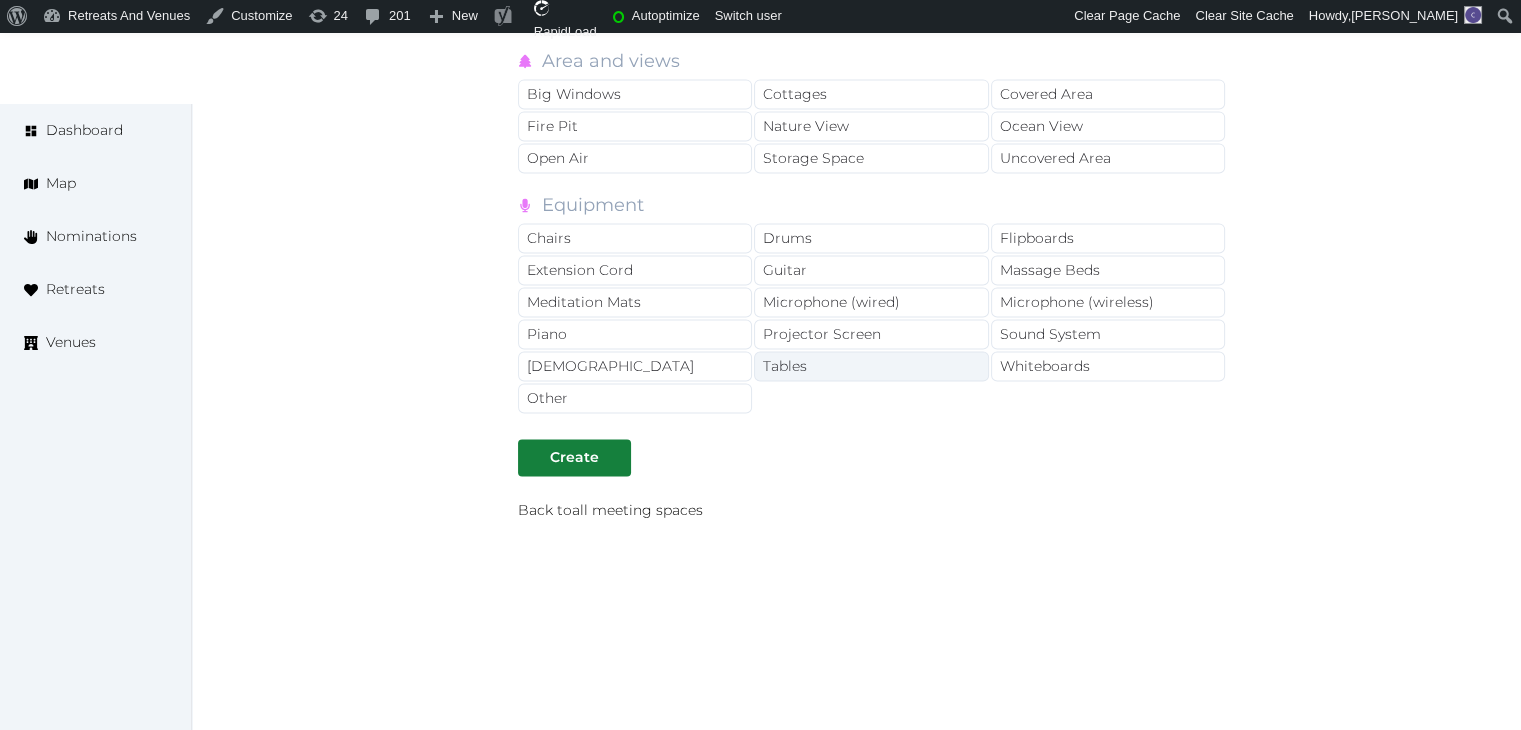 click on "Tables" at bounding box center [871, 366] 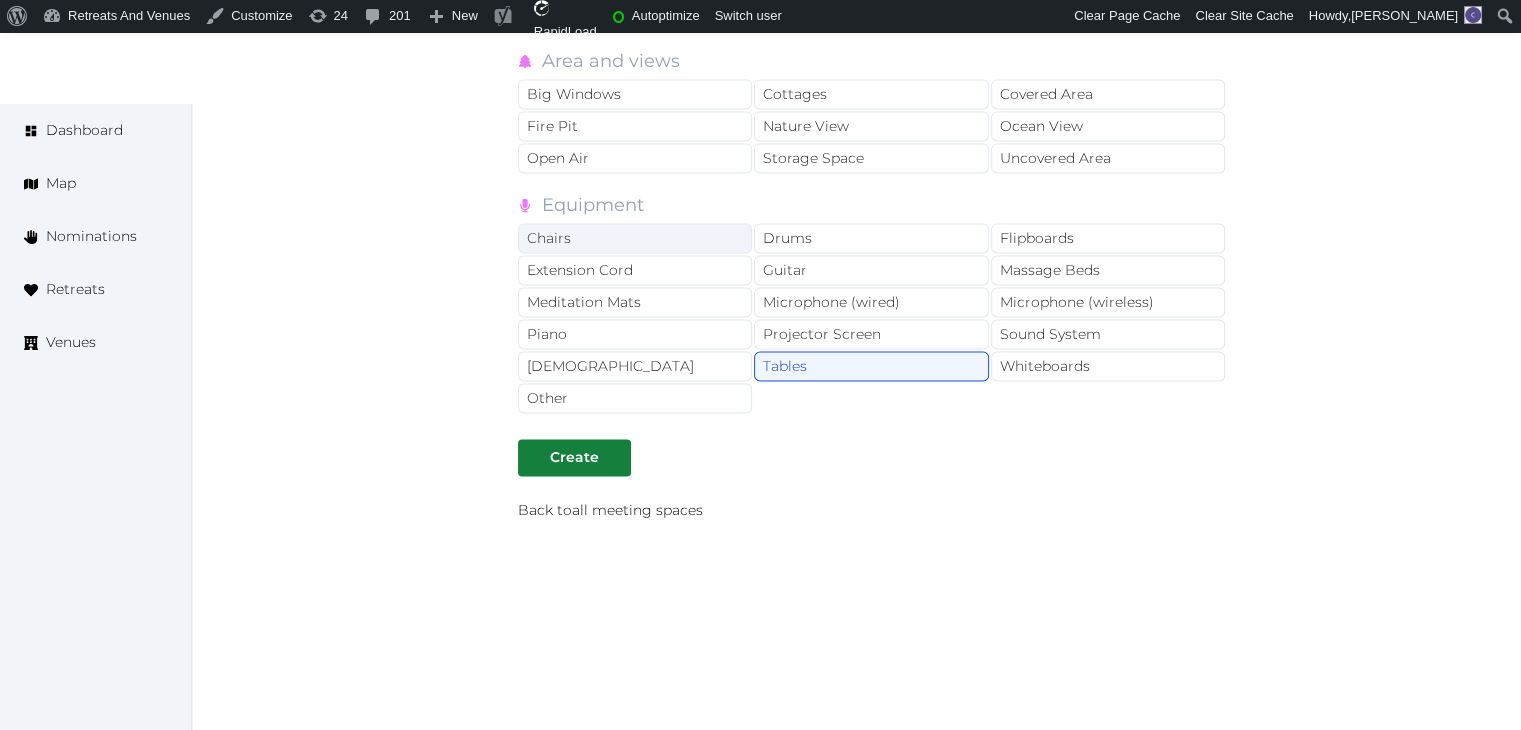 click on "Chairs" at bounding box center (635, 238) 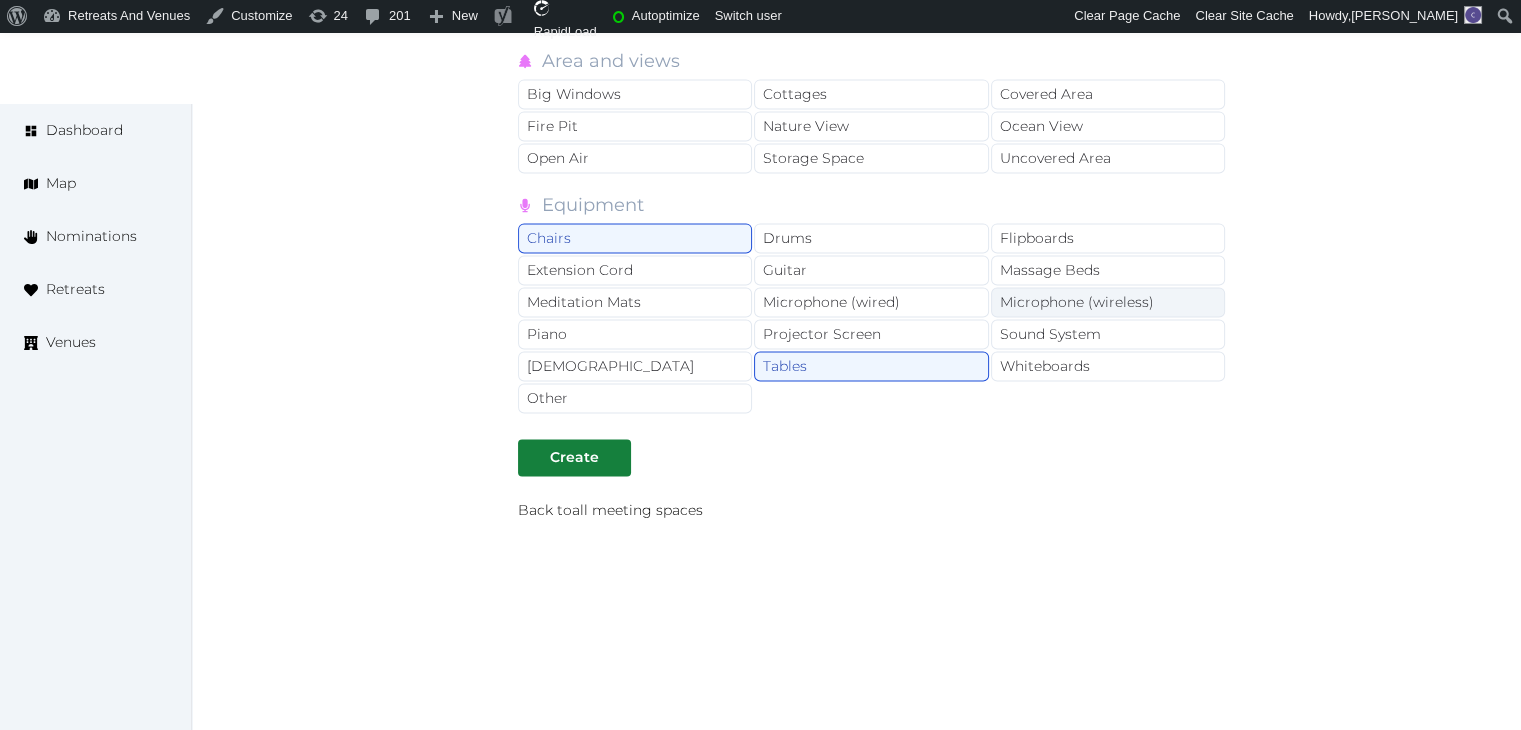 click on "Microphone (wireless)" at bounding box center [1108, 302] 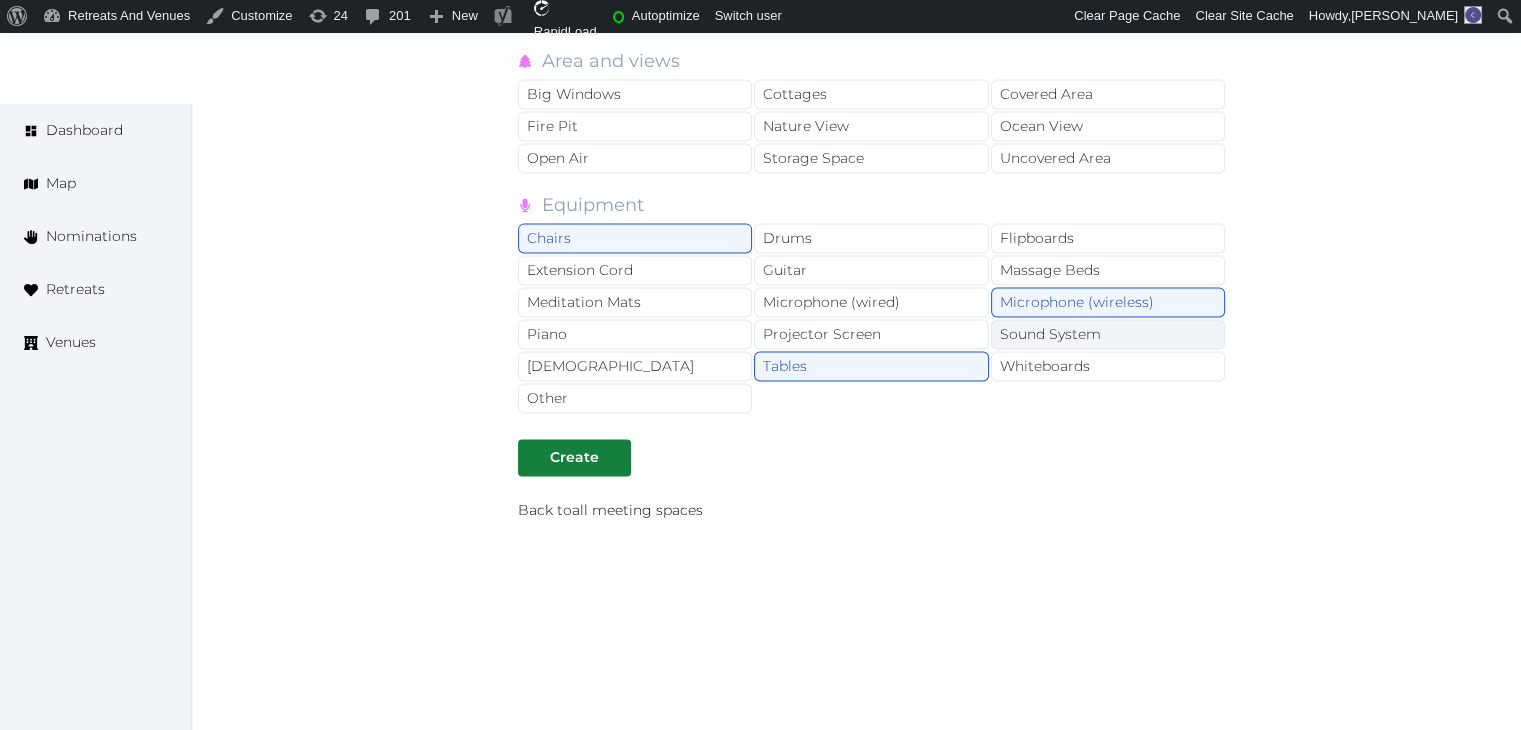 click on "Sound System" at bounding box center (1108, 334) 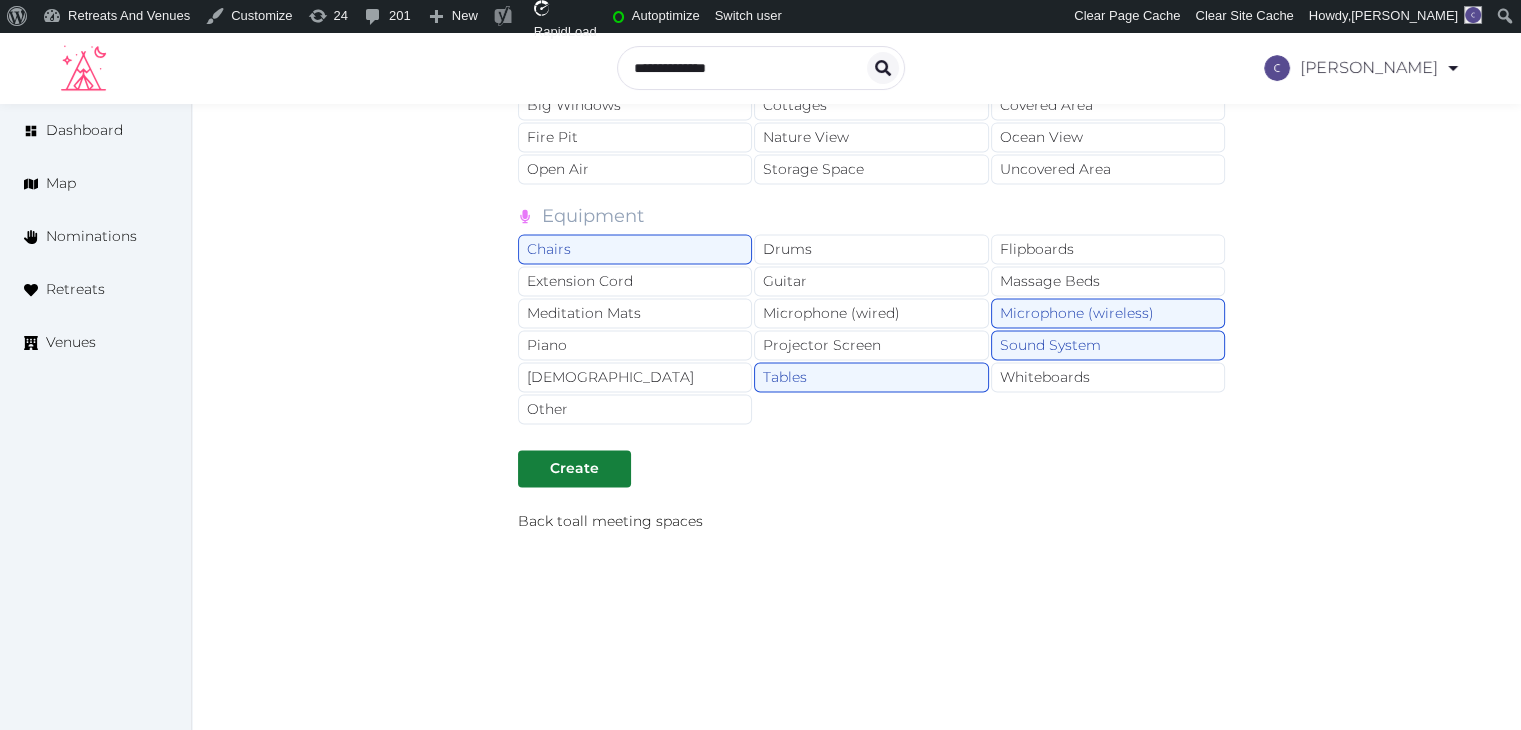 scroll, scrollTop: 2883, scrollLeft: 0, axis: vertical 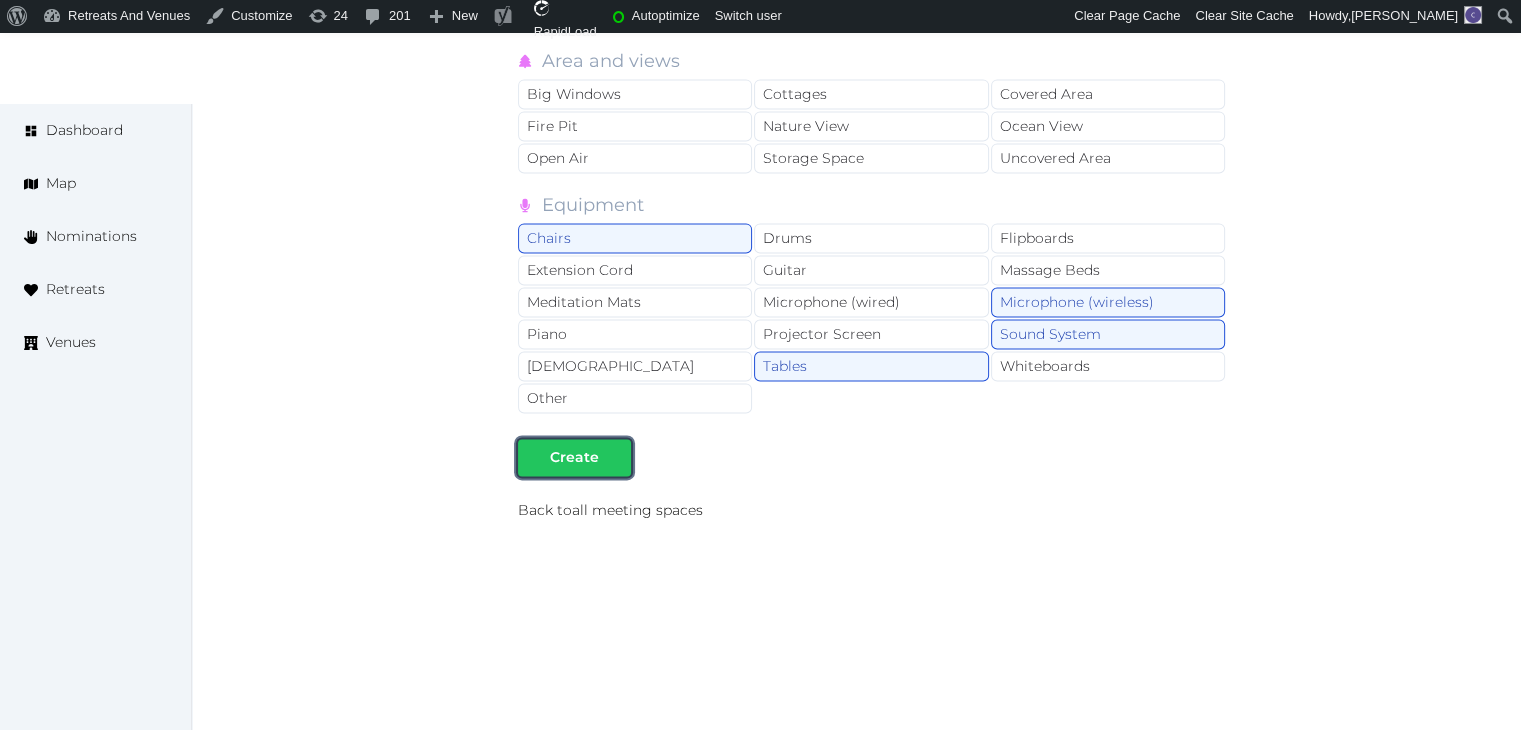 click at bounding box center (615, 457) 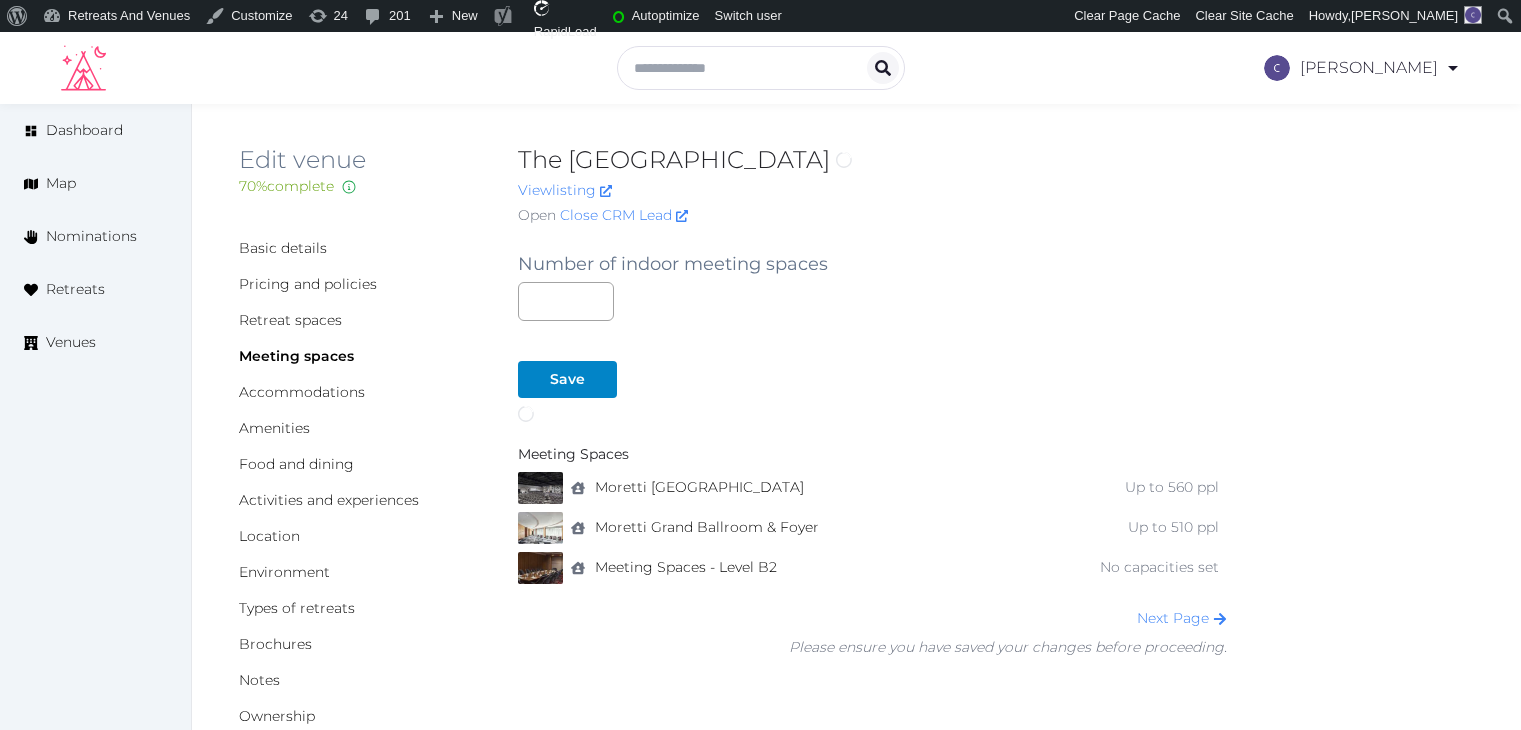 scroll, scrollTop: 0, scrollLeft: 0, axis: both 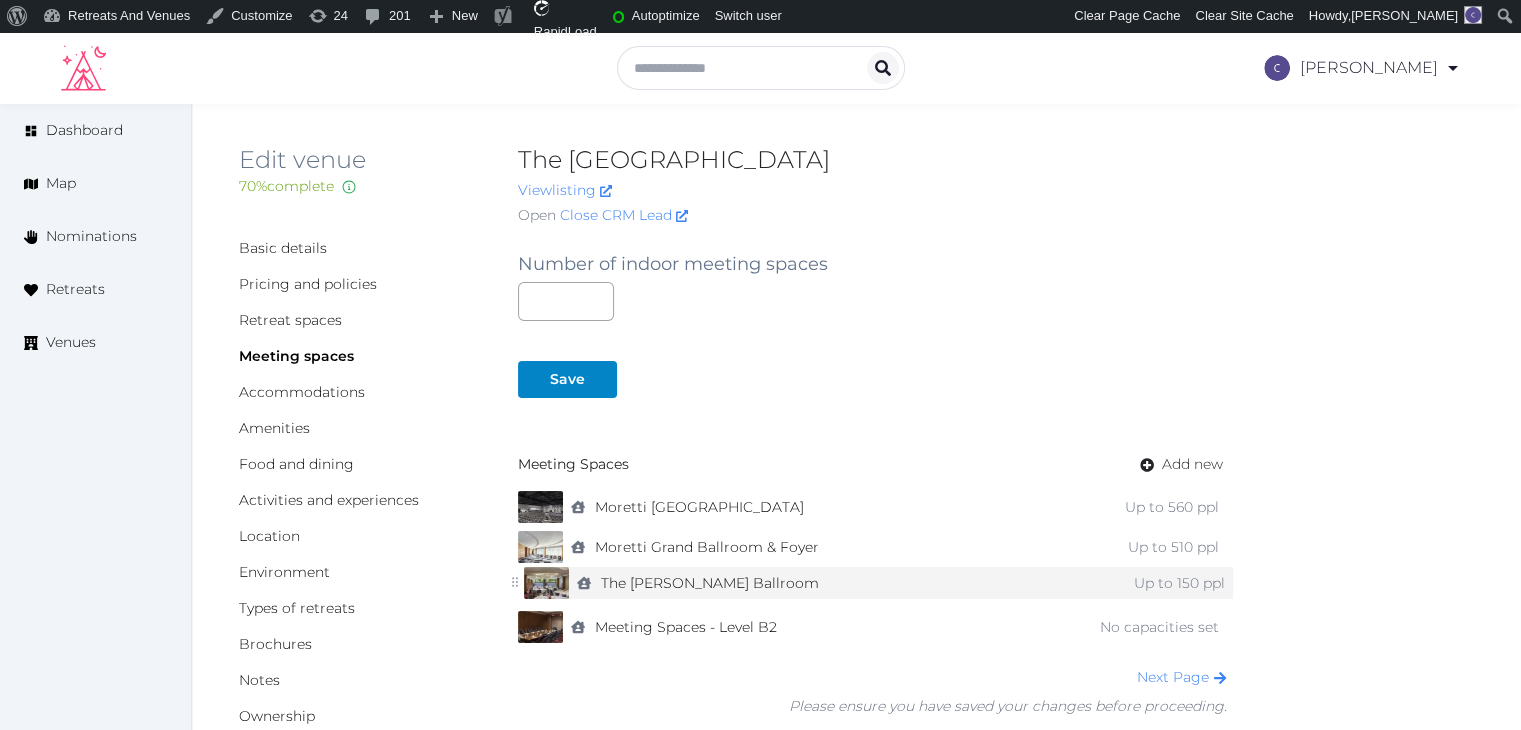 drag, startPoint x: 512, startPoint y: 622, endPoint x: 518, endPoint y: 578, distance: 44.407207 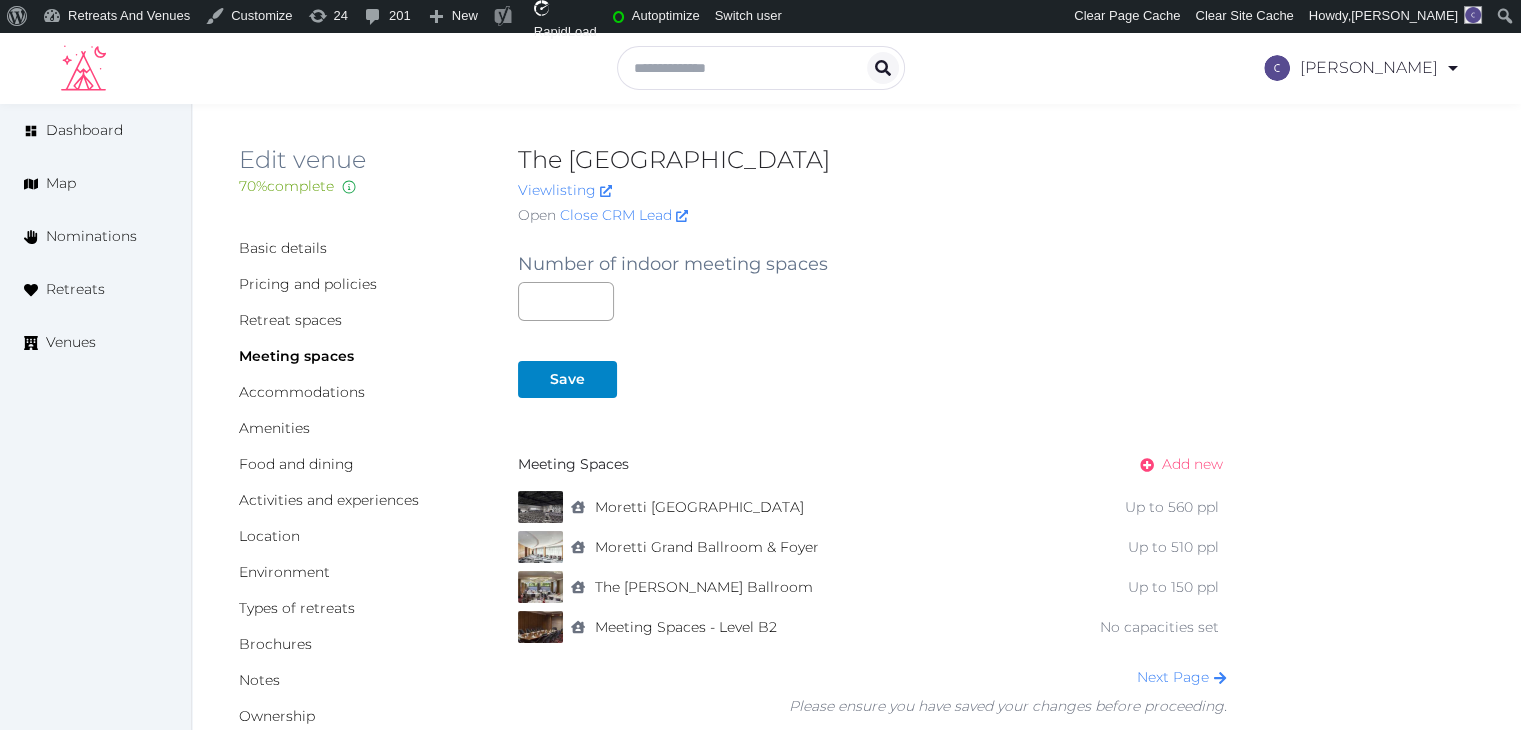 click on "Add new" at bounding box center [1192, 464] 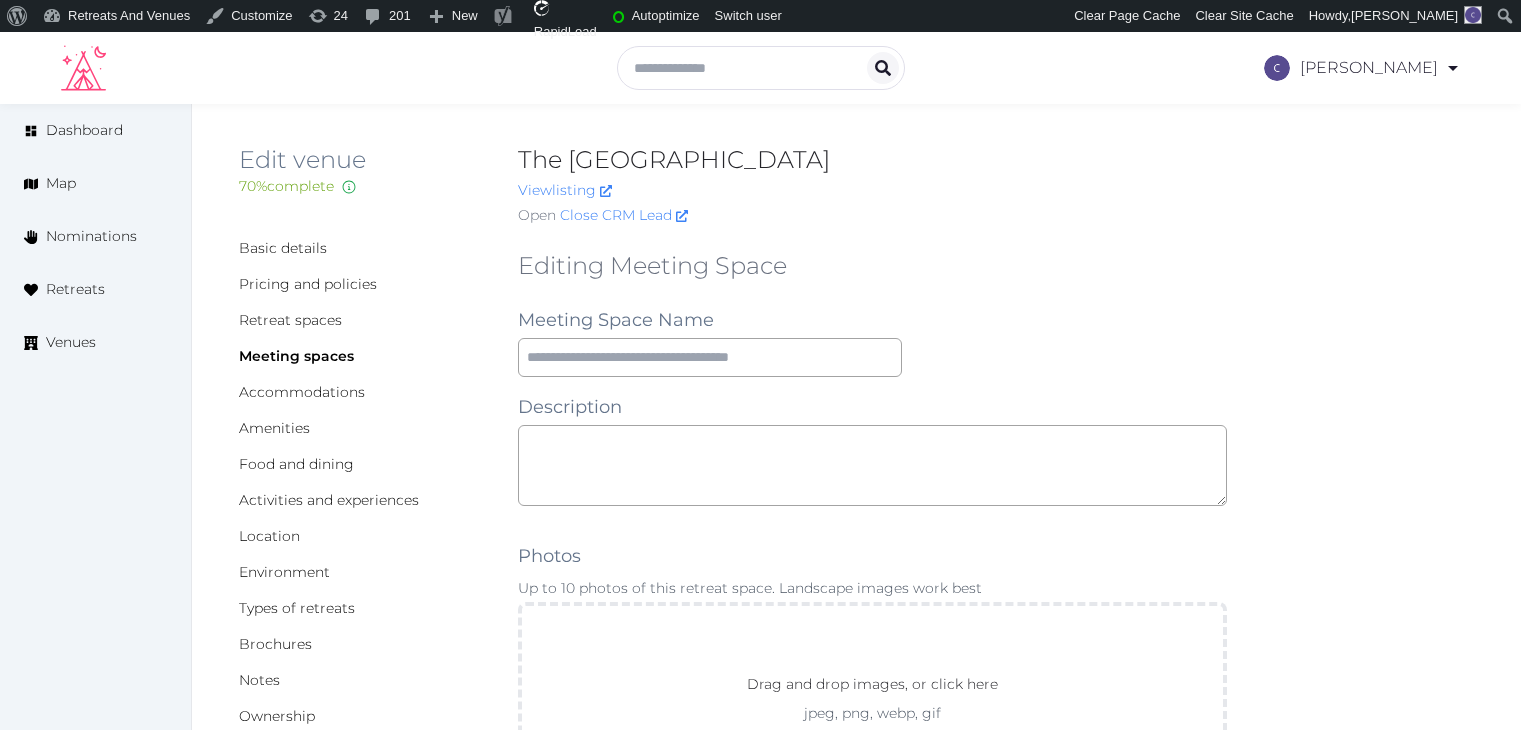 scroll, scrollTop: 0, scrollLeft: 0, axis: both 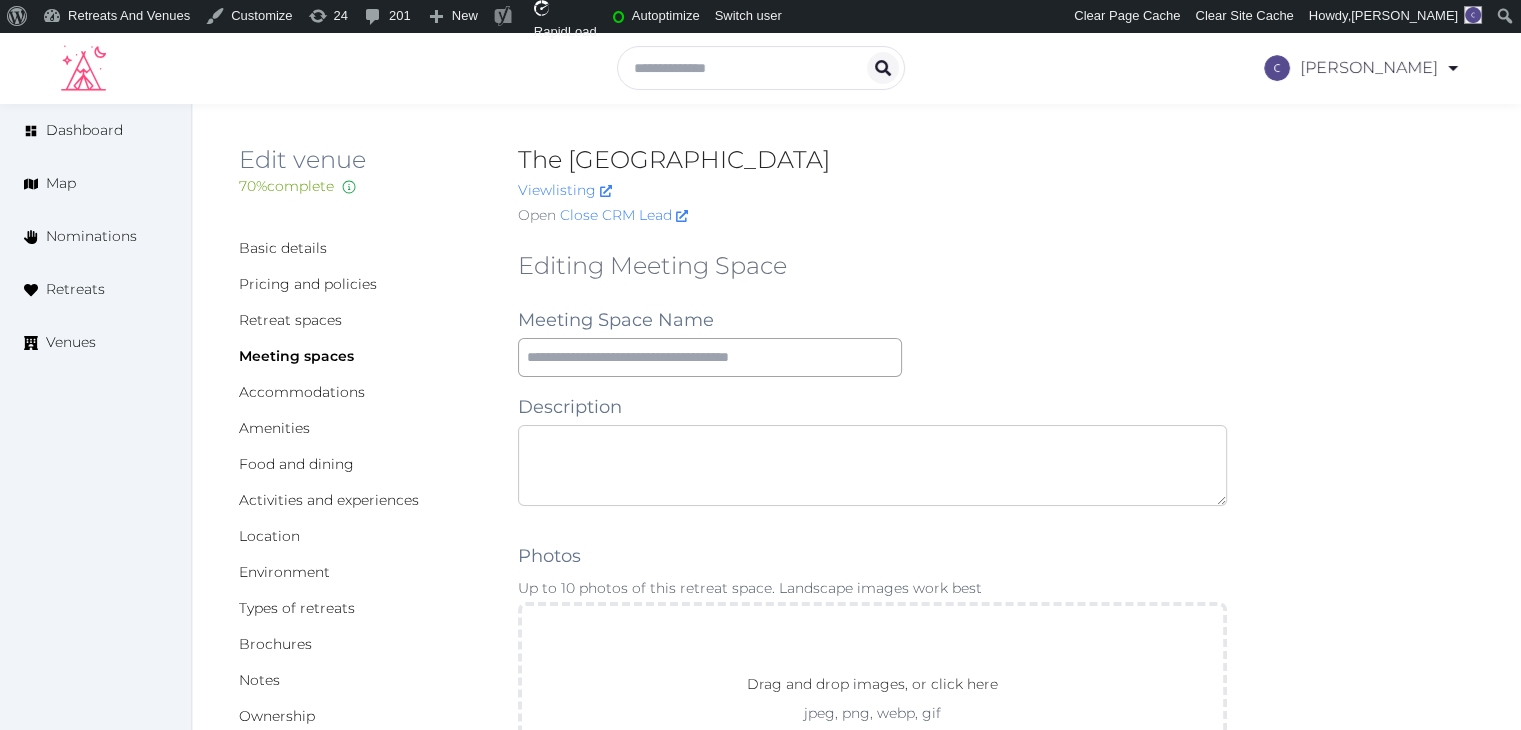 click at bounding box center [872, 465] 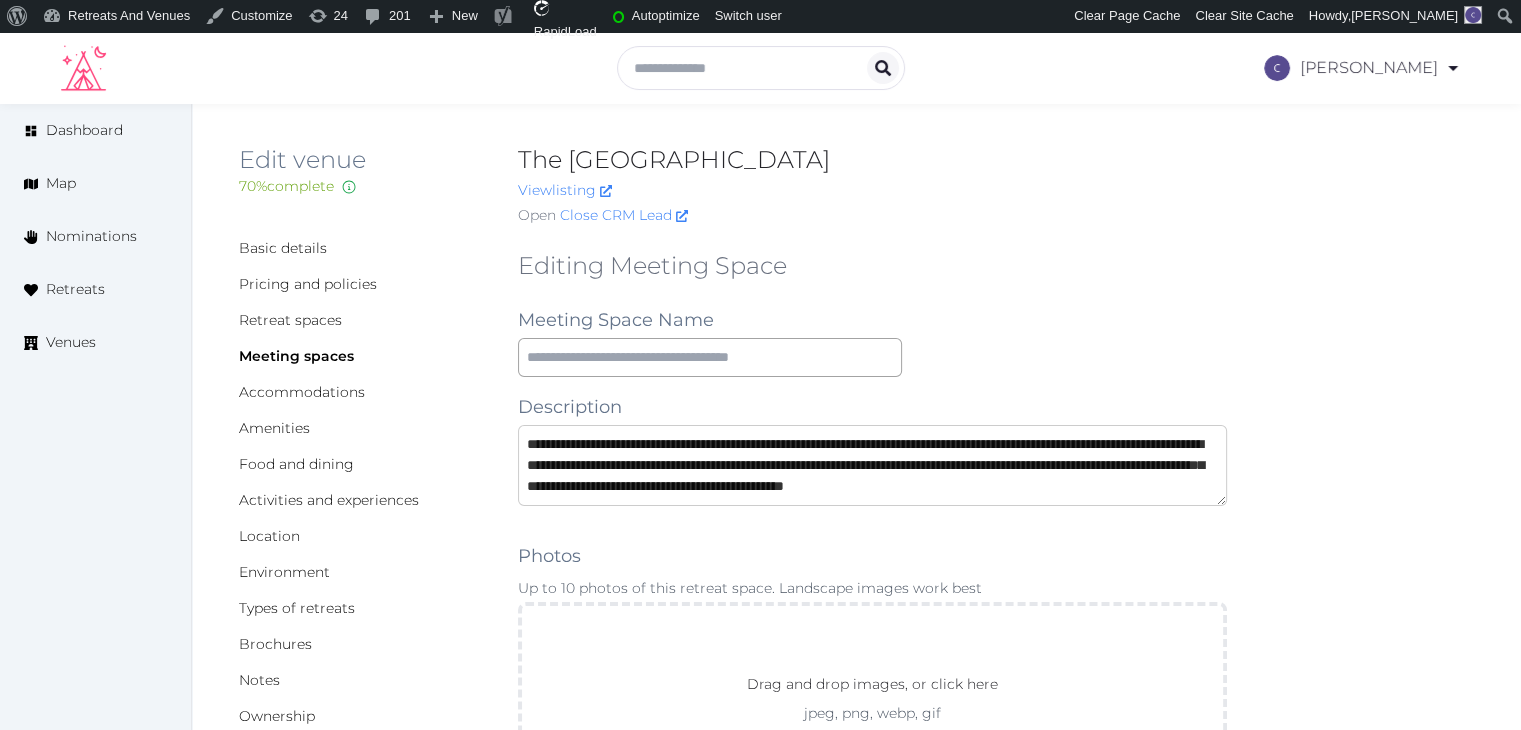 scroll, scrollTop: 11, scrollLeft: 0, axis: vertical 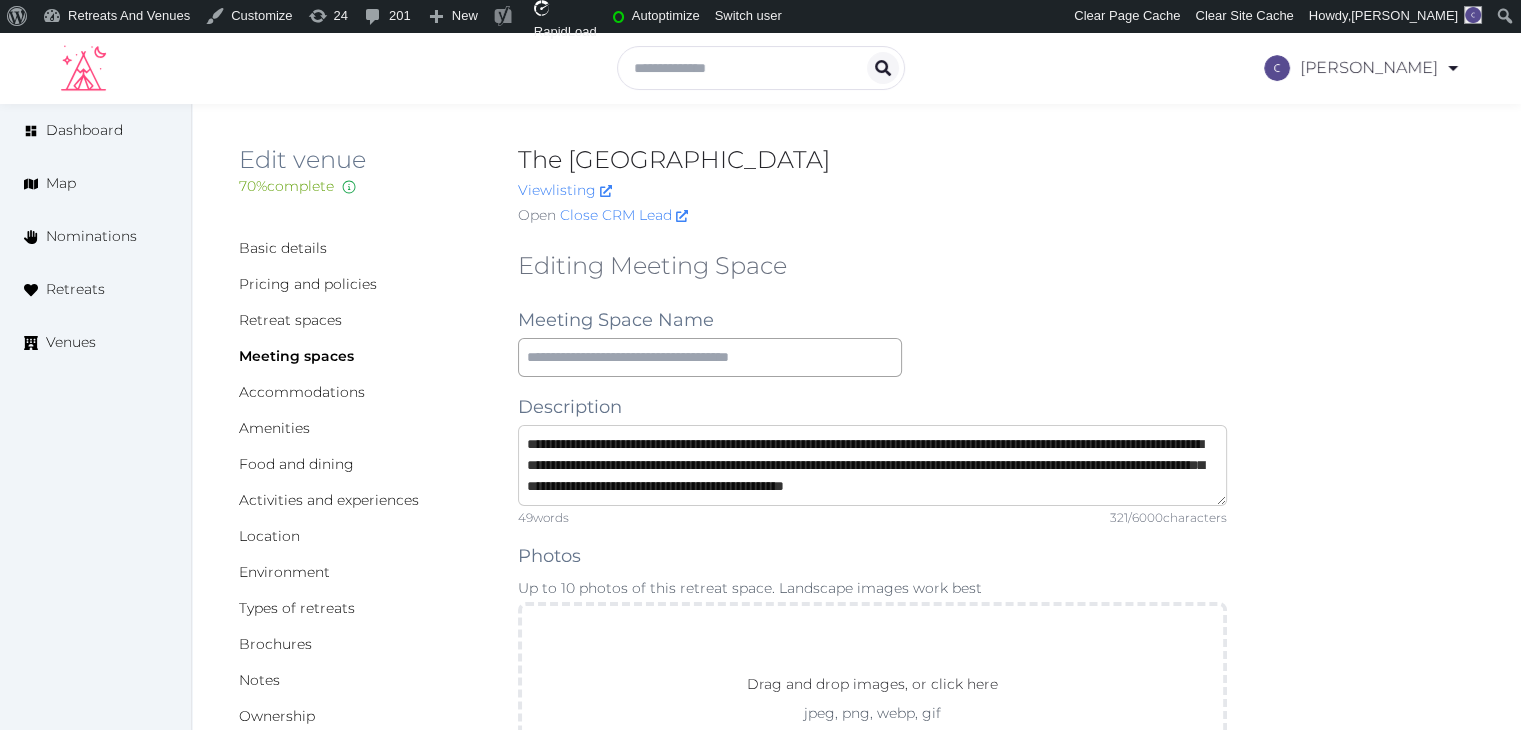 type on "**********" 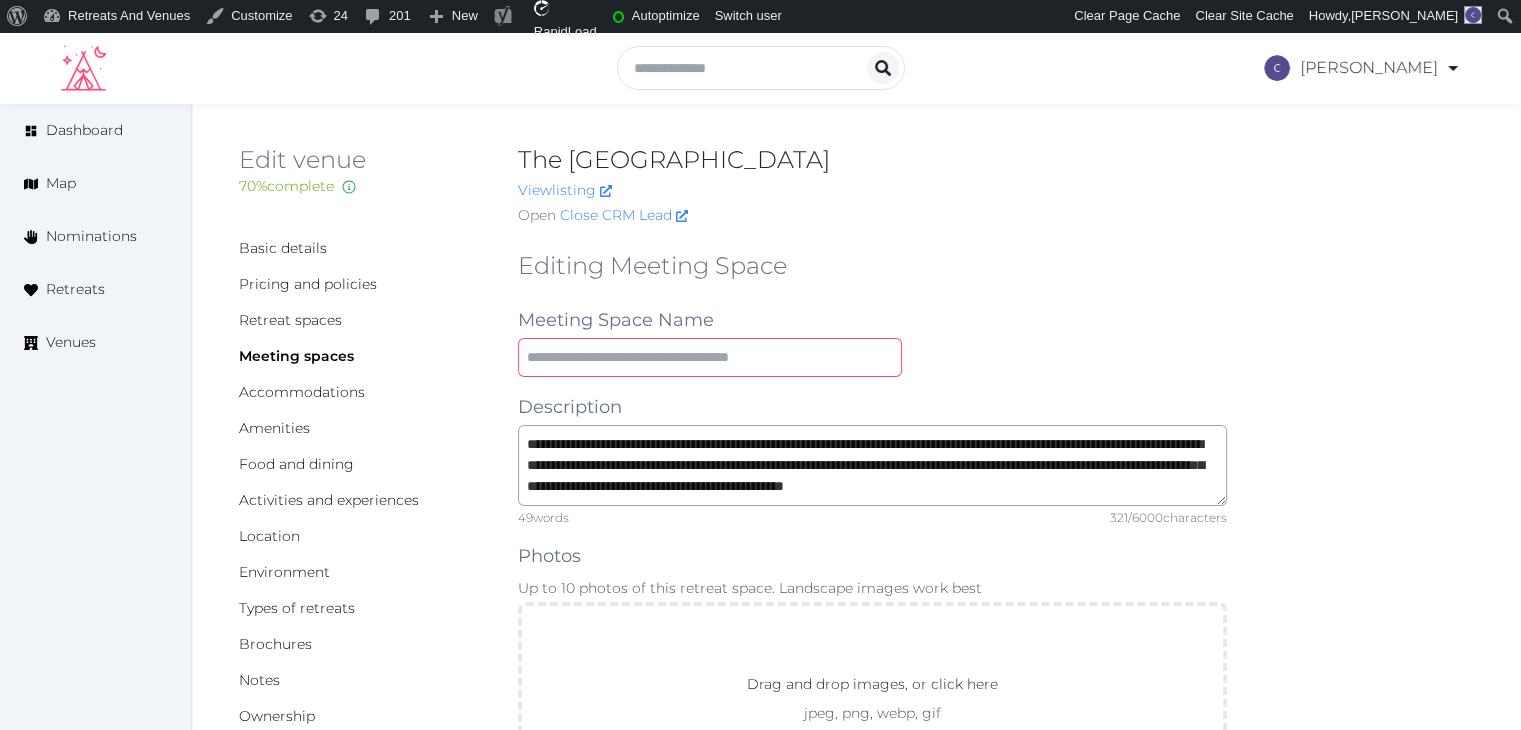 click at bounding box center (710, 357) 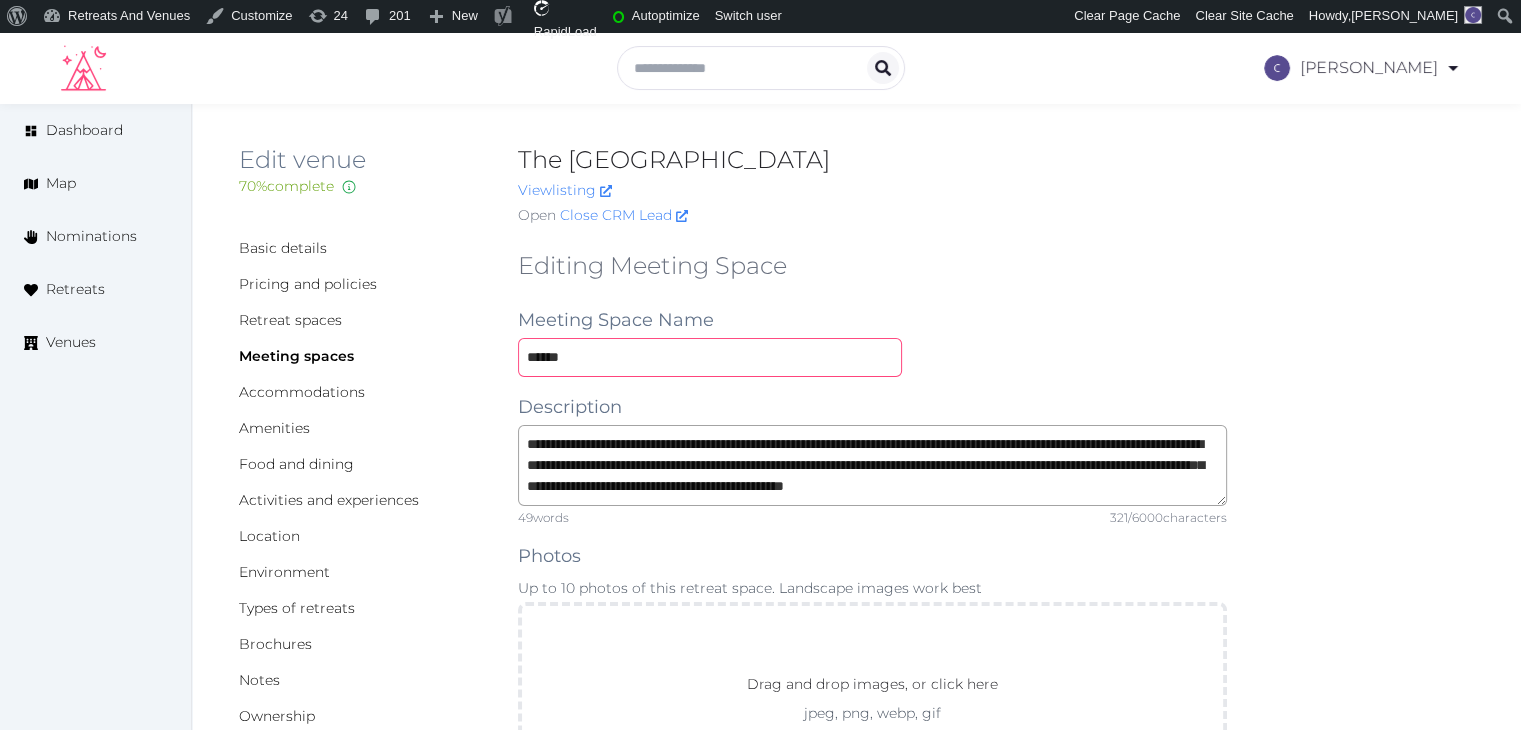type on "******" 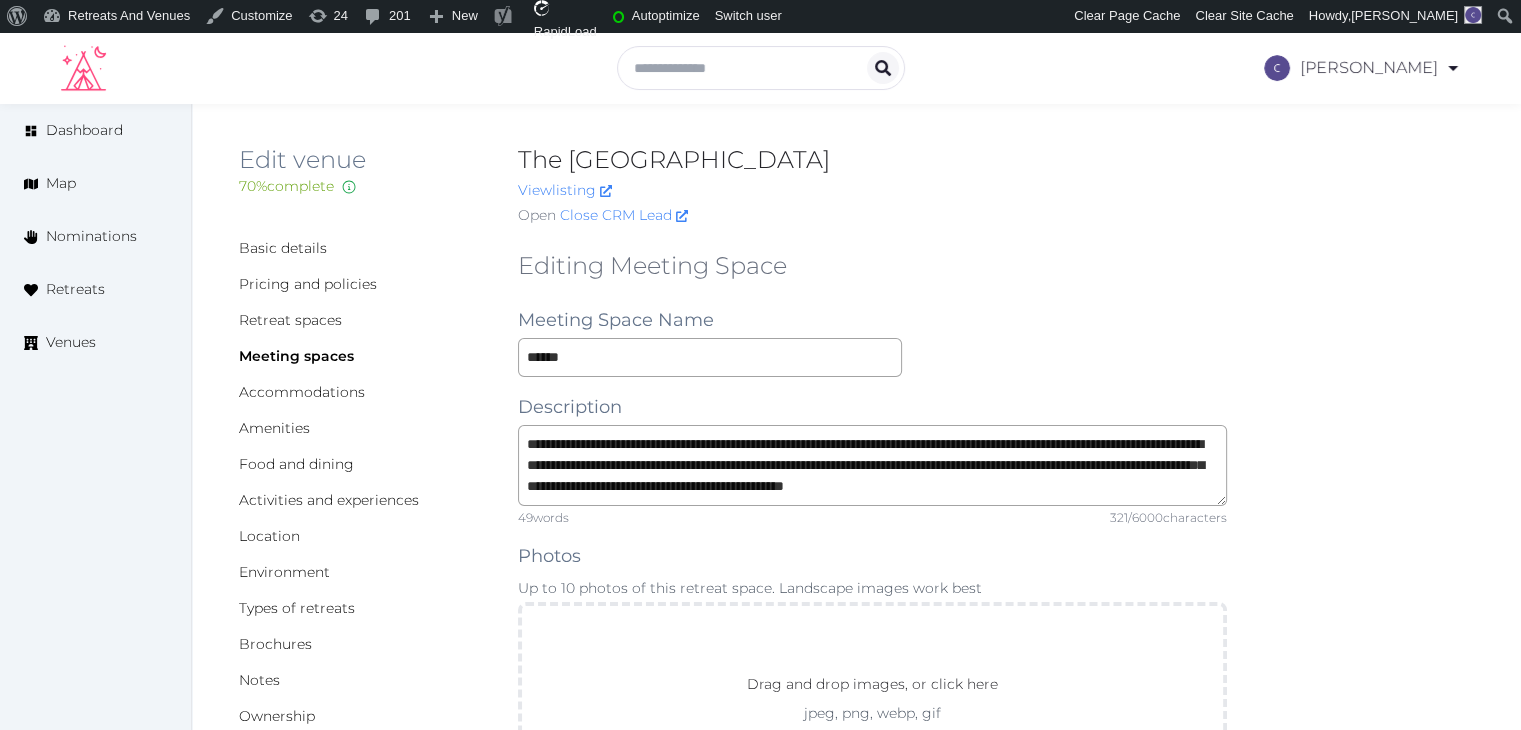 click on "Edit venue 70 %  complete Fill out all the fields in your listing to increase its completion percentage.   A higher completion percentage will make your listing more attractive and result in better matches. The Watergate Hotel   View  listing   Open    Close CRM Lead" at bounding box center [856, 189] 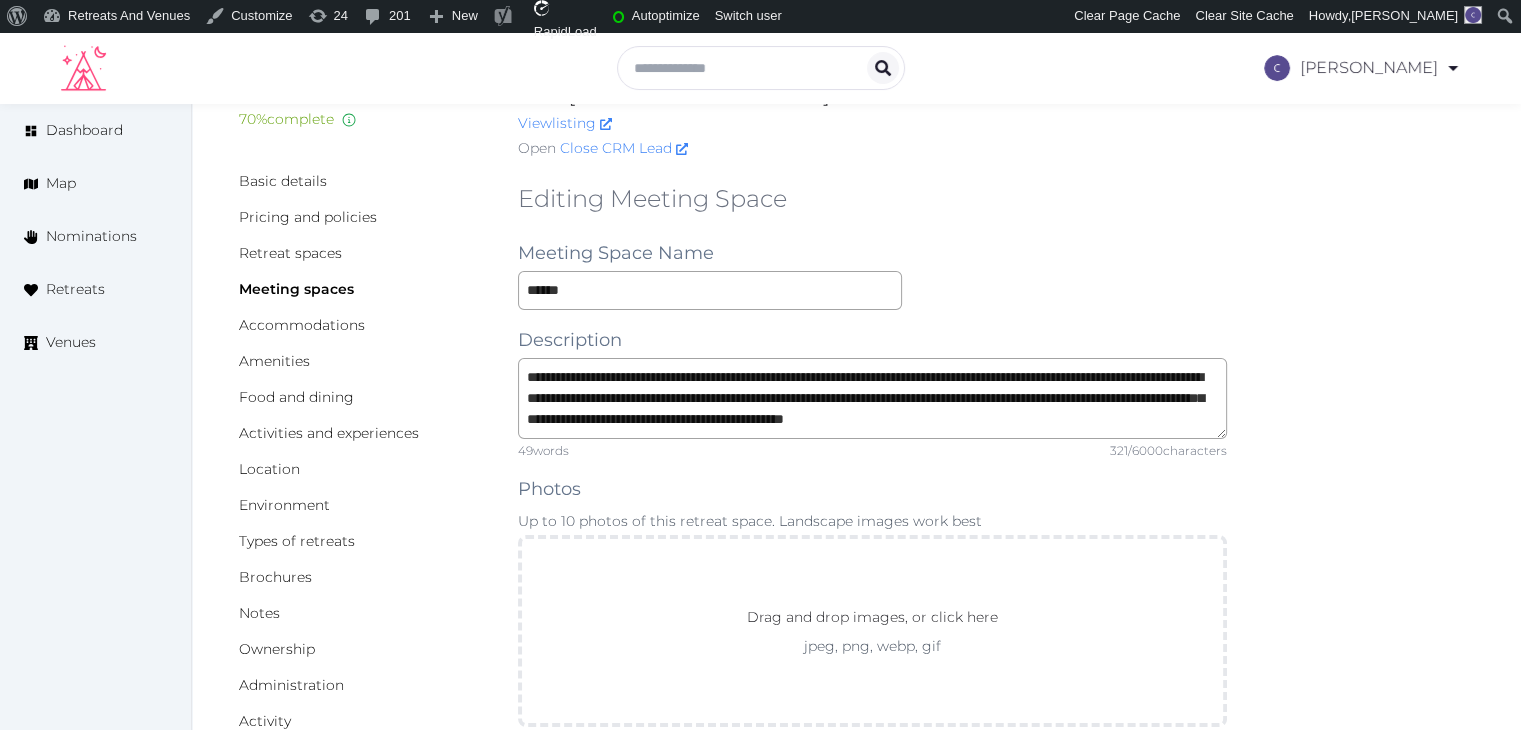 scroll, scrollTop: 100, scrollLeft: 0, axis: vertical 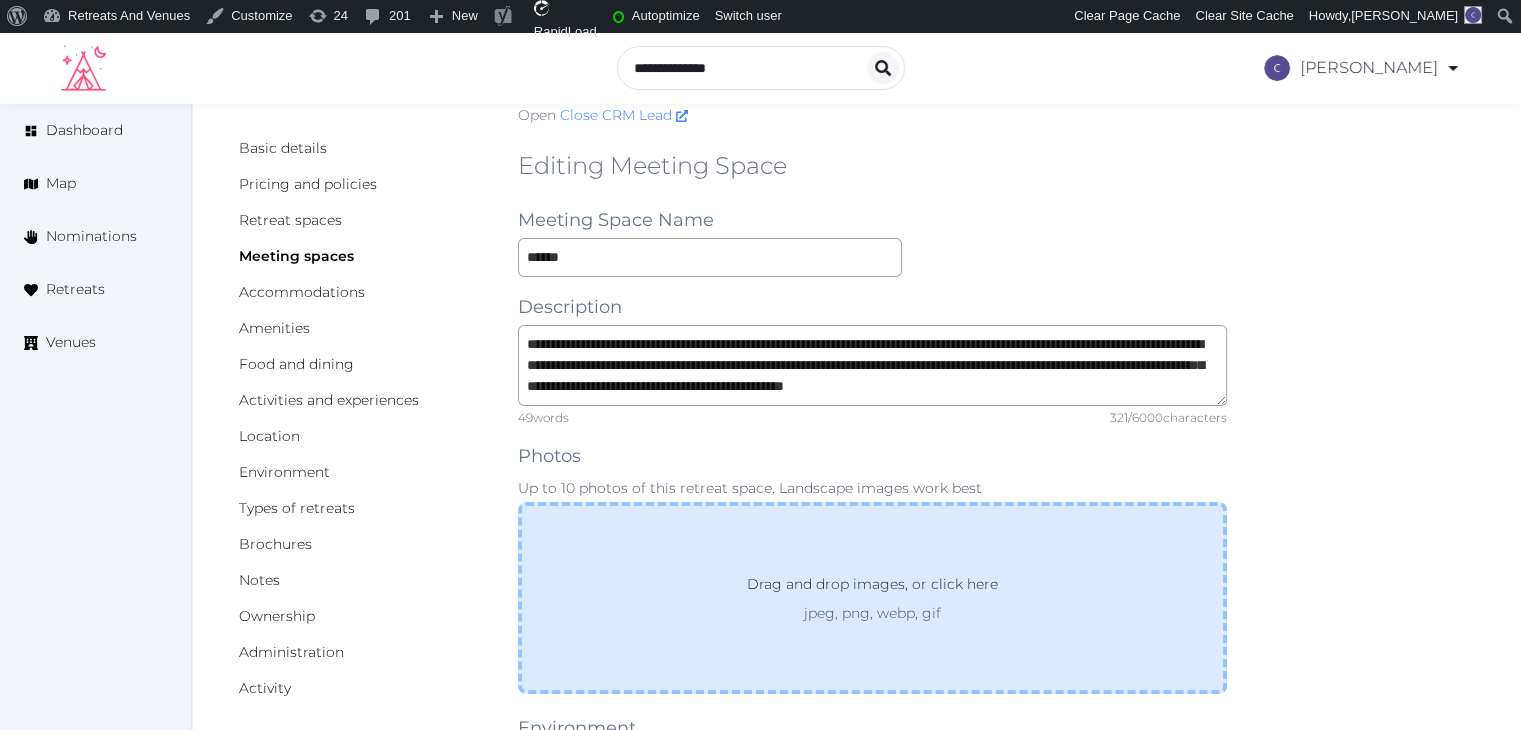 click on "Drag and drop images, or click here jpeg, png, webp, gif" at bounding box center (872, 598) 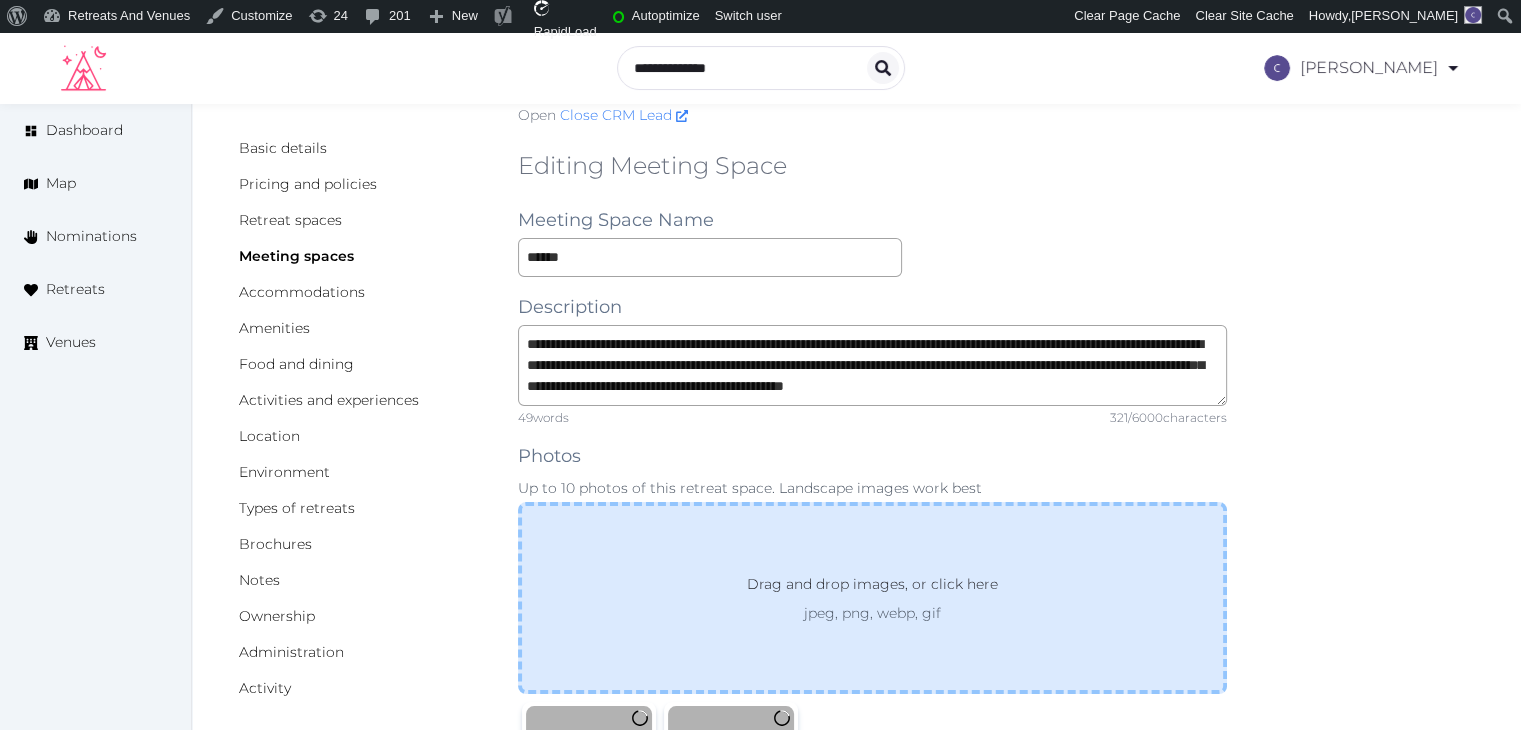 scroll, scrollTop: 20, scrollLeft: 0, axis: vertical 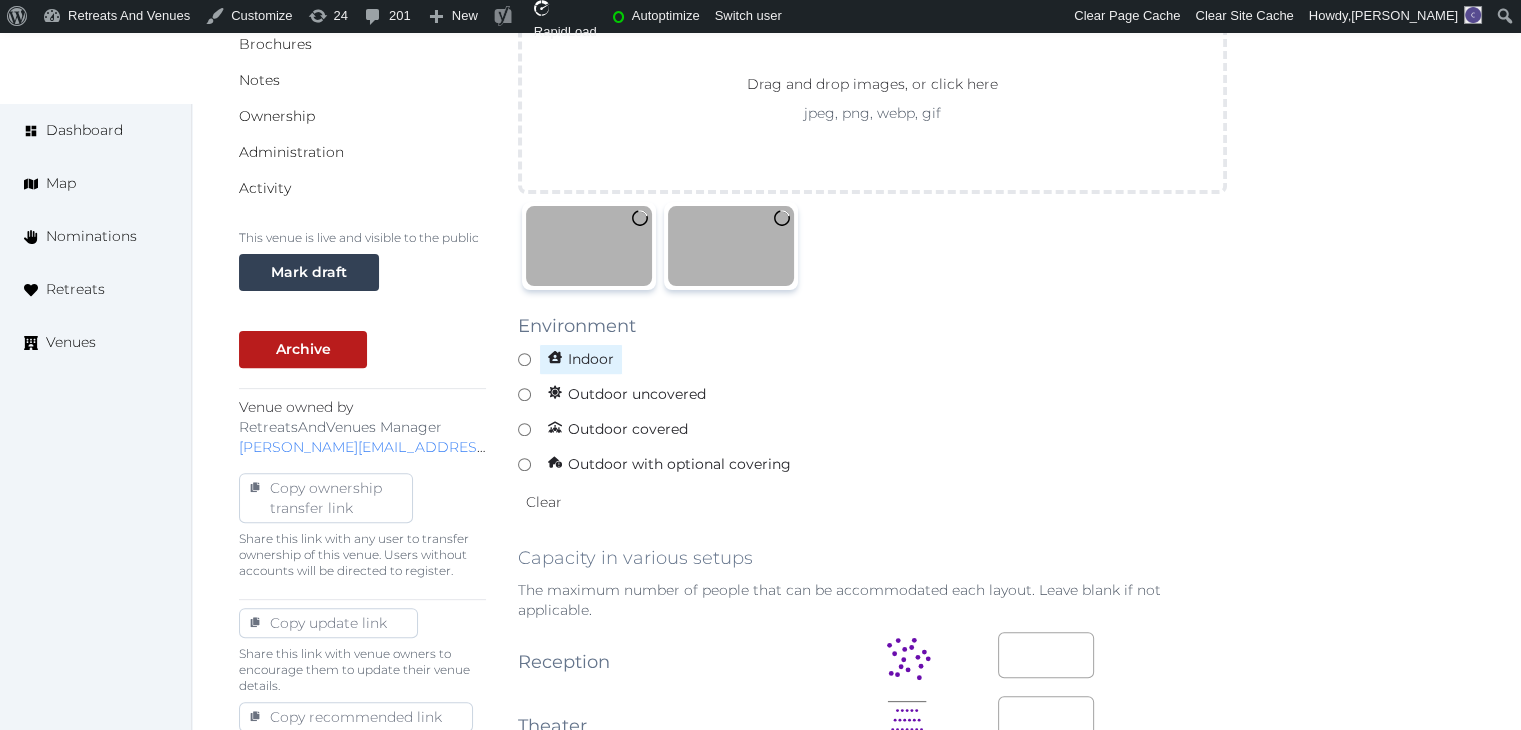 click on "Indoor" at bounding box center (581, 359) 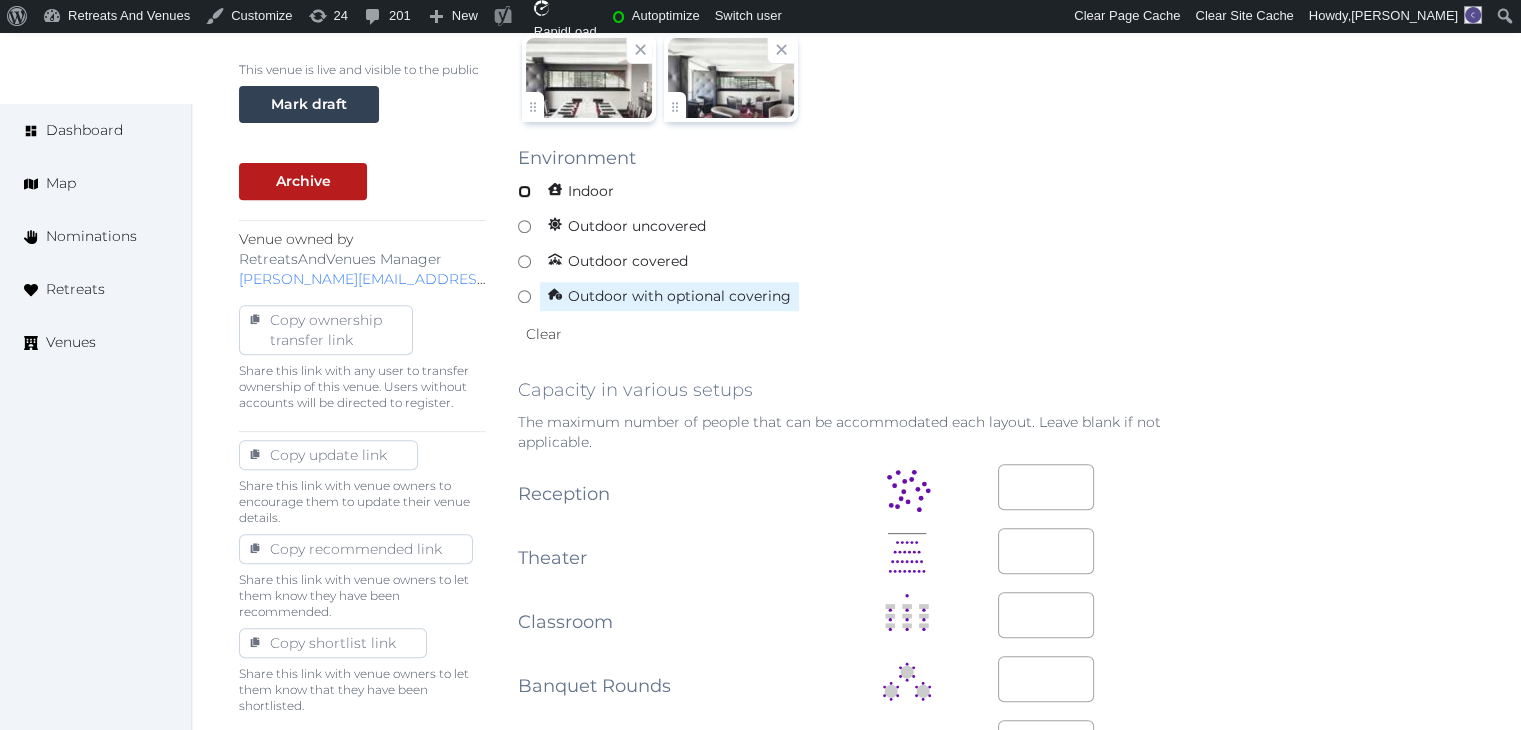 scroll, scrollTop: 800, scrollLeft: 0, axis: vertical 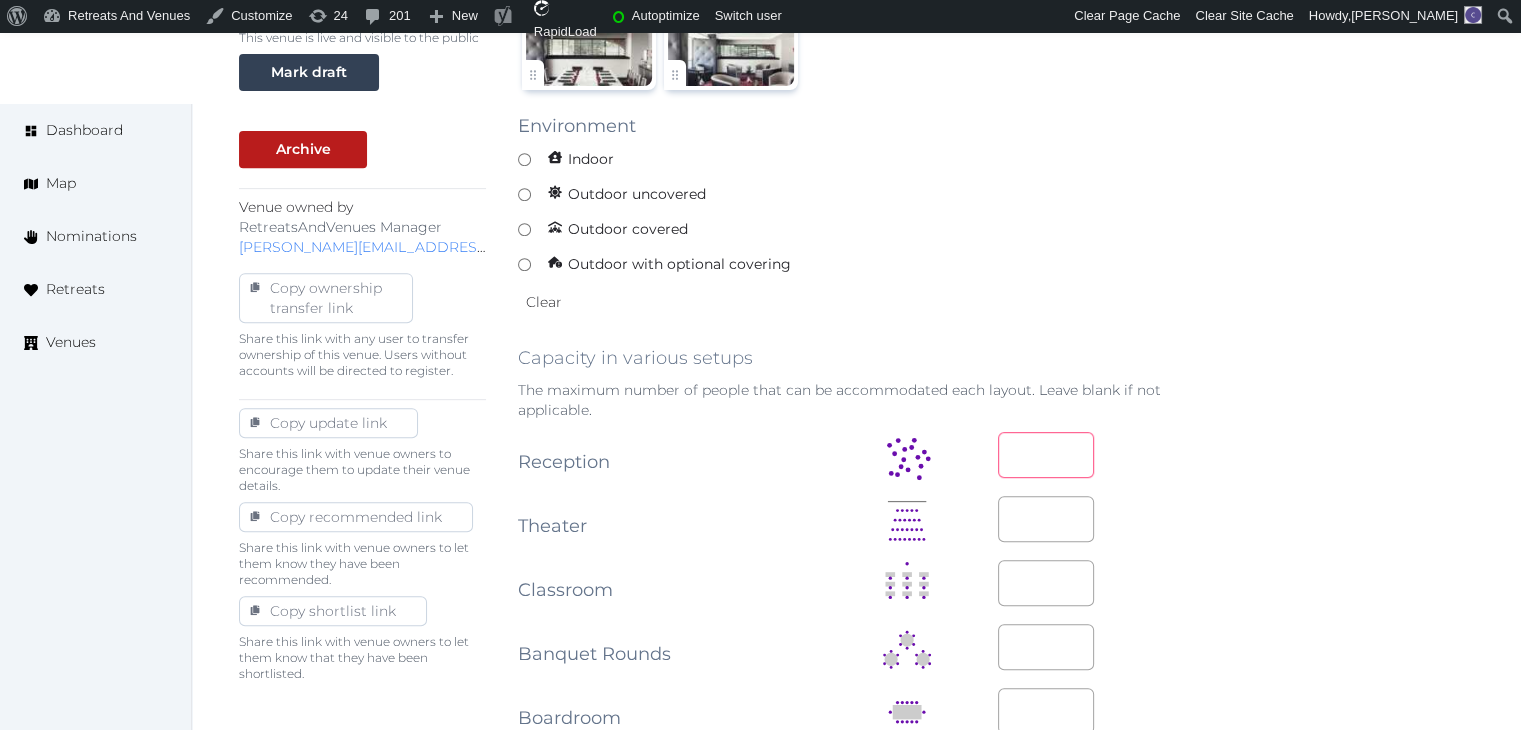 click at bounding box center (1046, 455) 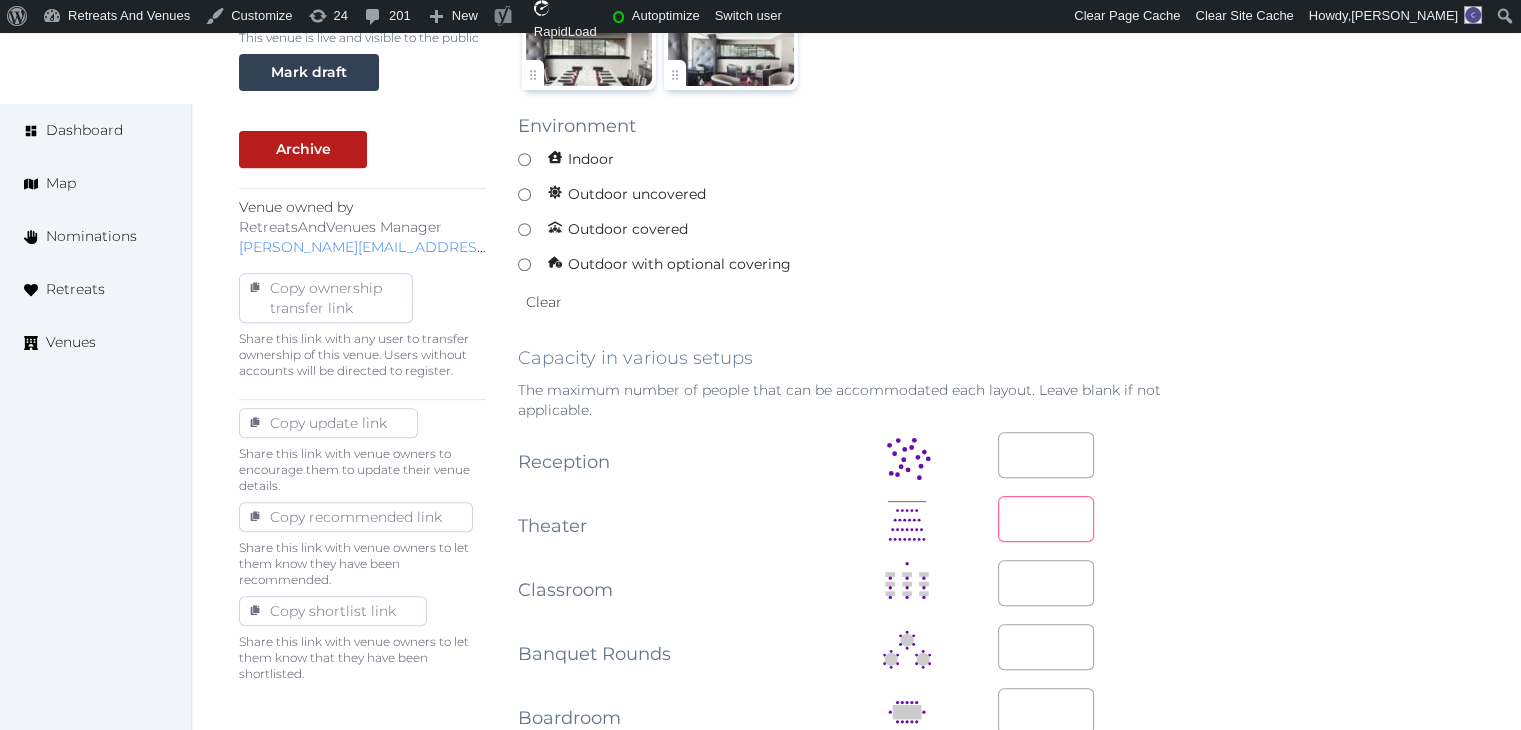 click at bounding box center (1046, 519) 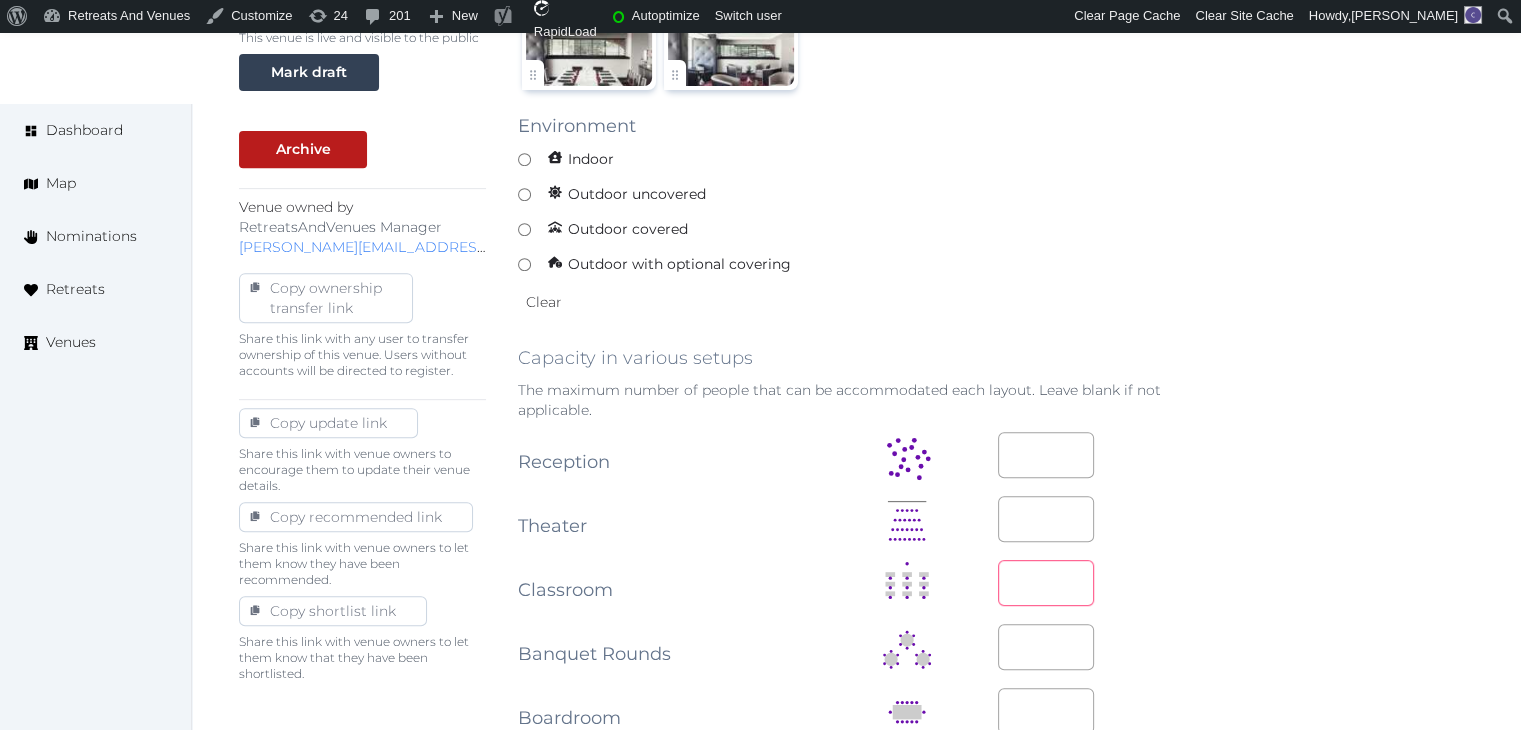 click at bounding box center (1046, 583) 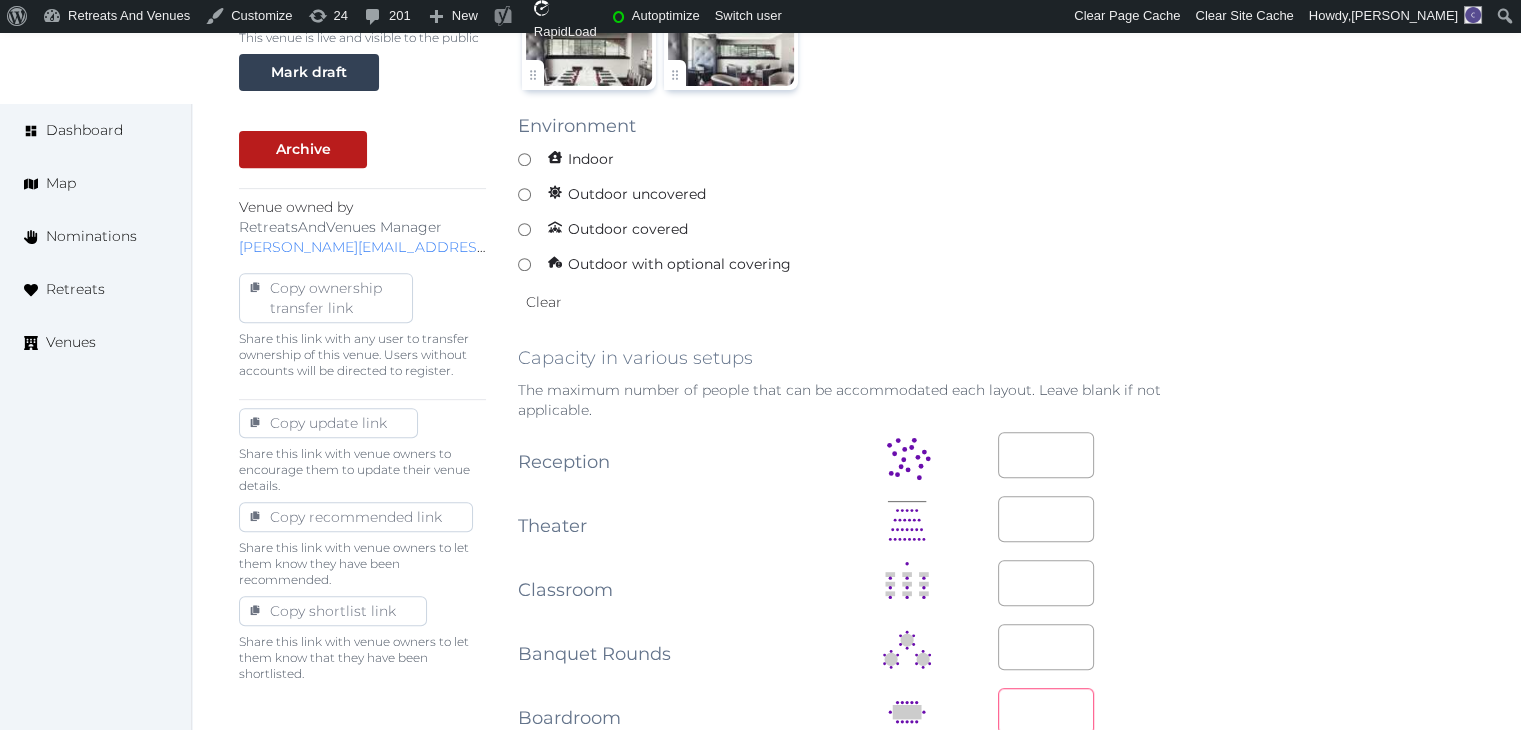 click at bounding box center [1046, 711] 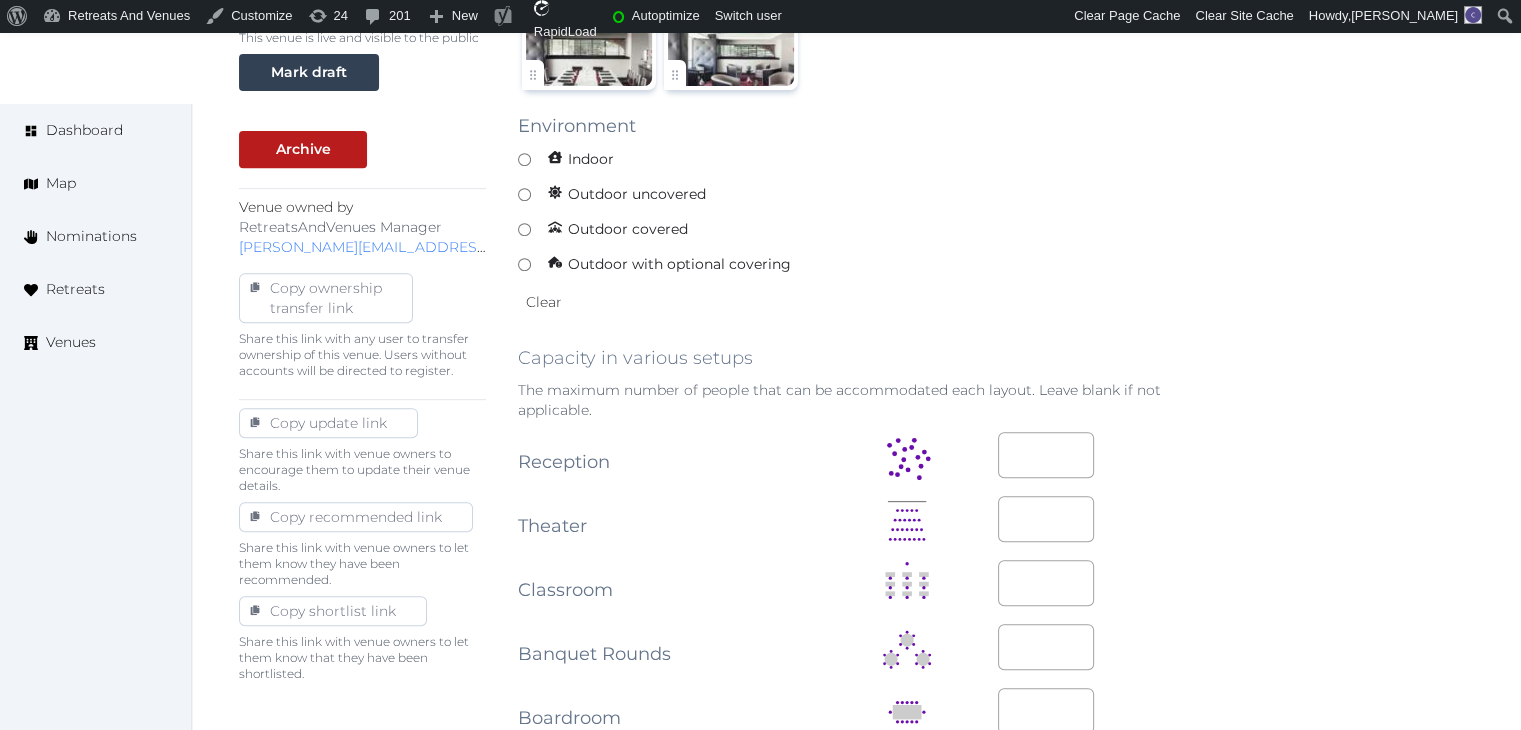 click on "Basic details Pricing and policies Retreat spaces Meeting spaces Accommodations Amenities Food and dining Activities and experiences Location Environment Types of retreats Brochures Notes Ownership Administration Activity This venue is live and visible to the public Mark draft Archive Venue owned by RetreatsAndVenues Manager c.o.r.e.y.sanford@retreatsandvenues.com Copy ownership transfer link Share this link with any user to transfer ownership of this venue. Users without accounts will be directed to register. Copy update link Share this link with venue owners to encourage them to update their venue details. Copy recommended link Share this link with venue owners to let them know they have been recommended. Copy shortlist link Share this link with venue owners to let them know that they have been shortlisted. Editing Meeting Space  Meeting Space Name ****** Description 49  words 321 / 6000  characters Photos Up to 10 photos of this retreat space. Landscape images work best Drag and drop images, or click here" at bounding box center [856, 627] 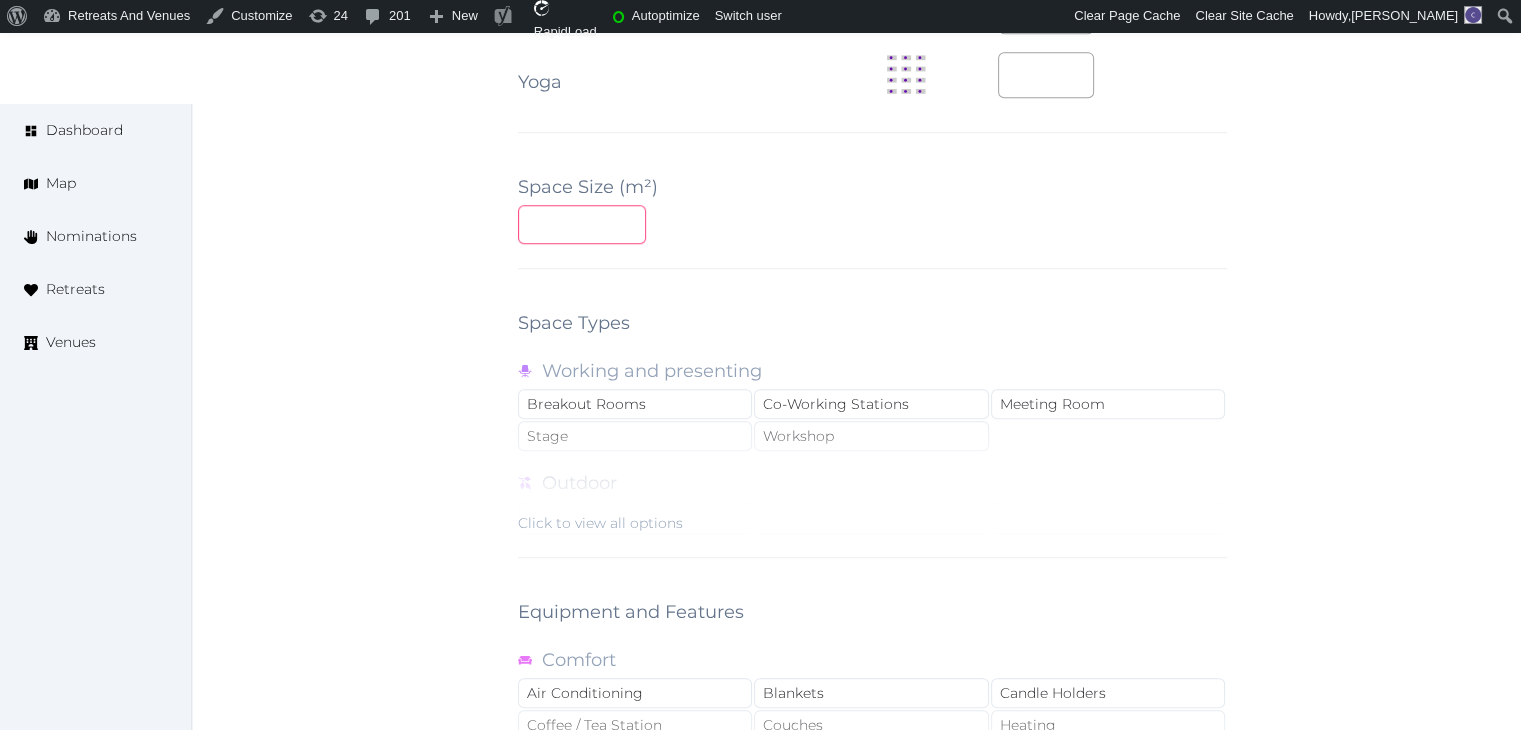 click at bounding box center [582, 224] 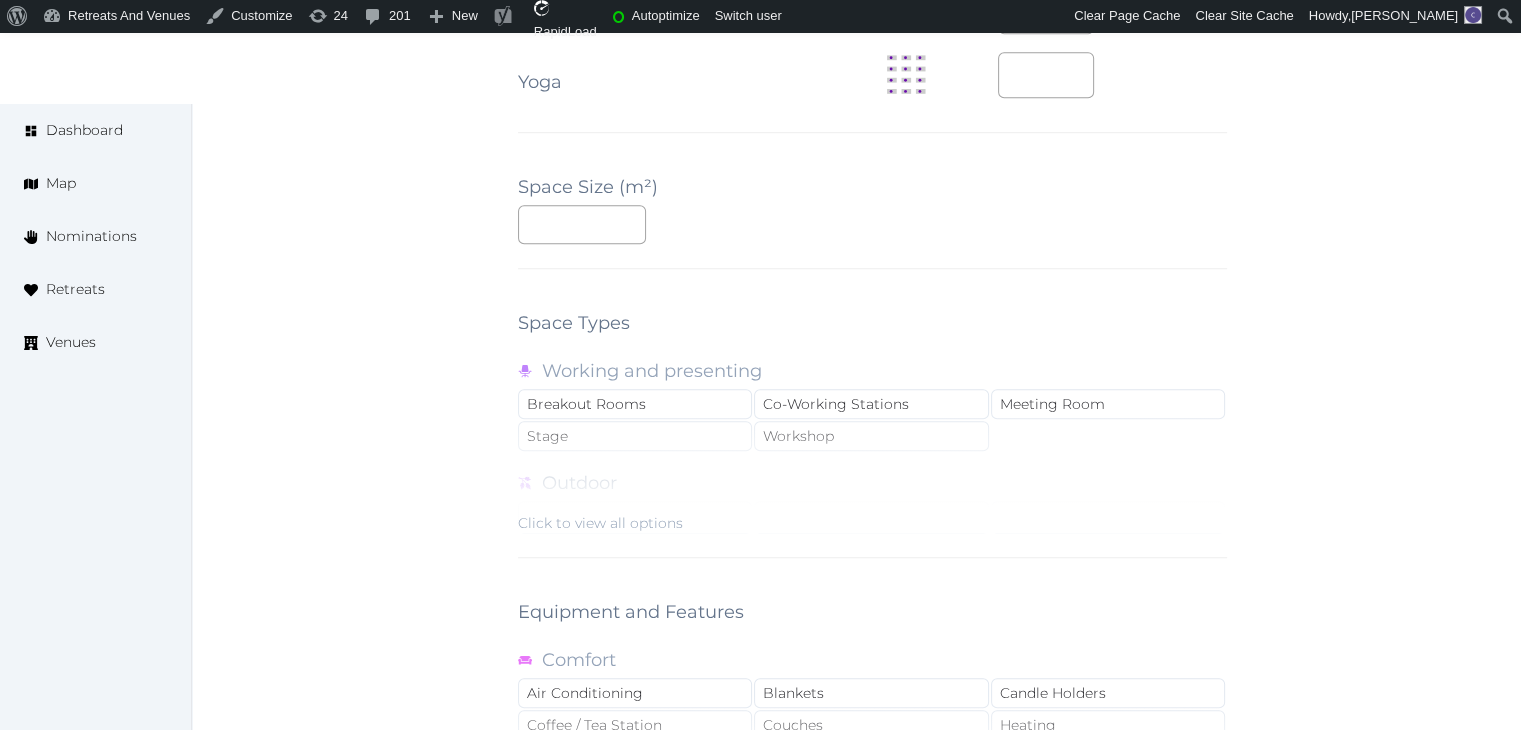 click on "**********" at bounding box center (872, -73) 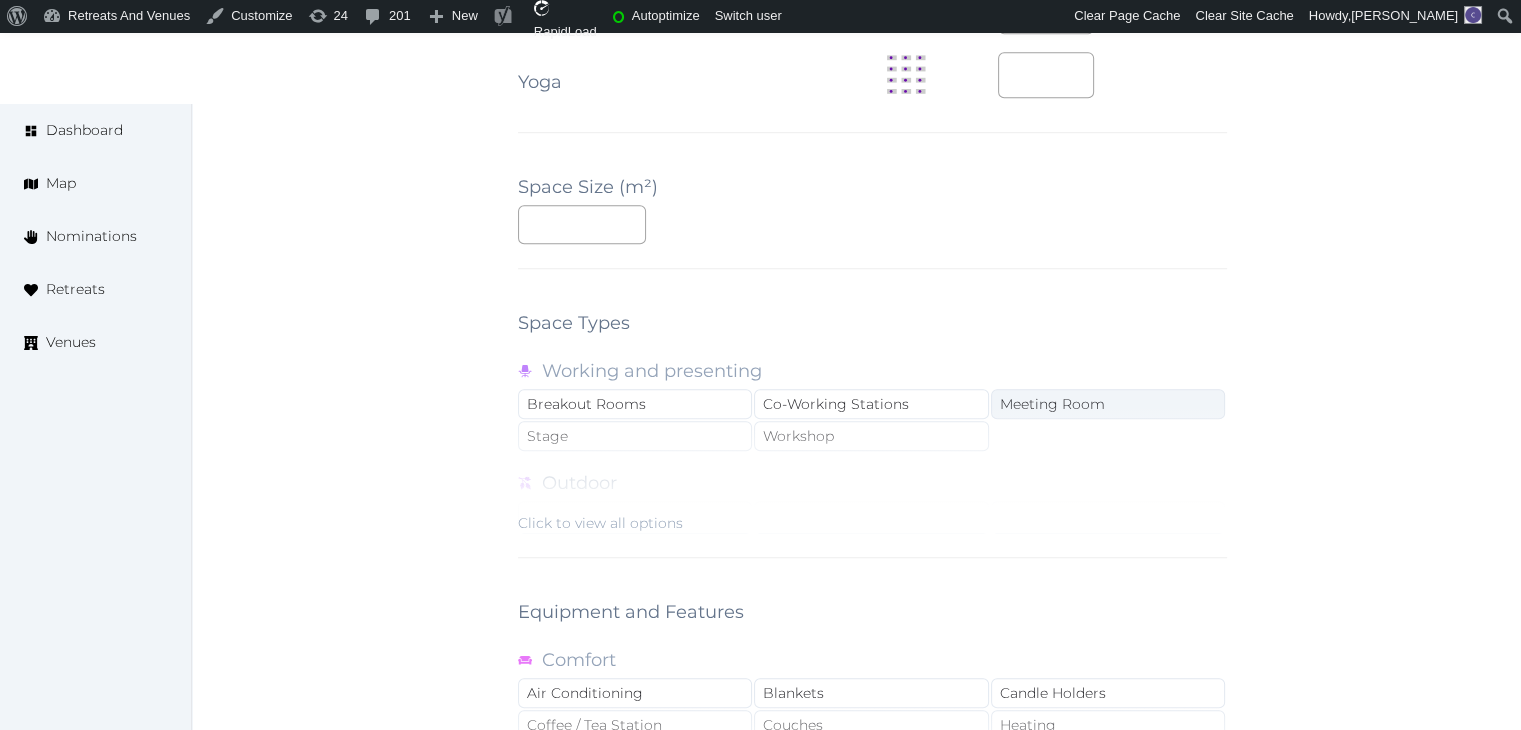 click on "Meeting Room" at bounding box center (1108, 404) 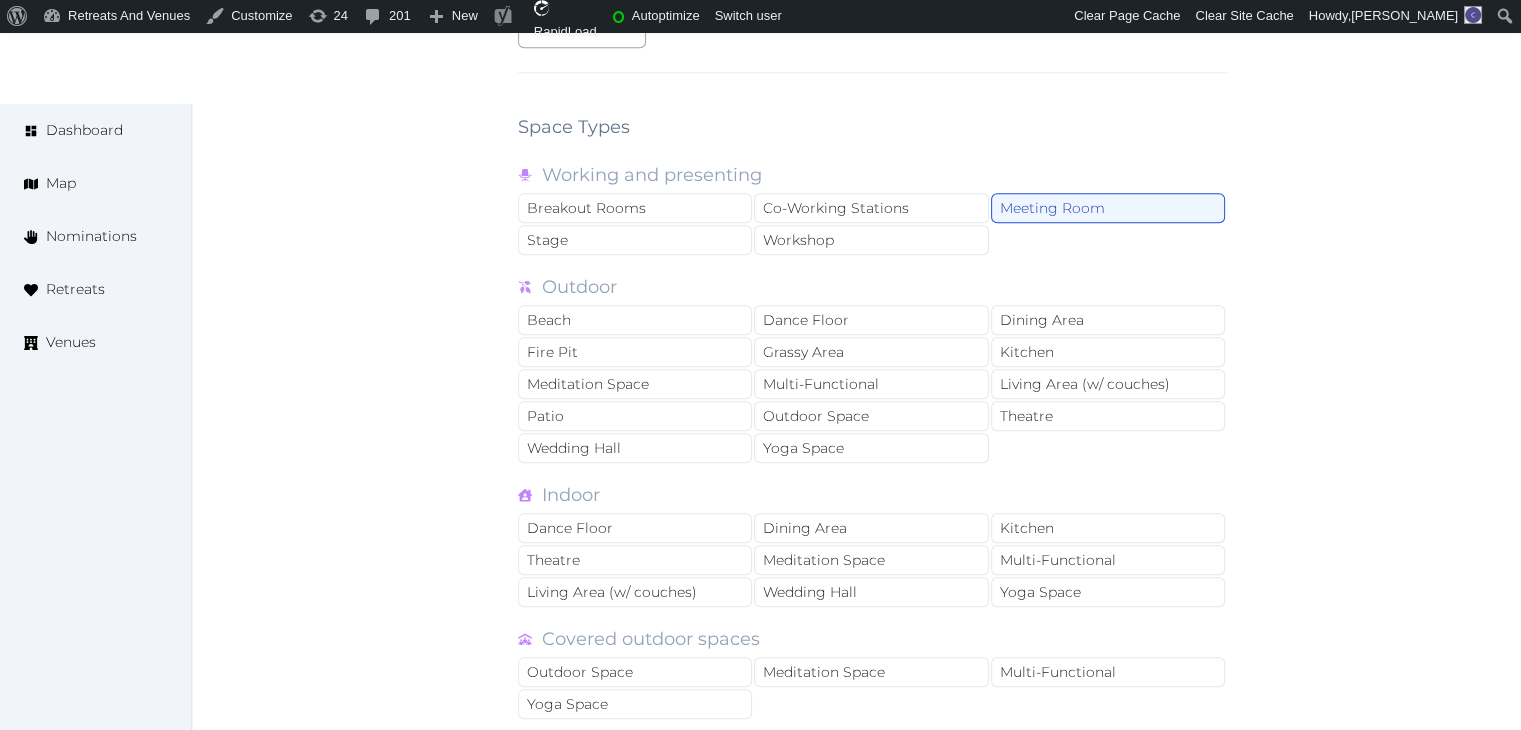 scroll, scrollTop: 1700, scrollLeft: 0, axis: vertical 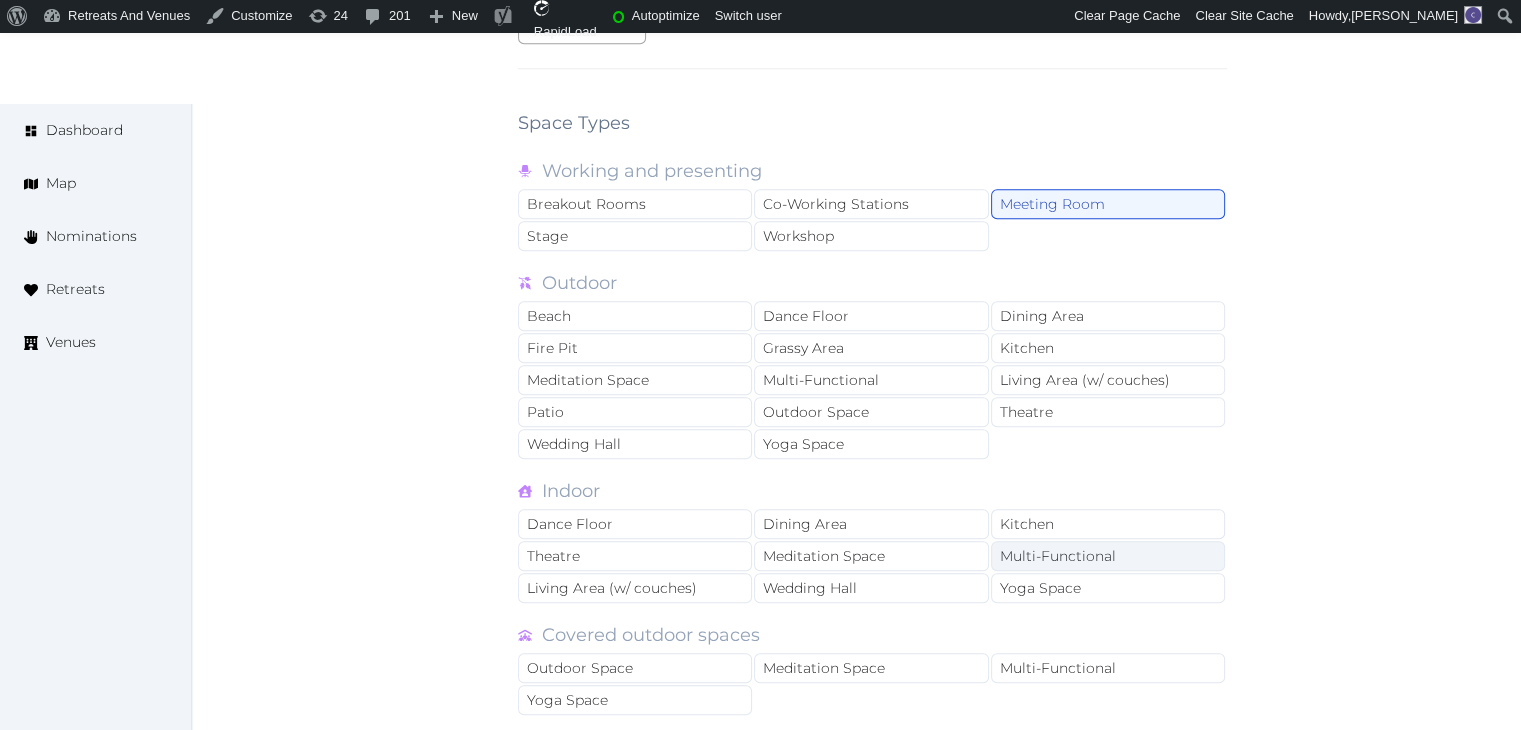 click on "Multi-Functional" at bounding box center (1108, 556) 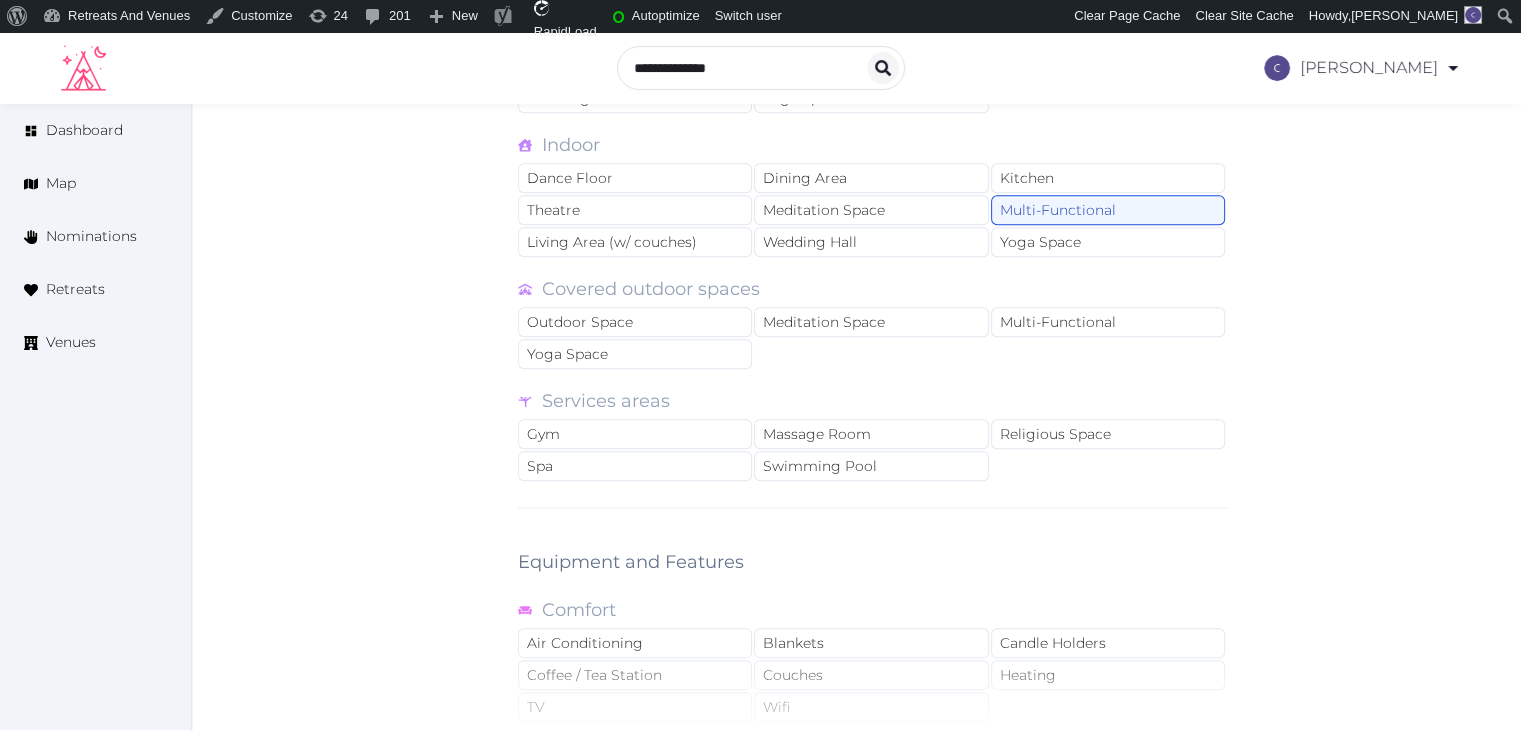 scroll, scrollTop: 2200, scrollLeft: 0, axis: vertical 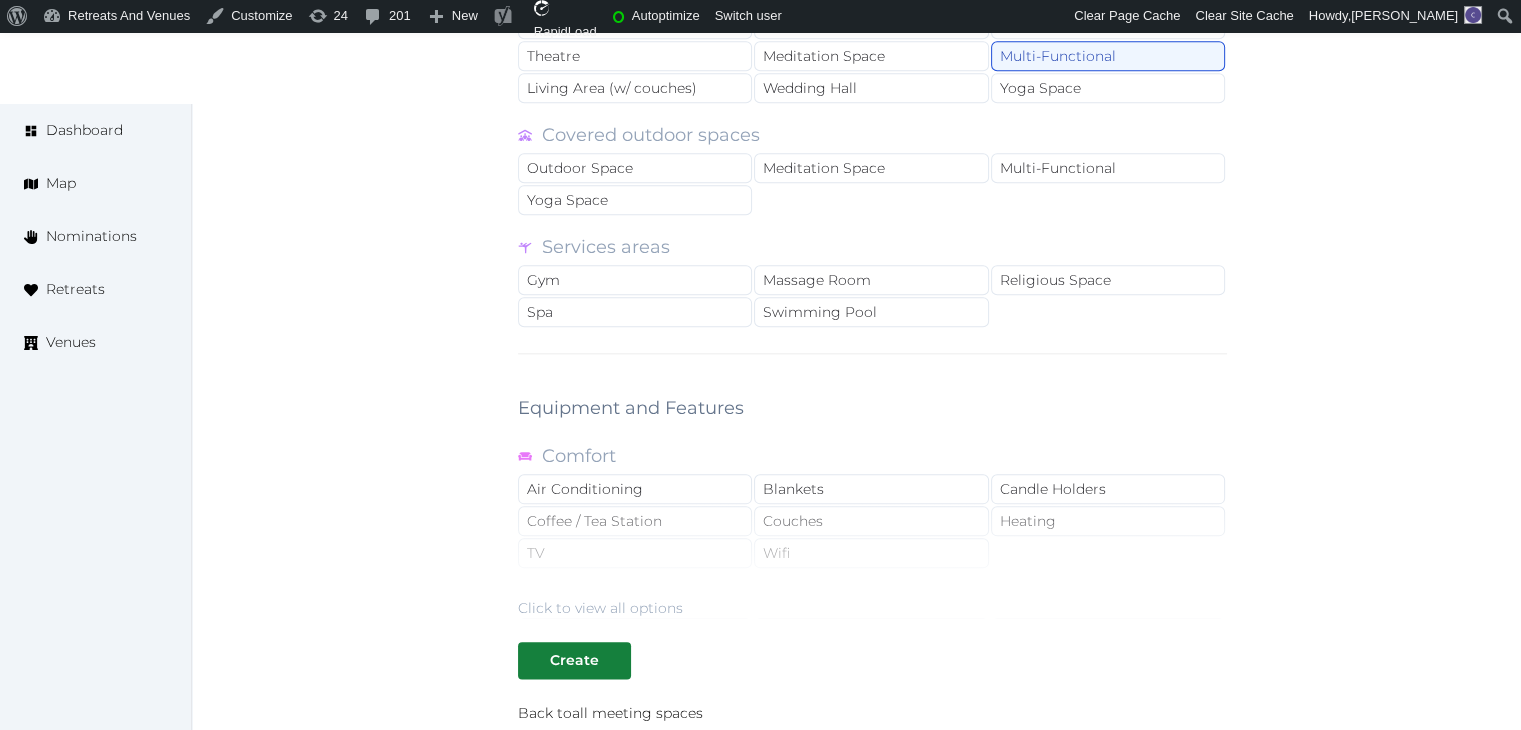 click on "Click to view all options" at bounding box center [872, 554] 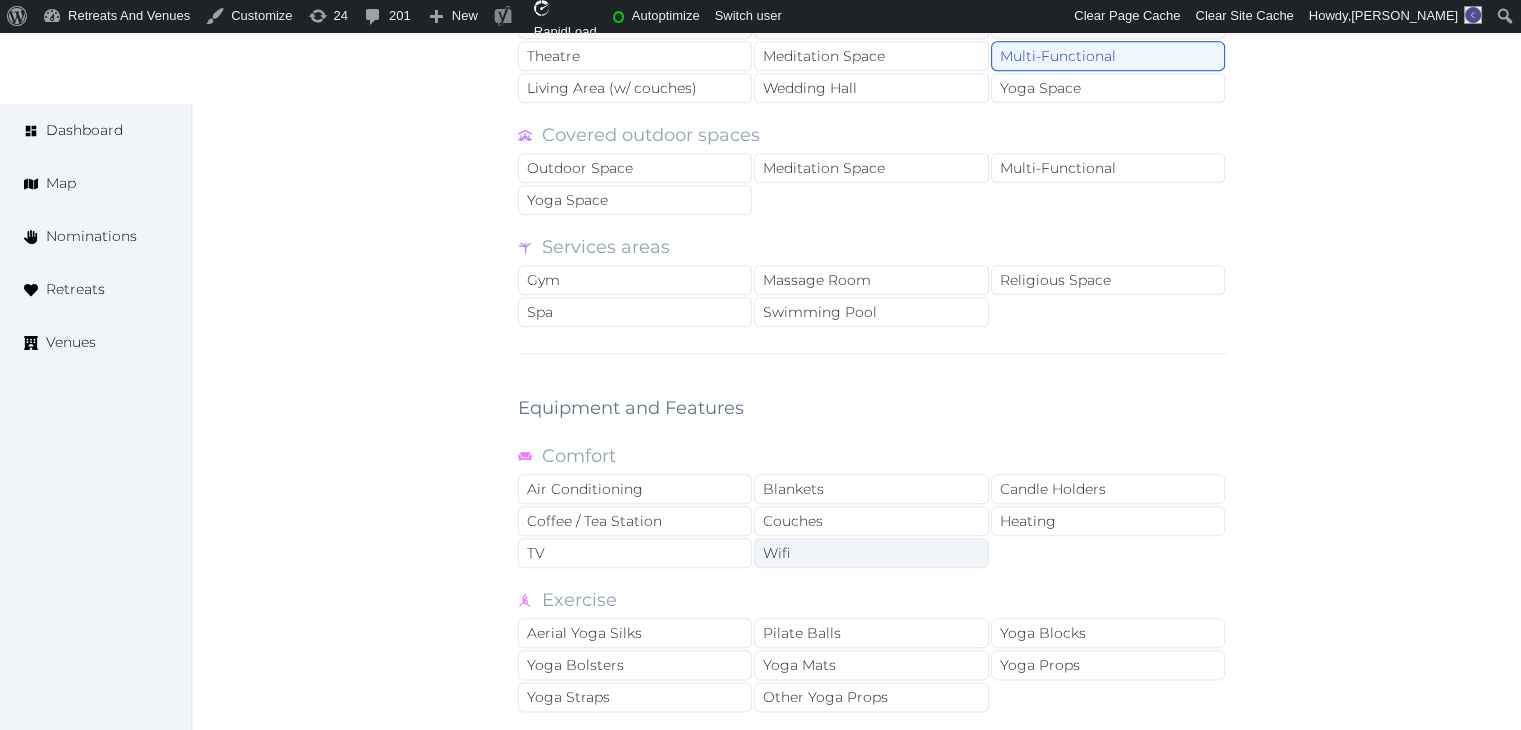 click on "Wifi" at bounding box center [871, 553] 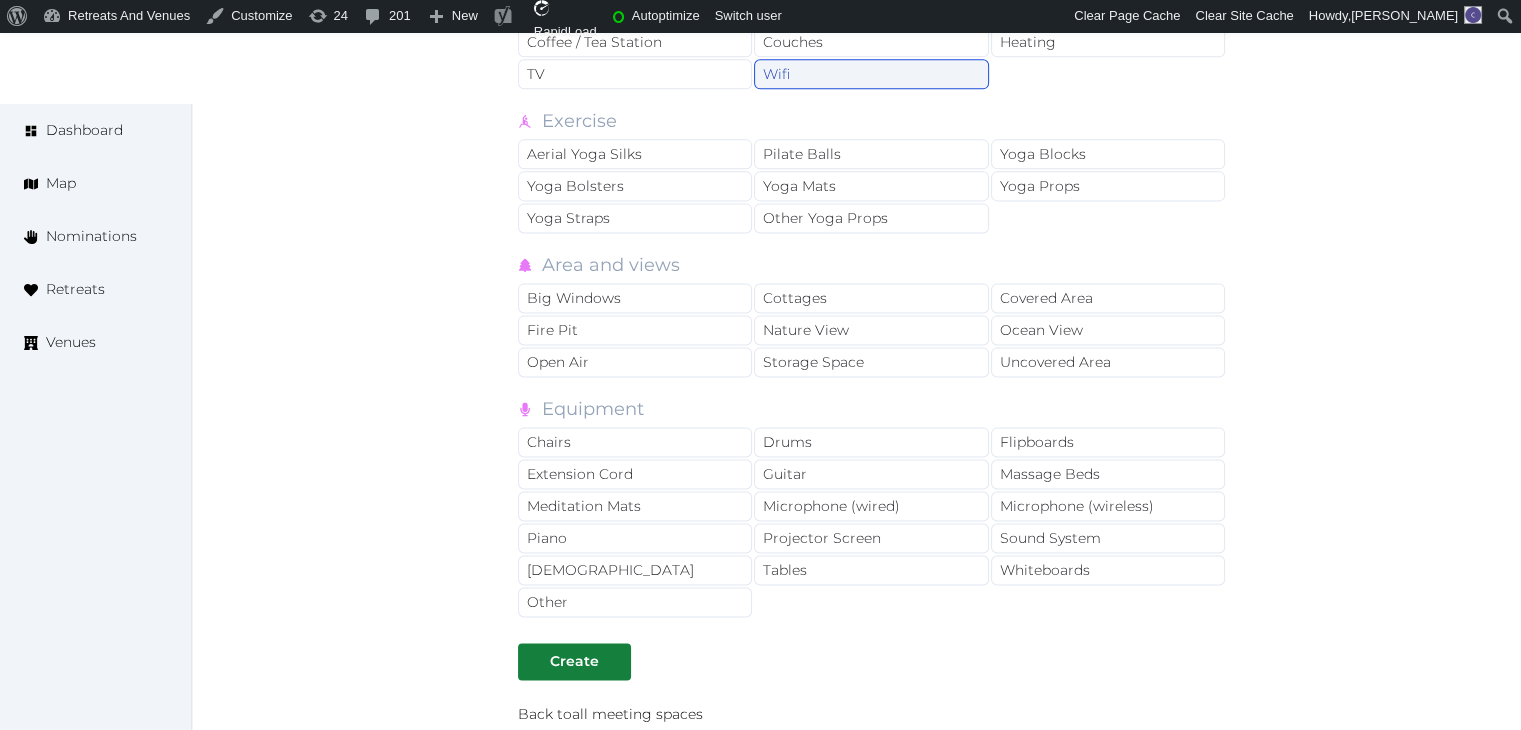scroll, scrollTop: 2700, scrollLeft: 0, axis: vertical 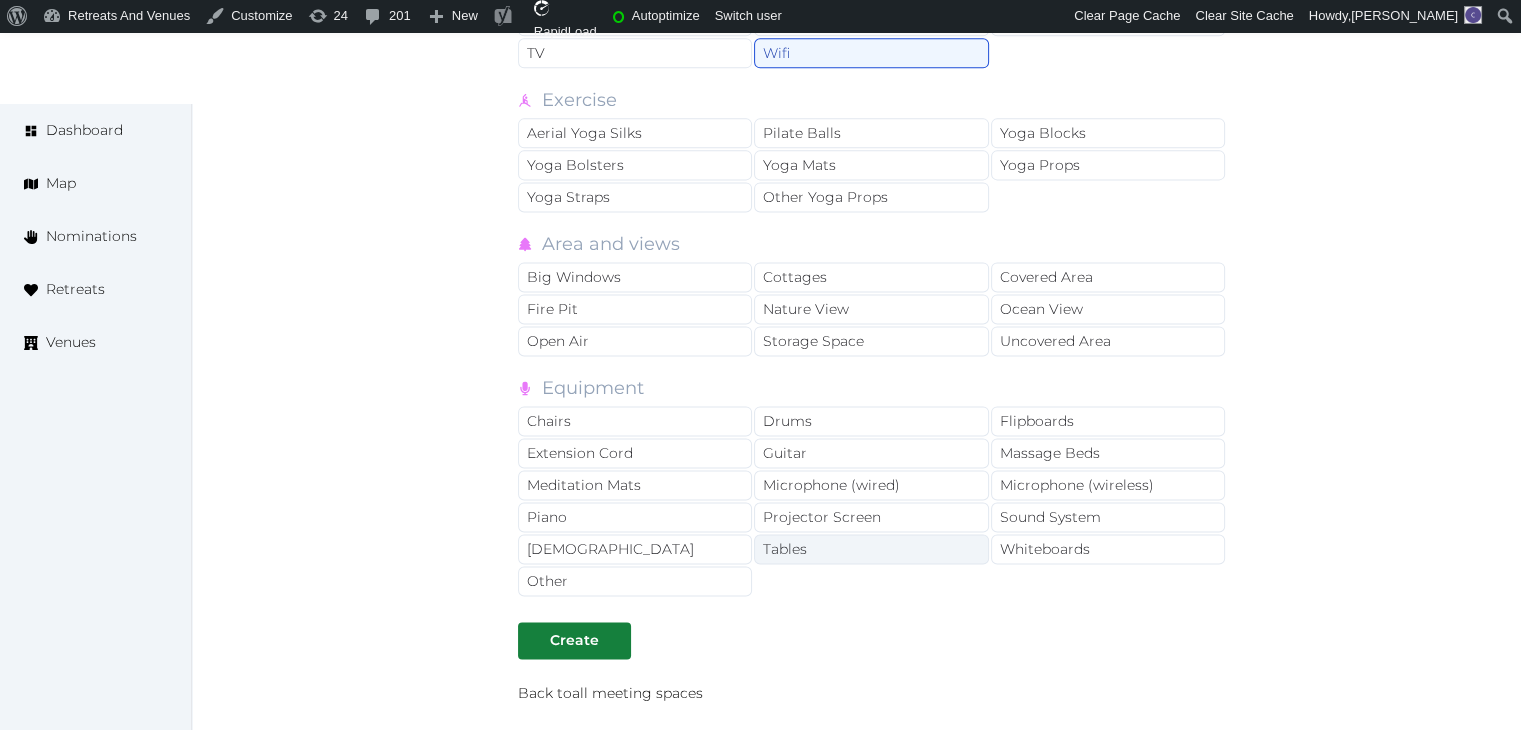 click on "Tables" at bounding box center (871, 549) 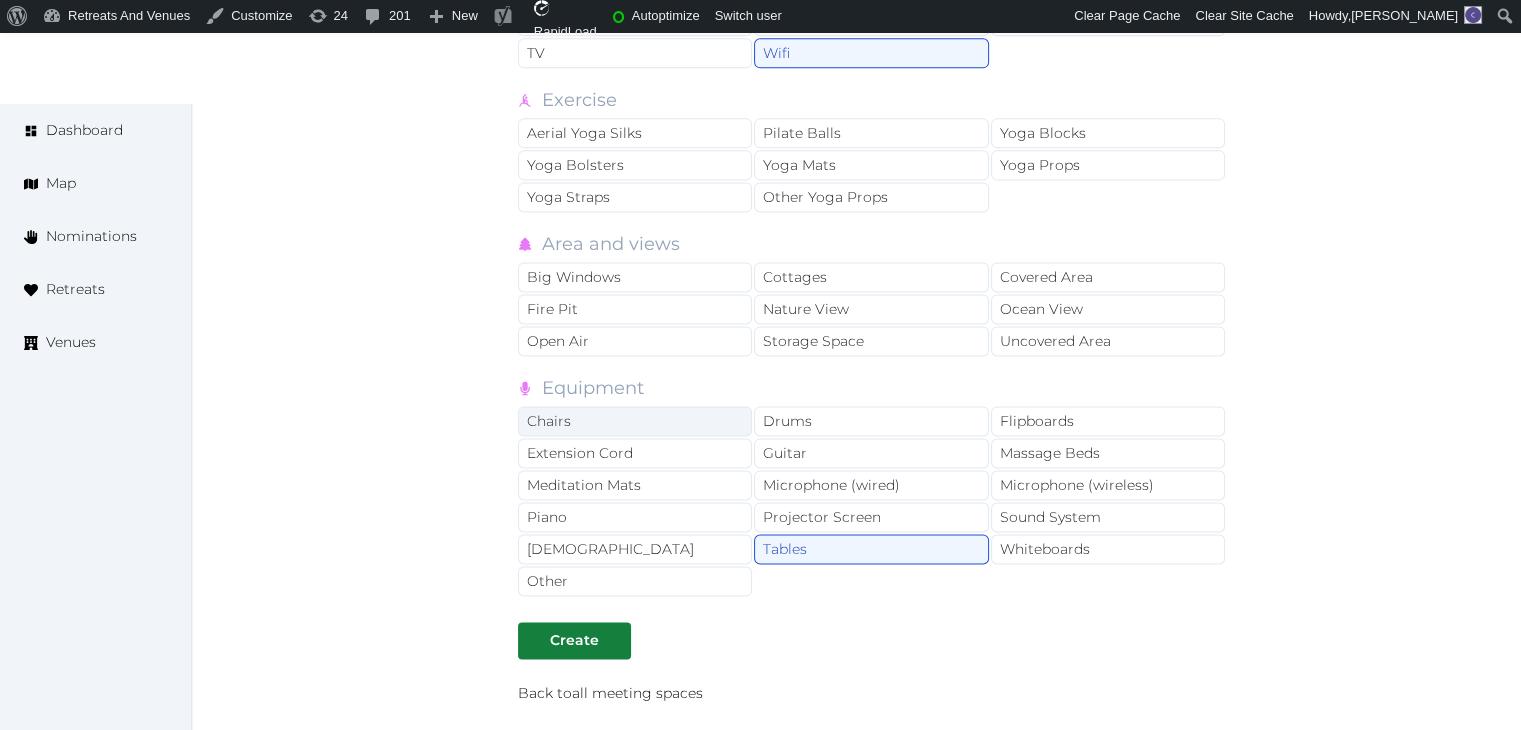 click on "Chairs" at bounding box center (635, 421) 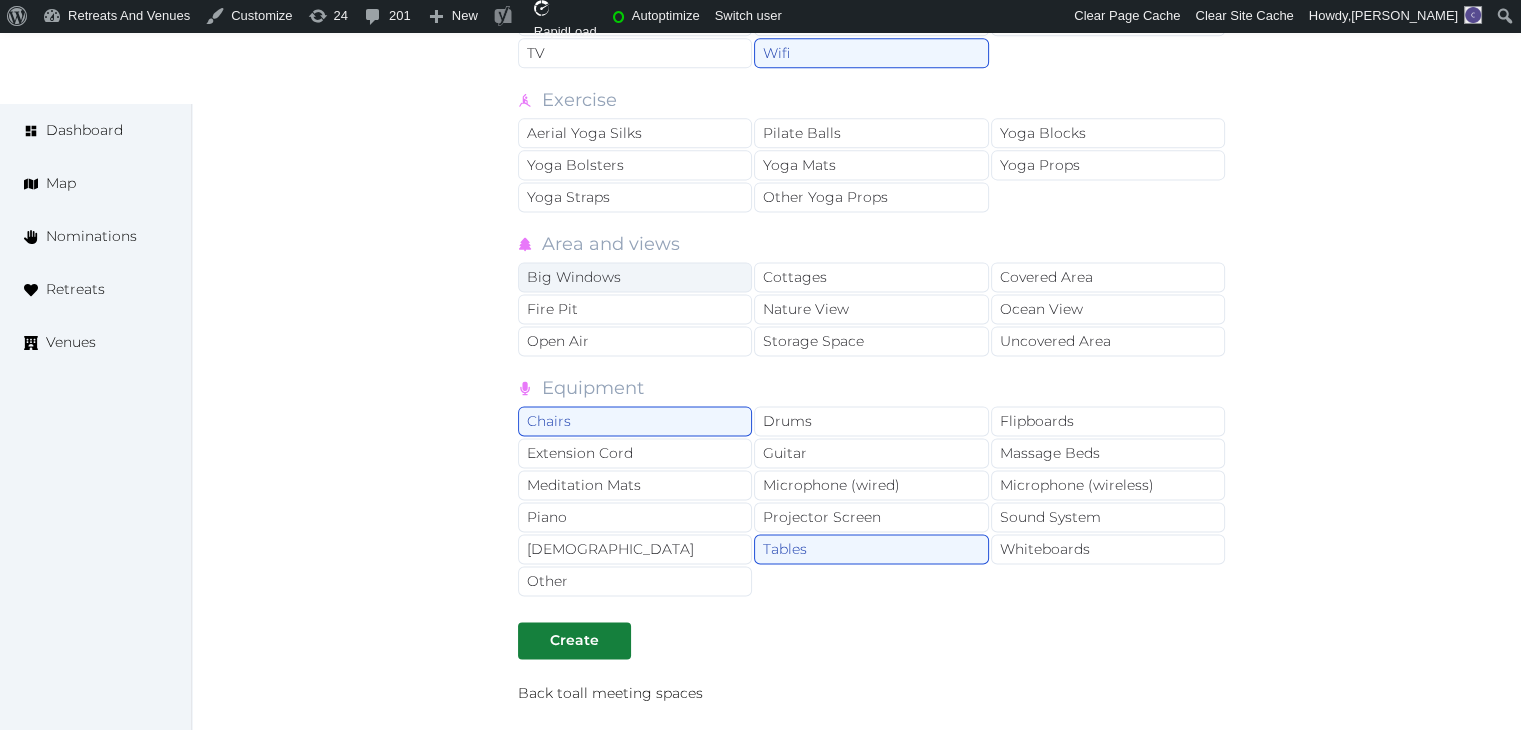 click on "Big Windows" at bounding box center (635, 277) 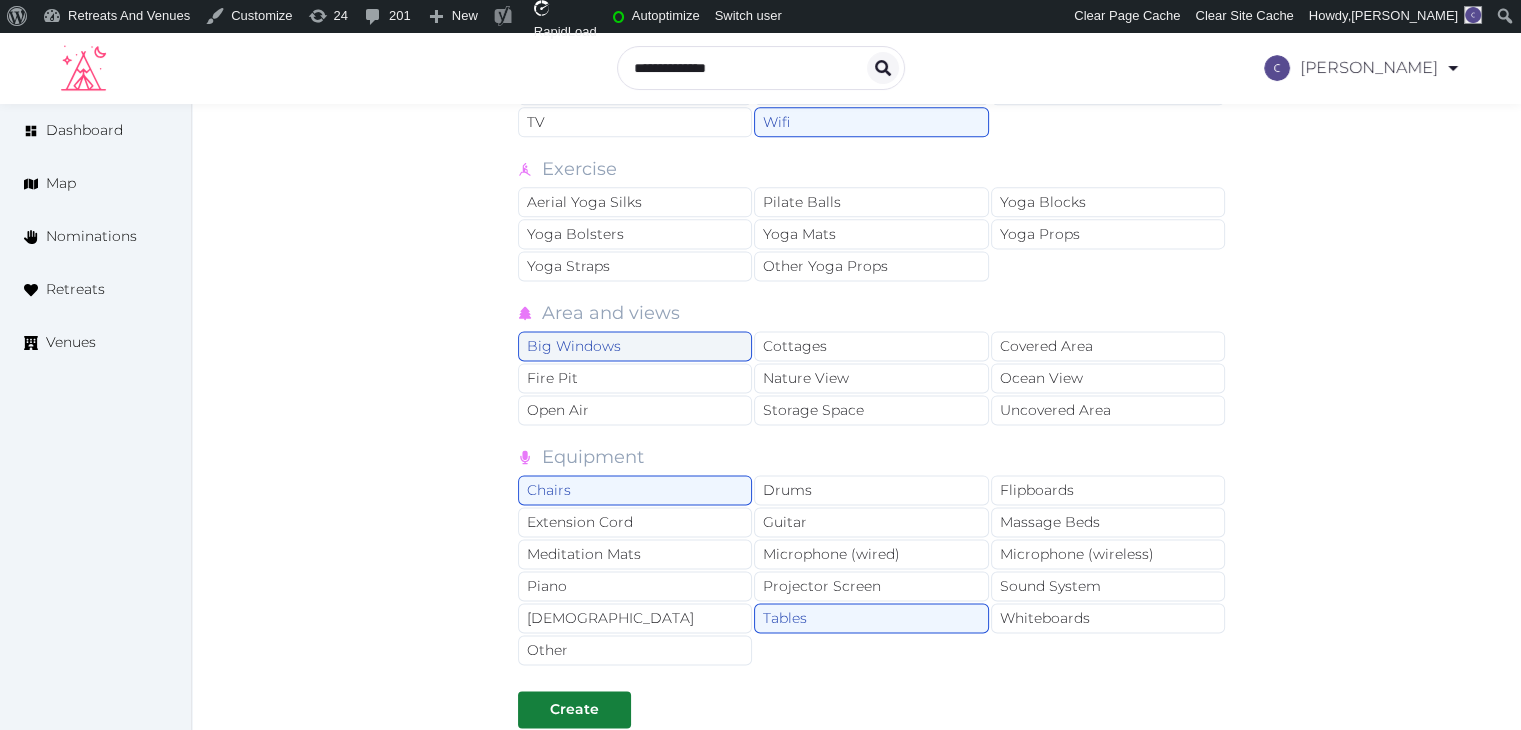 scroll, scrollTop: 2600, scrollLeft: 0, axis: vertical 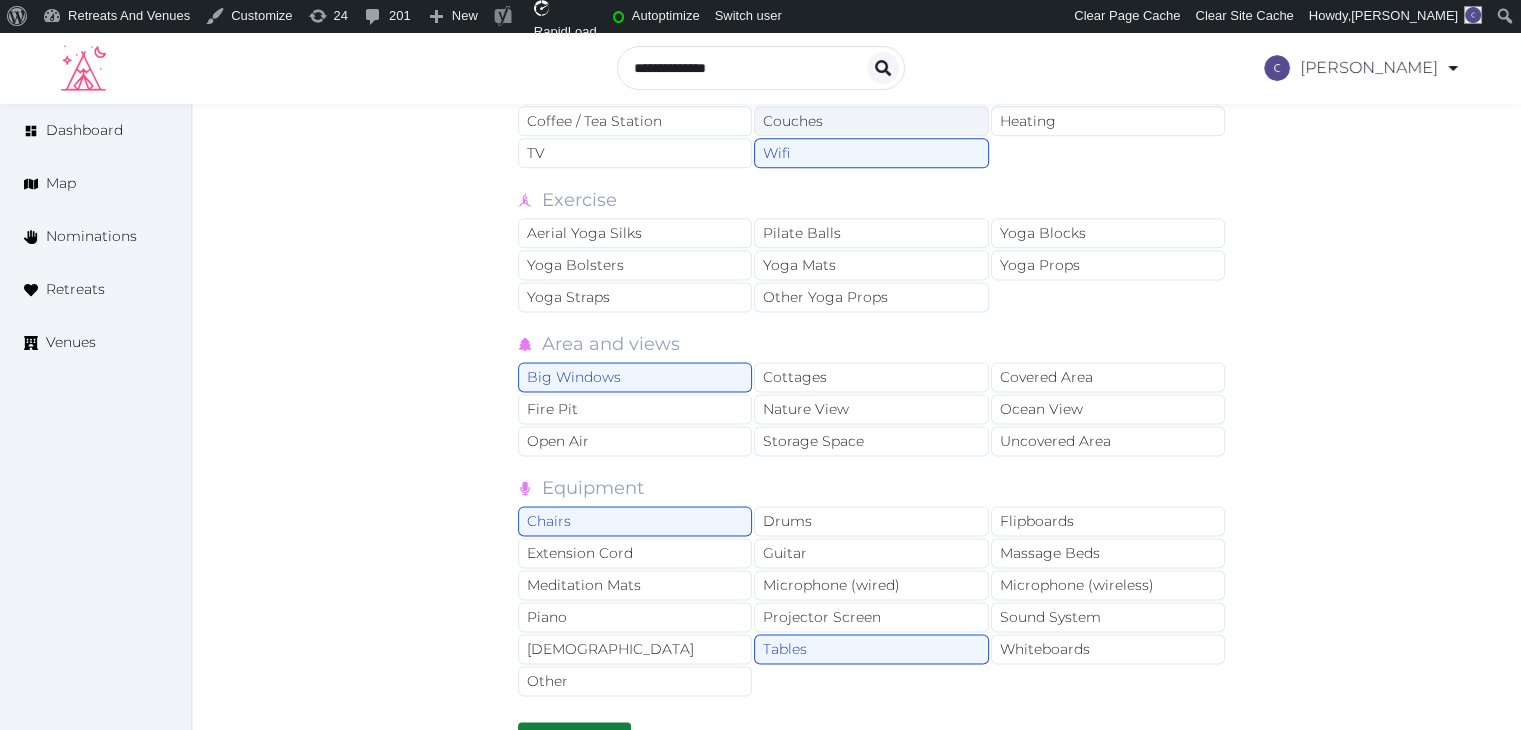 click on "Couches" at bounding box center [871, 121] 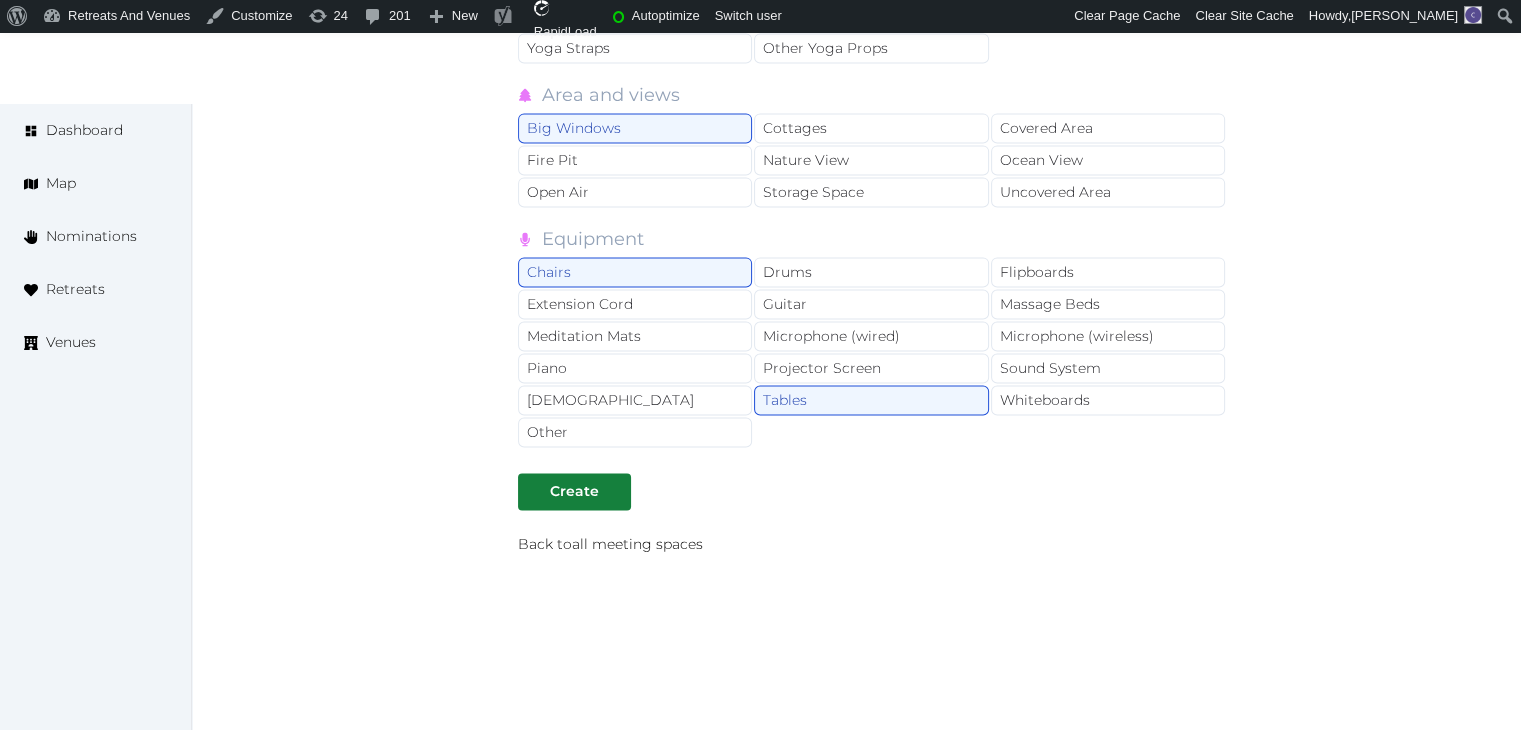 scroll, scrollTop: 2883, scrollLeft: 0, axis: vertical 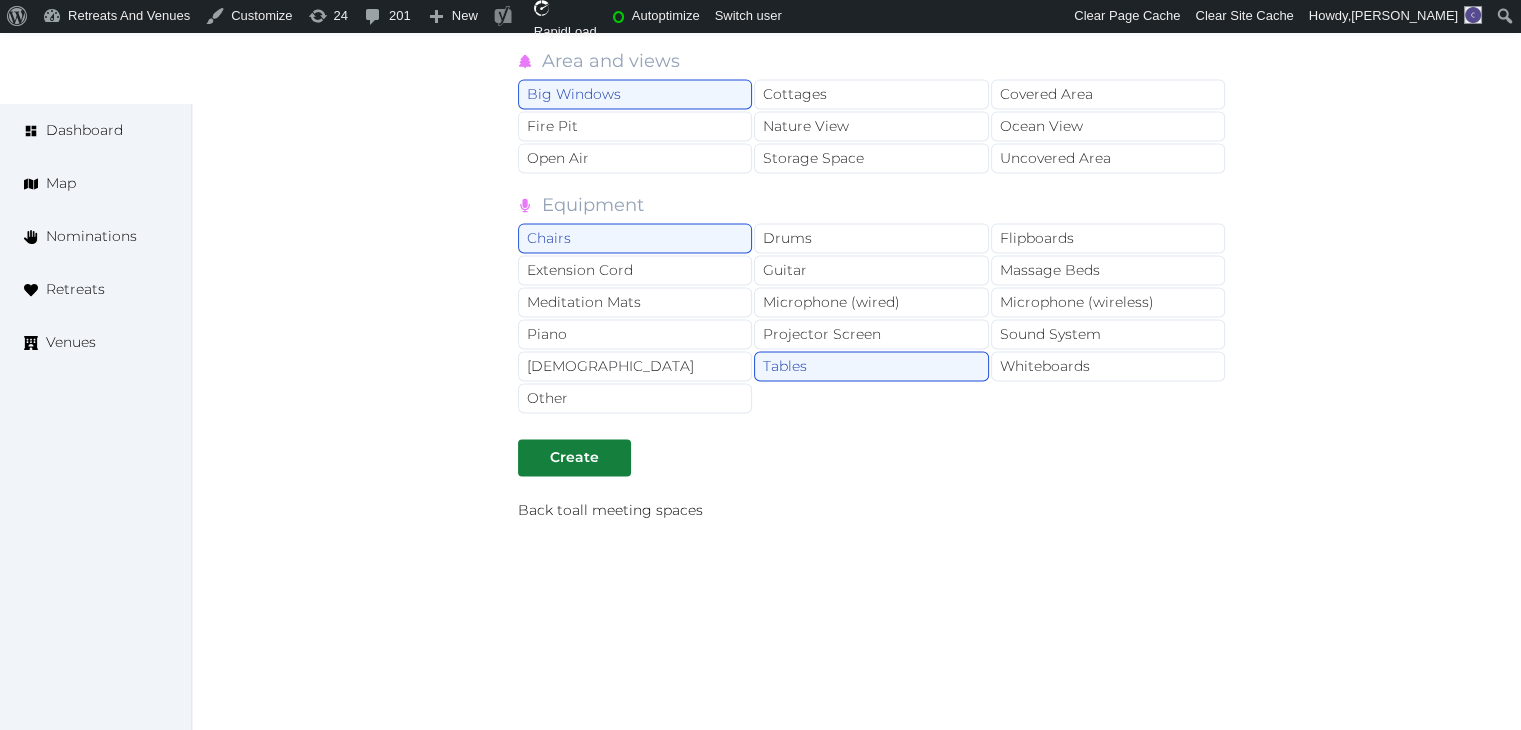 click on "**********" at bounding box center (872, -968) 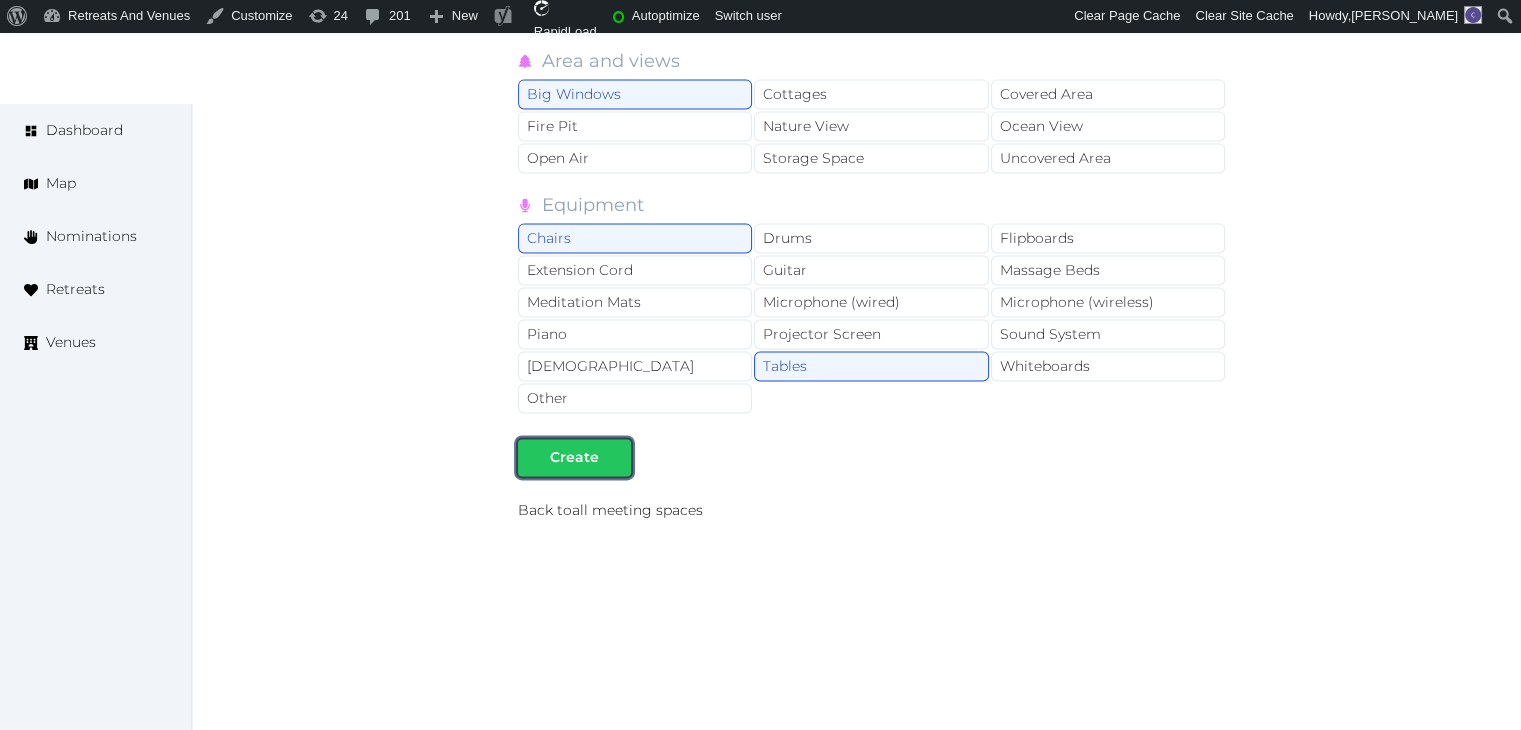 click on "Create" at bounding box center [574, 457] 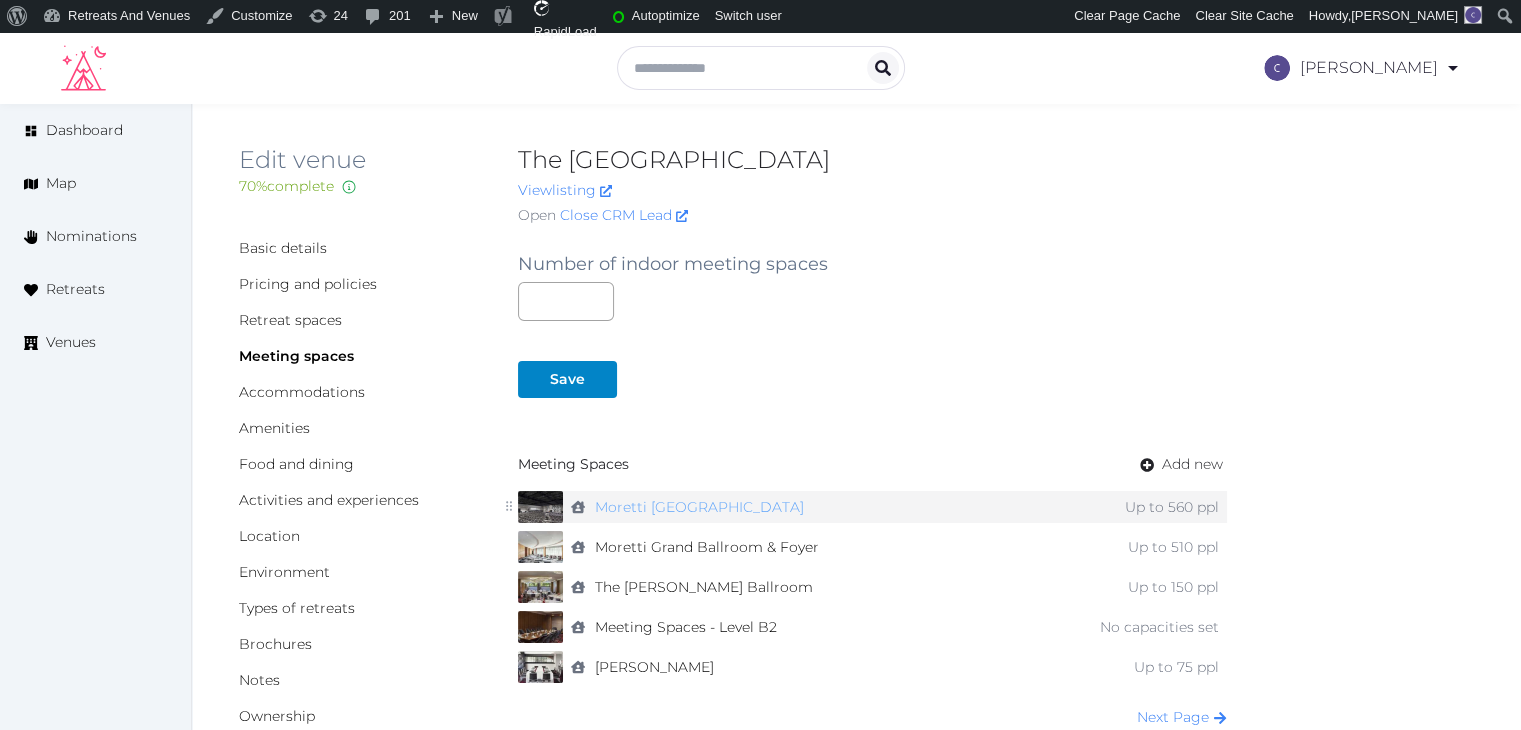 scroll, scrollTop: 100, scrollLeft: 0, axis: vertical 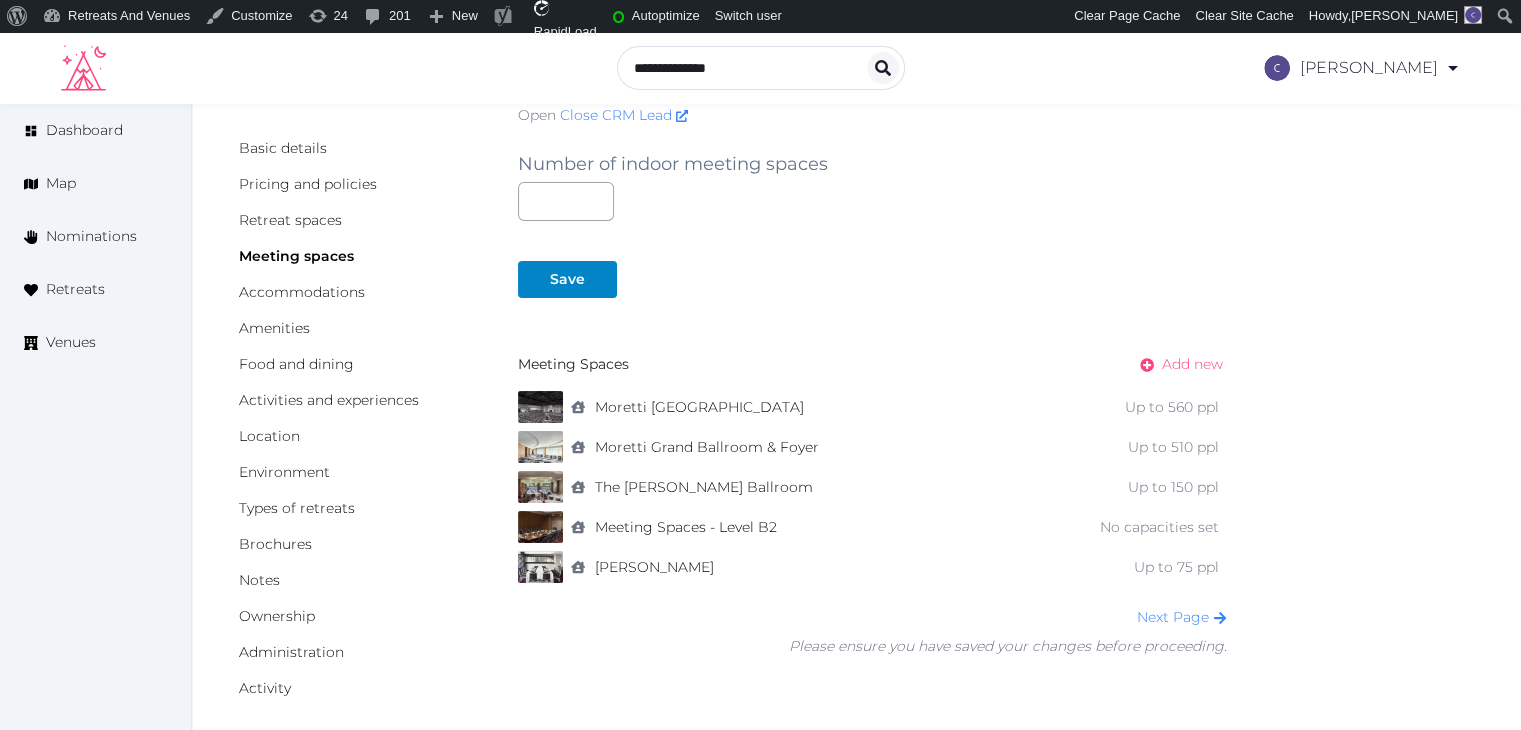click on "Add new" at bounding box center [1192, 364] 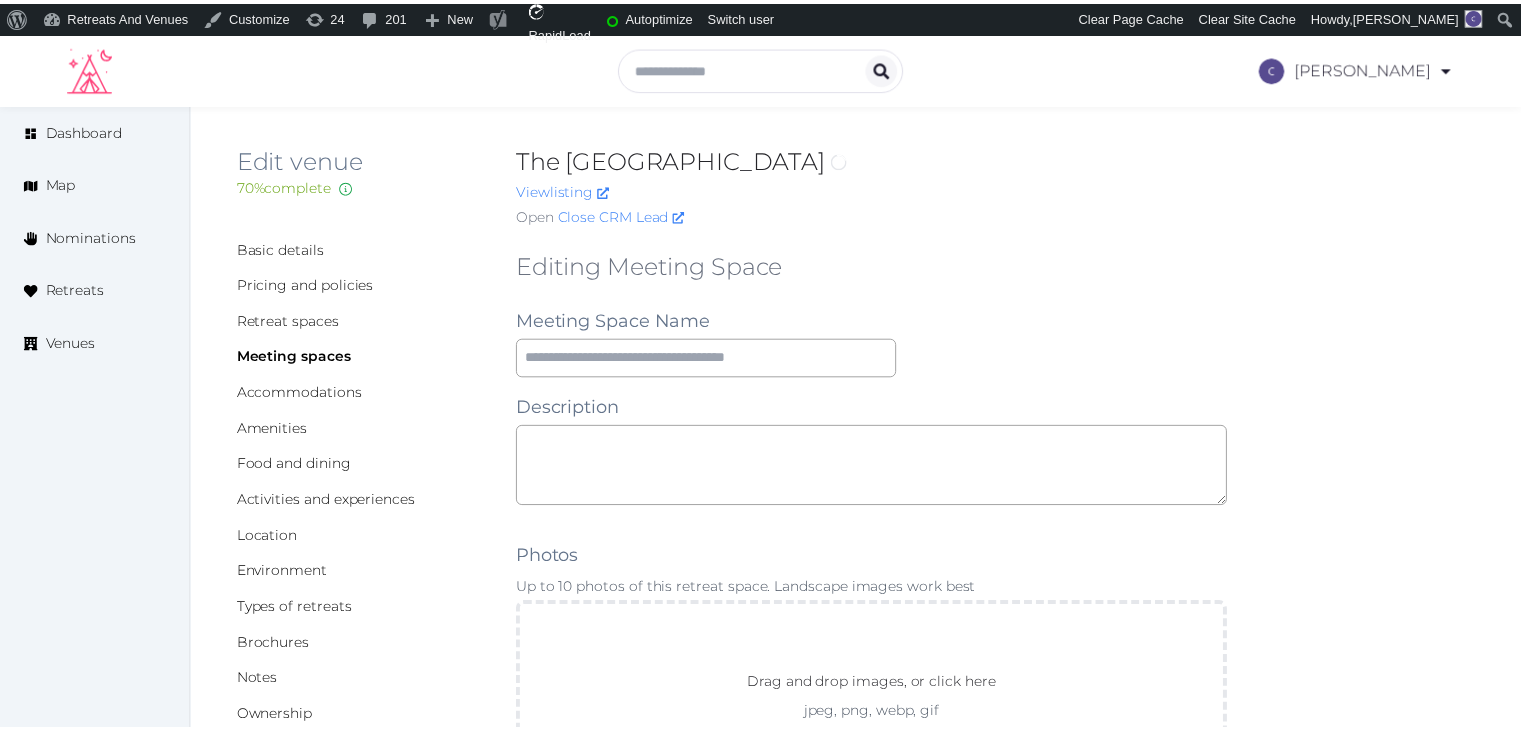 scroll, scrollTop: 0, scrollLeft: 0, axis: both 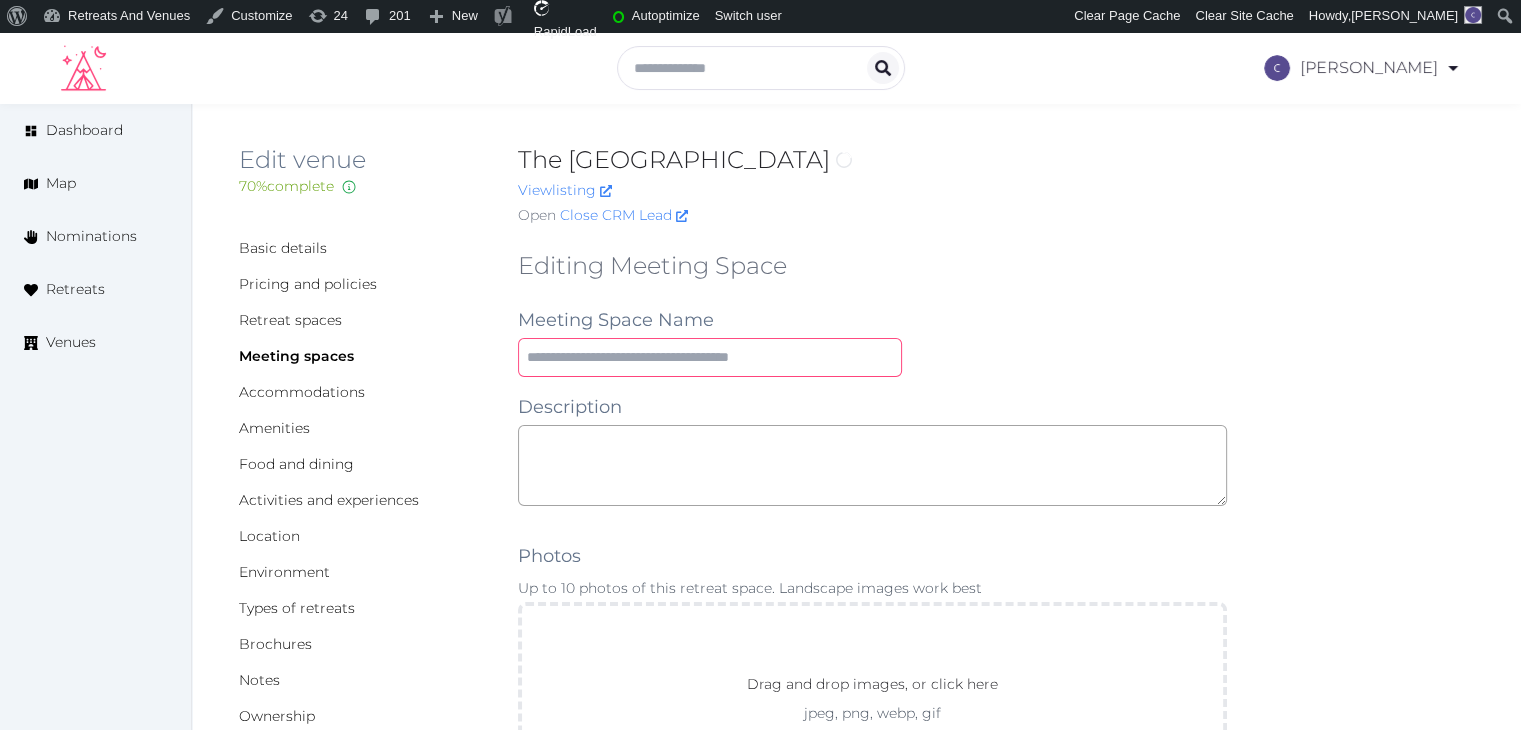 click at bounding box center (710, 357) 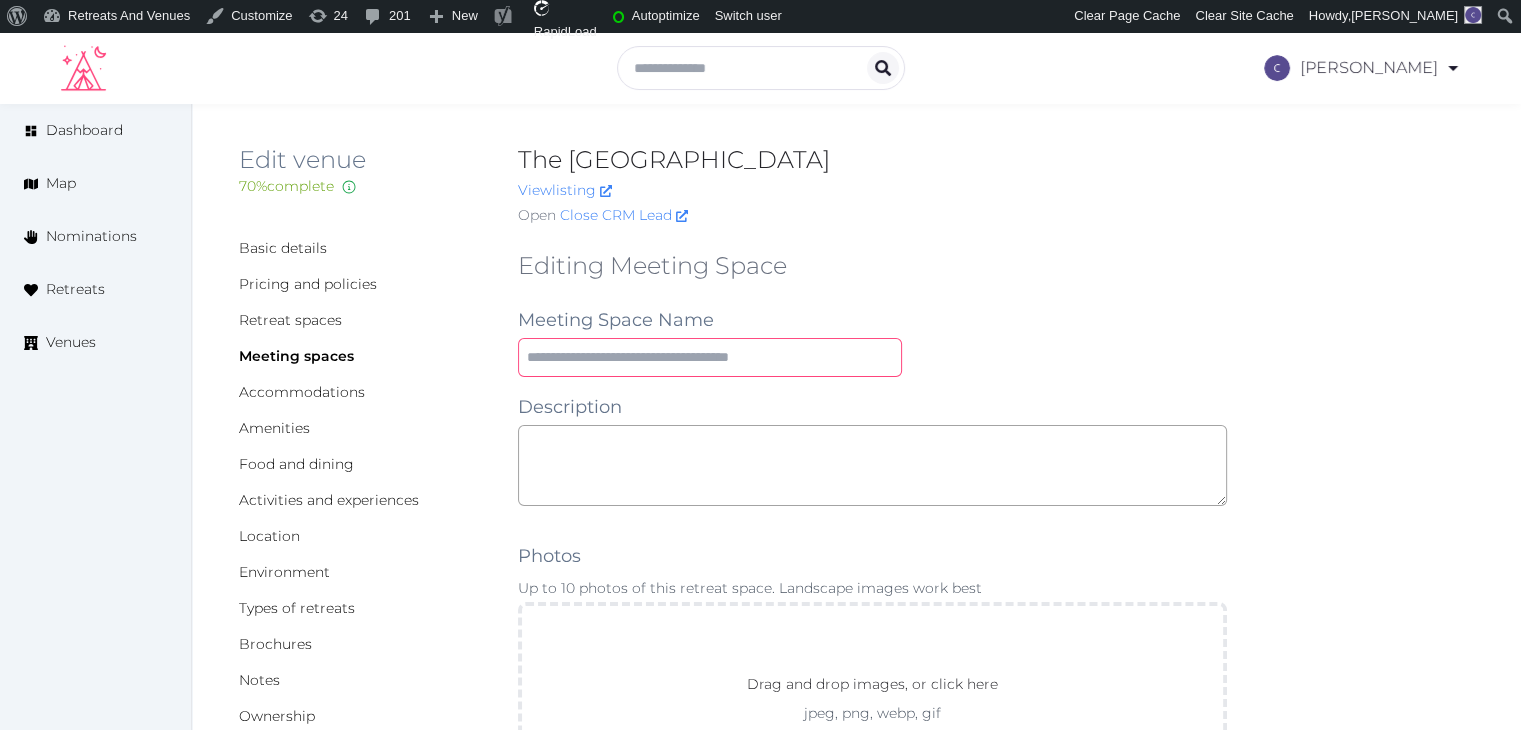paste on "**********" 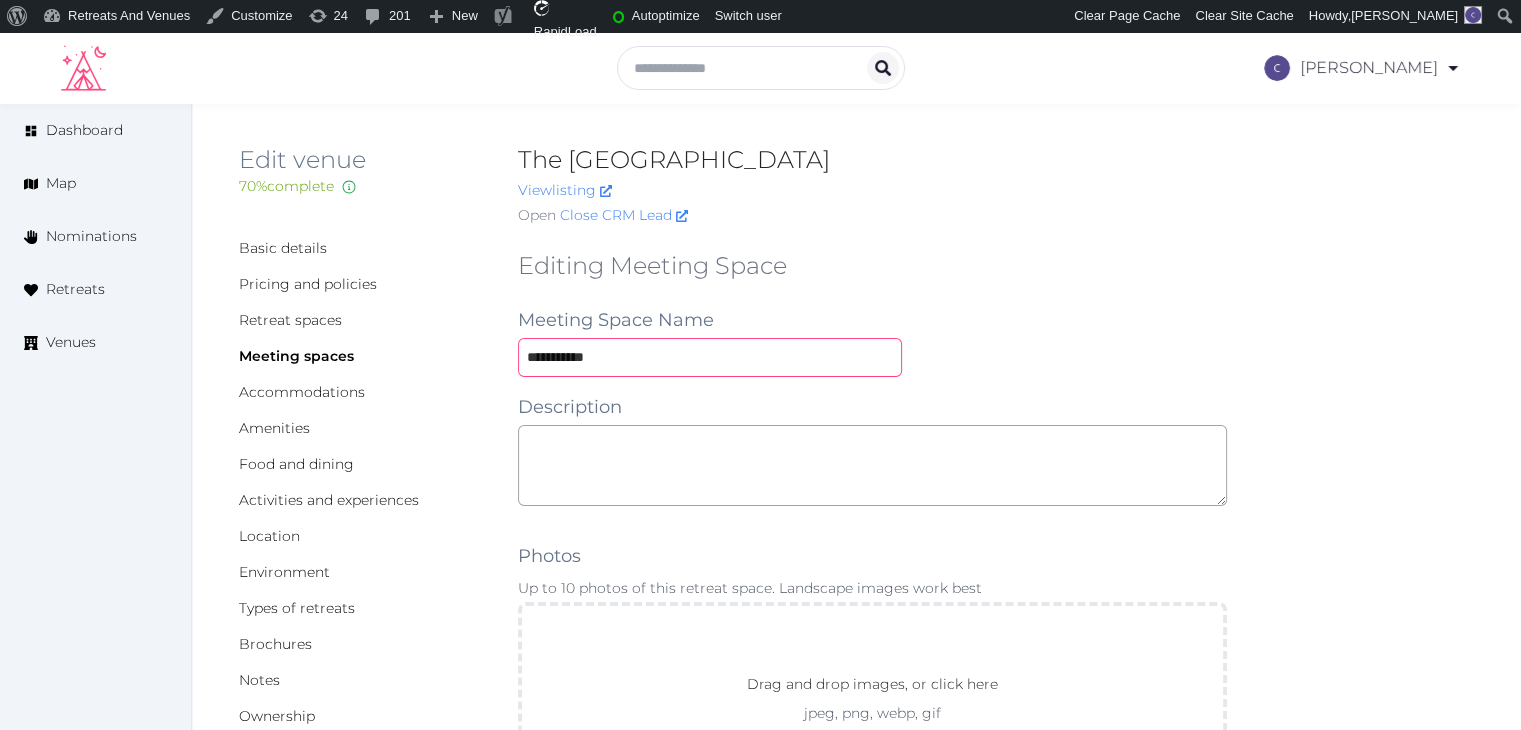 type on "**********" 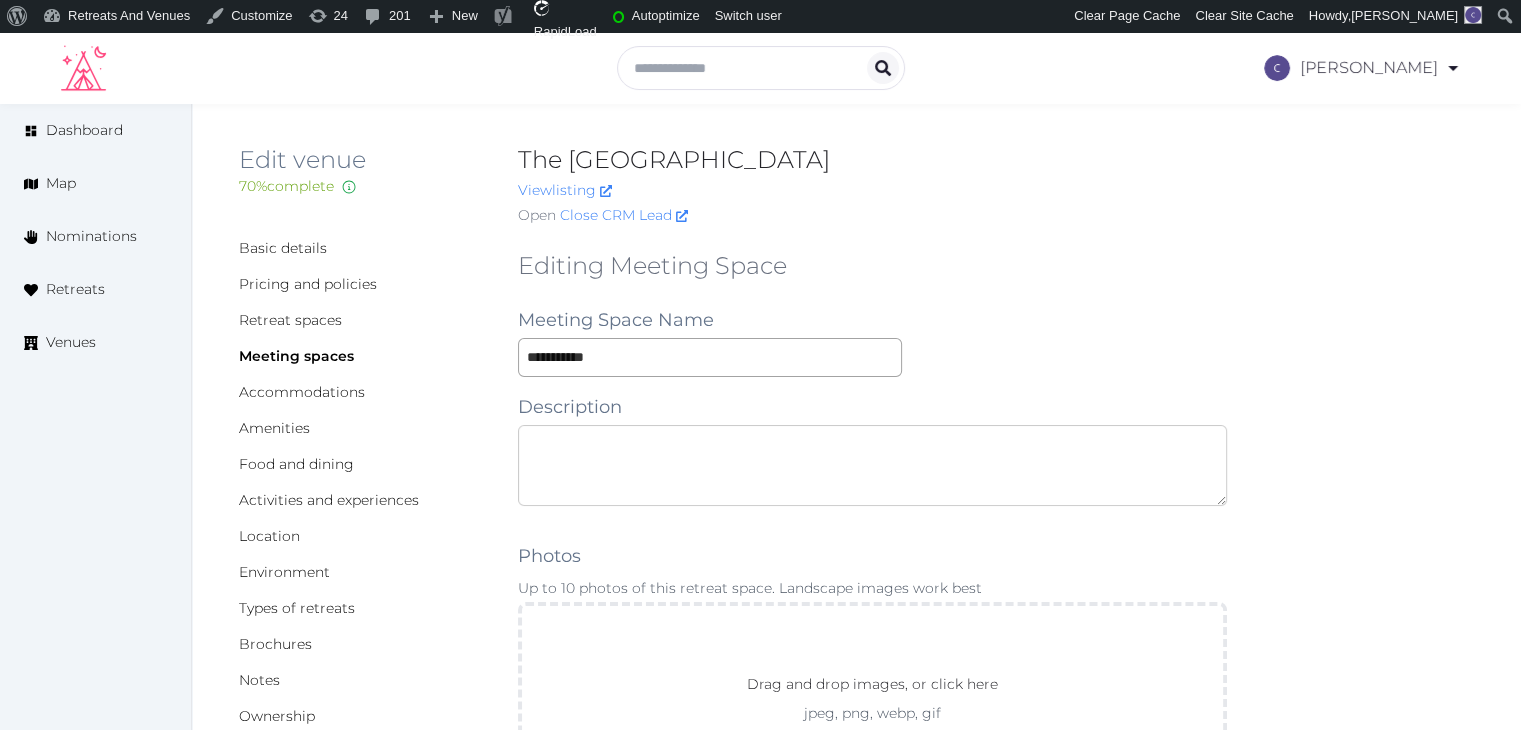 click at bounding box center (872, 465) 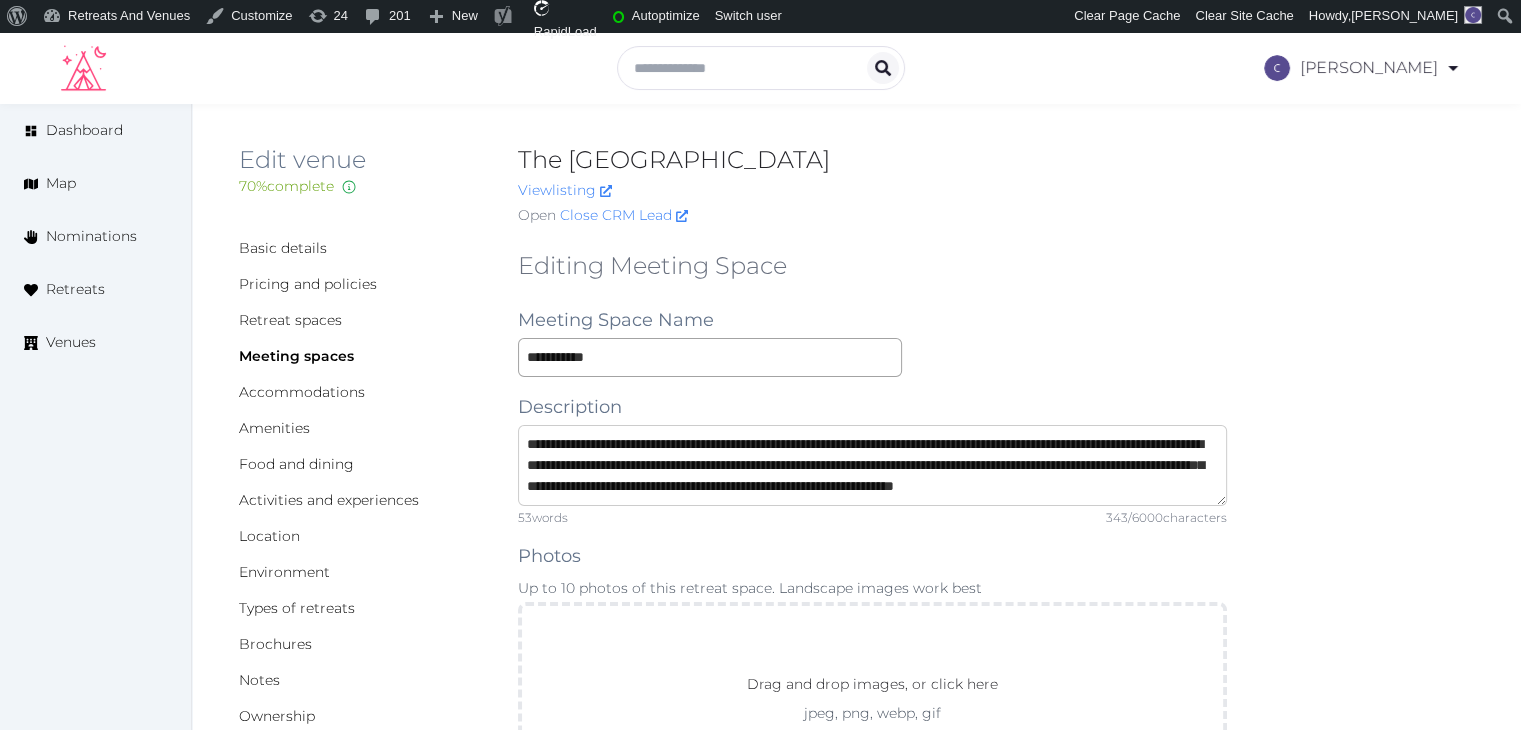 scroll, scrollTop: 11, scrollLeft: 0, axis: vertical 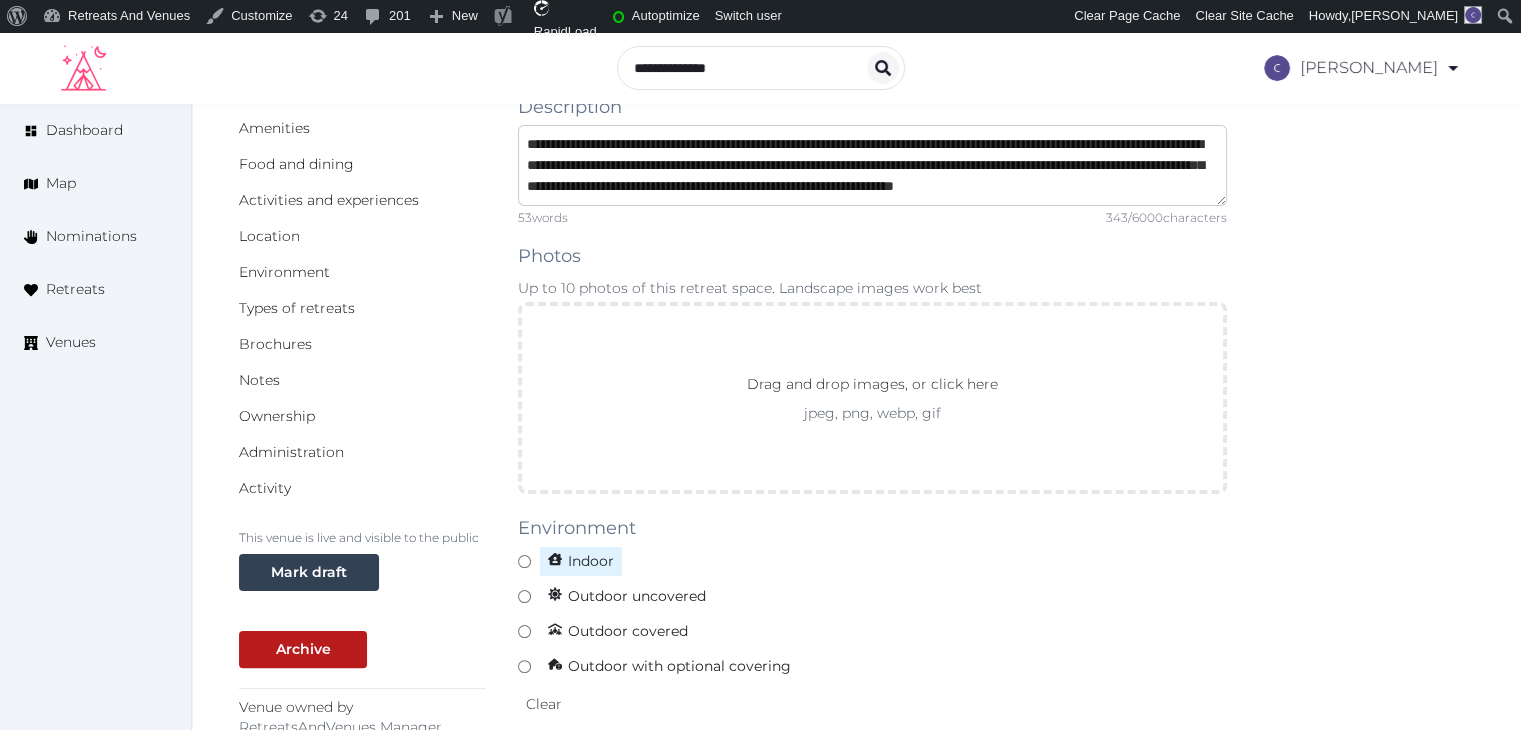 type on "**********" 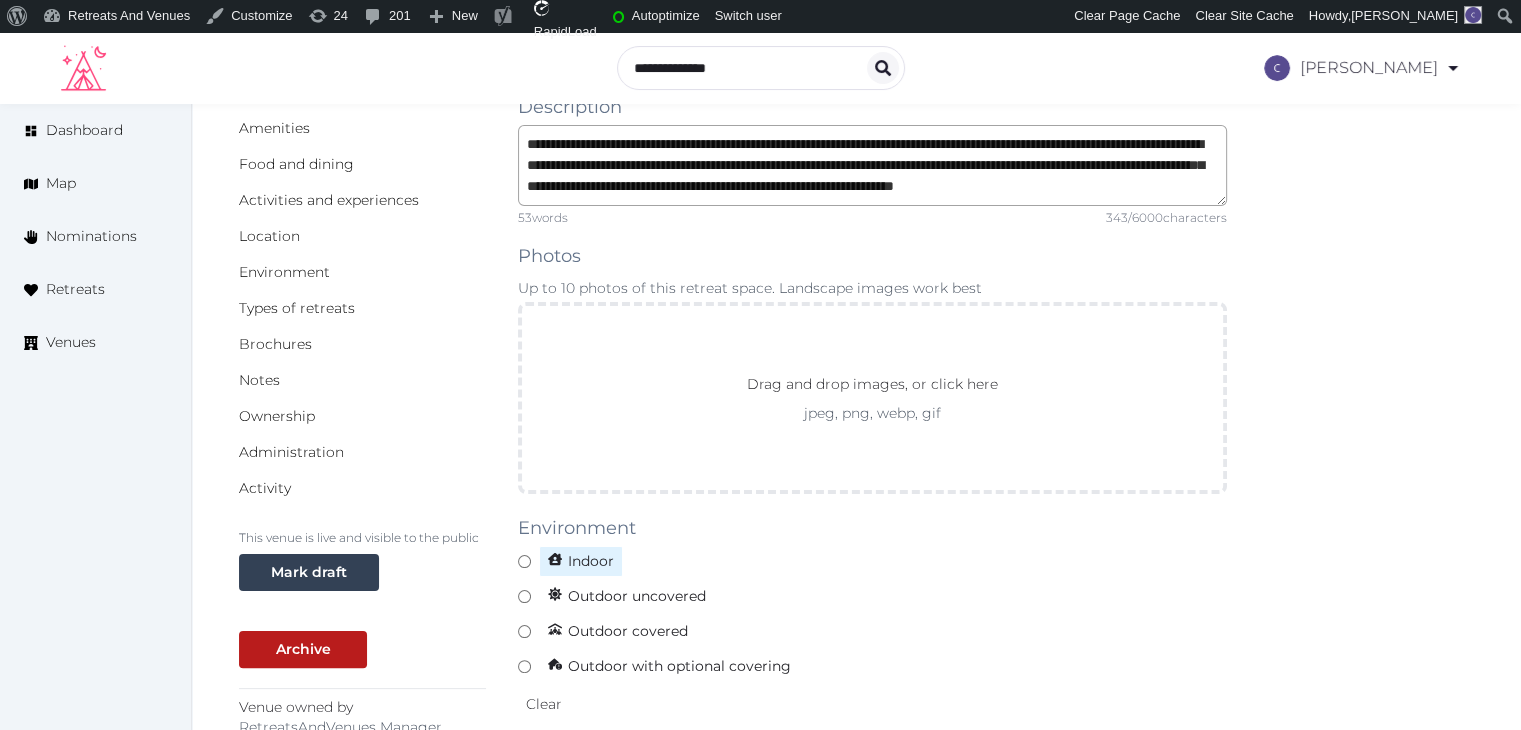 click on "Indoor" at bounding box center (581, 561) 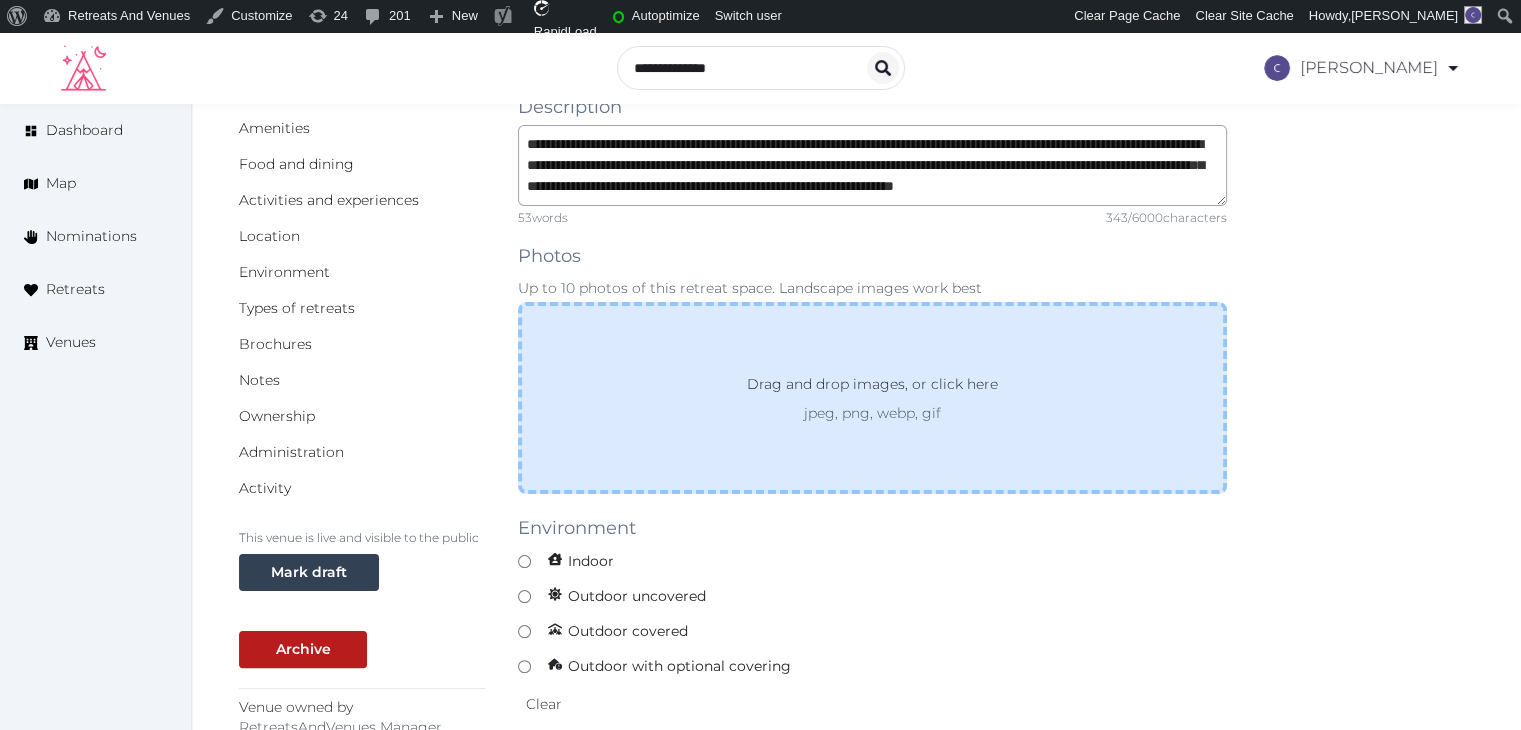 click on "Drag and drop images, or click here jpeg, png, webp, gif" at bounding box center [872, 398] 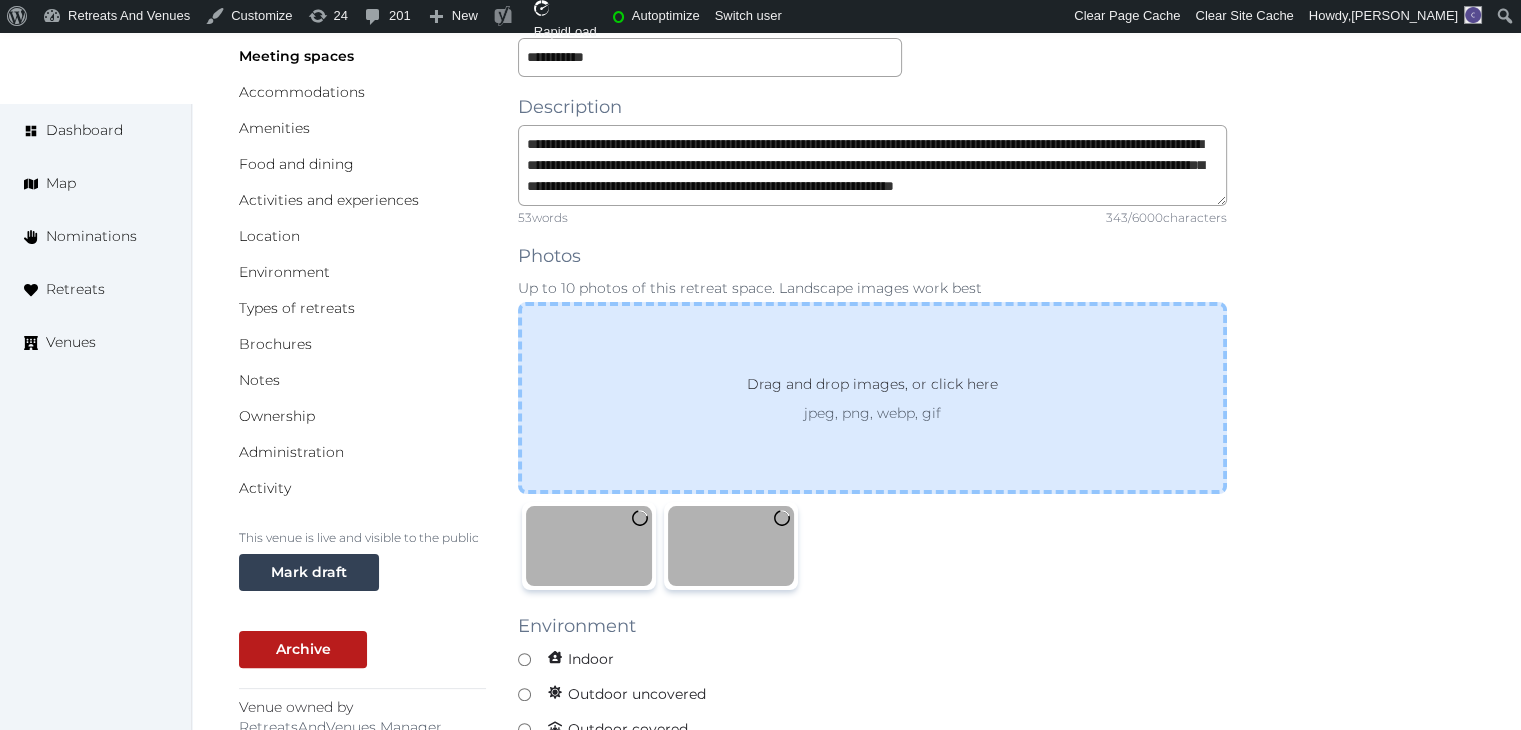 scroll, scrollTop: 500, scrollLeft: 0, axis: vertical 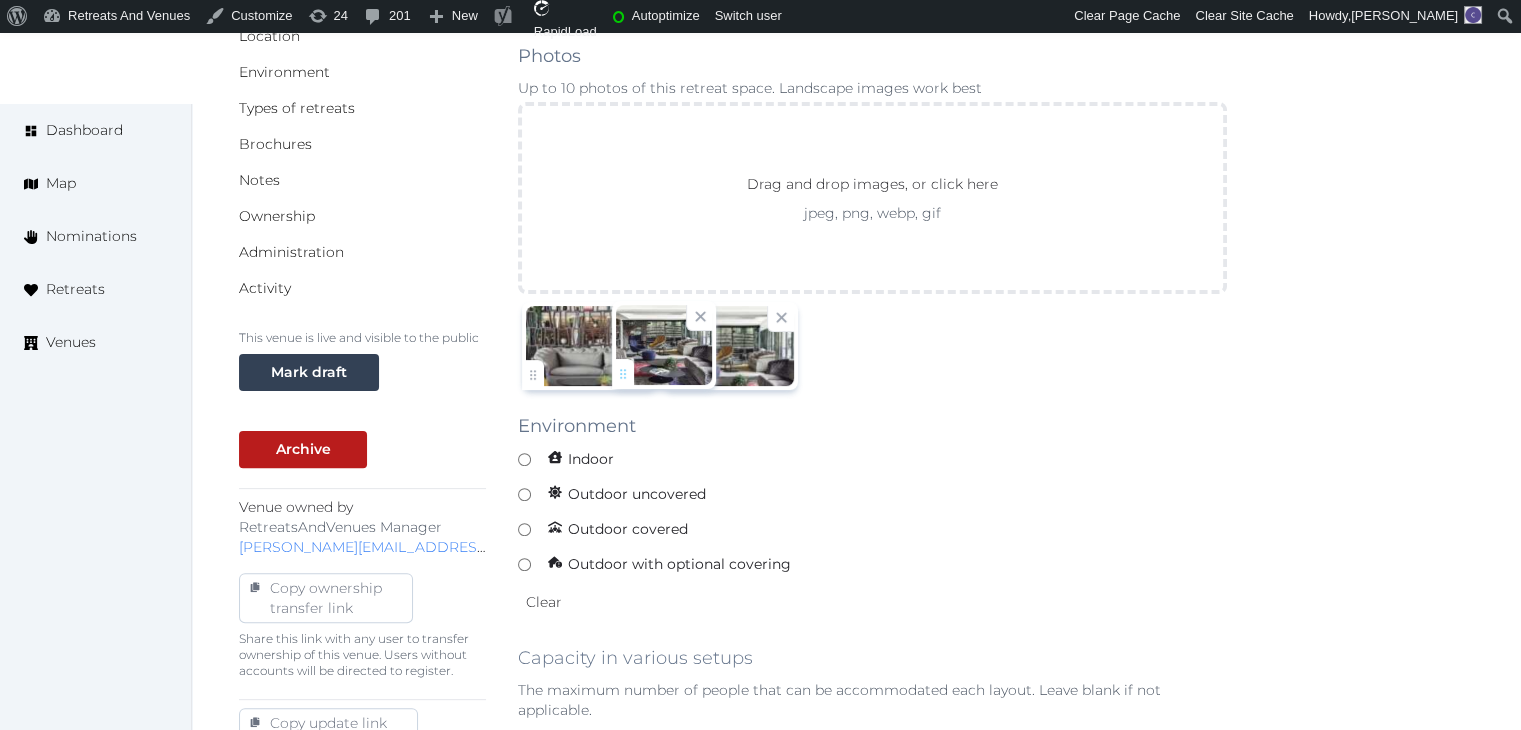 drag, startPoint x: 683, startPoint y: 373, endPoint x: 572, endPoint y: 373, distance: 111 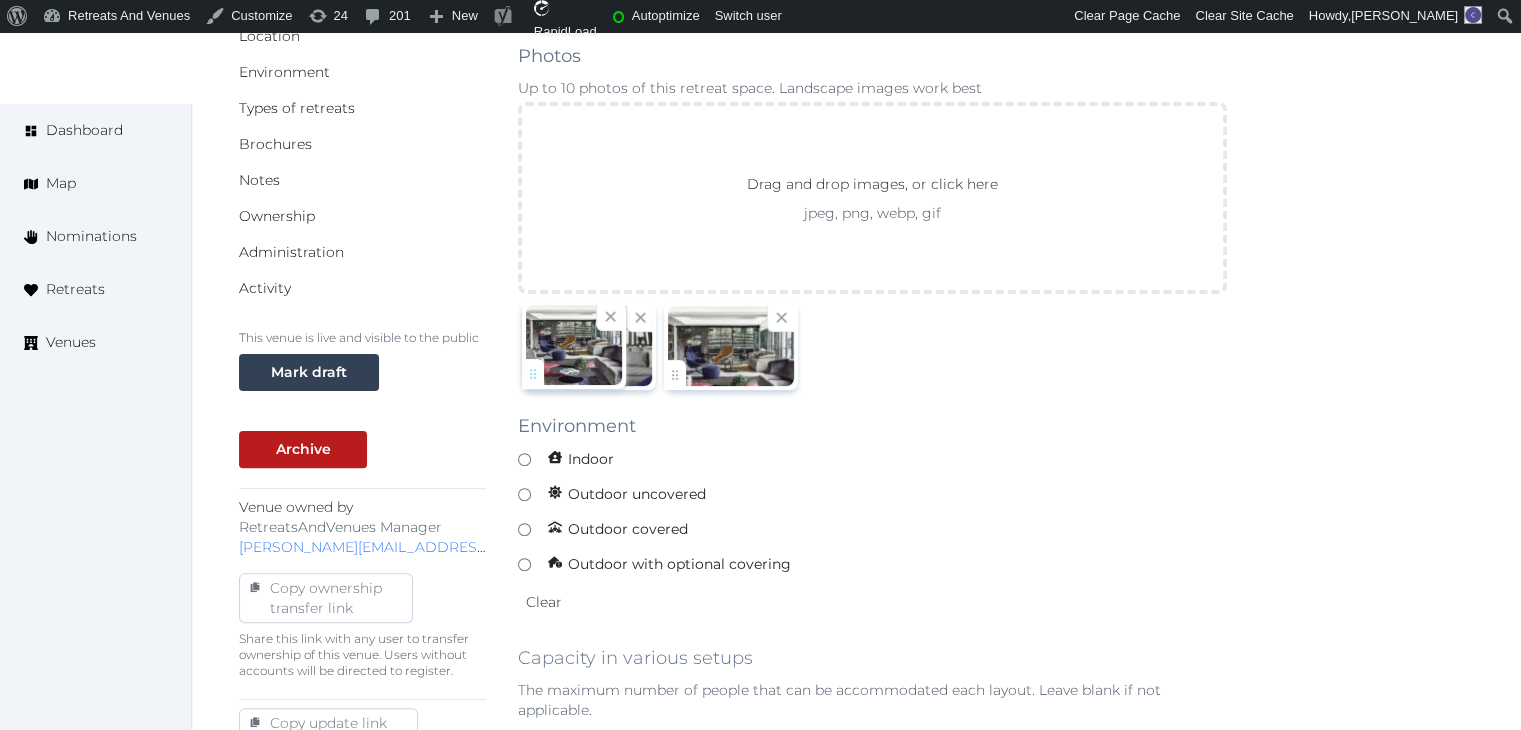 click on "Catherine Mesina   Account My Venue Listings My Retreats Logout      Dashboard Map Nominations Retreats Venues Edit venue 70 %  complete Fill out all the fields in your listing to increase its completion percentage.   A higher completion percentage will make your listing more attractive and result in better matches. The Watergate Hotel   View  listing   Open    Close CRM Lead Basic details Pricing and policies Retreat spaces Meeting spaces Accommodations Amenities Food and dining Activities and experiences Location Environment Types of retreats Brochures Notes Ownership Administration Activity This venue is live and visible to the public Mark draft Archive Venue owned by RetreatsAndVenues Manager c.o.r.e.y.sanford@retreatsandvenues.com Copy ownership transfer link Share this link with any user to transfer ownership of this venue. Users without accounts will be directed to register. Copy update link Copy recommended link Copy shortlist link" at bounding box center (760, 842) 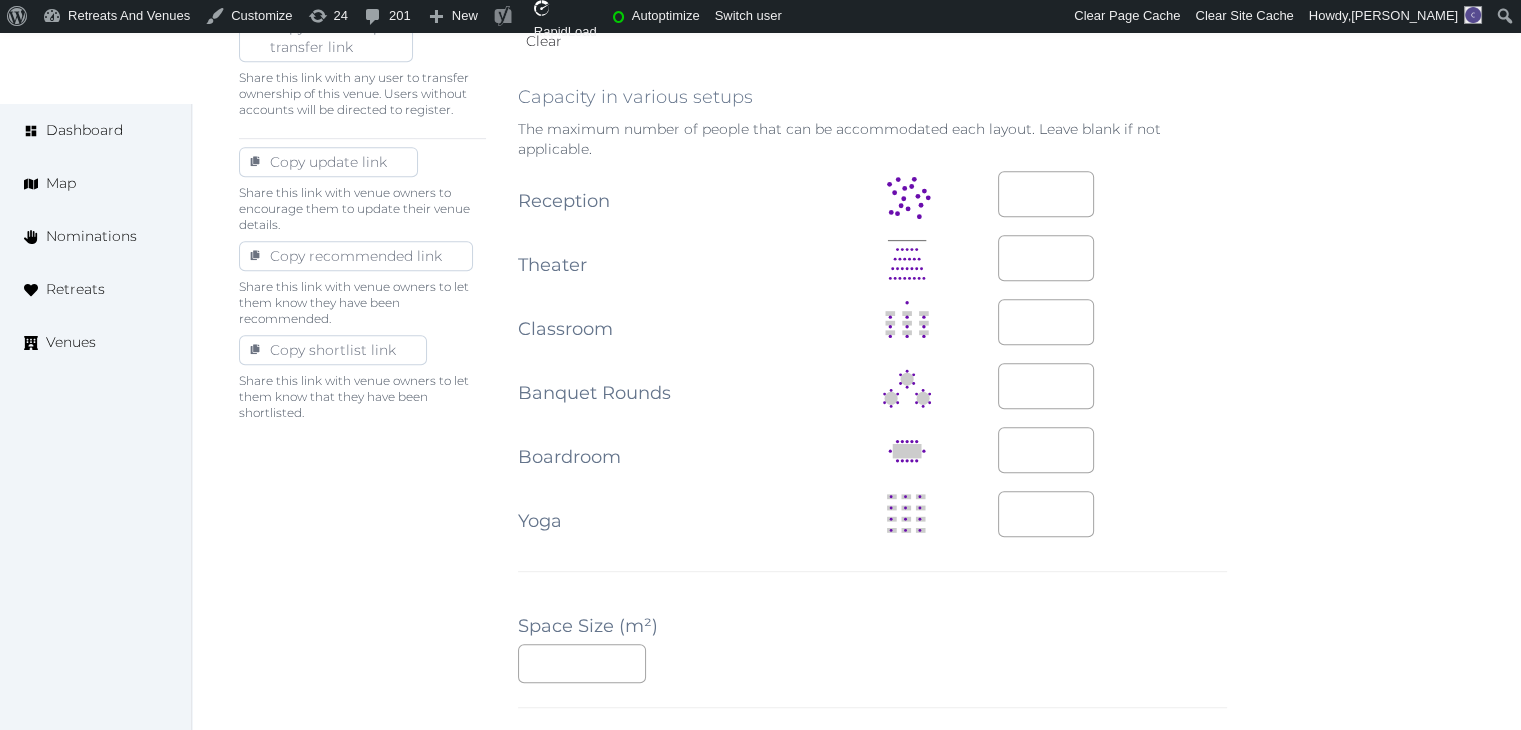 scroll, scrollTop: 1100, scrollLeft: 0, axis: vertical 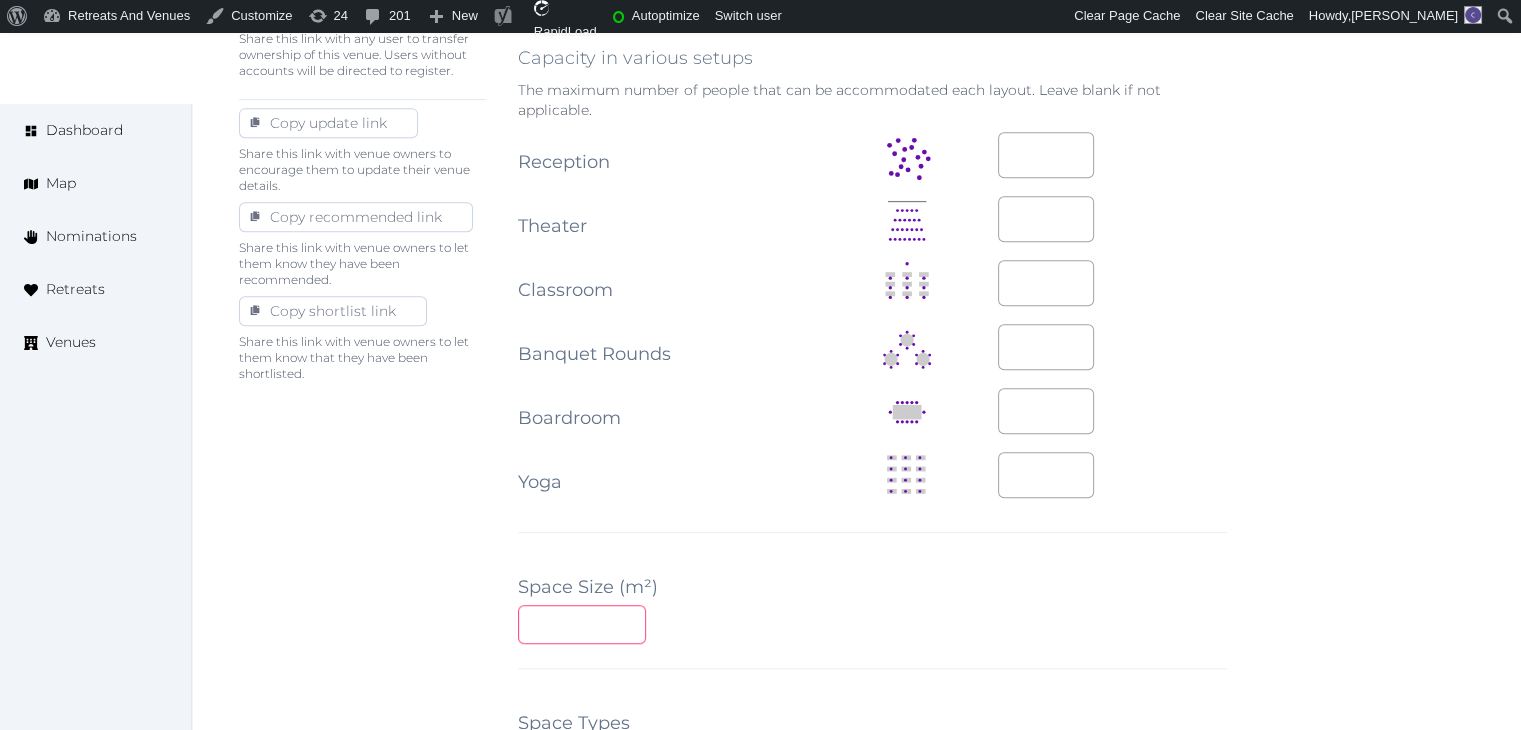 click at bounding box center (582, 624) 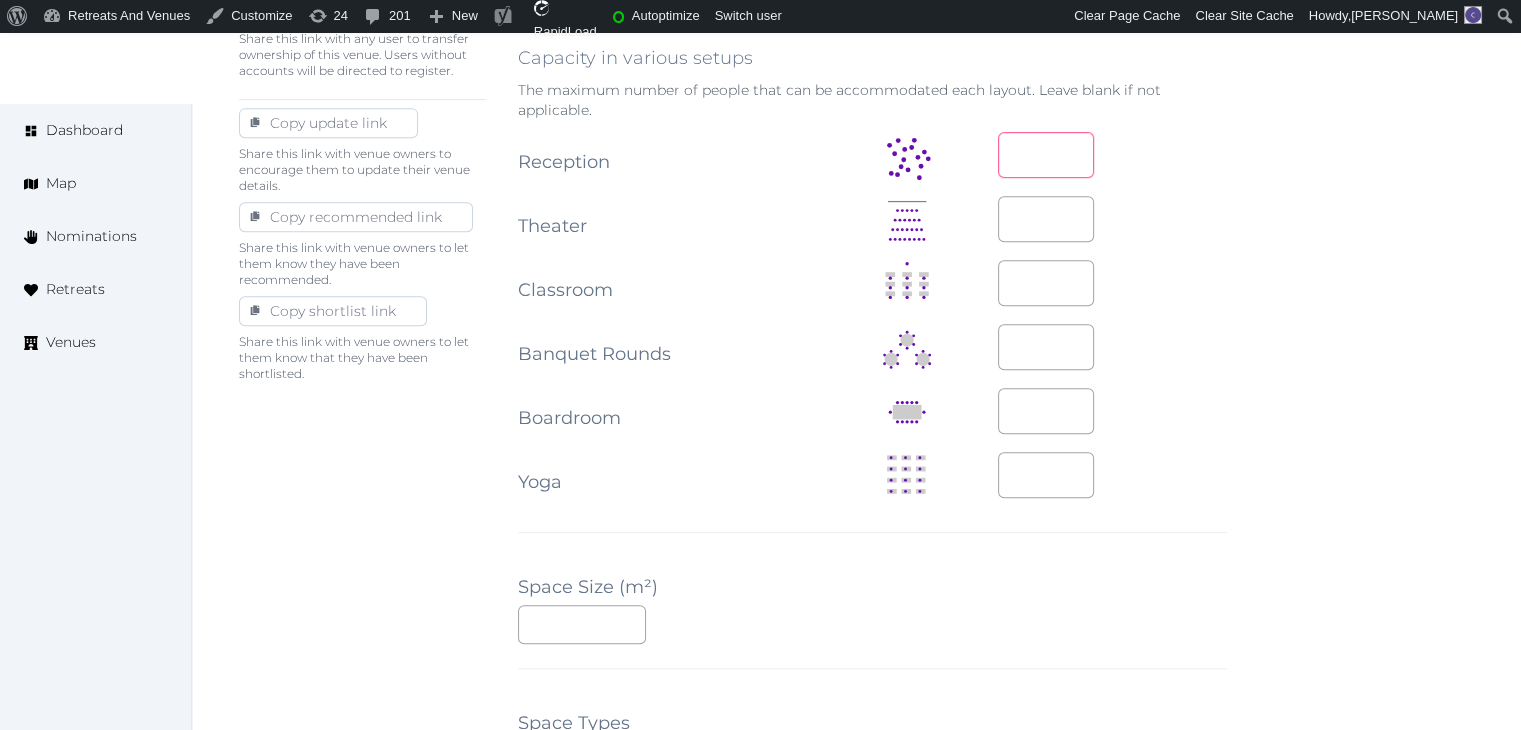click at bounding box center [1046, 155] 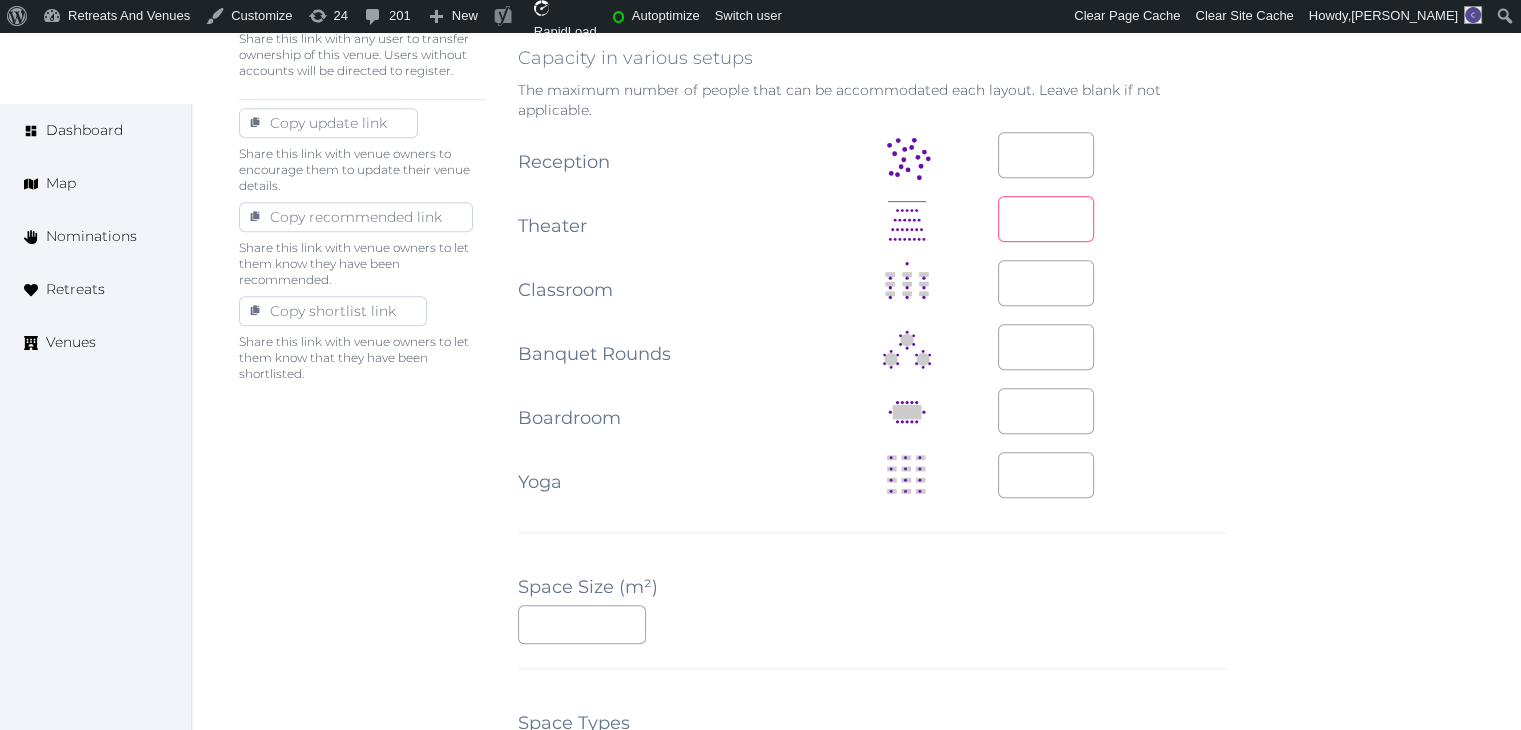 click at bounding box center [1046, 219] 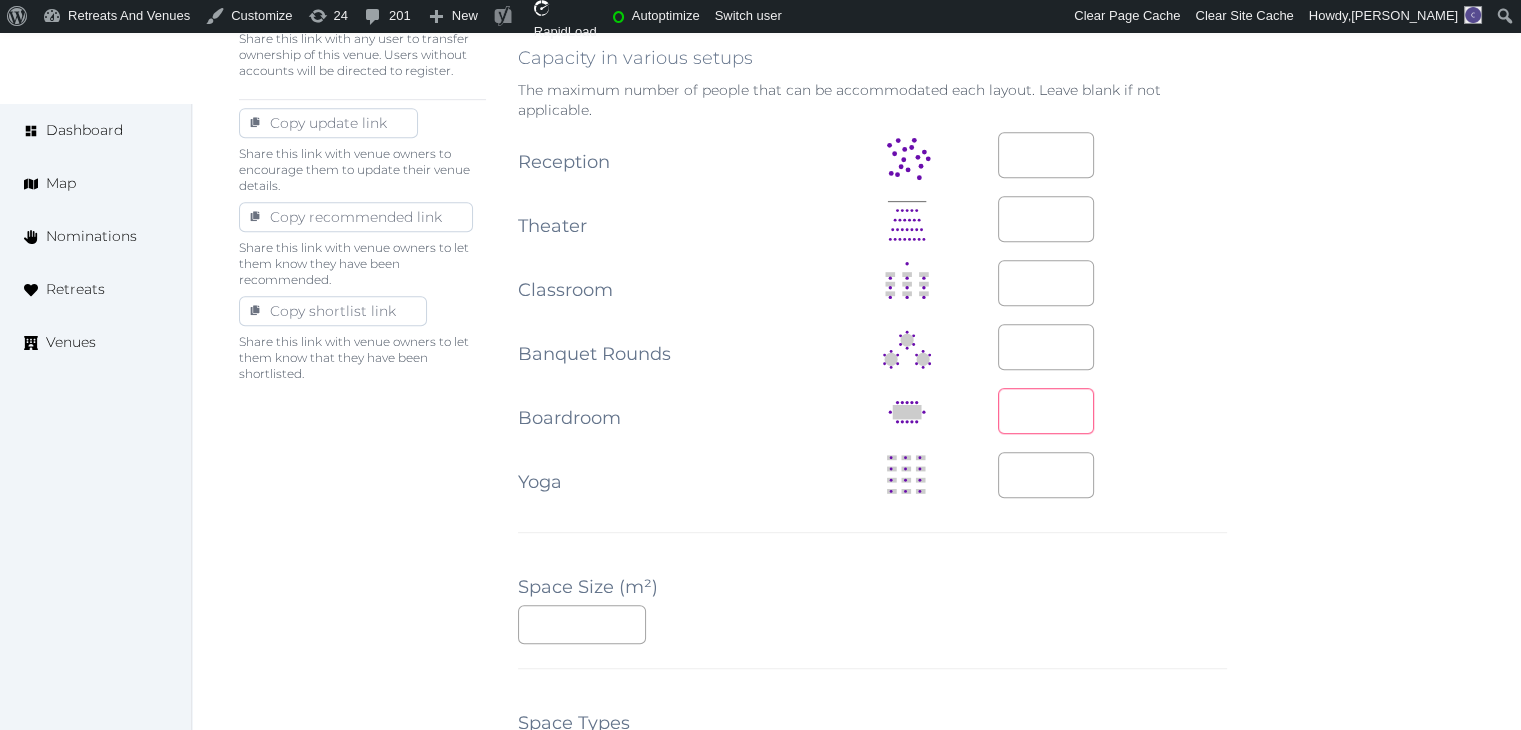 click at bounding box center (1046, 411) 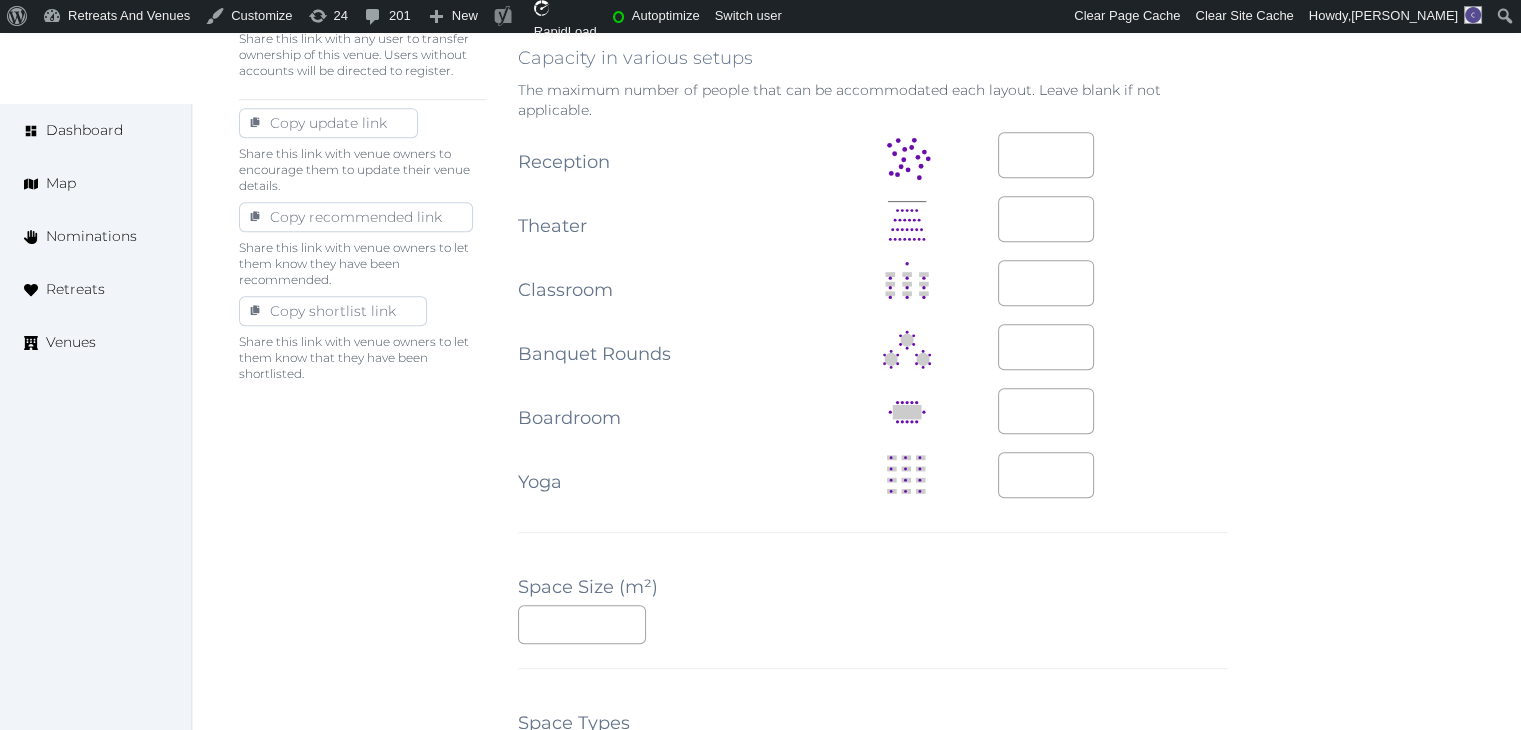 click at bounding box center [1112, 475] 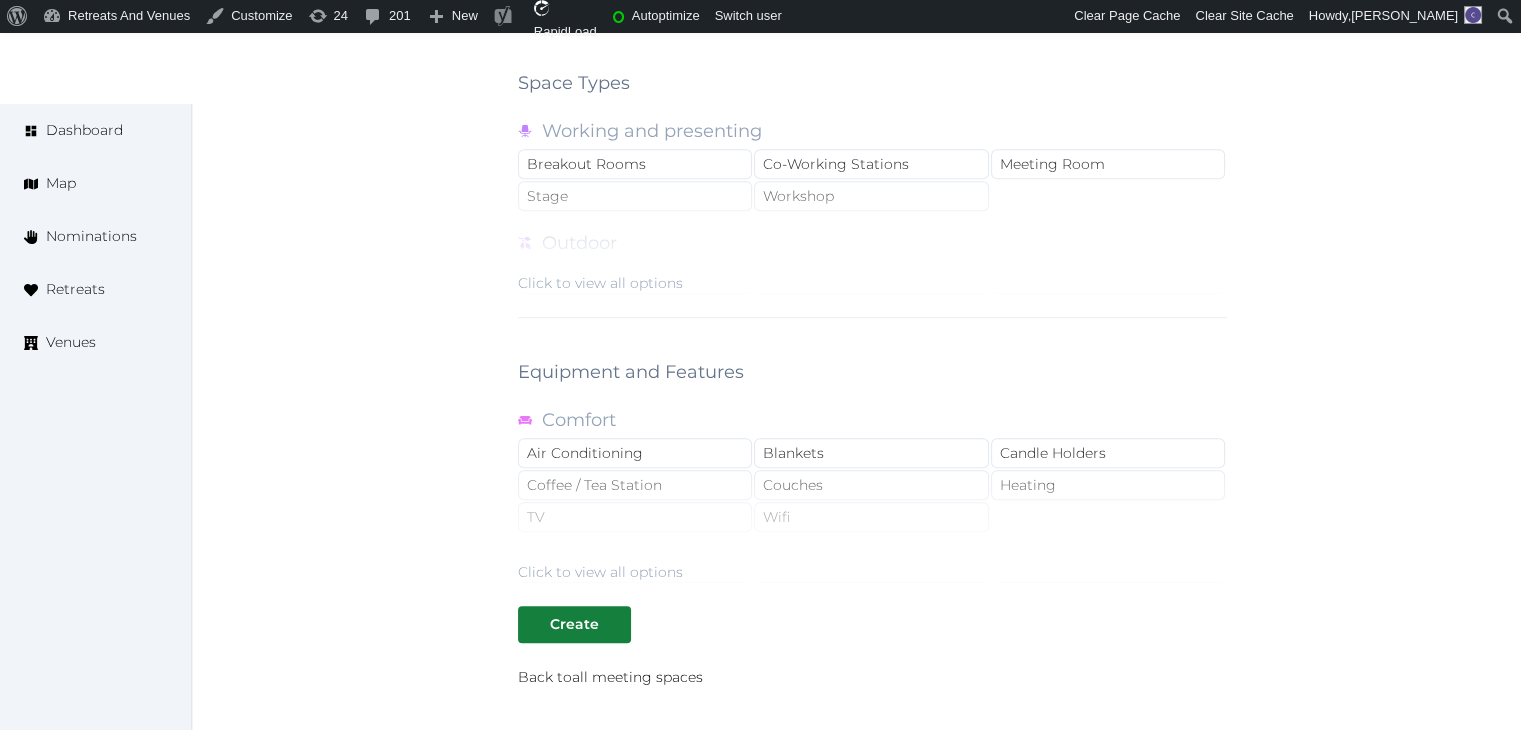 scroll, scrollTop: 1800, scrollLeft: 0, axis: vertical 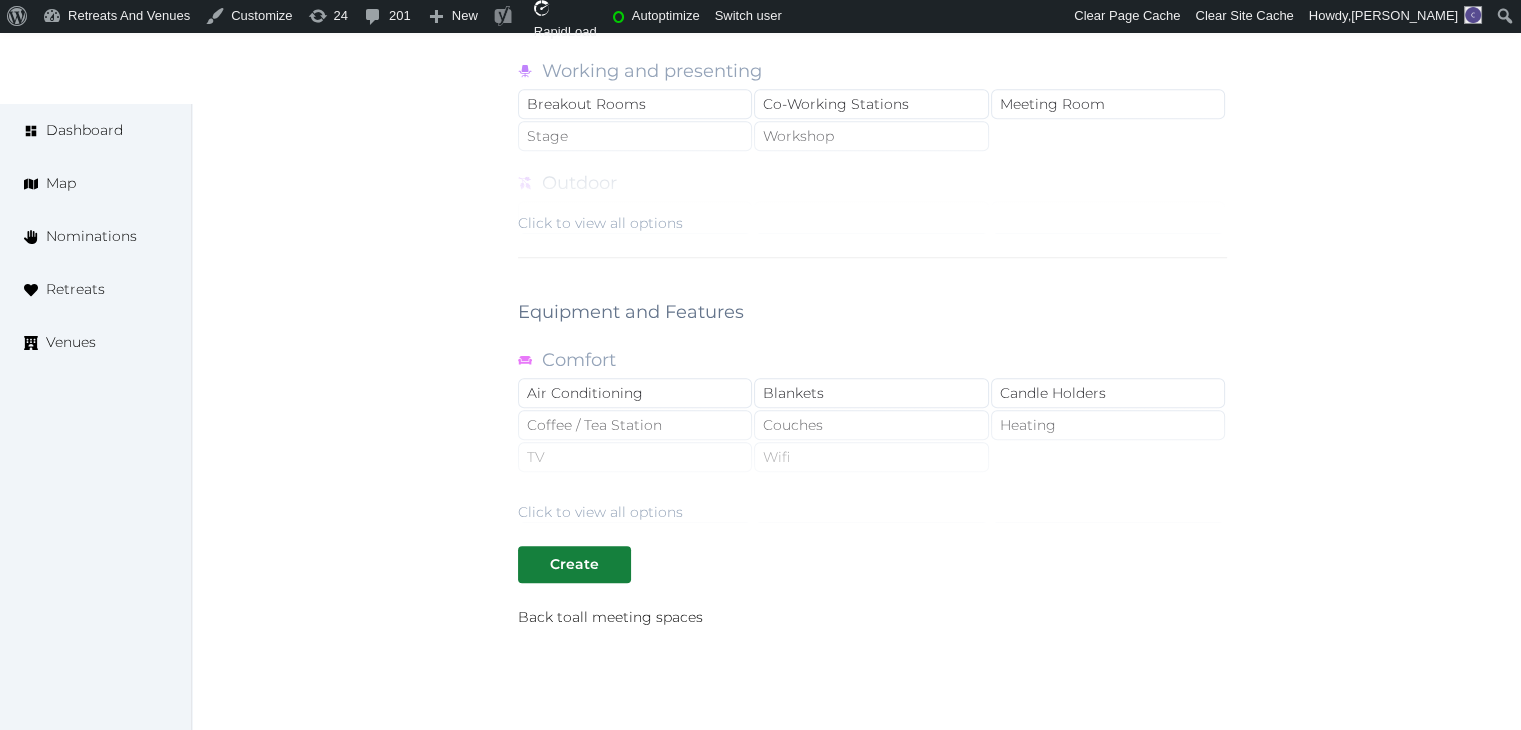 click on "Click to view all options" at bounding box center (600, 223) 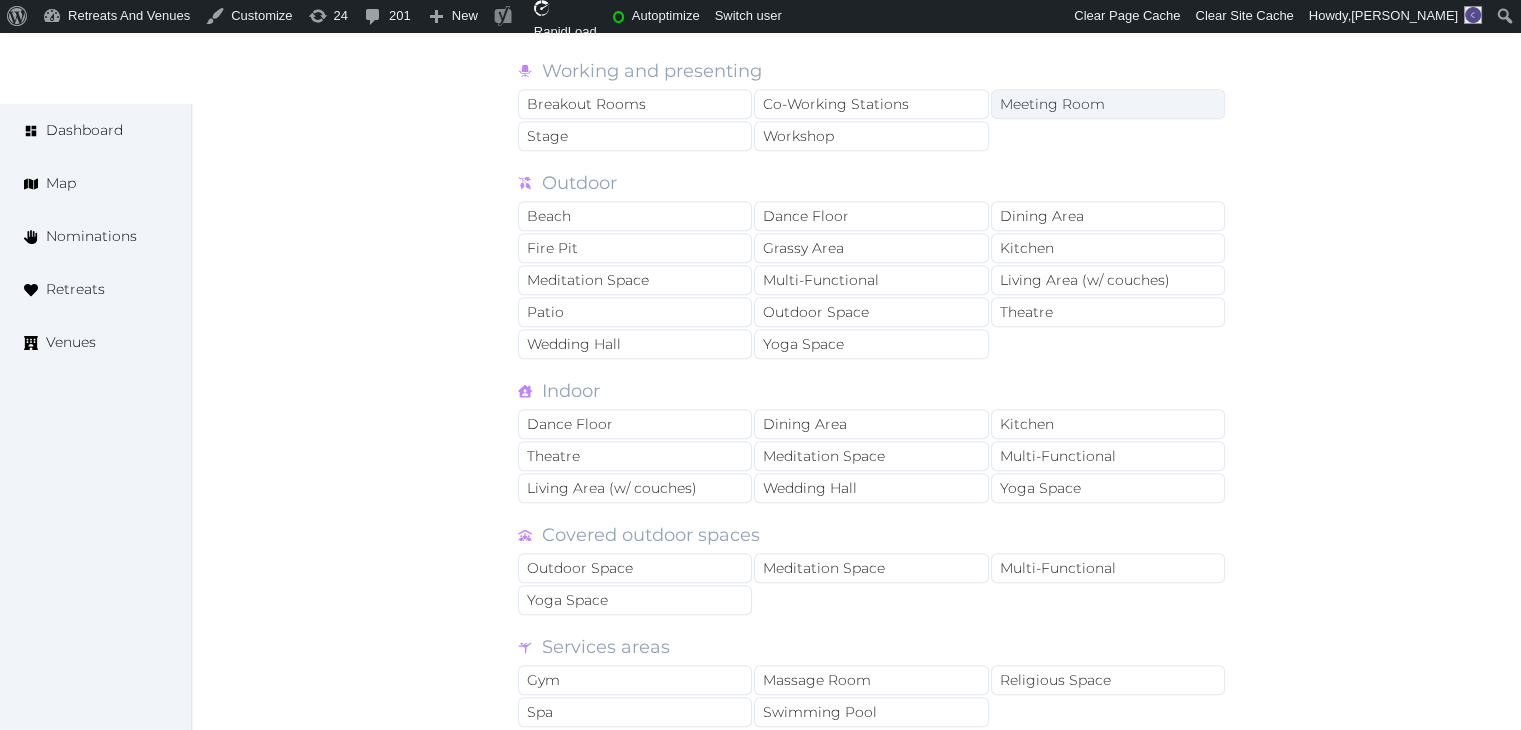 click on "Meeting Room" at bounding box center [1108, 104] 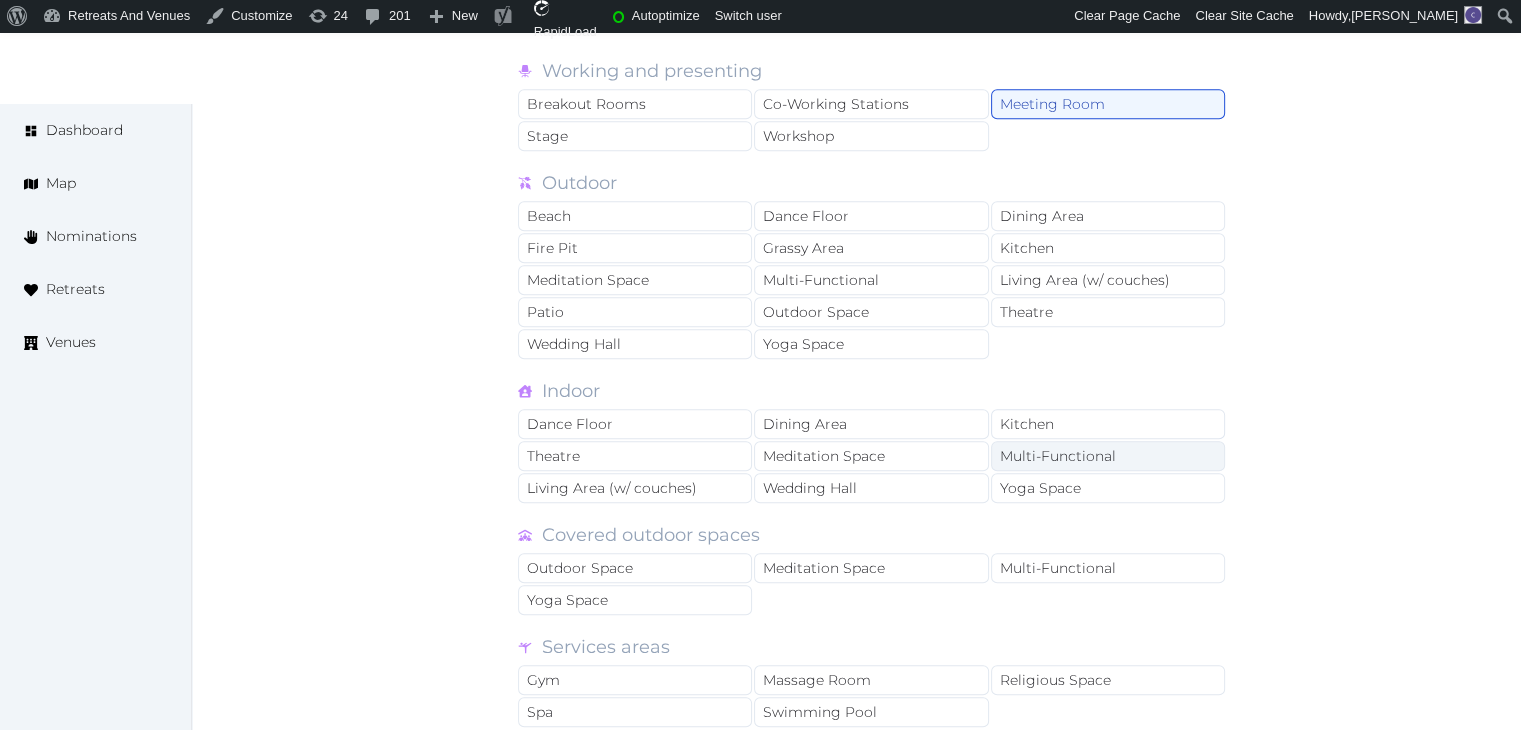 click on "Multi-Functional" at bounding box center [1108, 456] 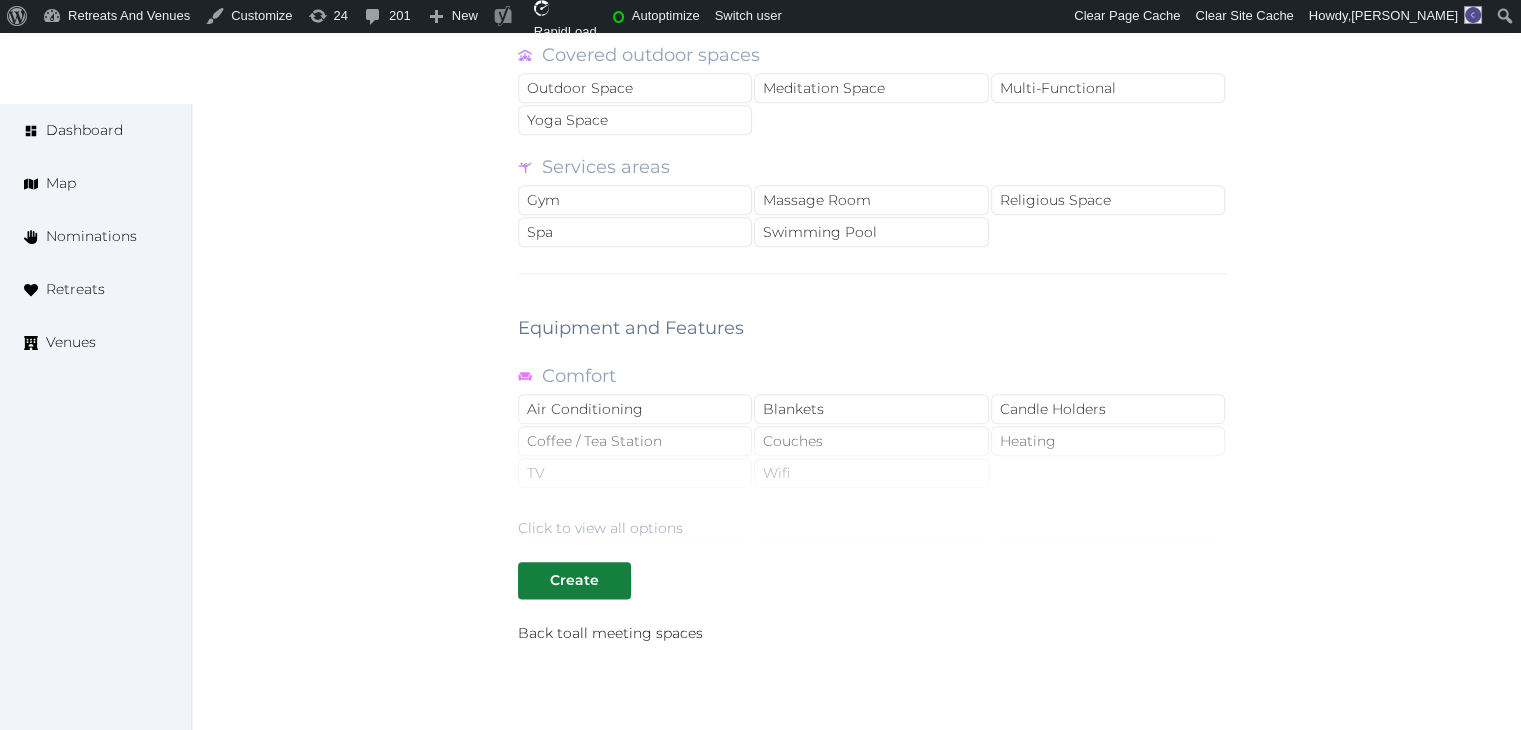 scroll, scrollTop: 2300, scrollLeft: 0, axis: vertical 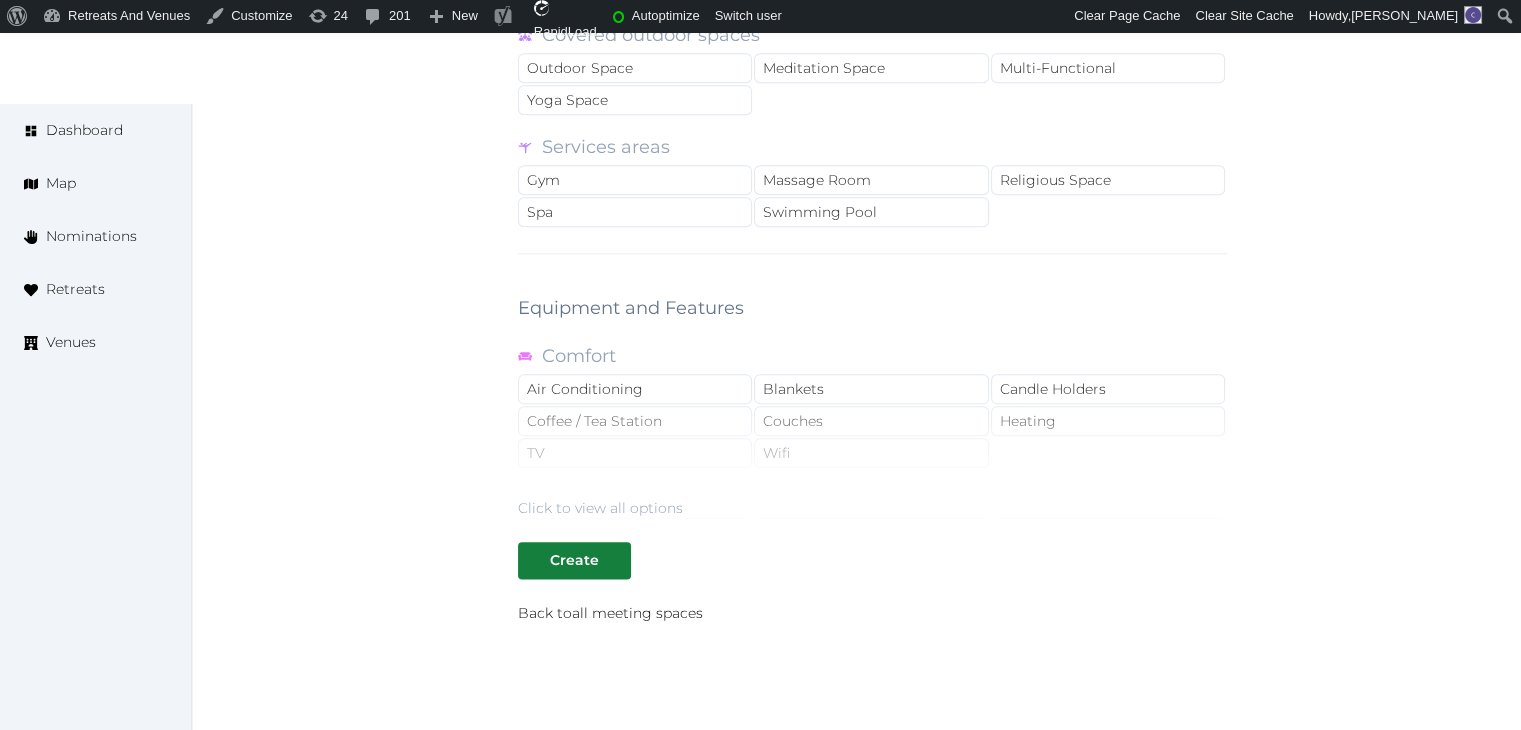 click on "Click to view all options" at bounding box center [600, 508] 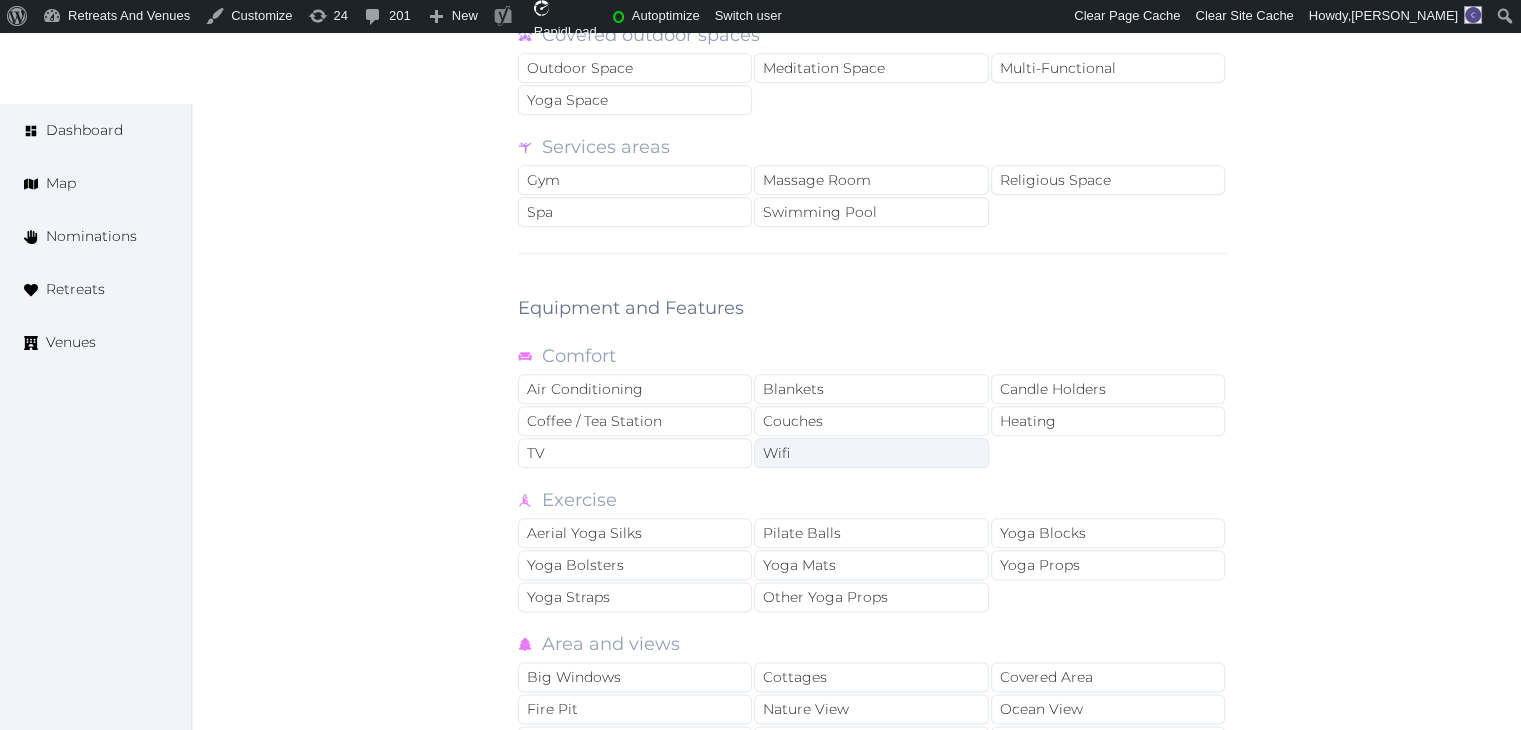 click on "Wifi" at bounding box center [871, 453] 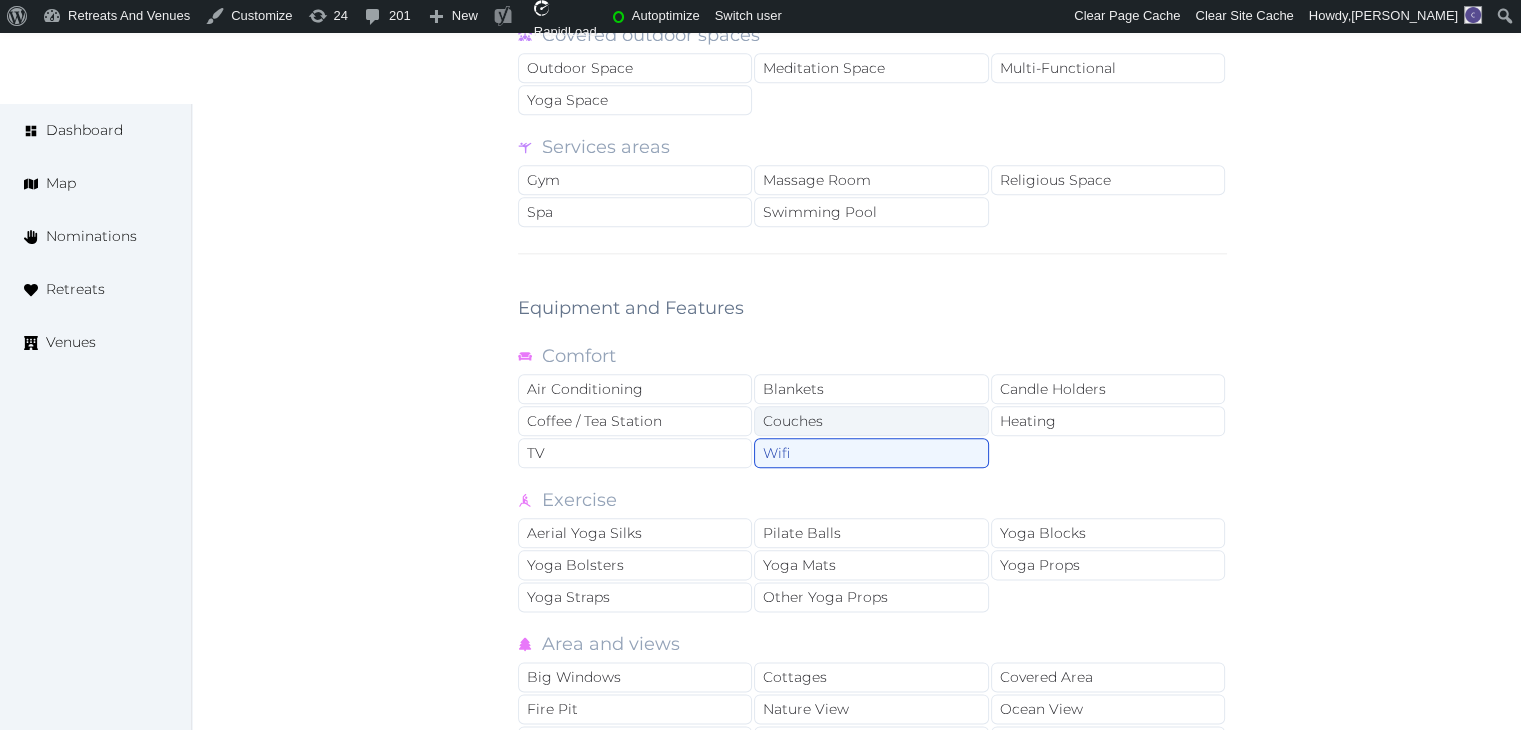 click on "Couches" at bounding box center (871, 421) 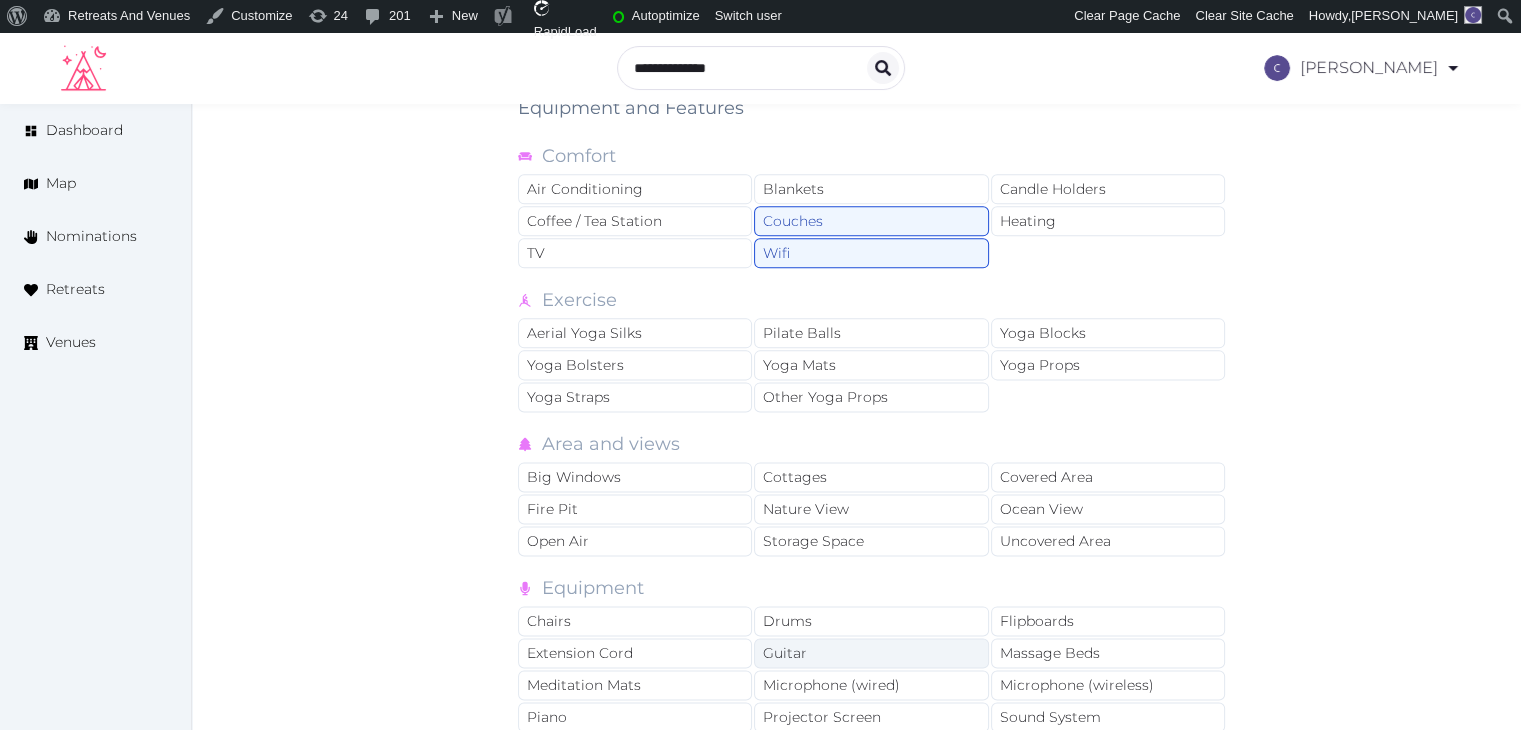 scroll, scrollTop: 2600, scrollLeft: 0, axis: vertical 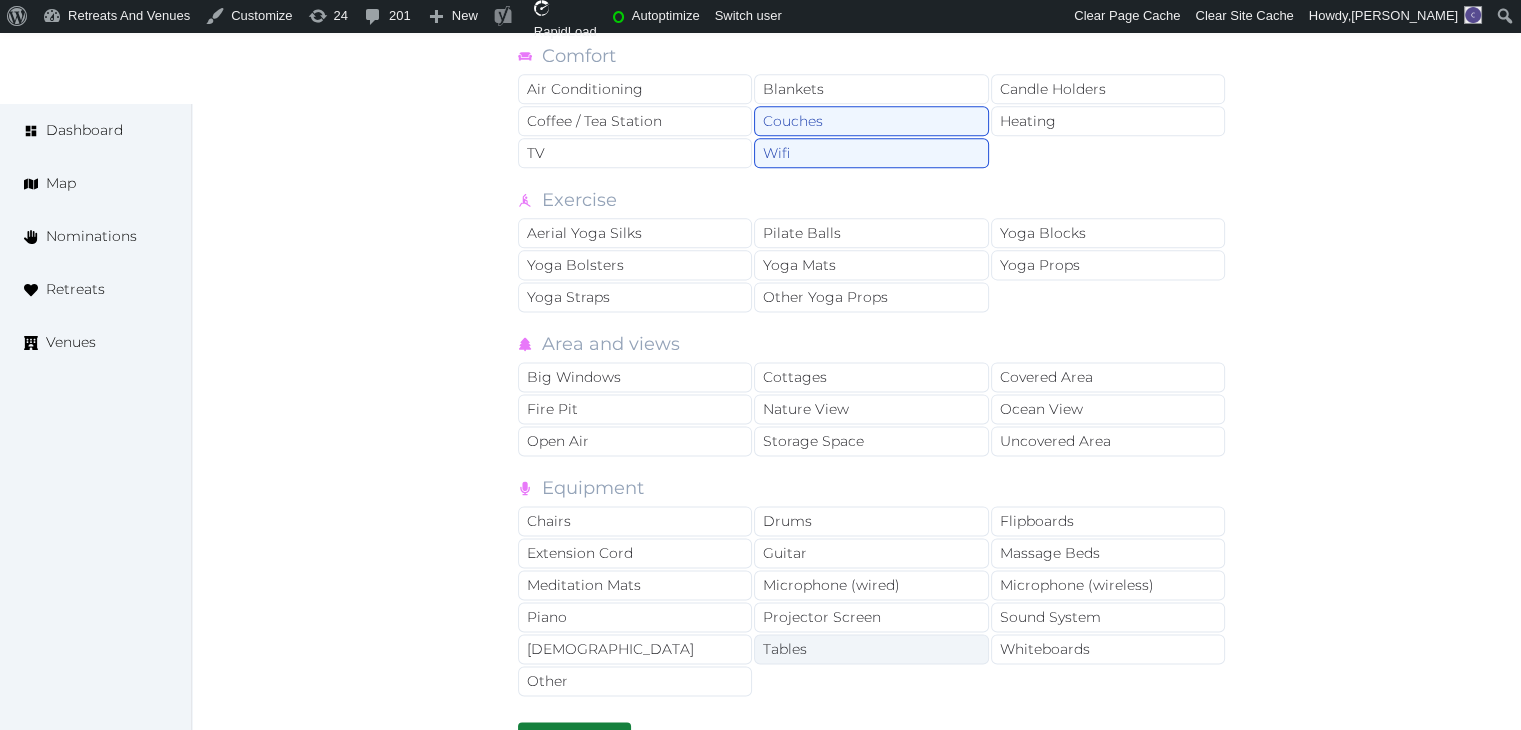 click on "Tables" at bounding box center [871, 649] 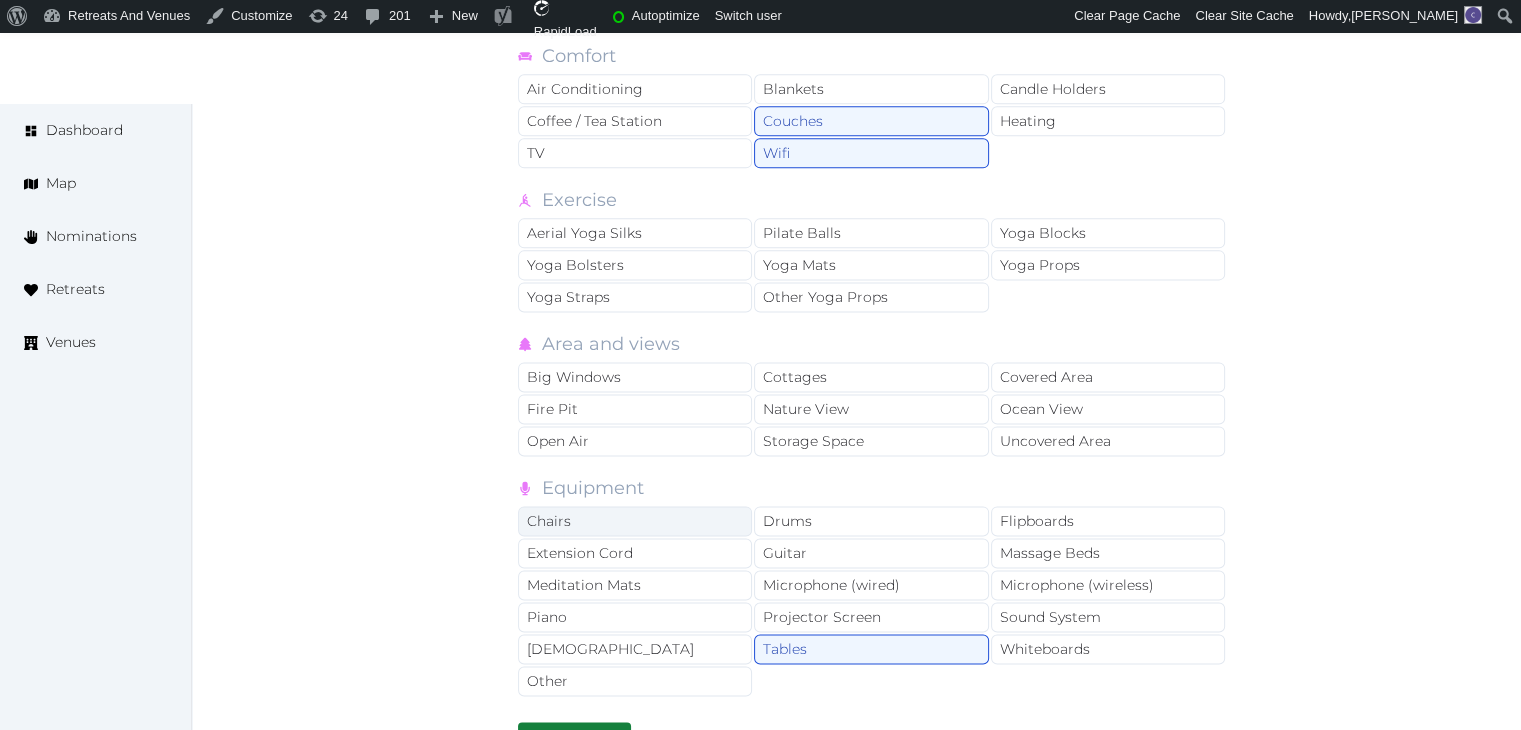 click on "Chairs" at bounding box center [635, 521] 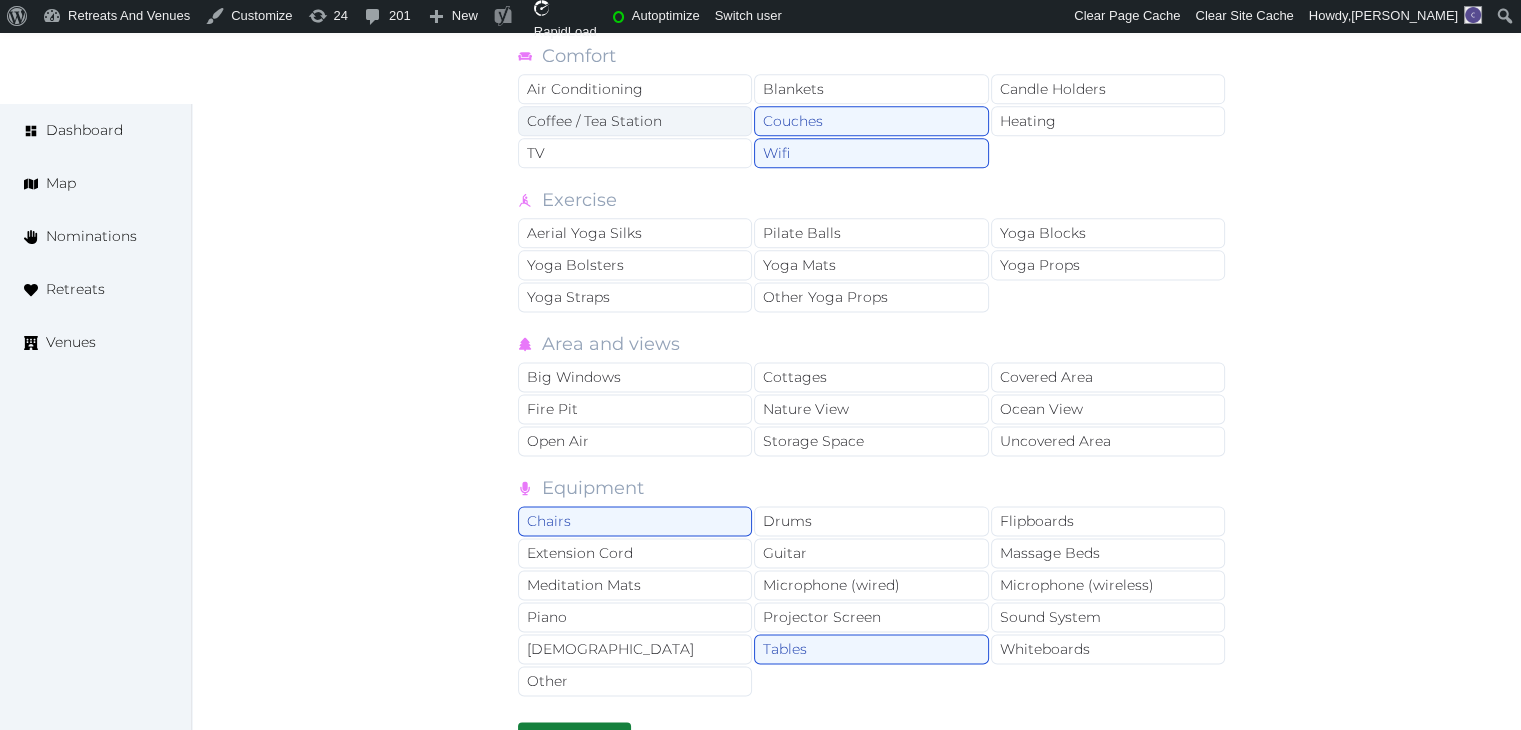 click on "Coffee / Tea Station" at bounding box center [635, 121] 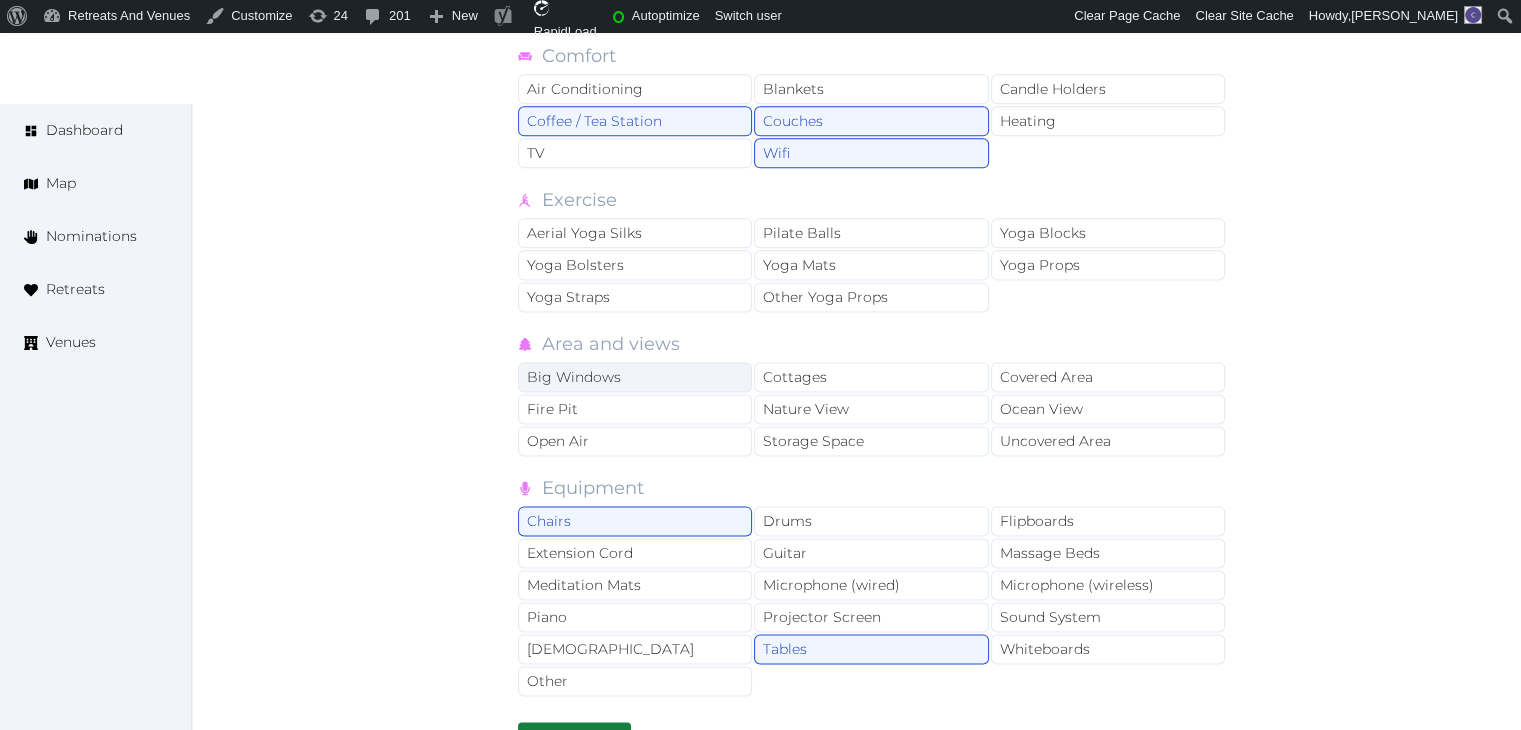 click on "Big Windows" at bounding box center (635, 377) 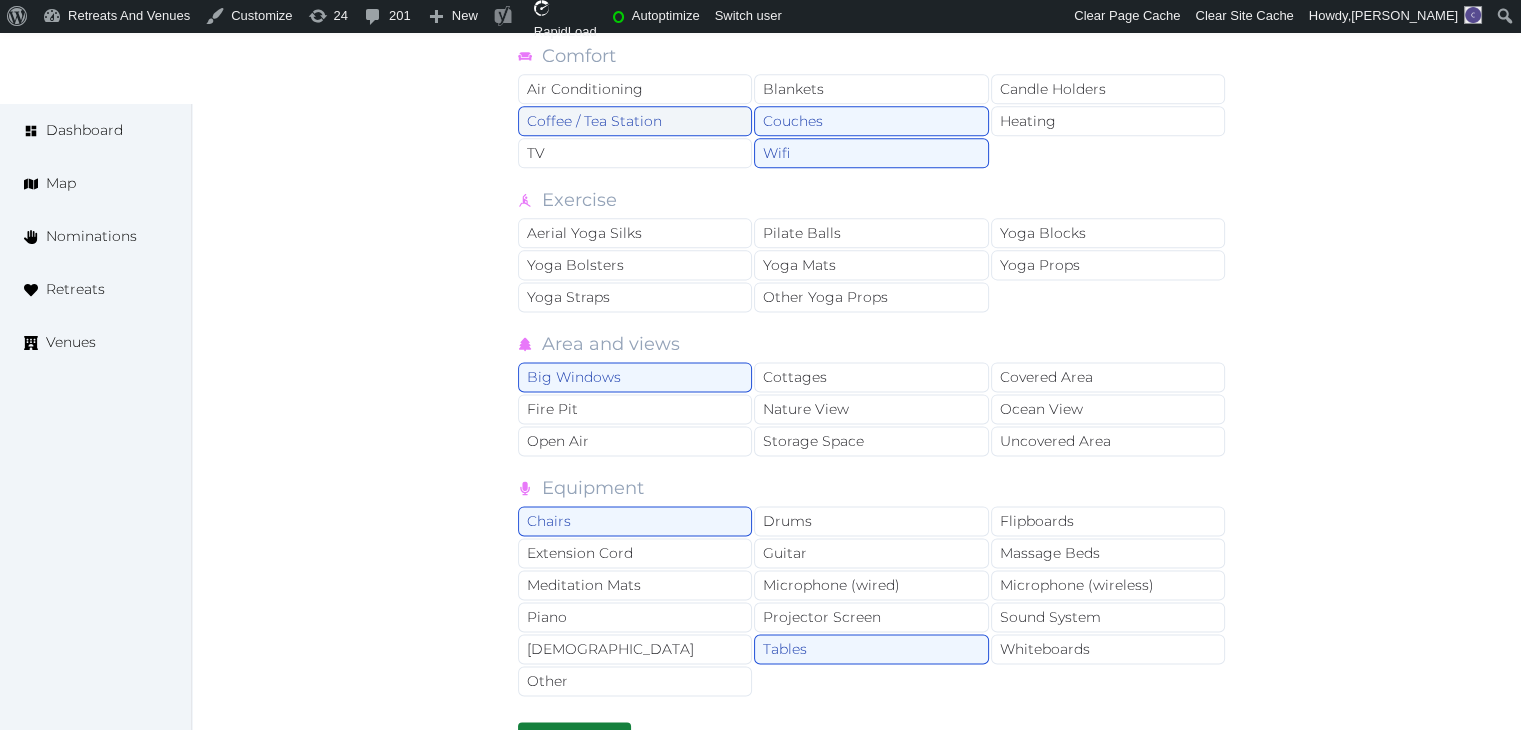 click on "Coffee / Tea Station" at bounding box center [635, 121] 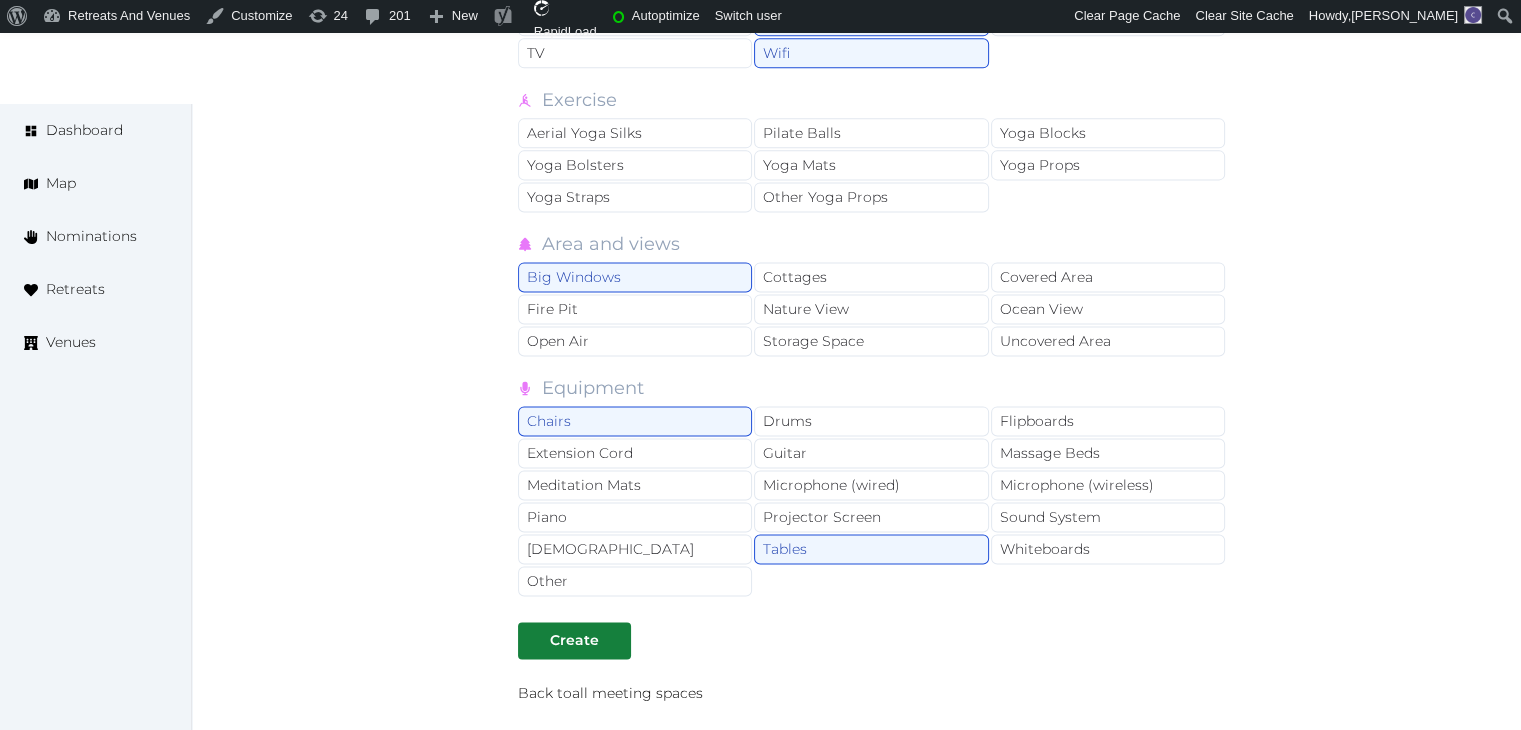 scroll, scrollTop: 2683, scrollLeft: 0, axis: vertical 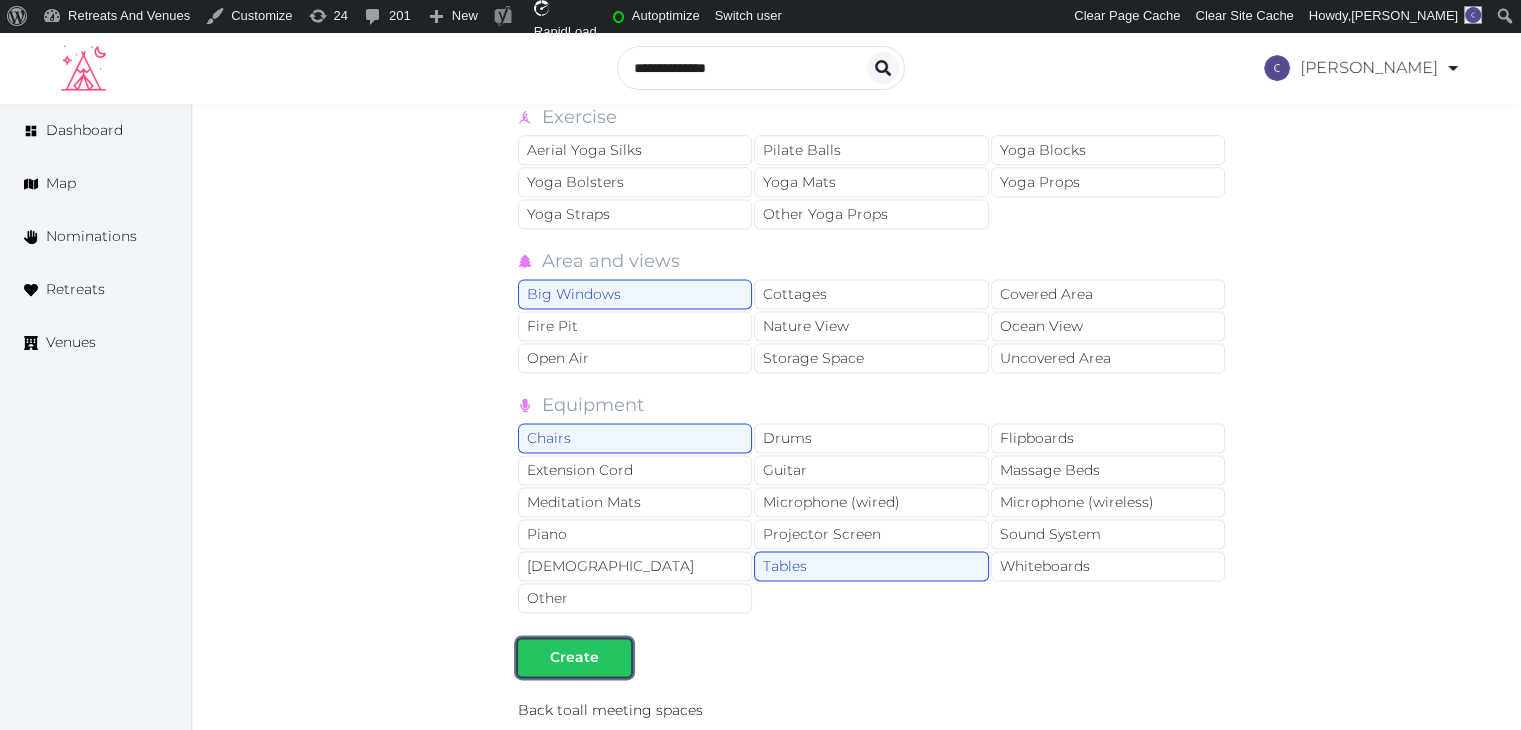 click at bounding box center [615, 657] 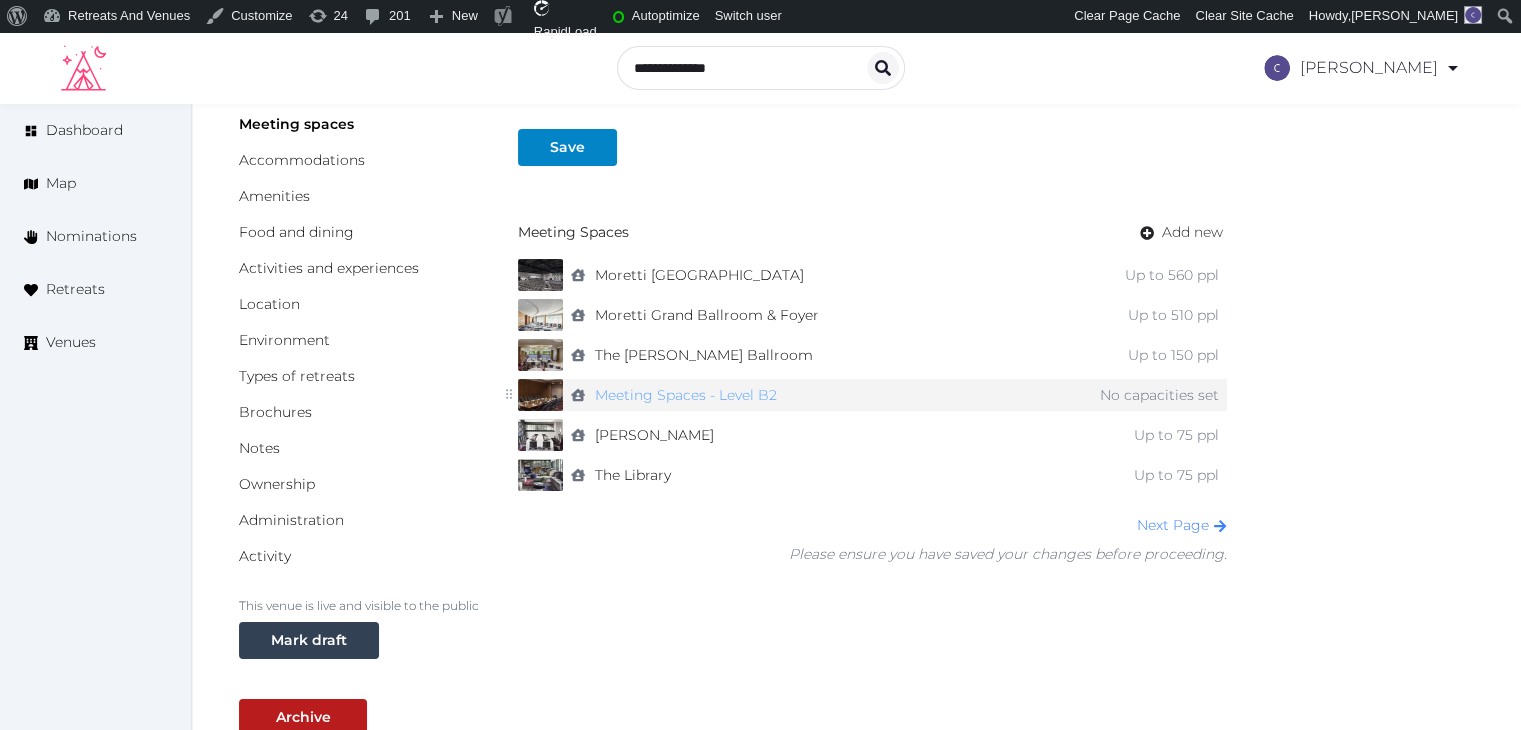 scroll, scrollTop: 300, scrollLeft: 0, axis: vertical 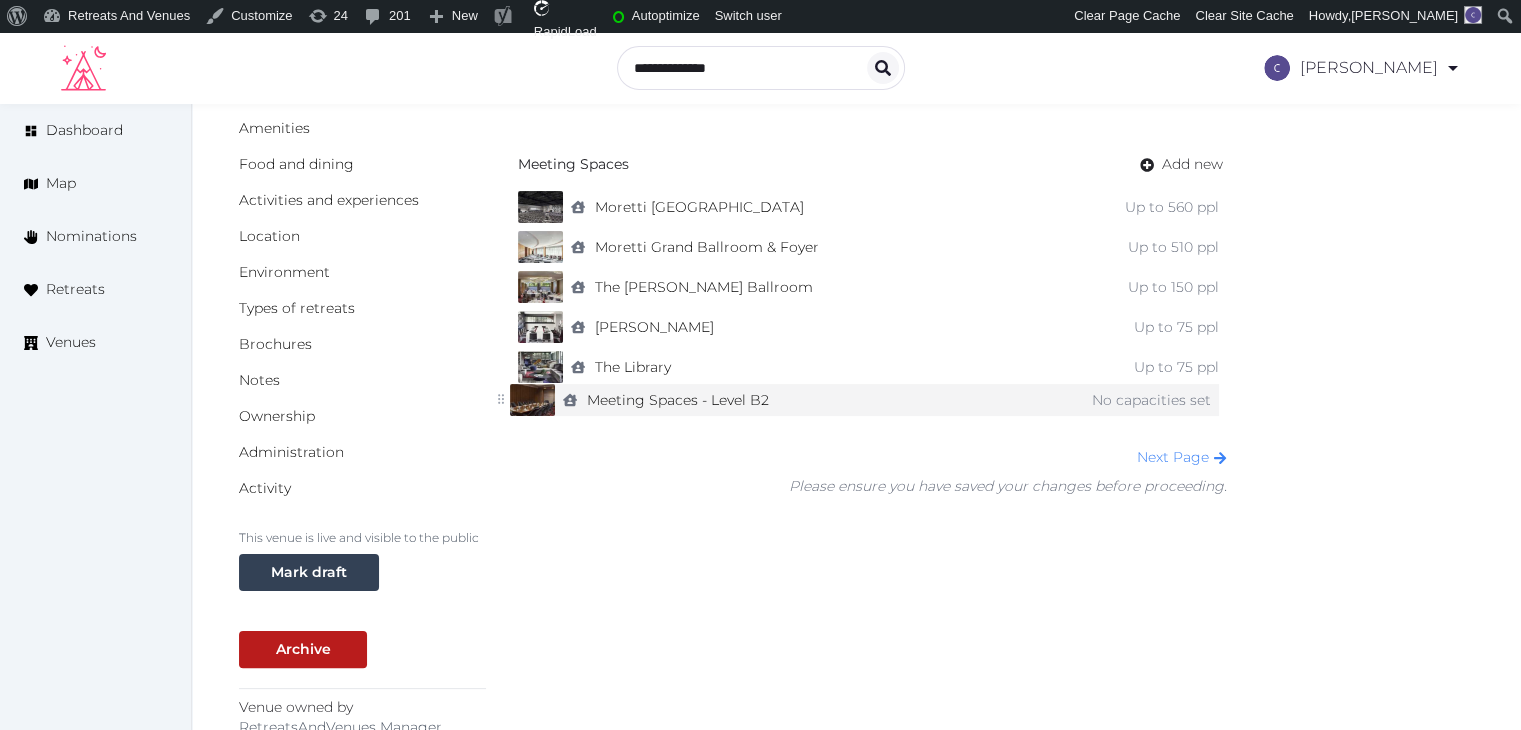 drag, startPoint x: 509, startPoint y: 325, endPoint x: 501, endPoint y: 397, distance: 72.443085 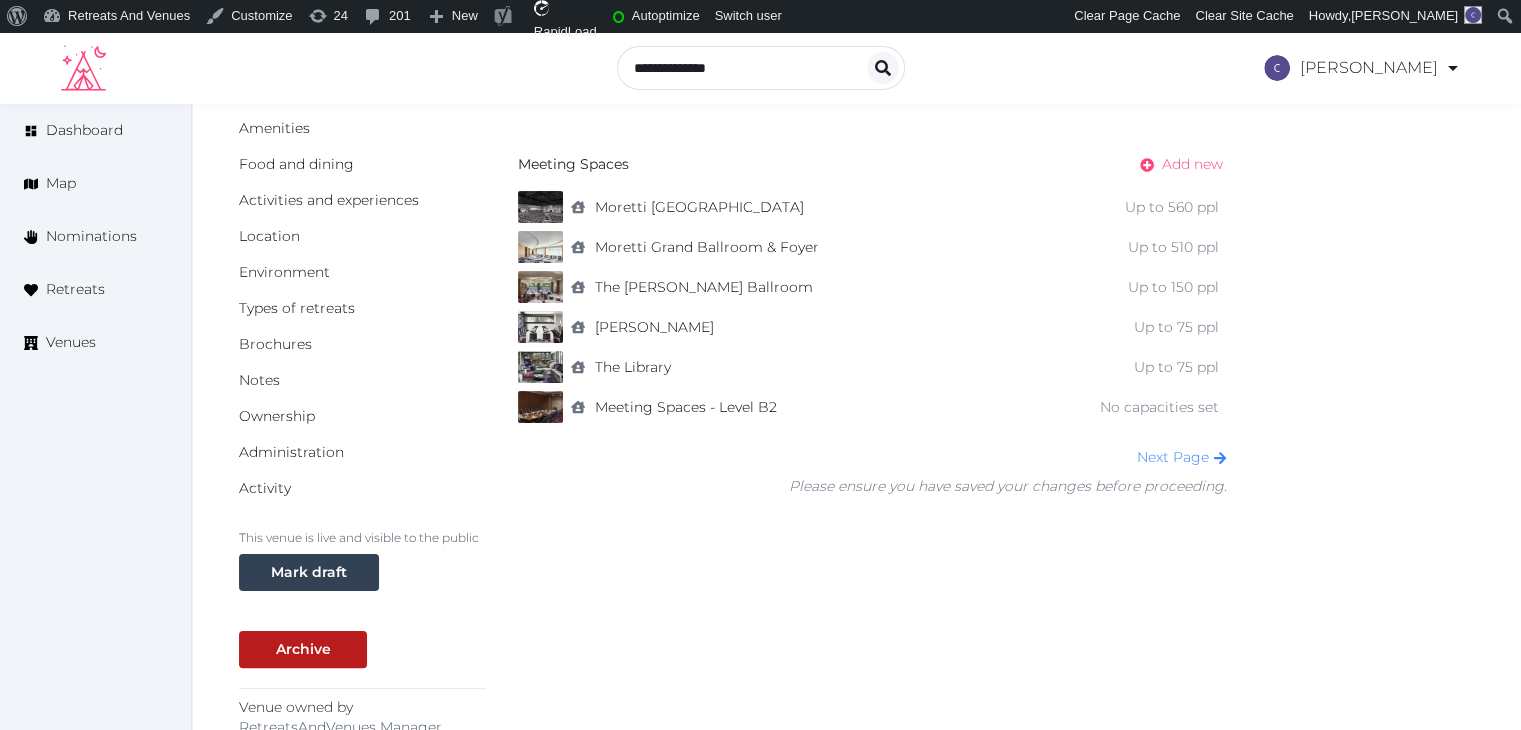 click on "Add new" at bounding box center (1192, 164) 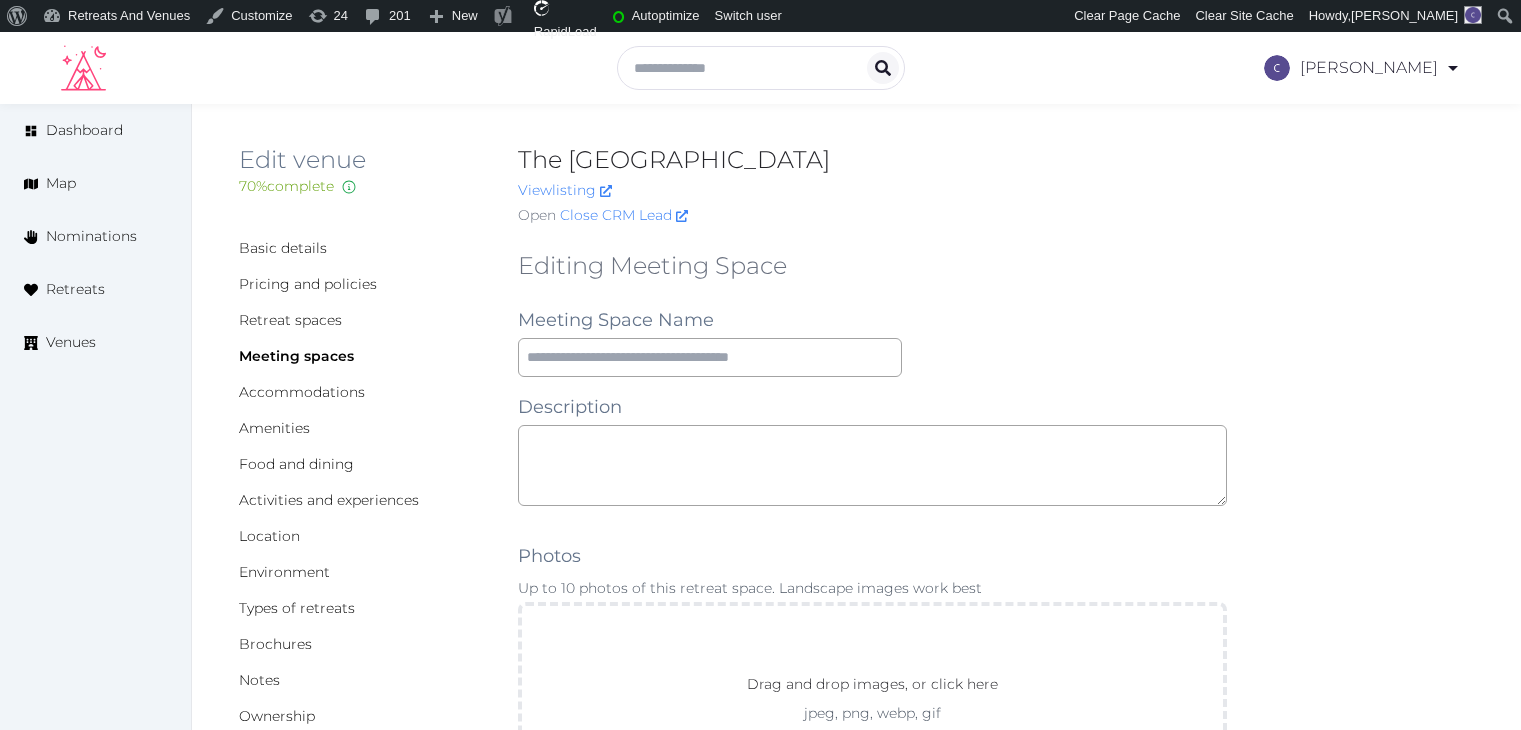 scroll, scrollTop: 0, scrollLeft: 0, axis: both 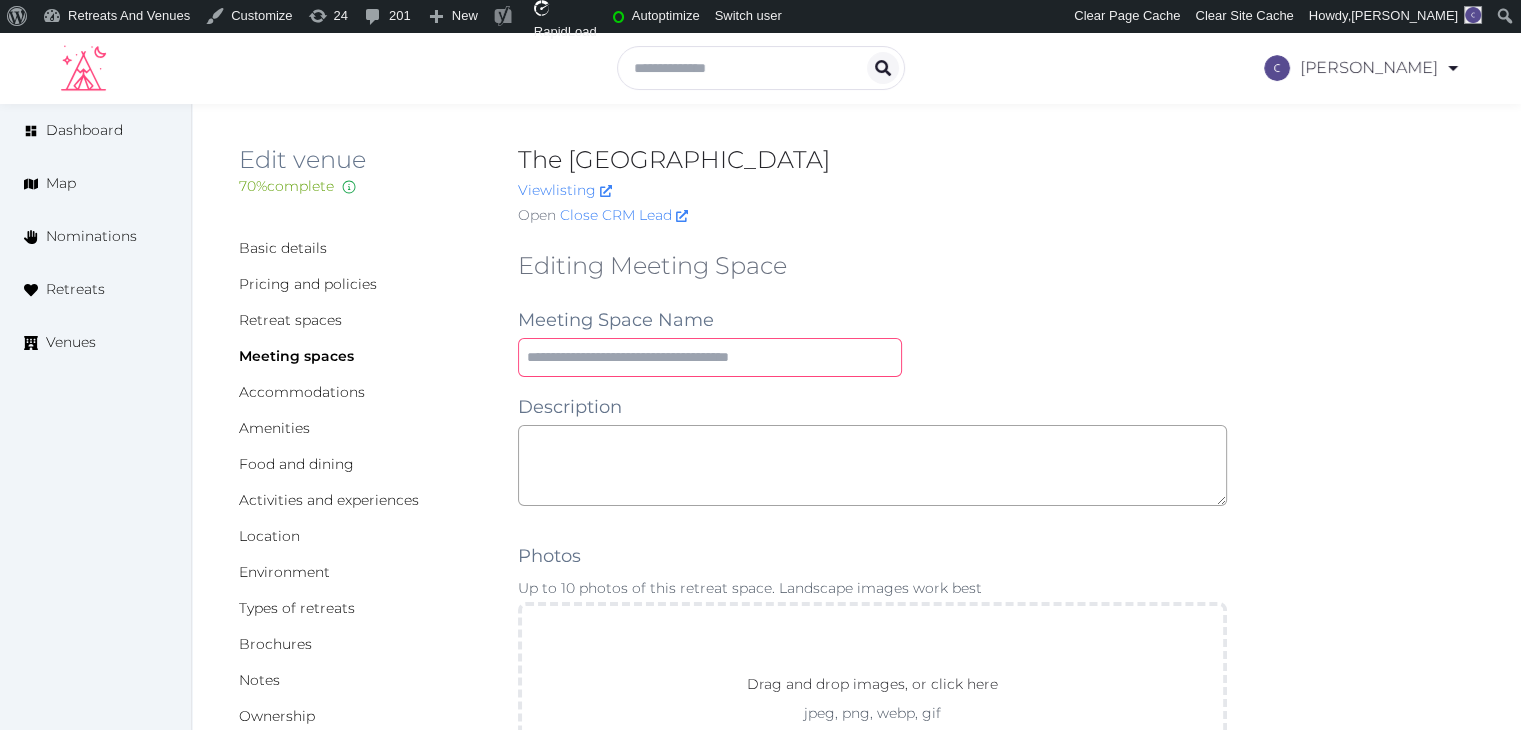 click at bounding box center (710, 357) 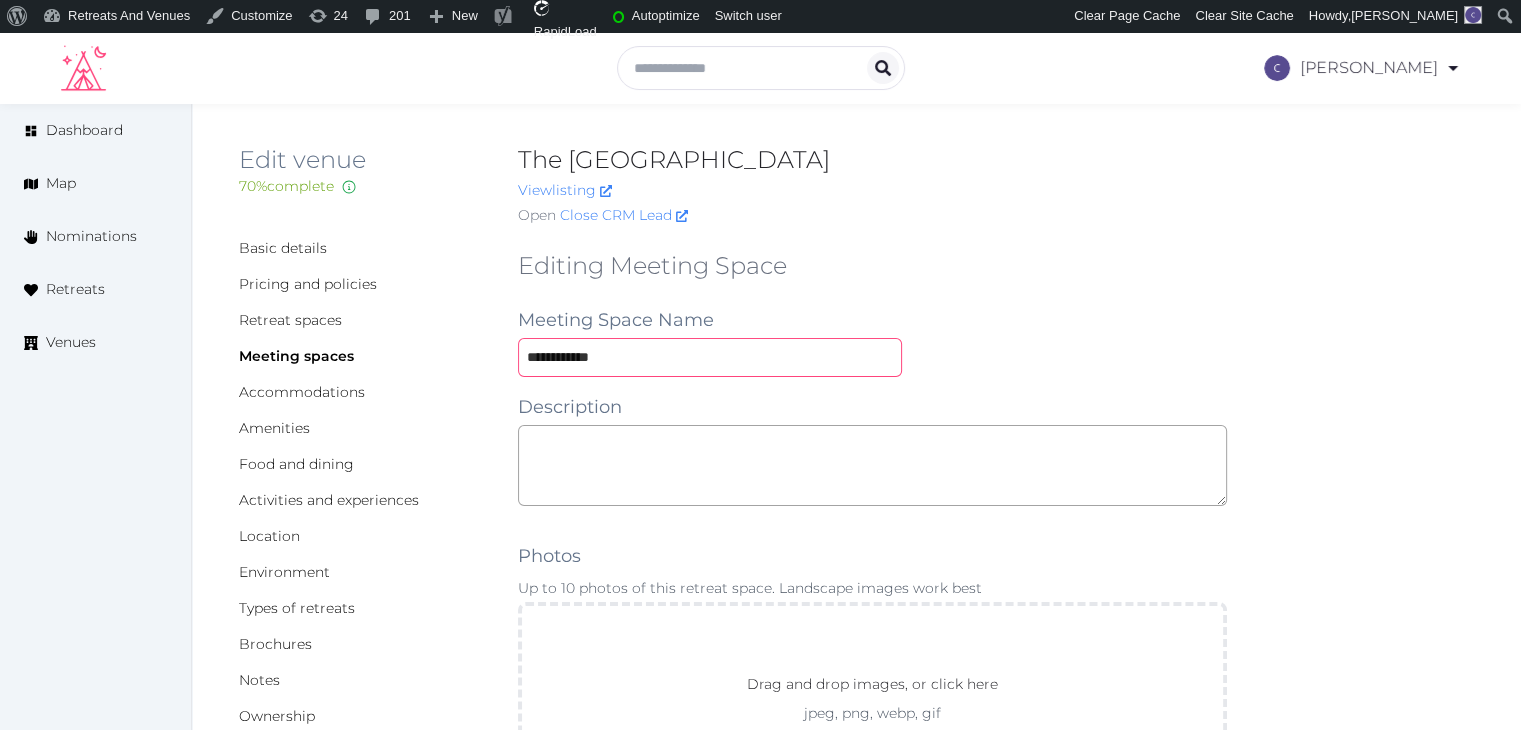 type on "**********" 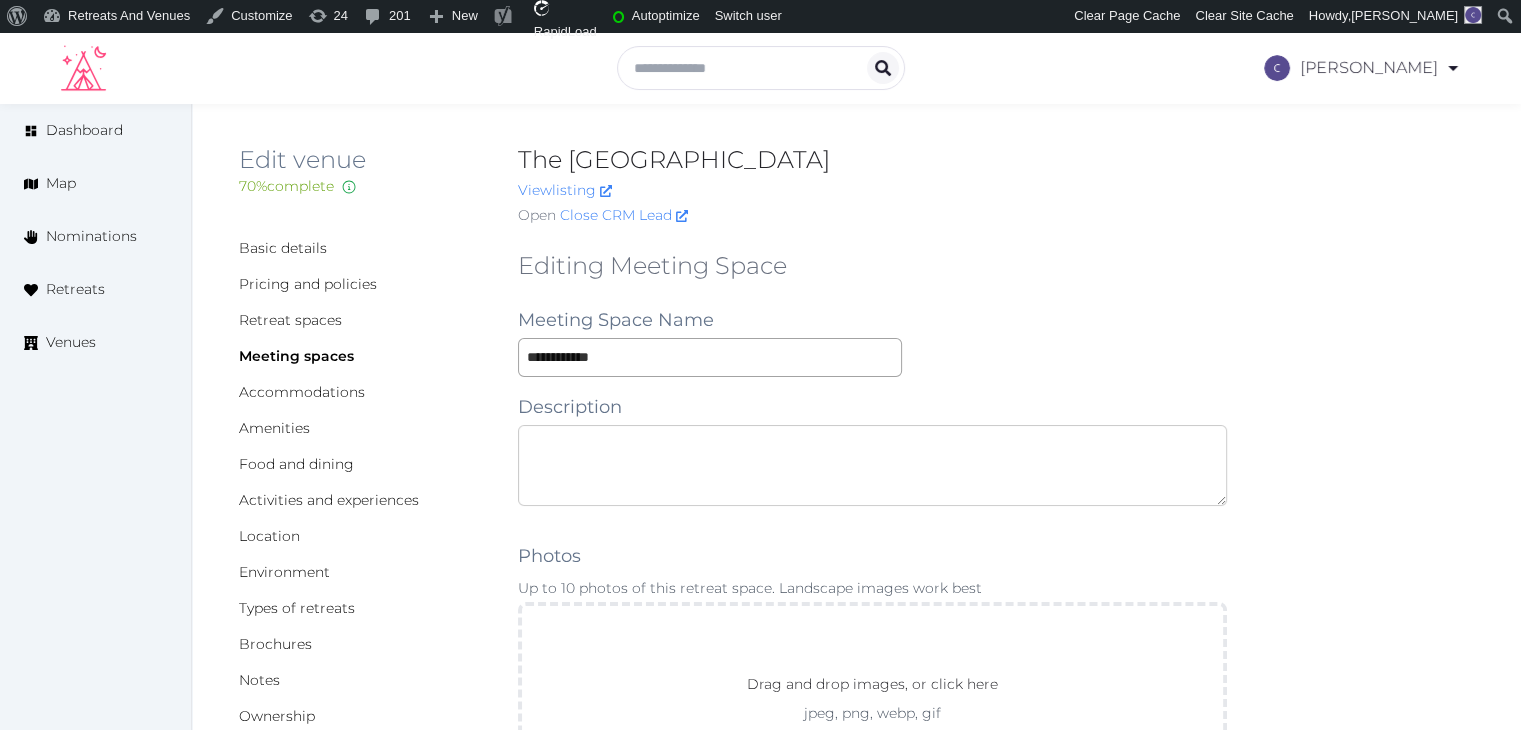 click at bounding box center (872, 465) 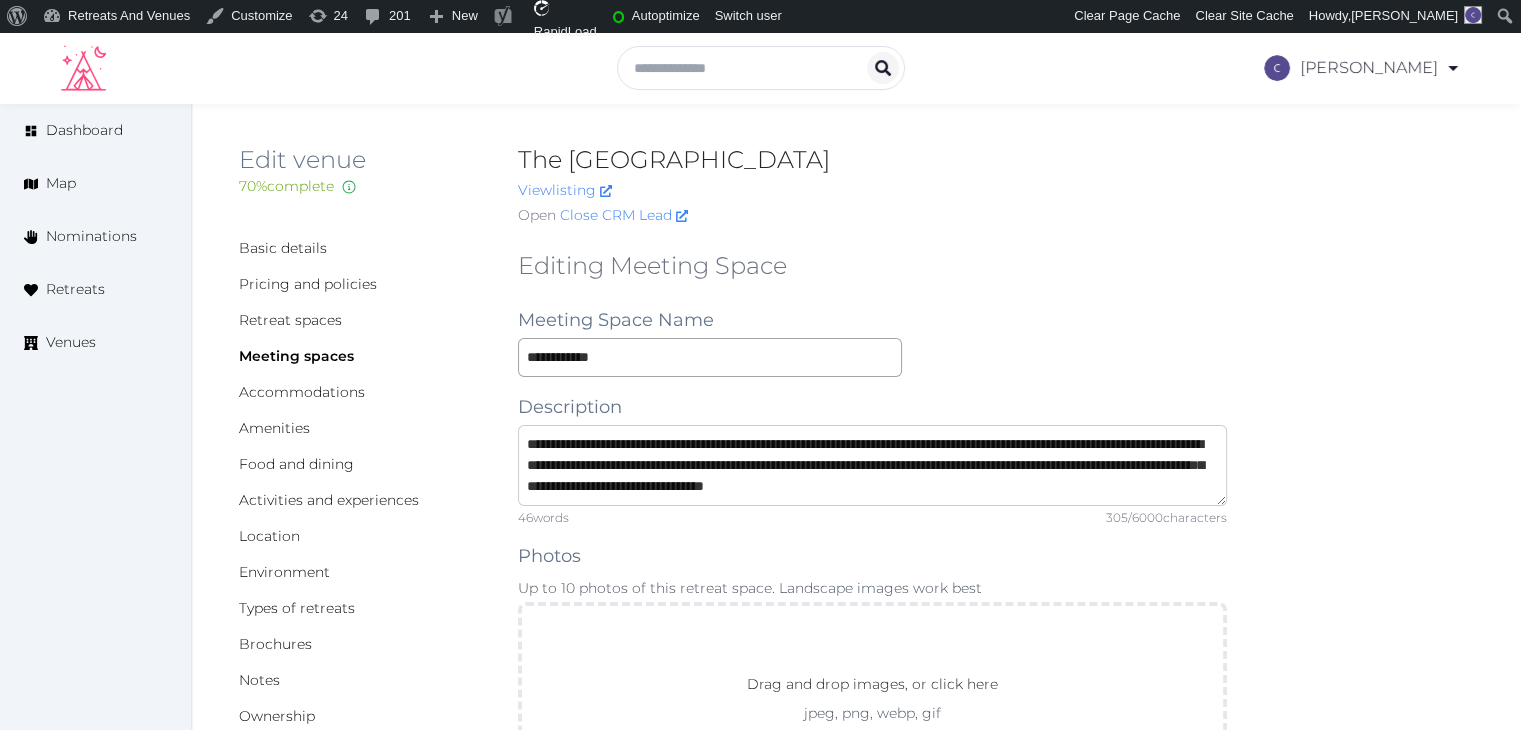 scroll, scrollTop: 11, scrollLeft: 0, axis: vertical 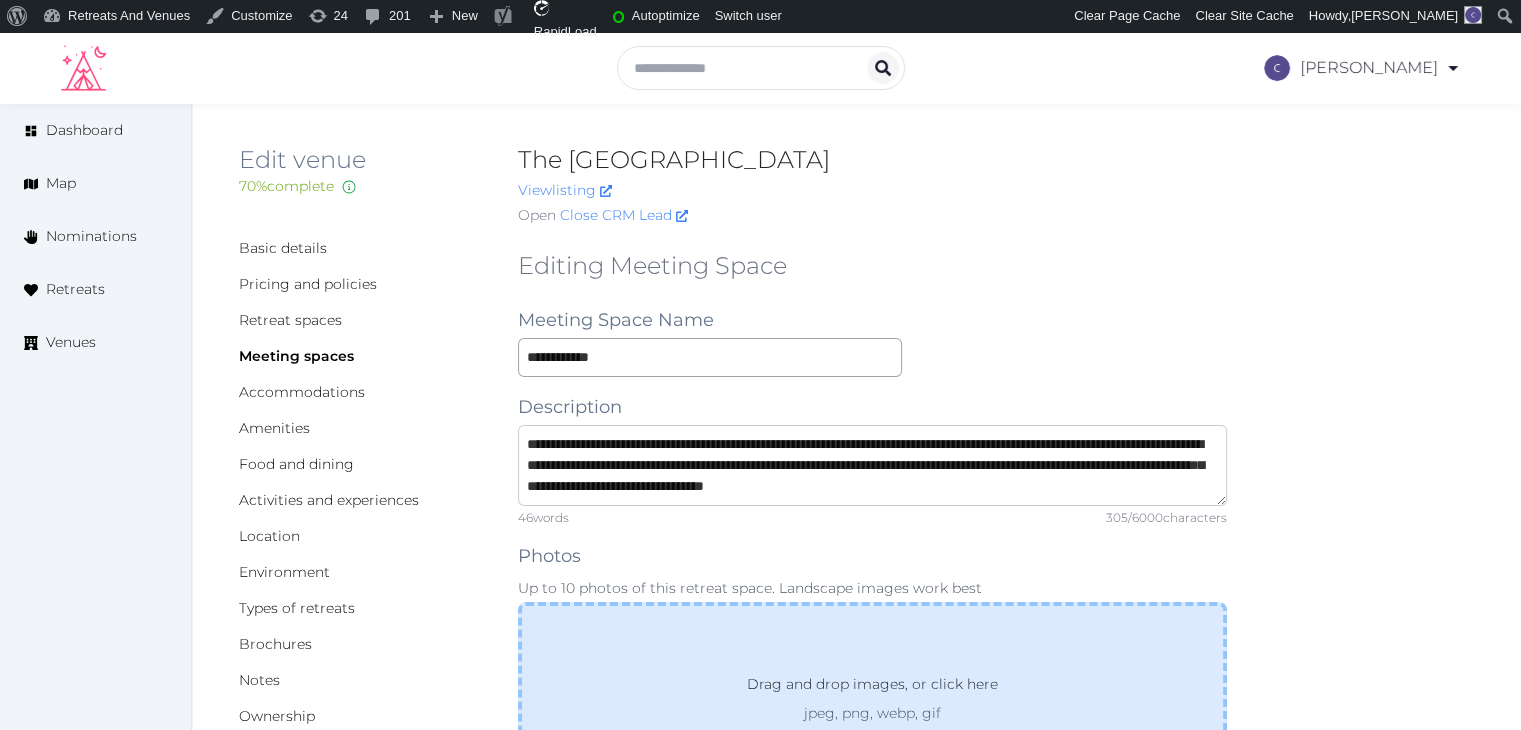 type on "**********" 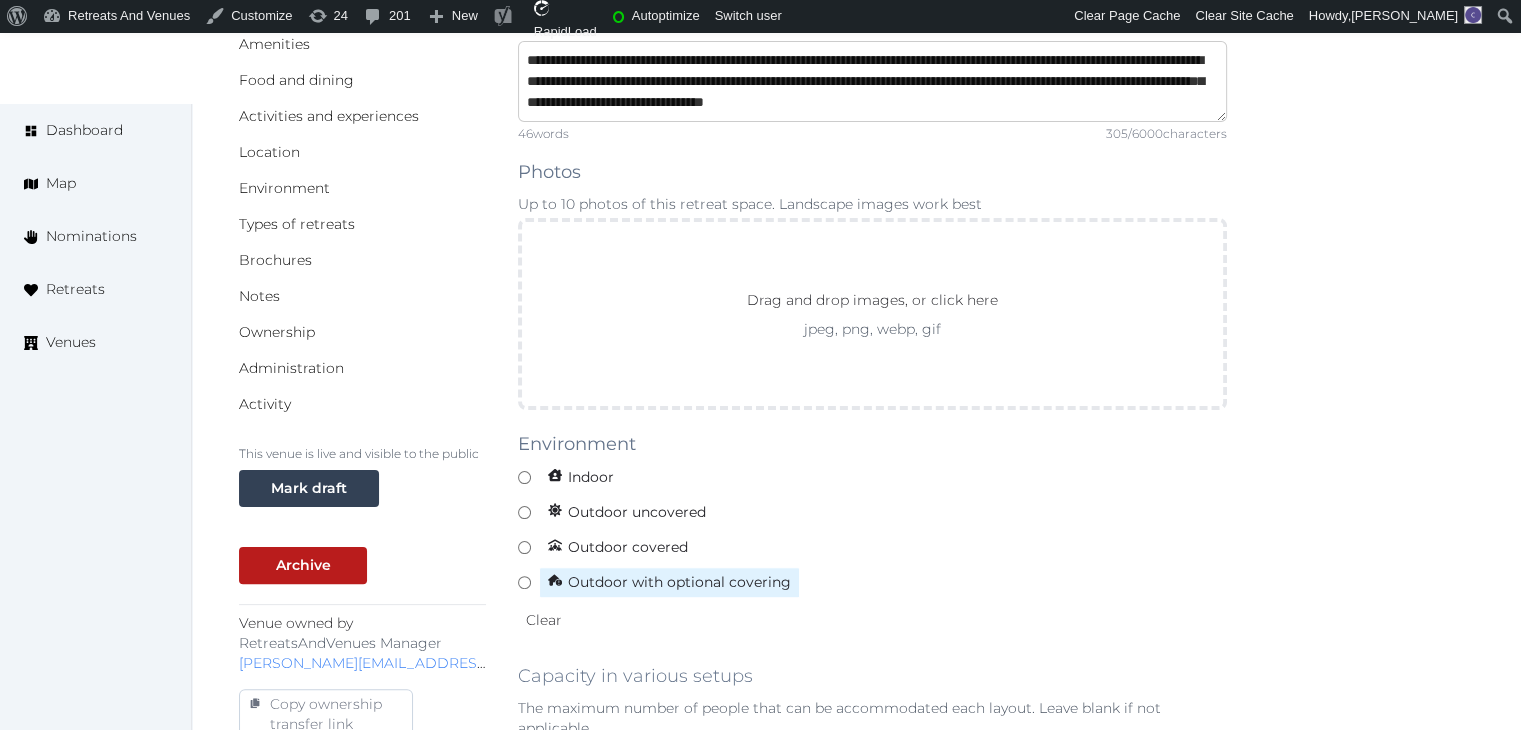 scroll, scrollTop: 400, scrollLeft: 0, axis: vertical 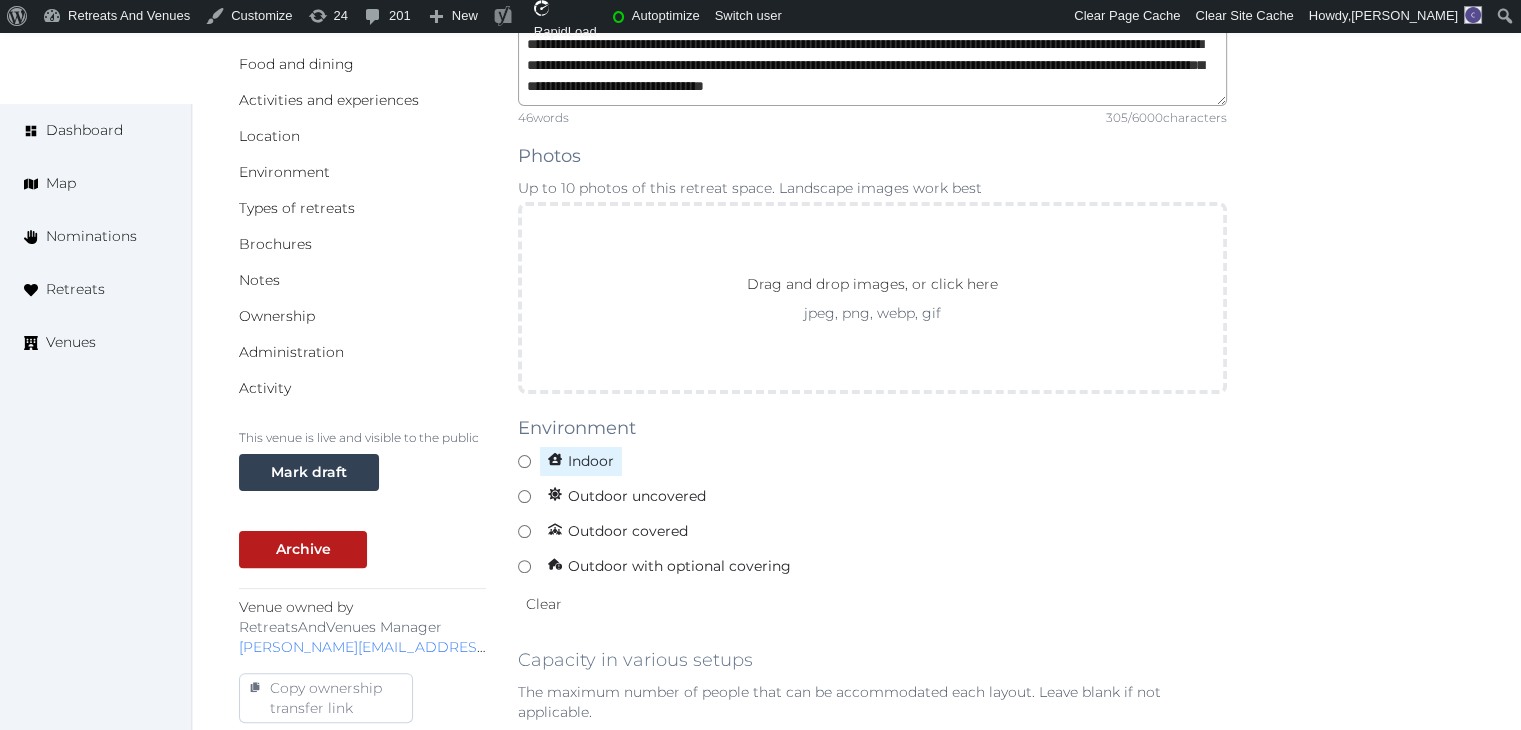 click on "Indoor" at bounding box center (581, 461) 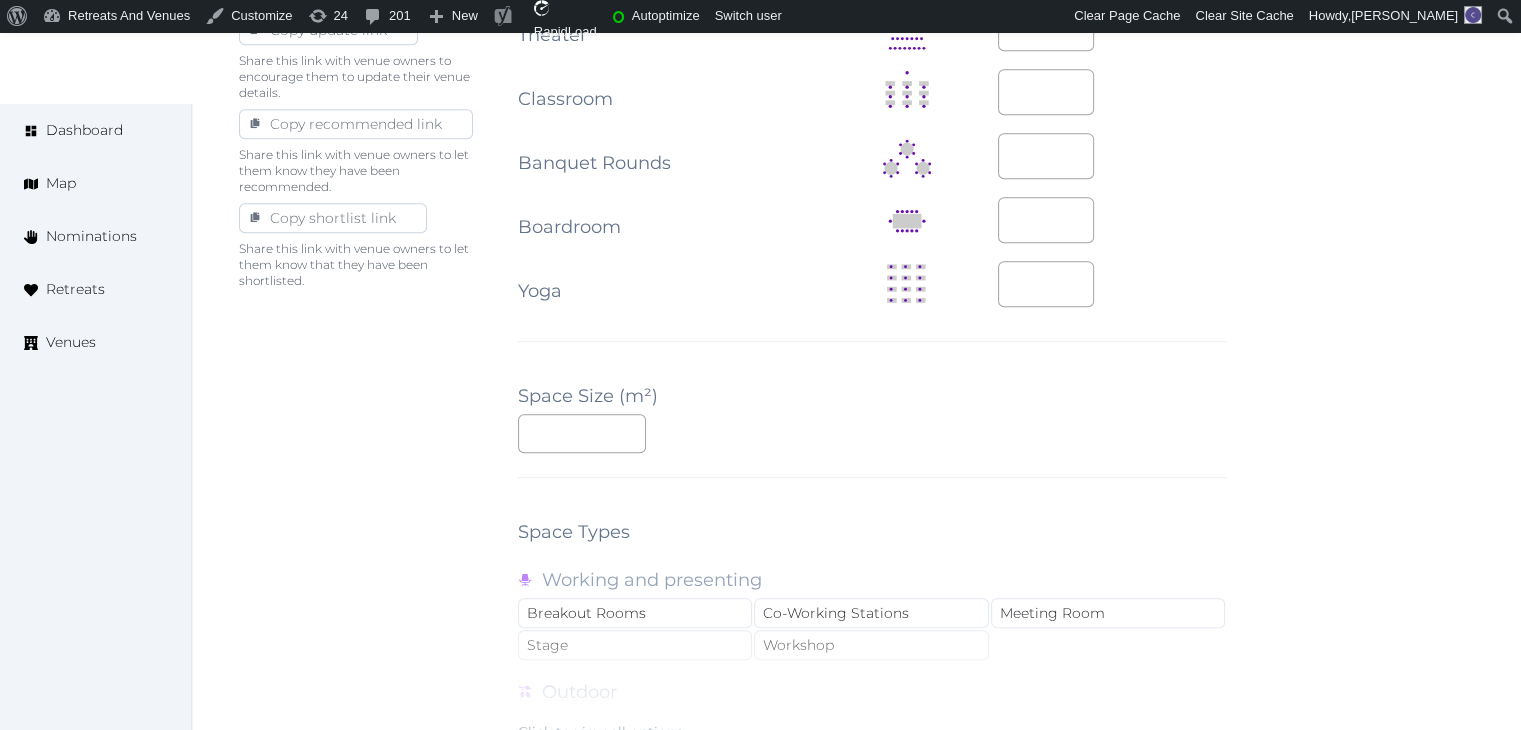 scroll, scrollTop: 1200, scrollLeft: 0, axis: vertical 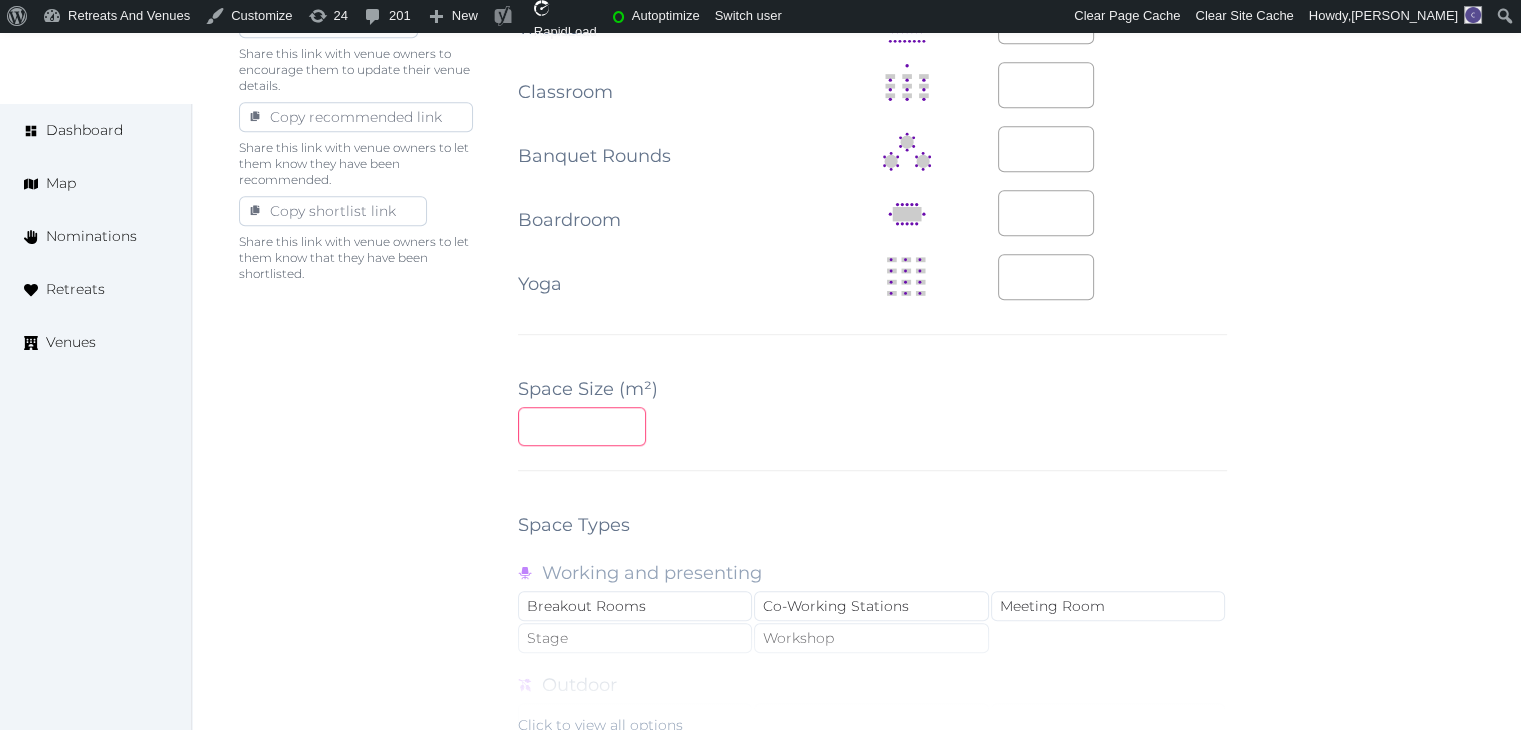 click at bounding box center [582, 426] 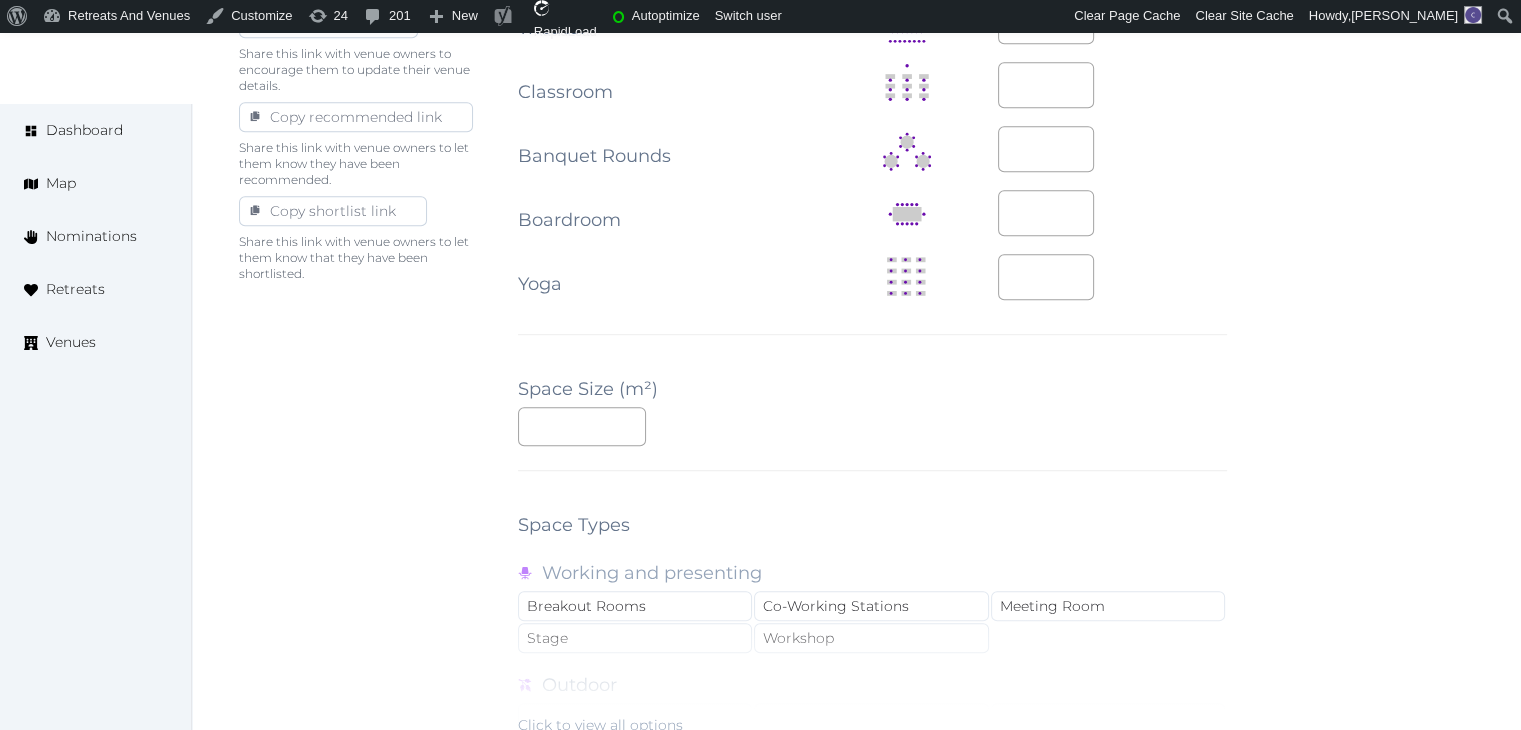 click on "**********" at bounding box center (872, 178) 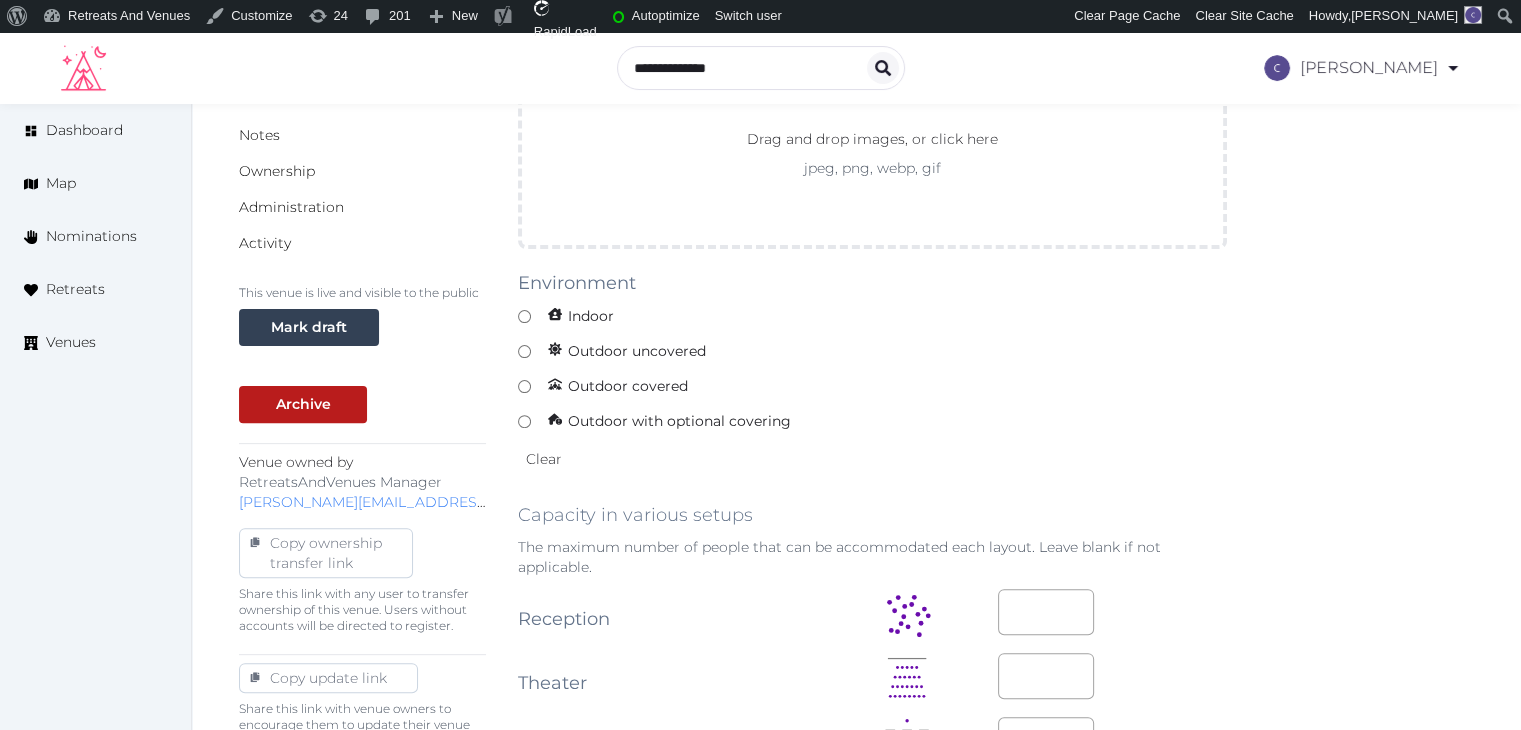 scroll, scrollTop: 501, scrollLeft: 0, axis: vertical 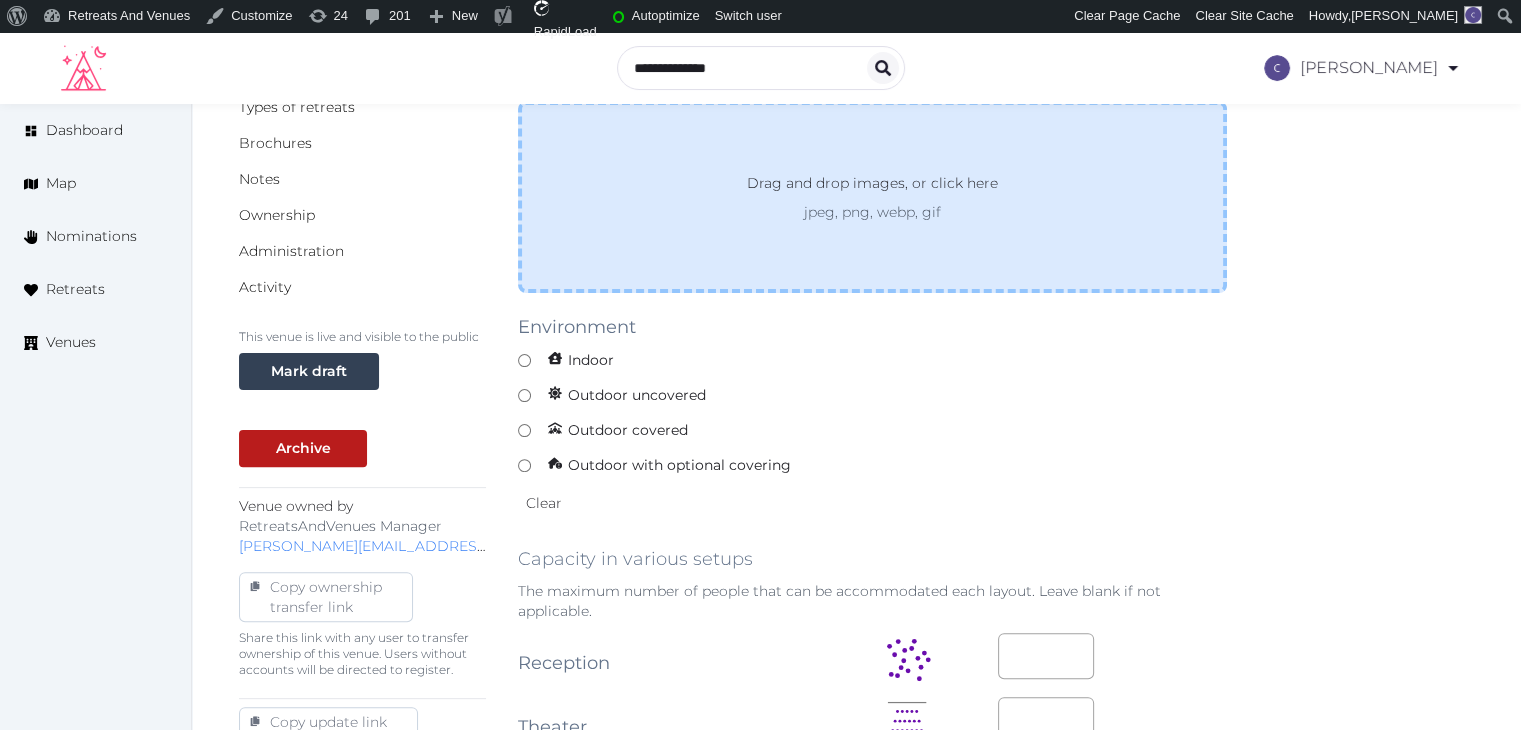 click on "Drag and drop images, or click here jpeg, png, webp, gif" at bounding box center (872, 197) 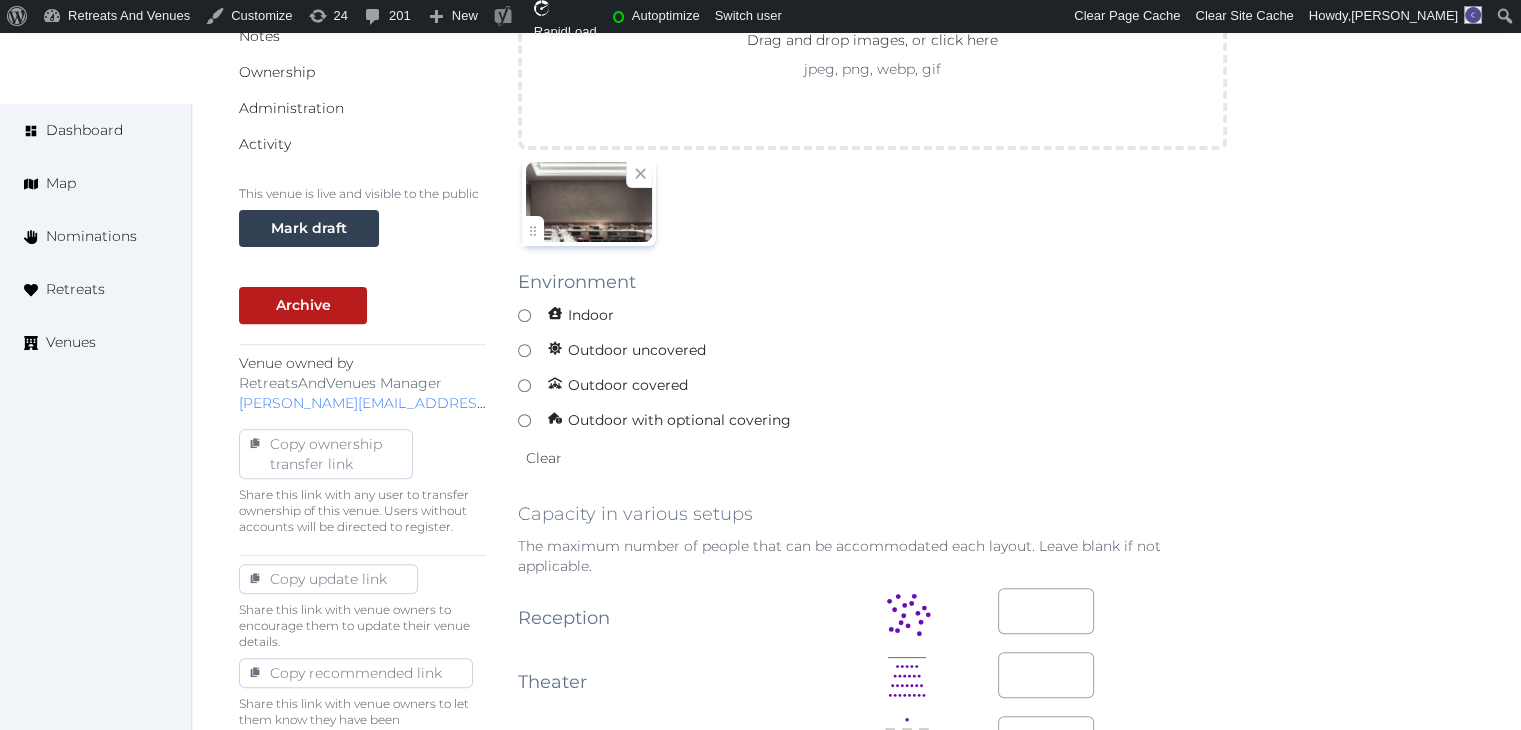 scroll, scrollTop: 701, scrollLeft: 0, axis: vertical 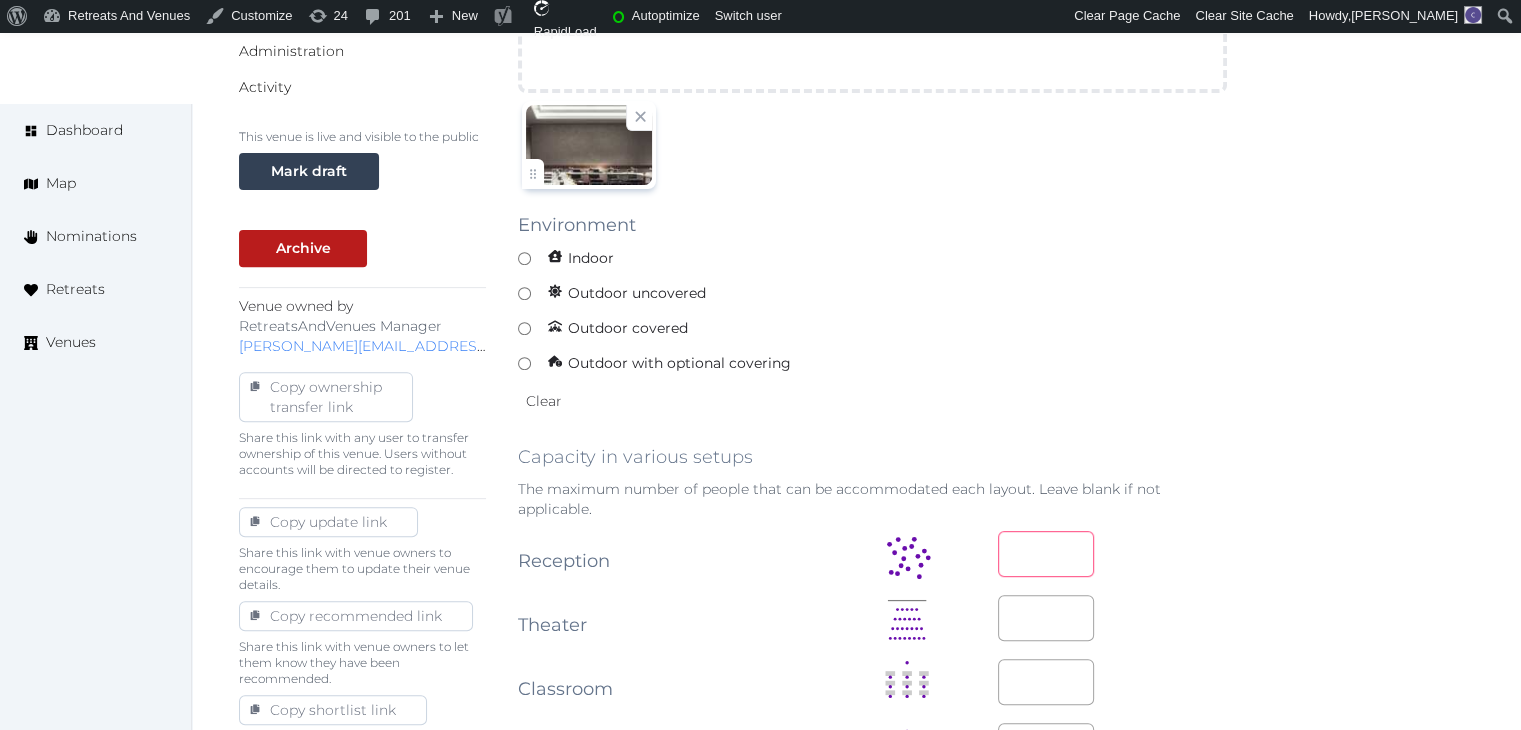 click at bounding box center (1046, 554) 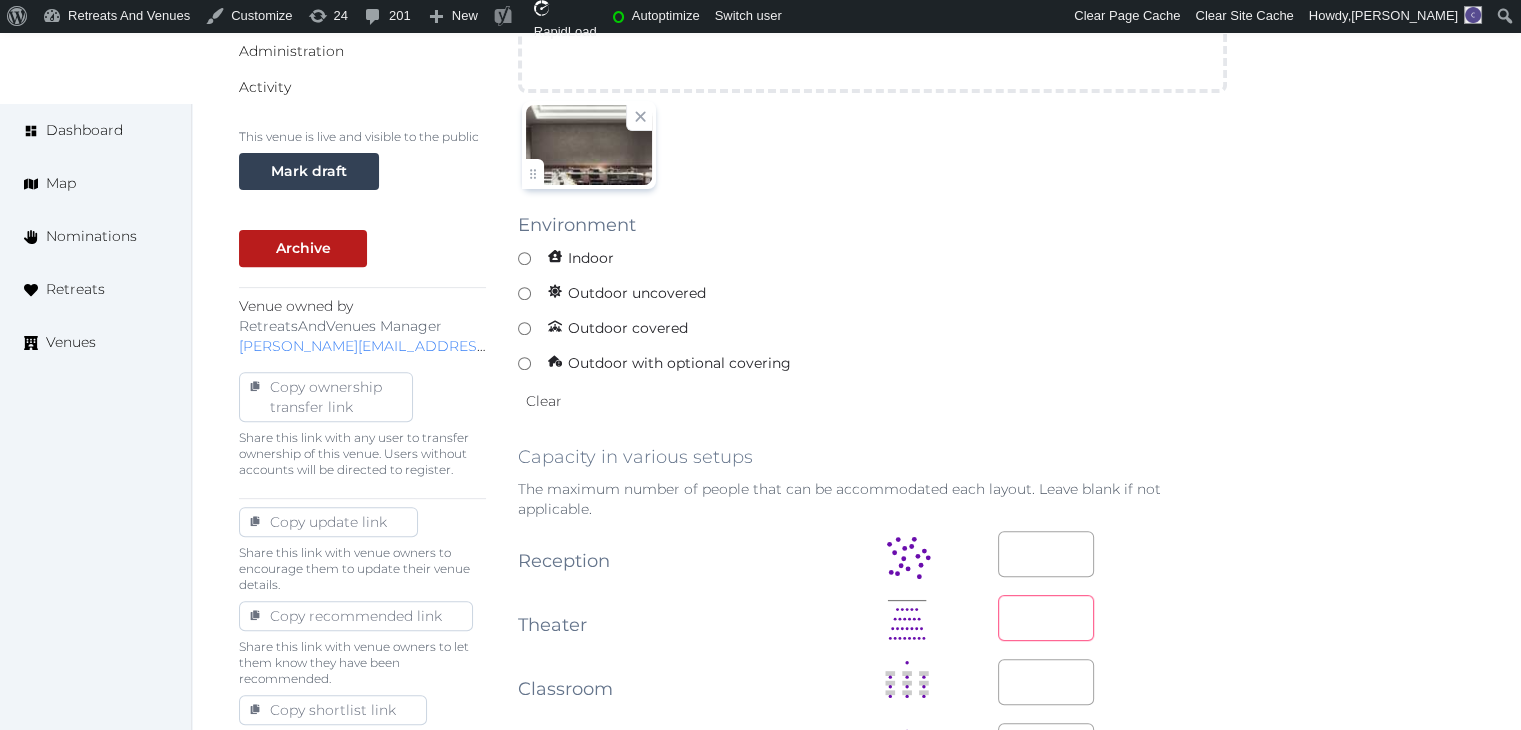 click at bounding box center (1046, 618) 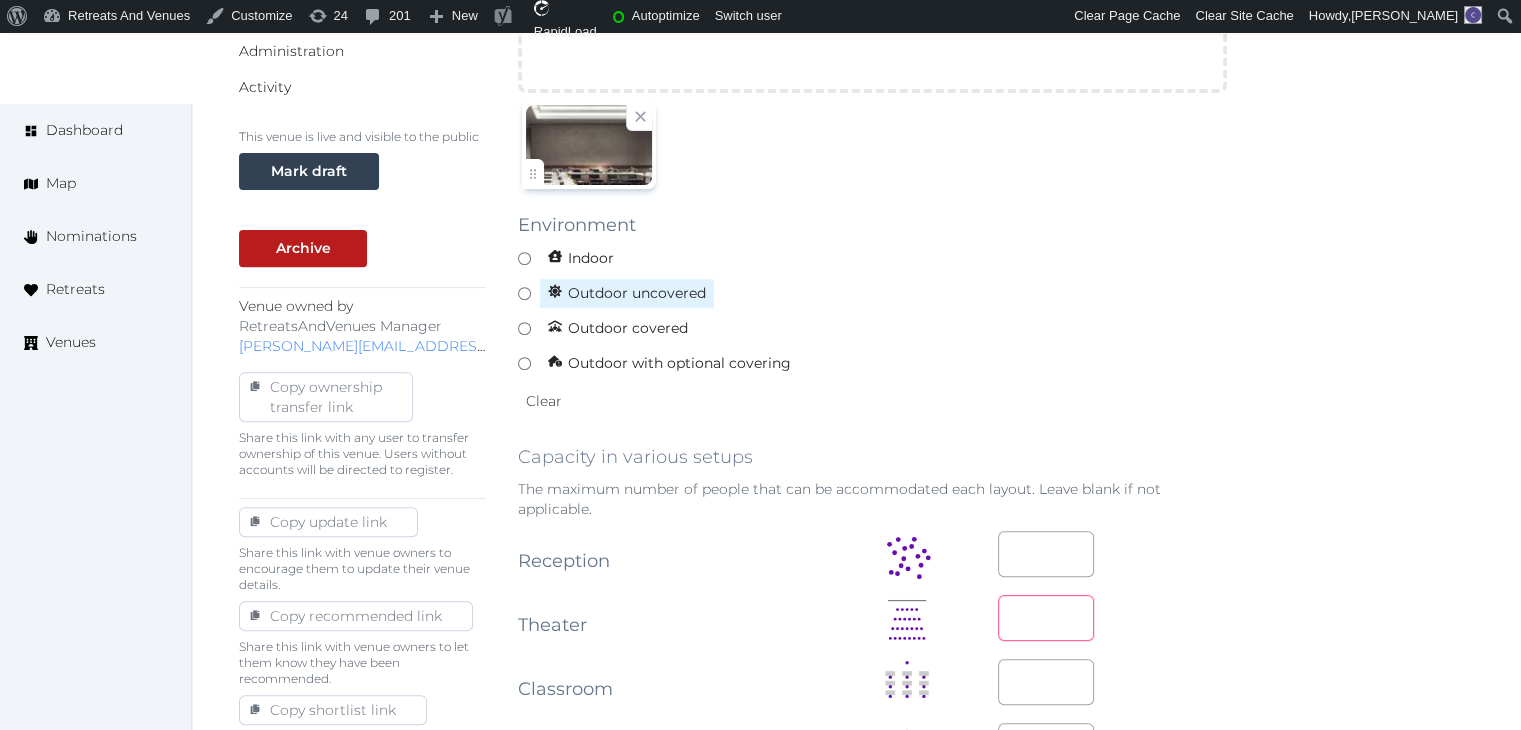 type on "**" 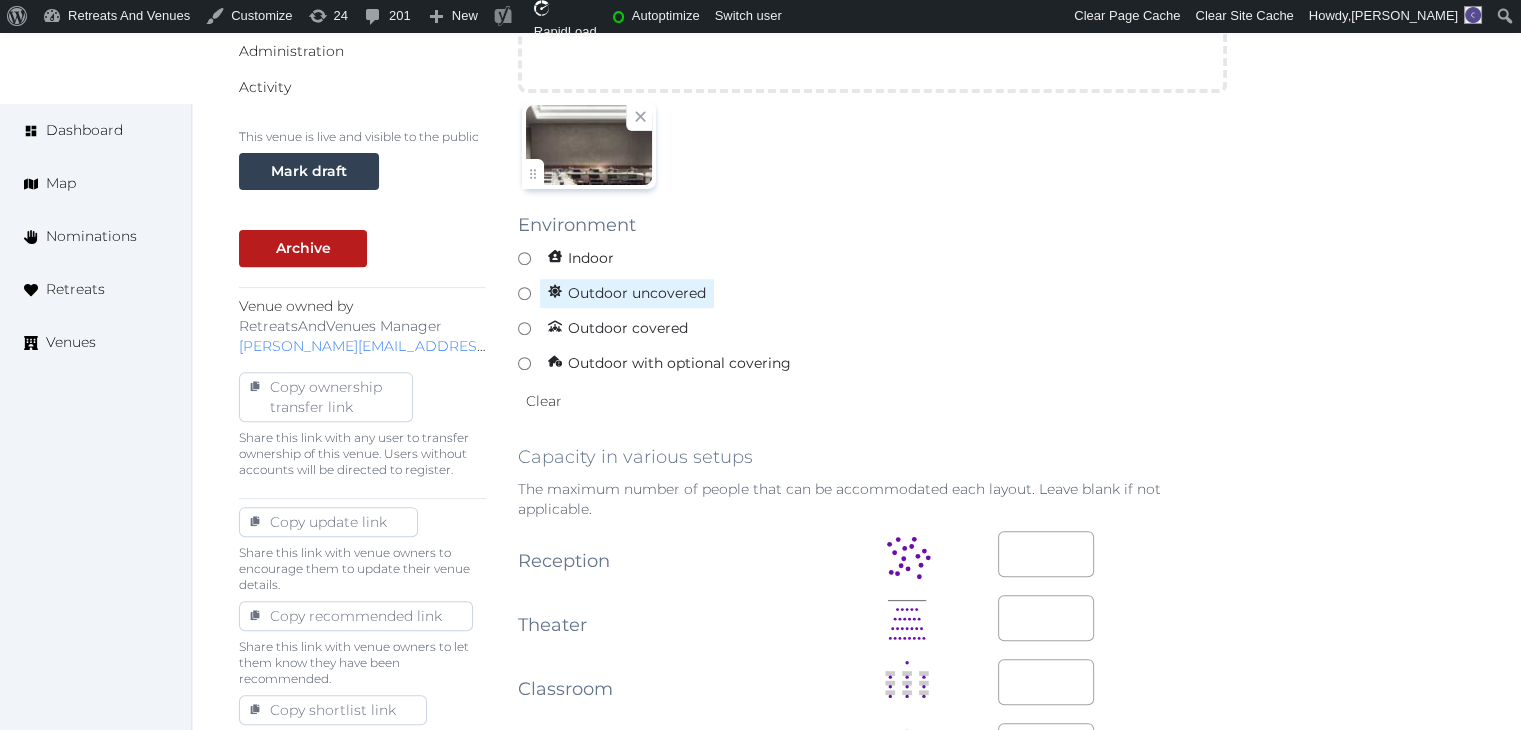 click on "Outdoor uncovered" at bounding box center (872, 293) 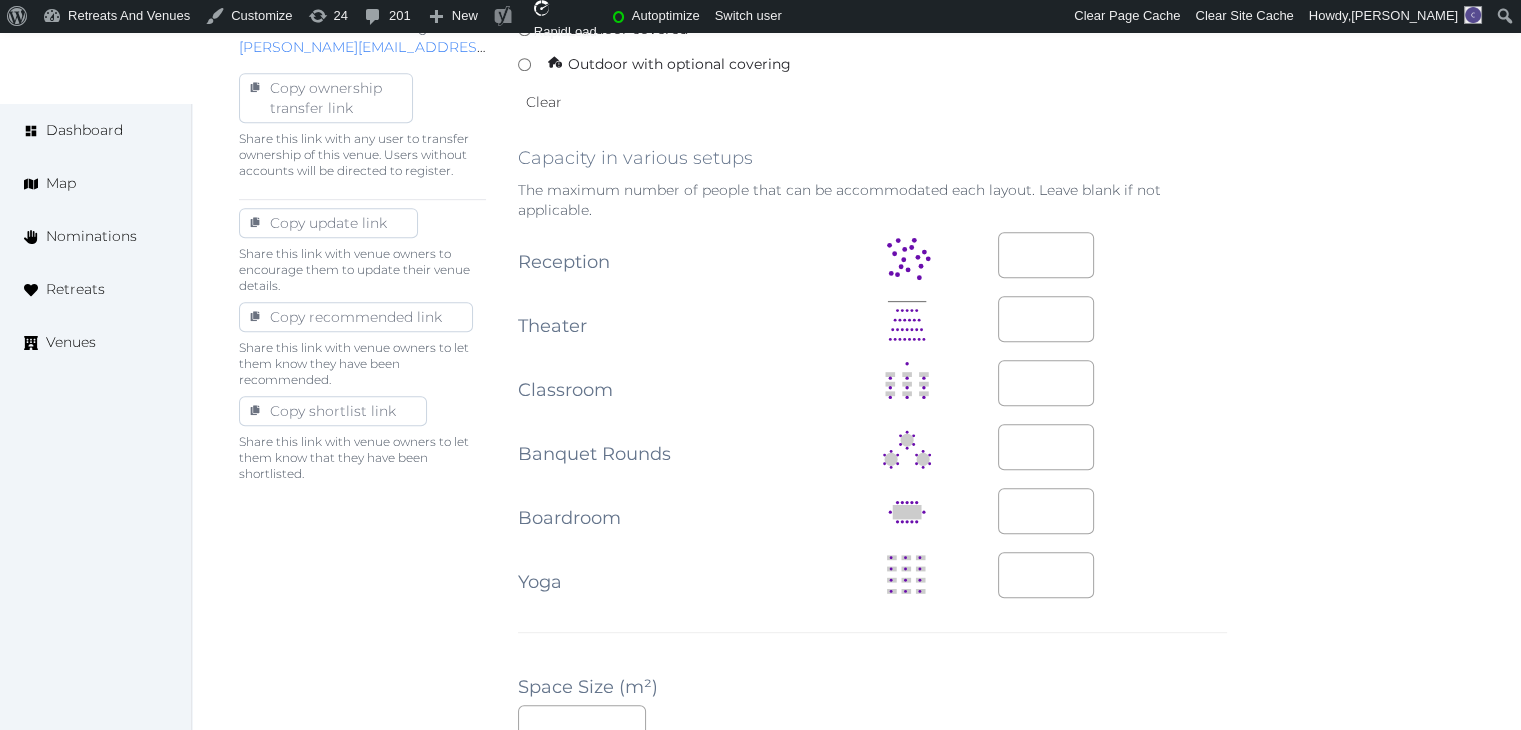 scroll, scrollTop: 1001, scrollLeft: 0, axis: vertical 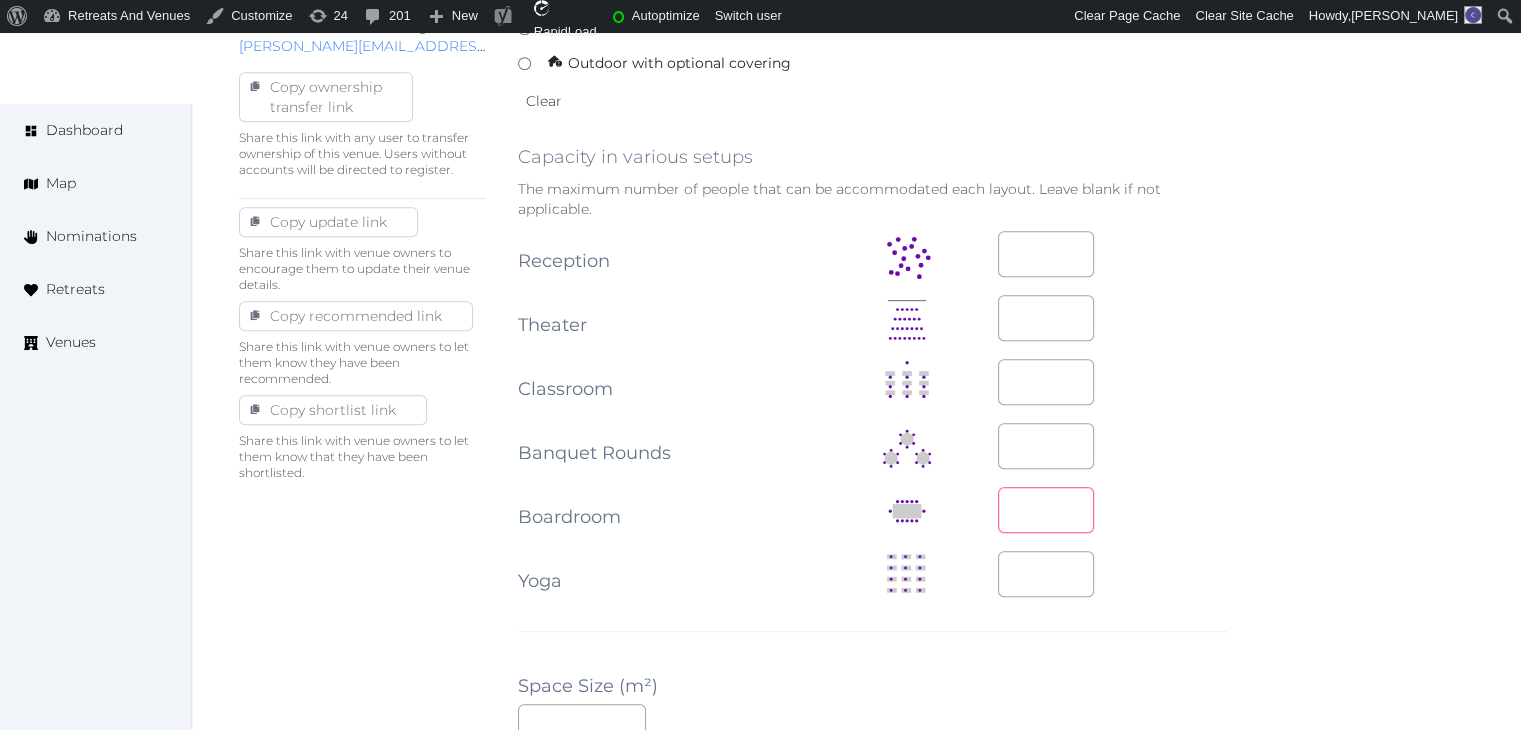 click at bounding box center [1046, 510] 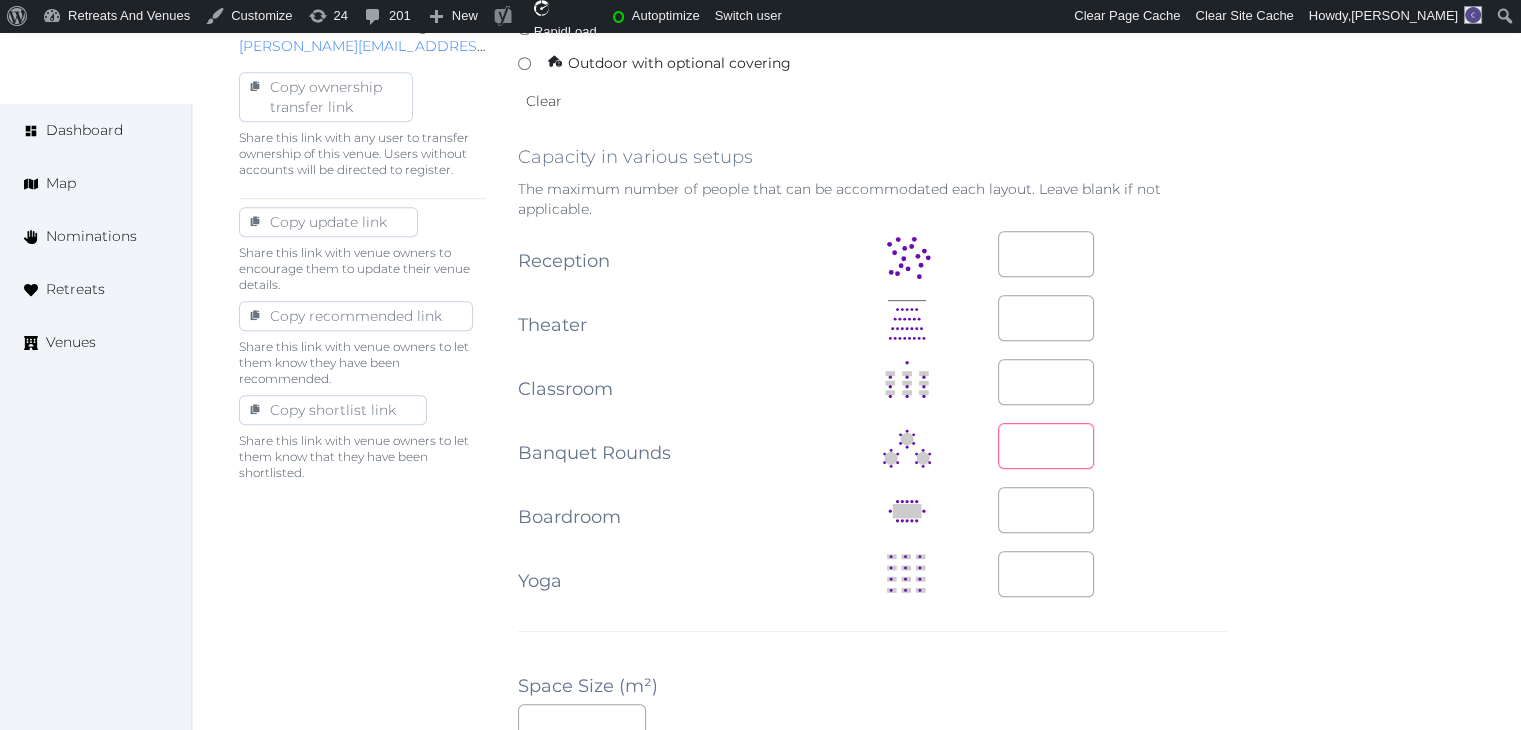 click at bounding box center (1046, 446) 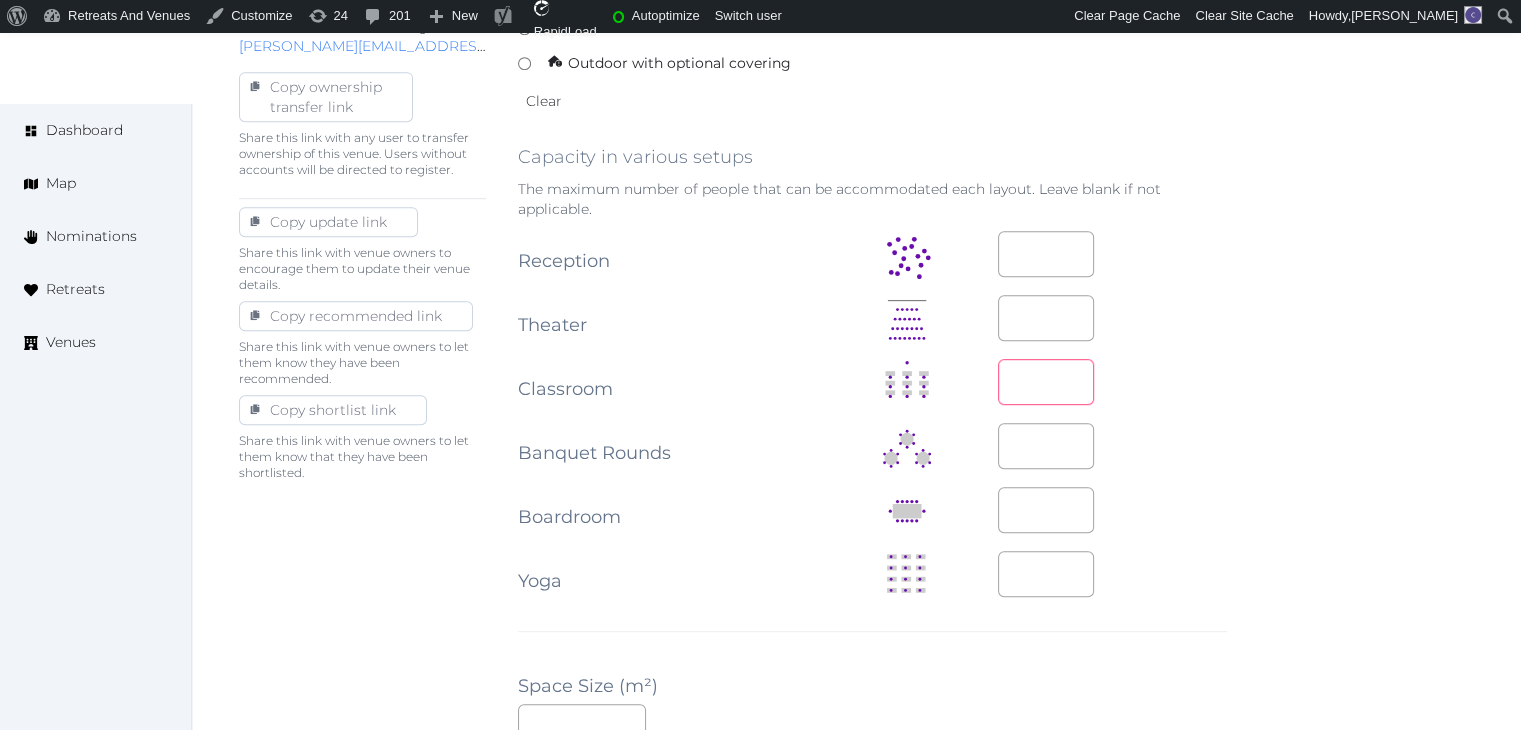 click at bounding box center [1046, 382] 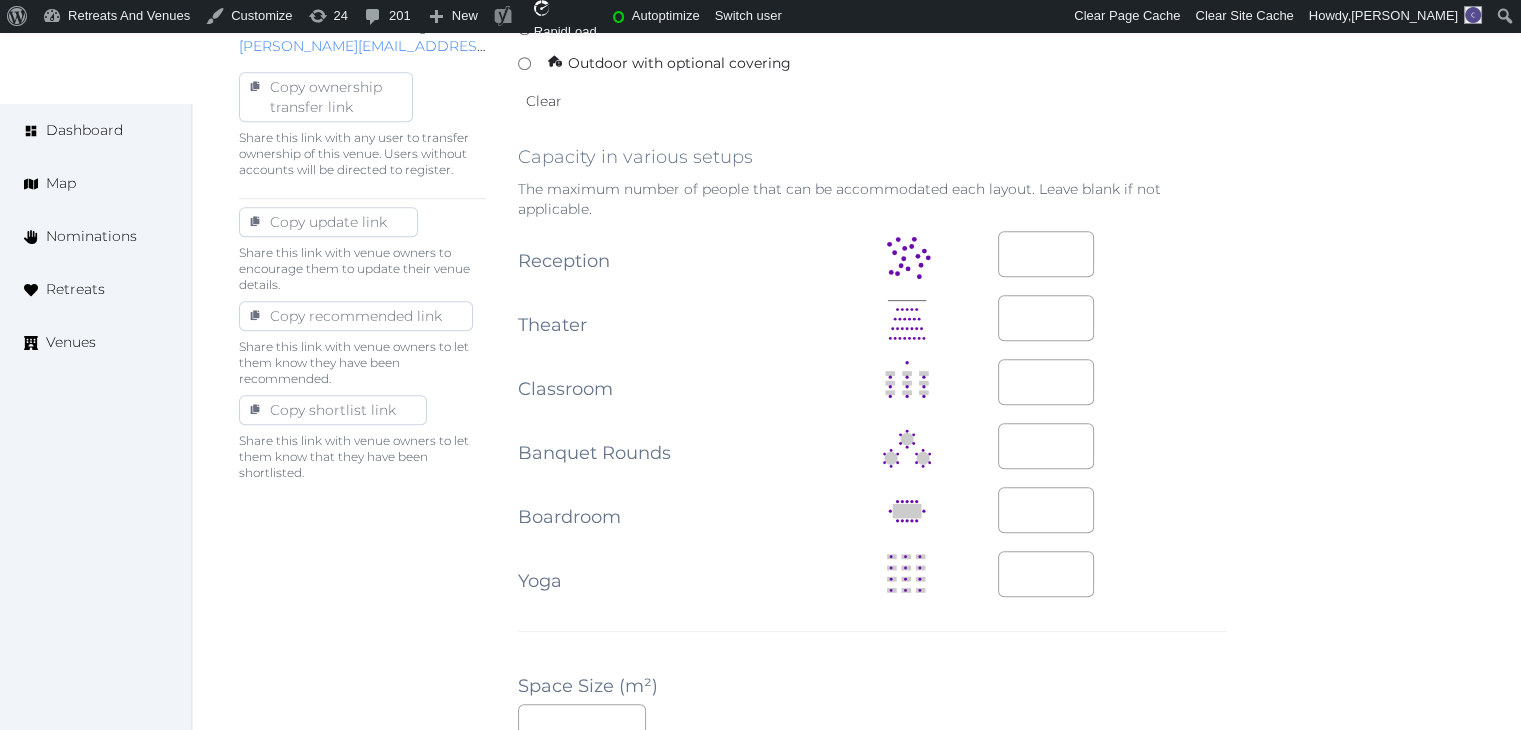 click at bounding box center (1112, 446) 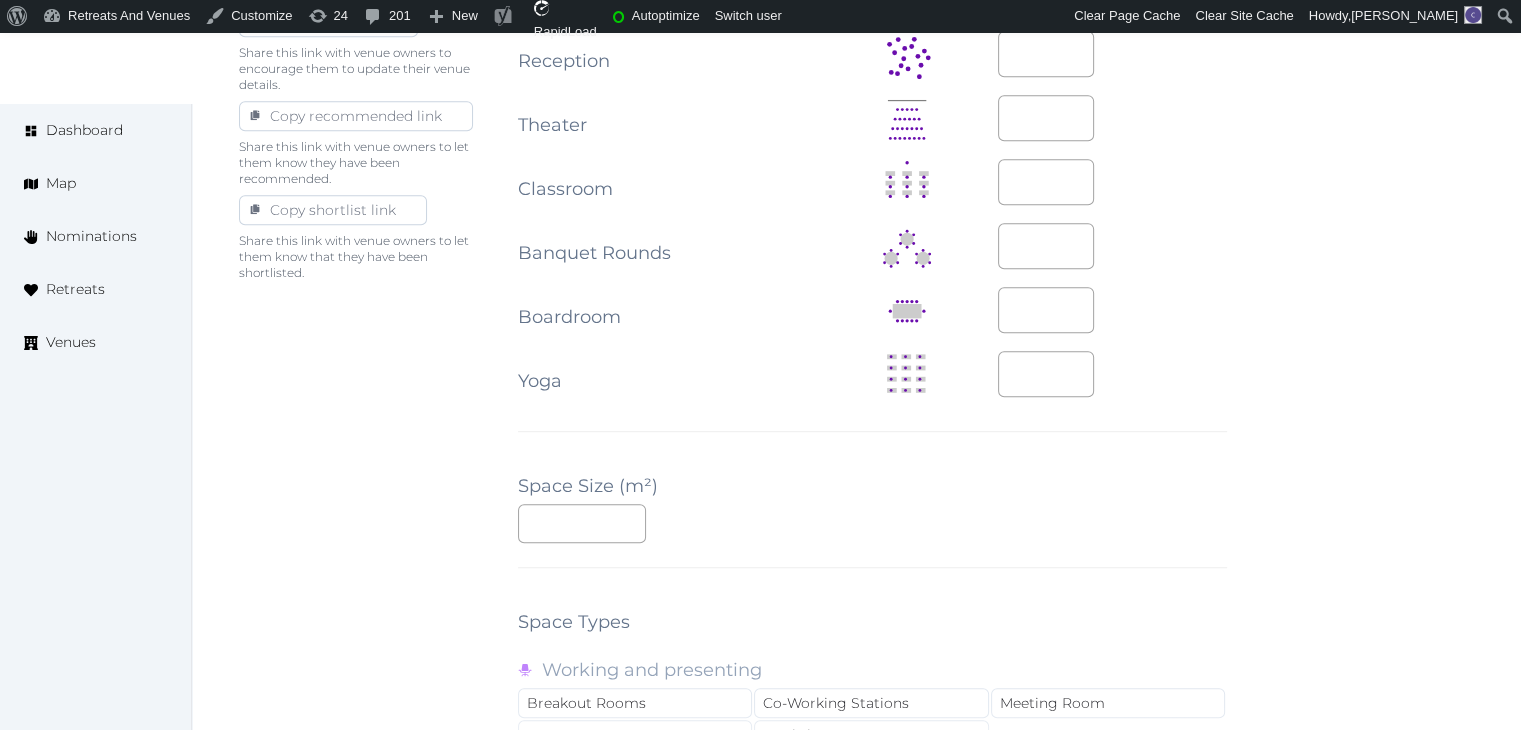 scroll, scrollTop: 1601, scrollLeft: 0, axis: vertical 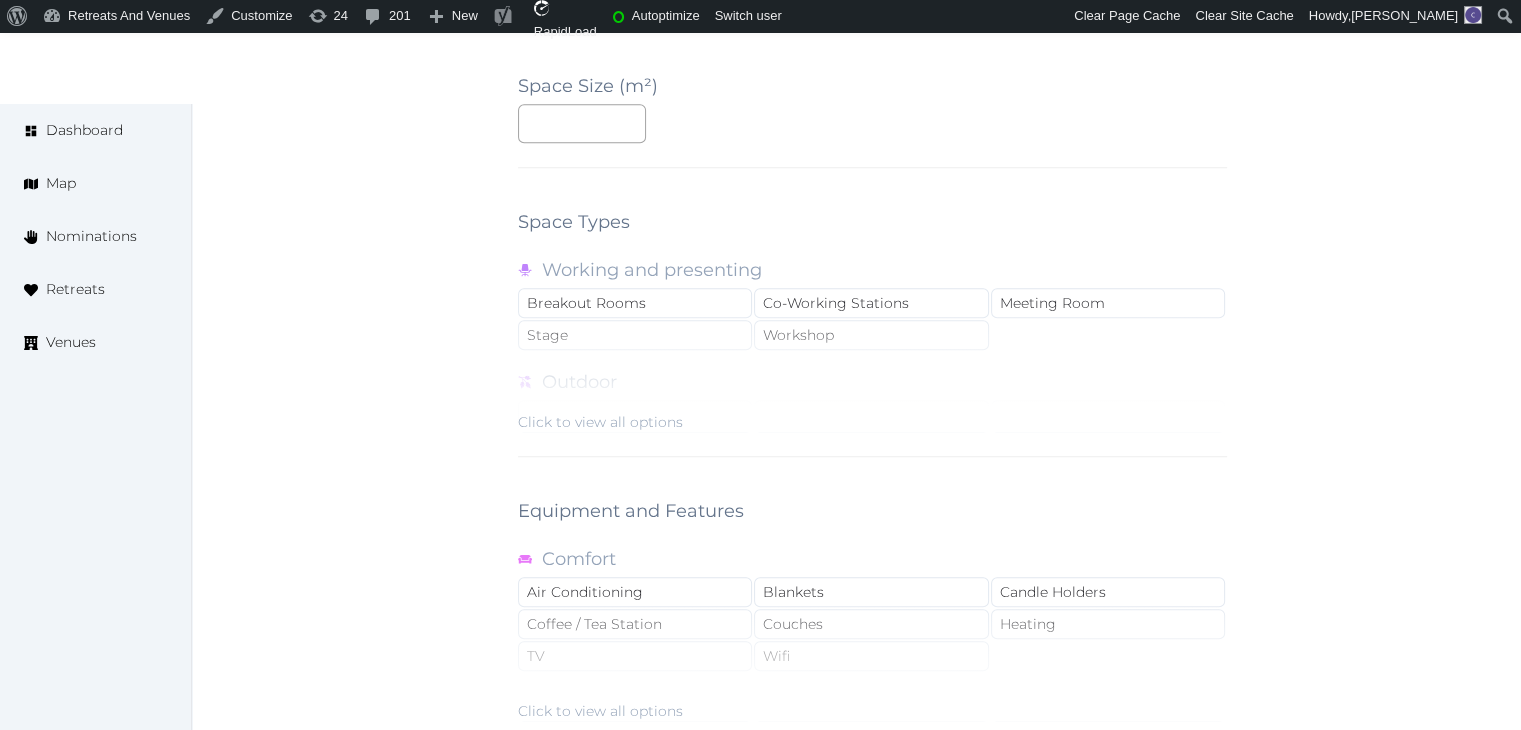 click on "Click to view all options" at bounding box center (600, 422) 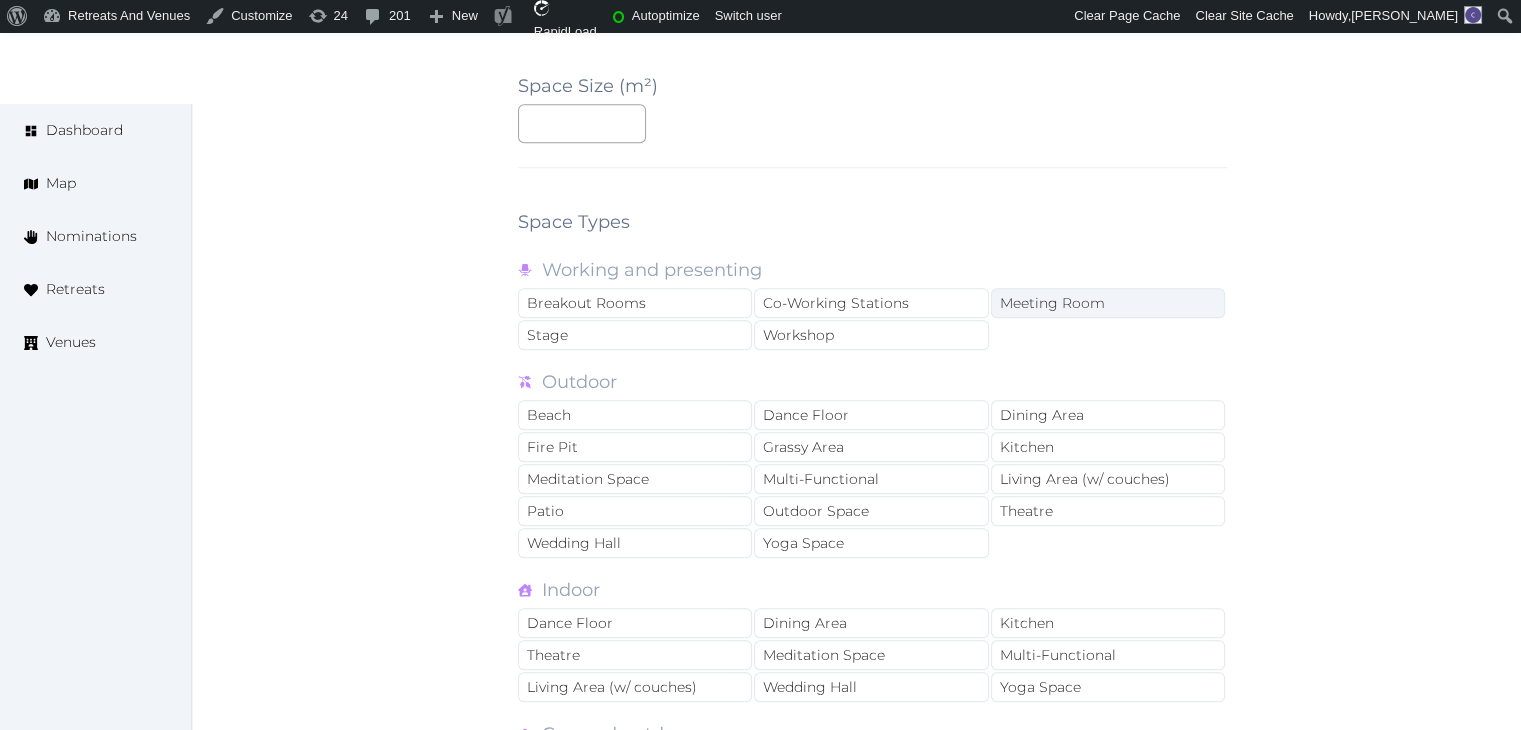 click on "Meeting Room" at bounding box center [1108, 303] 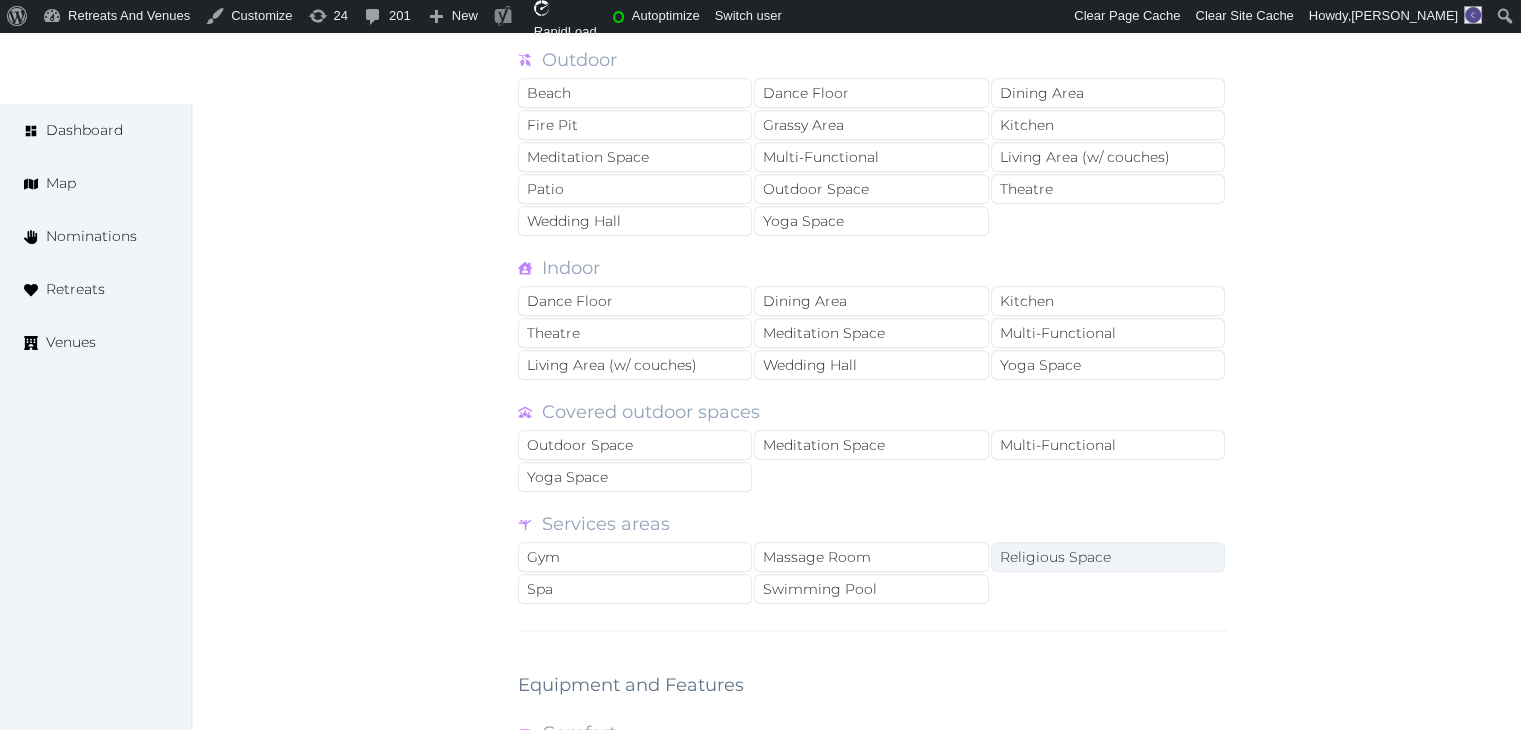 scroll, scrollTop: 2001, scrollLeft: 0, axis: vertical 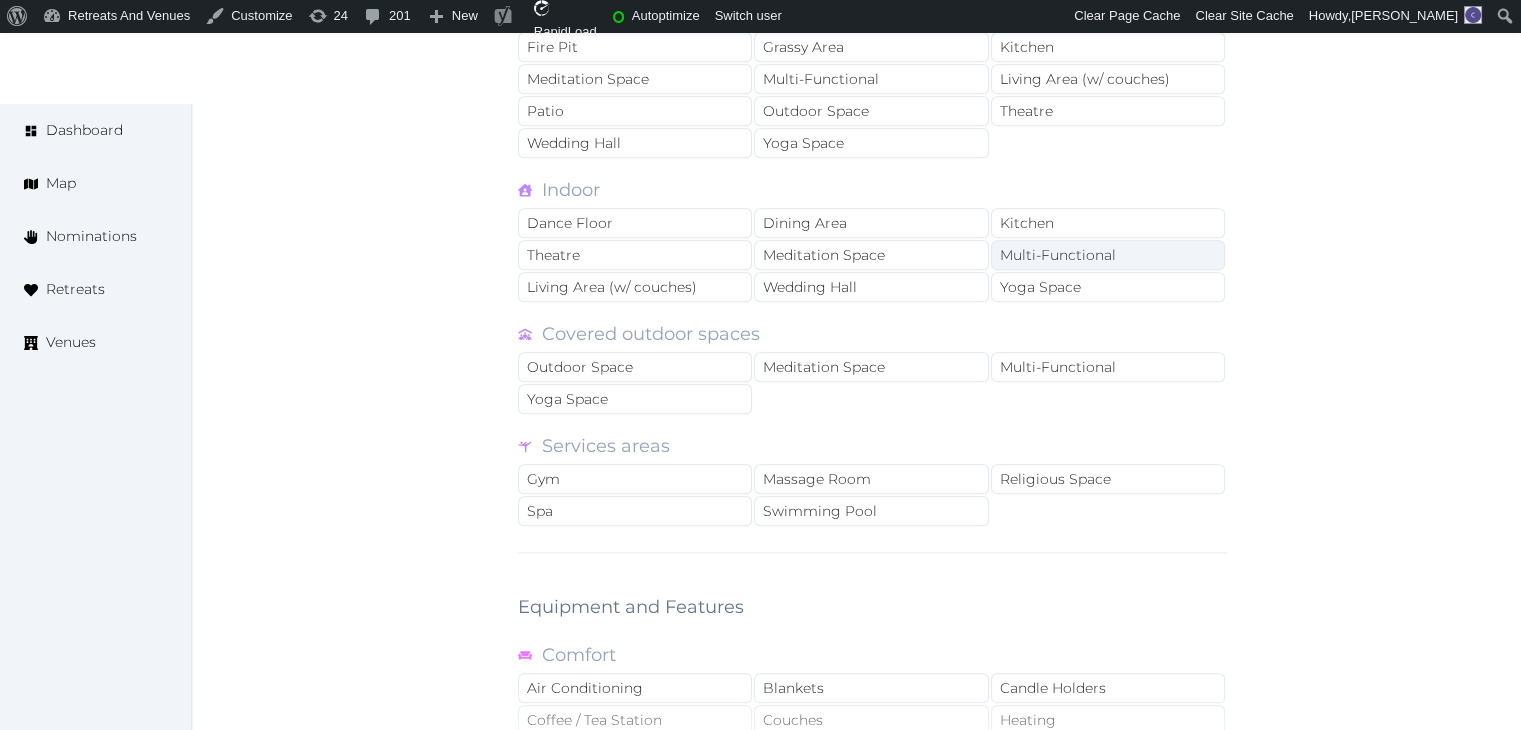 click on "Multi-Functional" at bounding box center [1108, 255] 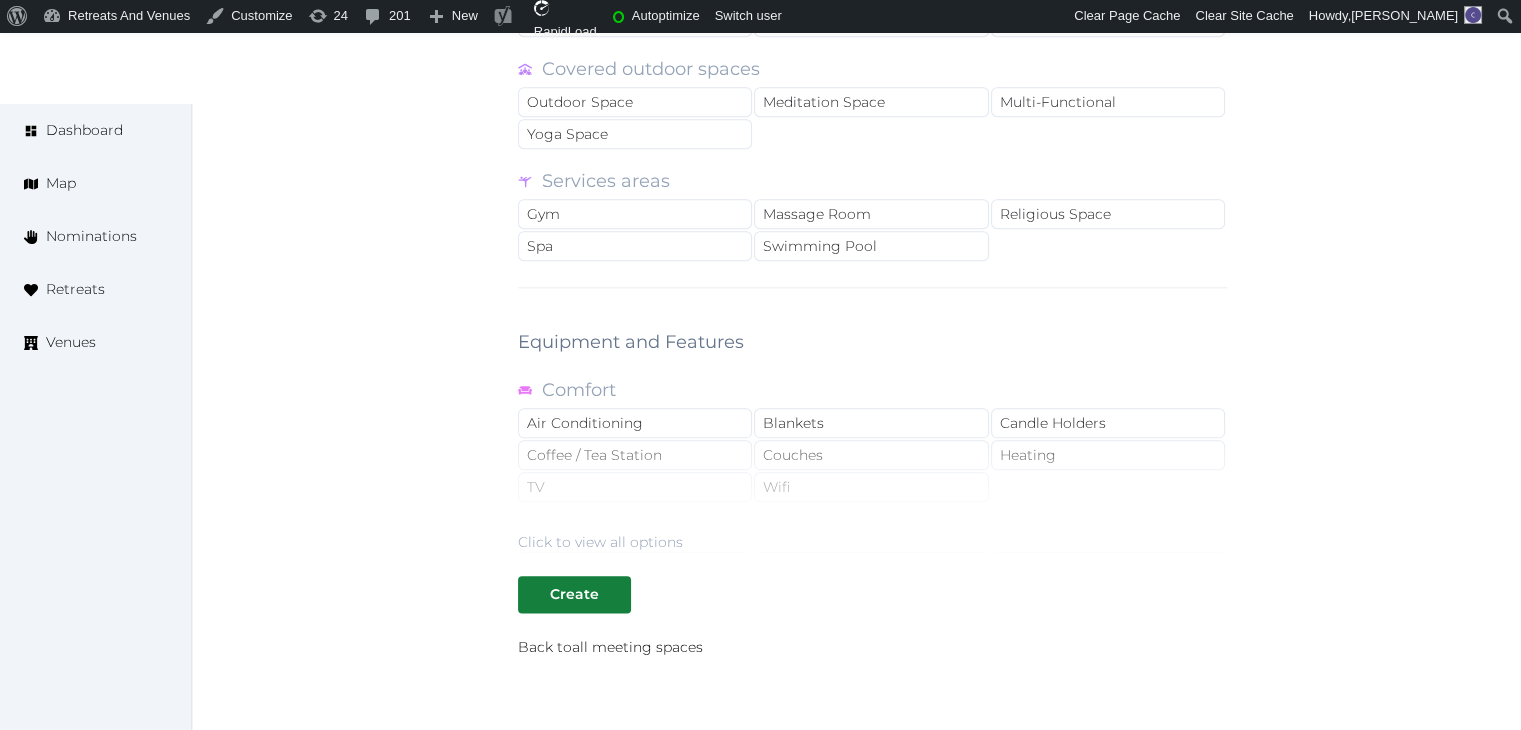 scroll, scrollTop: 2301, scrollLeft: 0, axis: vertical 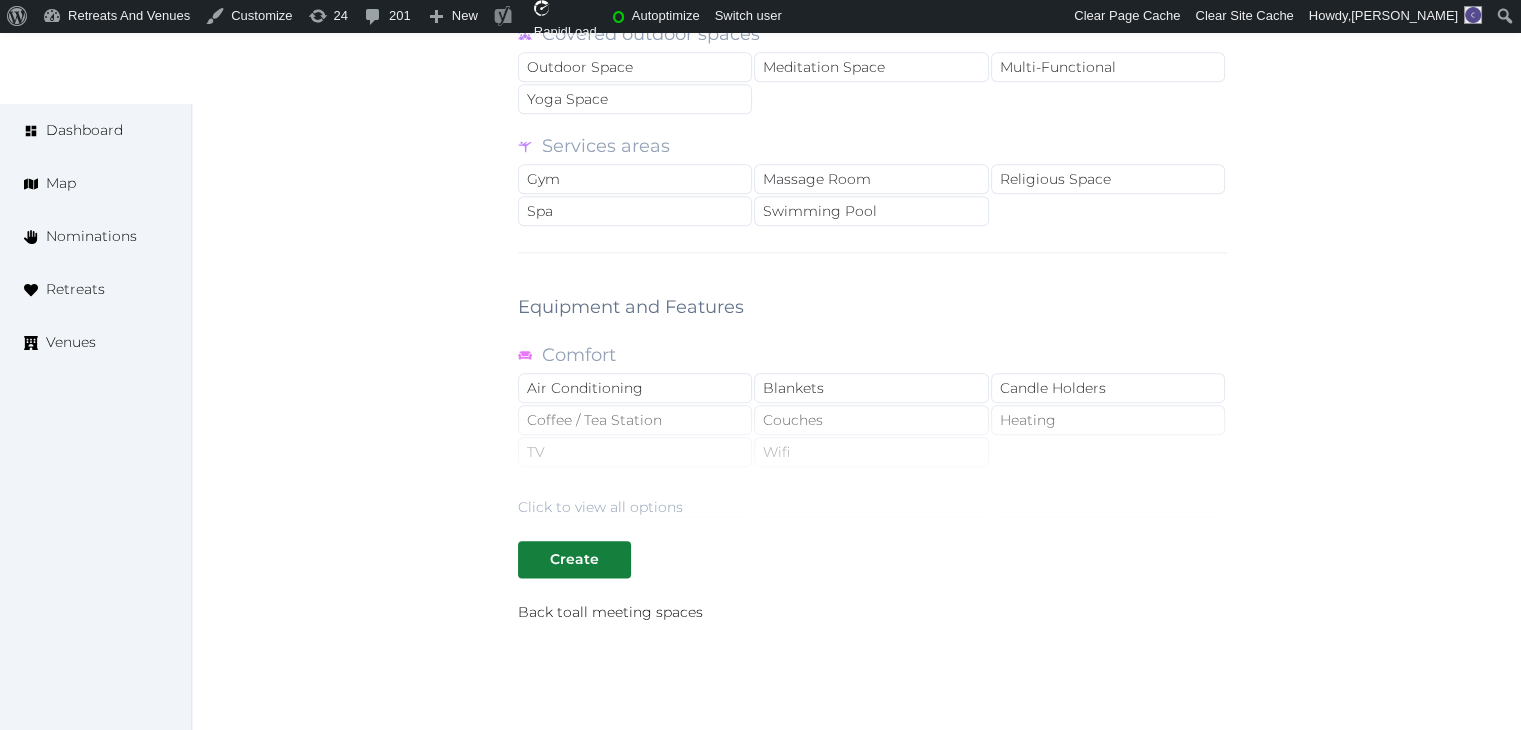 click on "Click to view all options" at bounding box center [600, 507] 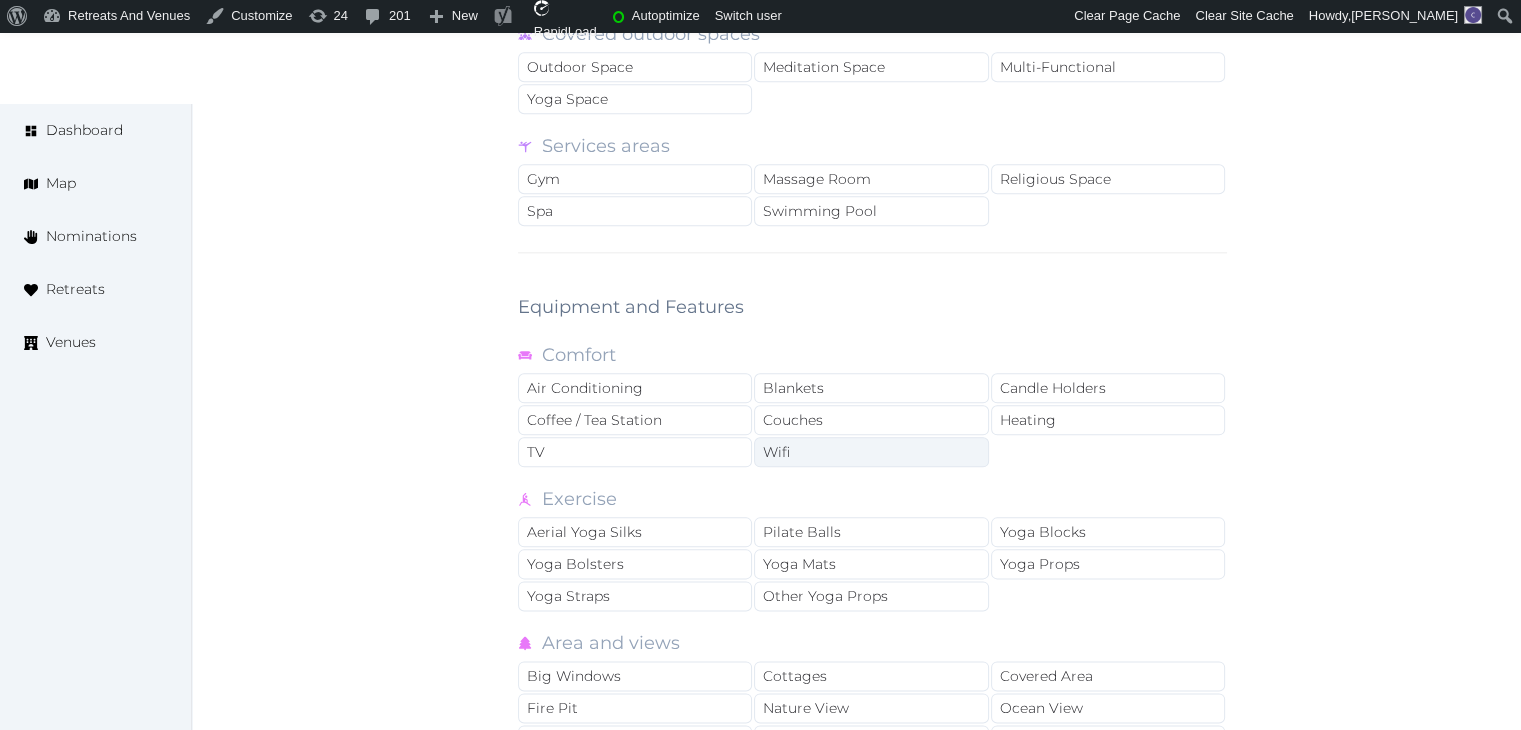click on "Wifi" at bounding box center [871, 452] 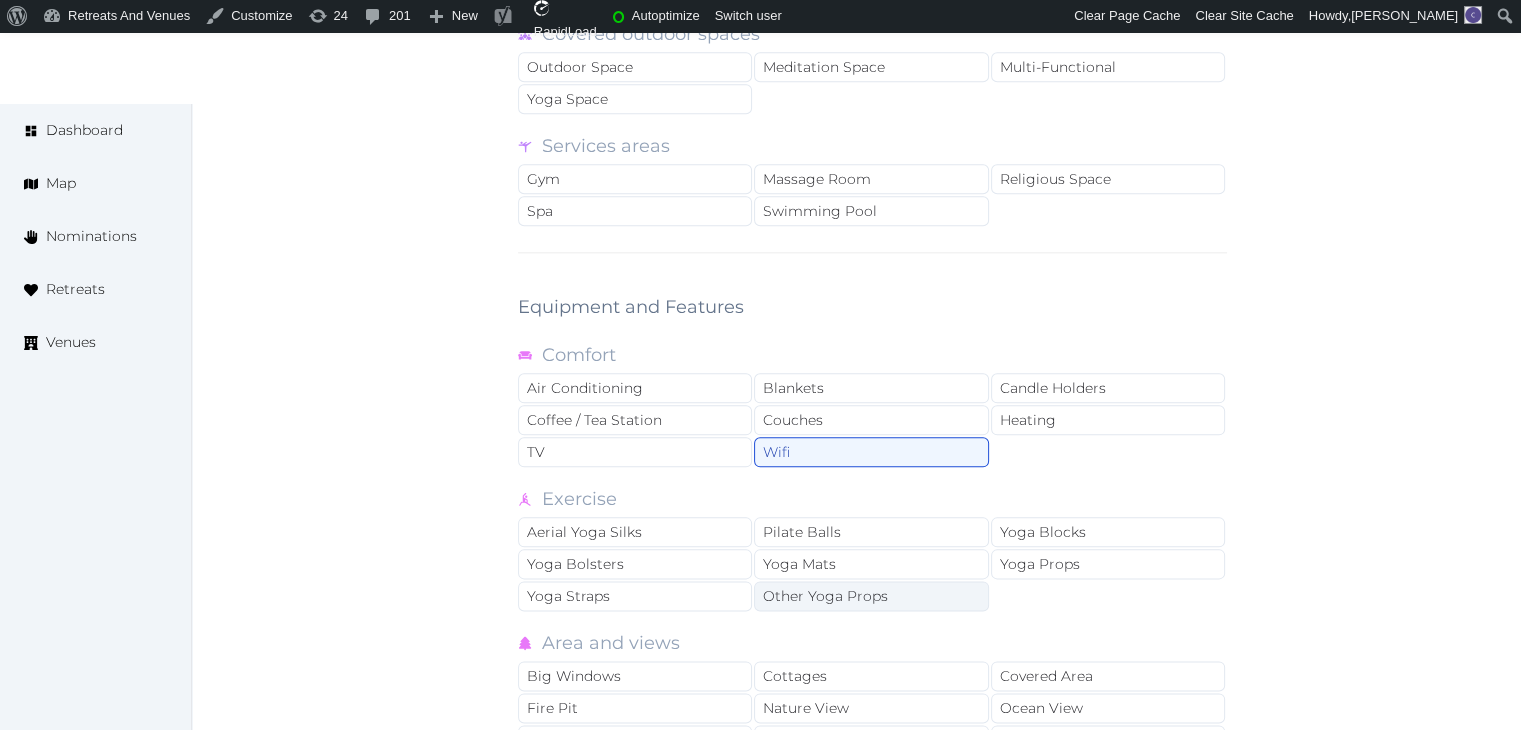 scroll, scrollTop: 2783, scrollLeft: 0, axis: vertical 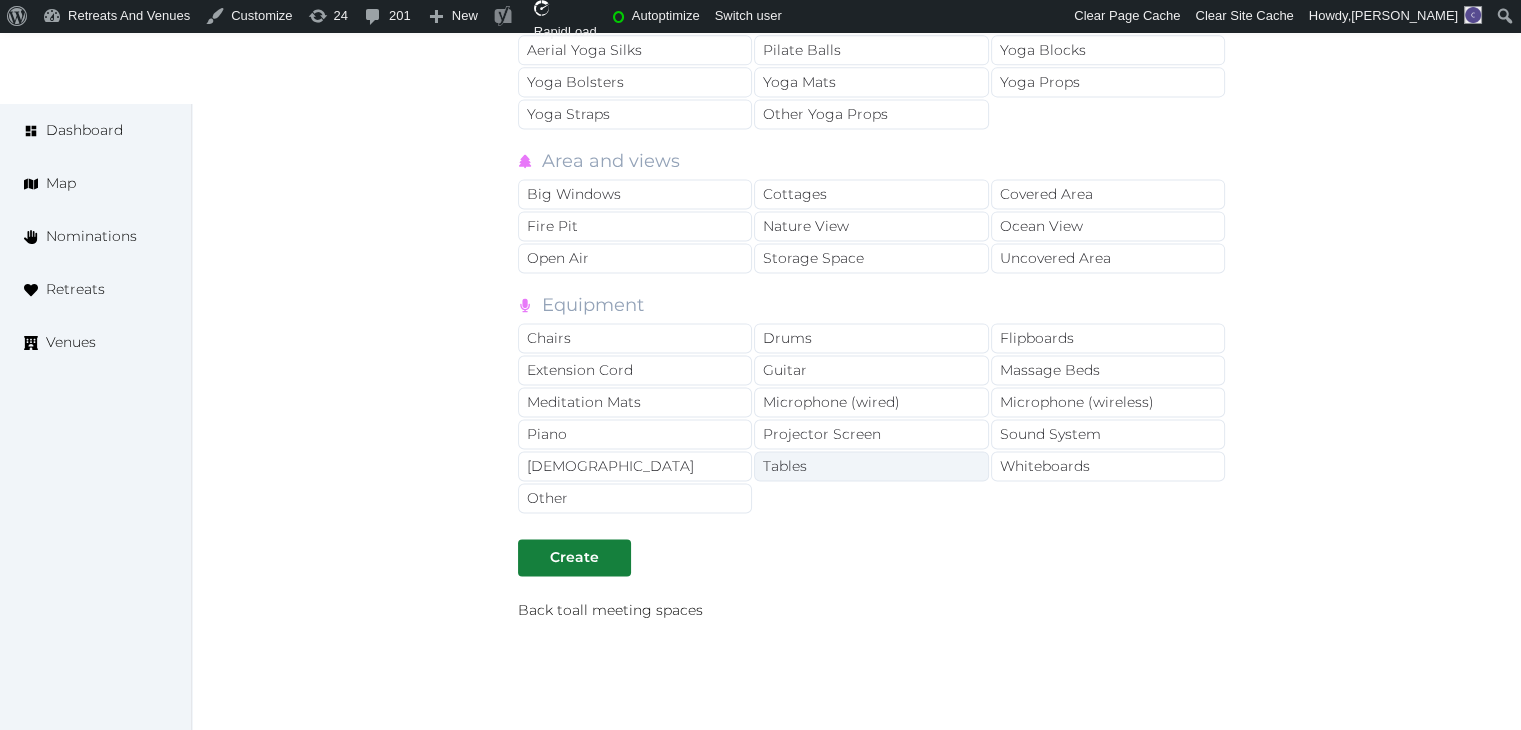 click on "Tables" at bounding box center (871, 466) 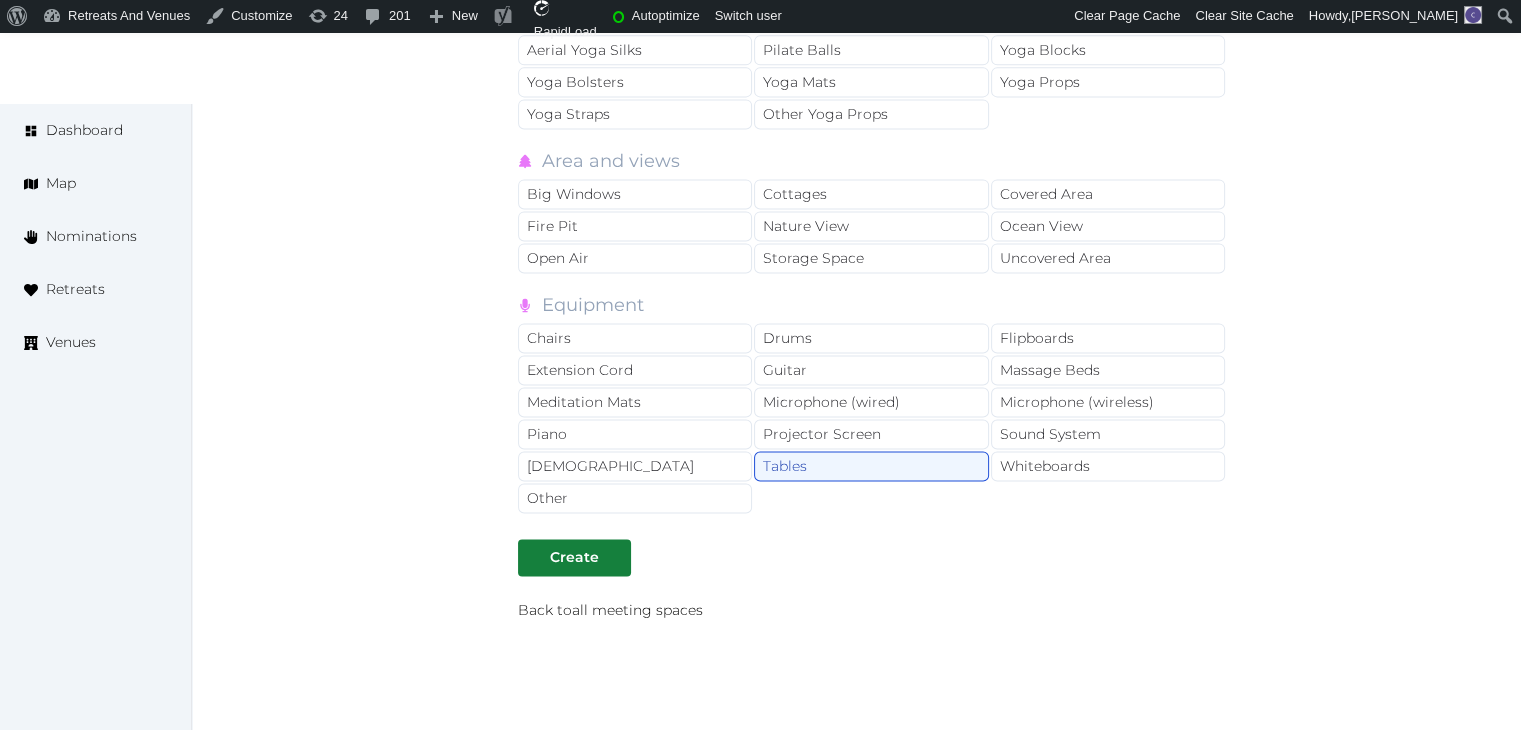 click on "Equipment" at bounding box center (872, 305) 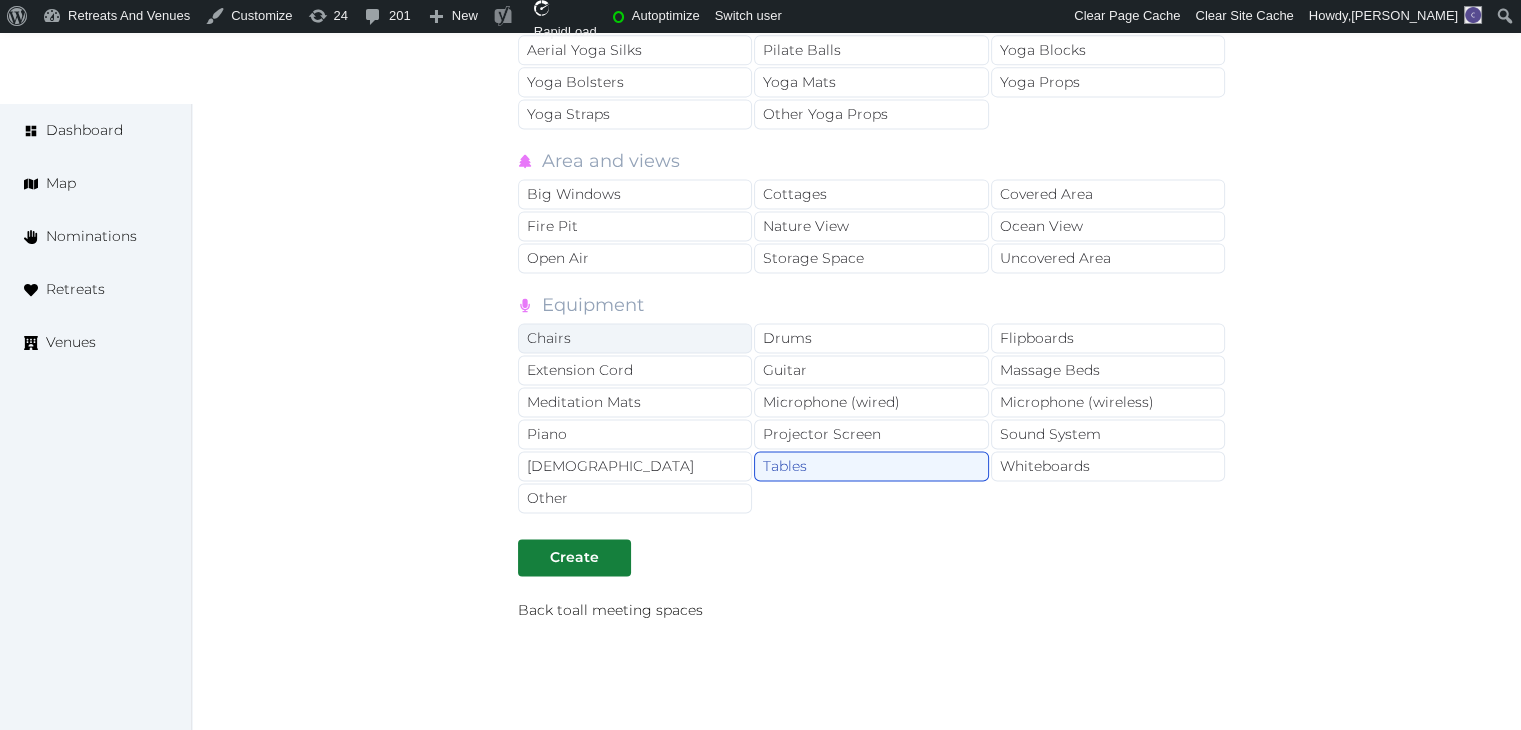 click on "Chairs" at bounding box center (635, 338) 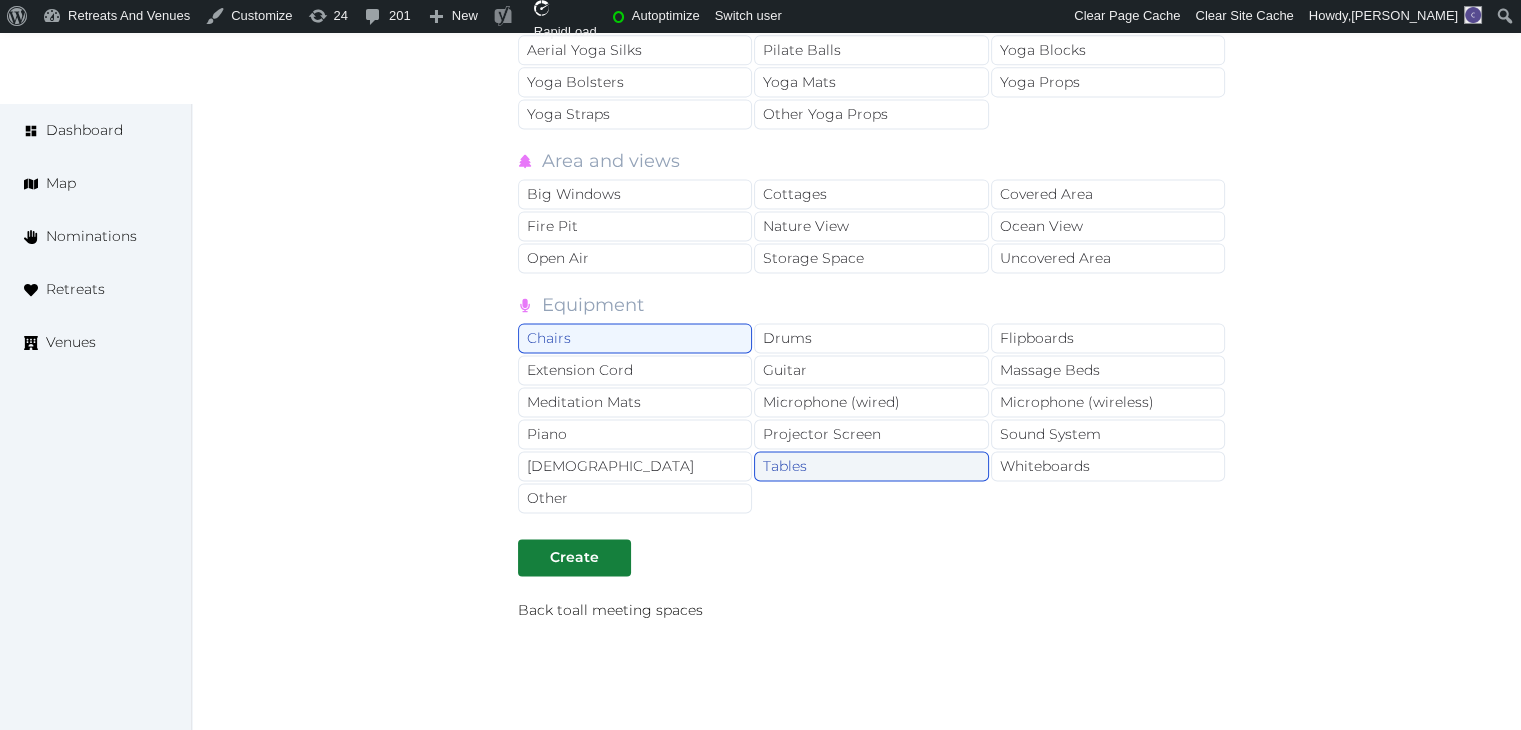 click on "Tables" at bounding box center [871, 466] 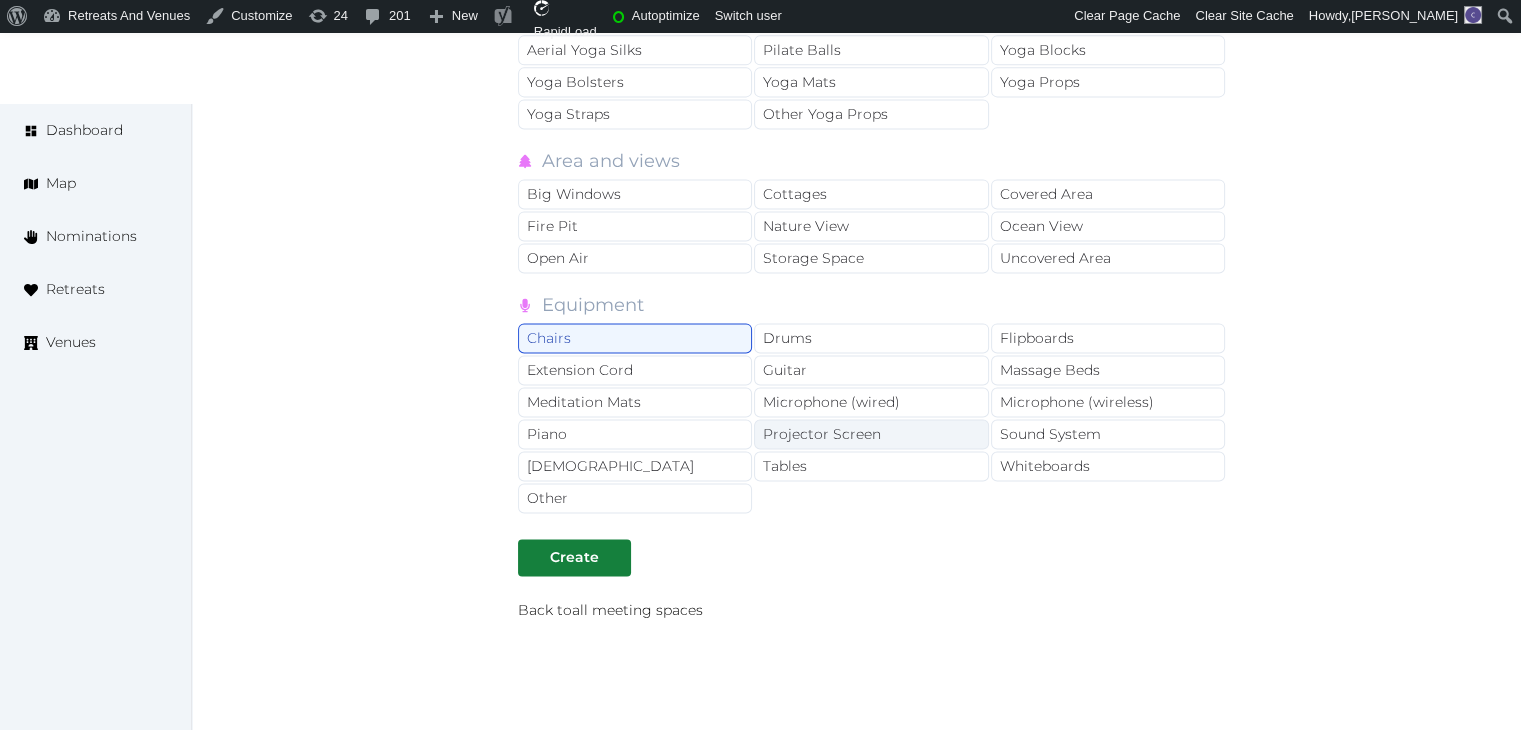 click on "Projector Screen" at bounding box center [871, 434] 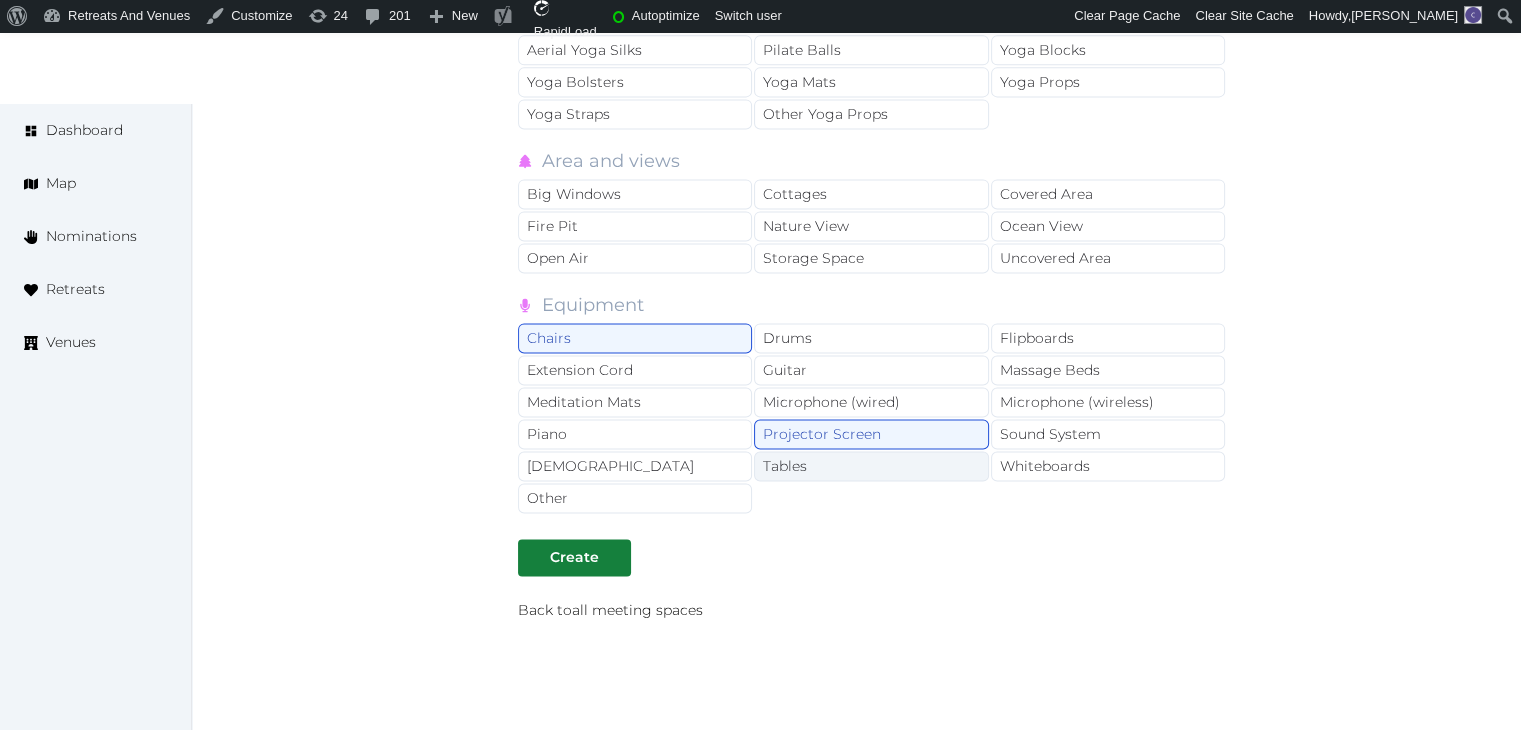 click on "Tables" at bounding box center [871, 466] 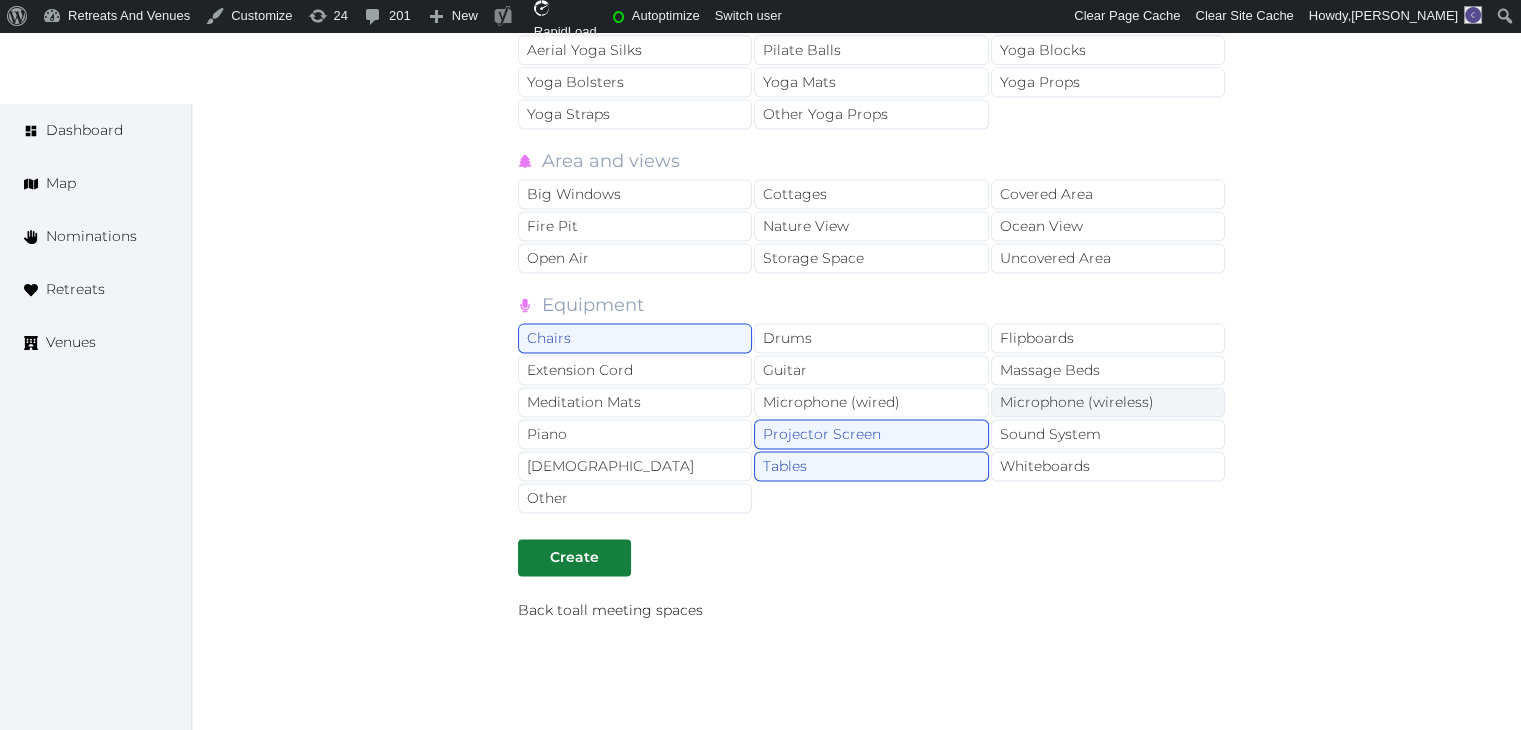 click on "Microphone (wireless)" at bounding box center [1108, 402] 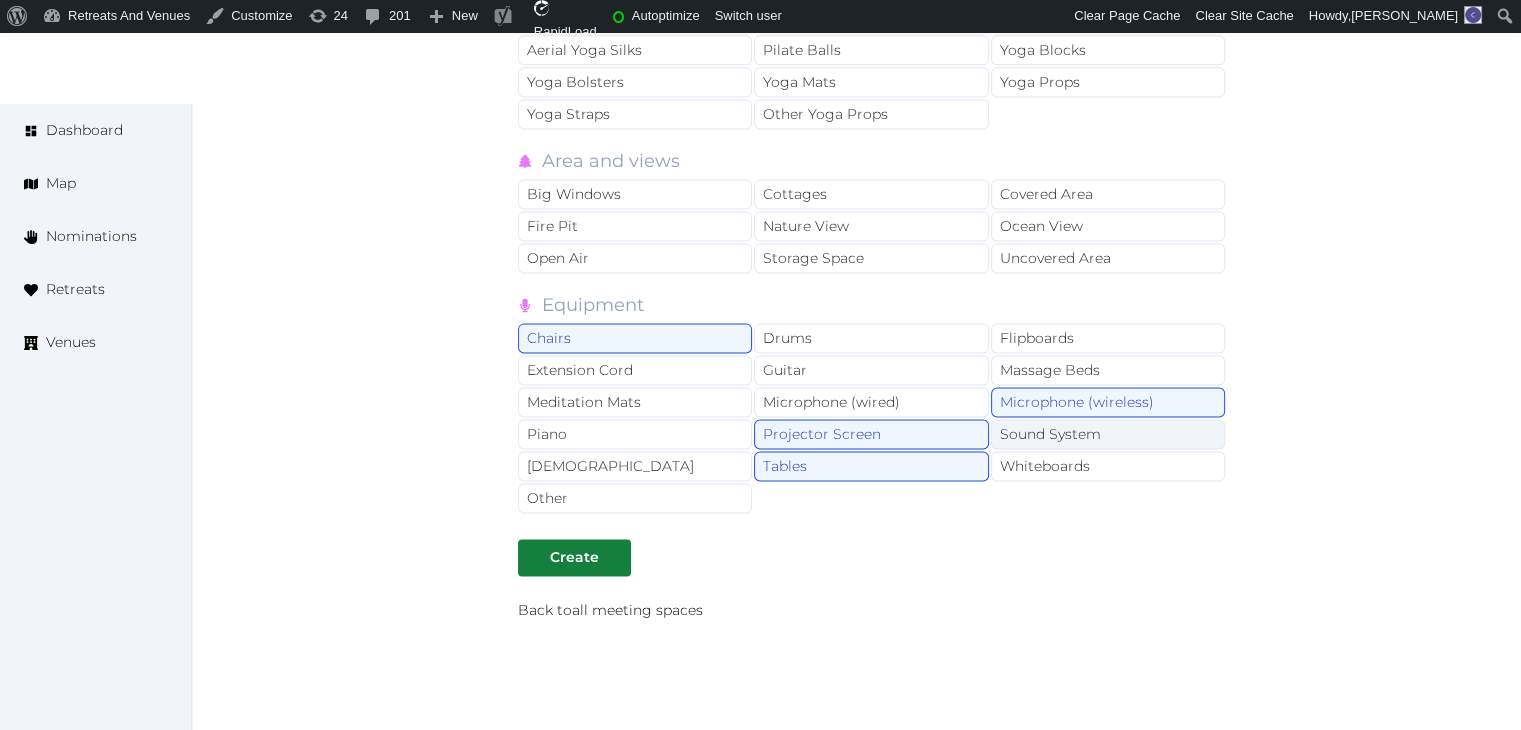 click on "Sound System" at bounding box center (1108, 434) 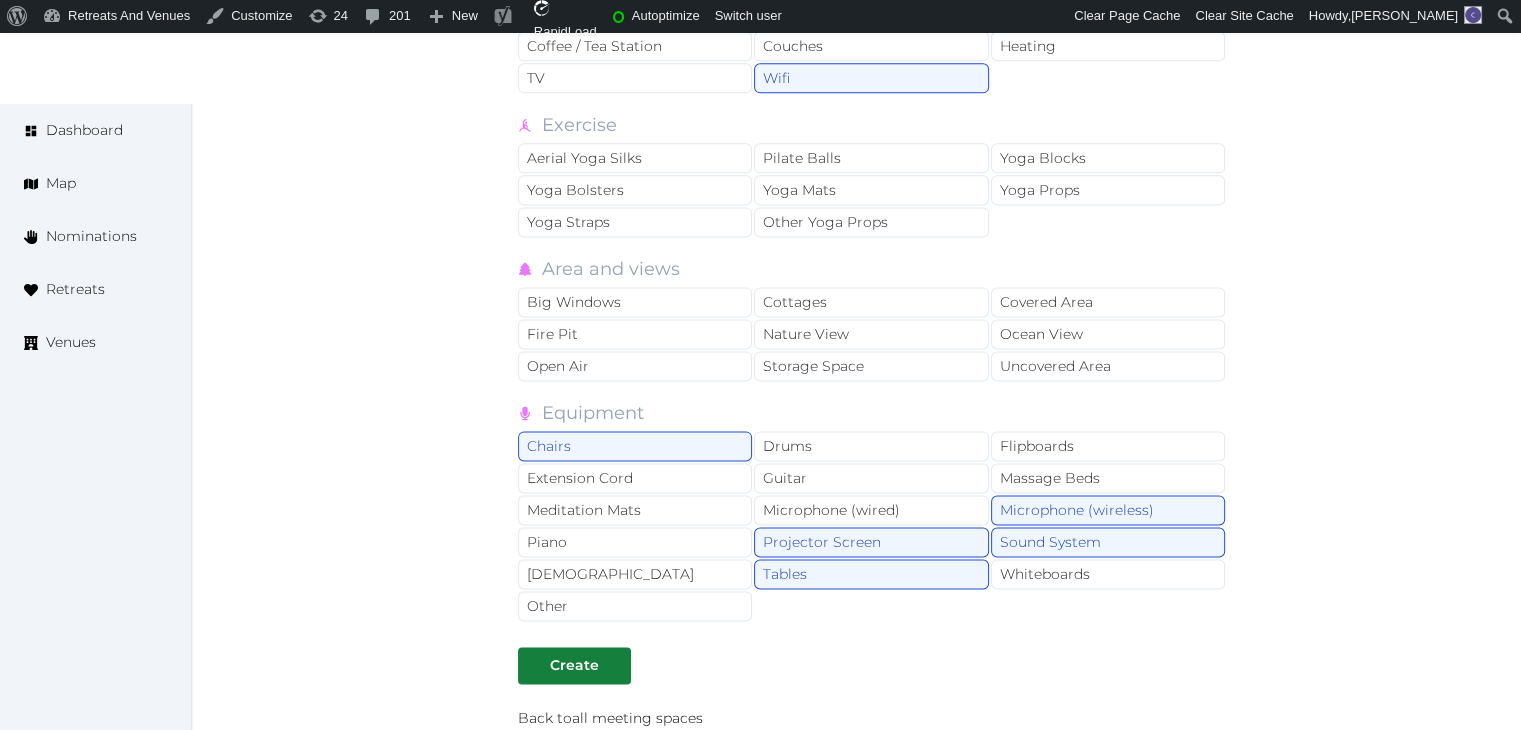 scroll, scrollTop: 2883, scrollLeft: 0, axis: vertical 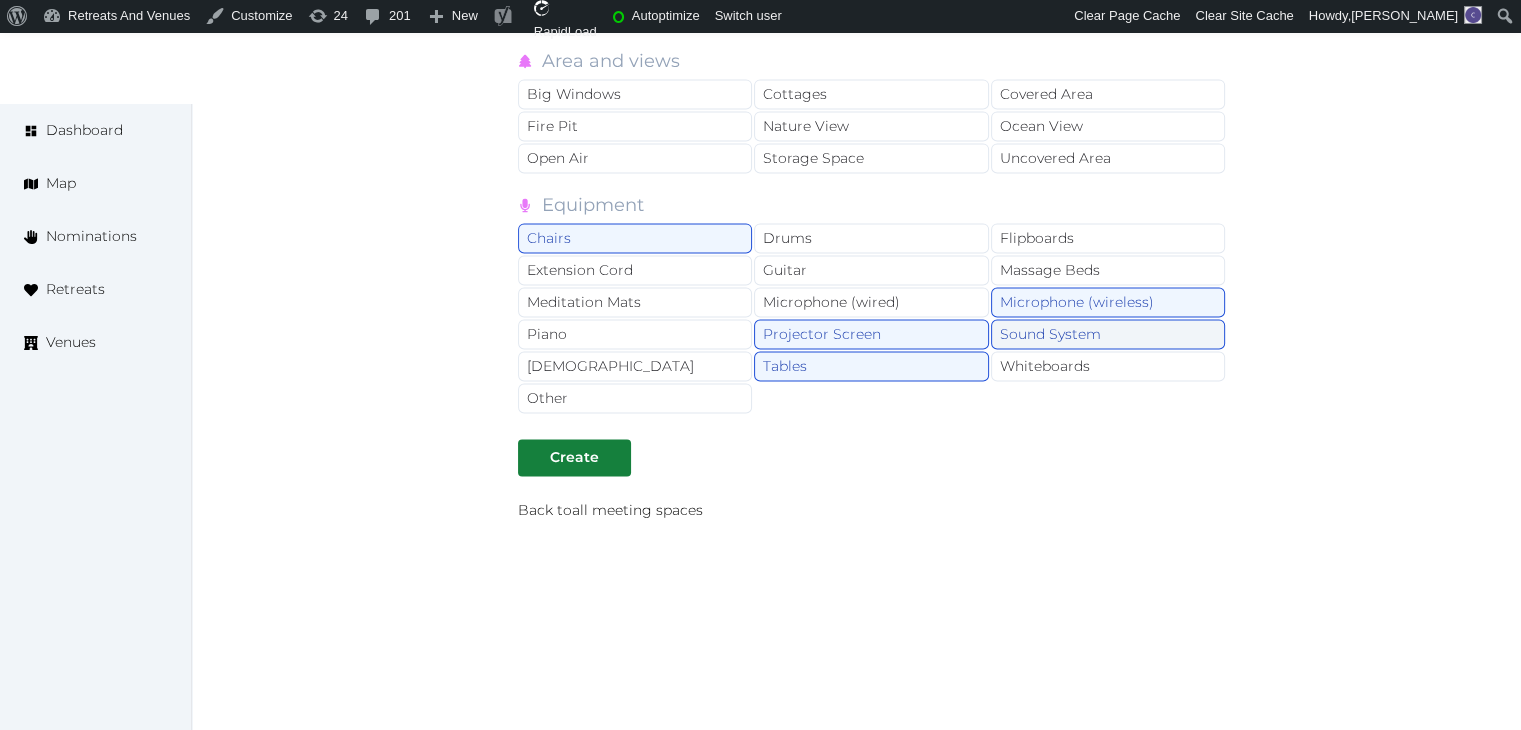click on "Sound System" at bounding box center (1108, 334) 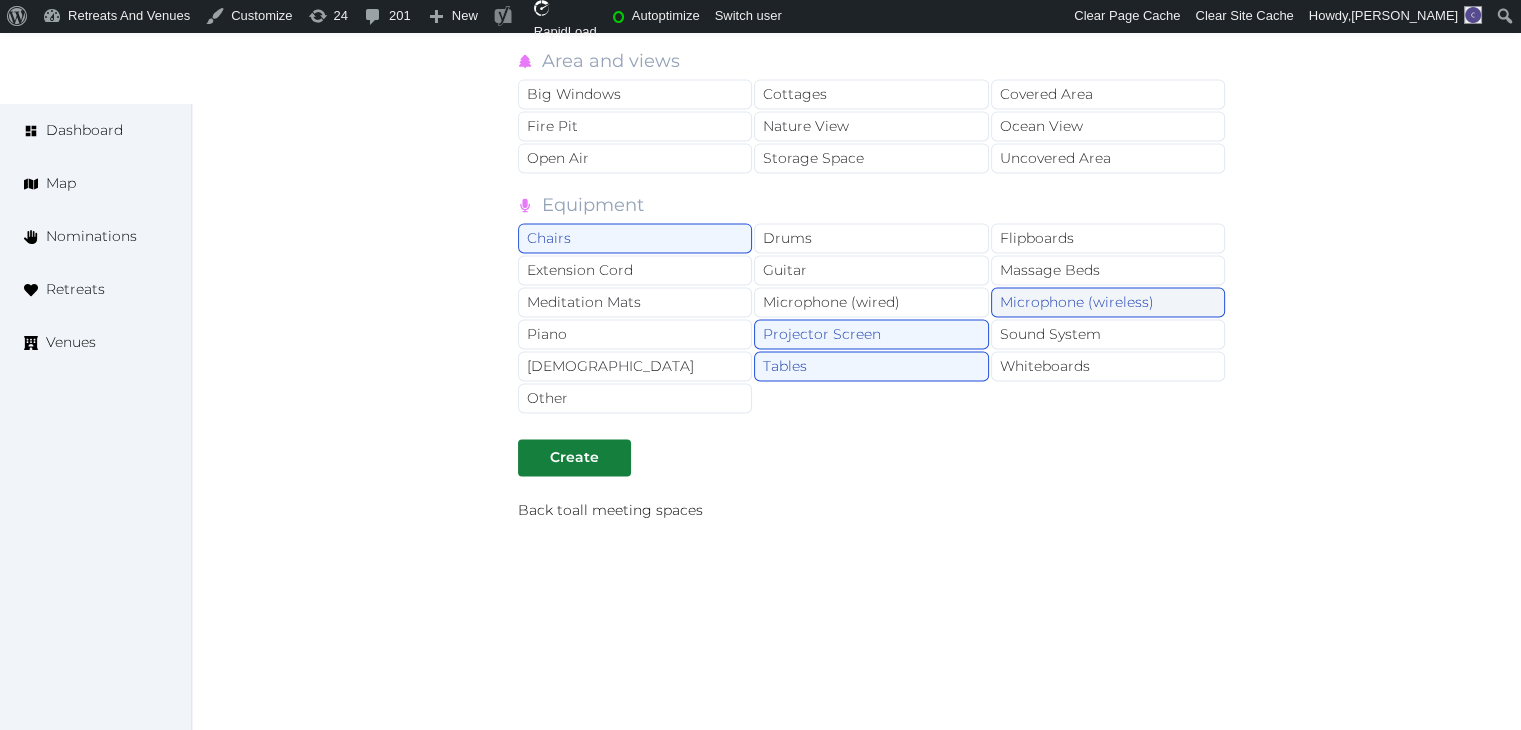 click on "Microphone (wireless)" at bounding box center (1108, 302) 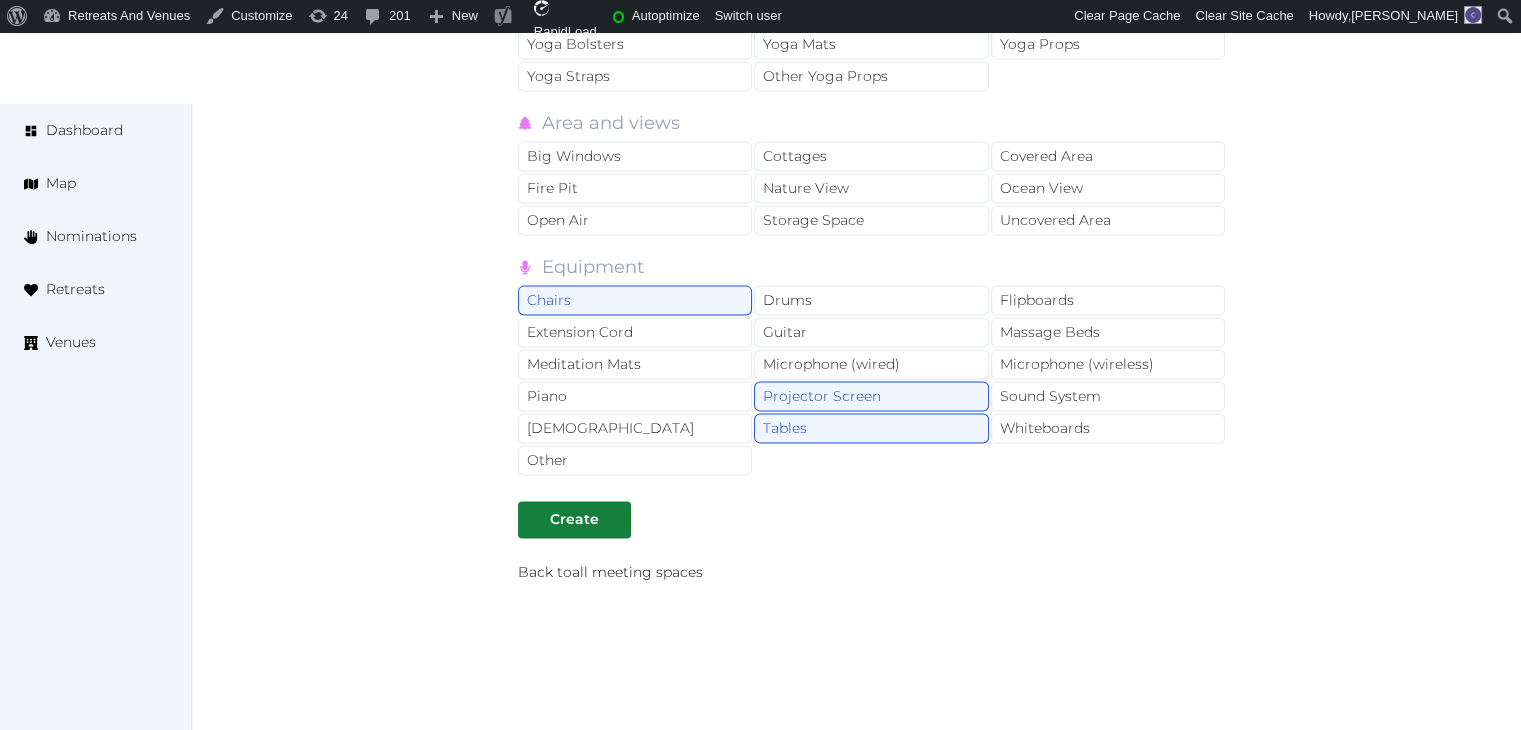scroll, scrollTop: 2883, scrollLeft: 0, axis: vertical 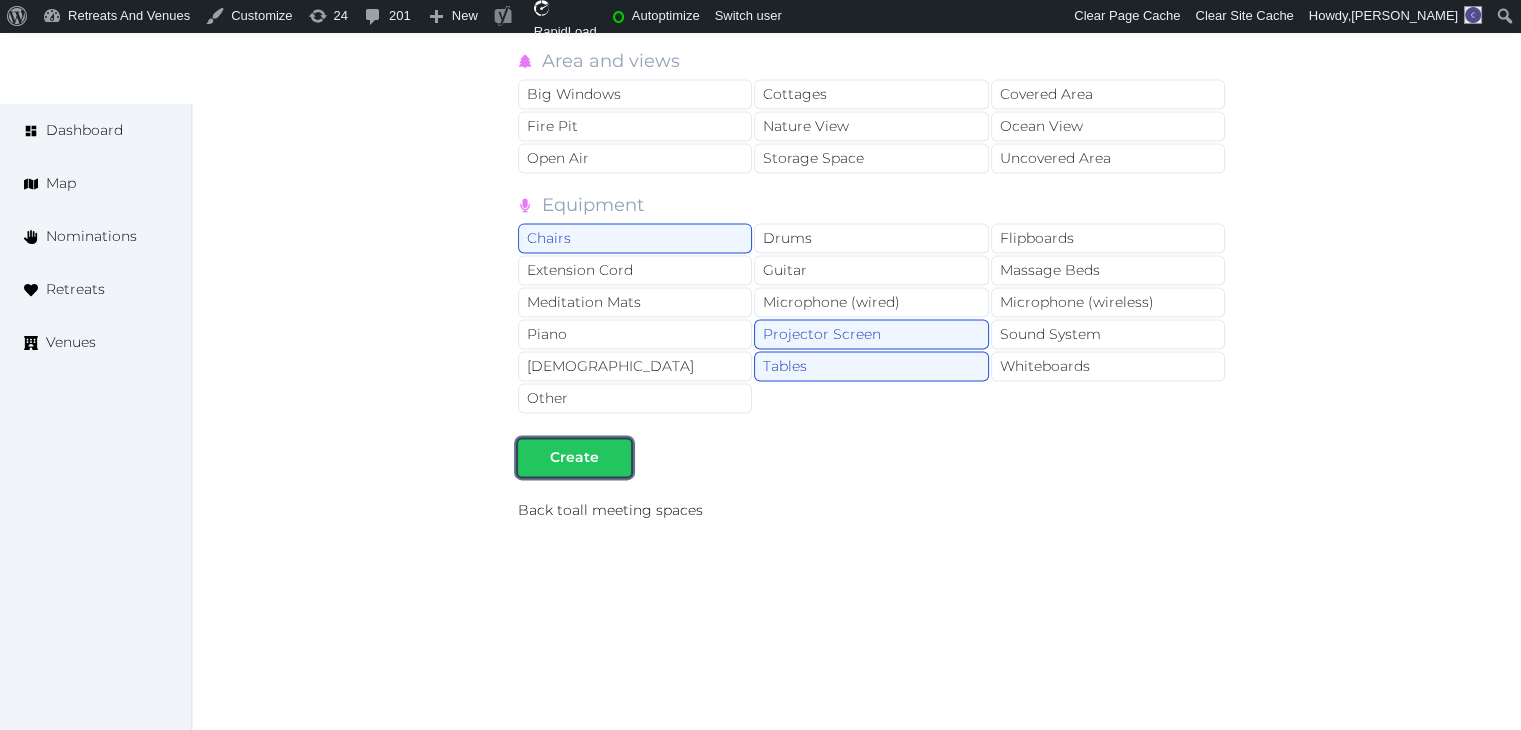 click at bounding box center [615, 457] 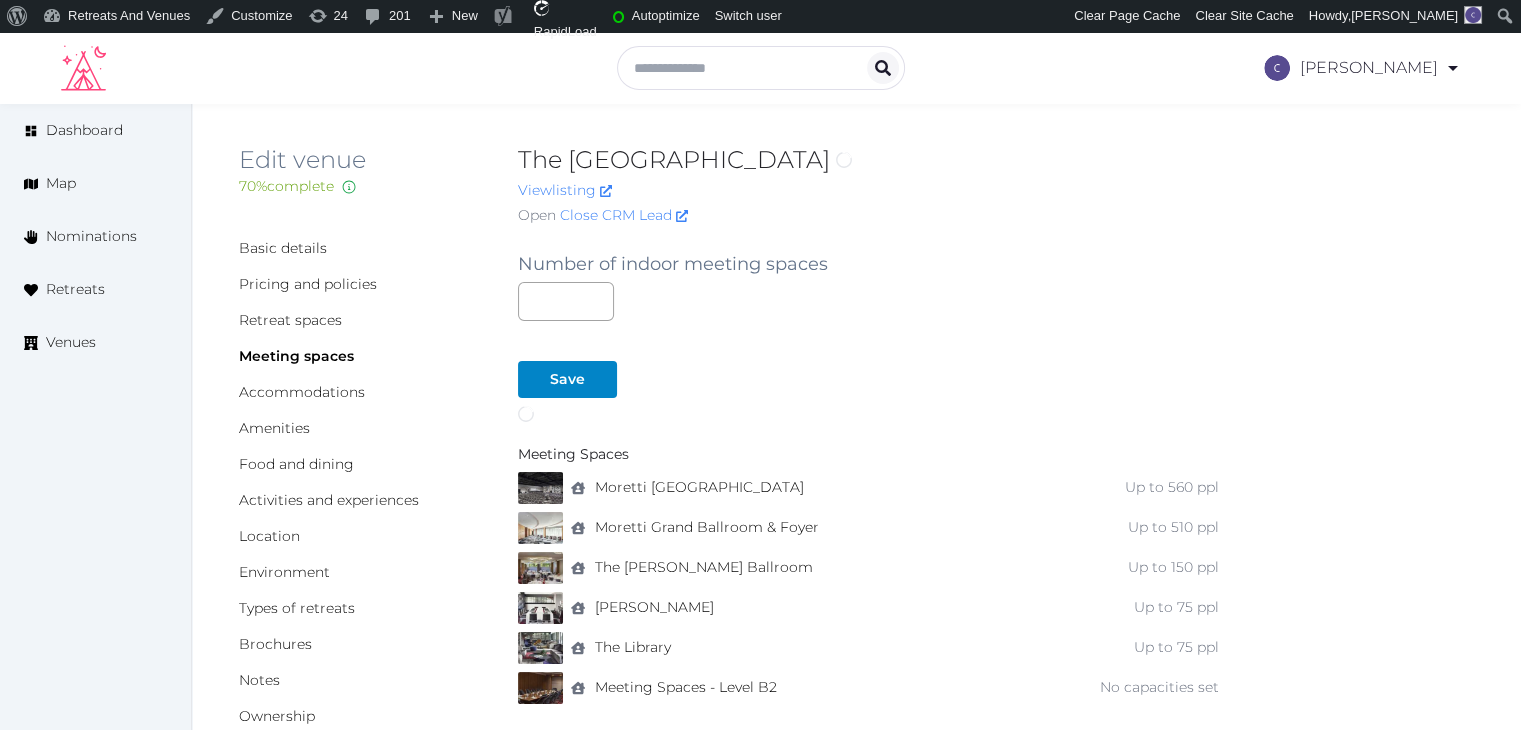 scroll, scrollTop: 200, scrollLeft: 0, axis: vertical 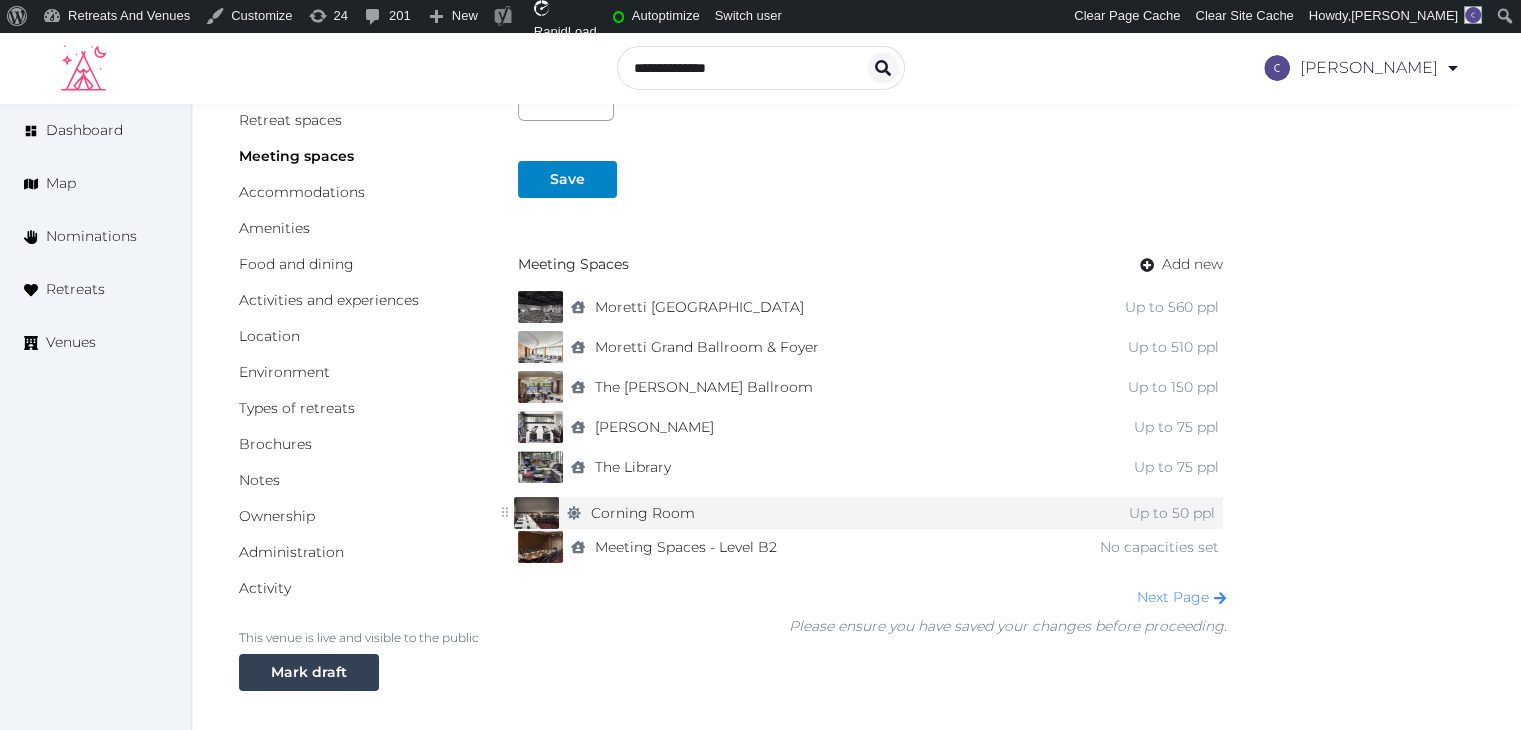 drag, startPoint x: 507, startPoint y: 547, endPoint x: 503, endPoint y: 513, distance: 34.234486 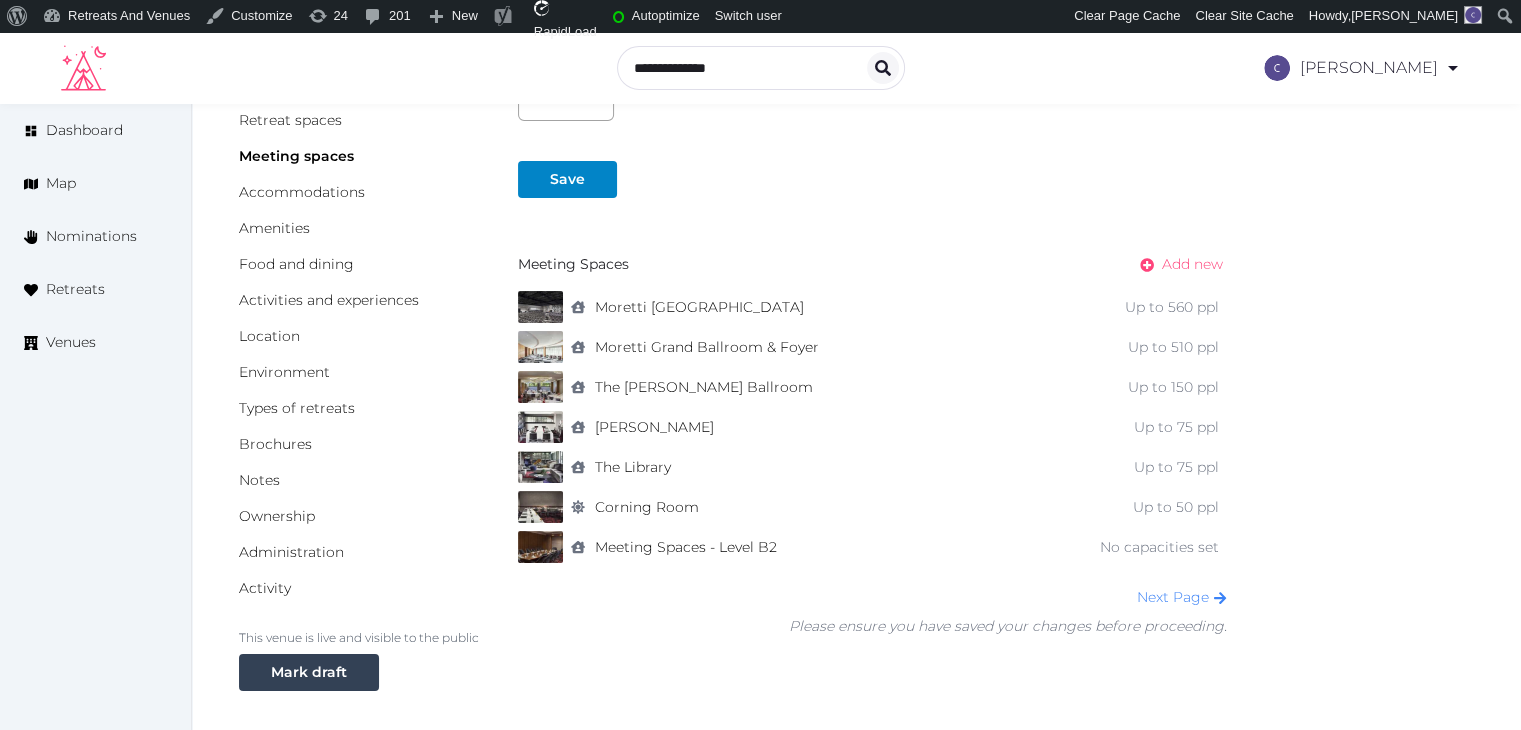 click on "Add new" at bounding box center (1192, 264) 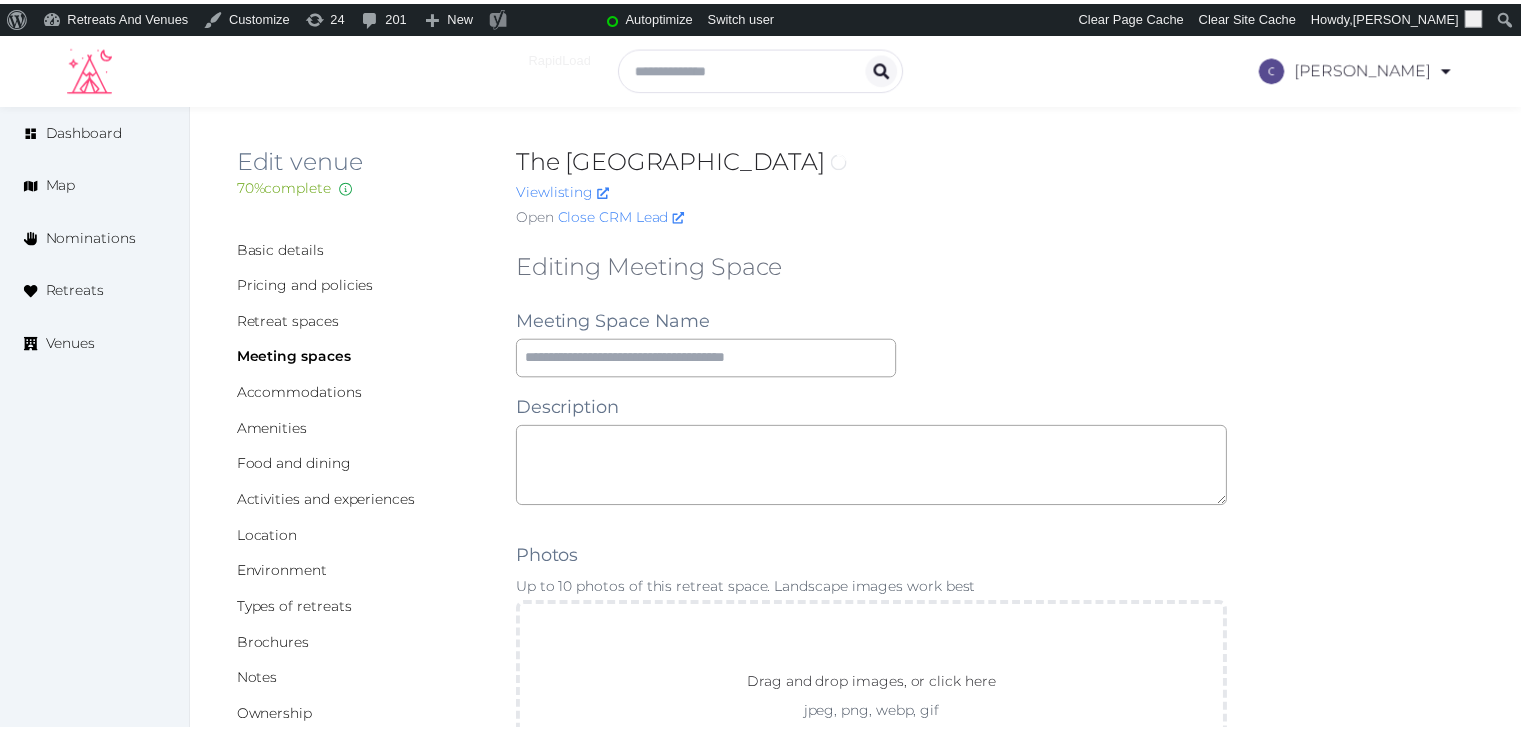 scroll, scrollTop: 0, scrollLeft: 0, axis: both 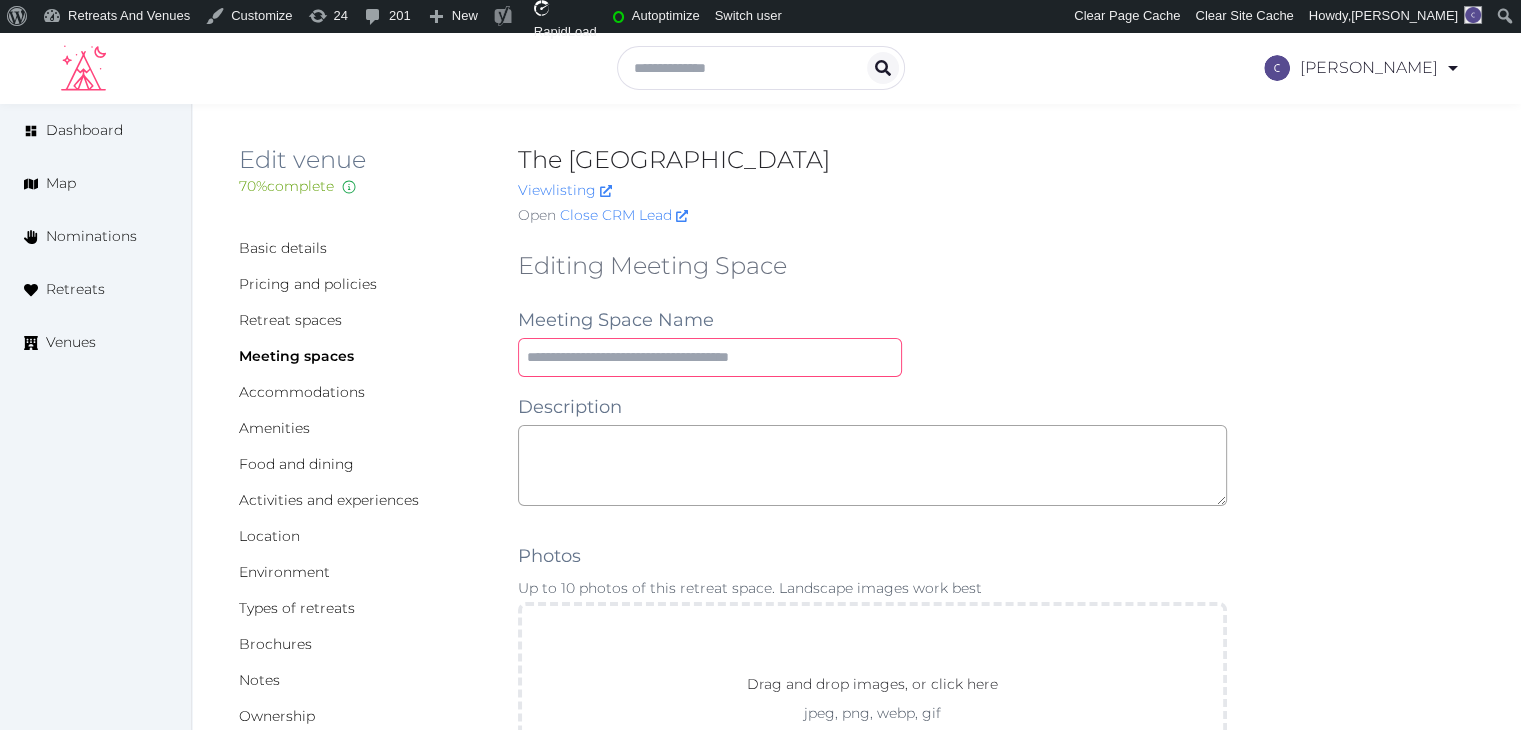 click at bounding box center (710, 357) 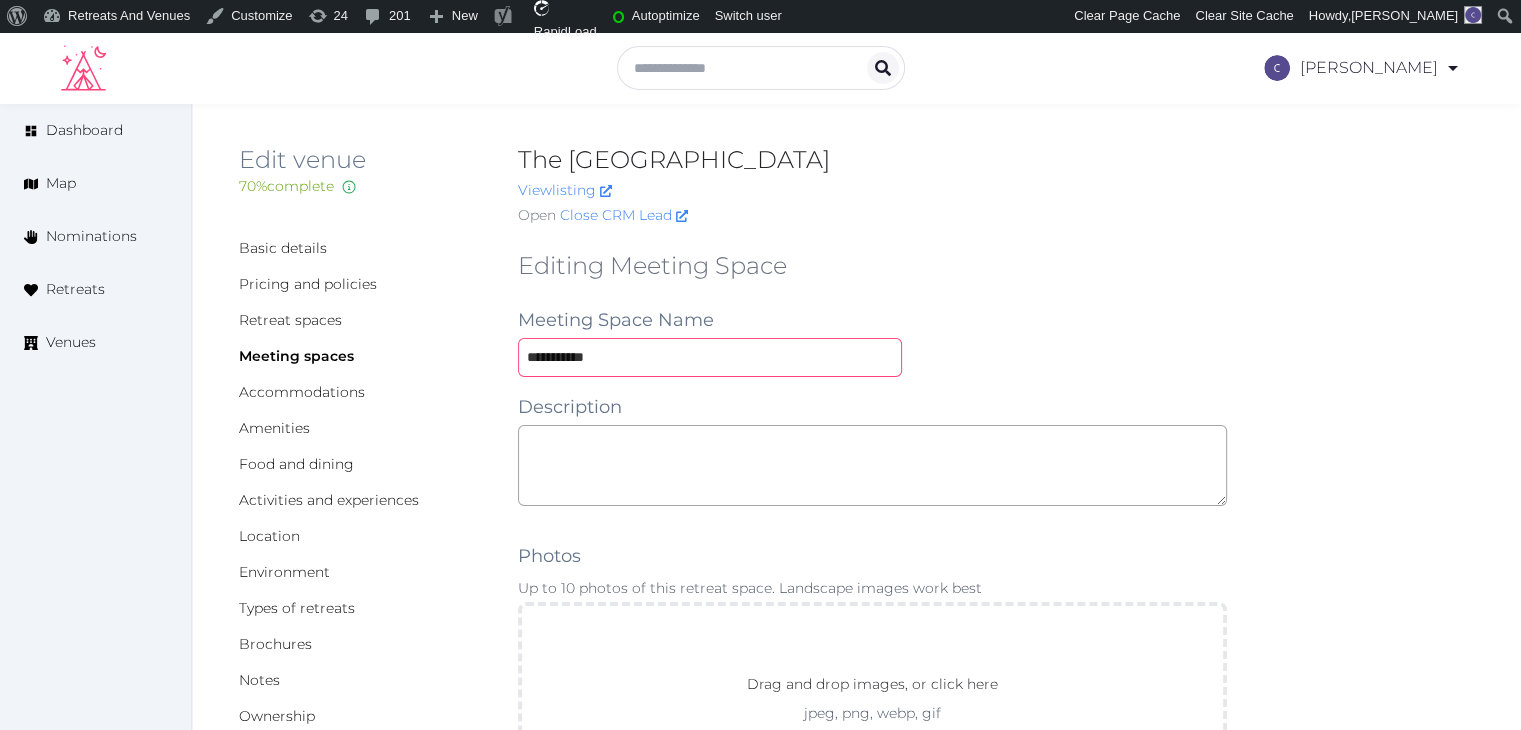 type on "**********" 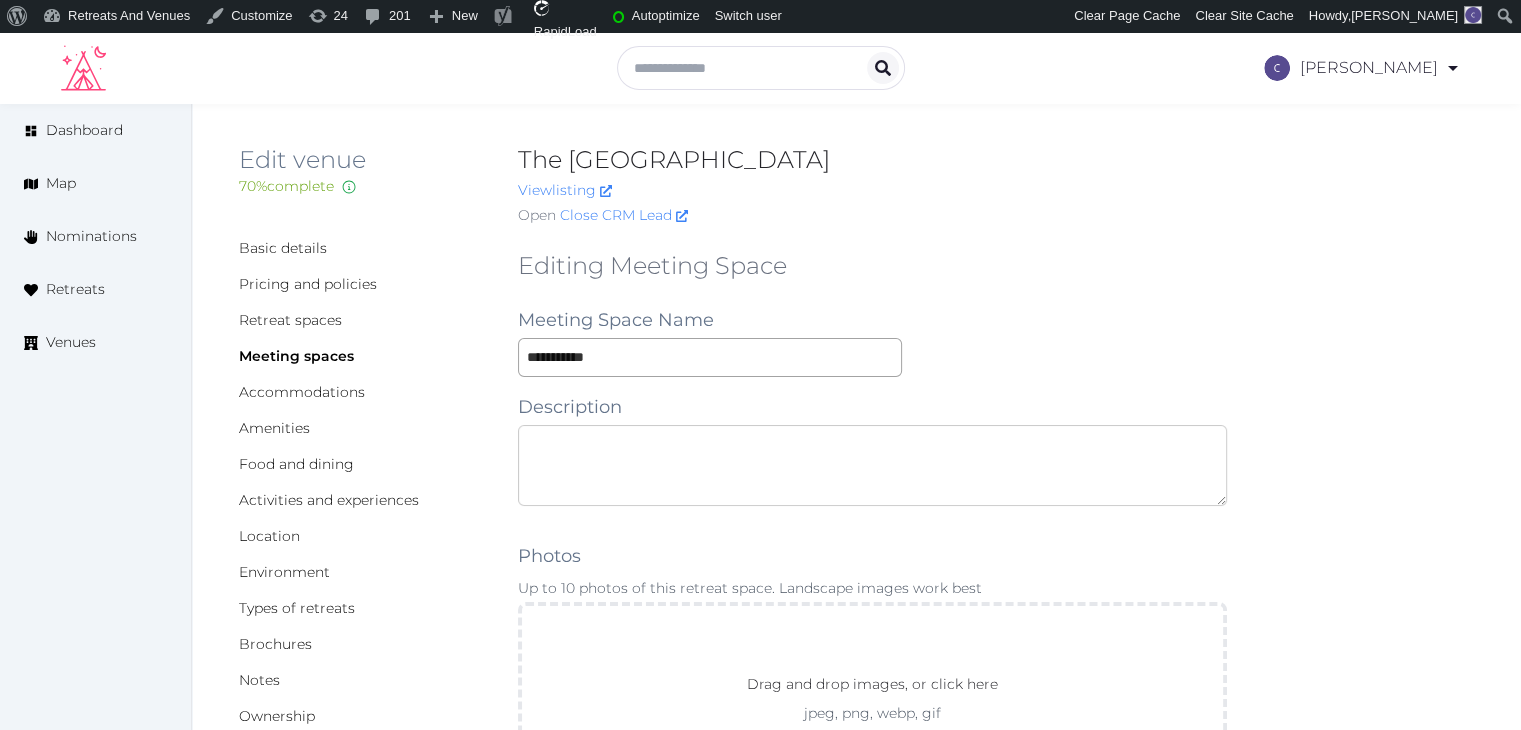 click at bounding box center [872, 465] 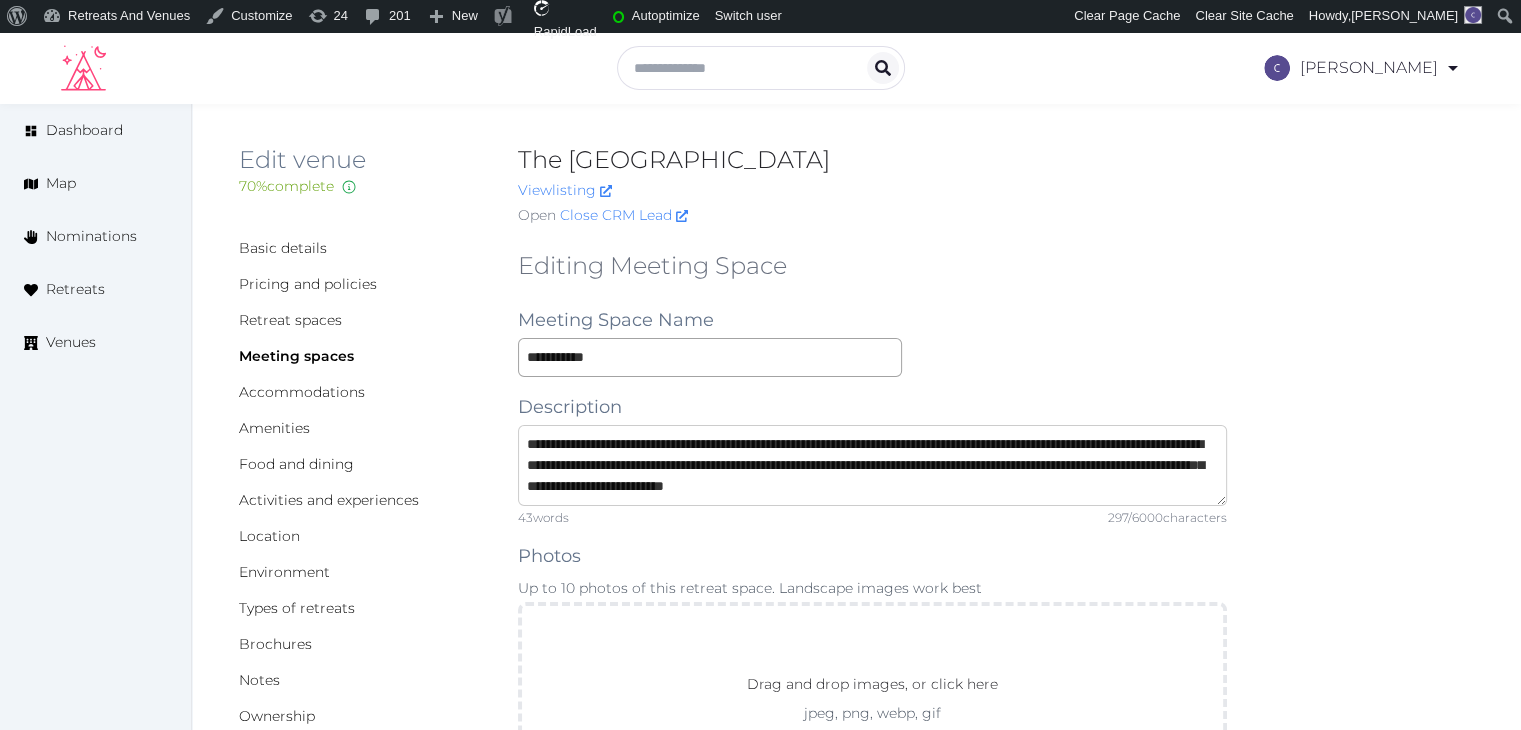 scroll, scrollTop: 11, scrollLeft: 0, axis: vertical 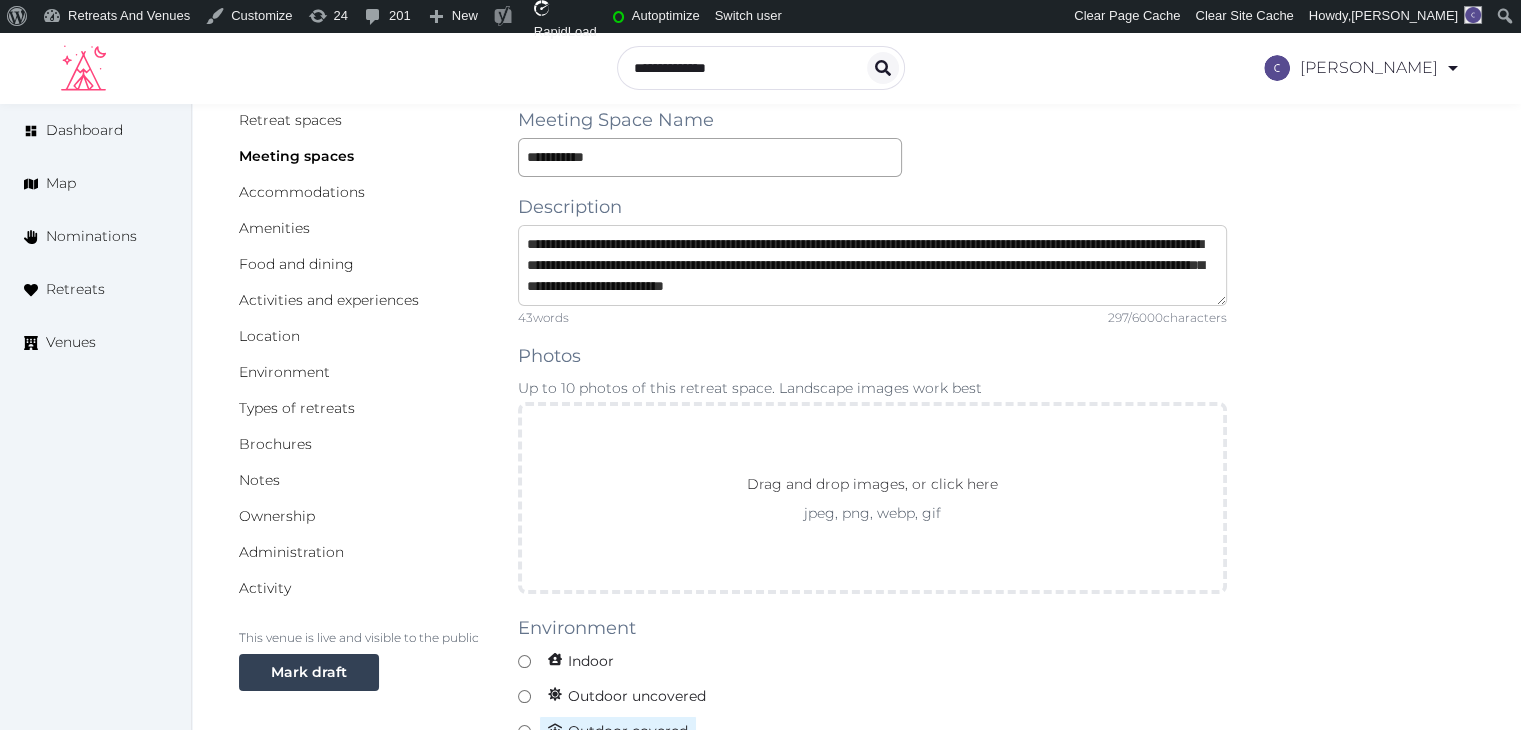 type on "**********" 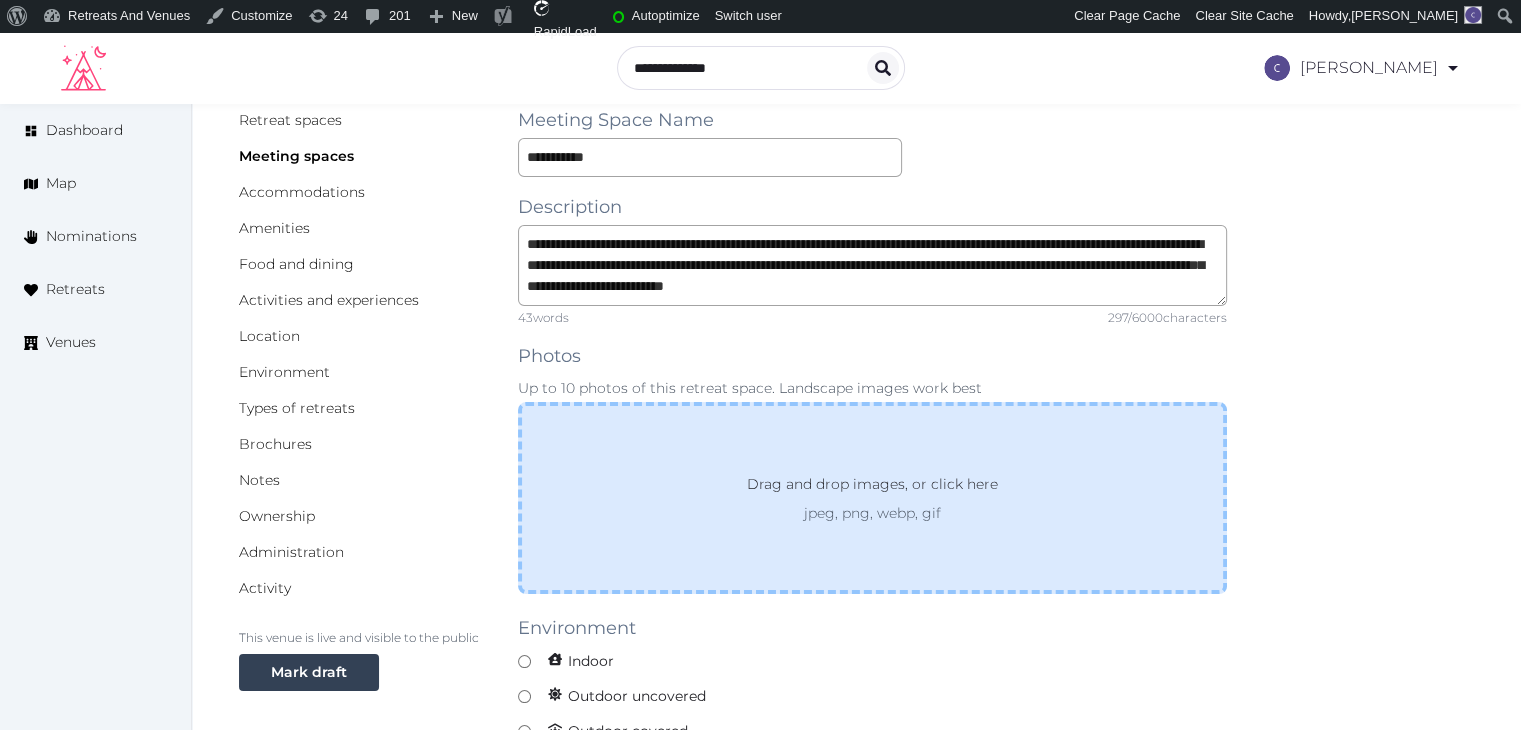 click on "jpeg, png, webp, gif" at bounding box center [872, 513] 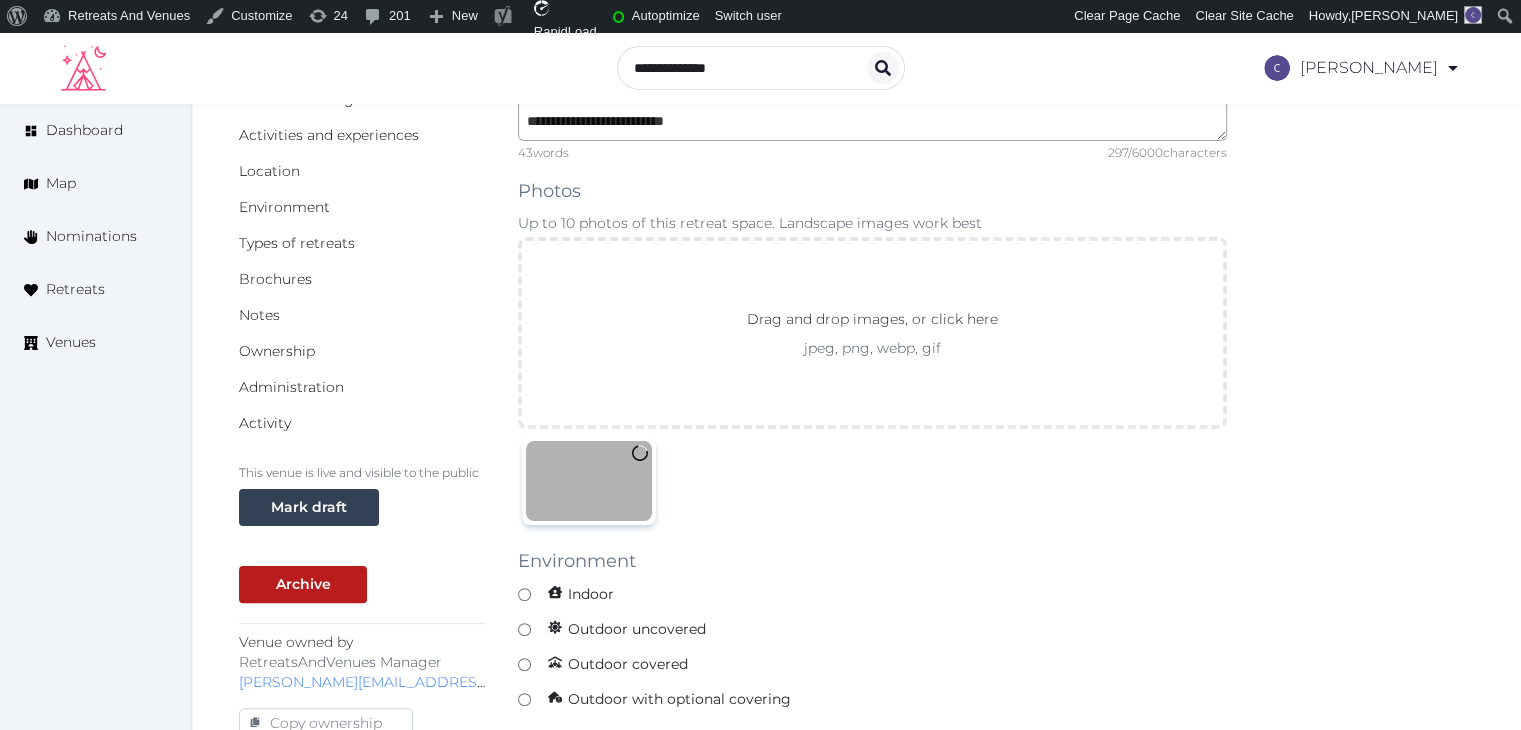 scroll, scrollTop: 400, scrollLeft: 0, axis: vertical 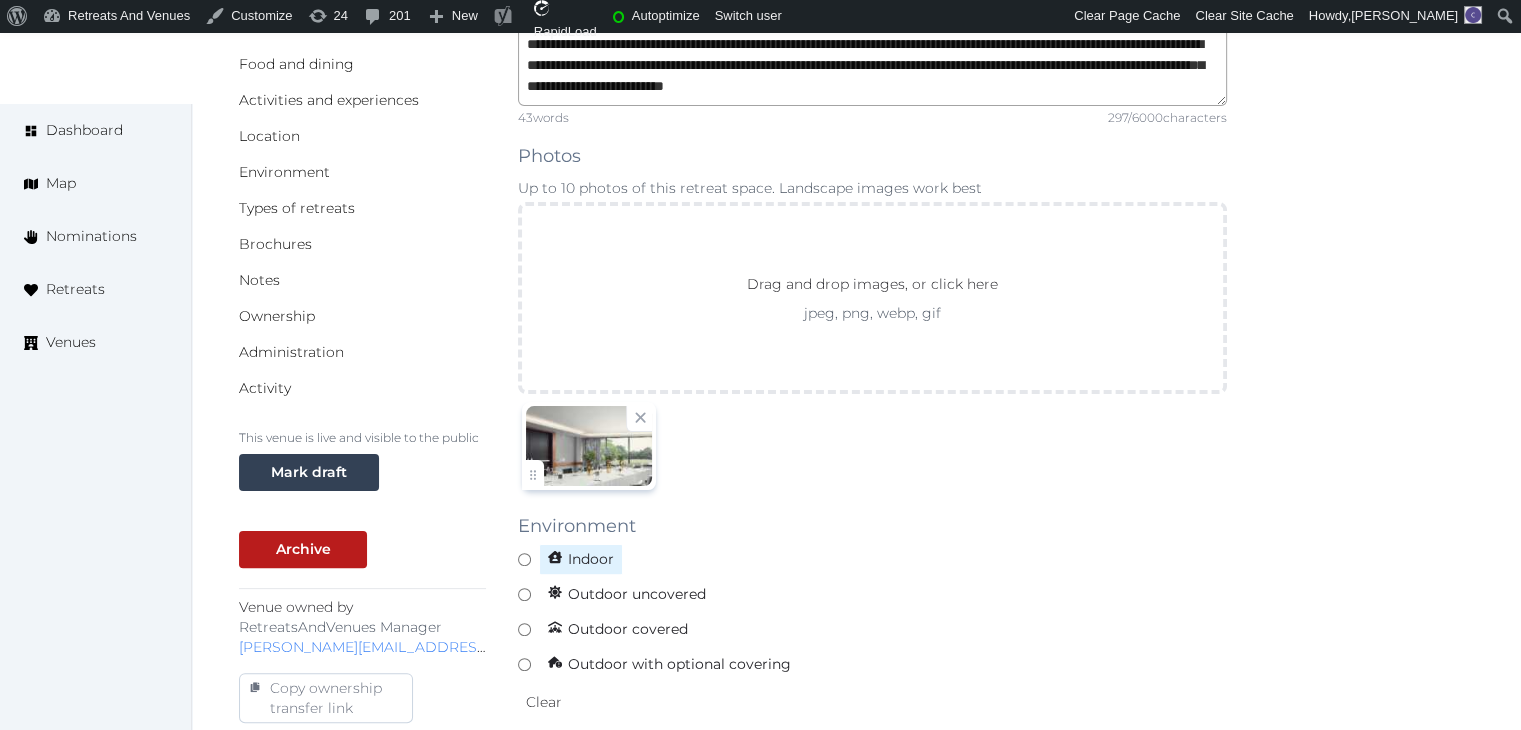 click on "Indoor" at bounding box center (581, 559) 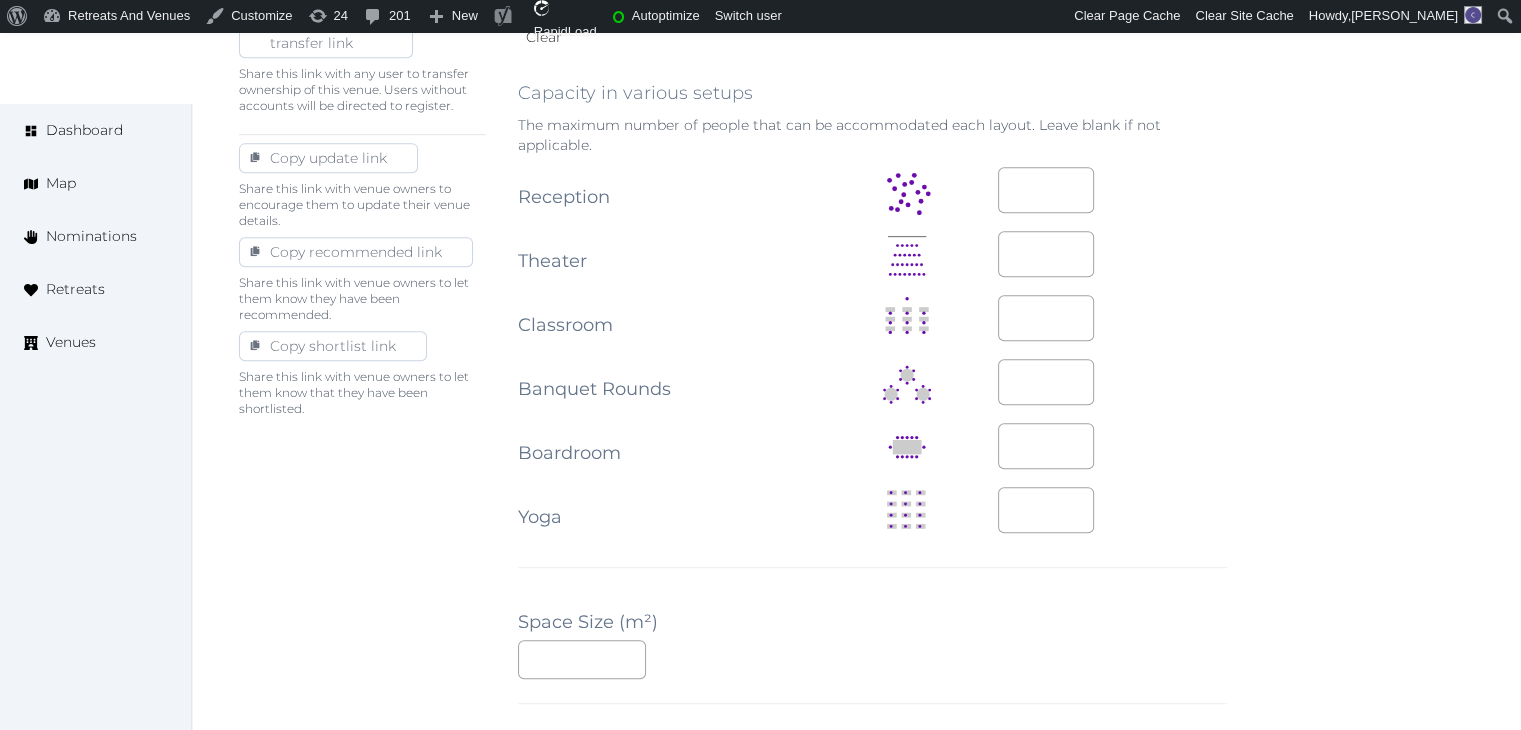scroll, scrollTop: 1100, scrollLeft: 0, axis: vertical 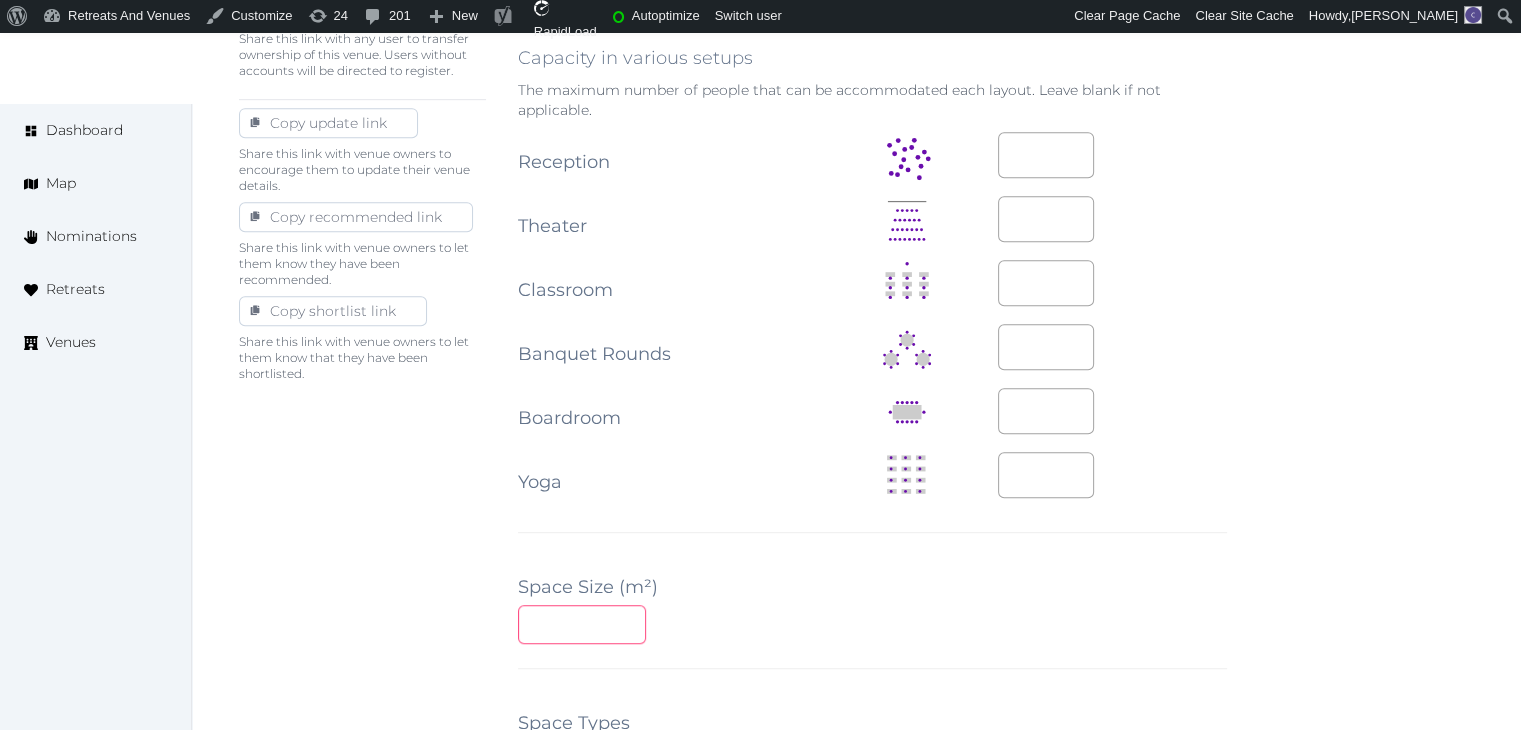 click at bounding box center [582, 624] 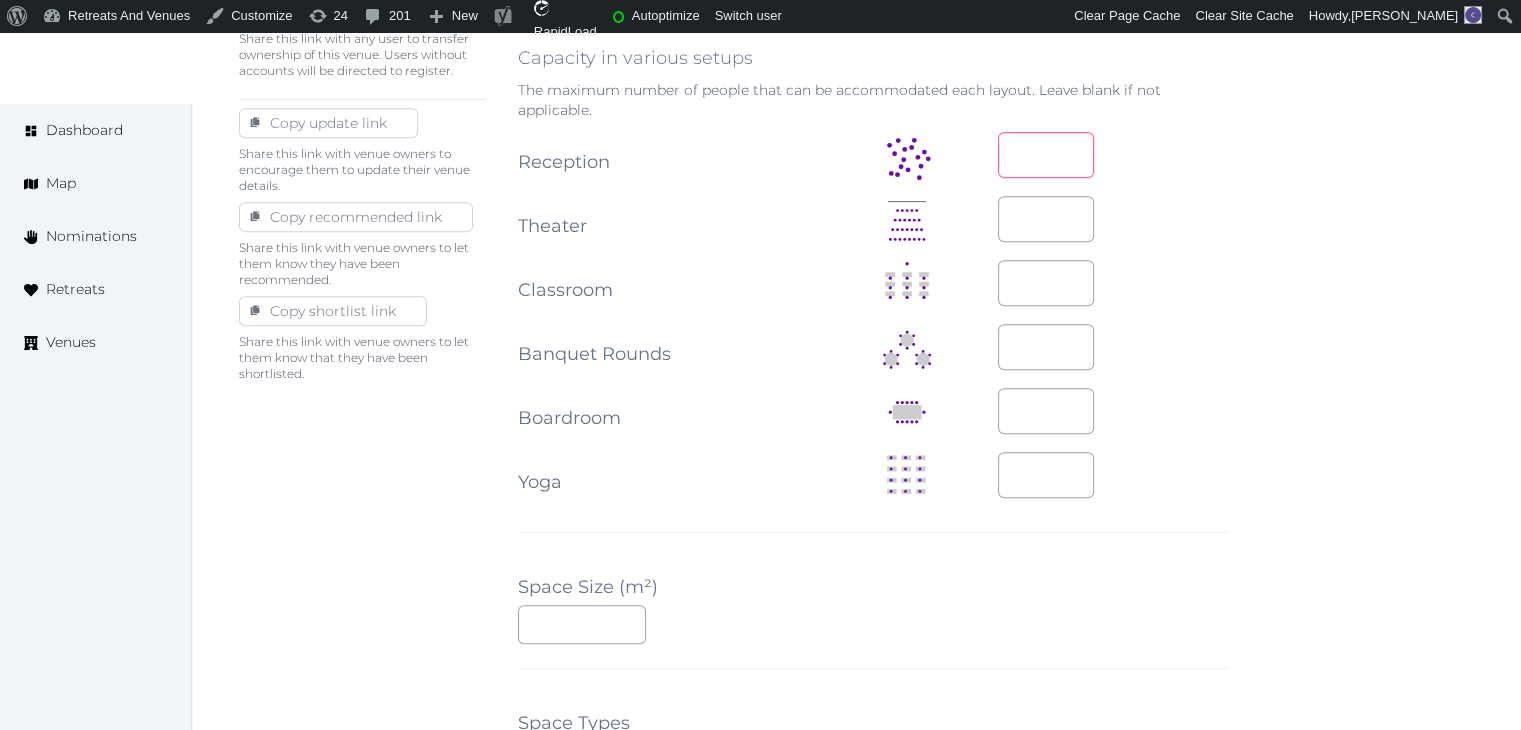 click at bounding box center [1046, 155] 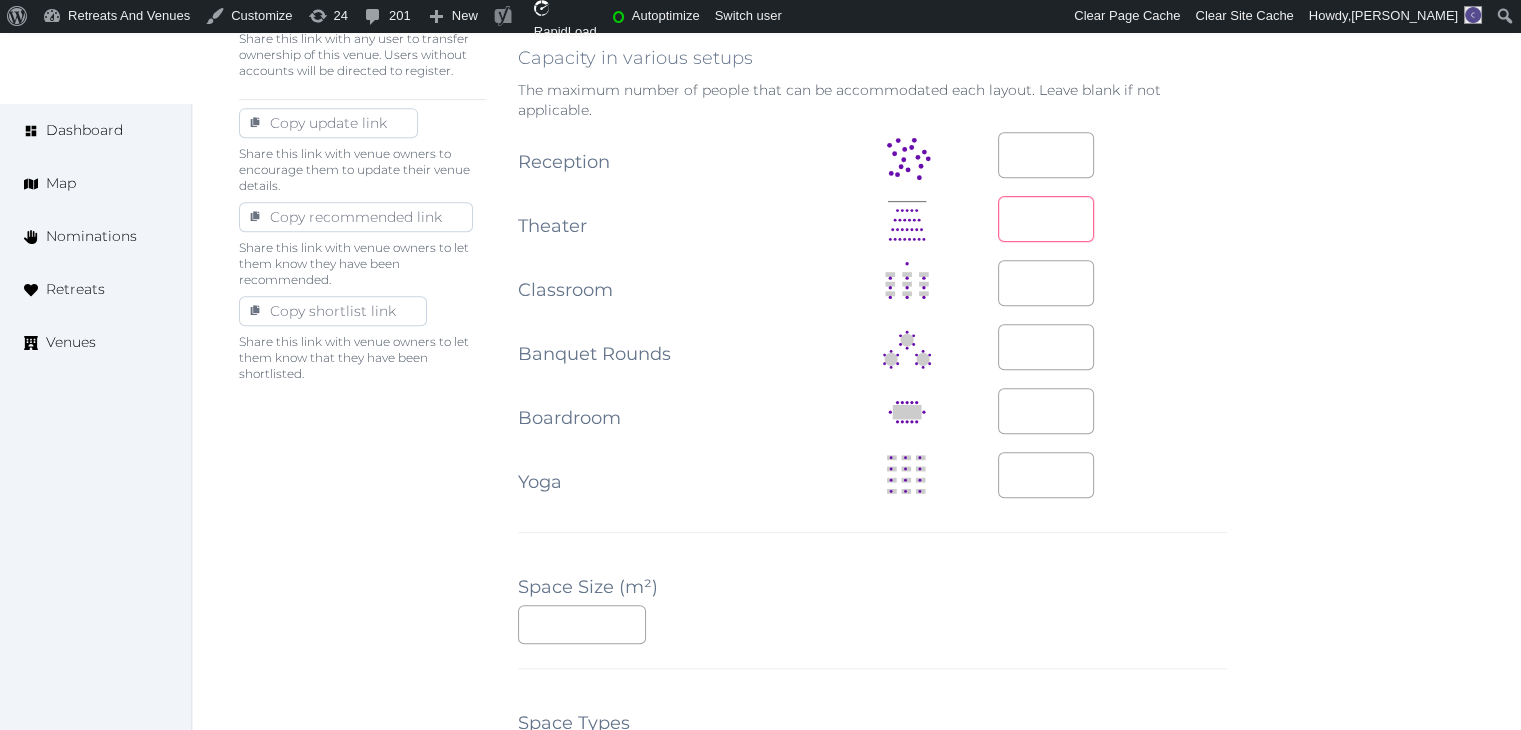 click at bounding box center (1046, 219) 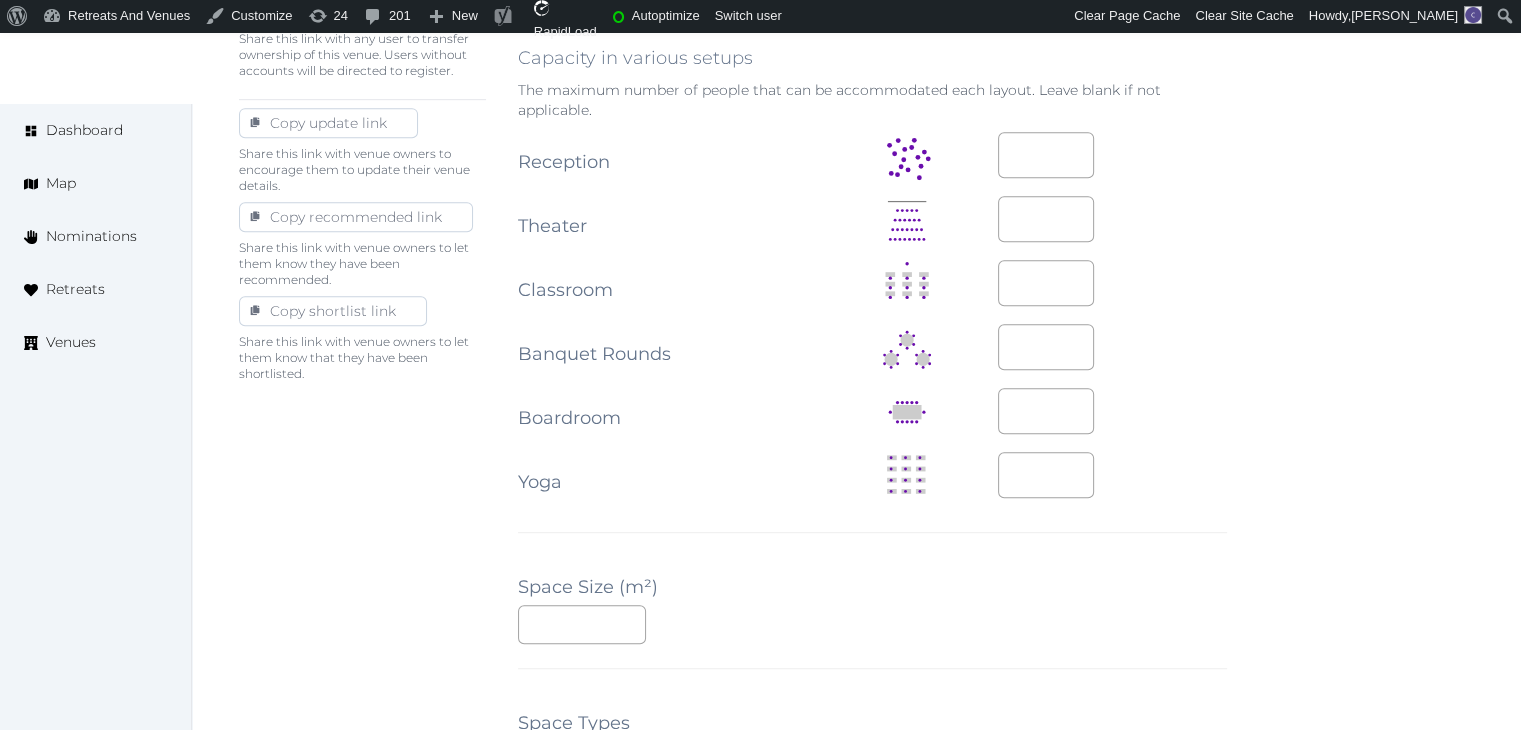 click at bounding box center [1112, 347] 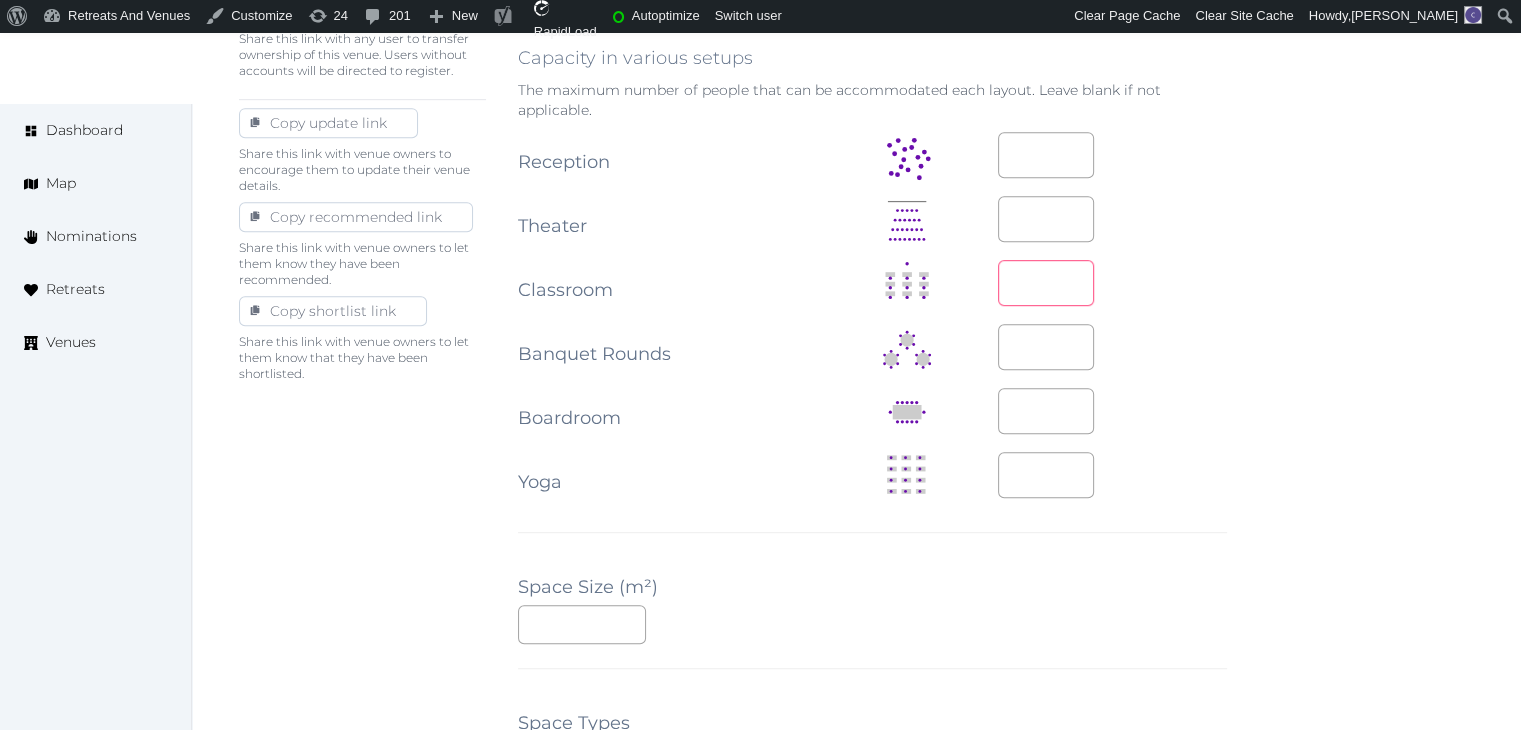 click at bounding box center [1046, 283] 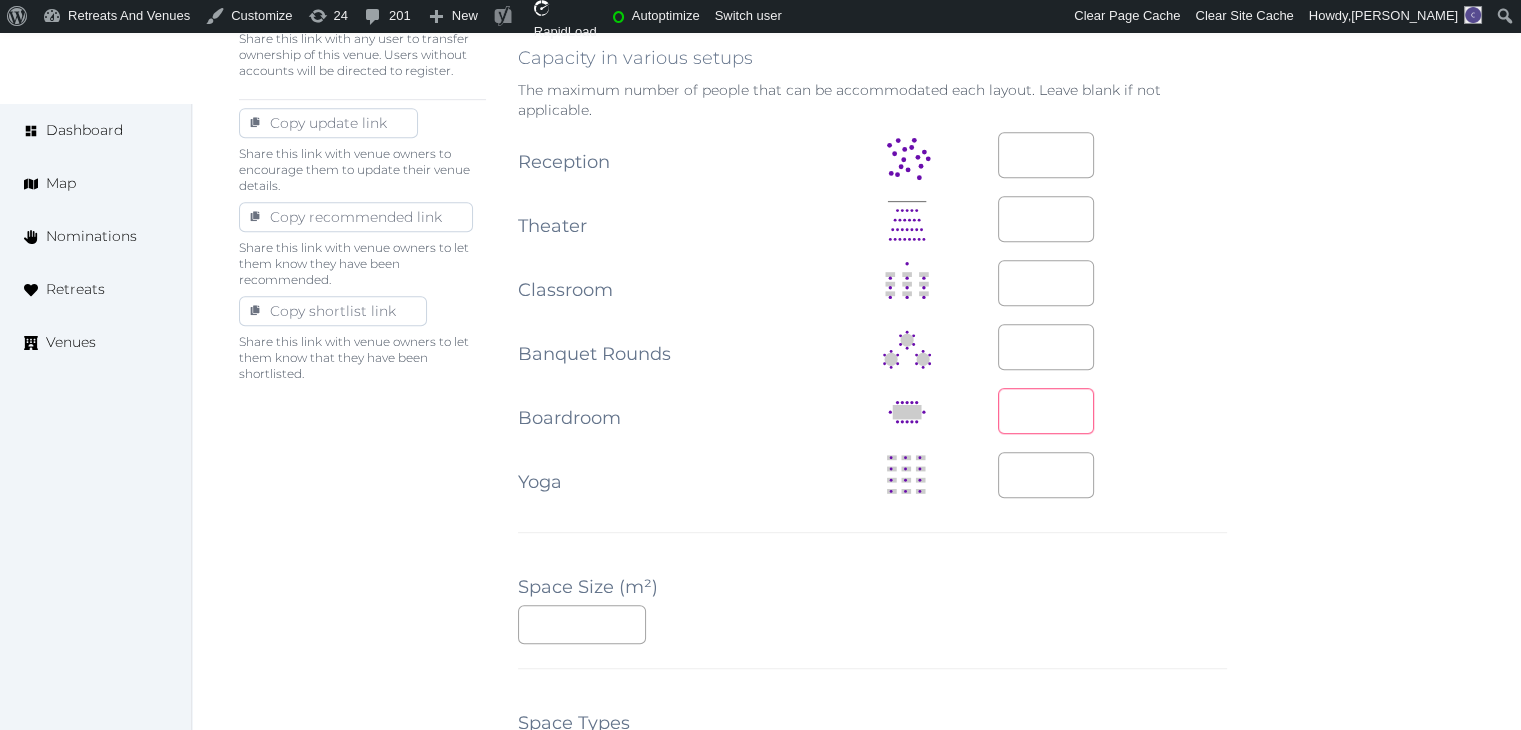 click at bounding box center (1046, 411) 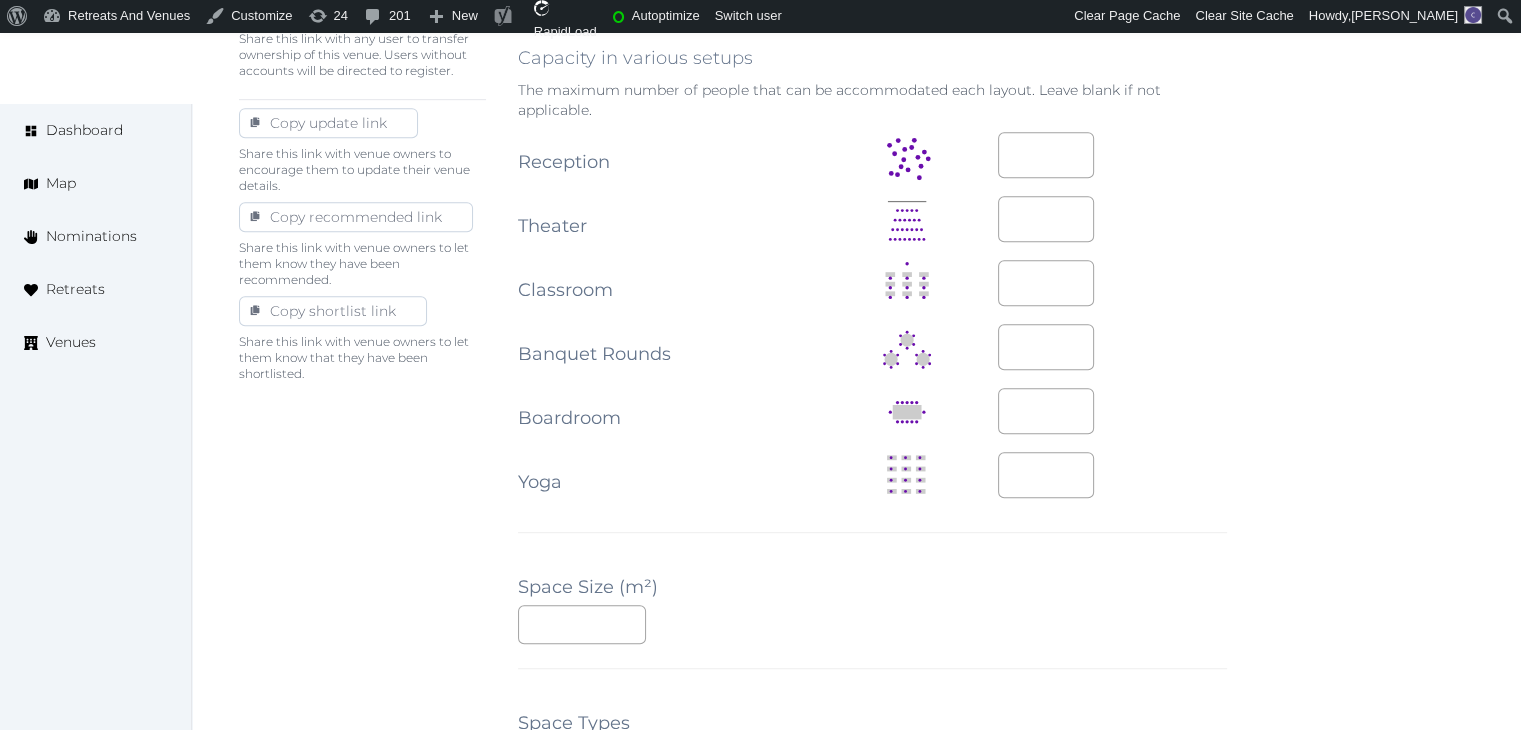 click on "**********" at bounding box center [856, 327] 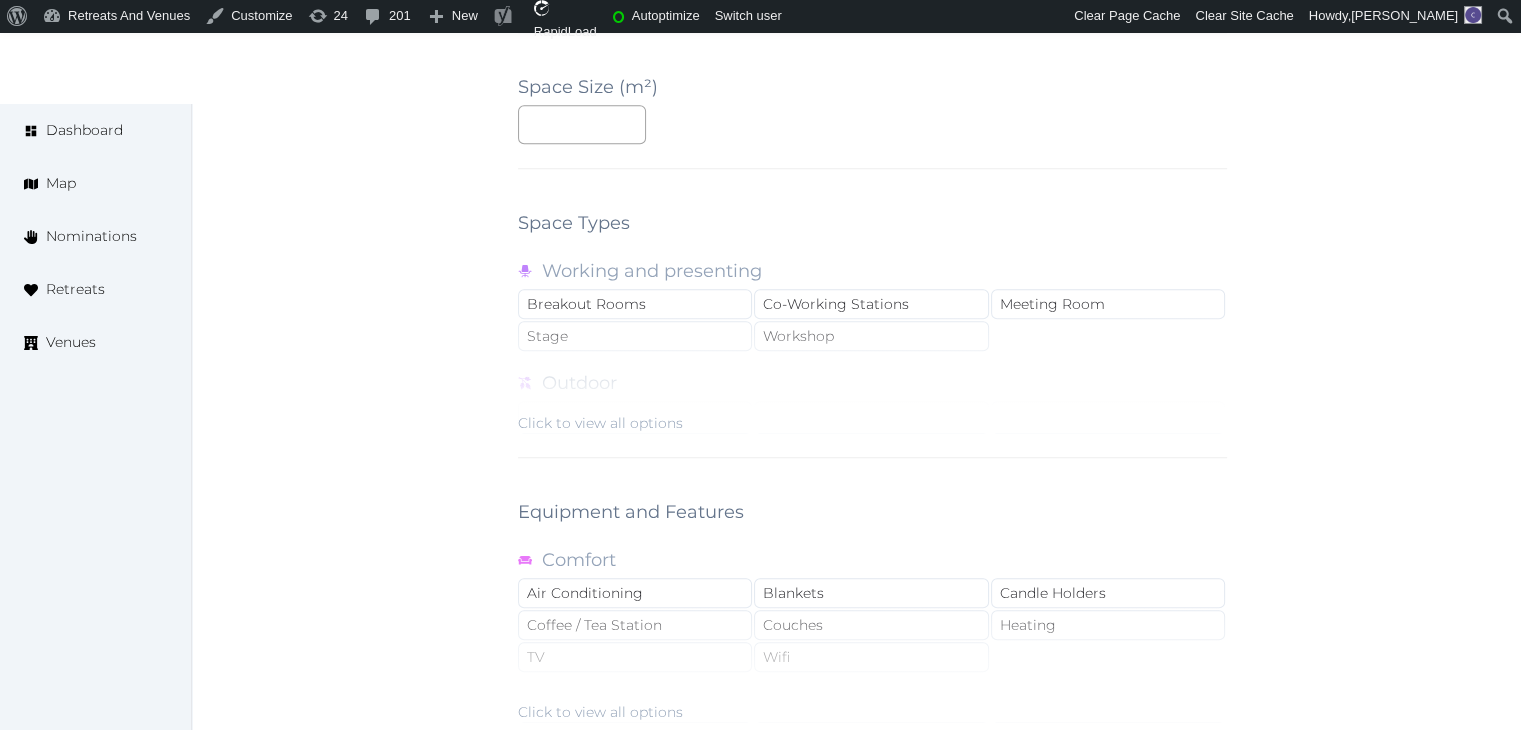 click on "Click to view all options" at bounding box center [600, 423] 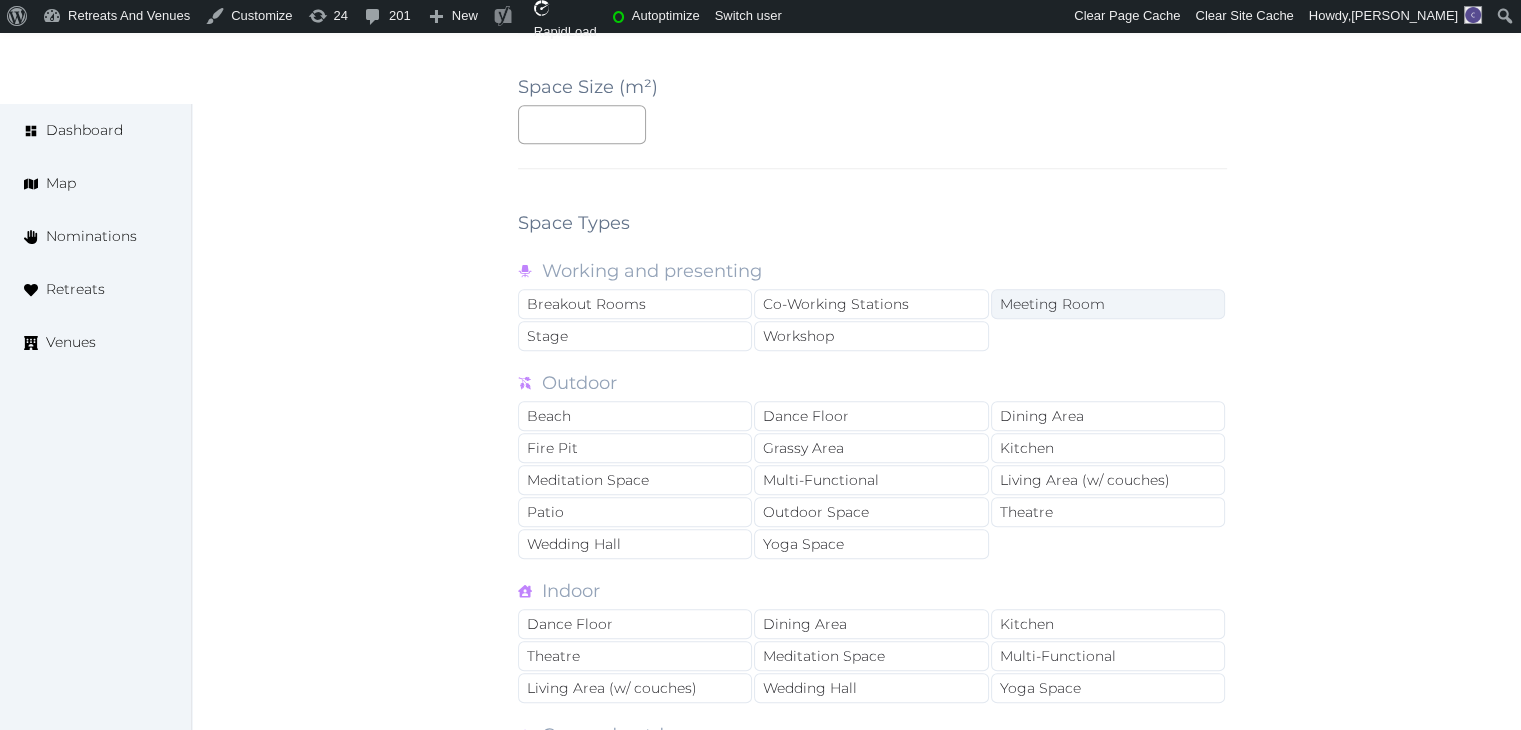 click on "Meeting Room" at bounding box center [1108, 304] 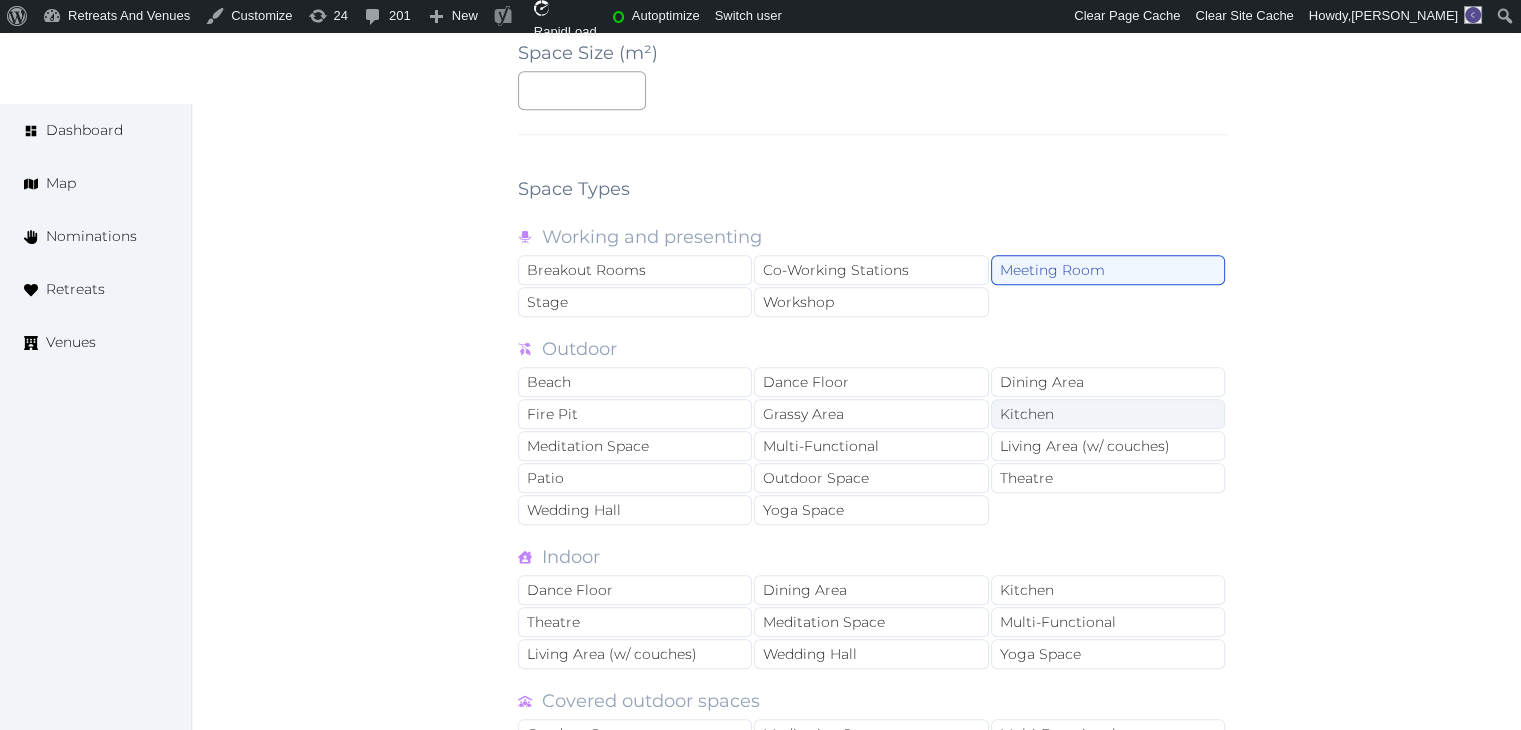 scroll, scrollTop: 1900, scrollLeft: 0, axis: vertical 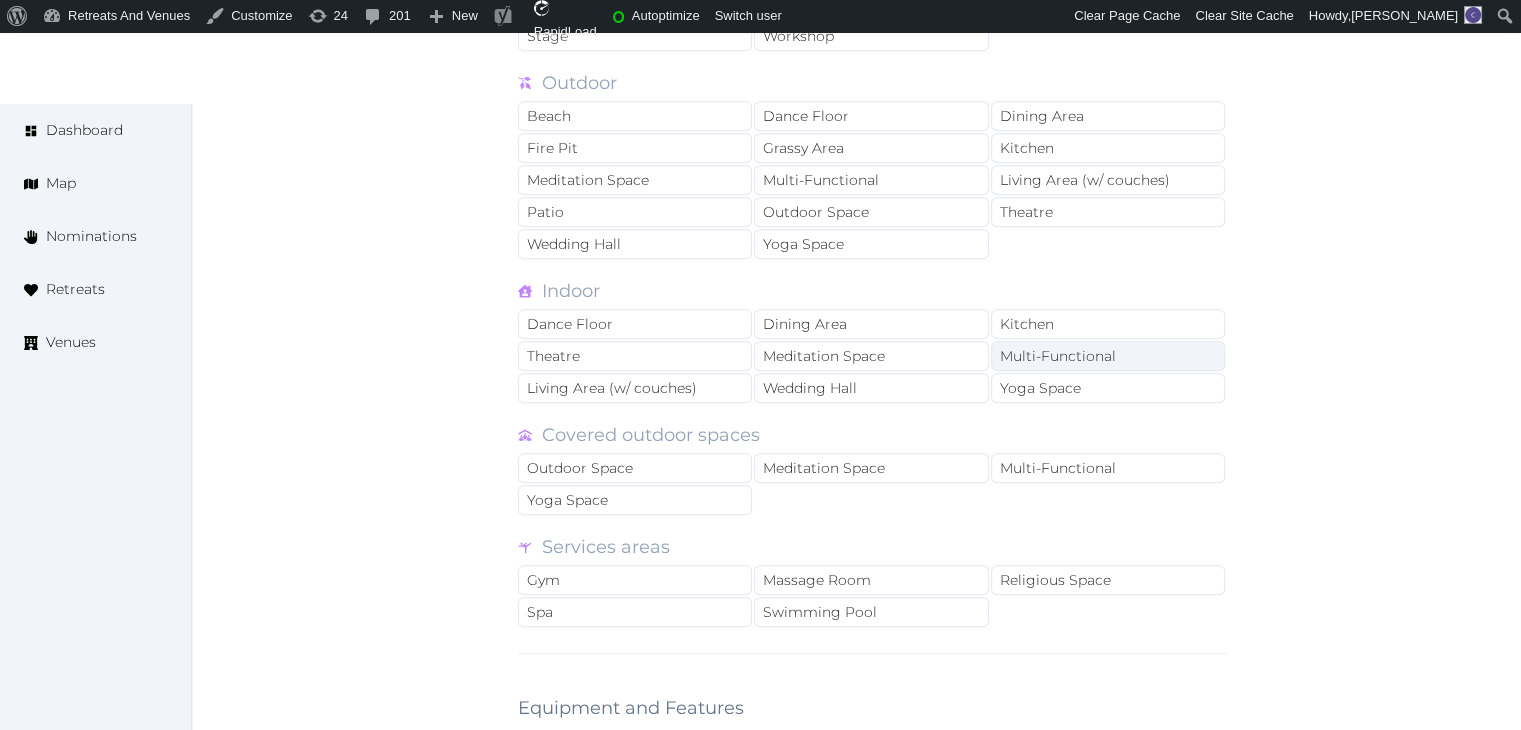 click on "Multi-Functional" at bounding box center (1108, 356) 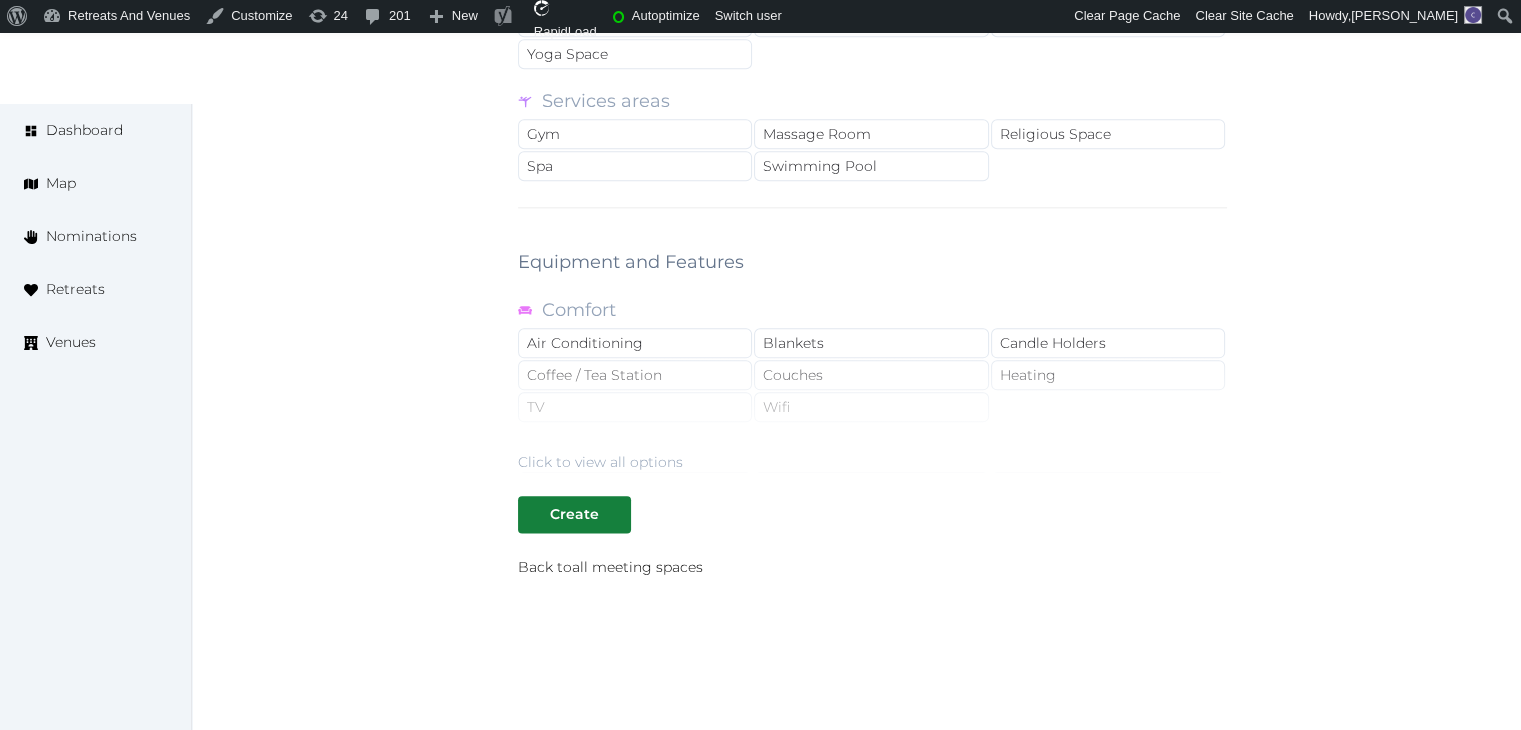scroll, scrollTop: 2409, scrollLeft: 0, axis: vertical 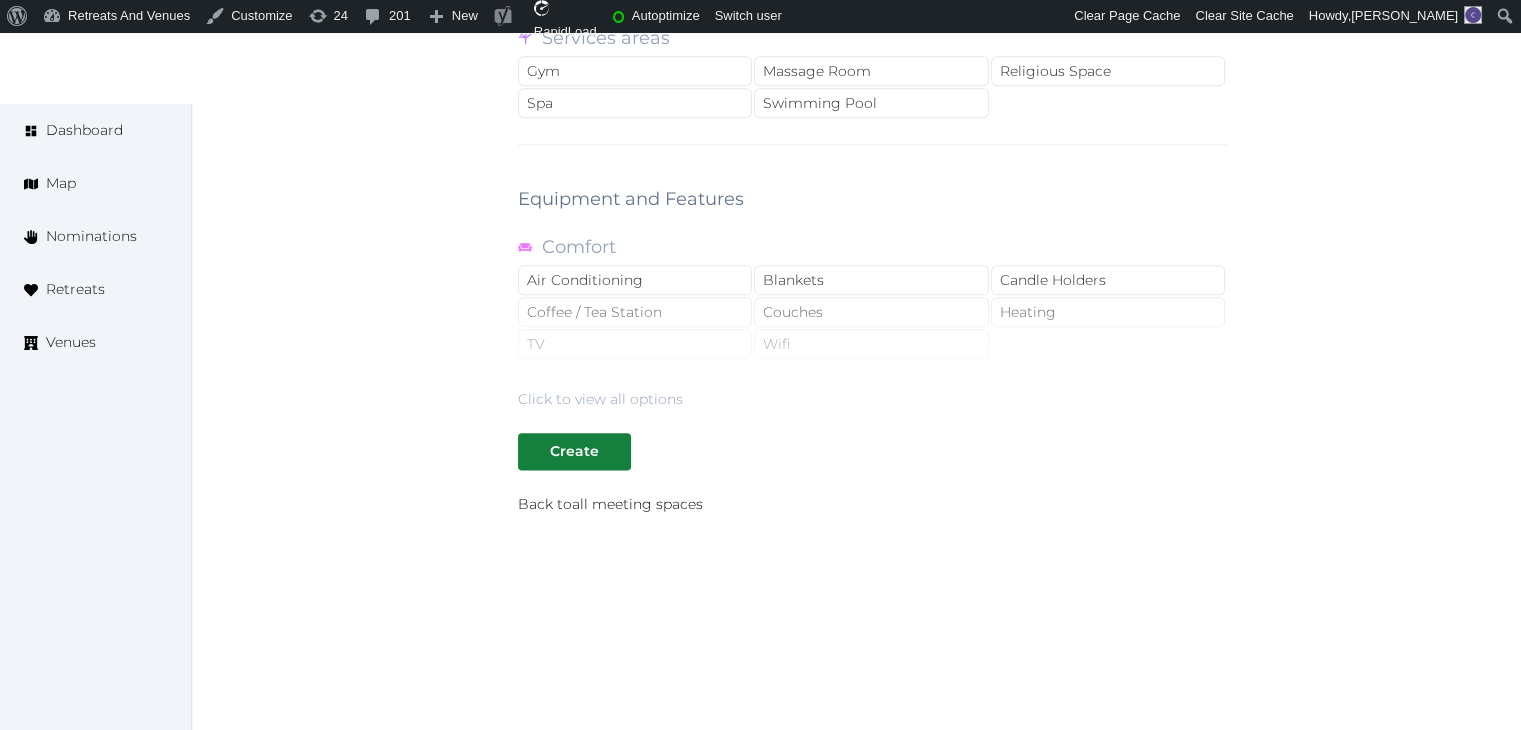 click on "Click to view all options" at bounding box center (600, 399) 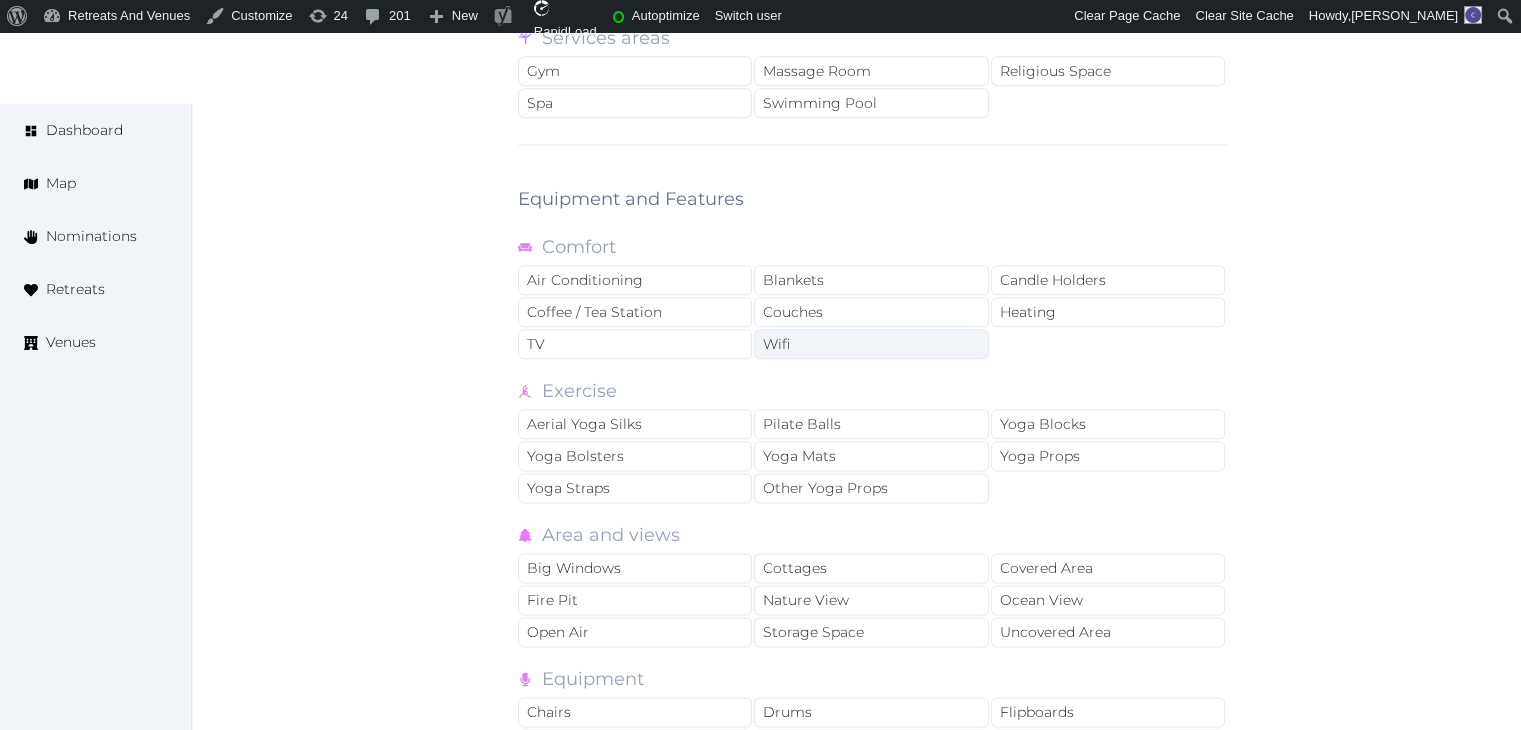 click on "Wifi" at bounding box center (871, 344) 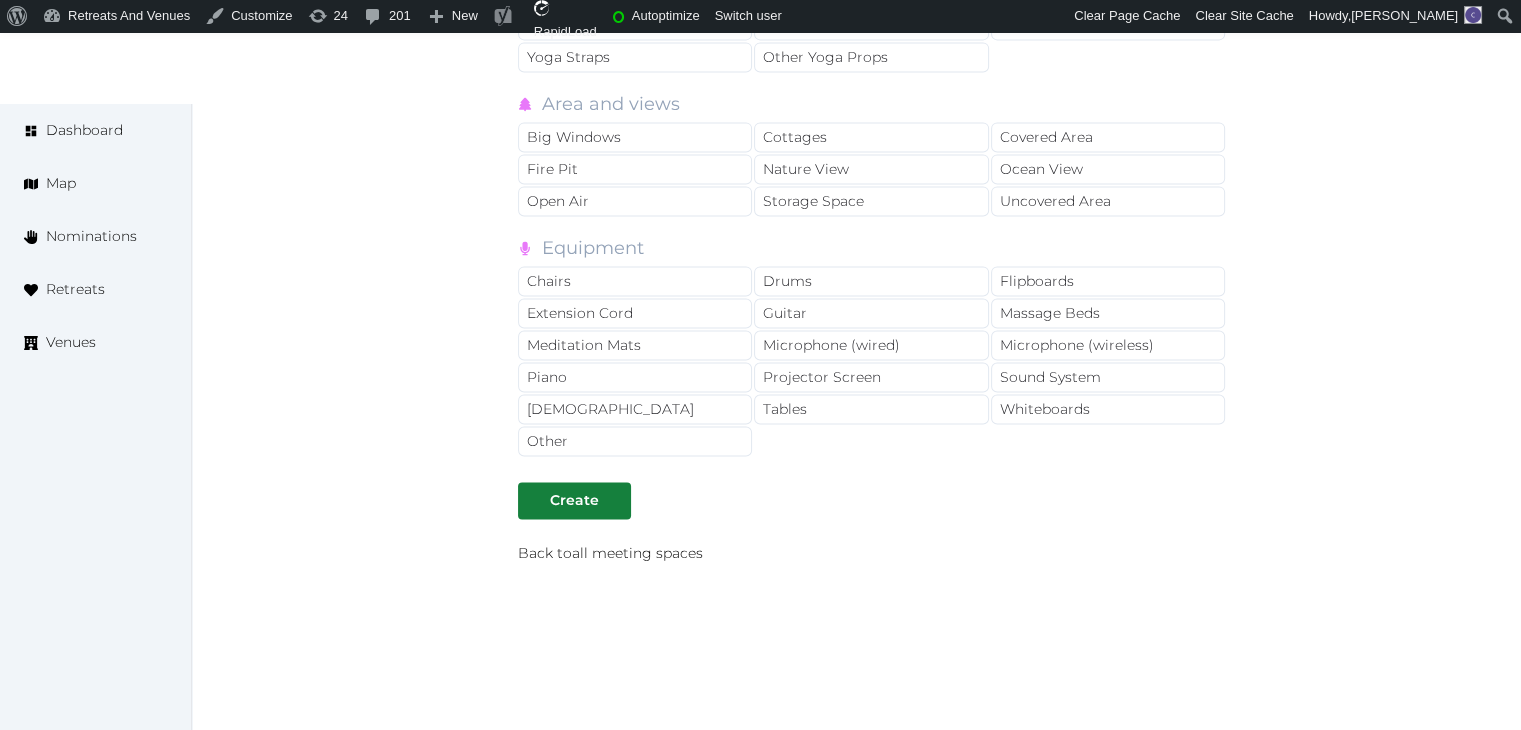 scroll, scrollTop: 2883, scrollLeft: 0, axis: vertical 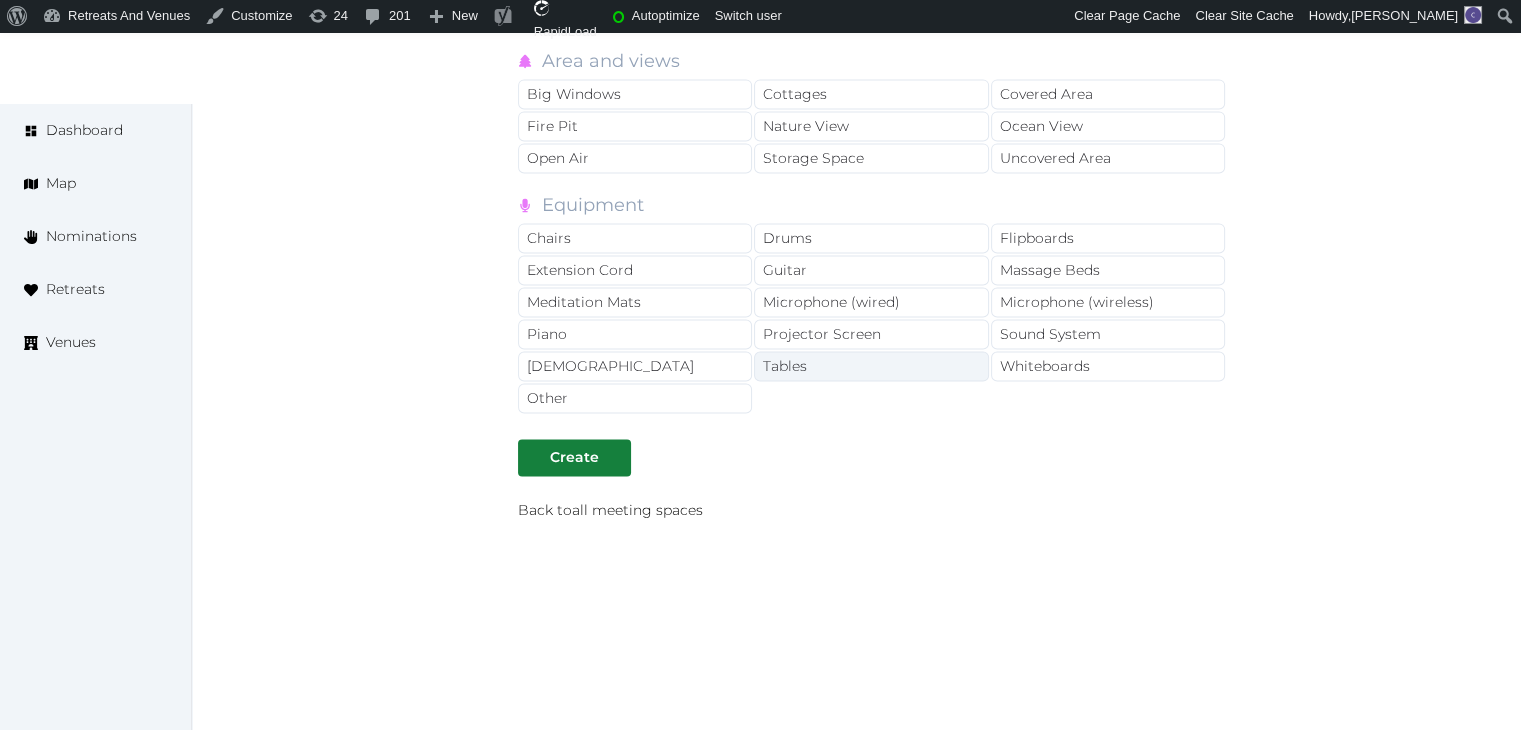 click on "Tables" at bounding box center (871, 366) 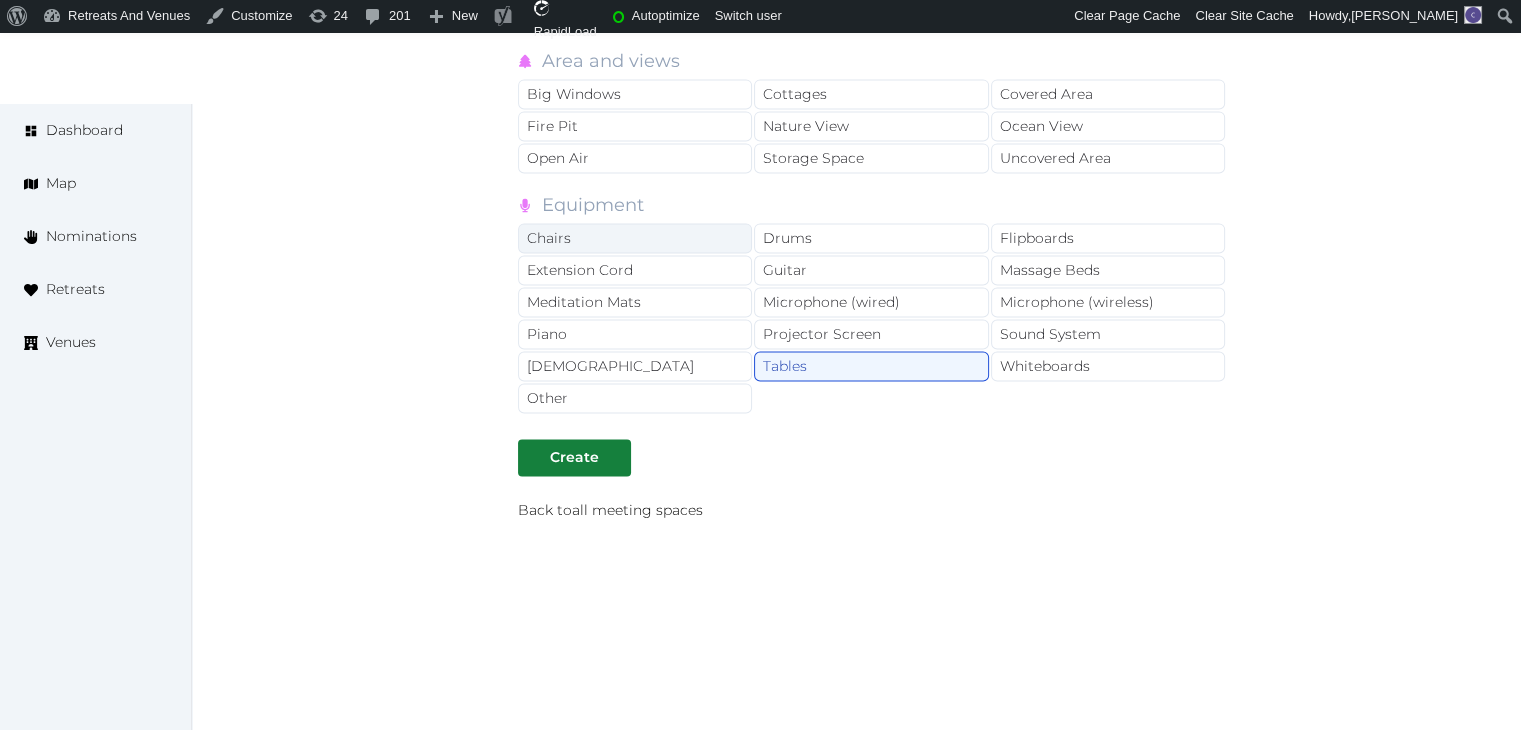 click on "Chairs" at bounding box center [635, 238] 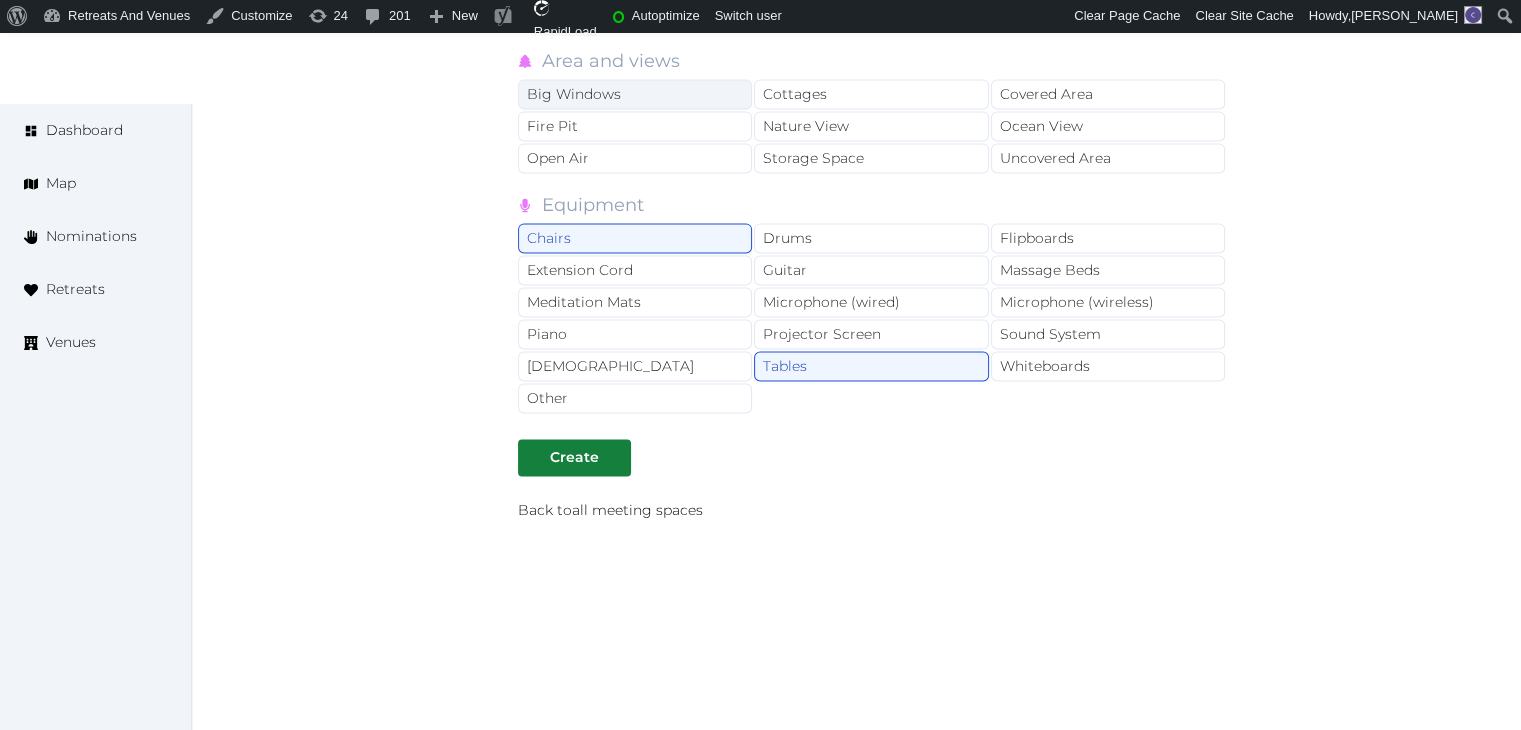 click on "Big Windows" at bounding box center (635, 94) 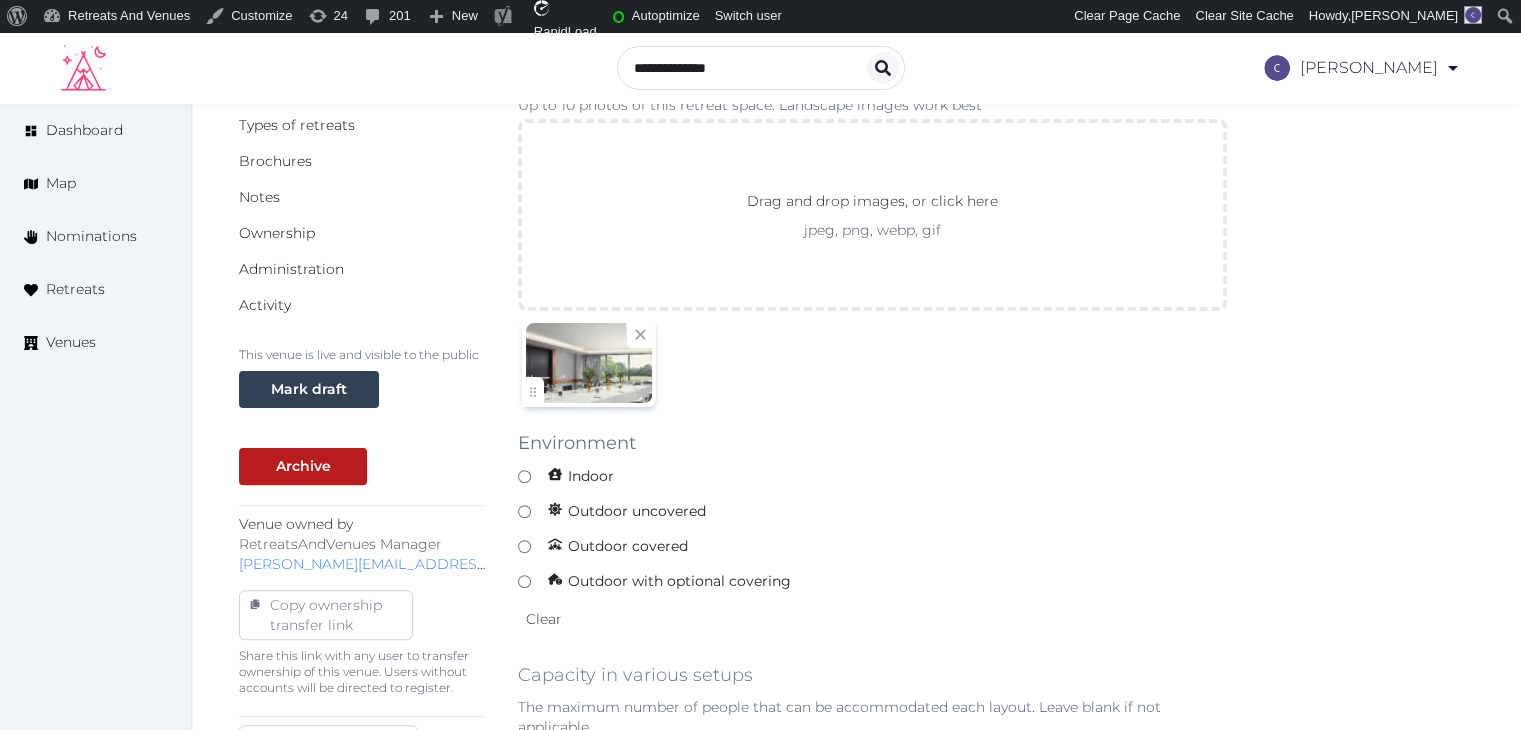 scroll, scrollTop: 83, scrollLeft: 0, axis: vertical 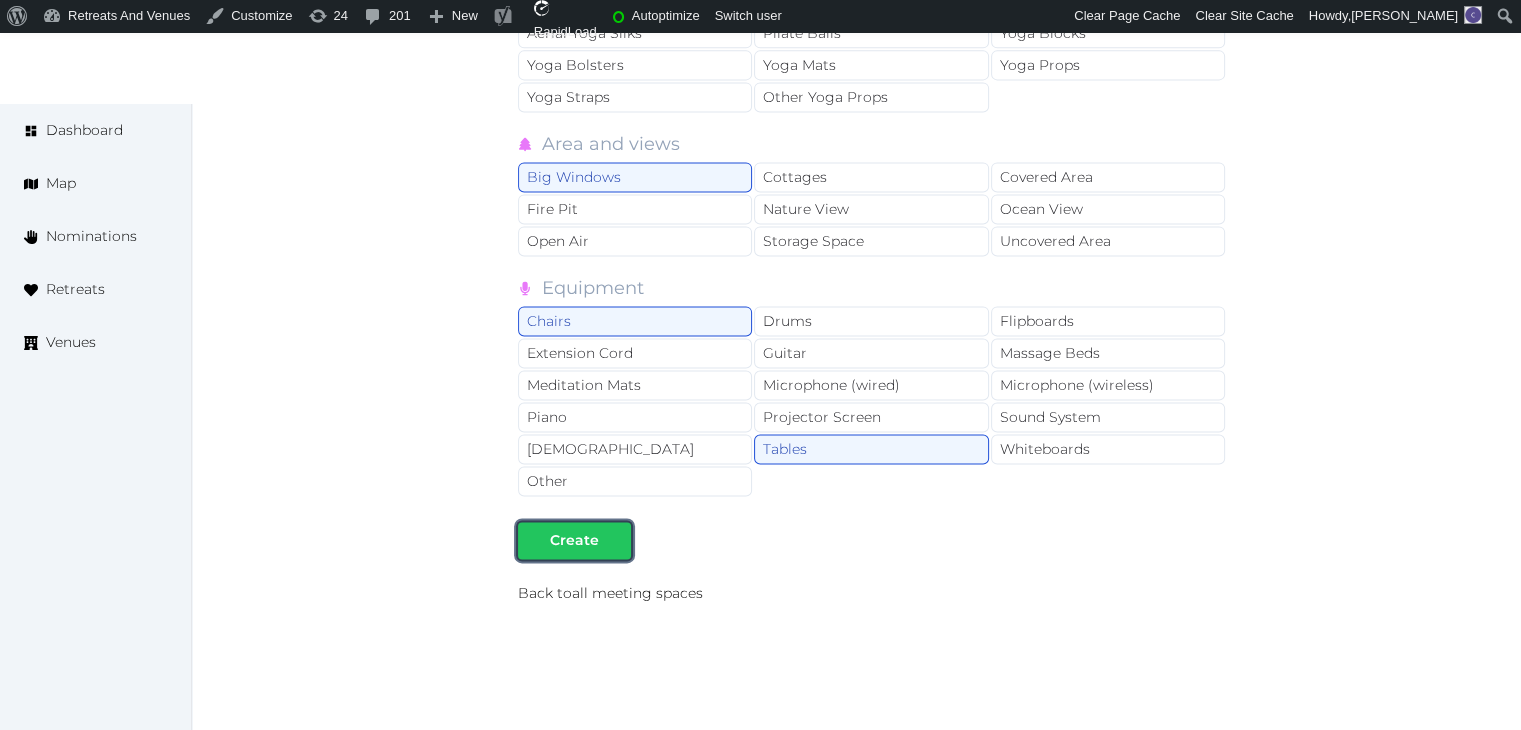click at bounding box center [615, 540] 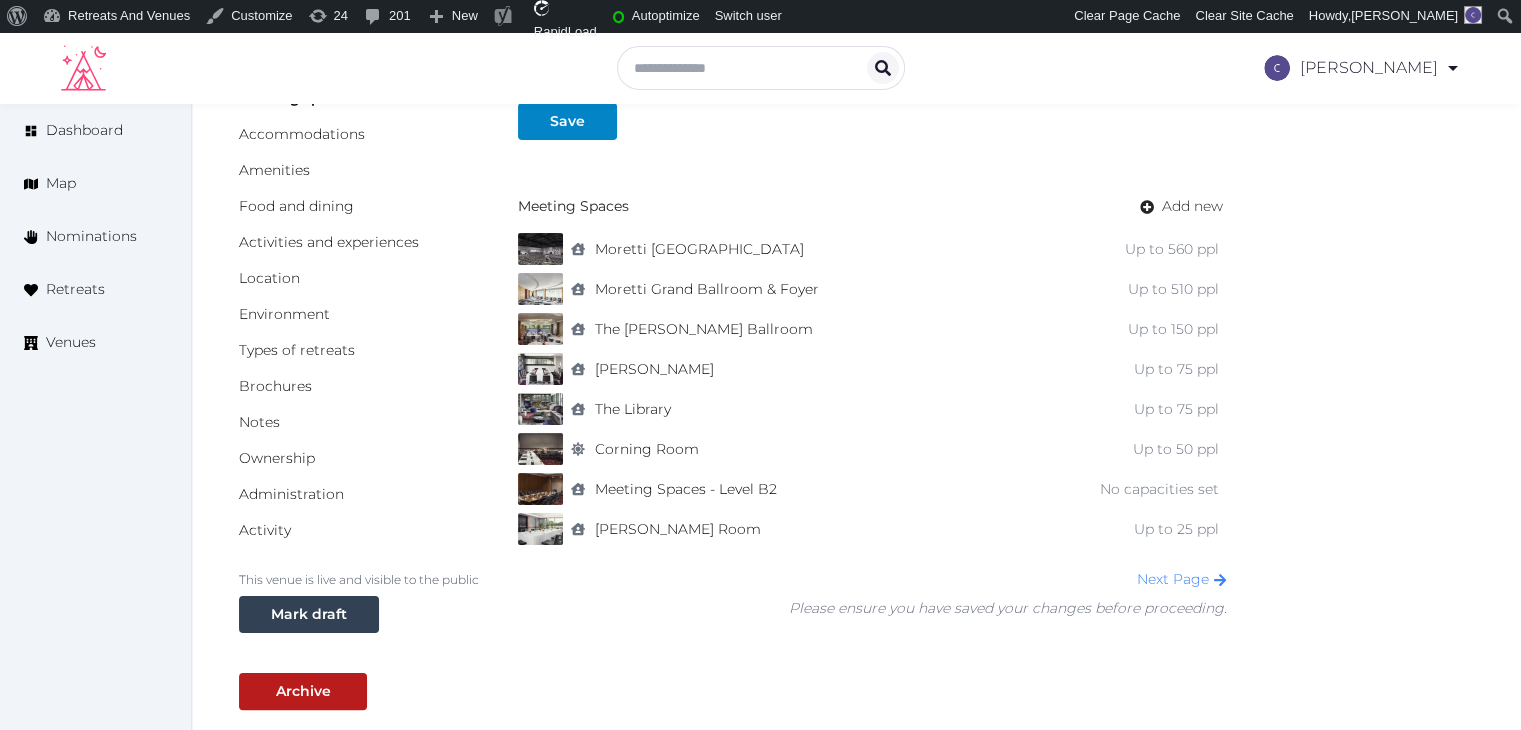 scroll, scrollTop: 300, scrollLeft: 0, axis: vertical 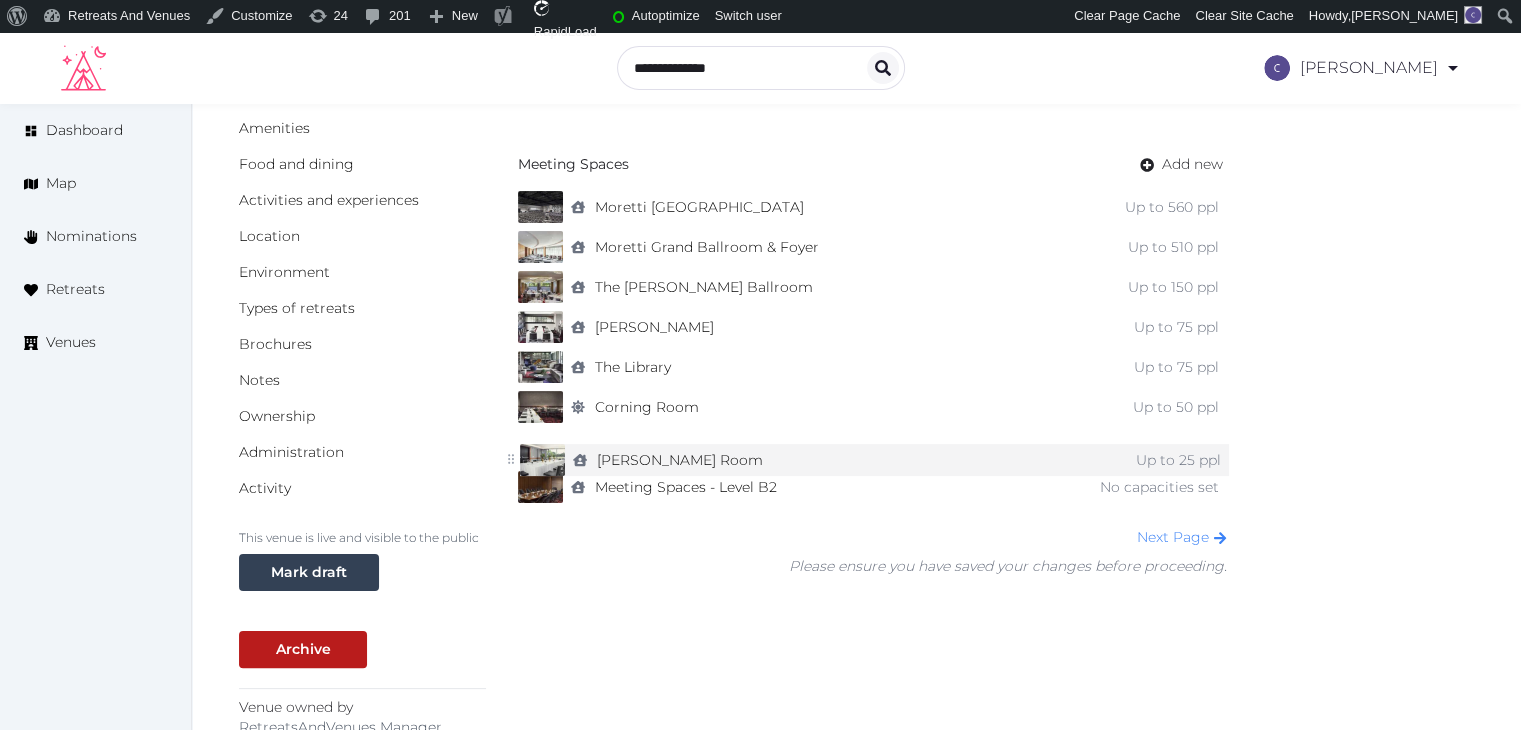 drag, startPoint x: 511, startPoint y: 486, endPoint x: 513, endPoint y: 459, distance: 27.073973 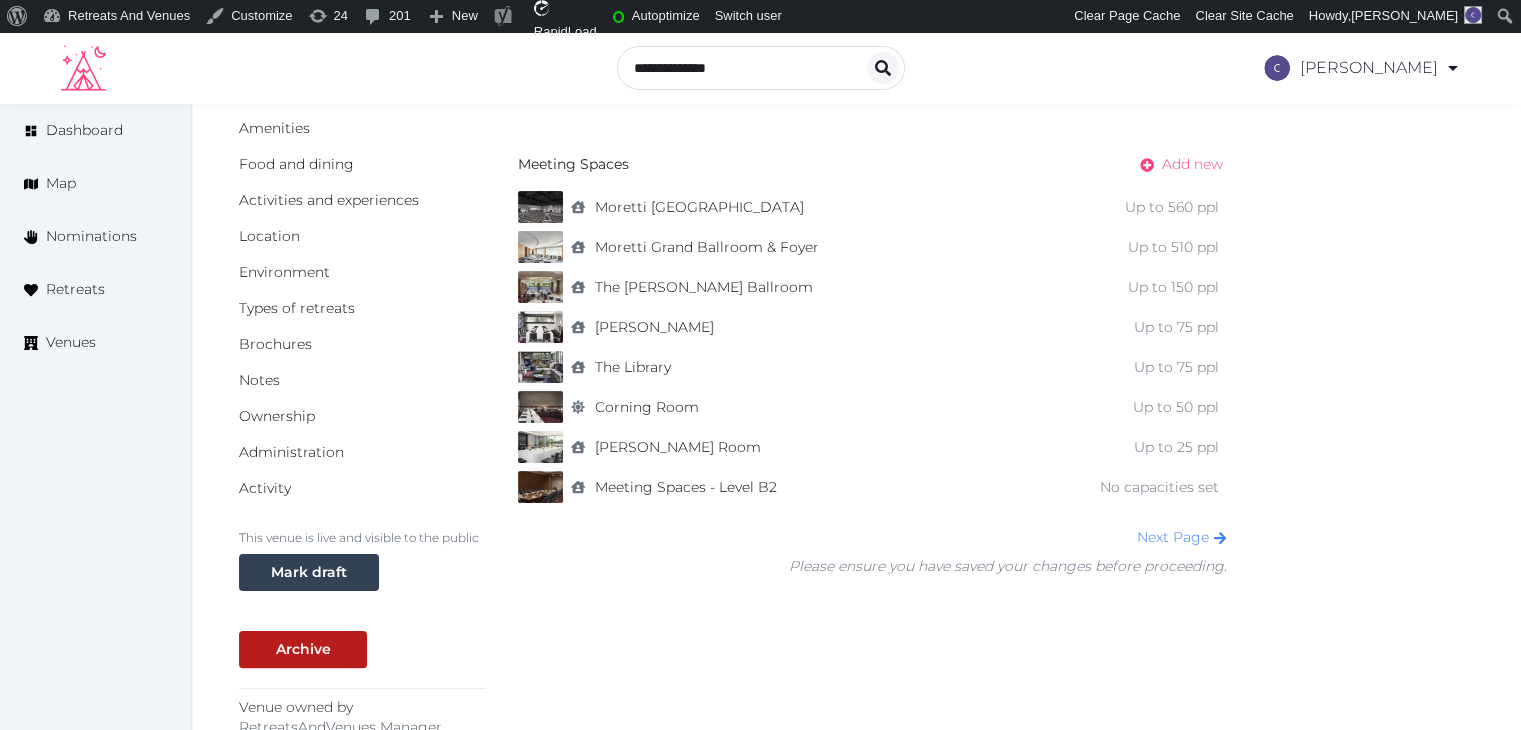 click on "Add new" at bounding box center [1192, 164] 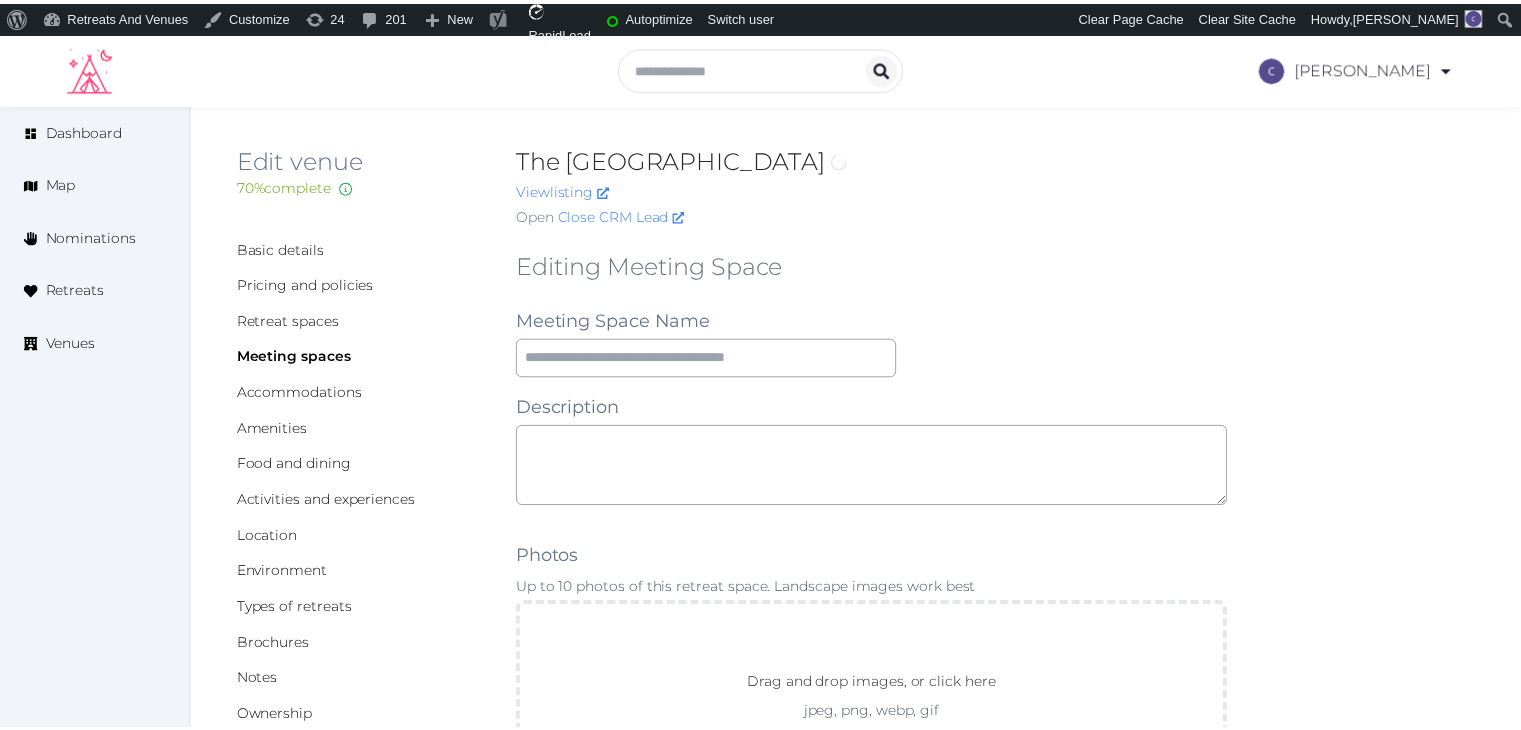 scroll, scrollTop: 0, scrollLeft: 0, axis: both 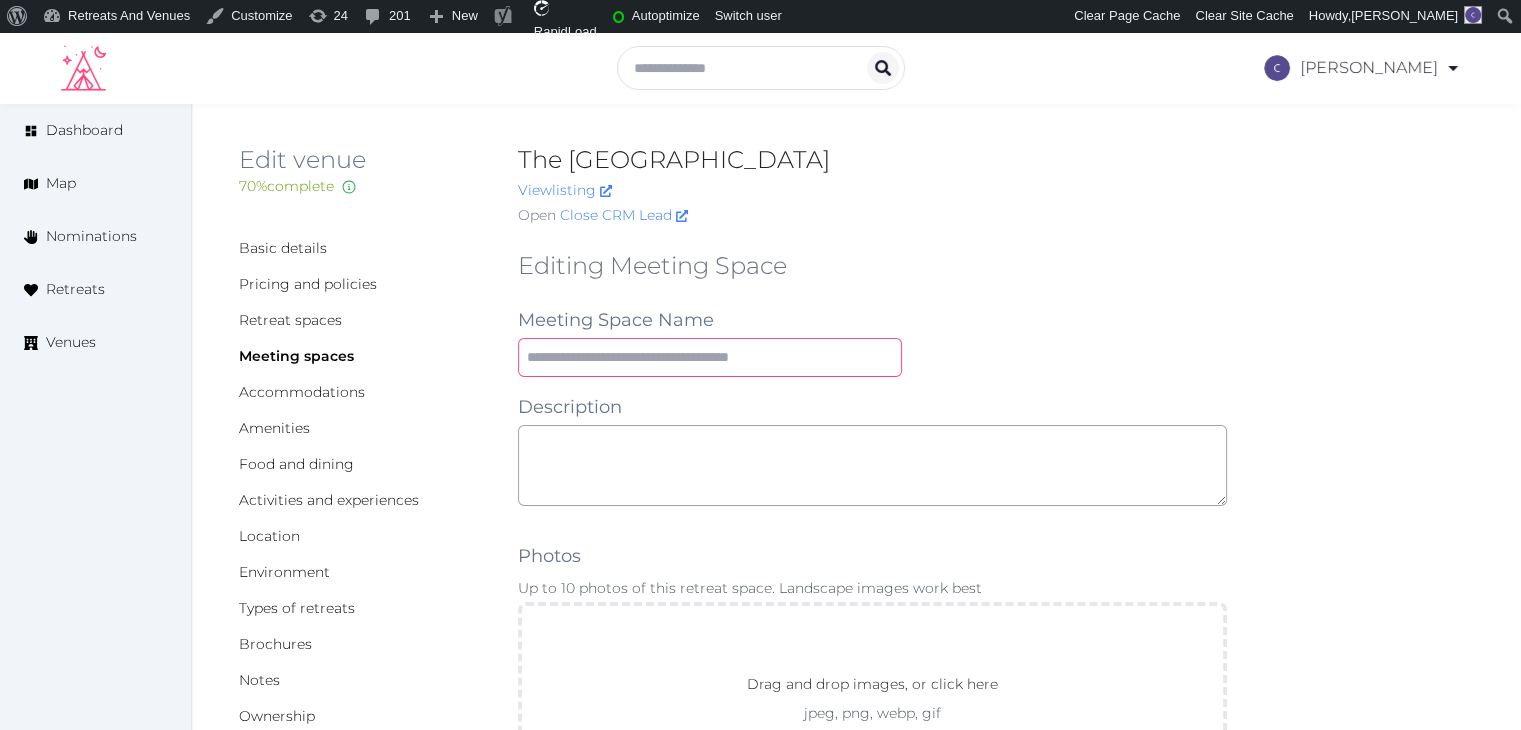 click at bounding box center [710, 357] 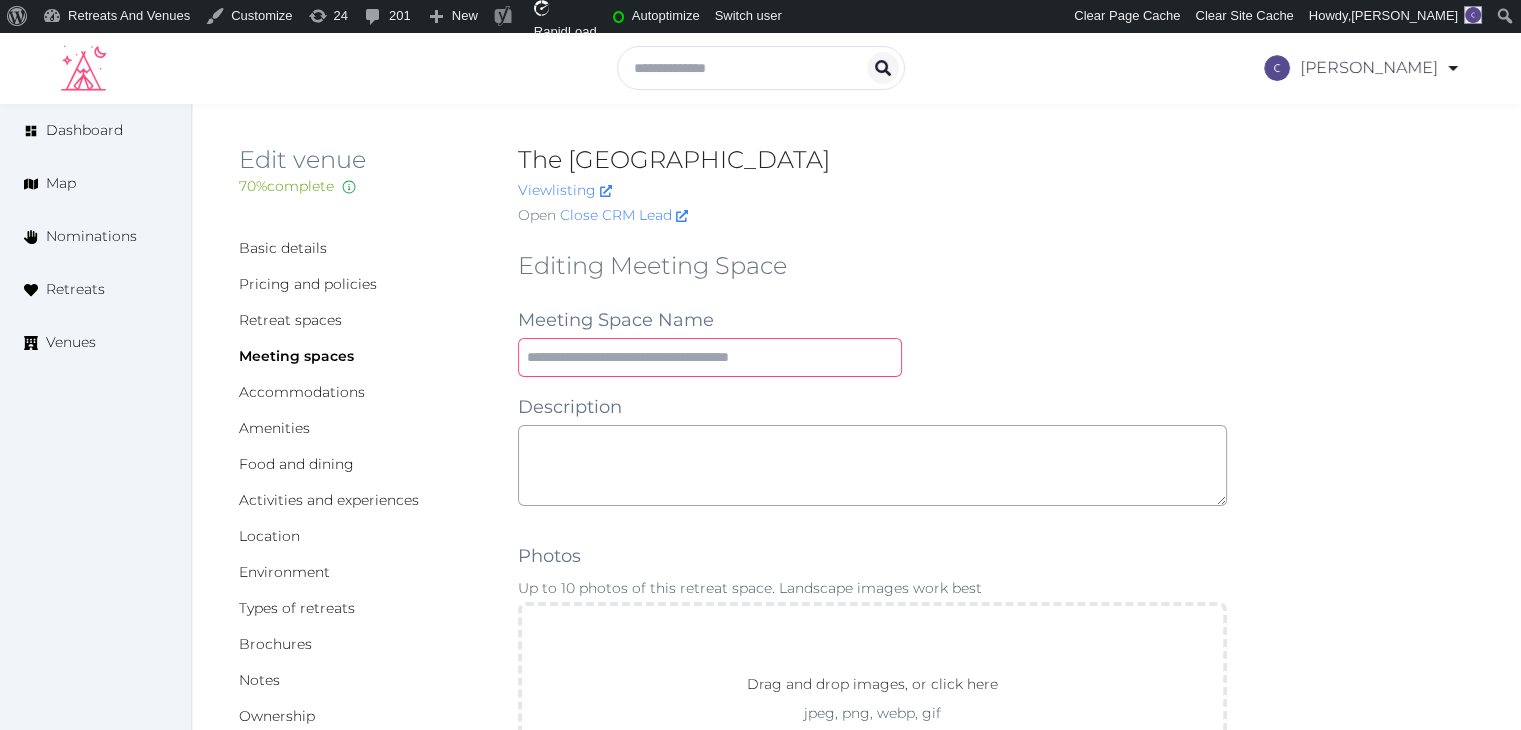 paste on "**********" 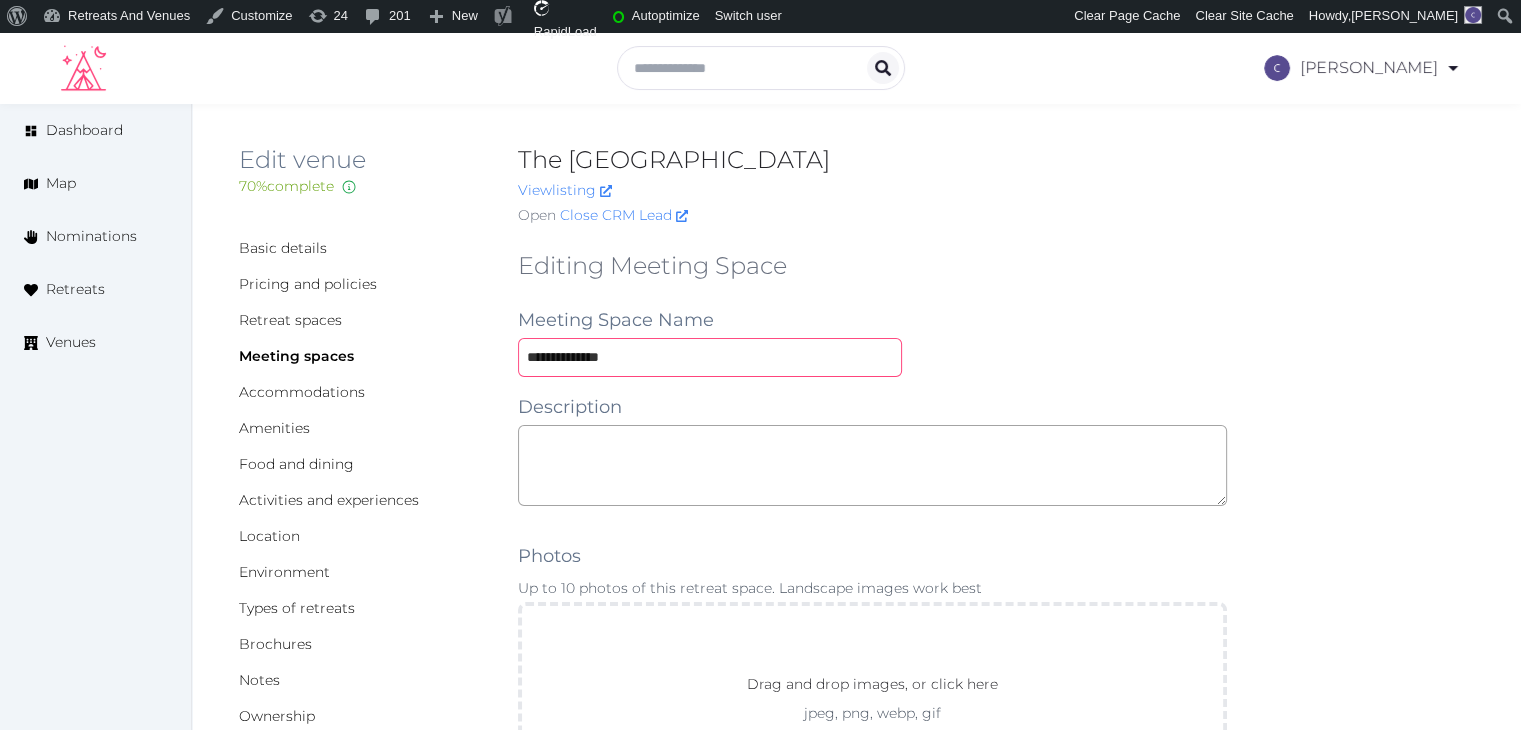 type on "**********" 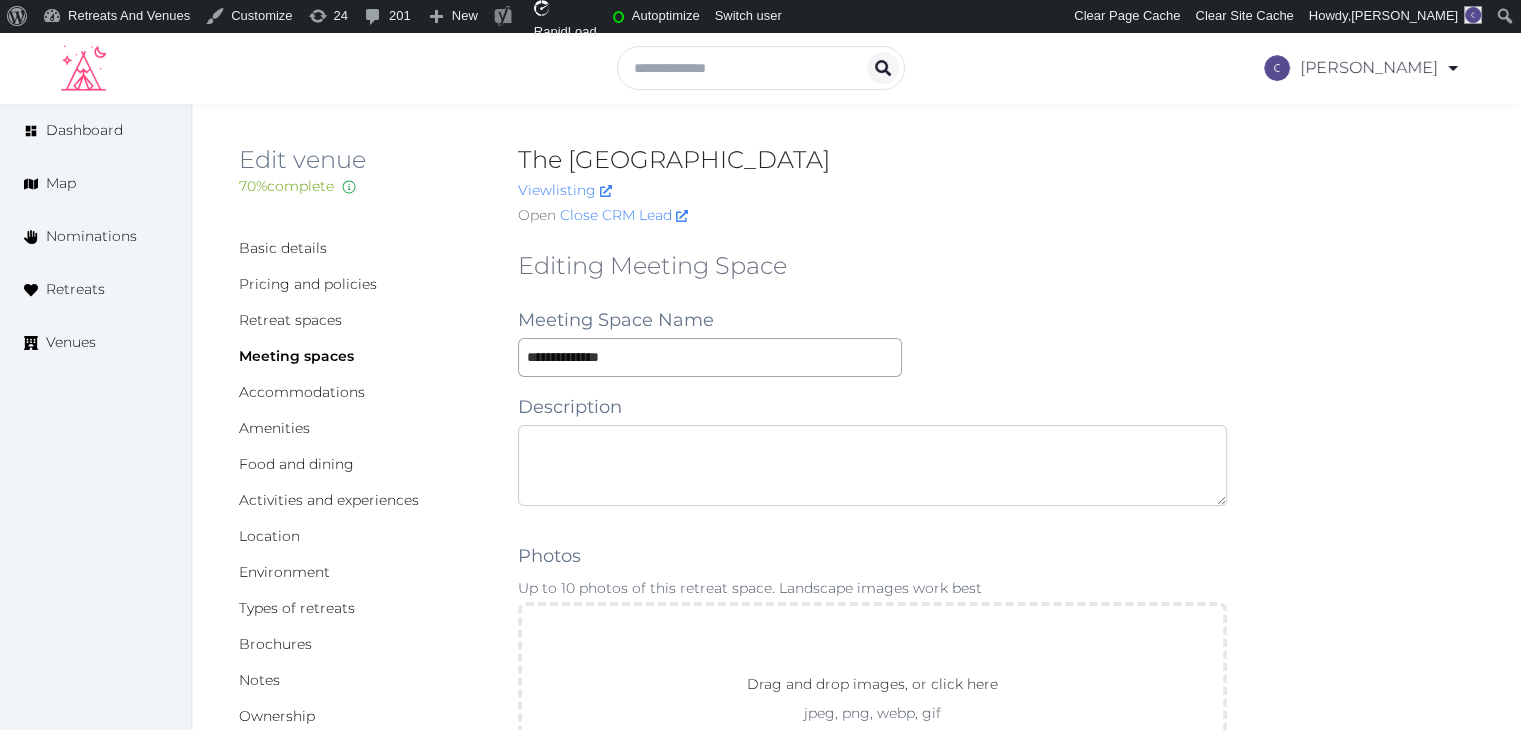click at bounding box center [872, 465] 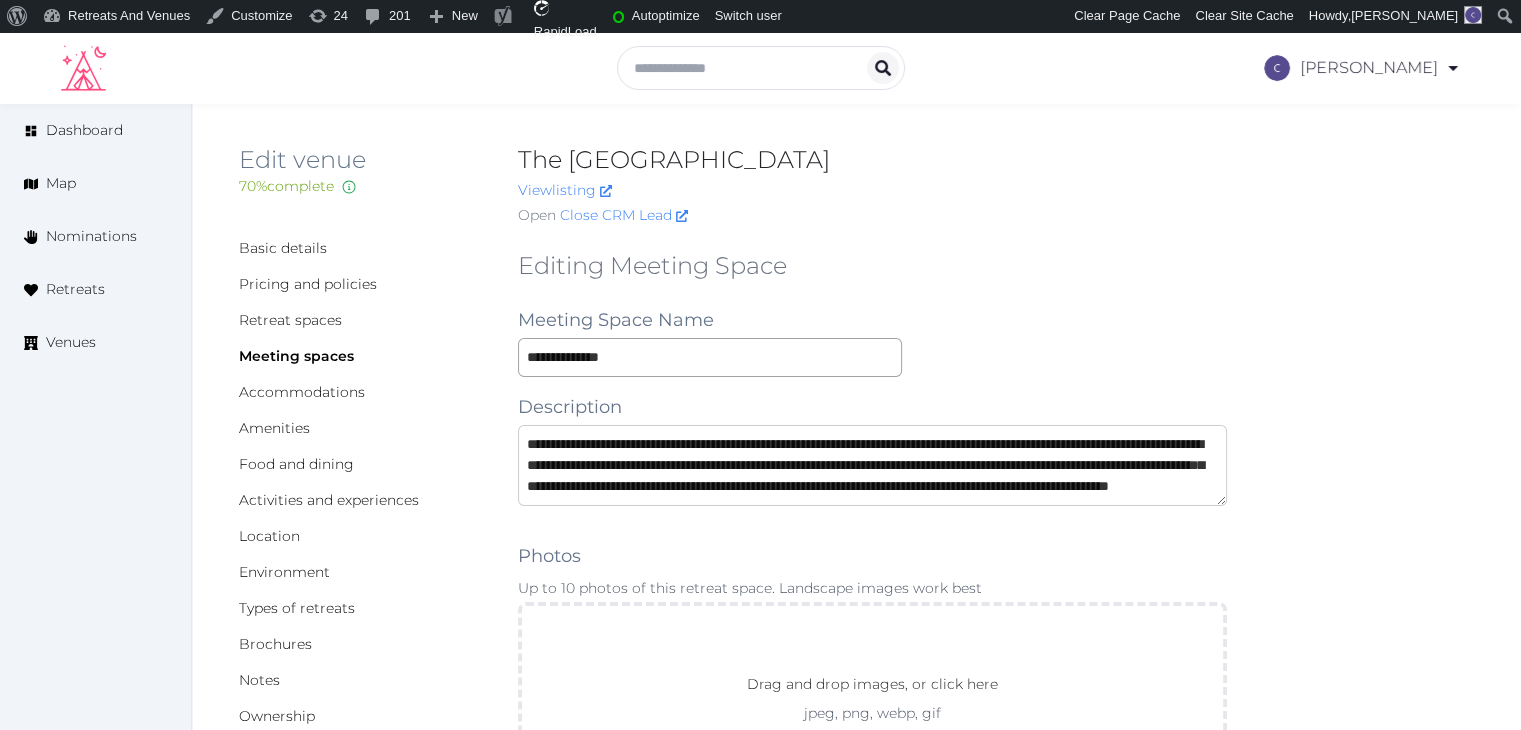 scroll, scrollTop: 11, scrollLeft: 0, axis: vertical 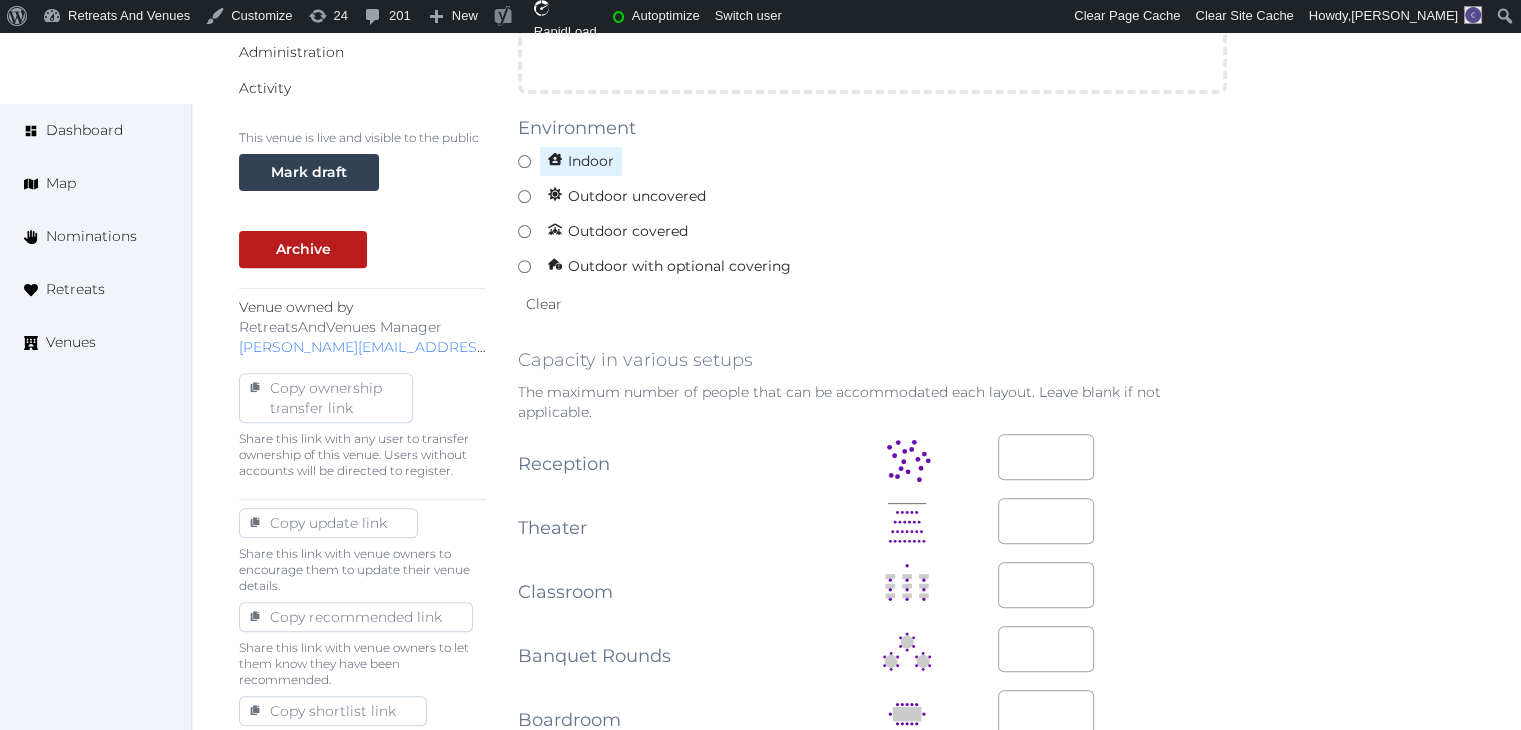 type on "**********" 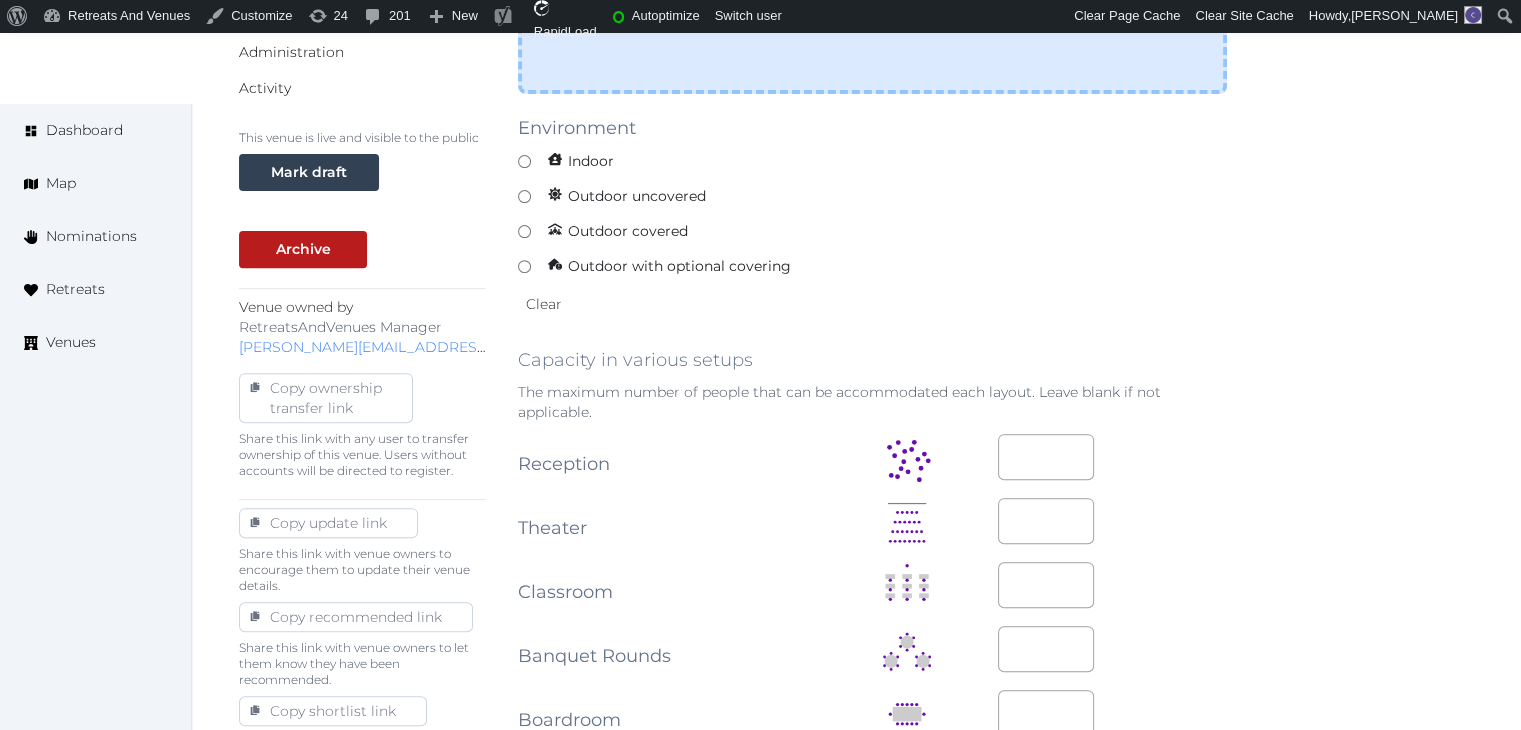 click on "Drag and drop images, or click here jpeg, png, webp, gif" at bounding box center [872, -2] 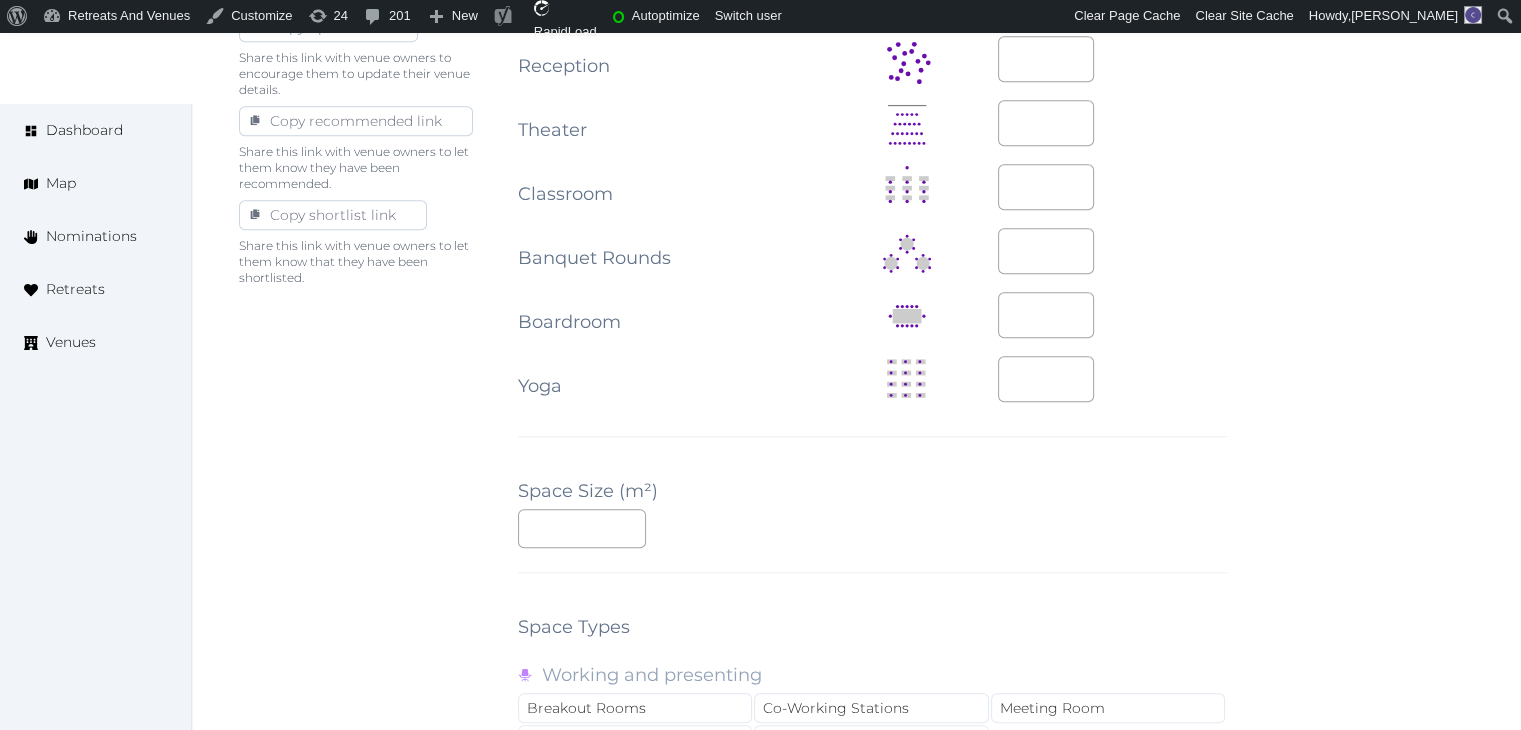 scroll, scrollTop: 1200, scrollLeft: 0, axis: vertical 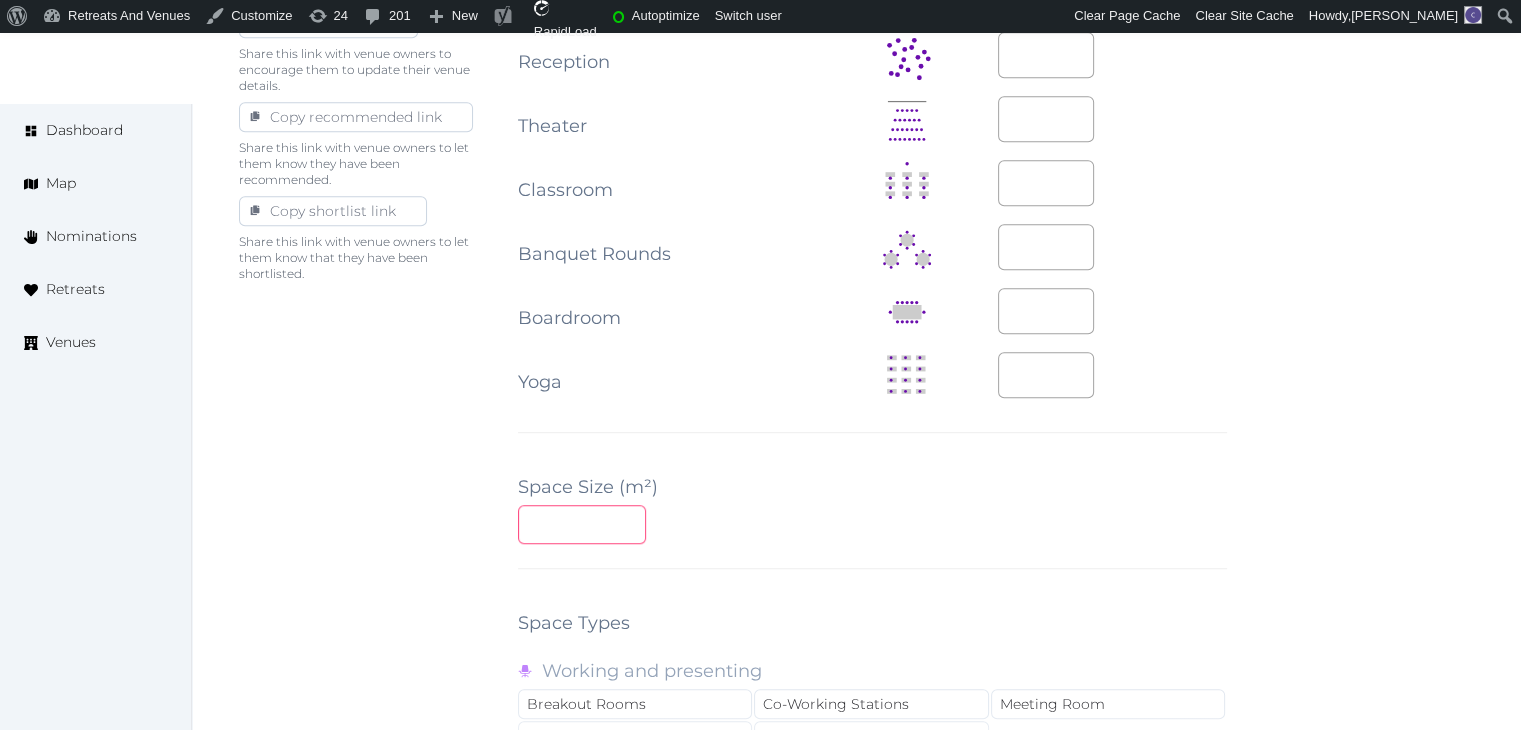click at bounding box center (582, 524) 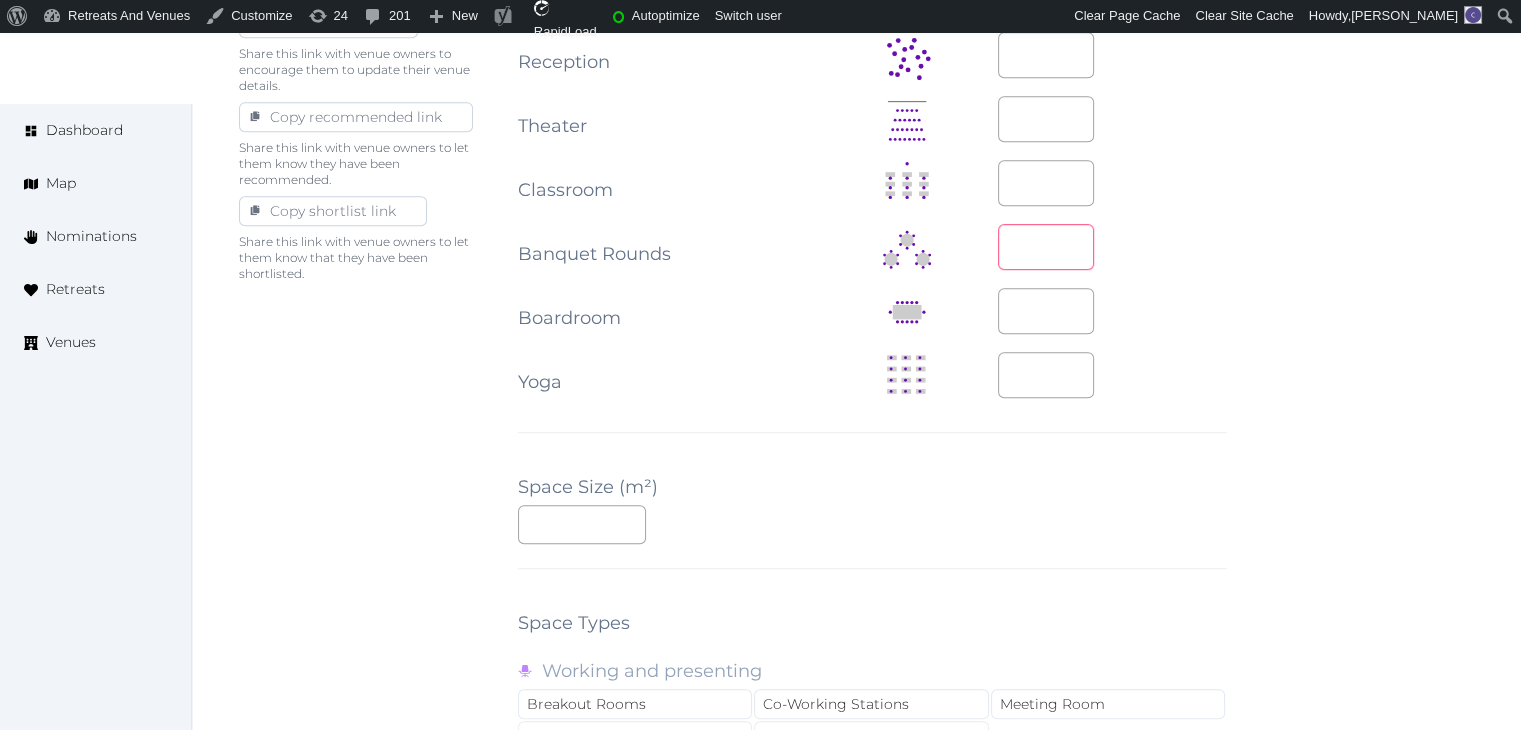 click at bounding box center (1046, 247) 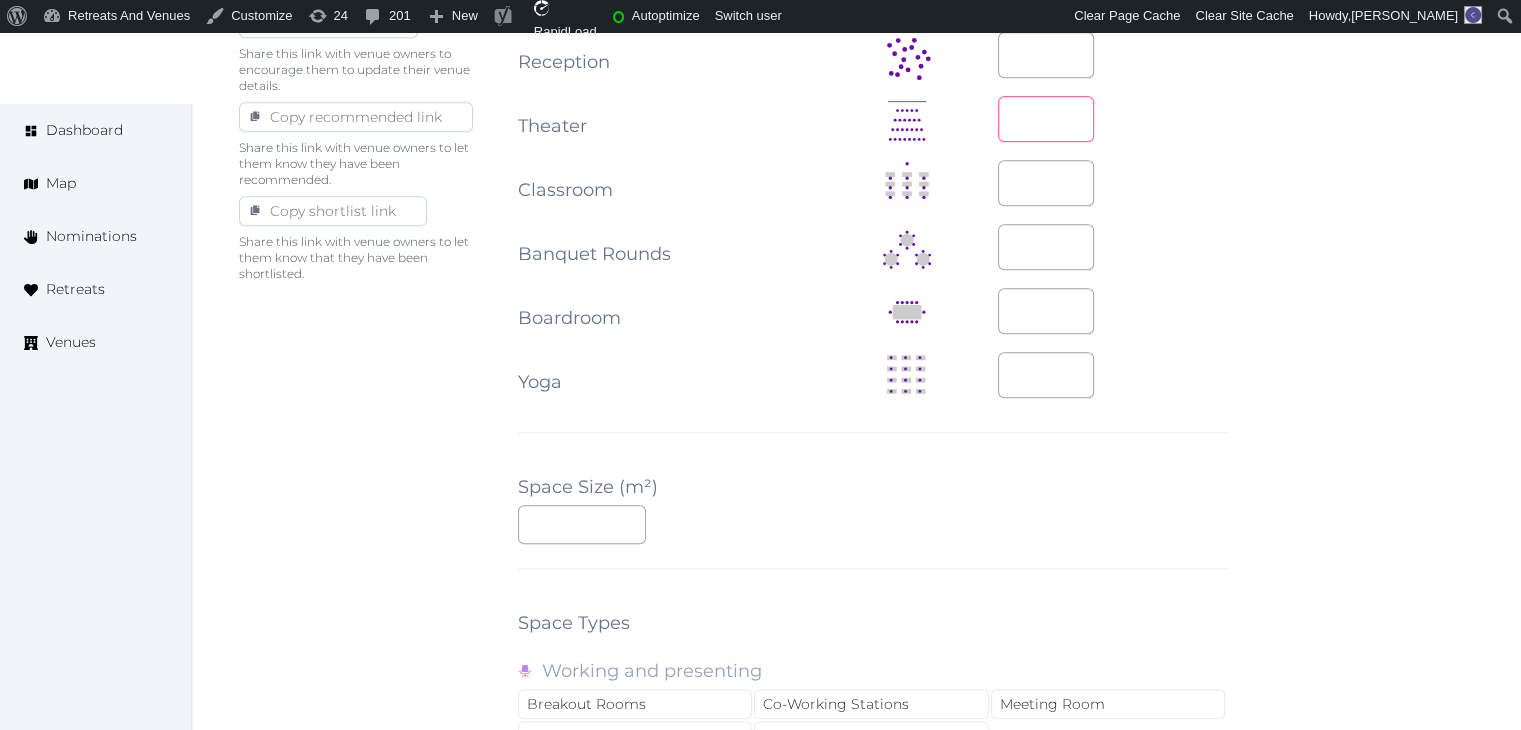 click at bounding box center (1046, 119) 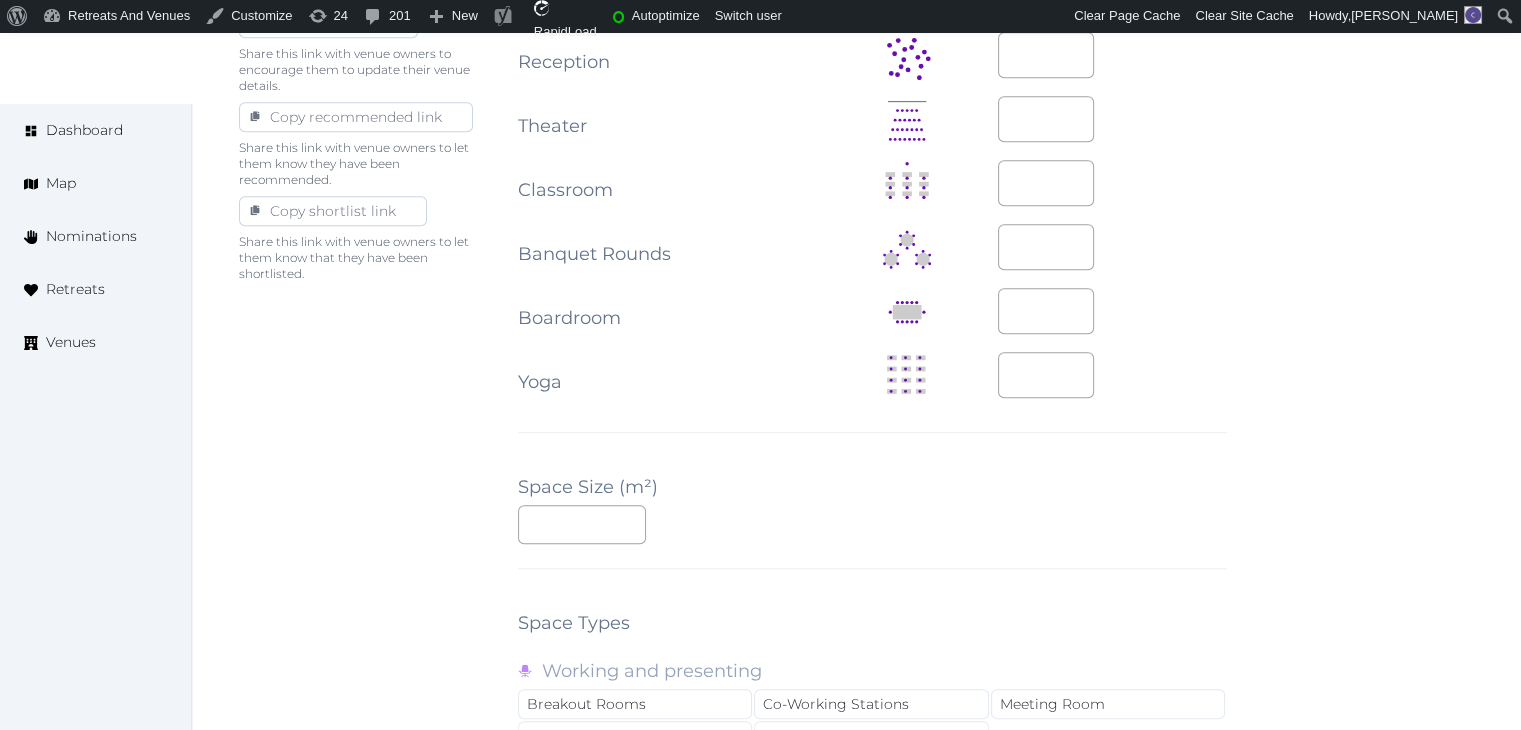 click on "**********" at bounding box center [856, 227] 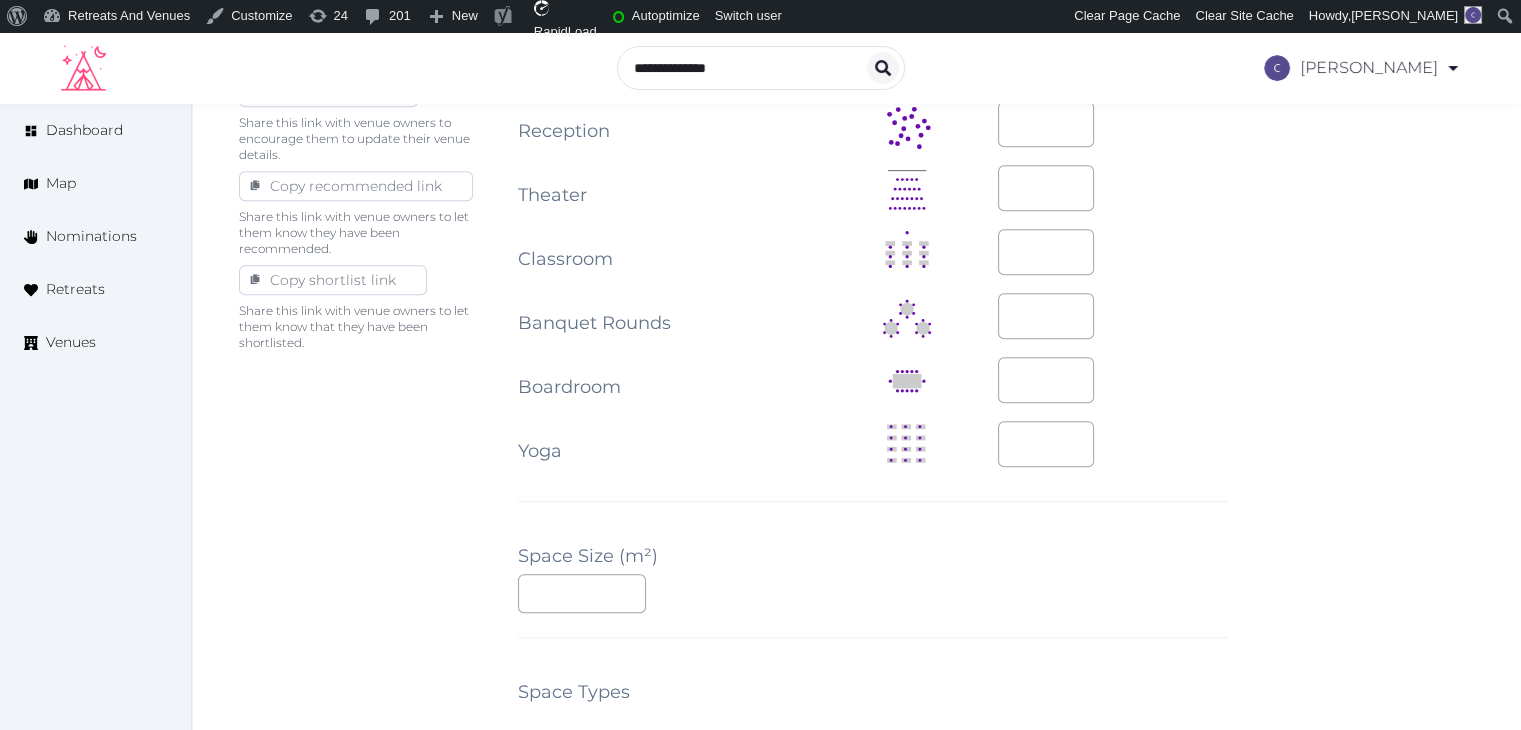 scroll, scrollTop: 1100, scrollLeft: 0, axis: vertical 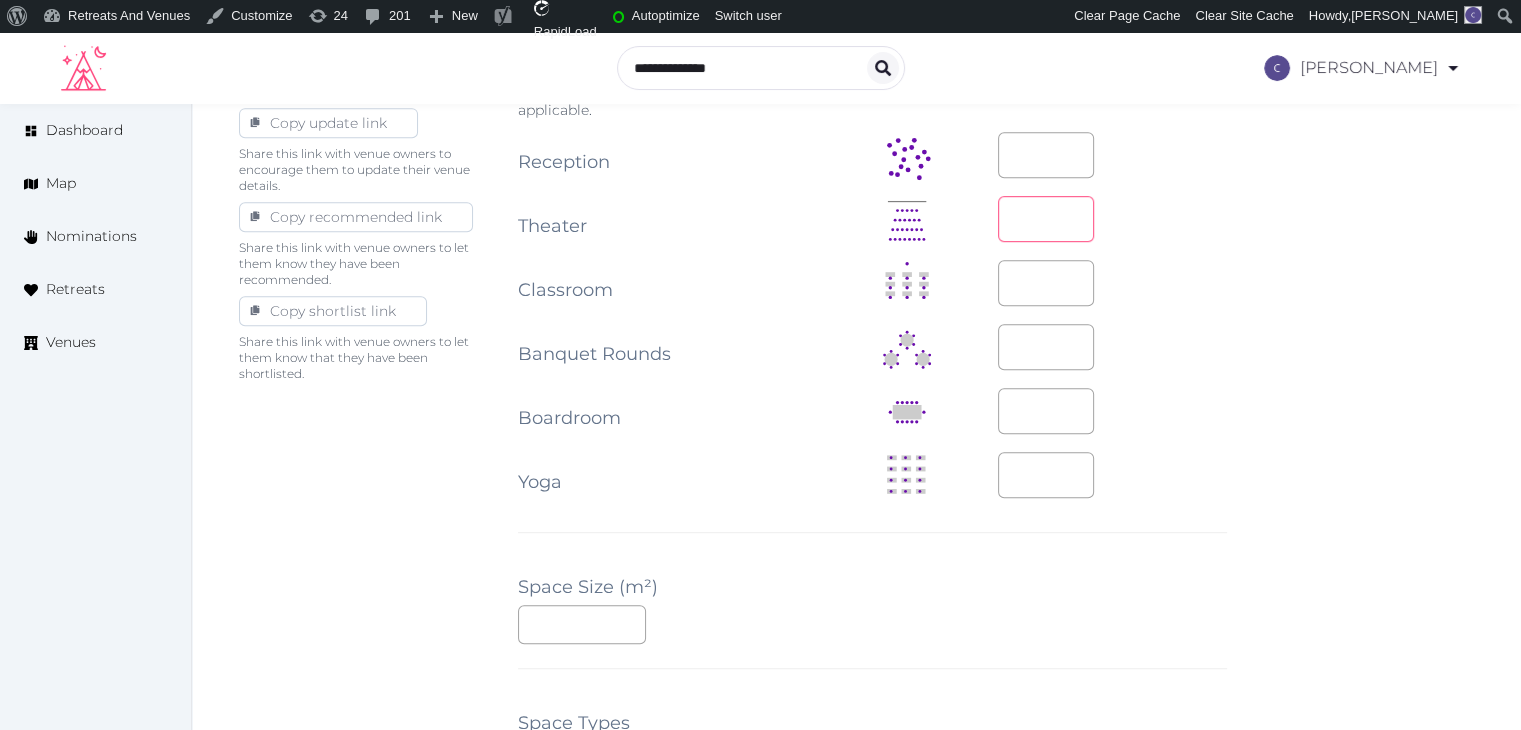 click at bounding box center (1046, 219) 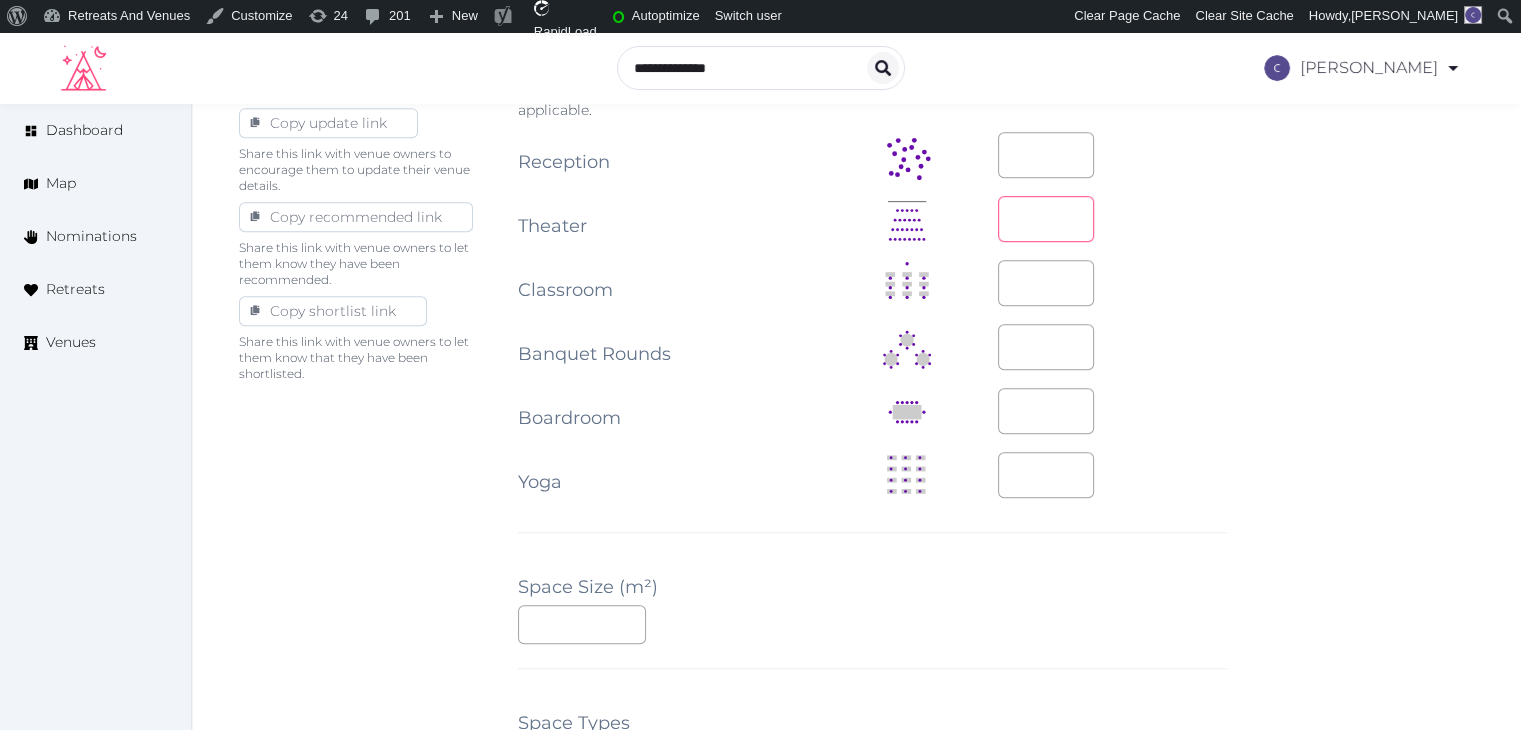 type on "**" 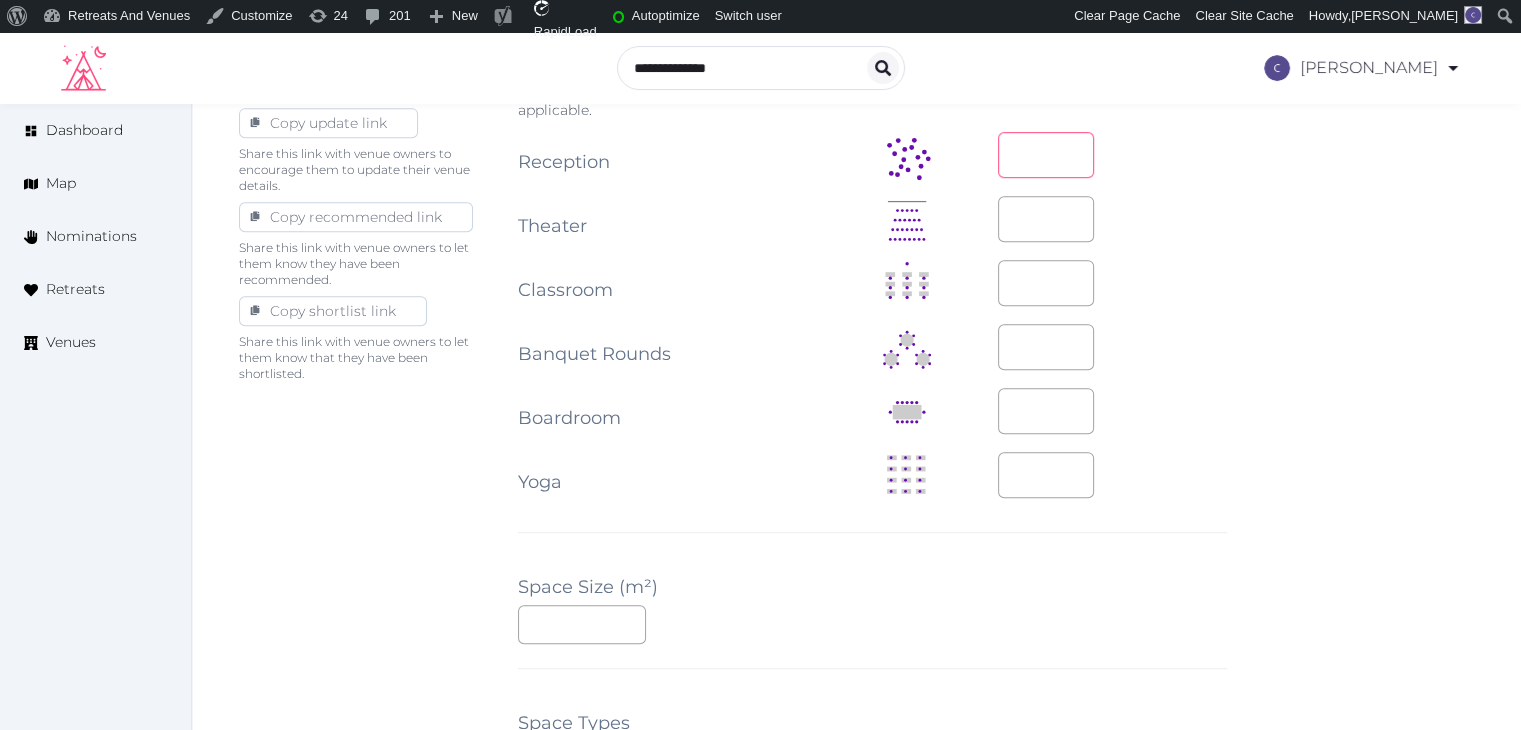 click at bounding box center [1046, 155] 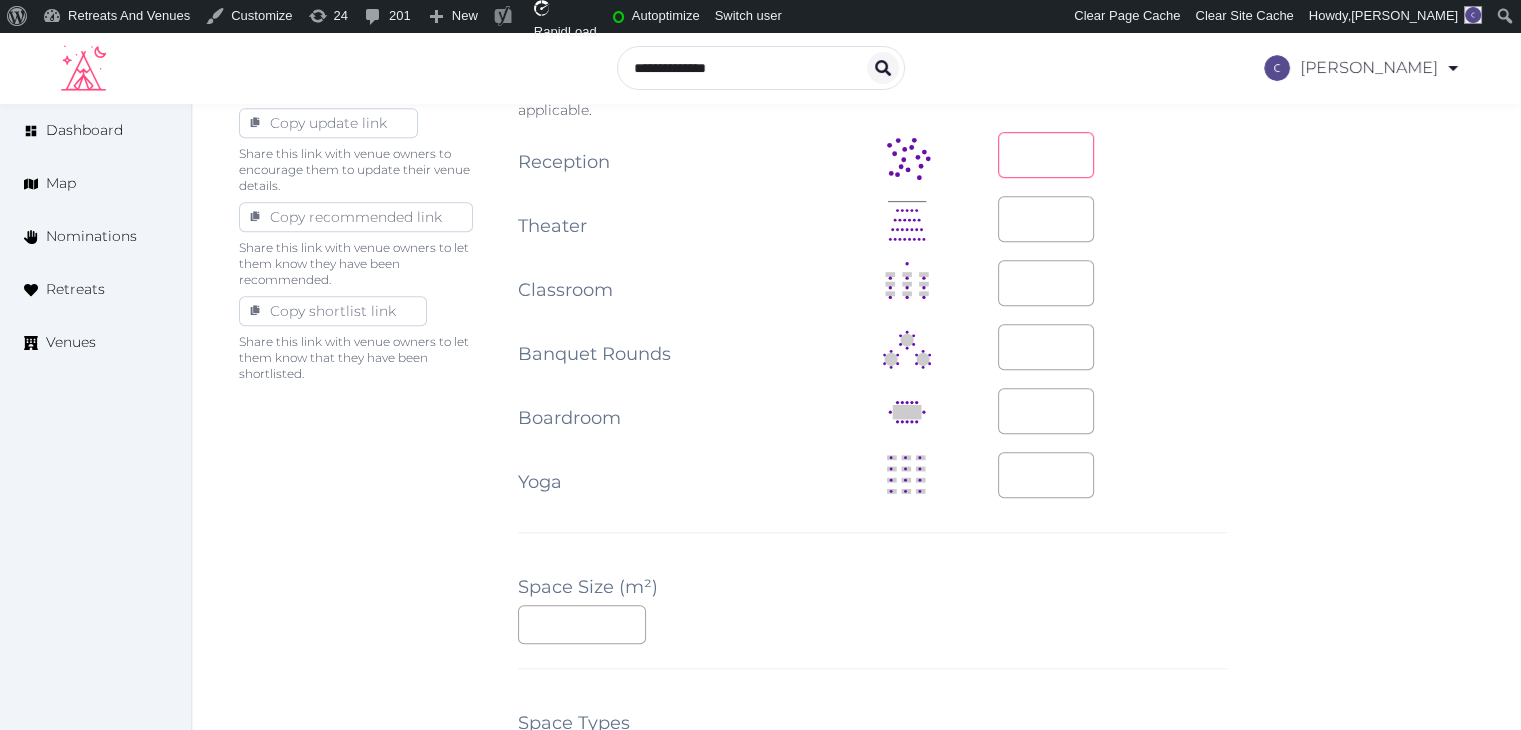 type on "**" 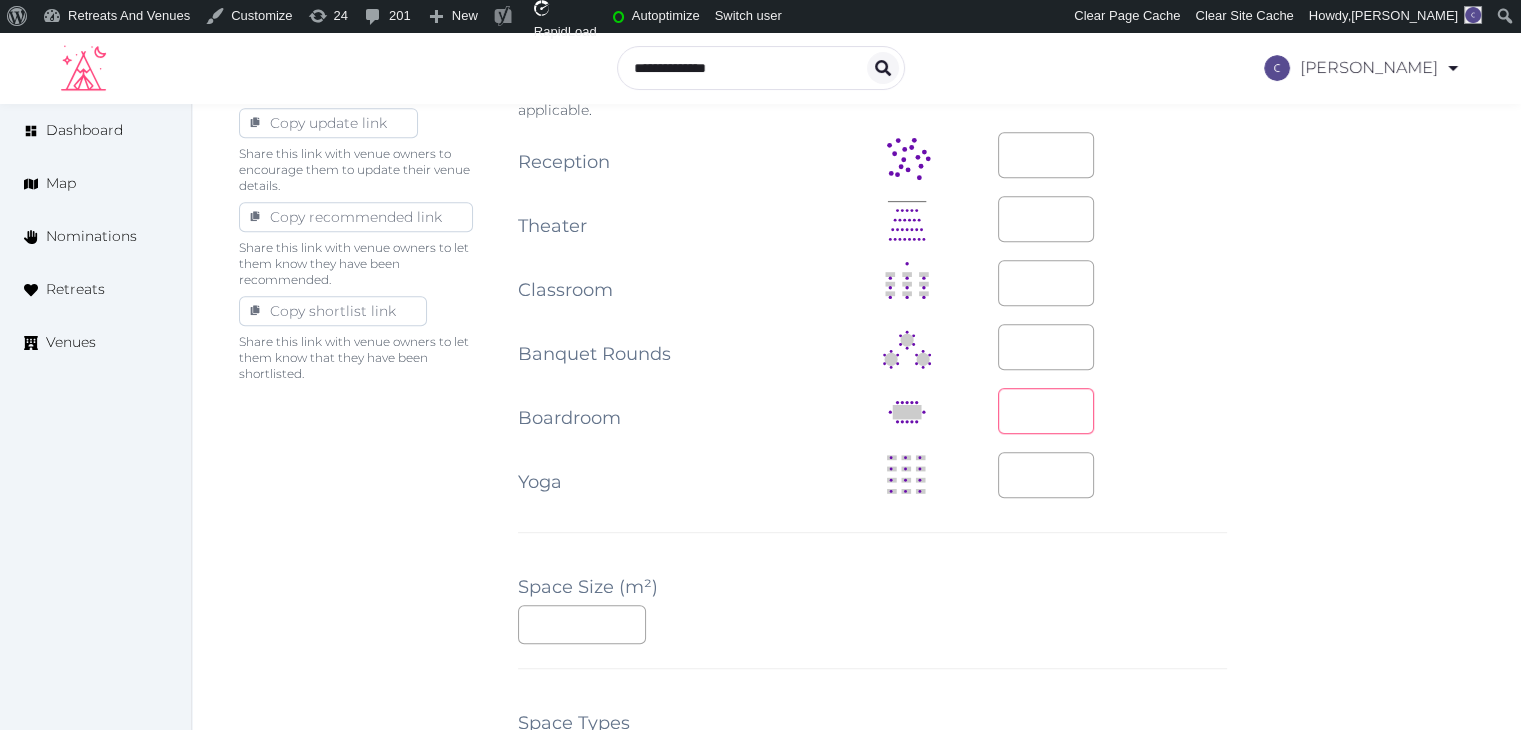 click at bounding box center [1046, 411] 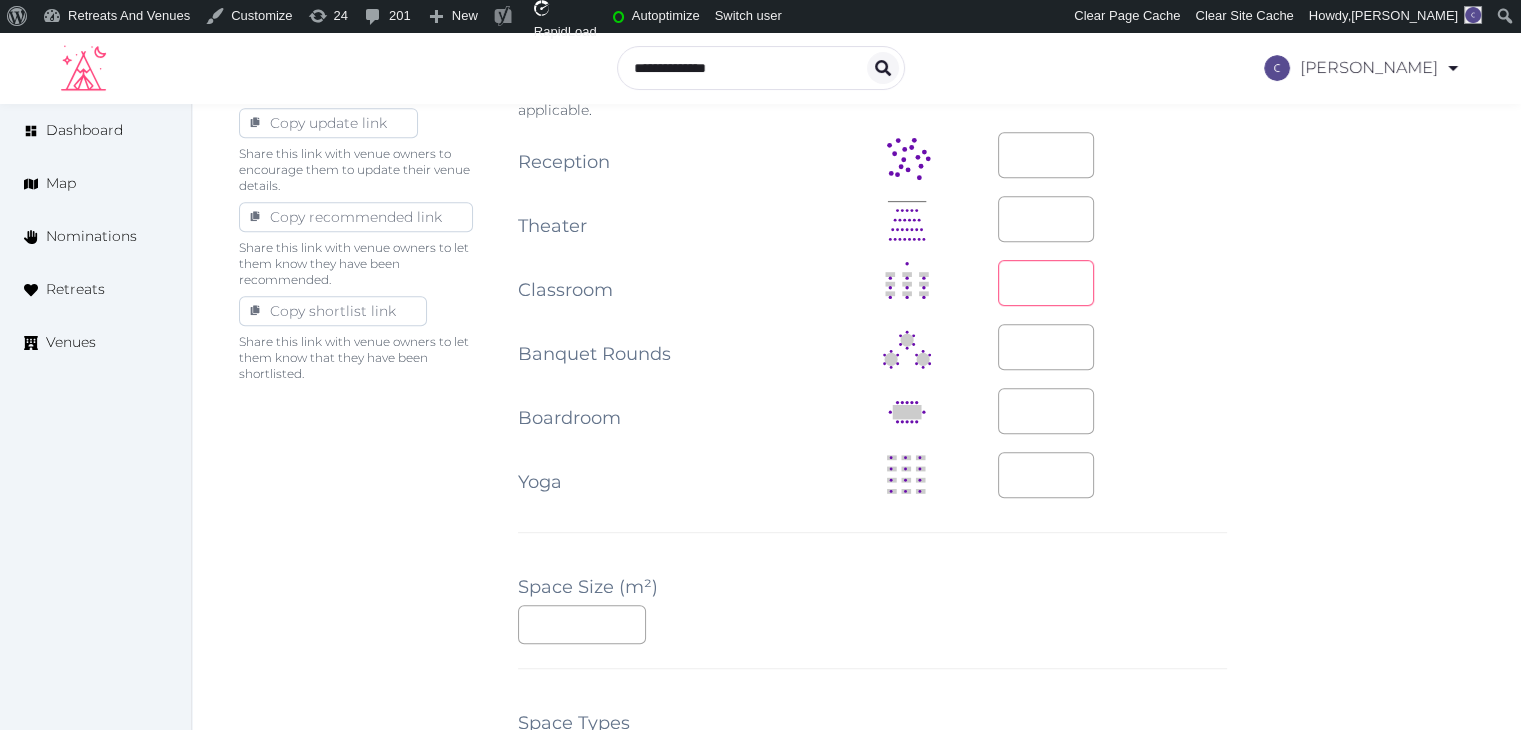 click at bounding box center (1046, 283) 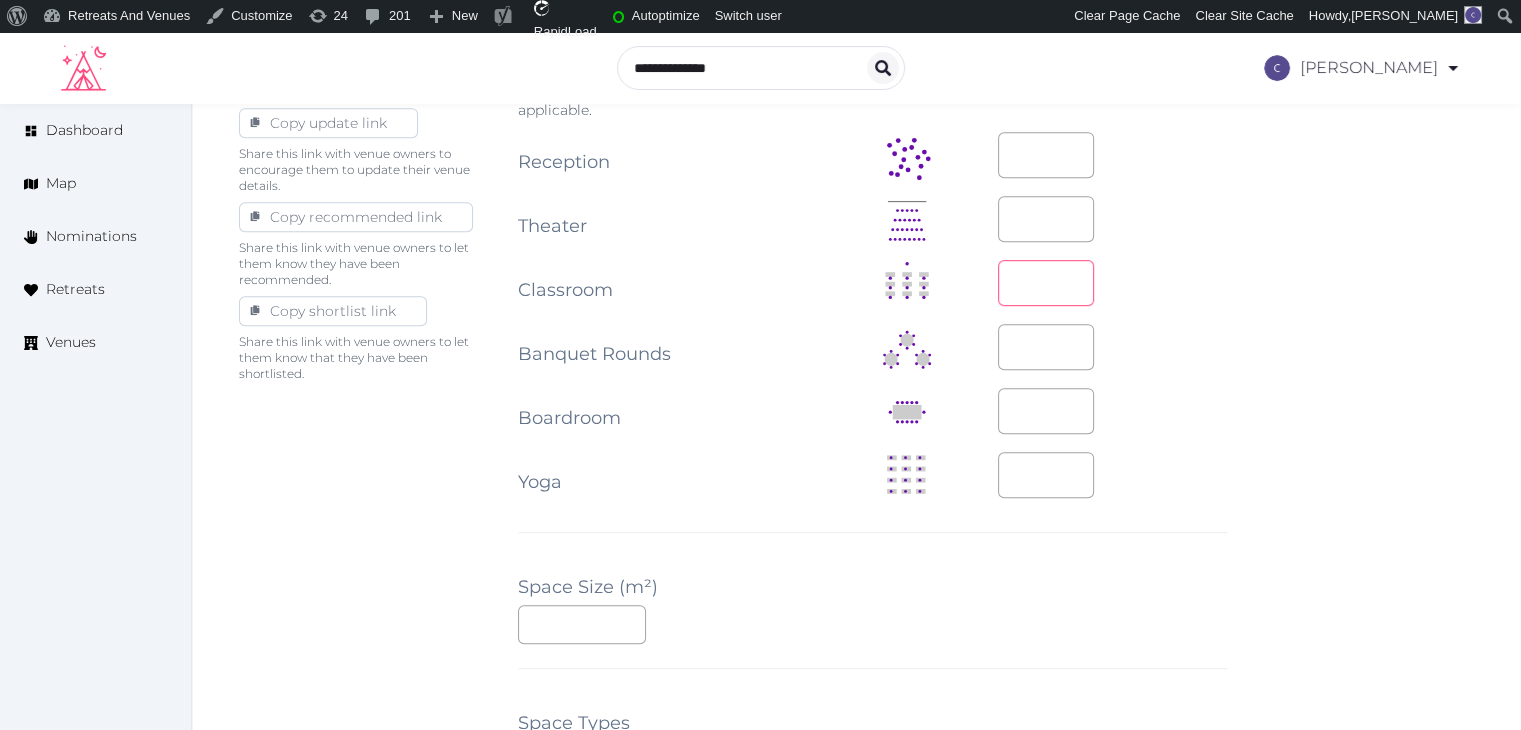 type on "**" 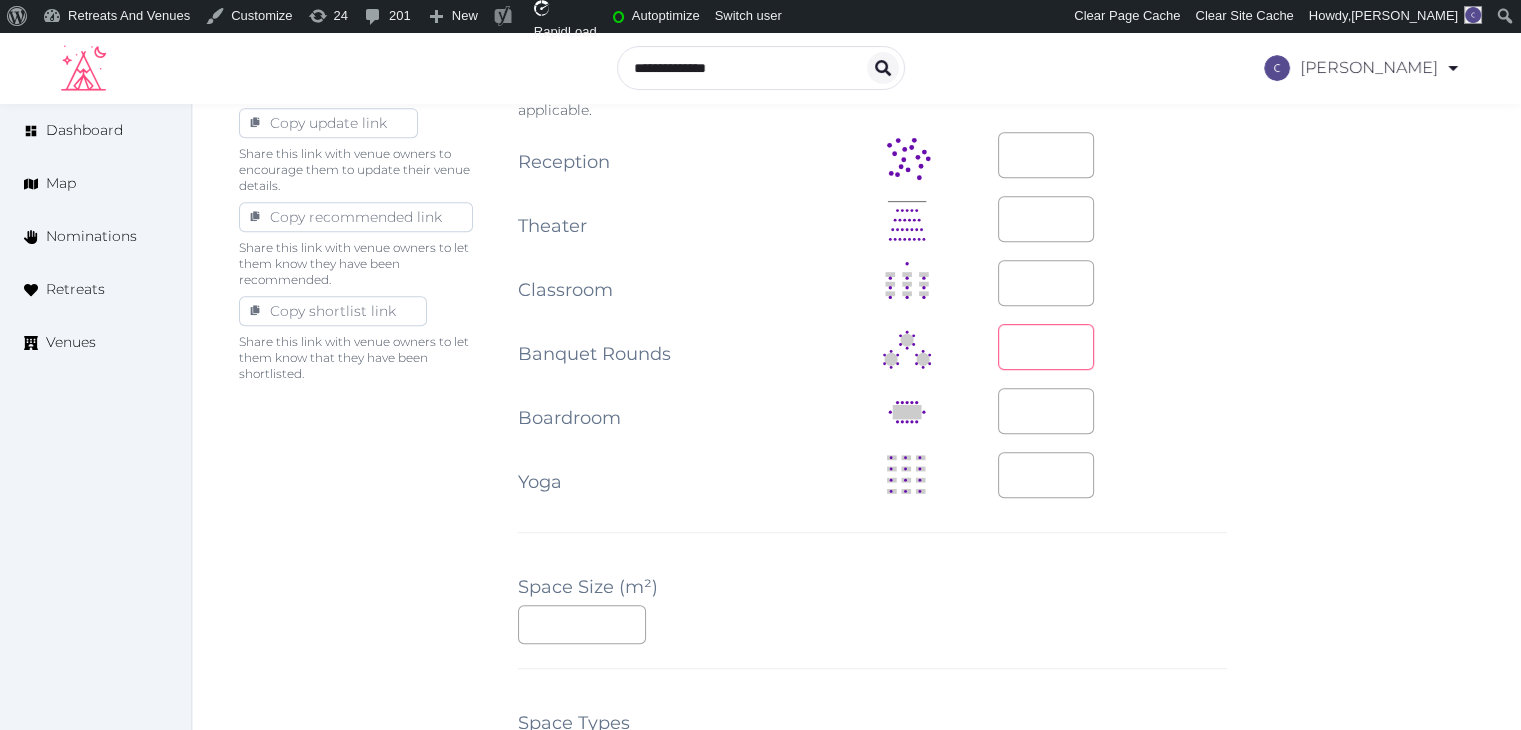 click on "**" at bounding box center (1112, 347) 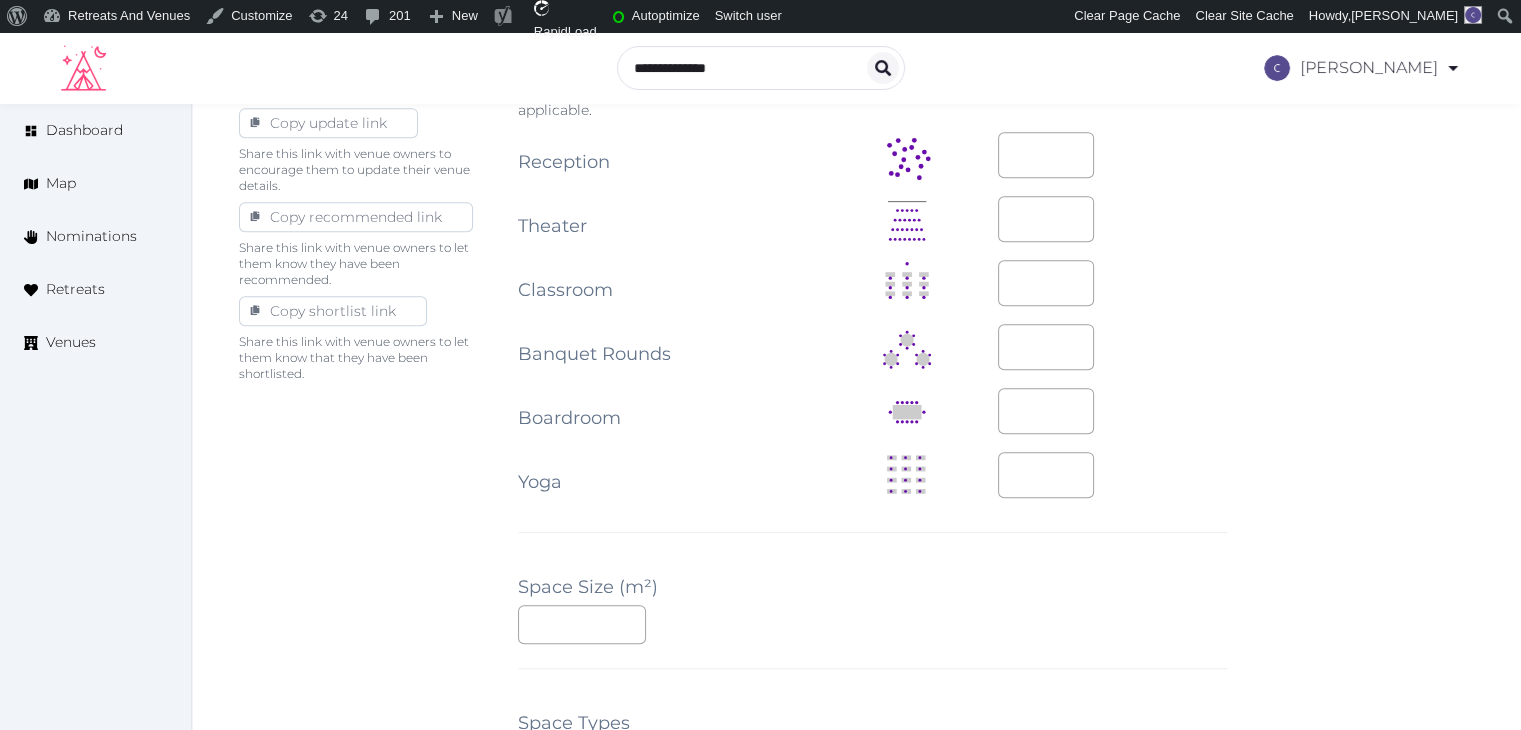 click on "**********" at bounding box center [872, 327] 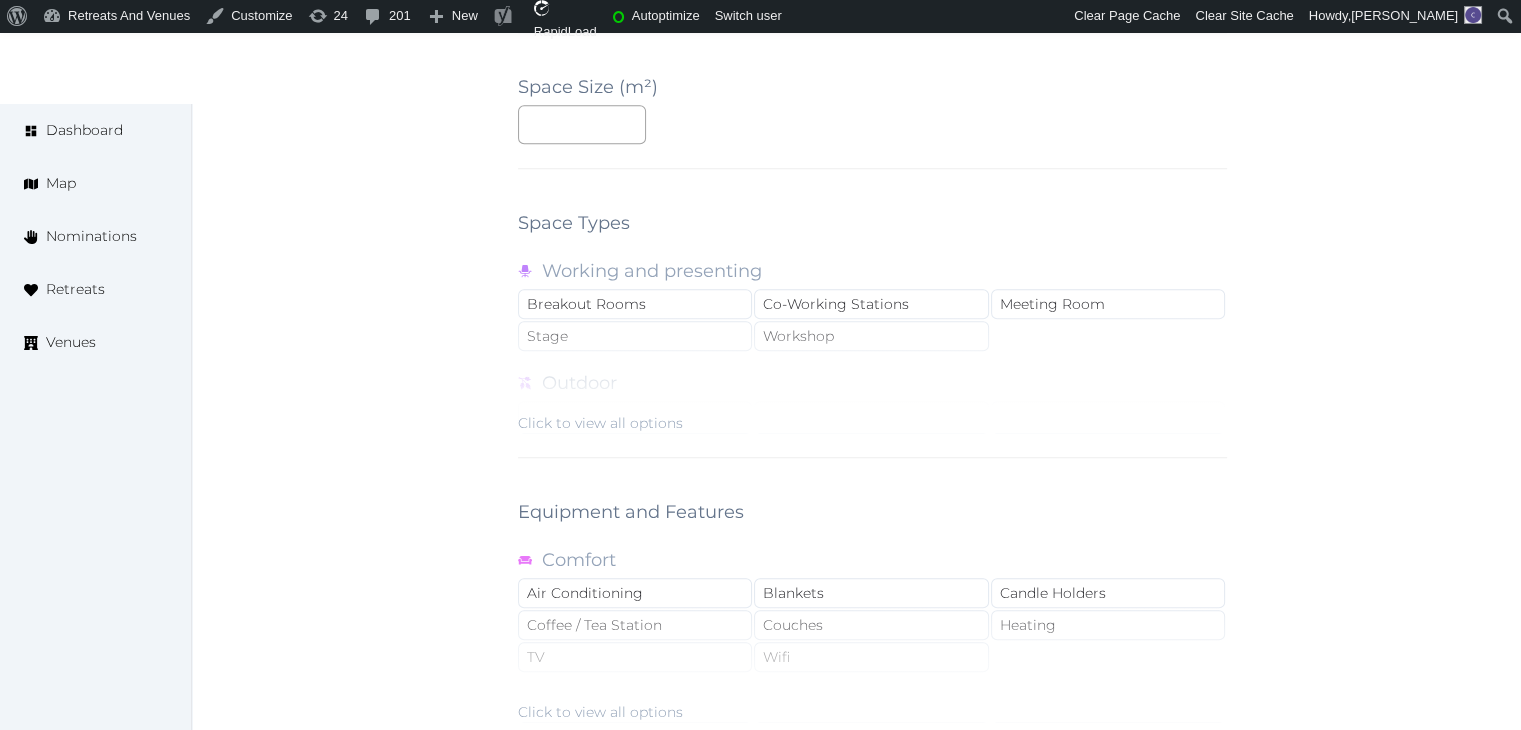 click on "Click to view all options" at bounding box center [600, 423] 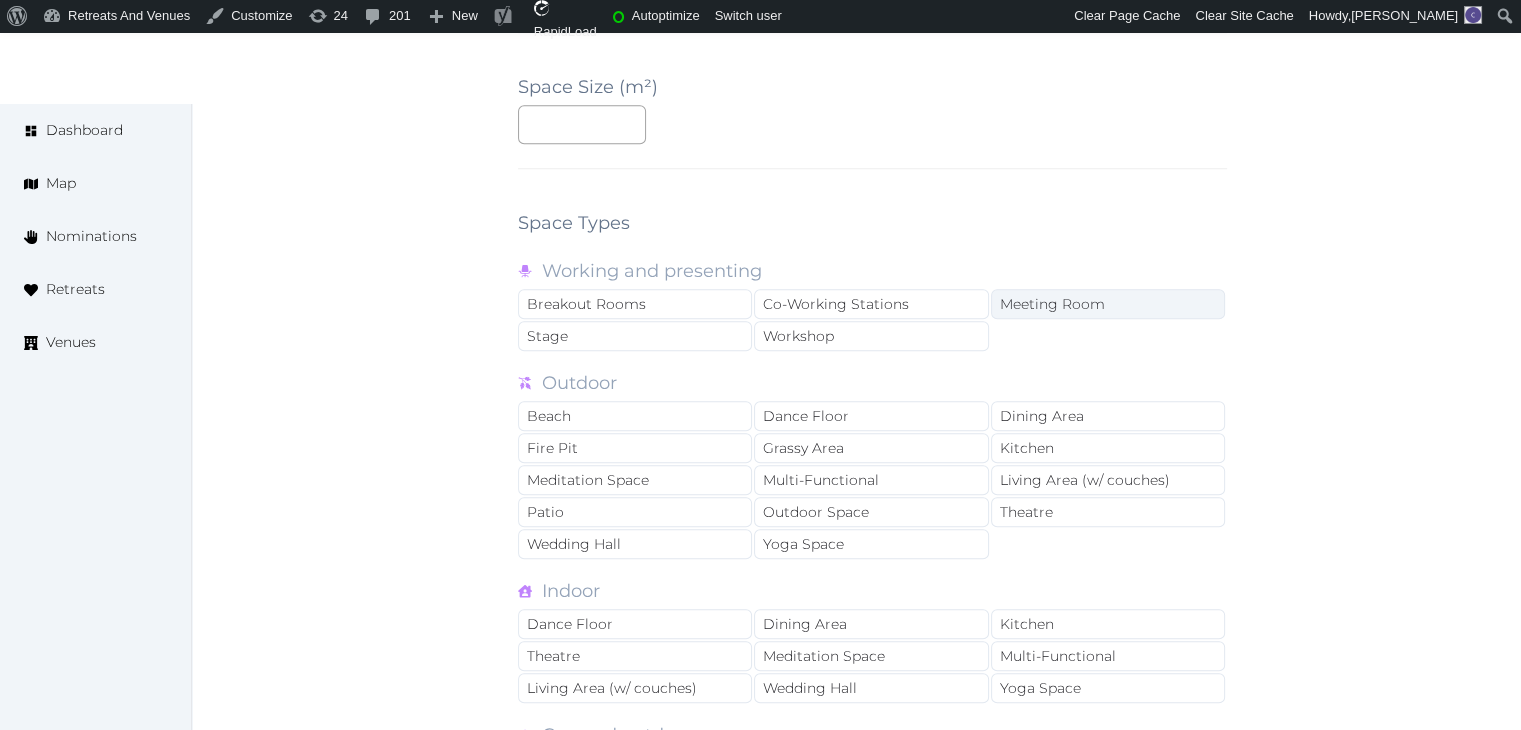 click on "Meeting Room" at bounding box center [1108, 304] 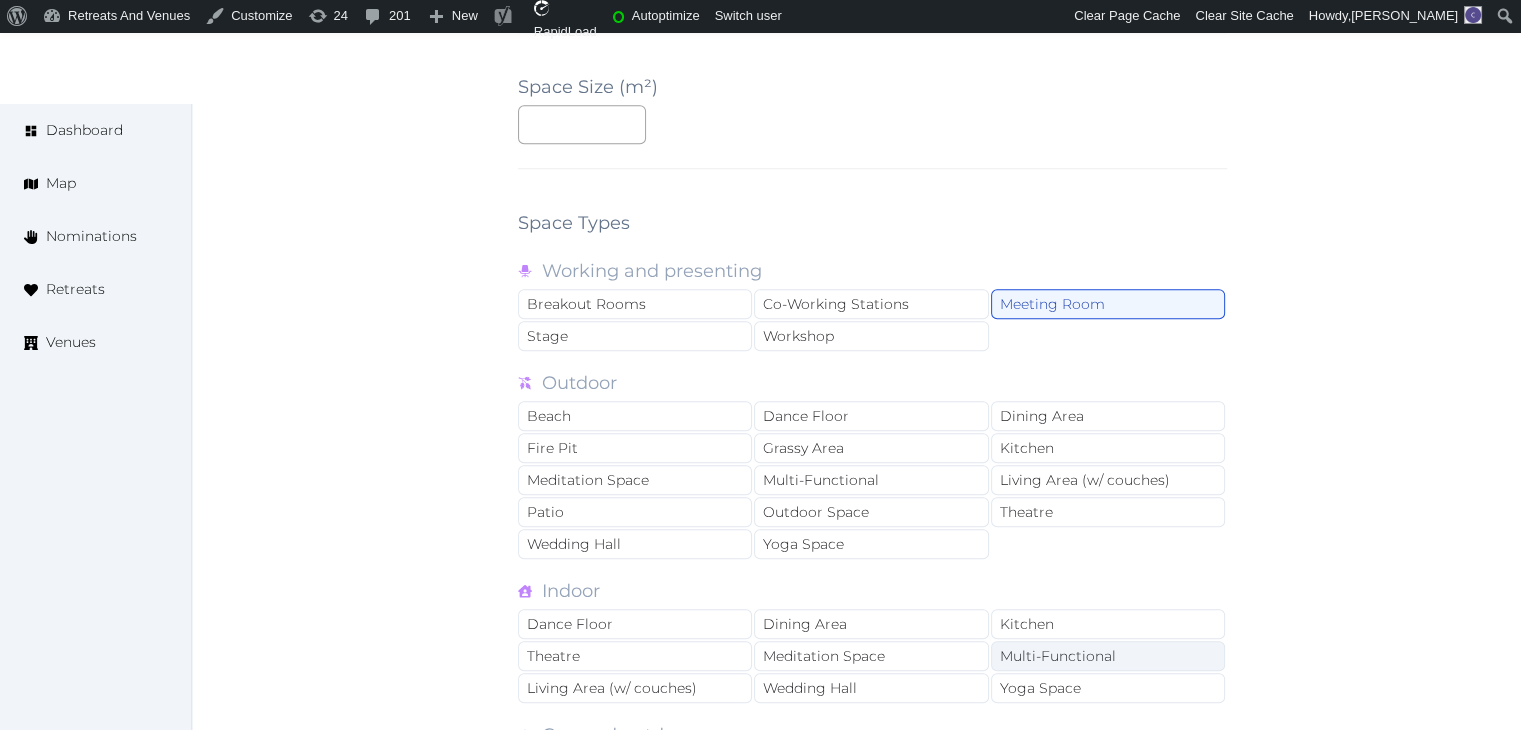 click on "Multi-Functional" at bounding box center (1108, 656) 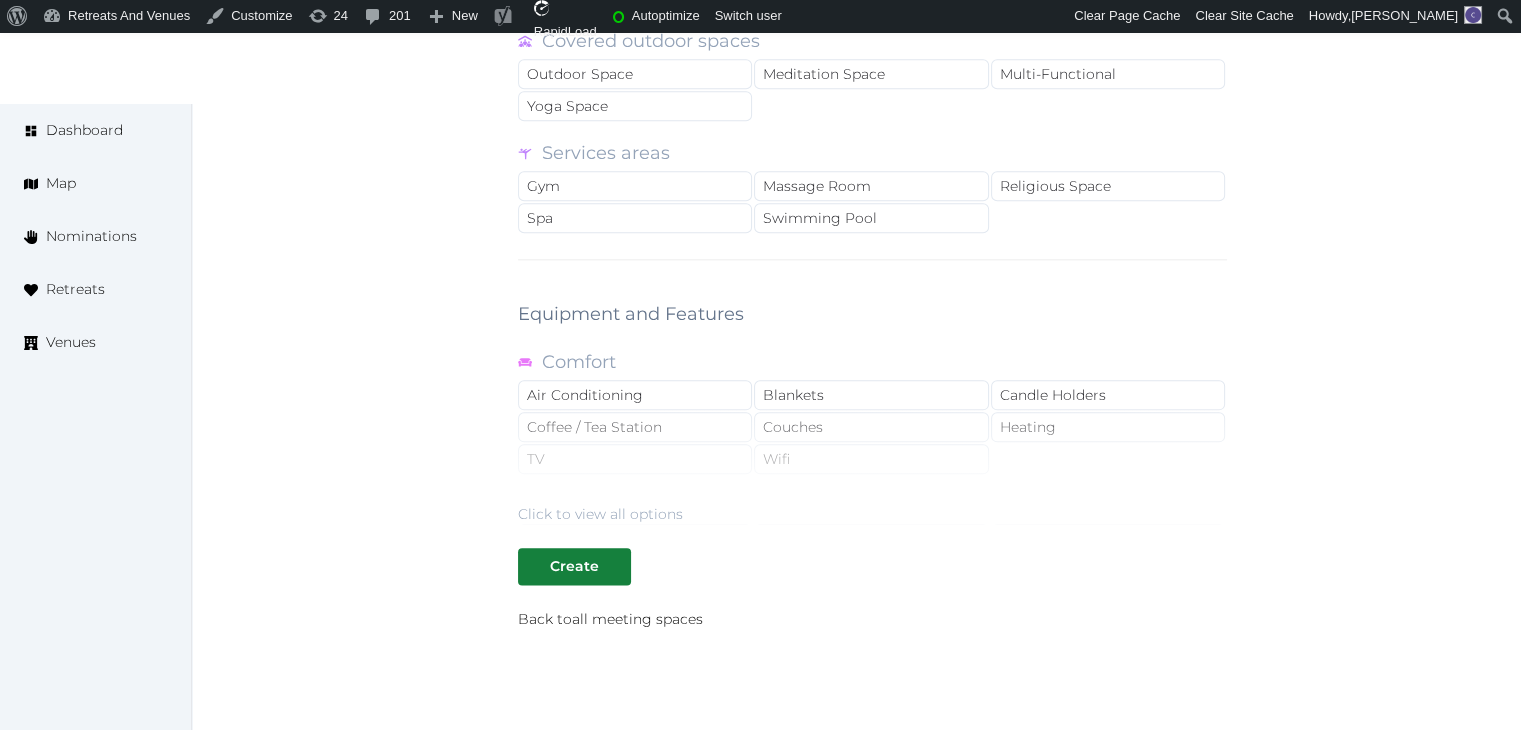 scroll, scrollTop: 2409, scrollLeft: 0, axis: vertical 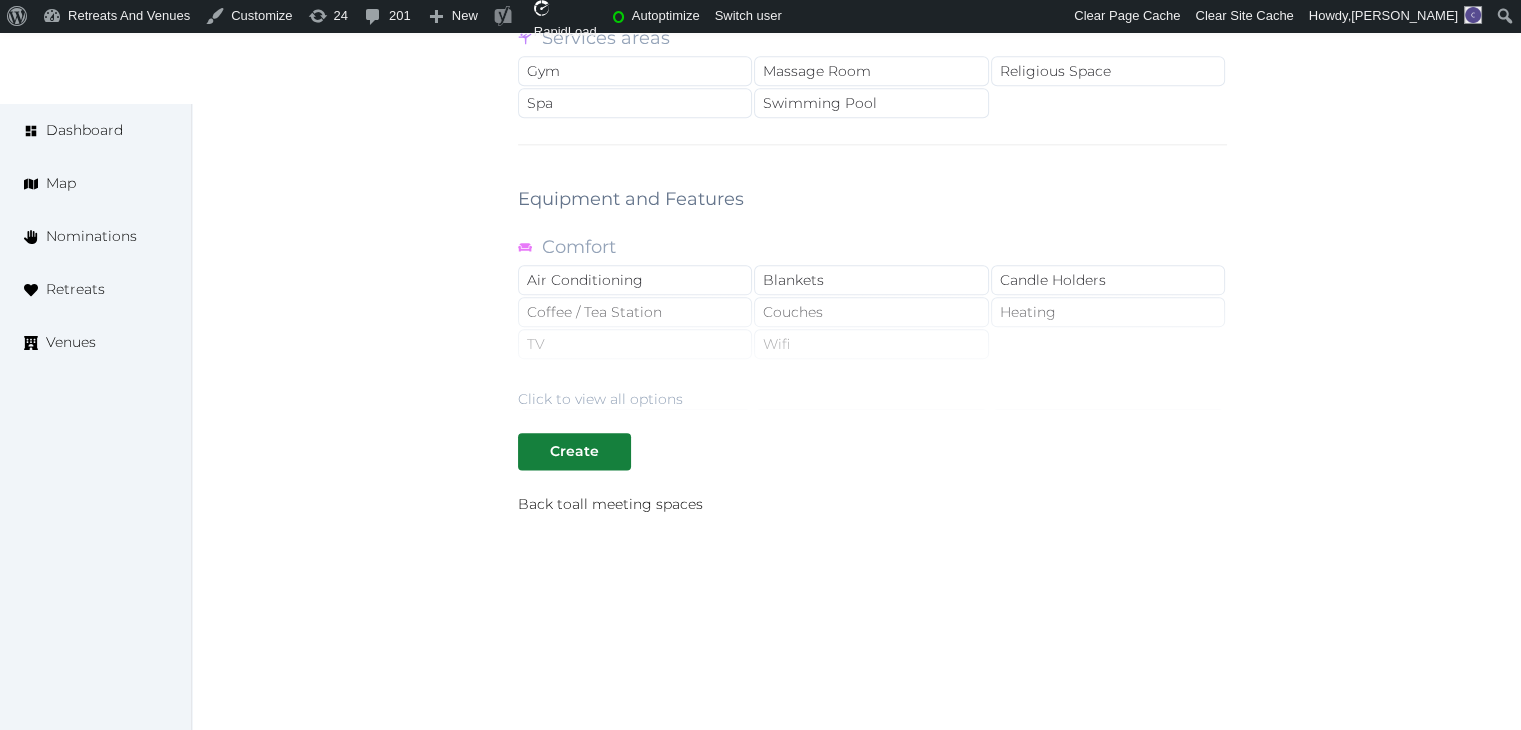 click on "Click to view all options" at bounding box center (600, 399) 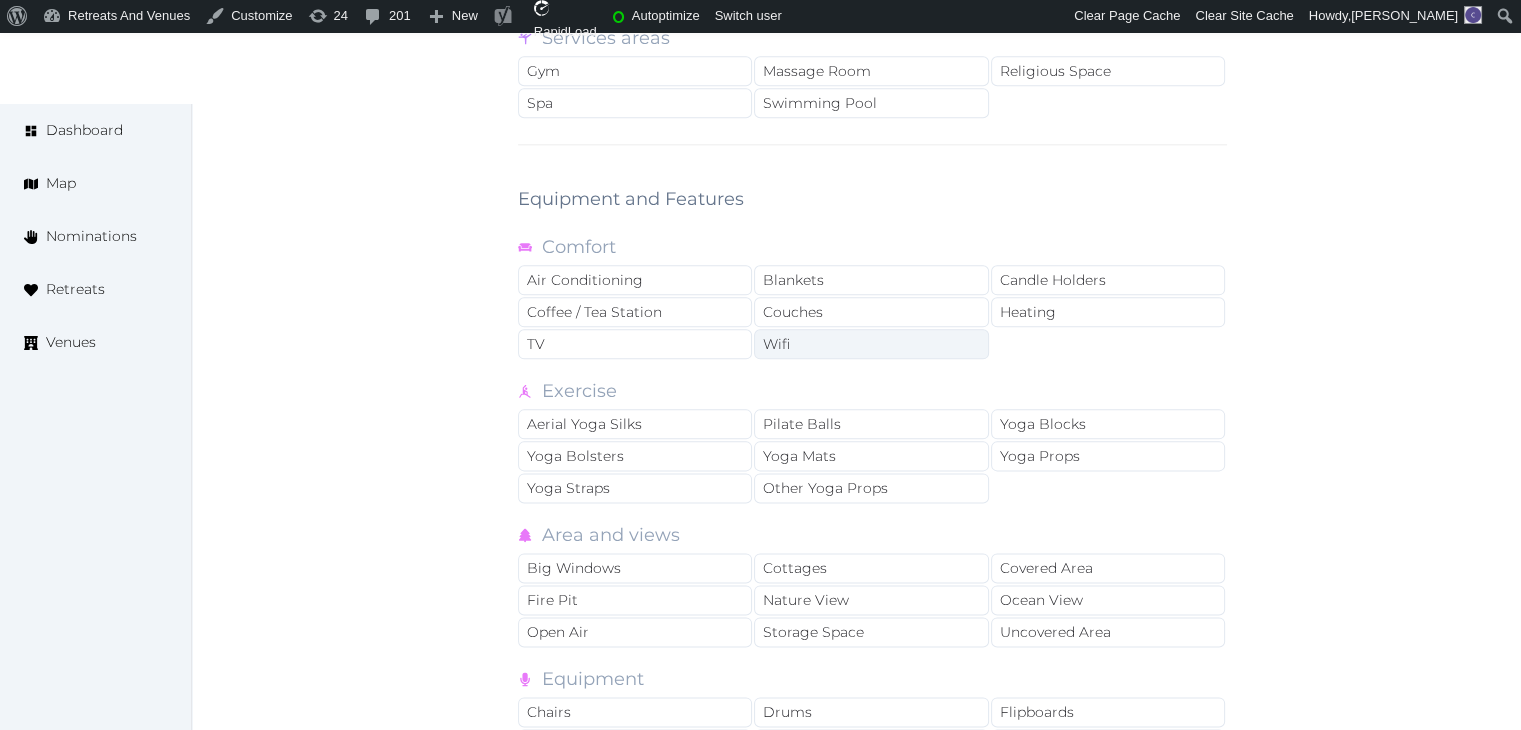 click on "Wifi" at bounding box center [871, 344] 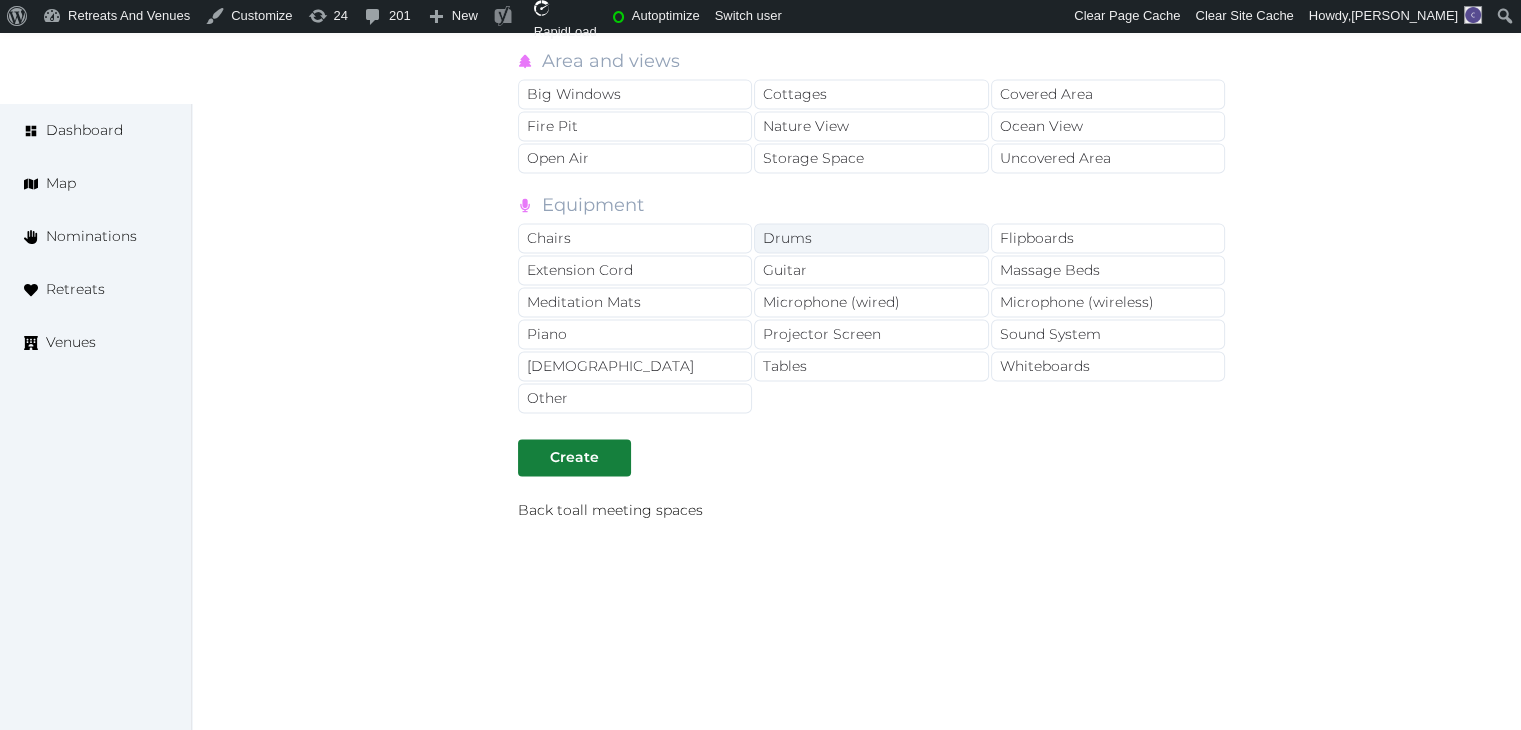 scroll, scrollTop: 2683, scrollLeft: 0, axis: vertical 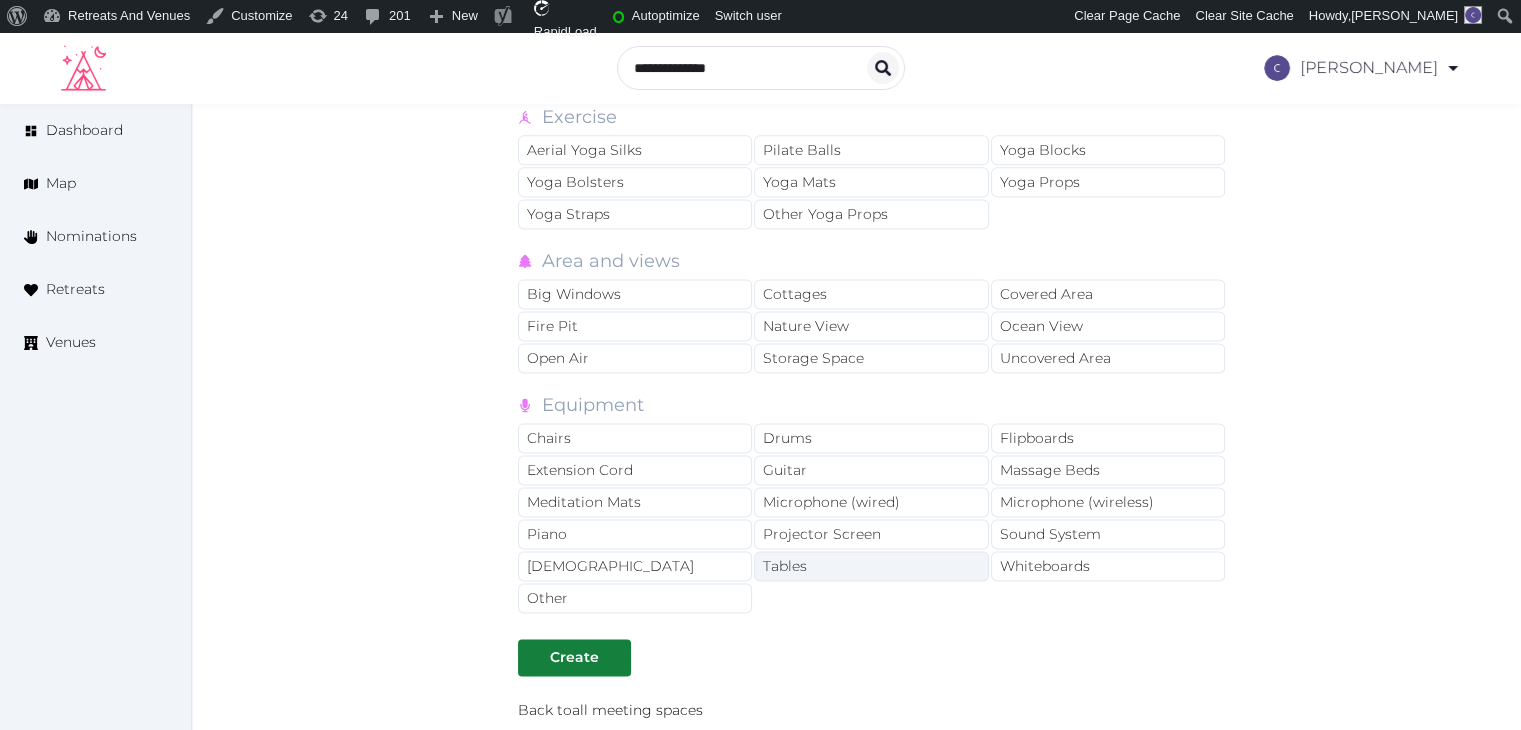 click on "Tables" at bounding box center [871, 566] 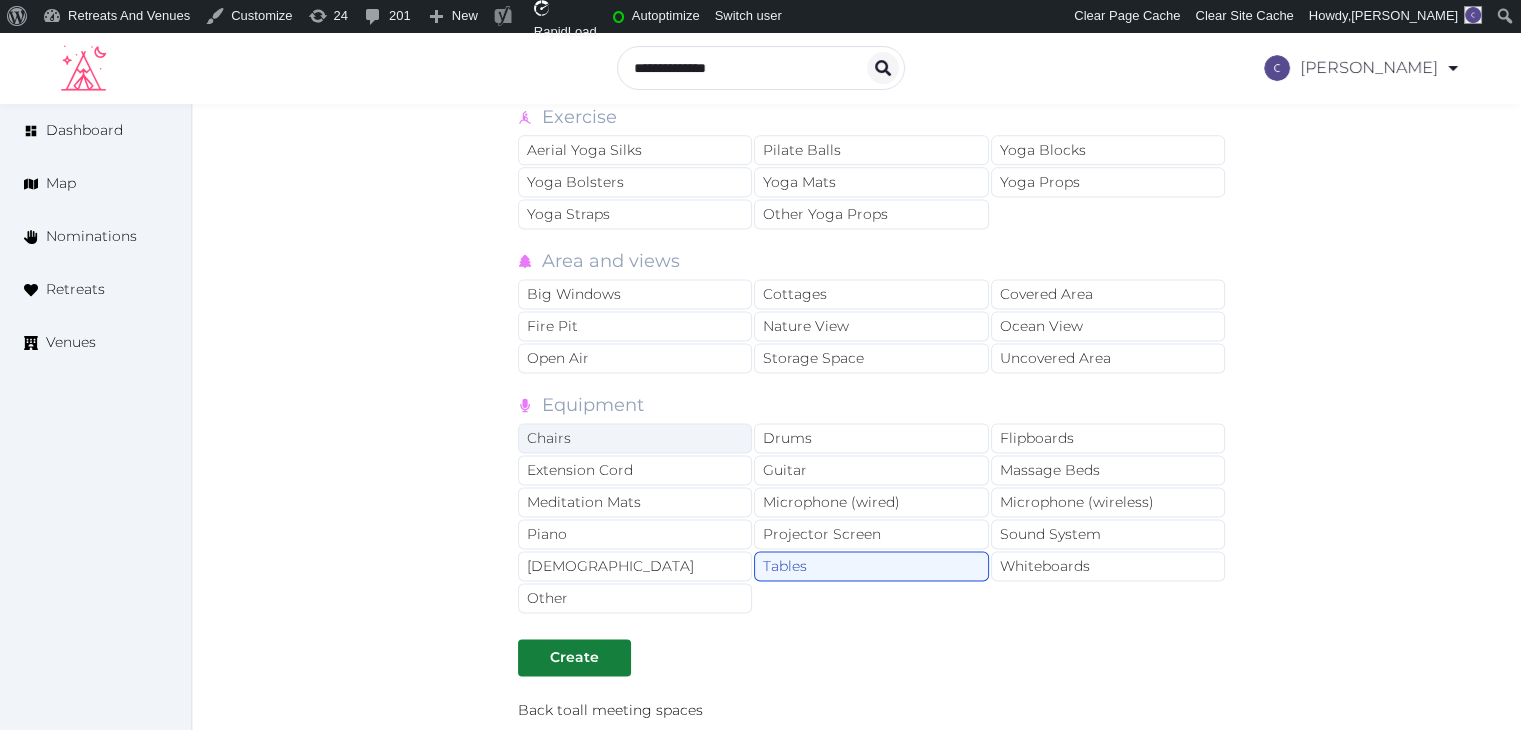 click on "Chairs" at bounding box center (635, 438) 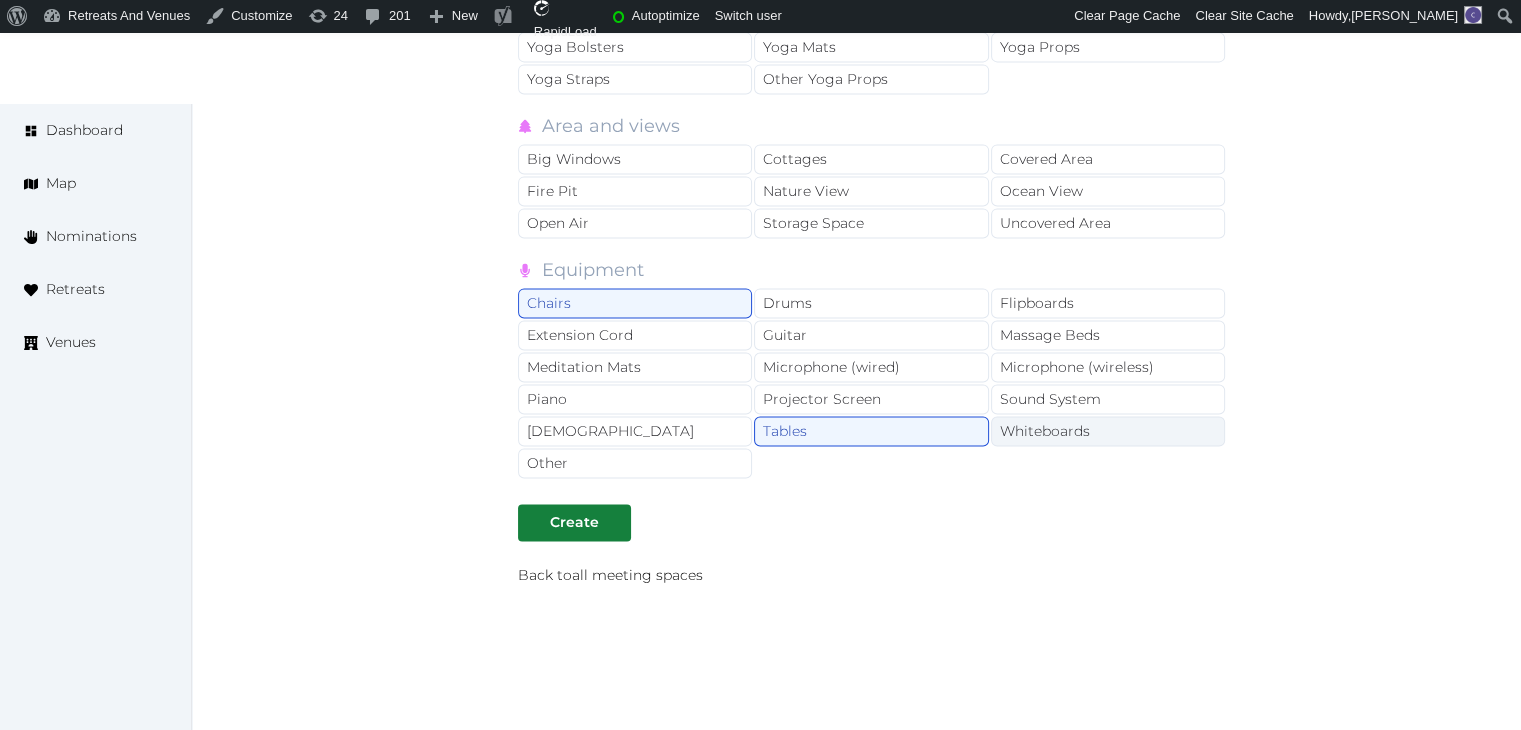 scroll, scrollTop: 2783, scrollLeft: 0, axis: vertical 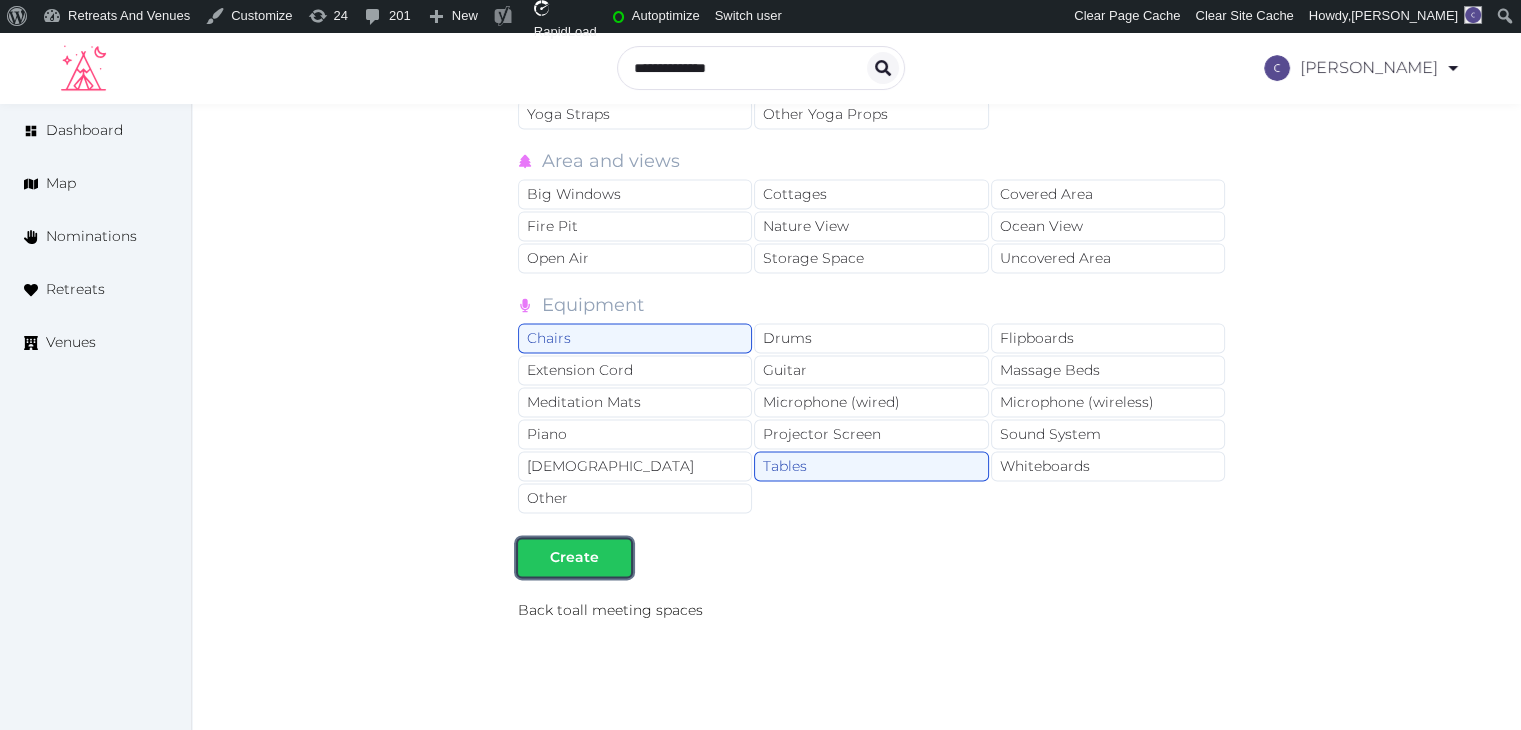 click at bounding box center (615, 557) 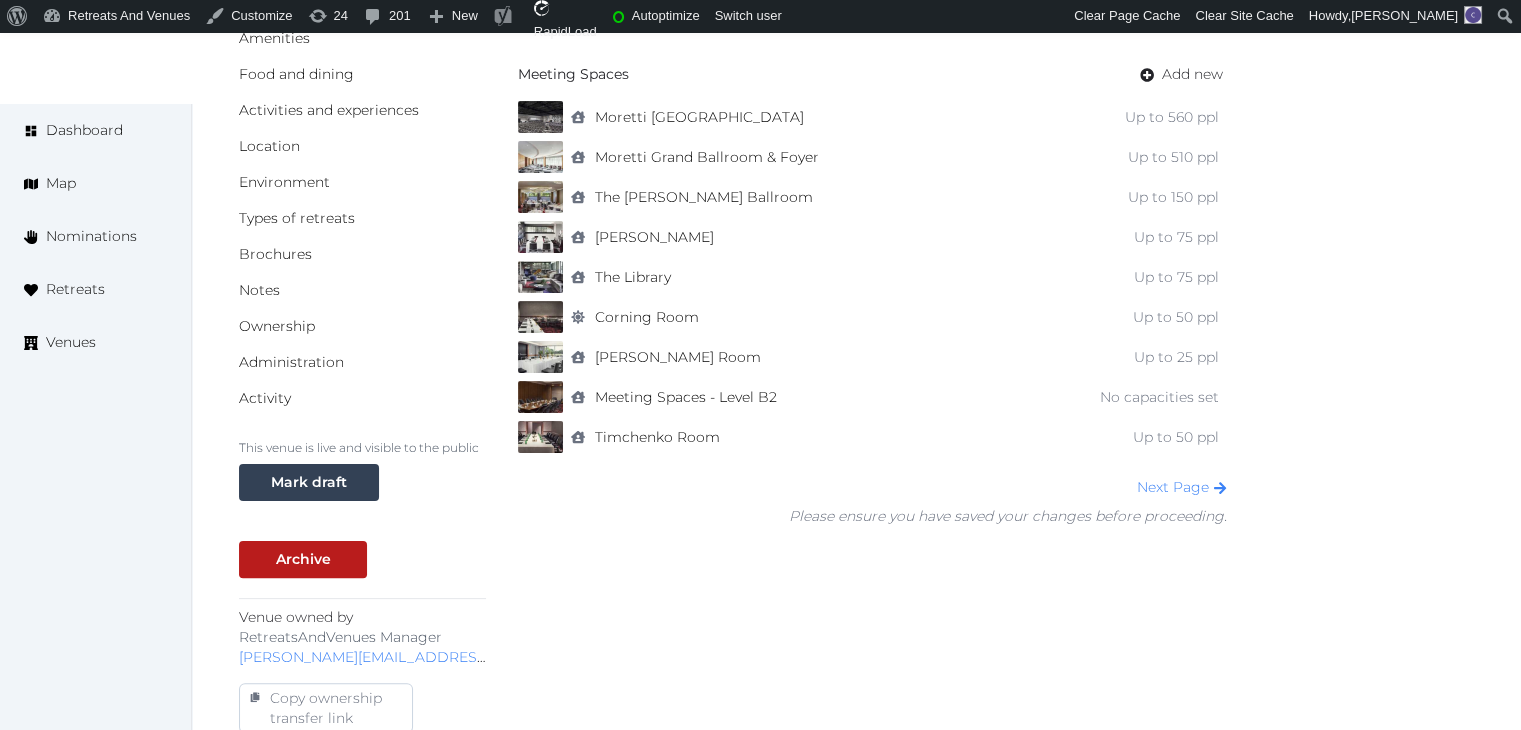 scroll, scrollTop: 500, scrollLeft: 0, axis: vertical 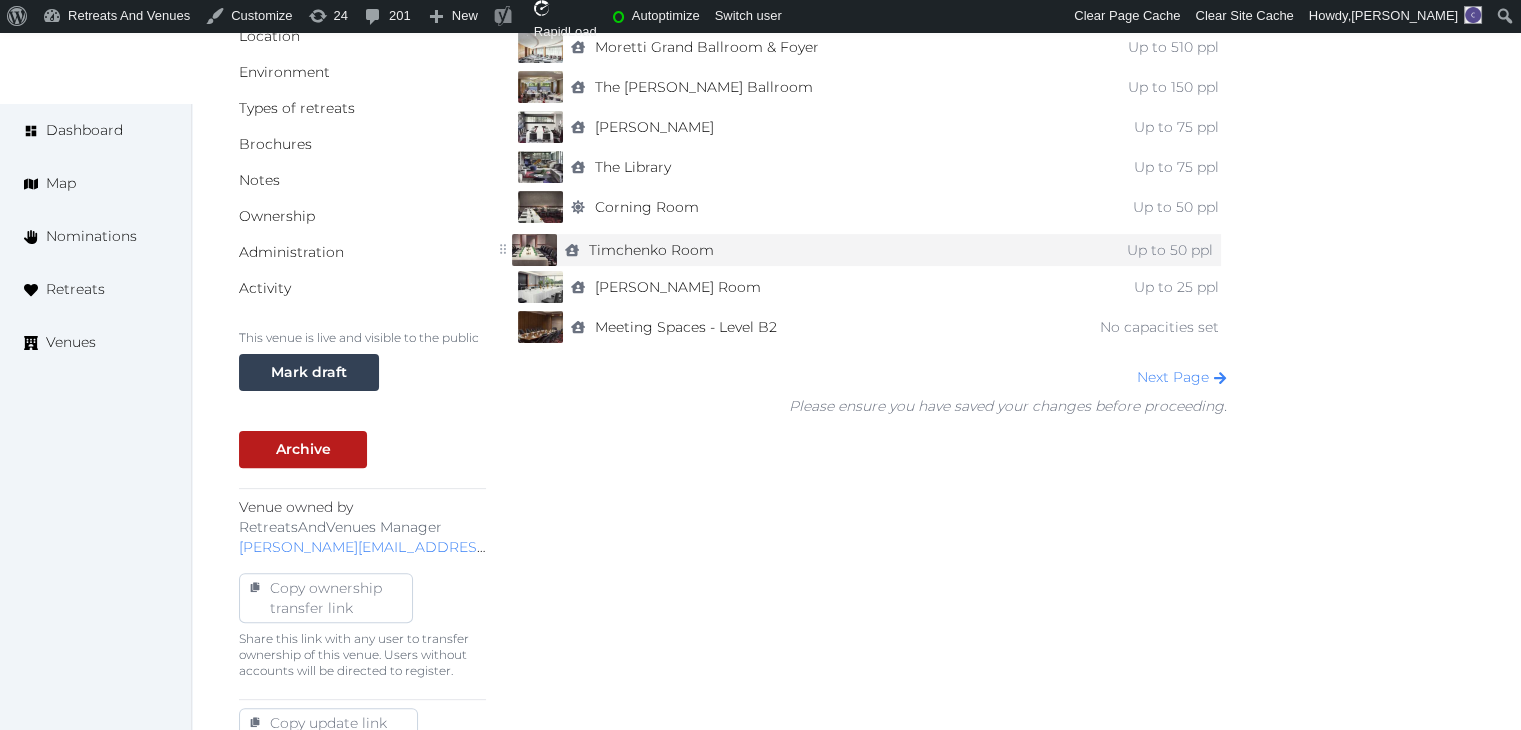 drag, startPoint x: 509, startPoint y: 322, endPoint x: 504, endPoint y: 245, distance: 77.16217 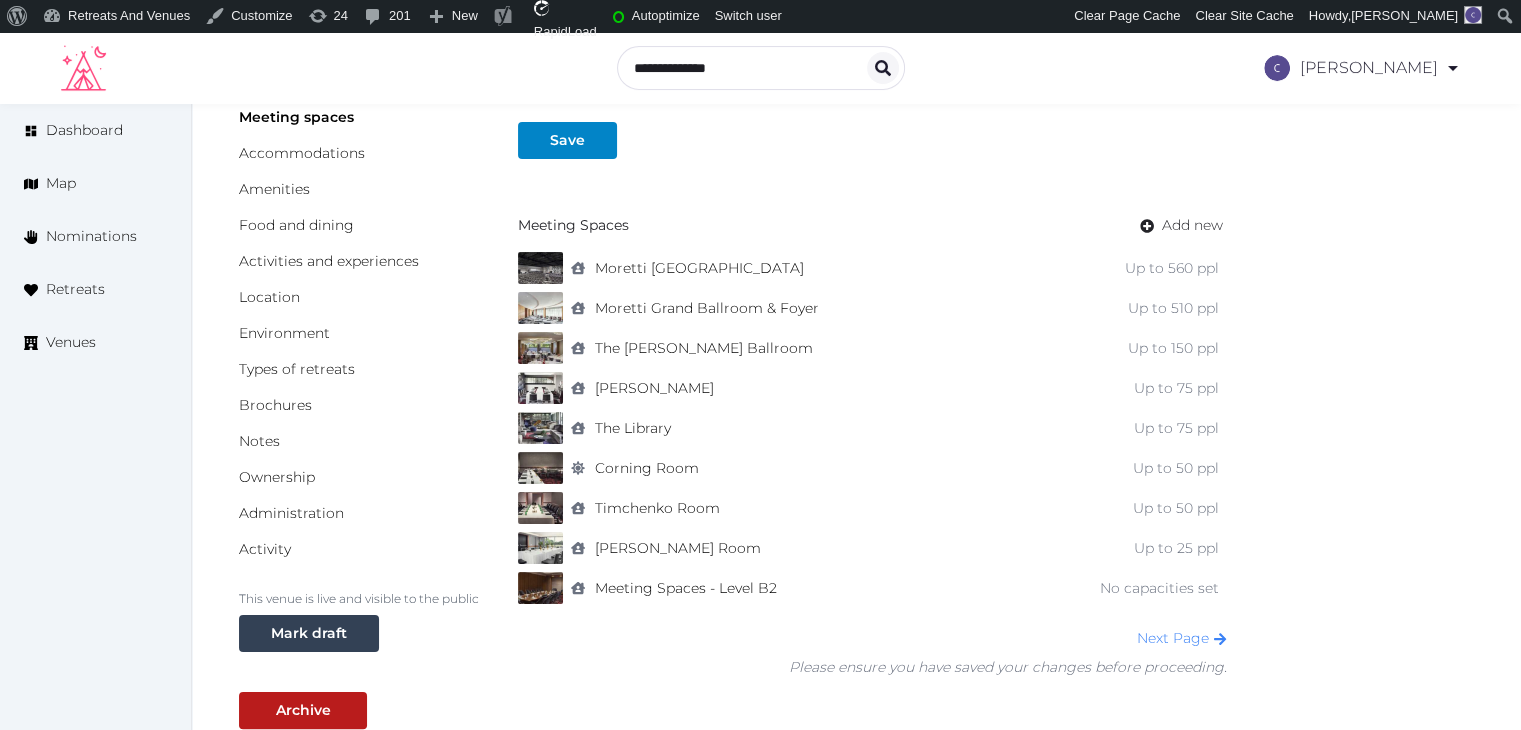 scroll, scrollTop: 200, scrollLeft: 0, axis: vertical 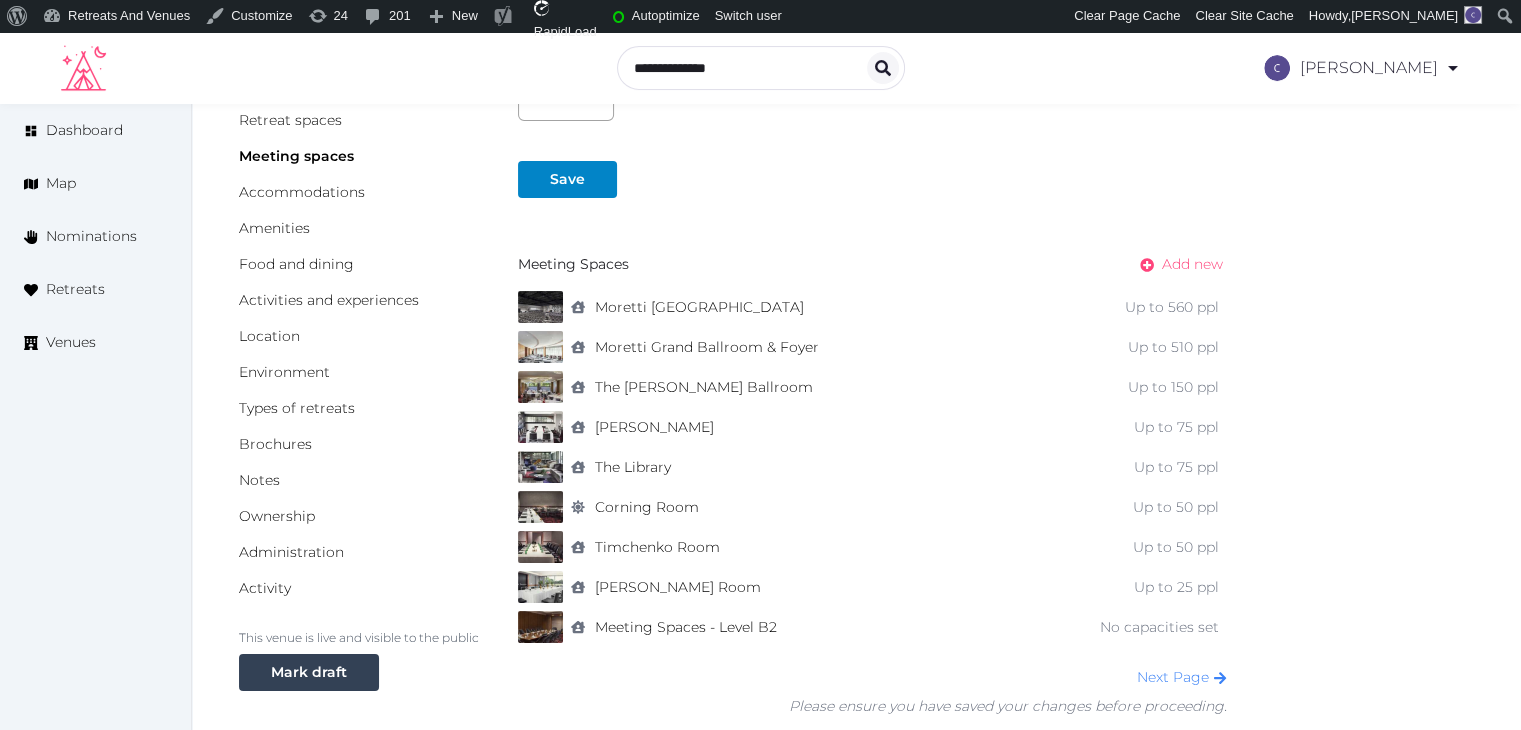 click on "Add new" at bounding box center (1192, 264) 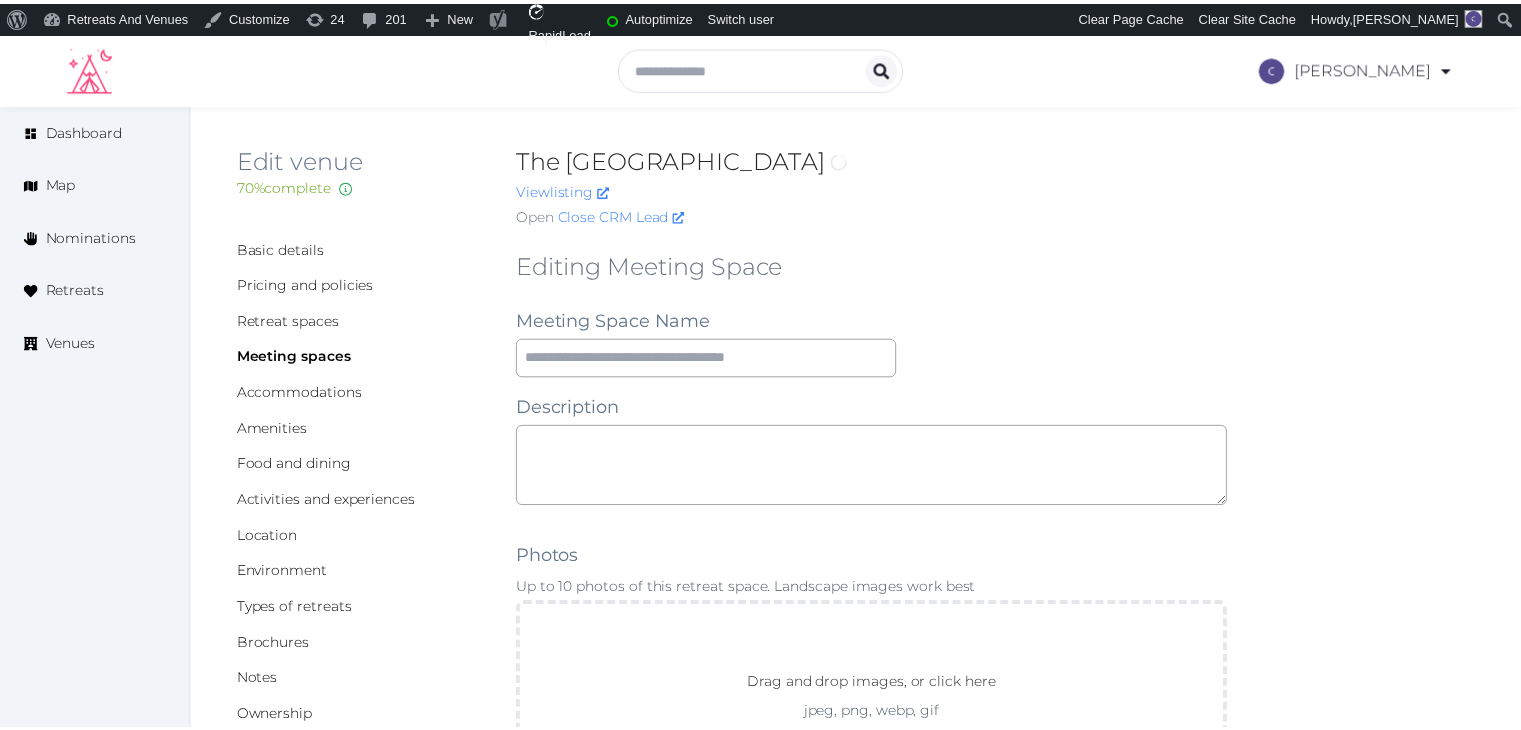 scroll, scrollTop: 0, scrollLeft: 0, axis: both 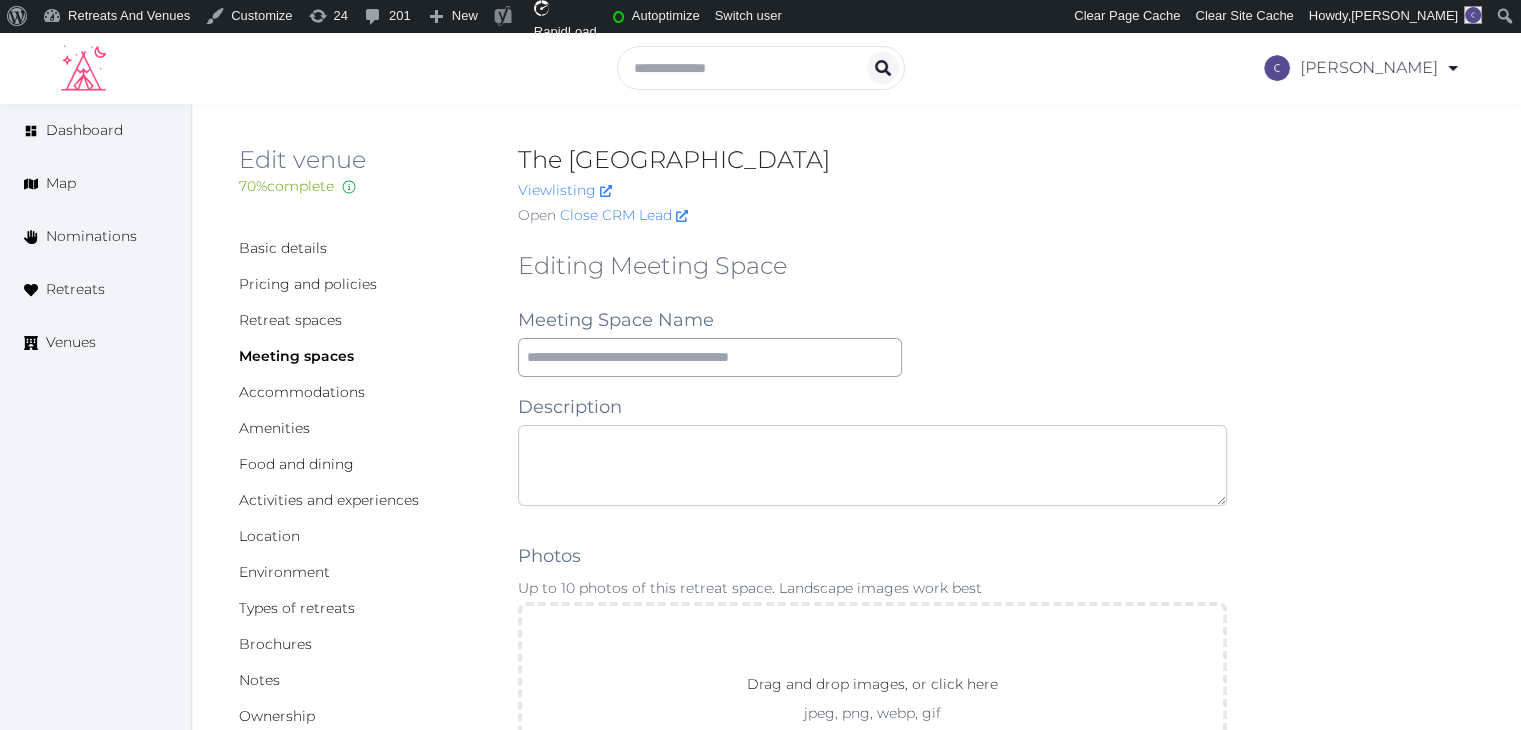 click at bounding box center [872, 465] 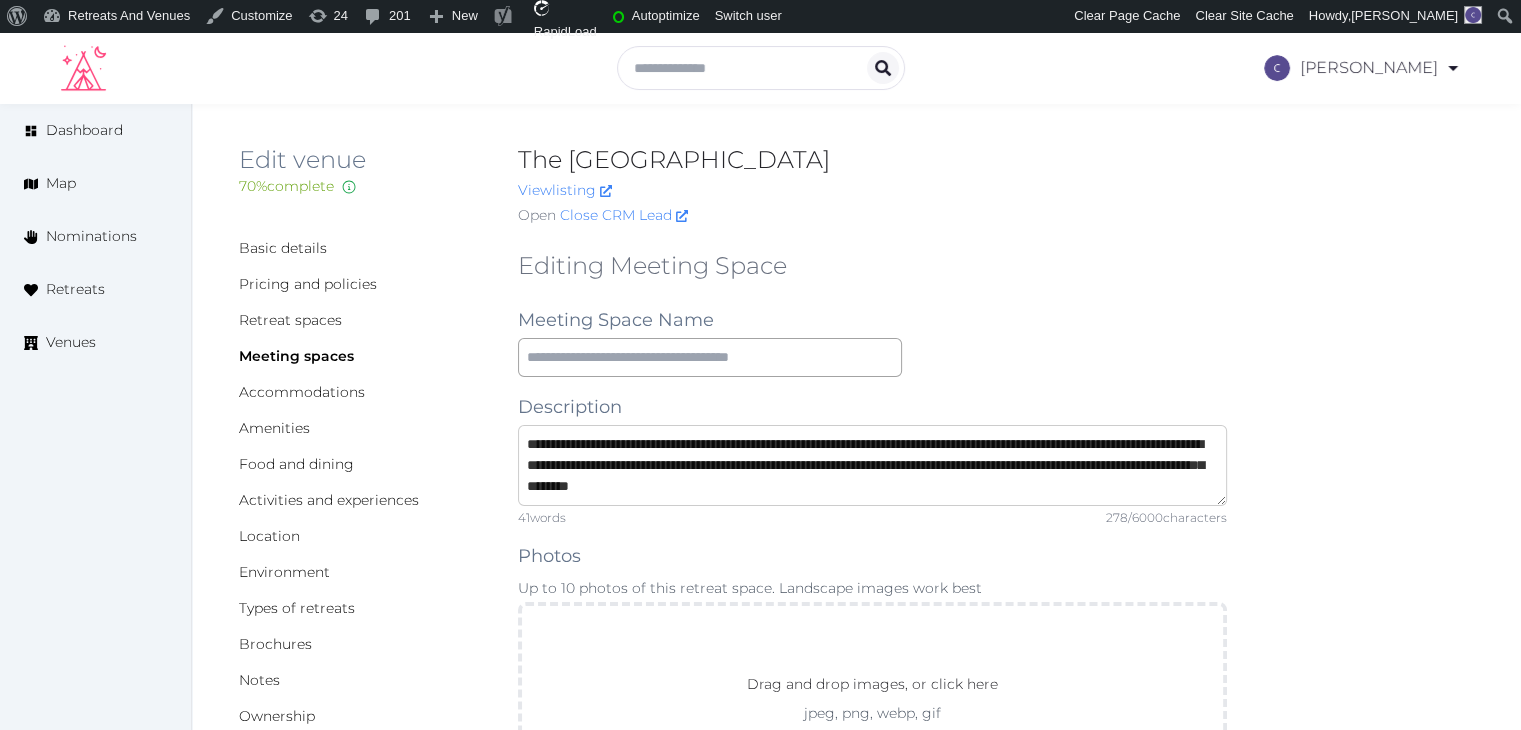 type on "**********" 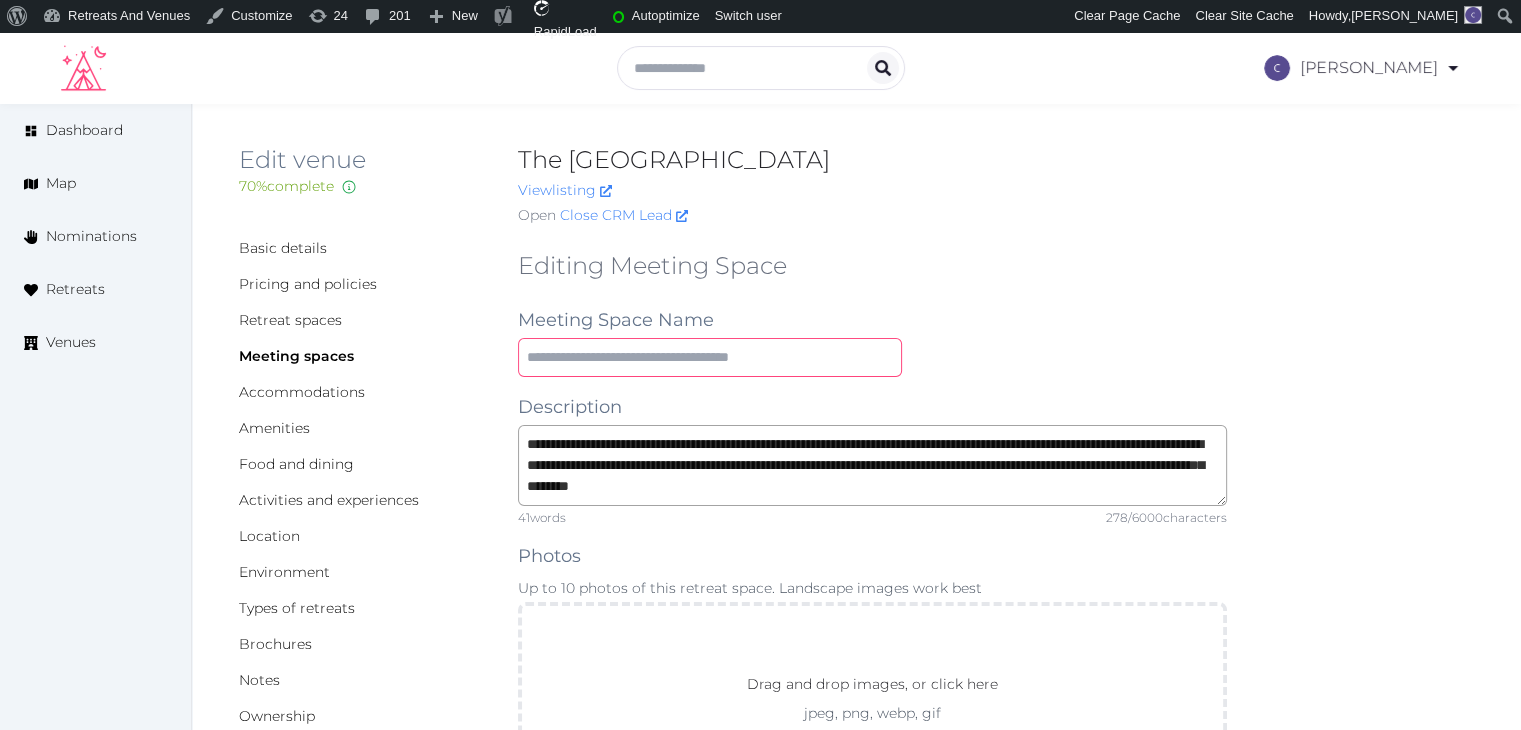 click at bounding box center (710, 357) 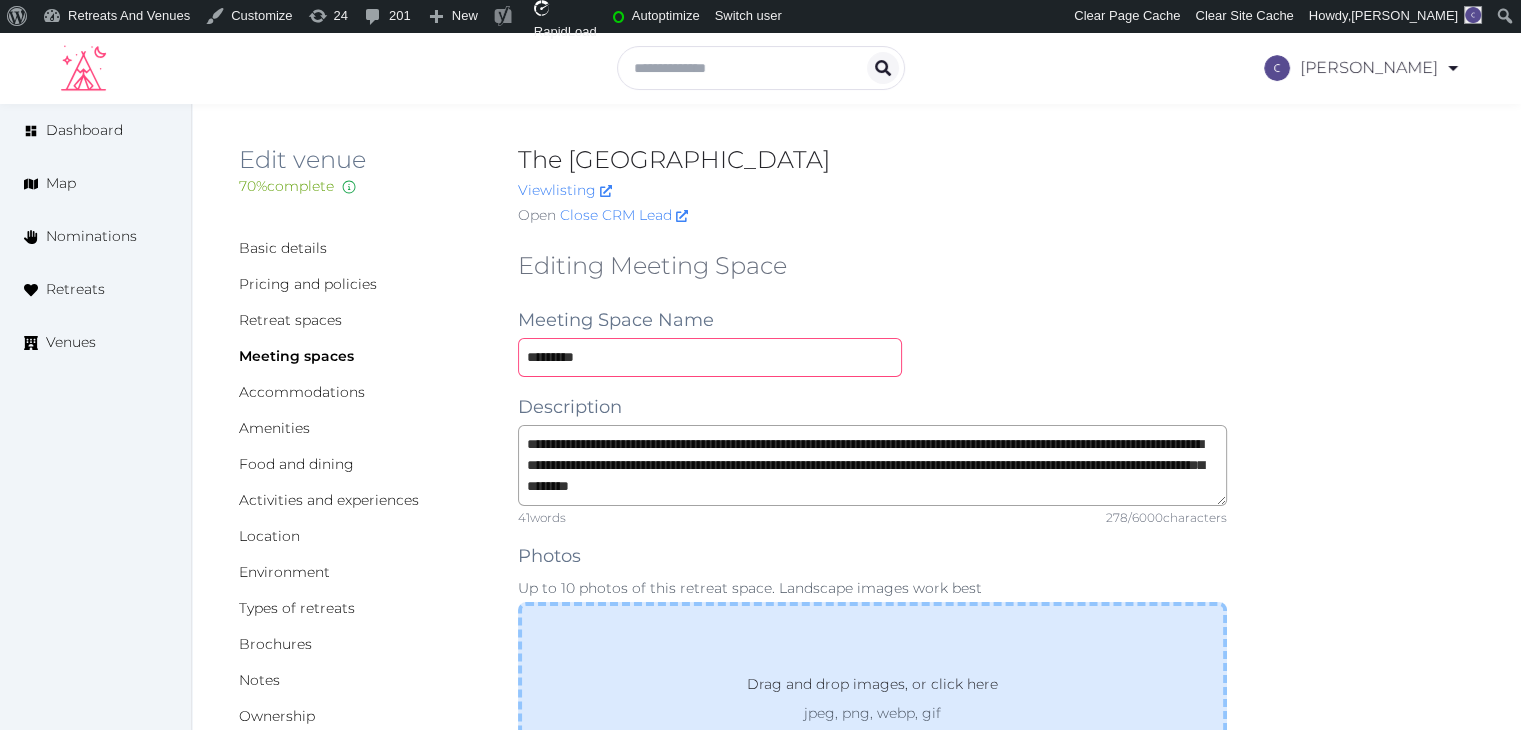 type on "*********" 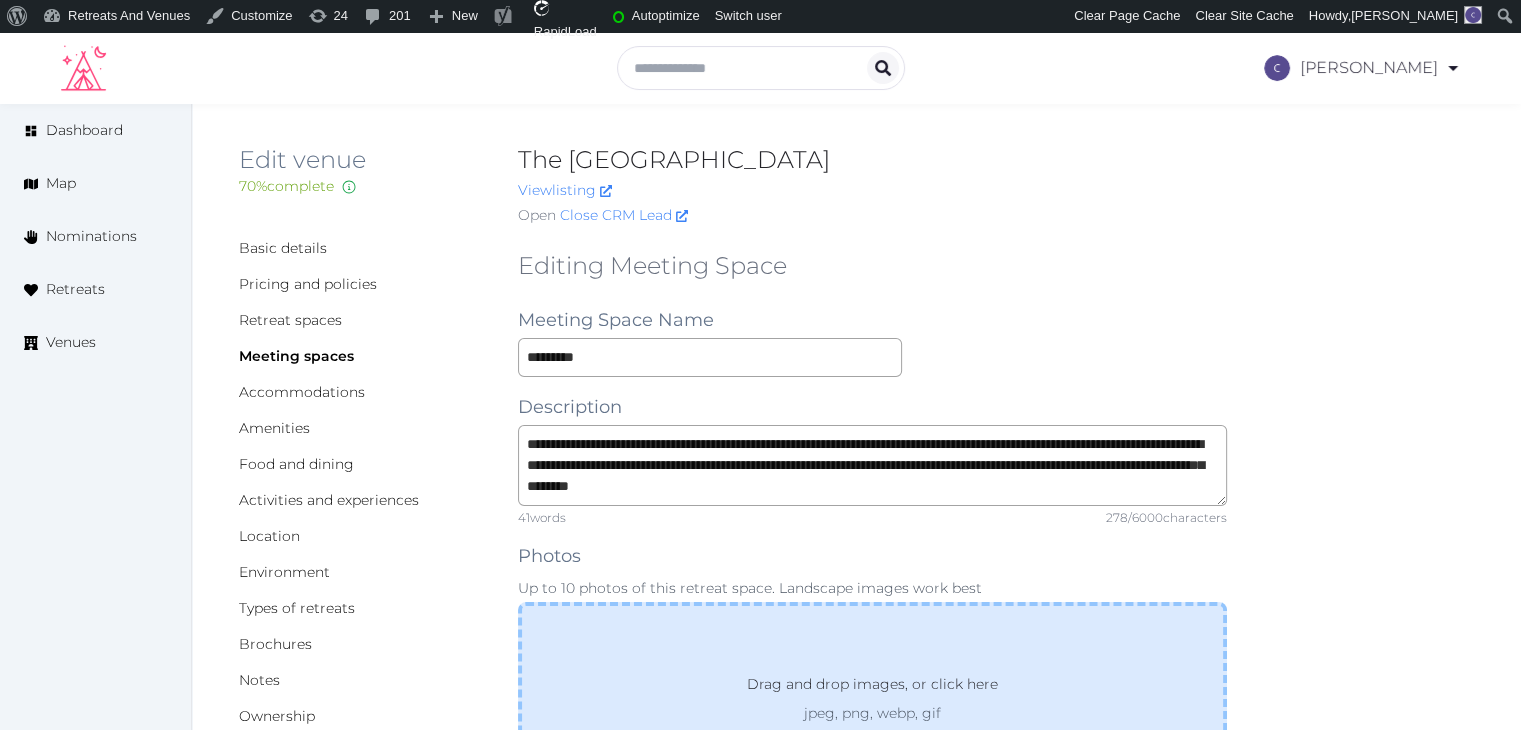 click on "Drag and drop images, or click here jpeg, png, webp, gif" at bounding box center (872, 698) 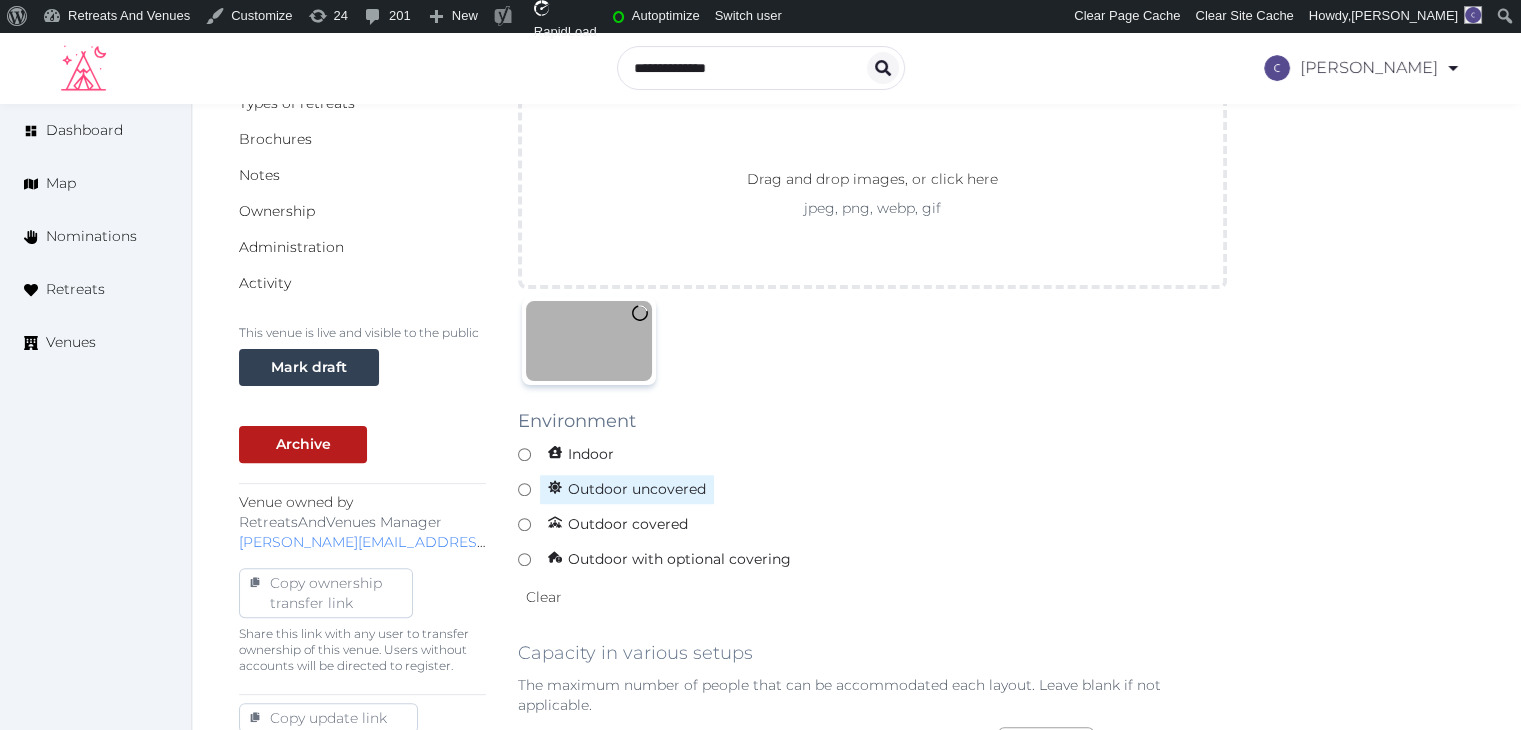 scroll, scrollTop: 600, scrollLeft: 0, axis: vertical 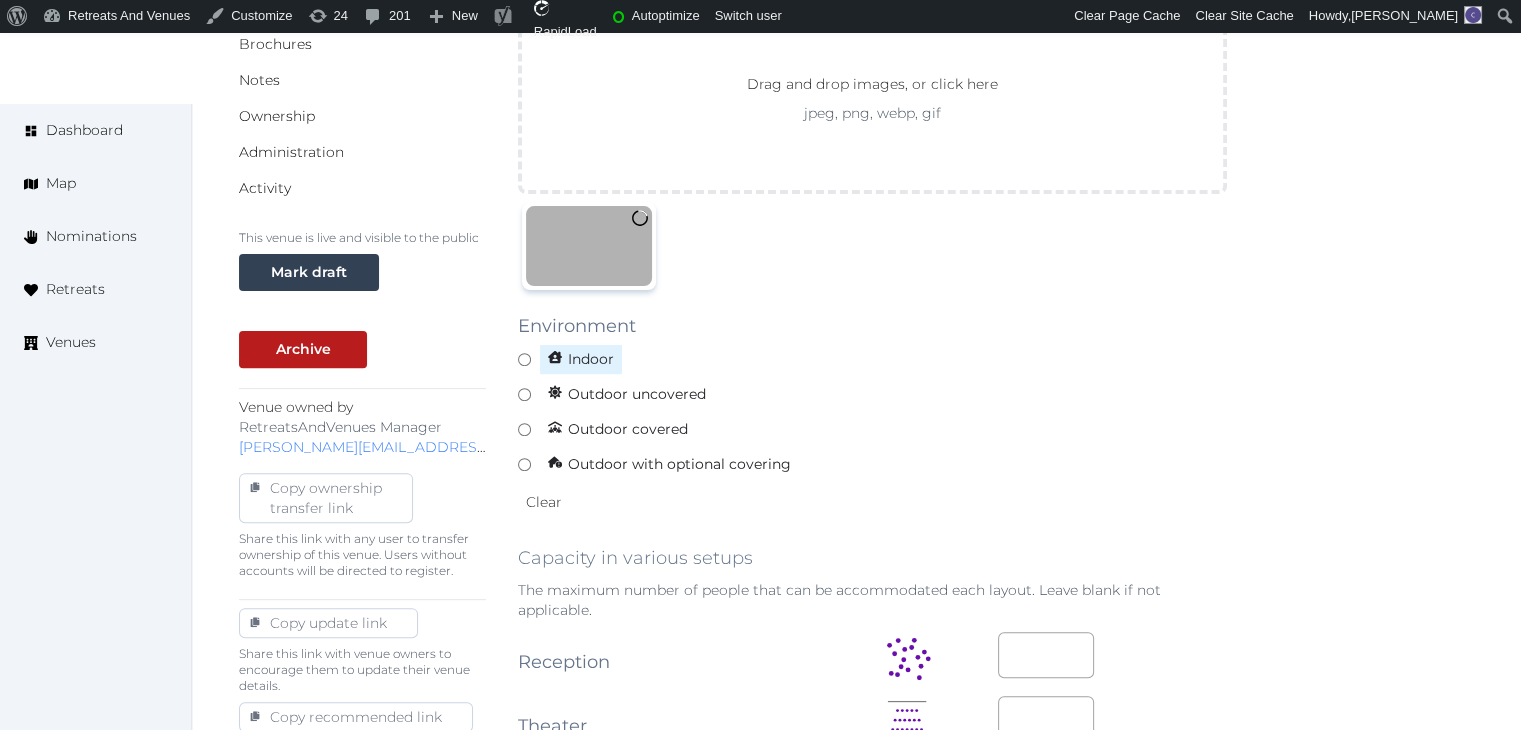 click on "Indoor" at bounding box center [581, 359] 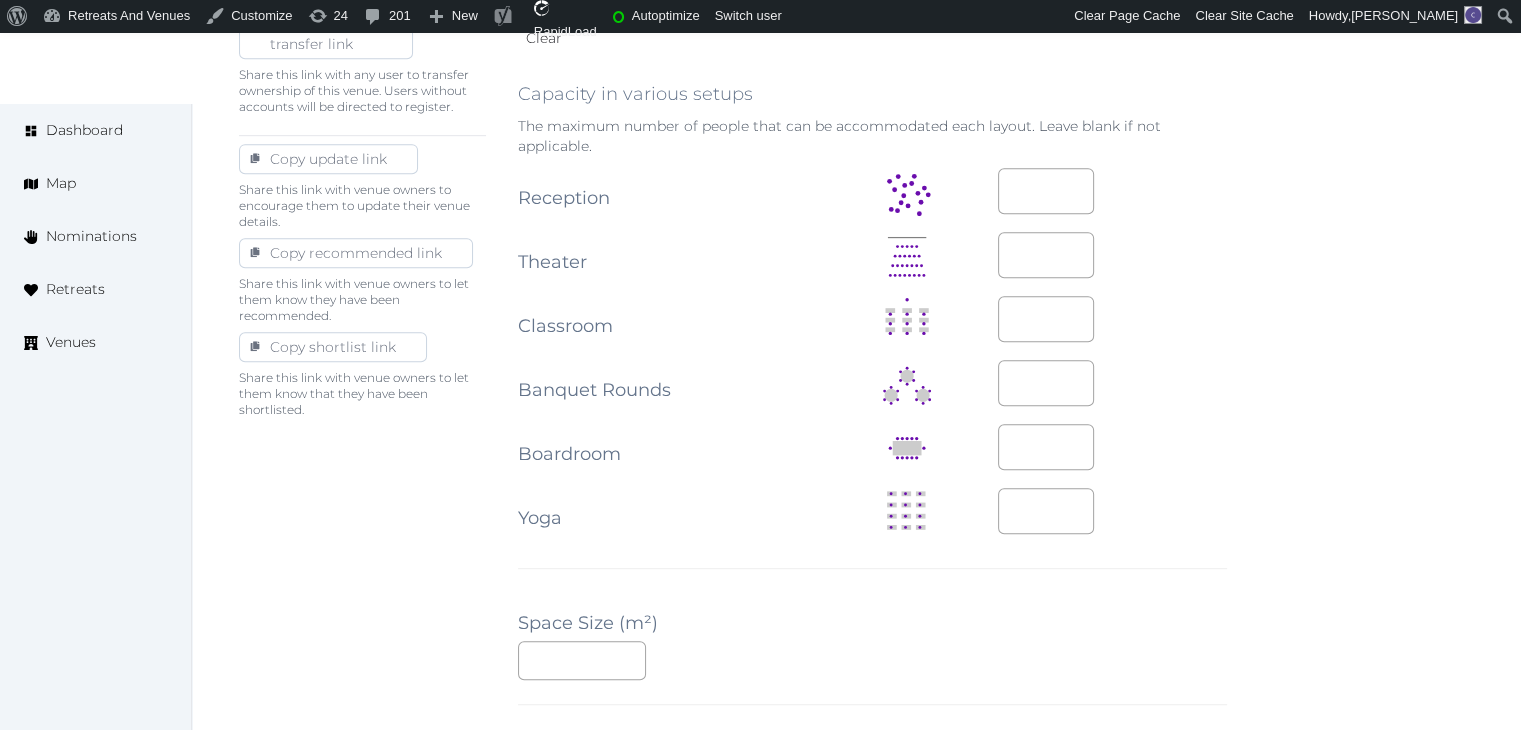 scroll, scrollTop: 1100, scrollLeft: 0, axis: vertical 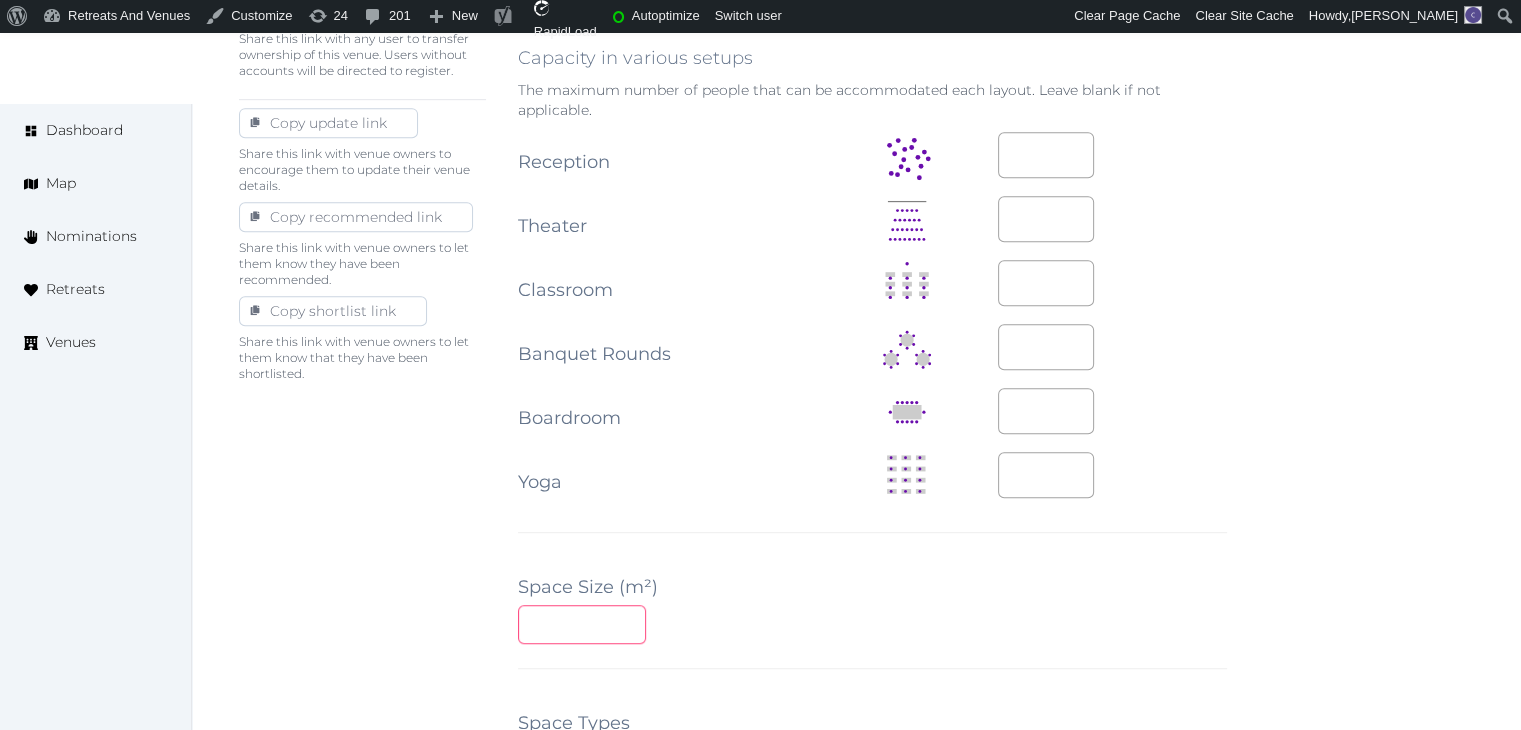 click at bounding box center [582, 624] 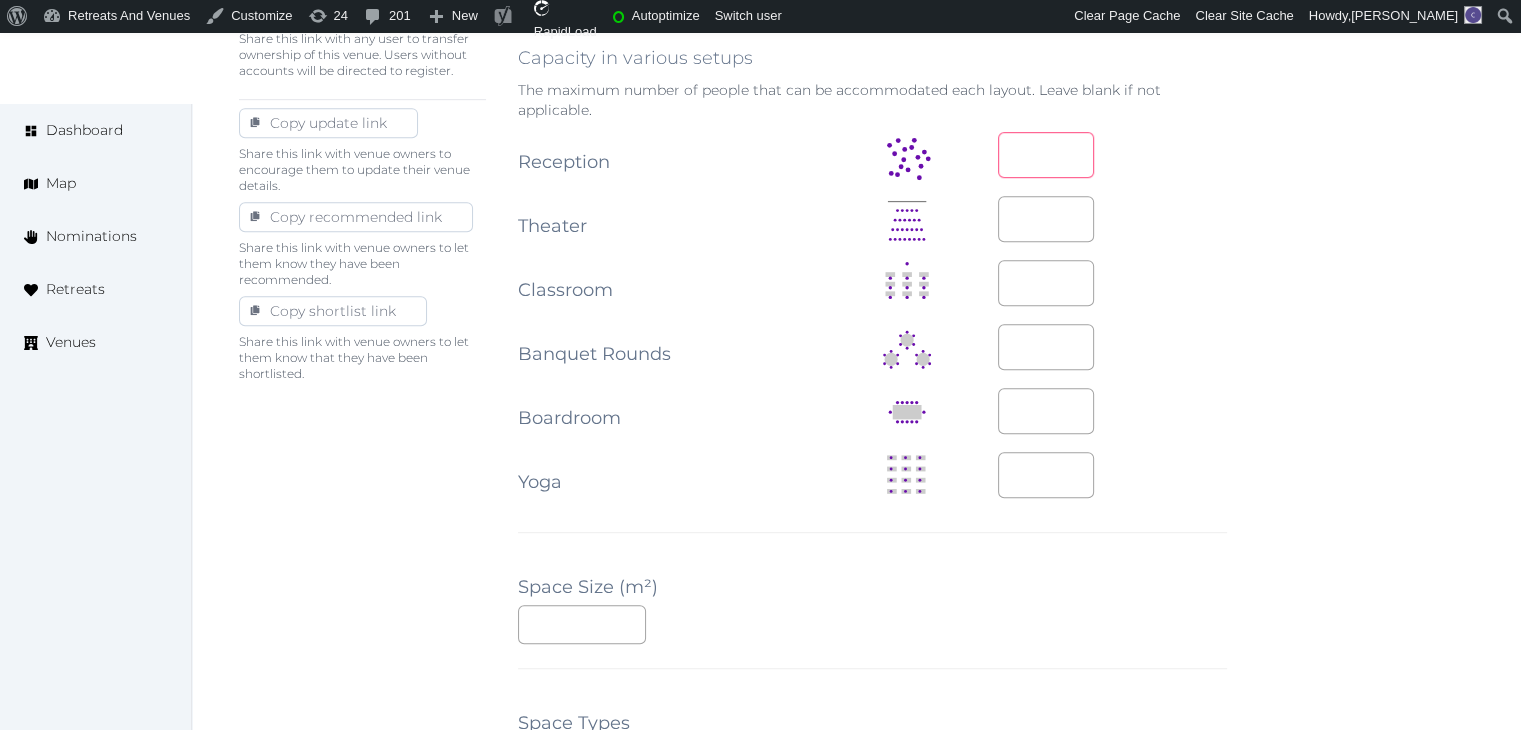 click at bounding box center (1046, 155) 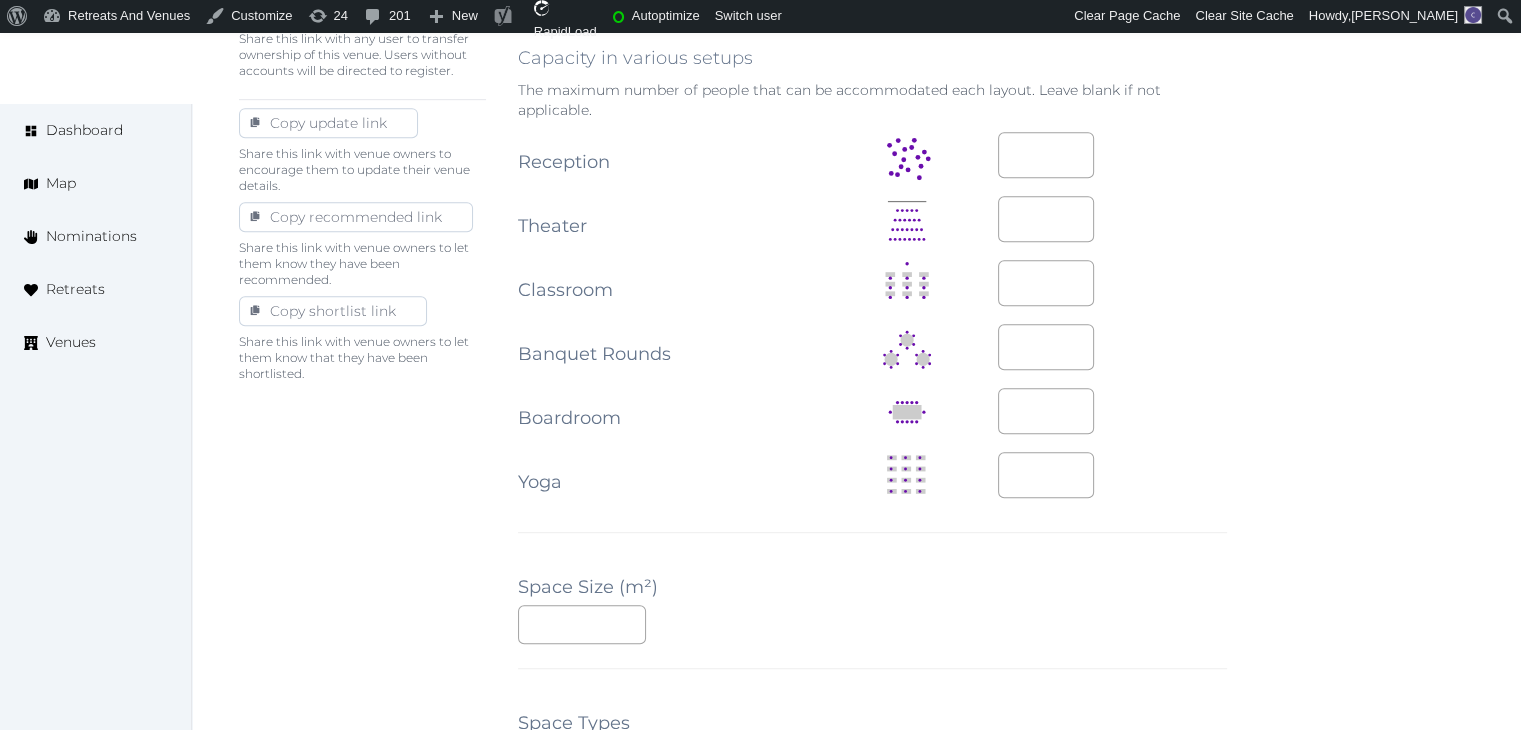 click at bounding box center (1112, 412) 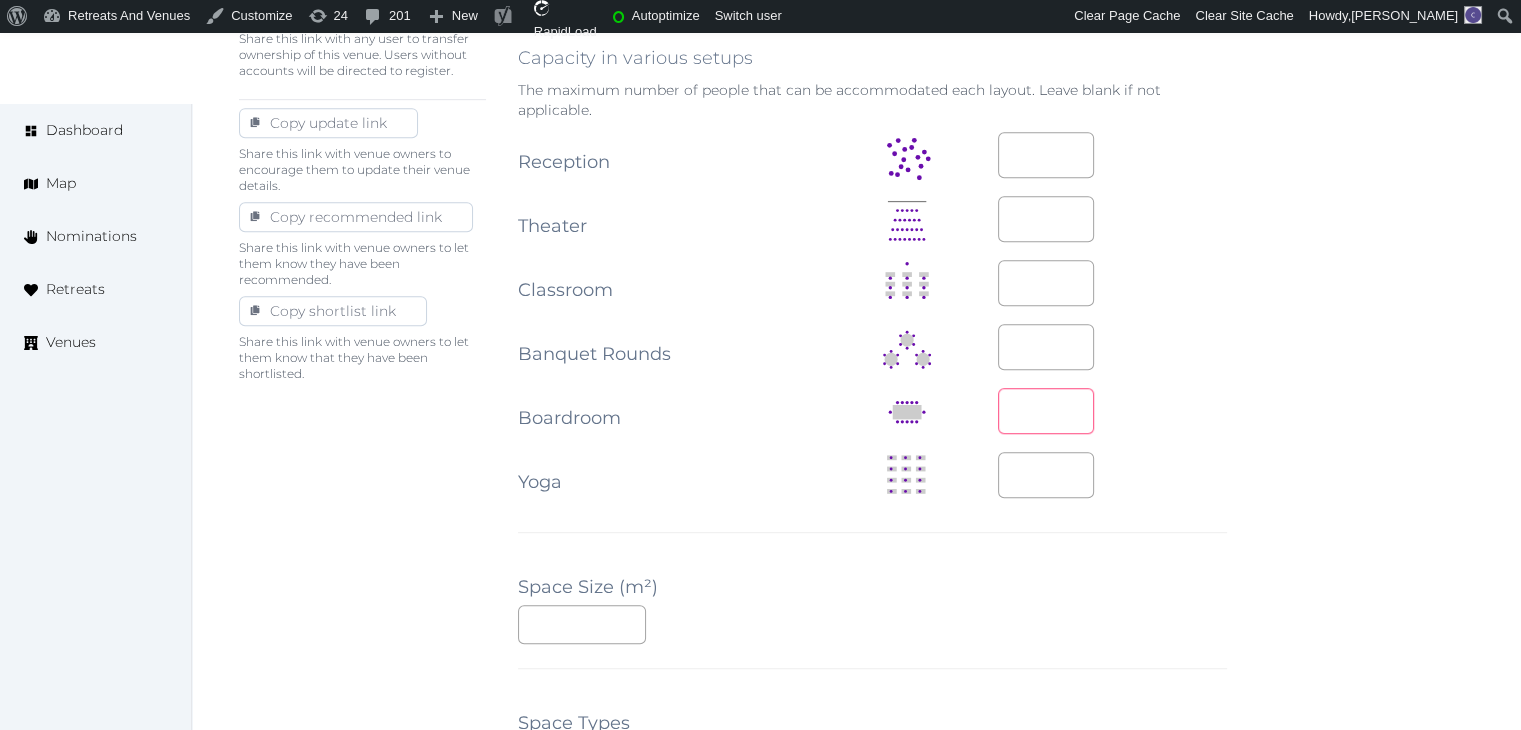 click at bounding box center [1046, 411] 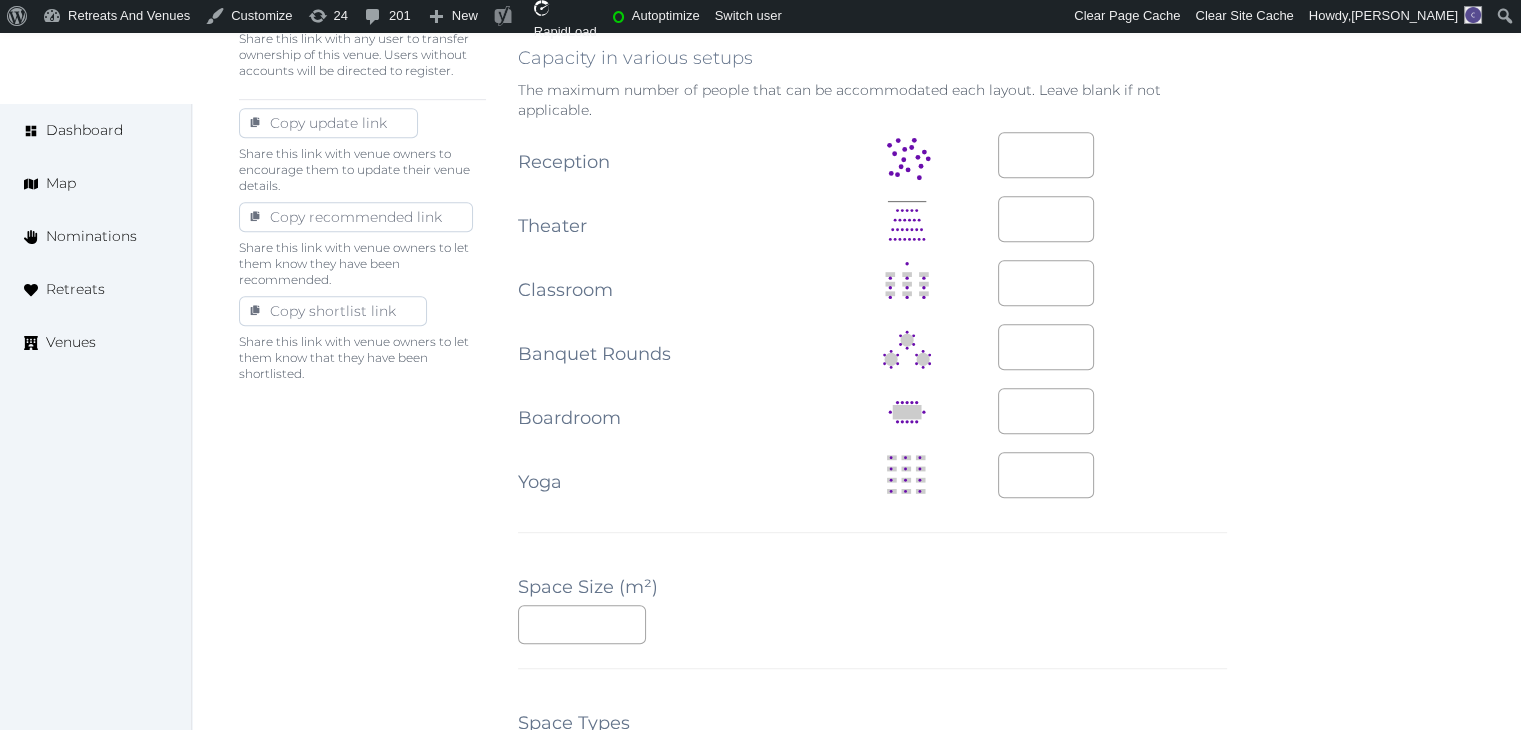 click on "Basic details Pricing and policies Retreat spaces Meeting spaces Accommodations Amenities Food and dining Activities and experiences Location Environment Types of retreats Brochures Notes Ownership Administration Activity This venue is live and visible to the public Mark draft Archive Venue owned by RetreatsAndVenues Manager c.o.r.e.y.sanford@retreatsandvenues.com Copy ownership transfer link Share this link with any user to transfer ownership of this venue. Users without accounts will be directed to register. Copy update link Share this link with venue owners to encourage them to update their venue details. Copy recommended link Share this link with venue owners to let them know they have been recommended. Copy shortlist link Share this link with venue owners to let them know that they have been shortlisted. Editing Meeting Space  Meeting Space Name ********* Description 41  words 278 / 6000  characters Photos Up to 10 photos of this retreat space. Landscape images work best jpeg, png, webp, gif Environment" at bounding box center [856, 327] 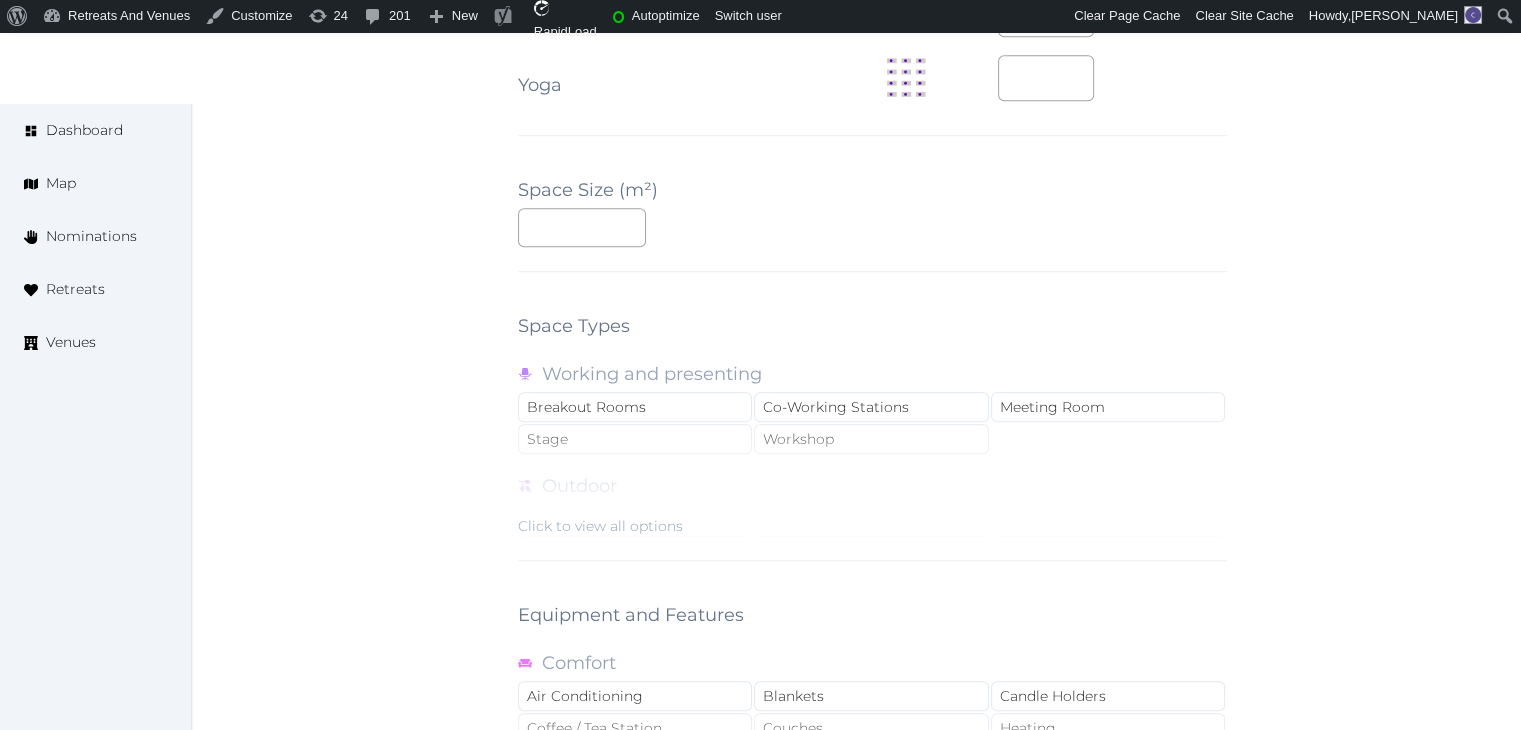 scroll, scrollTop: 1500, scrollLeft: 0, axis: vertical 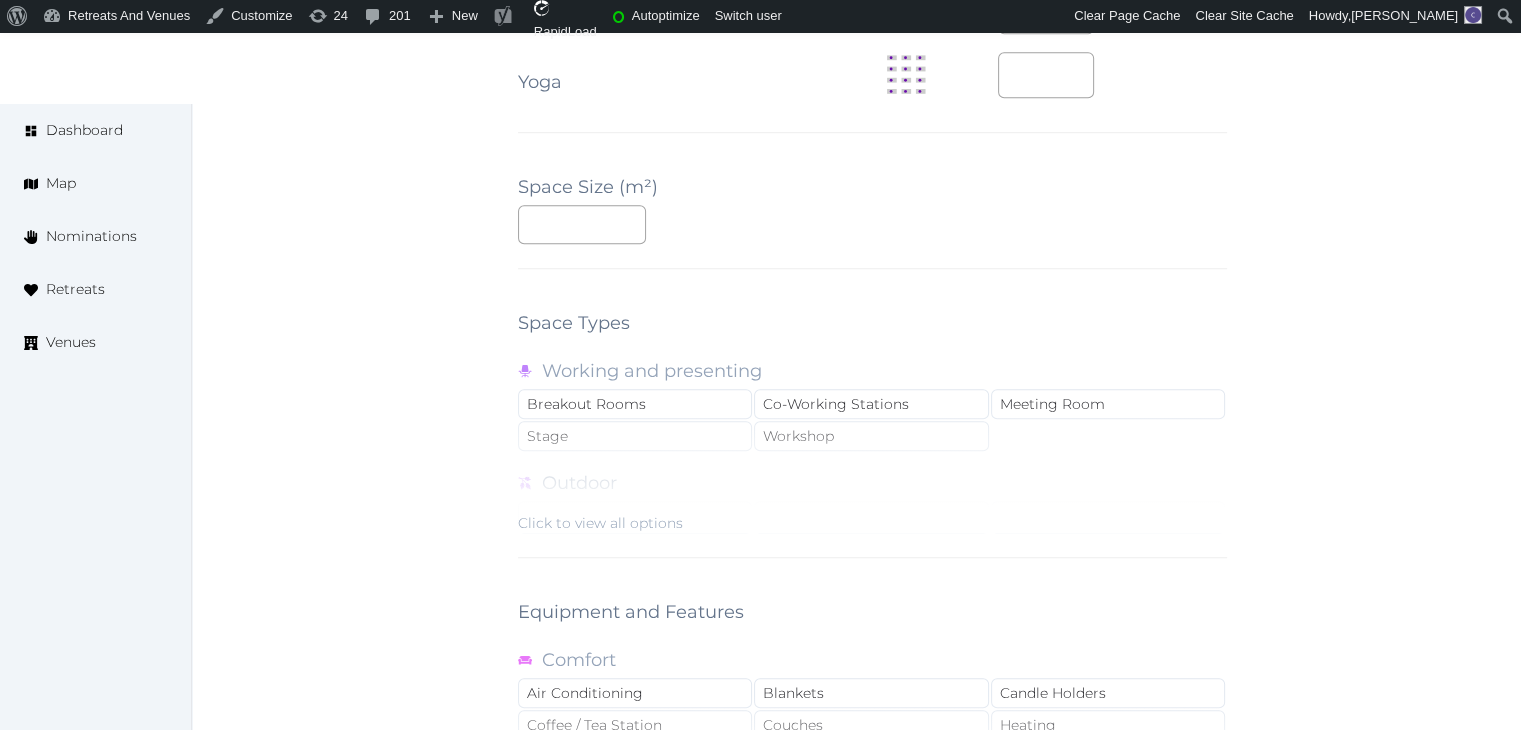 click on "Click to view all options" at bounding box center [600, 523] 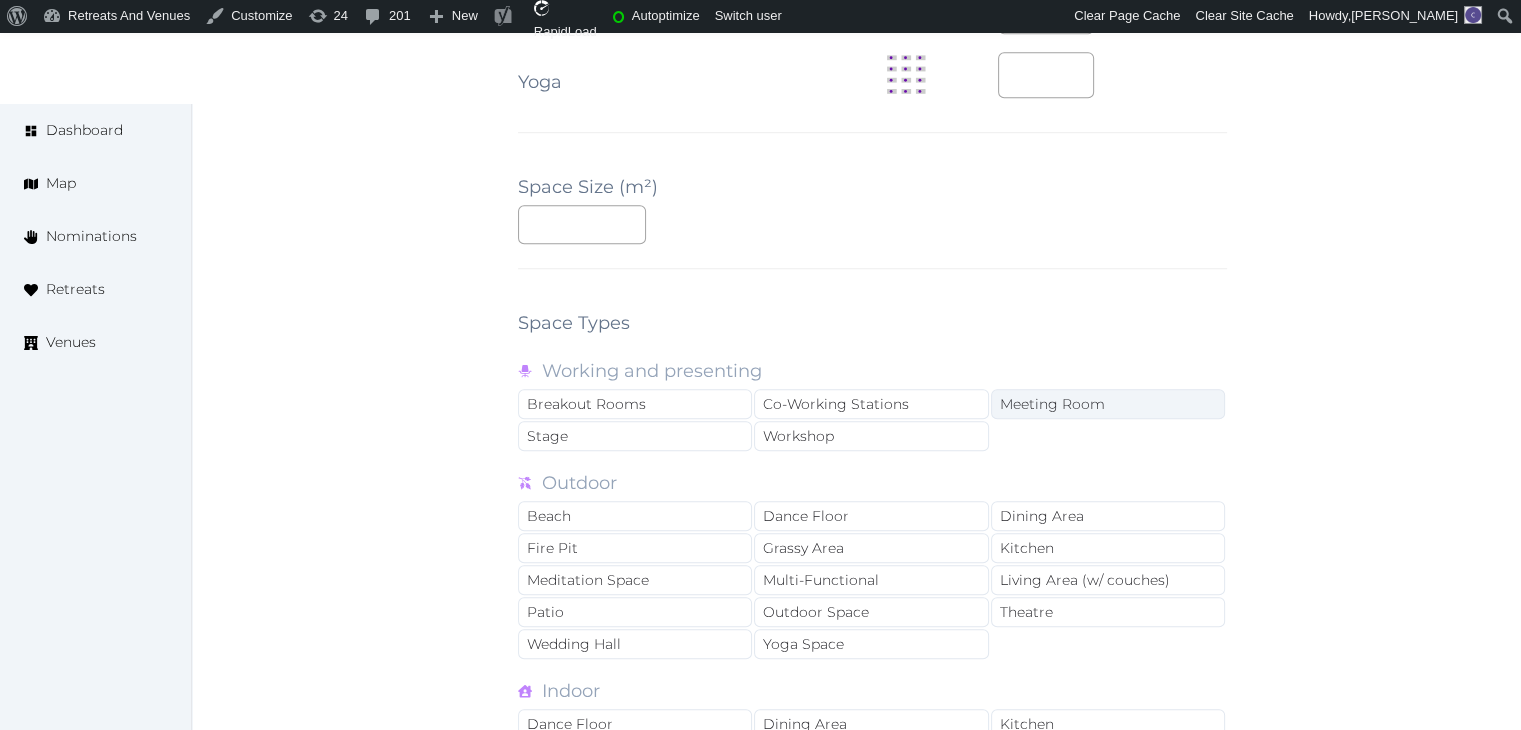 click on "Meeting Room" at bounding box center (1108, 404) 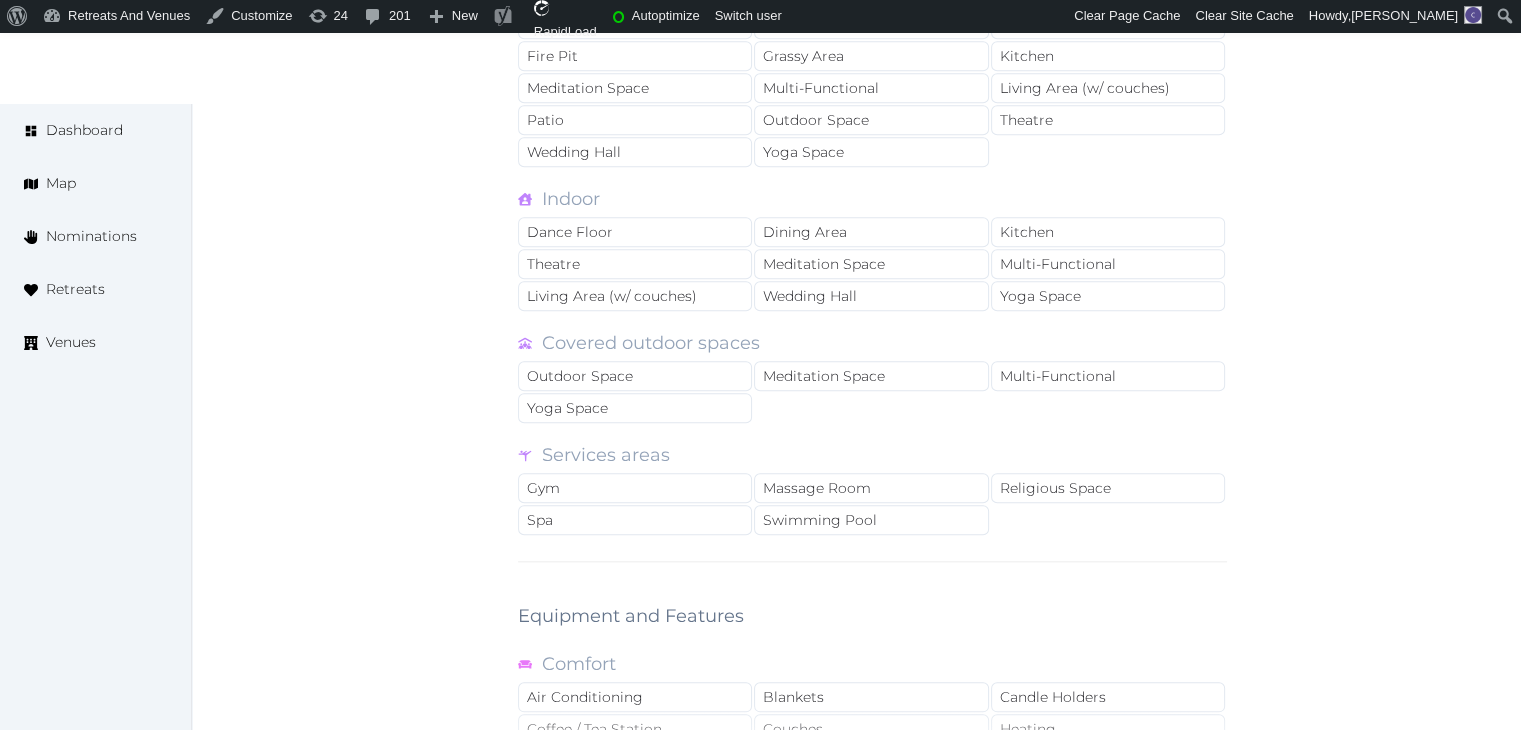 scroll, scrollTop: 2000, scrollLeft: 0, axis: vertical 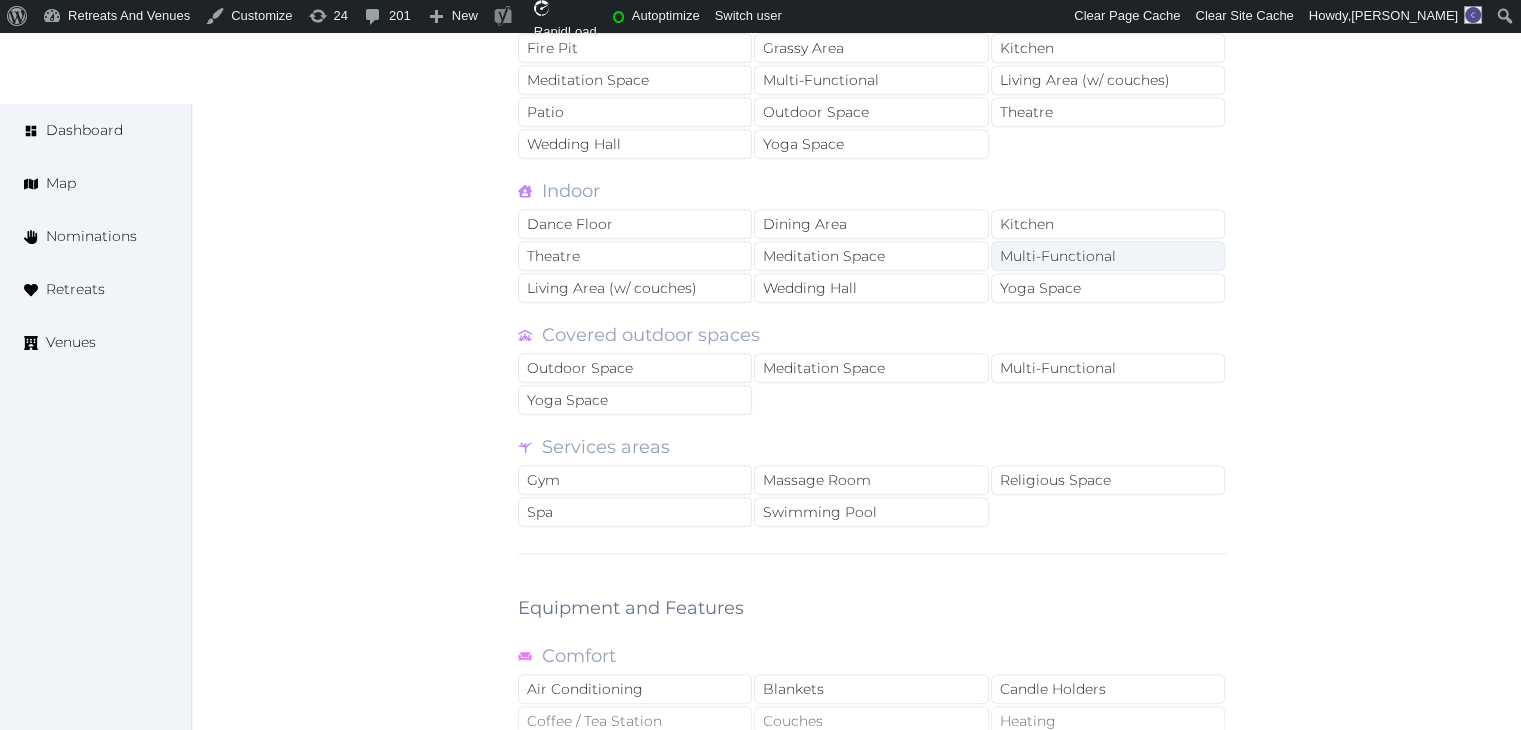click on "Multi-Functional" at bounding box center (1108, 256) 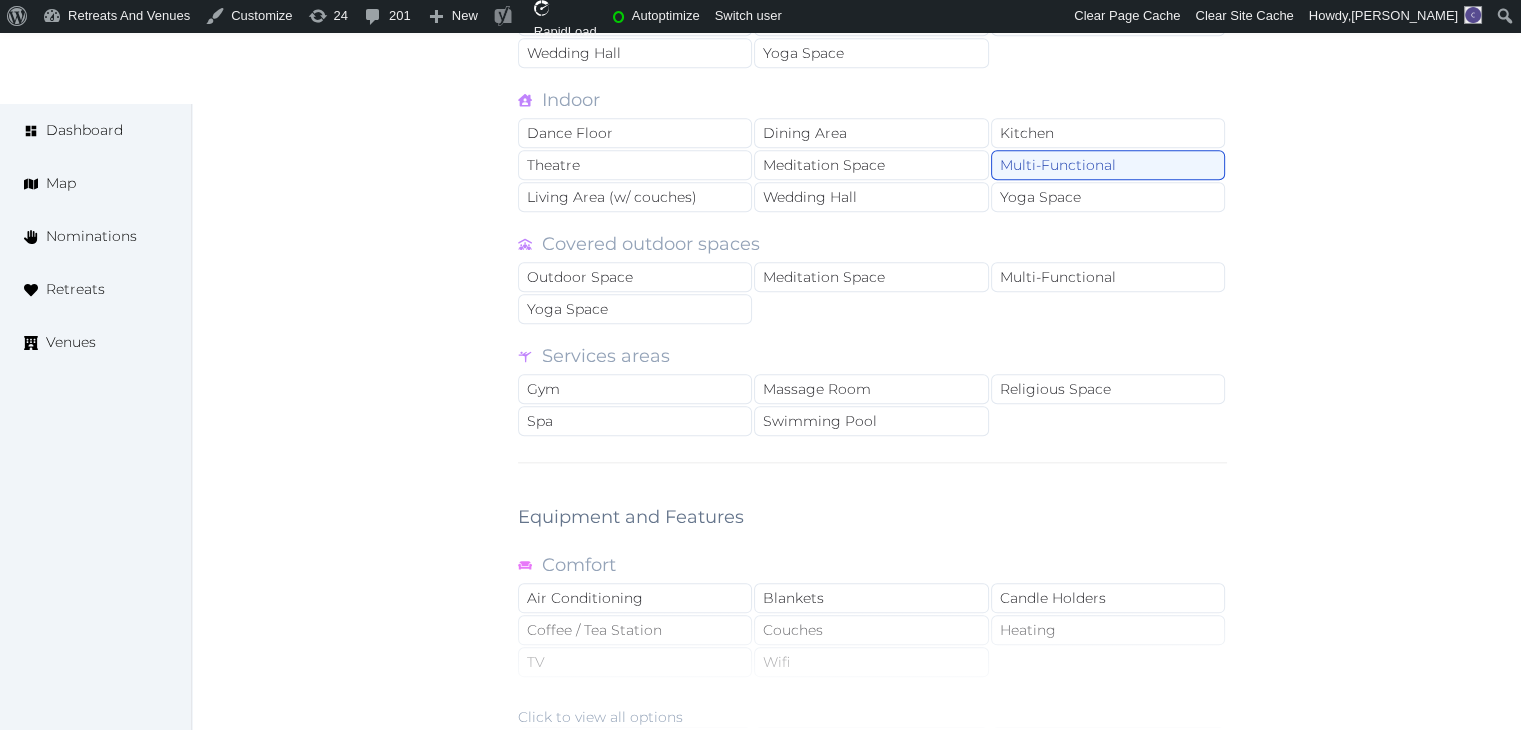 scroll, scrollTop: 2100, scrollLeft: 0, axis: vertical 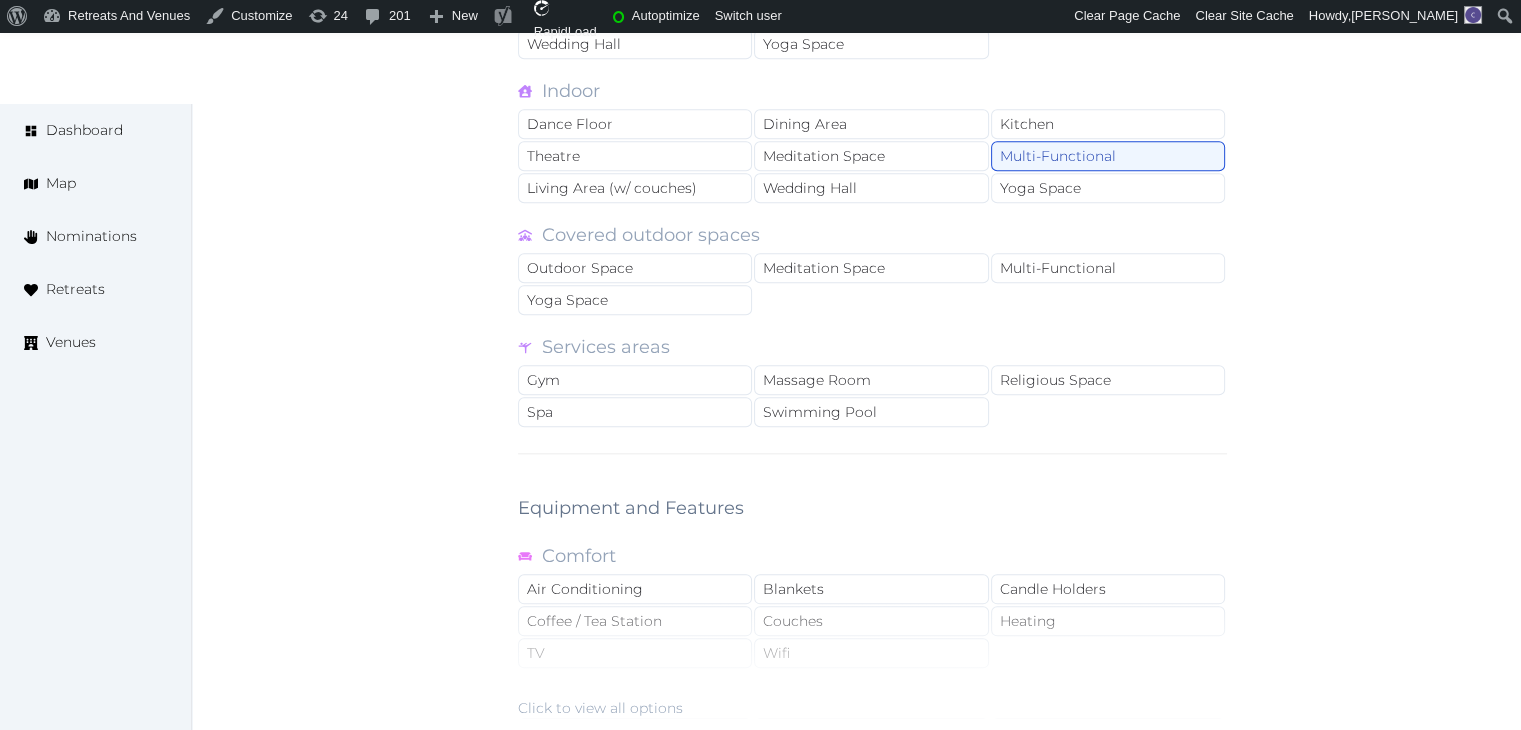 click on "Click to view all options" at bounding box center [600, 708] 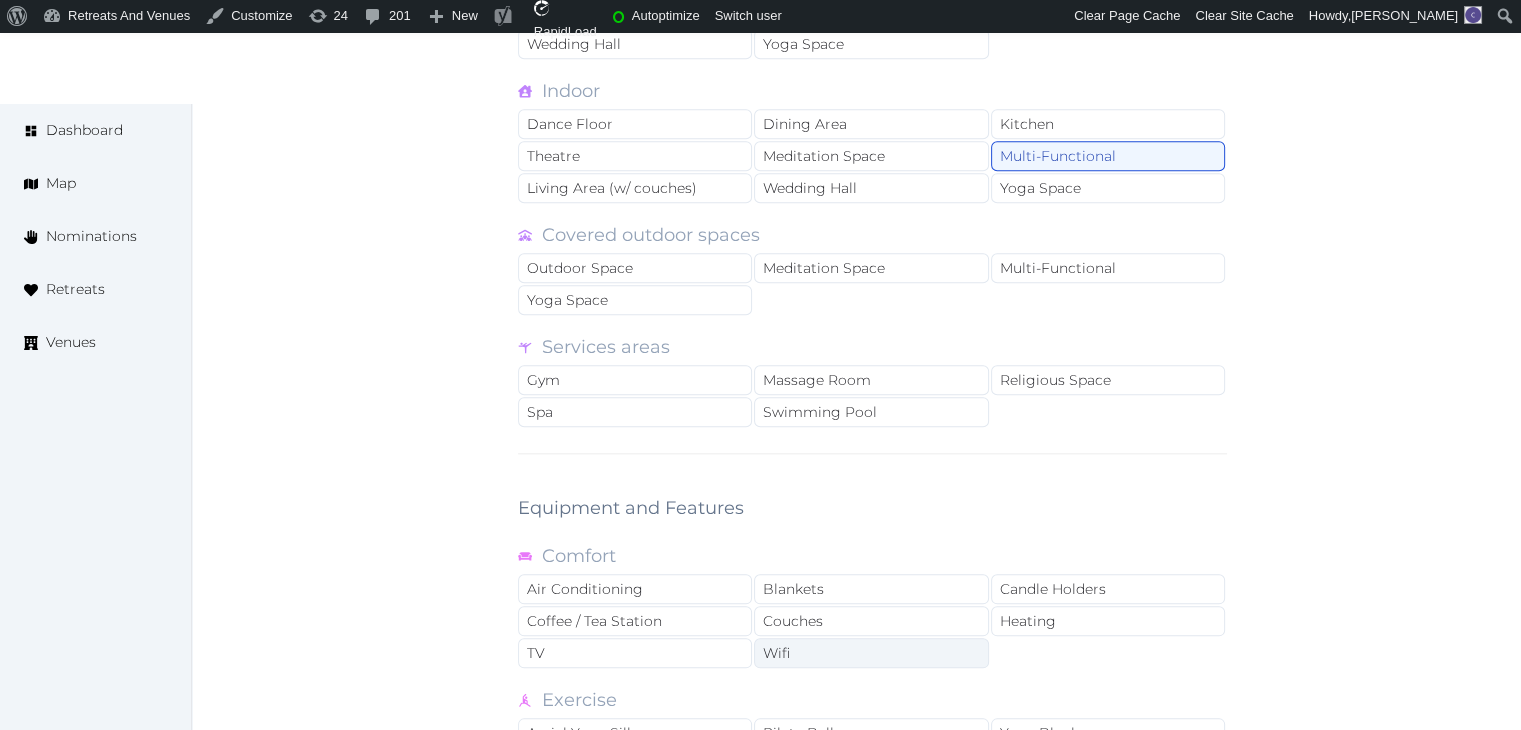 click on "Comfort Air Conditioning Blankets Candle Holders Coffee / Tea Station Couches Heating TV Wifi Exercise Aerial Yoga Silks Pilate Balls Yoga Blocks Yoga Bolsters Yoga Mats Yoga Props Yoga Straps Other Yoga Props Area and views Big Windows Cottages Covered Area Fire Pit Nature View Ocean View Open Air Storage Space Uncovered Area Equipment Chairs Drums Flipboards Extension Cord Guitar Massage Beds Meditation Mats Microphone (wired) Microphone (wireless) Piano Projector Screen Sound System Sunbeds Tables Whiteboards Other" at bounding box center [872, 862] 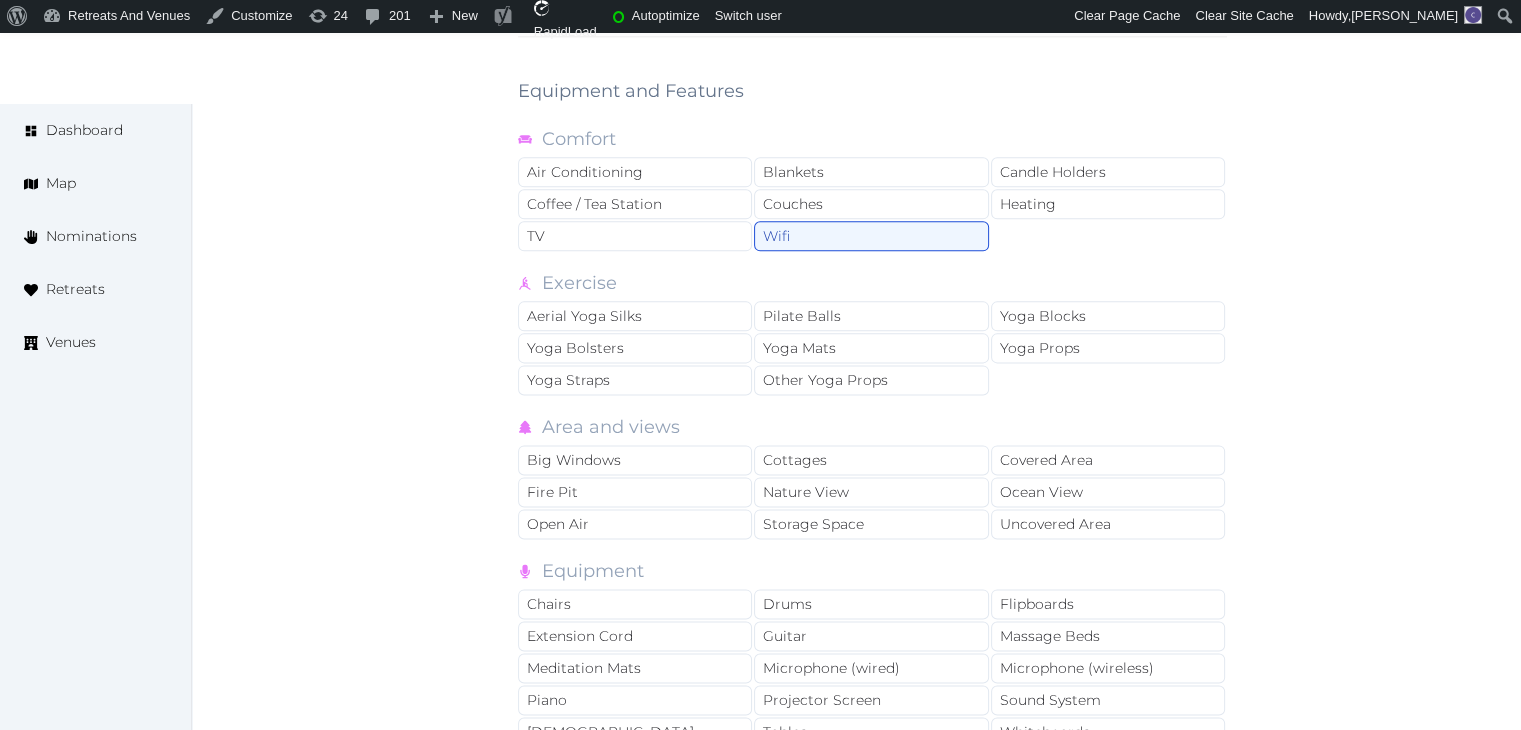 scroll, scrollTop: 2700, scrollLeft: 0, axis: vertical 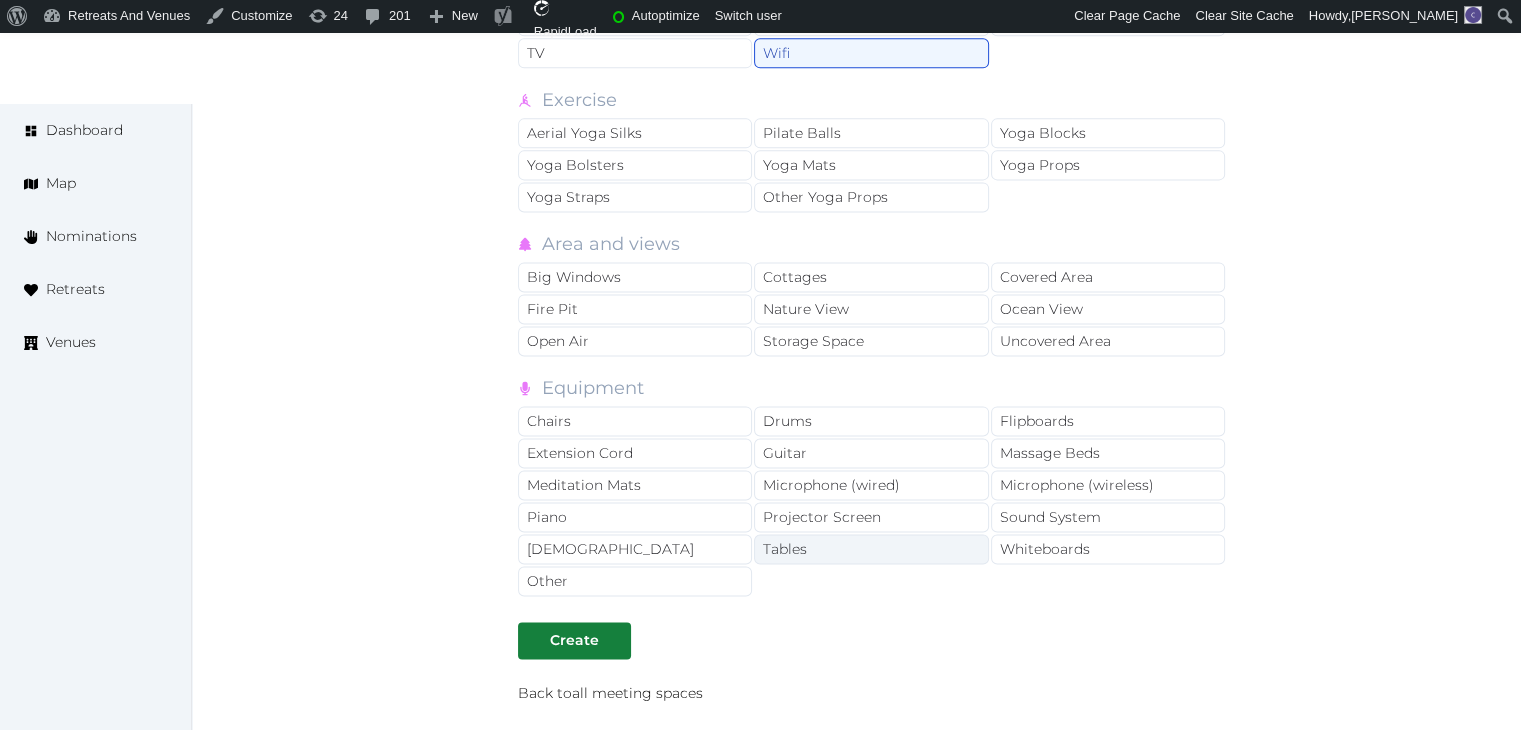 click on "Tables" at bounding box center (871, 549) 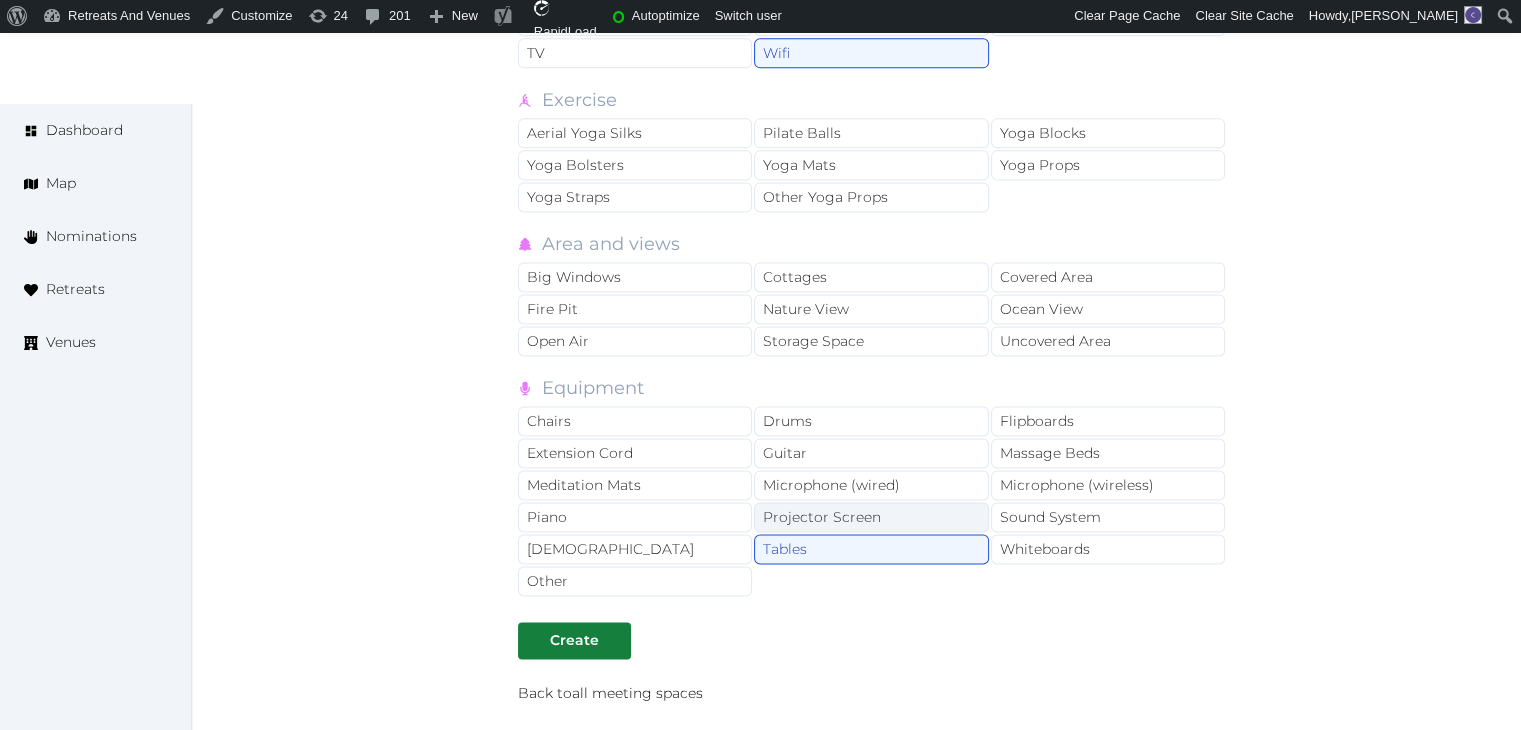 click on "Projector Screen" at bounding box center (871, 517) 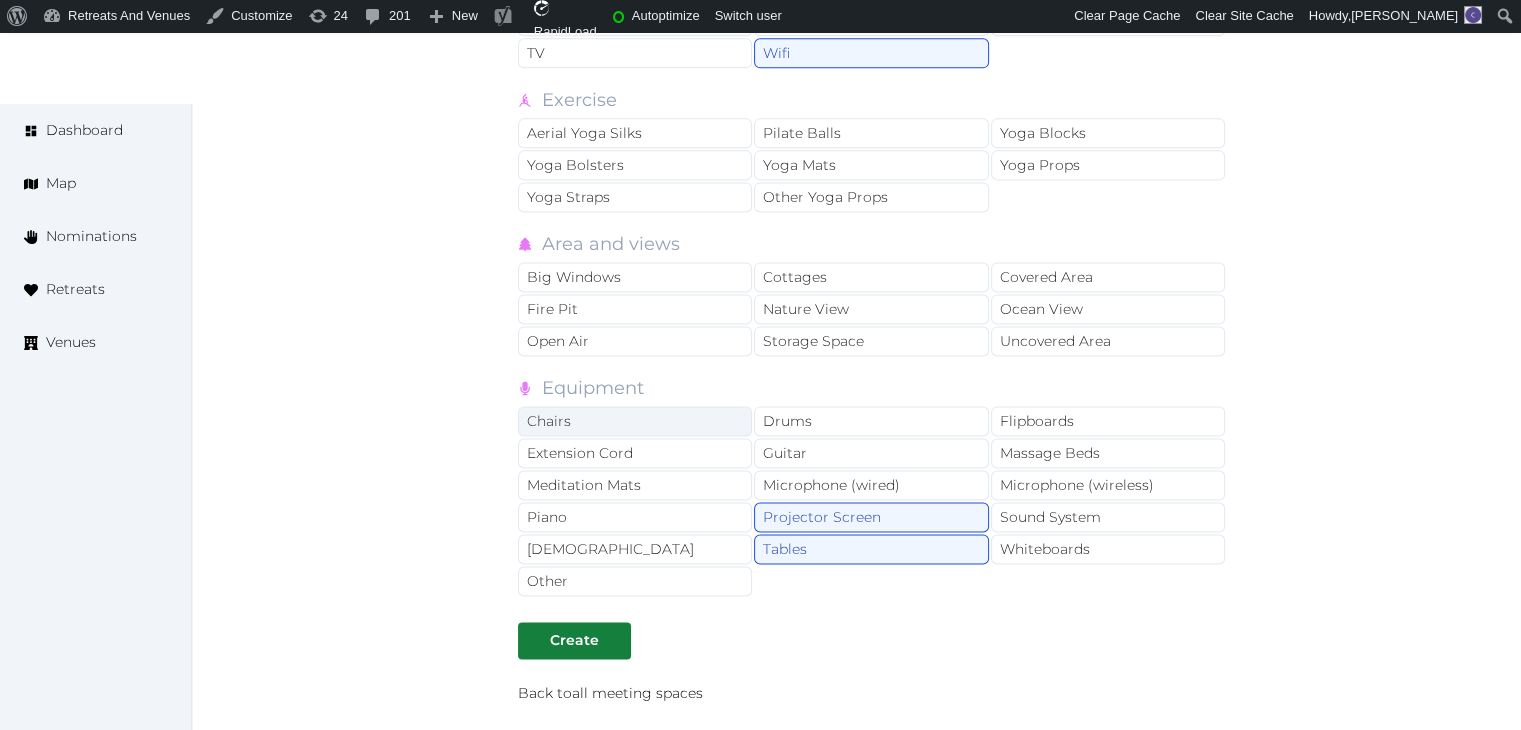 click on "Chairs" at bounding box center (635, 421) 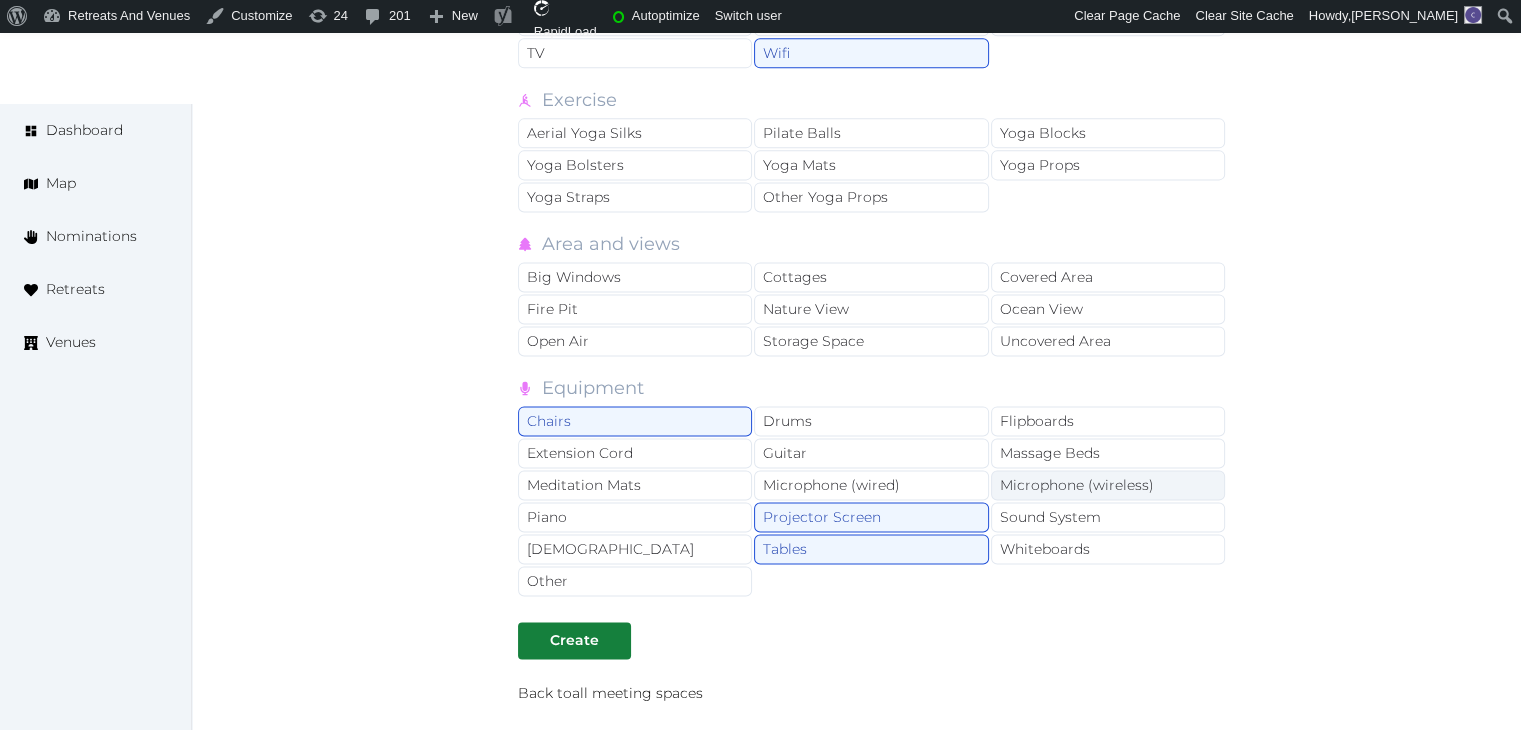 click on "Microphone (wireless)" at bounding box center [1108, 485] 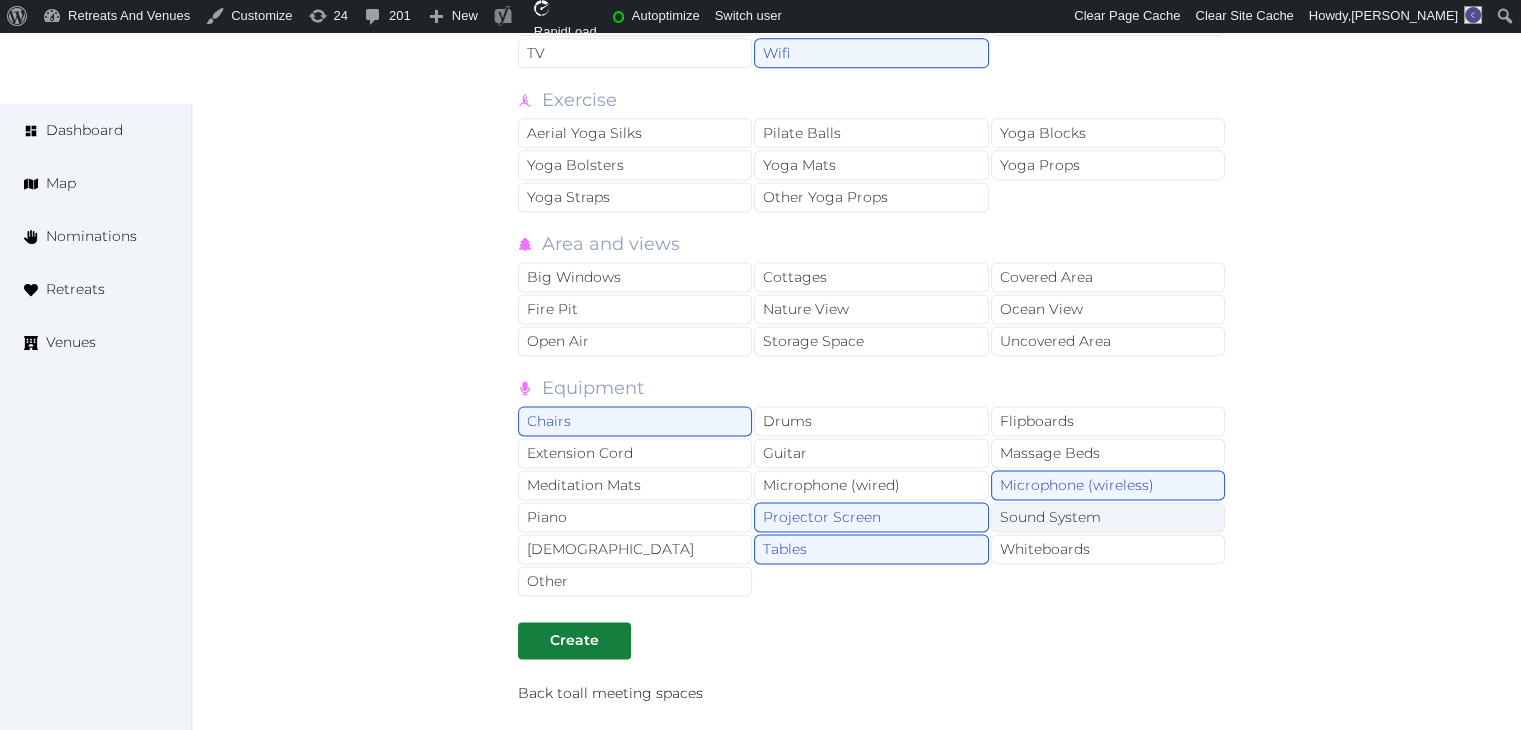 click on "Sound System" at bounding box center [1108, 517] 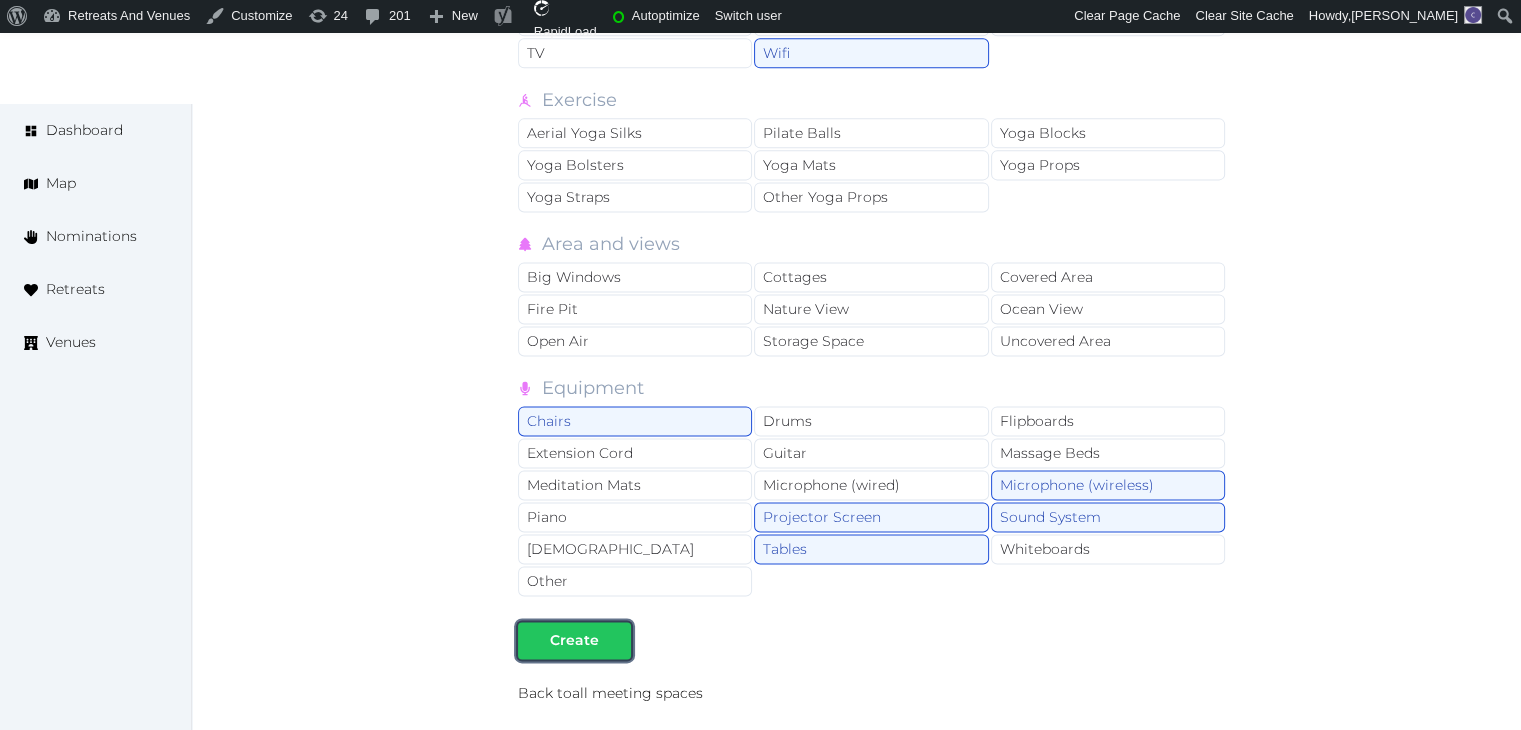 click on "Create" at bounding box center [574, 640] 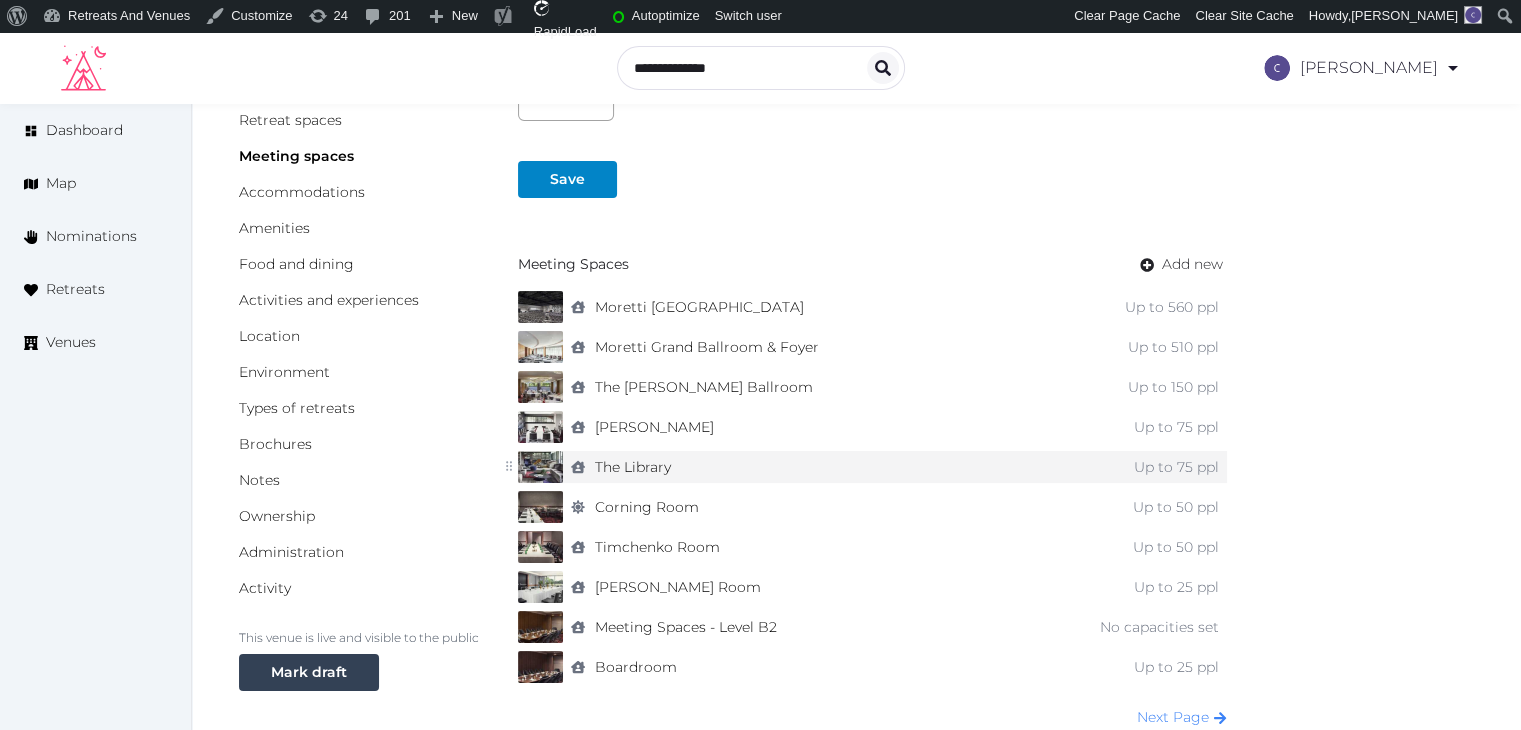 scroll, scrollTop: 200, scrollLeft: 0, axis: vertical 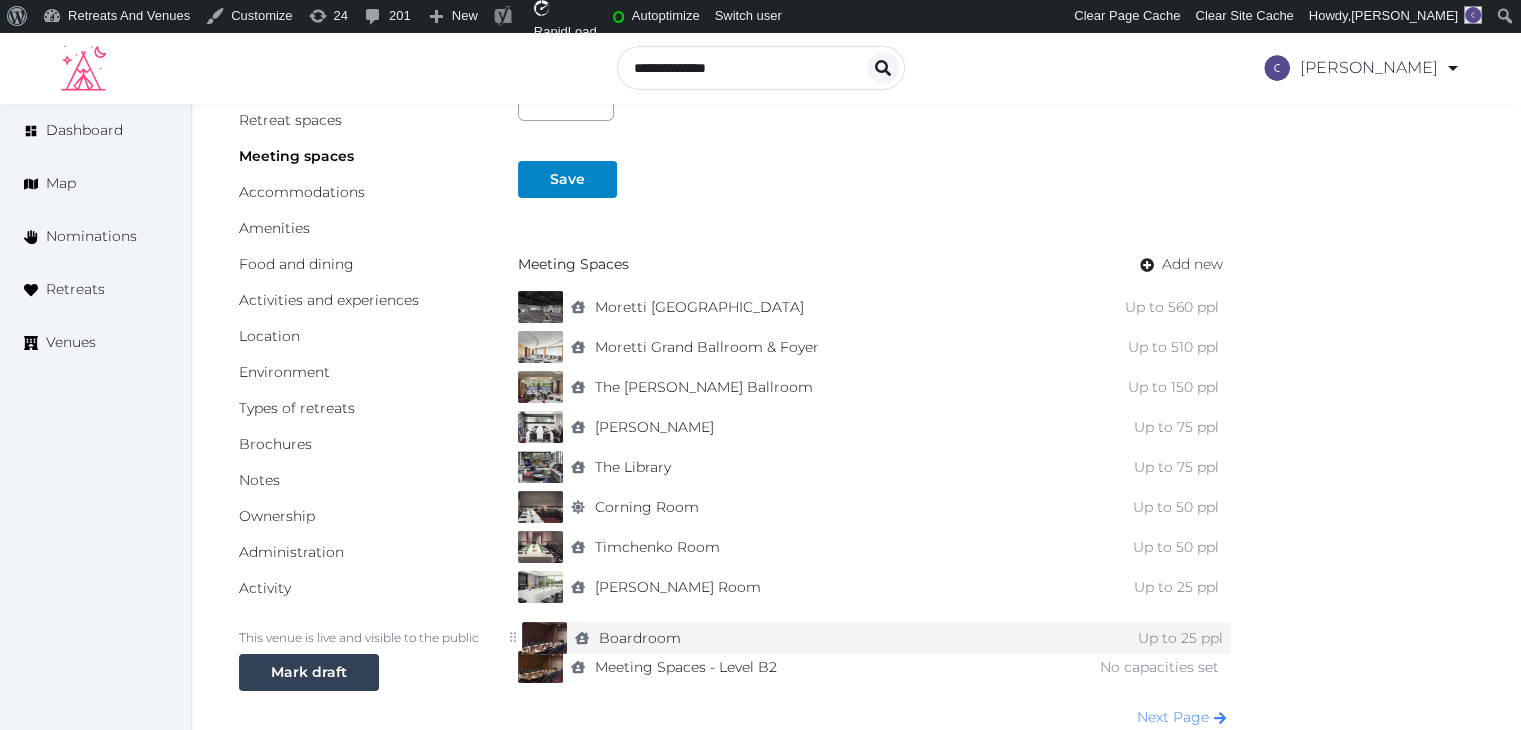 drag, startPoint x: 506, startPoint y: 663, endPoint x: 510, endPoint y: 634, distance: 29.274563 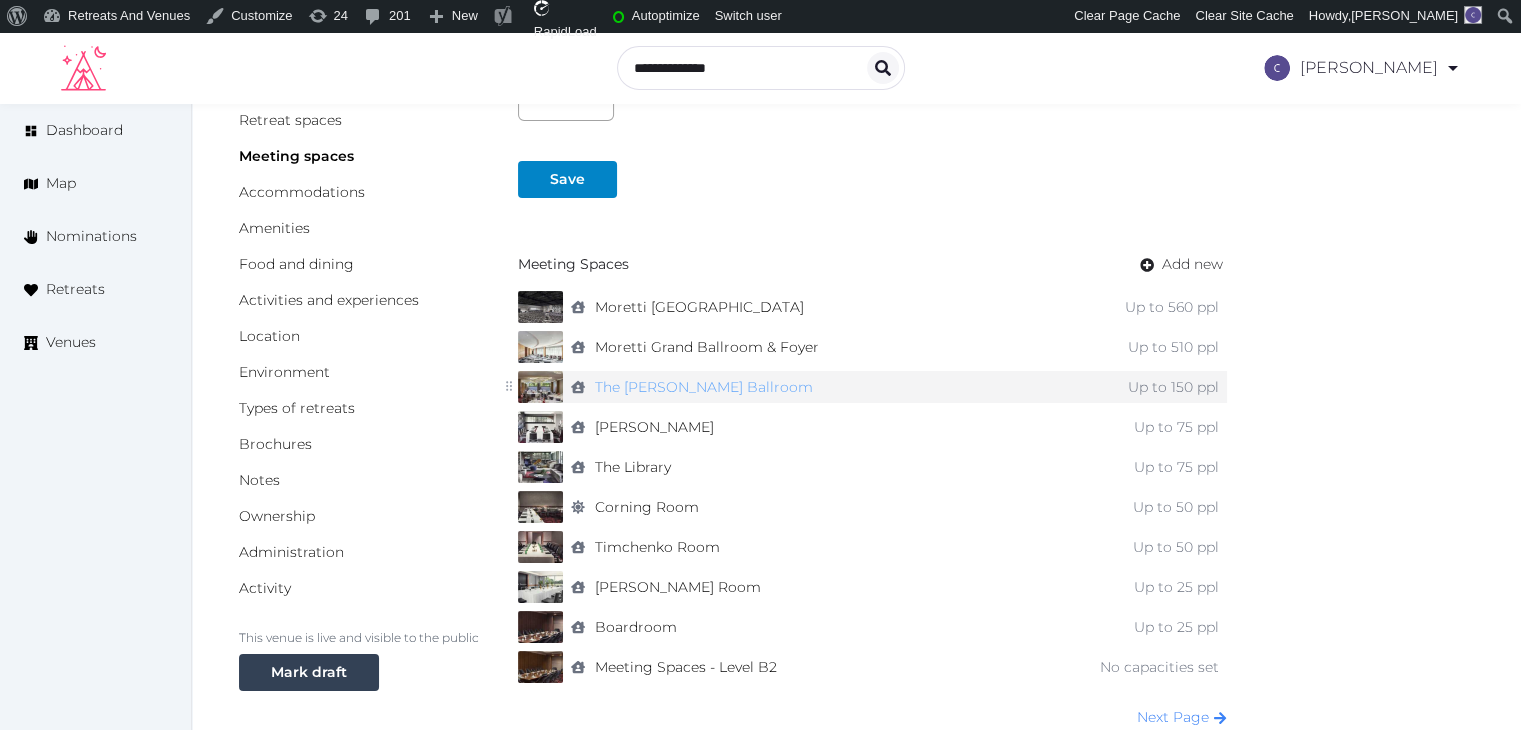 click on "The [PERSON_NAME] Ballroom" at bounding box center (704, 387) 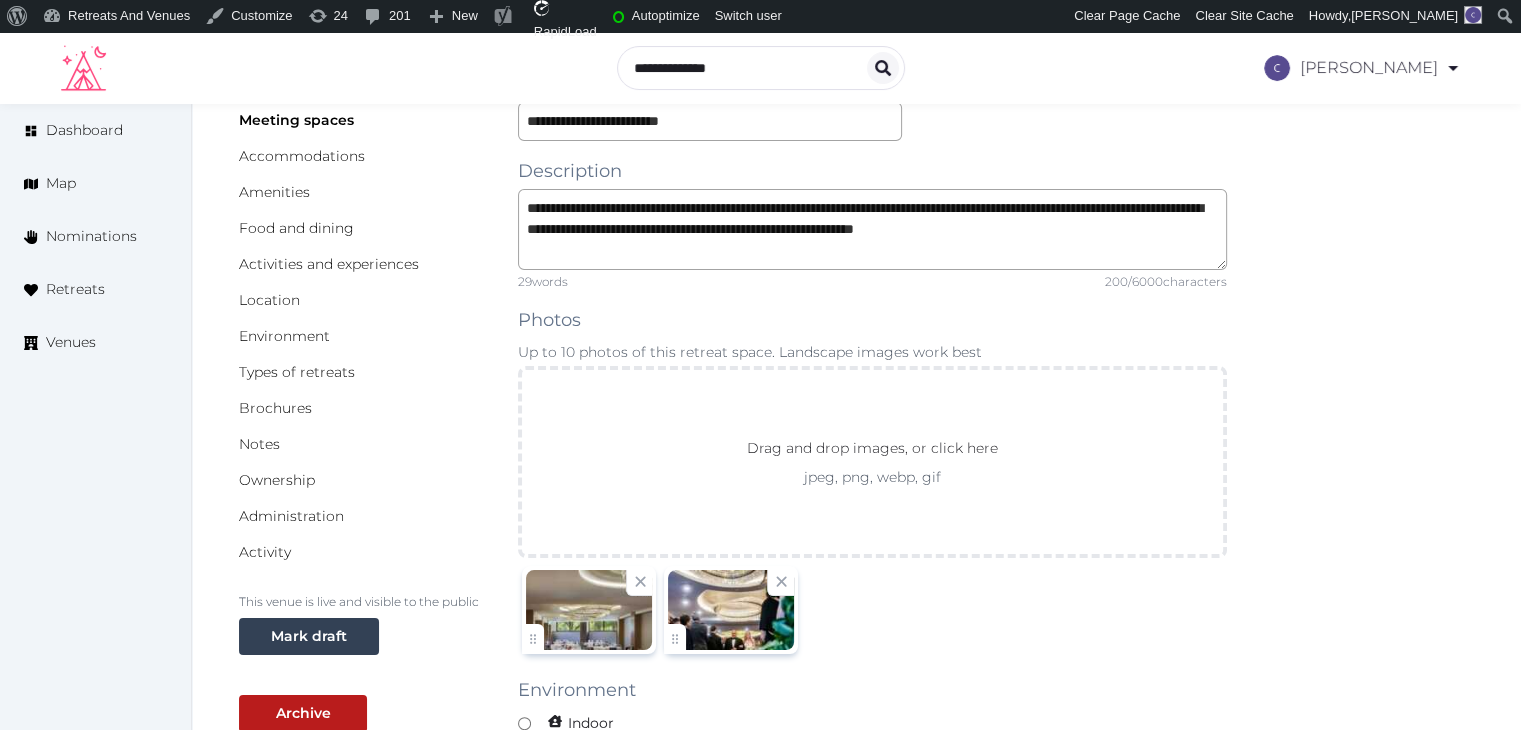 scroll, scrollTop: 219, scrollLeft: 0, axis: vertical 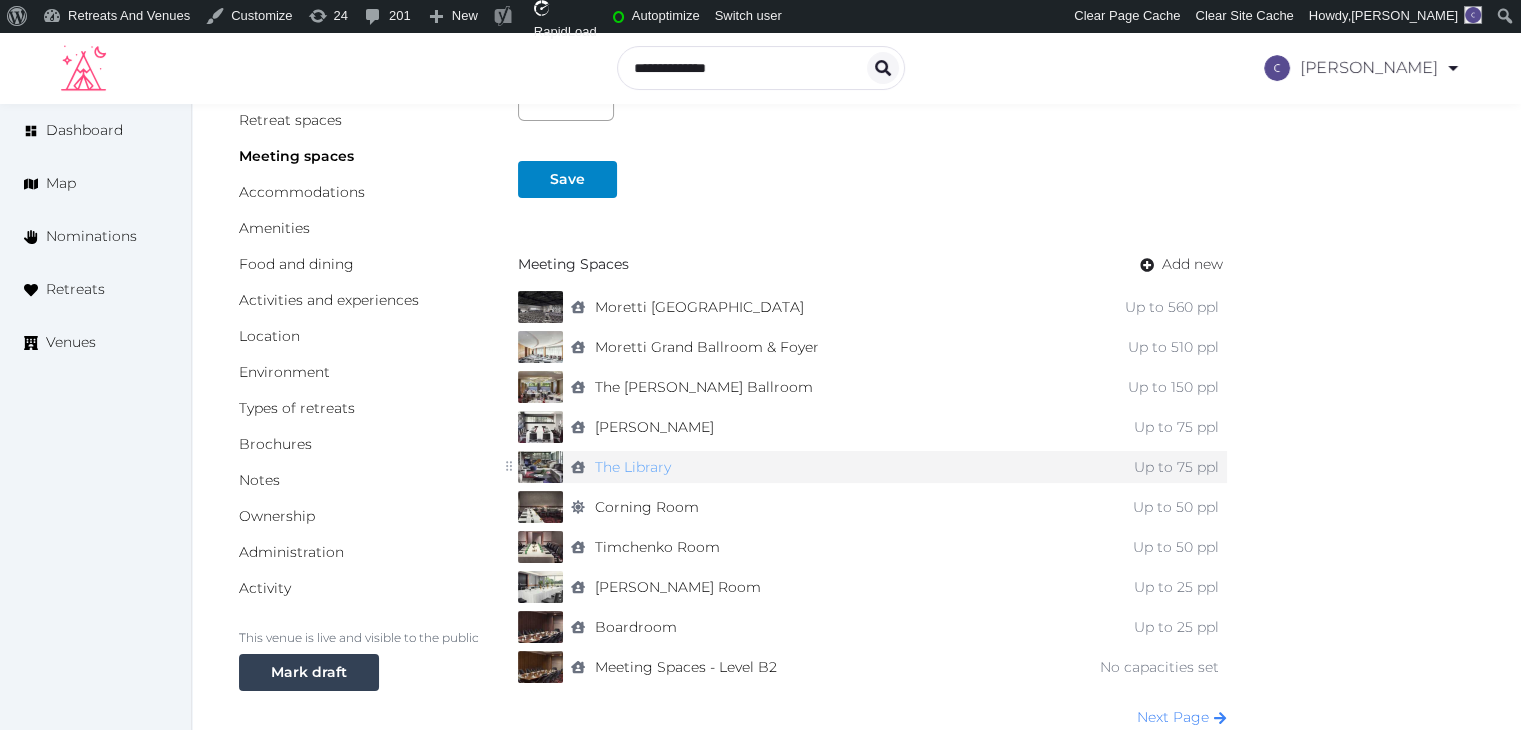 click on "The Library" at bounding box center (633, 467) 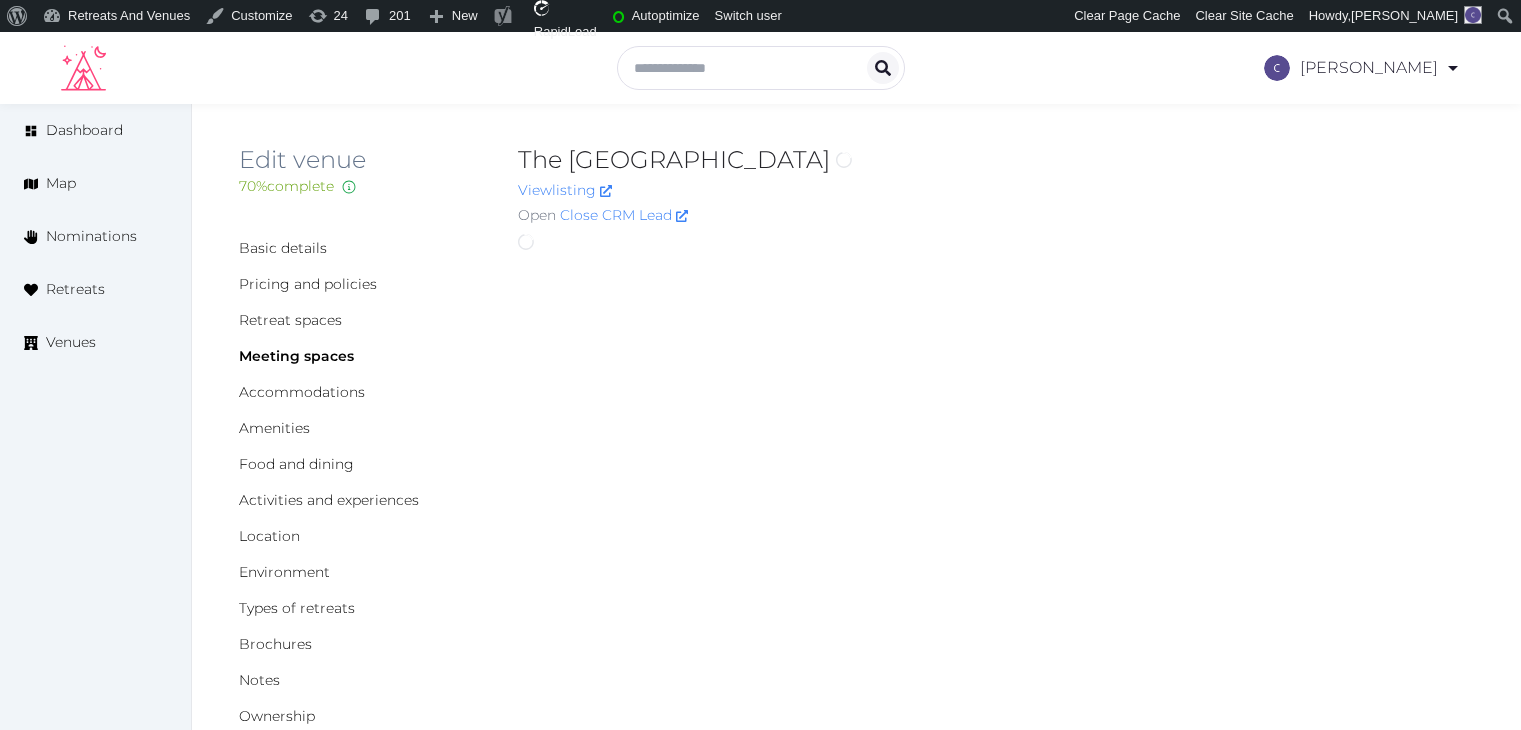 scroll, scrollTop: 0, scrollLeft: 0, axis: both 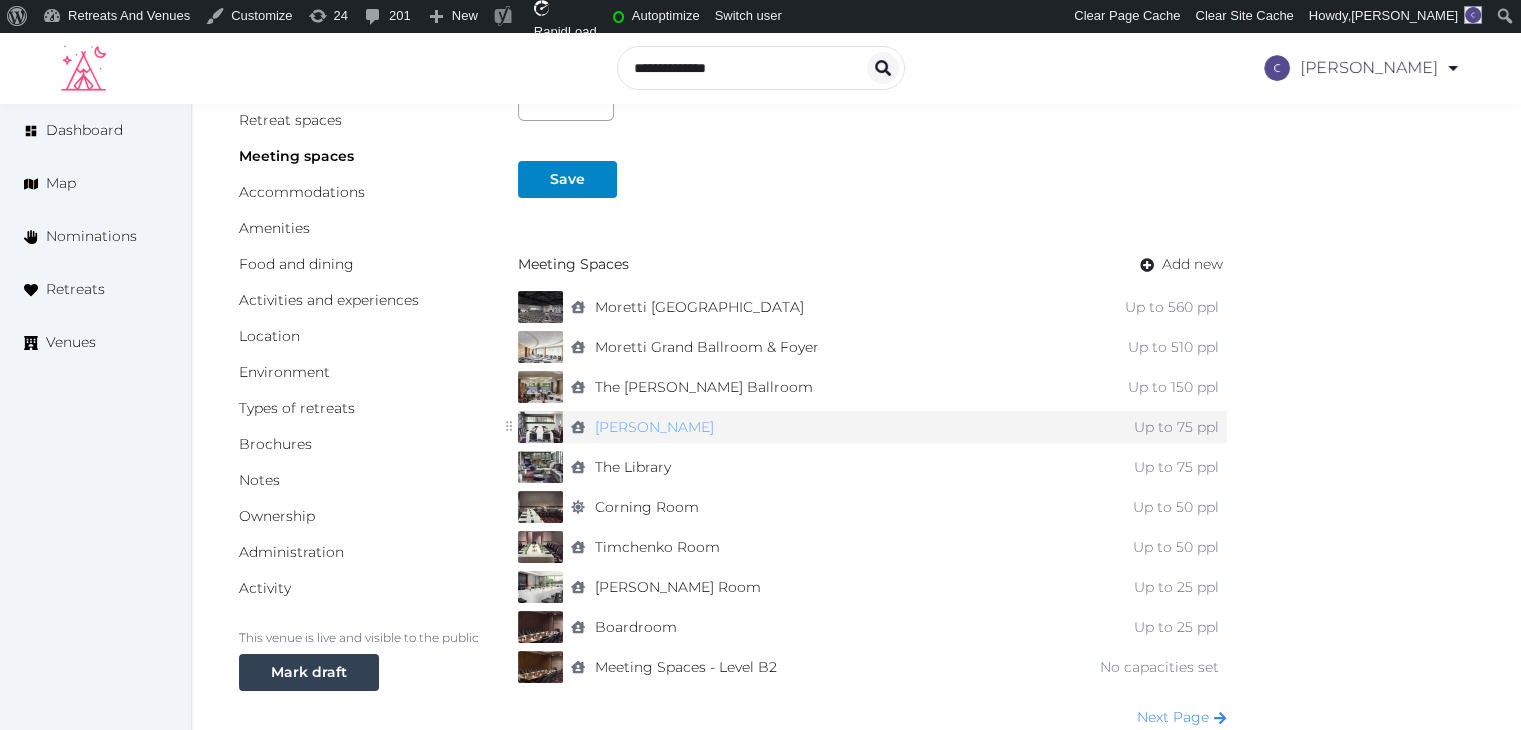 click on "Elmore" at bounding box center [654, 427] 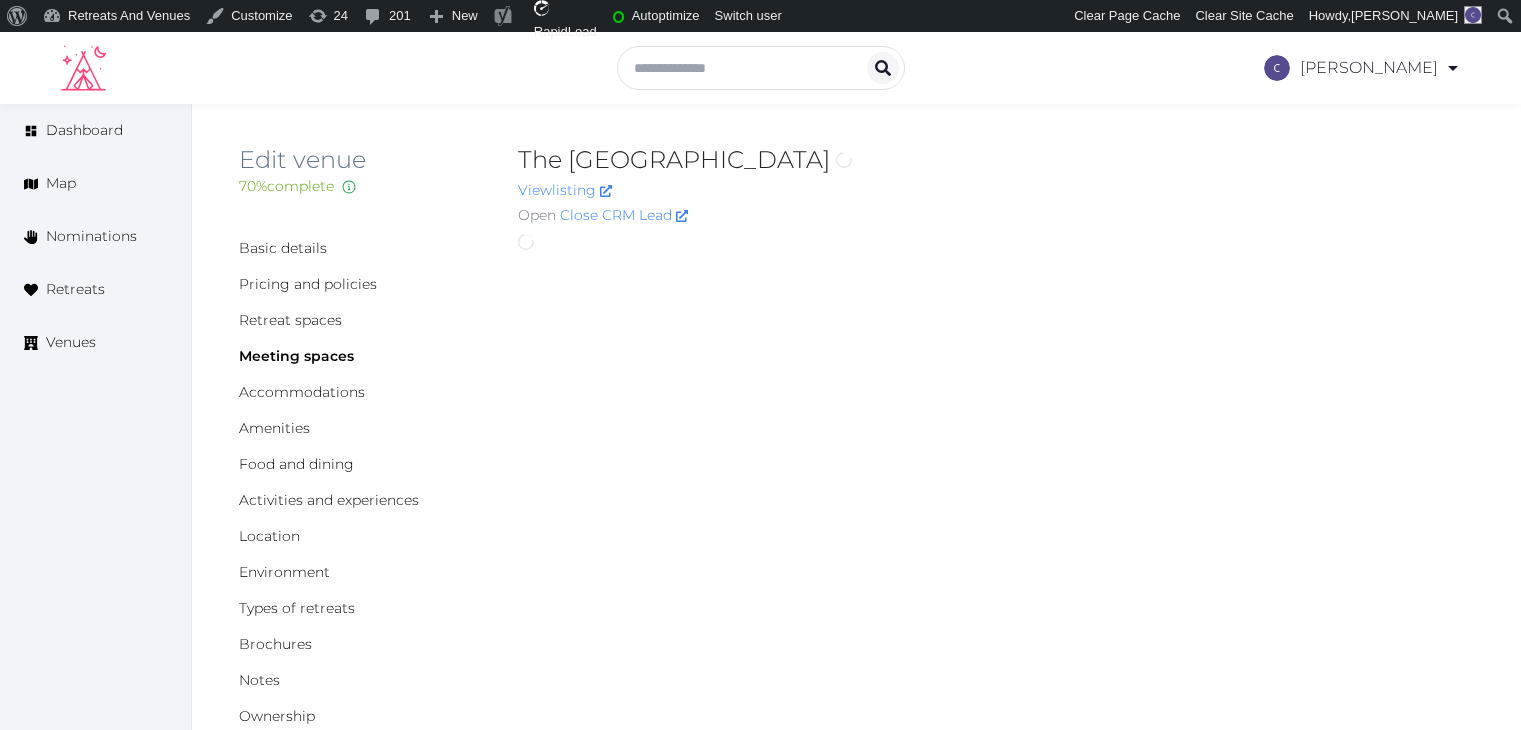scroll, scrollTop: 0, scrollLeft: 0, axis: both 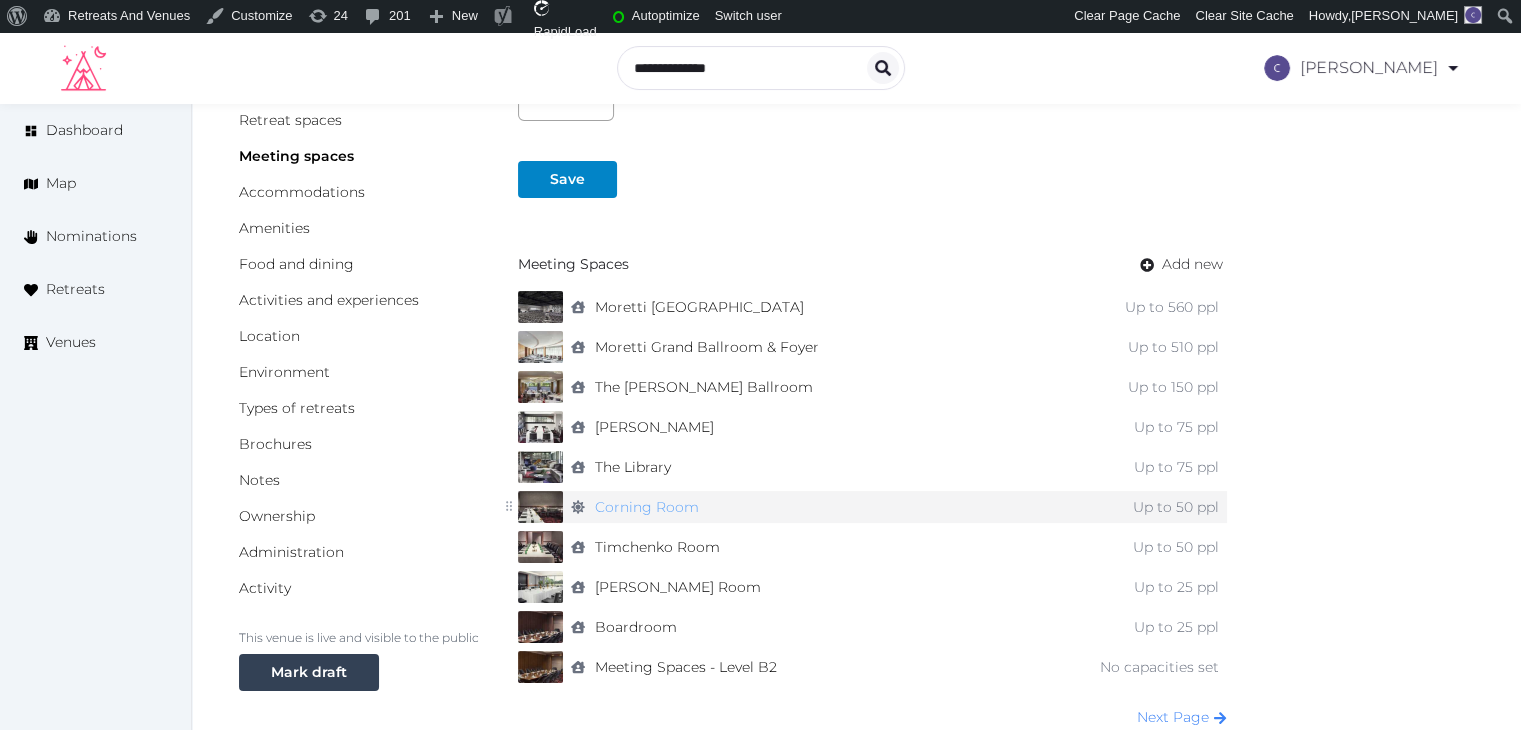 click on "Corning Room" at bounding box center (647, 507) 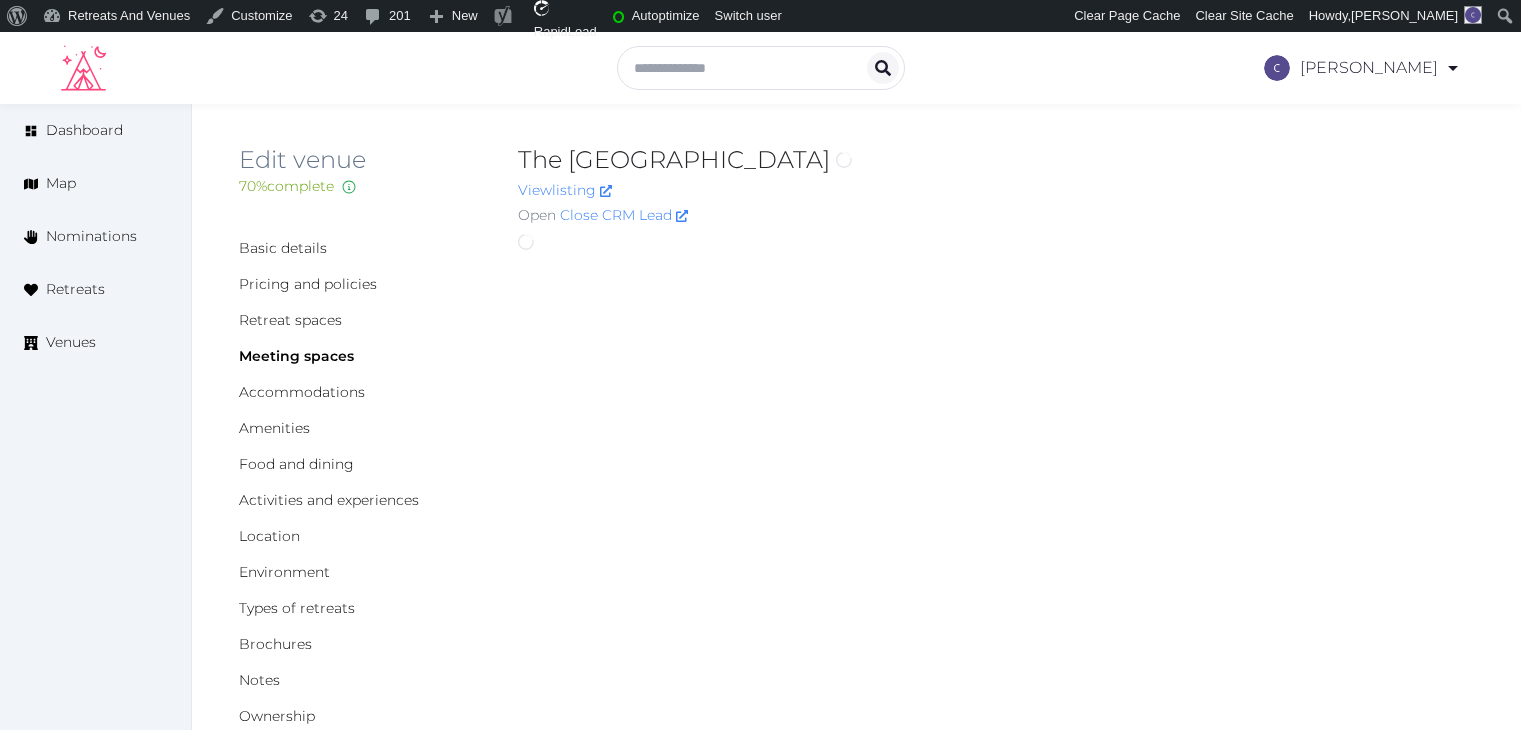 scroll, scrollTop: 0, scrollLeft: 0, axis: both 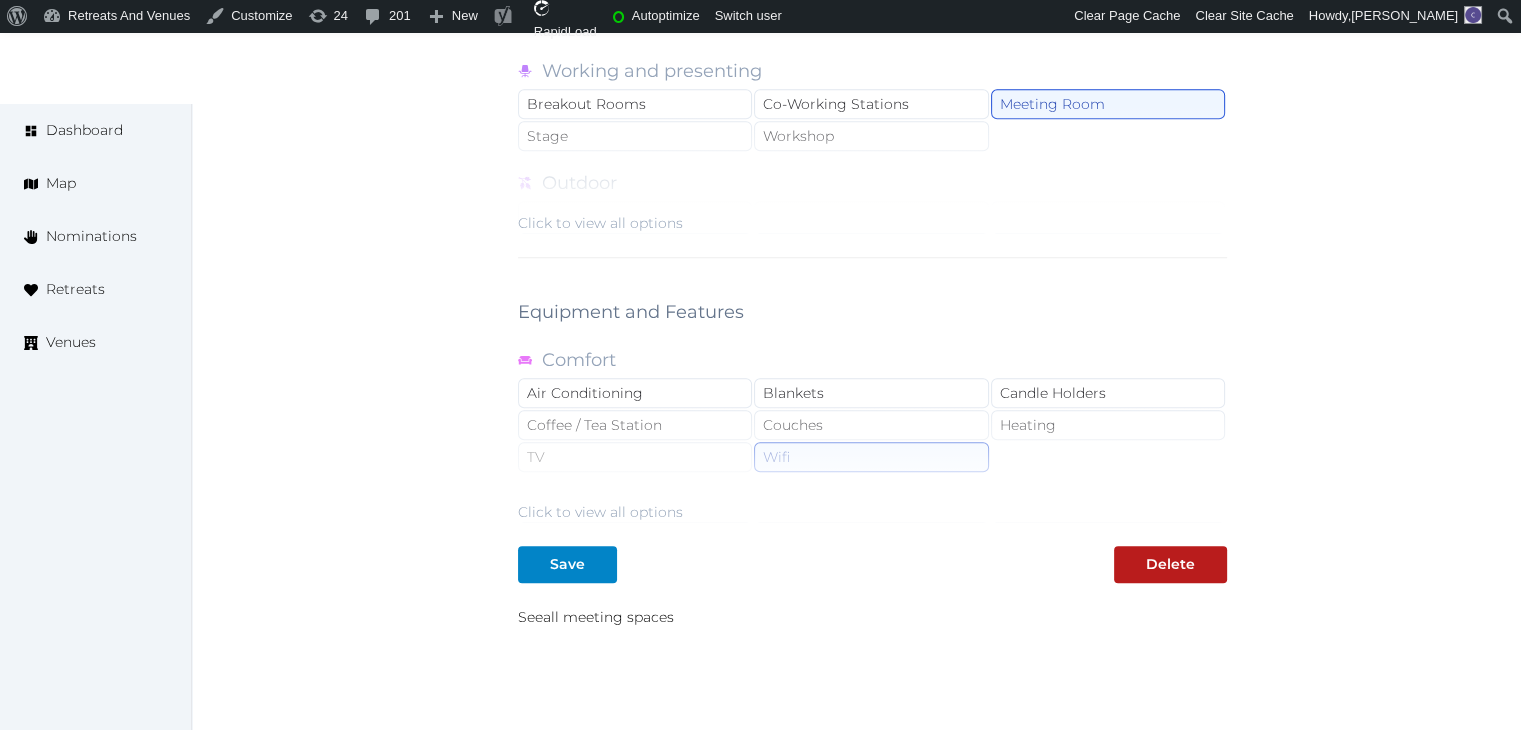 click on "Click to view all options" at bounding box center (600, 512) 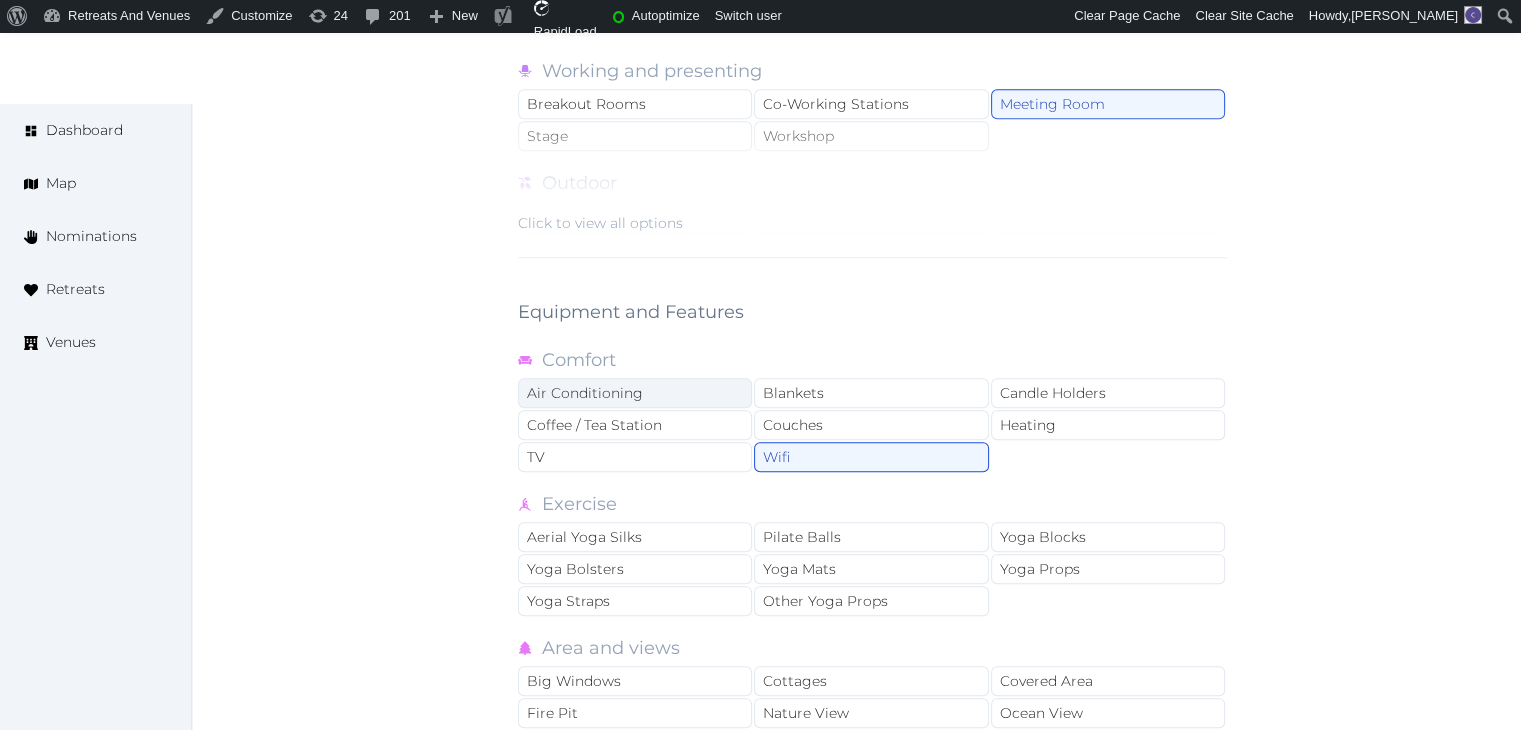 click on "Air Conditioning" at bounding box center (635, 393) 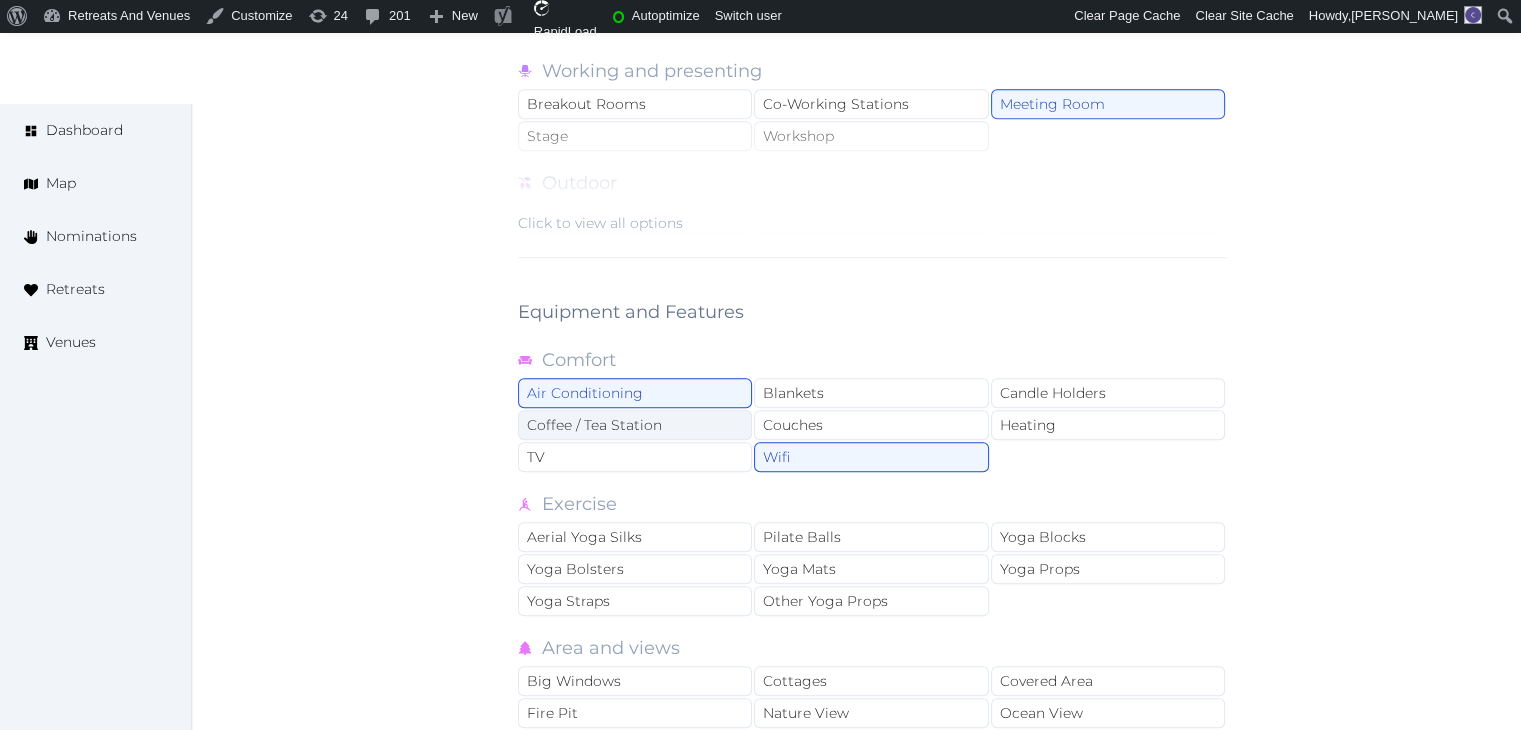 click on "Coffee / Tea Station" at bounding box center (635, 425) 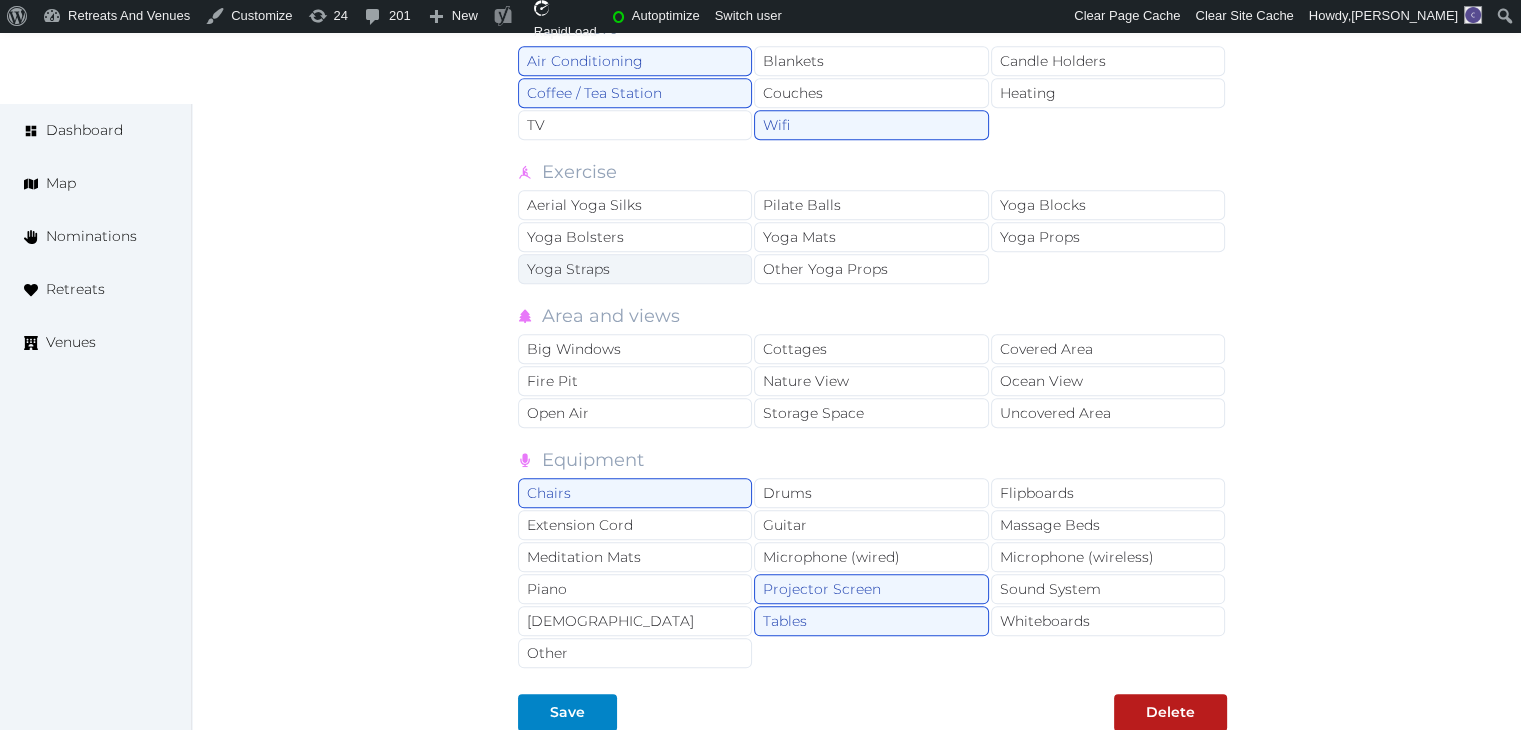 scroll, scrollTop: 2300, scrollLeft: 0, axis: vertical 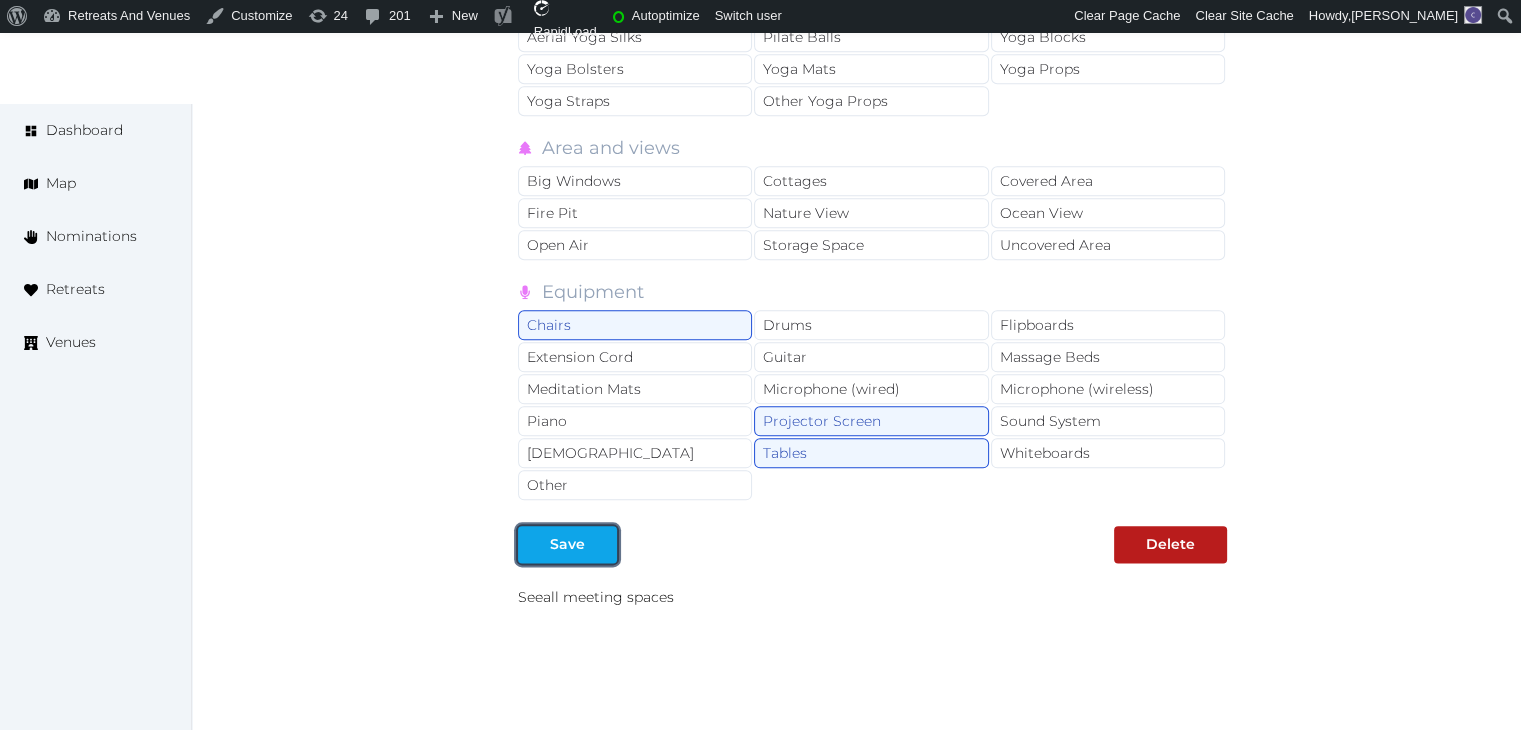 click on "Save" at bounding box center (567, 544) 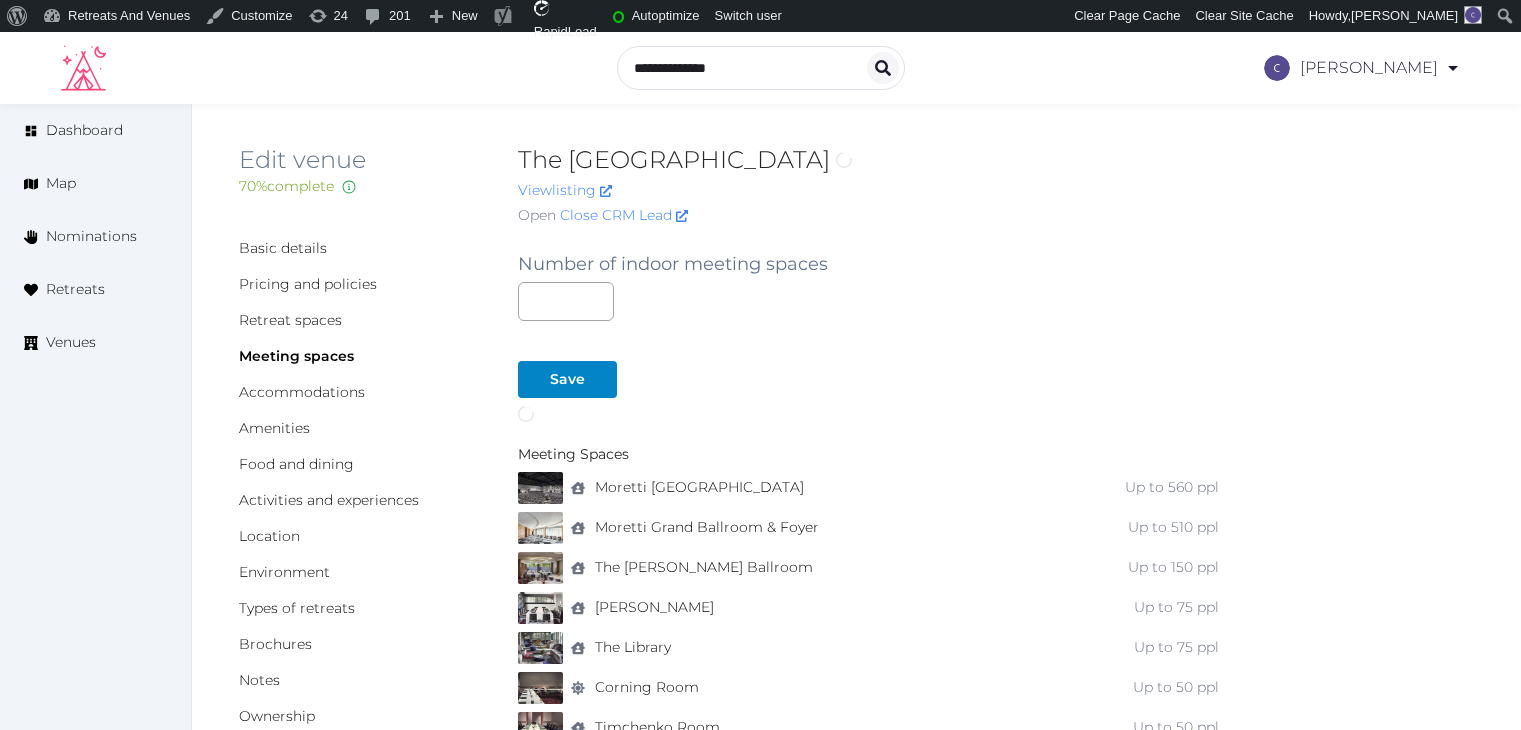 scroll, scrollTop: 200, scrollLeft: 0, axis: vertical 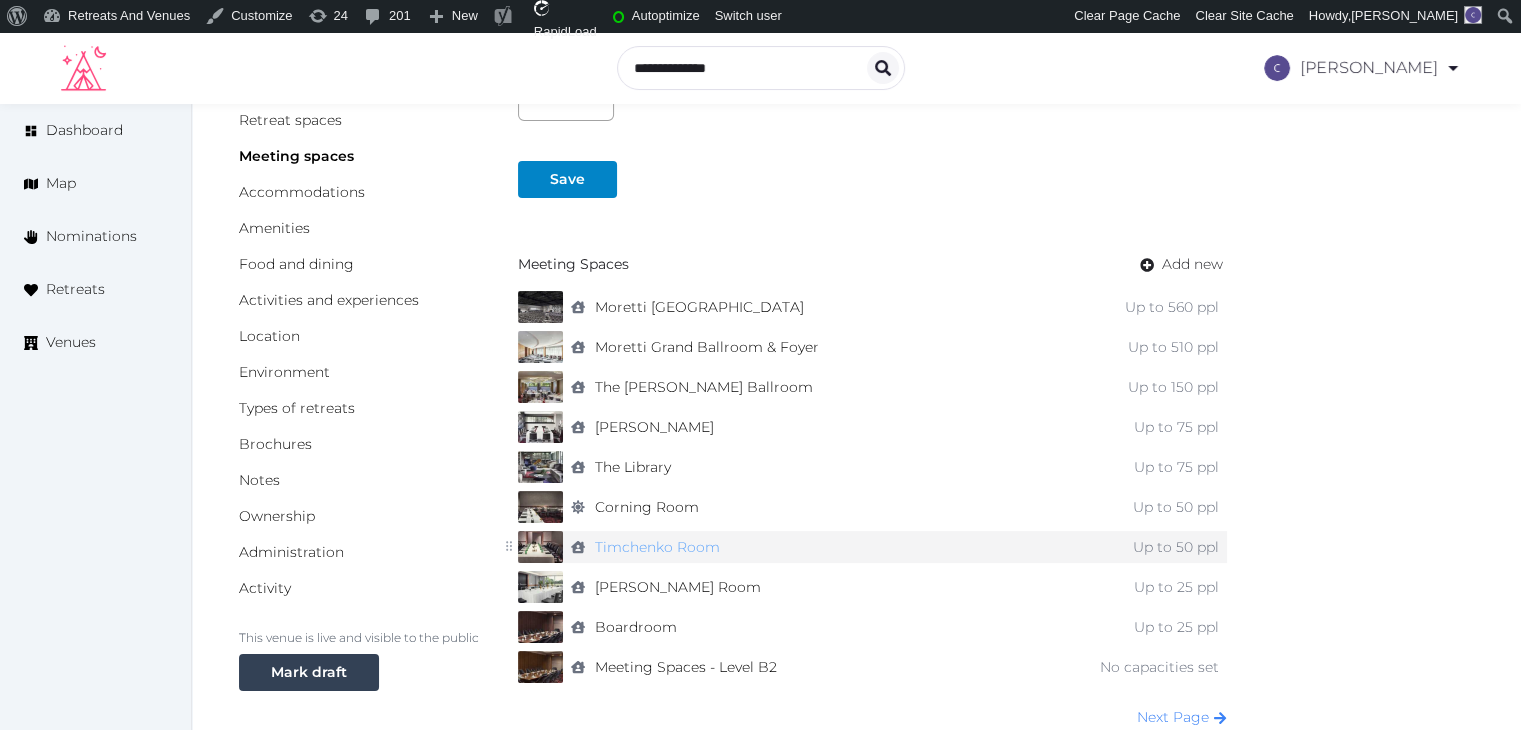 click on "Timchenko Room" at bounding box center (657, 547) 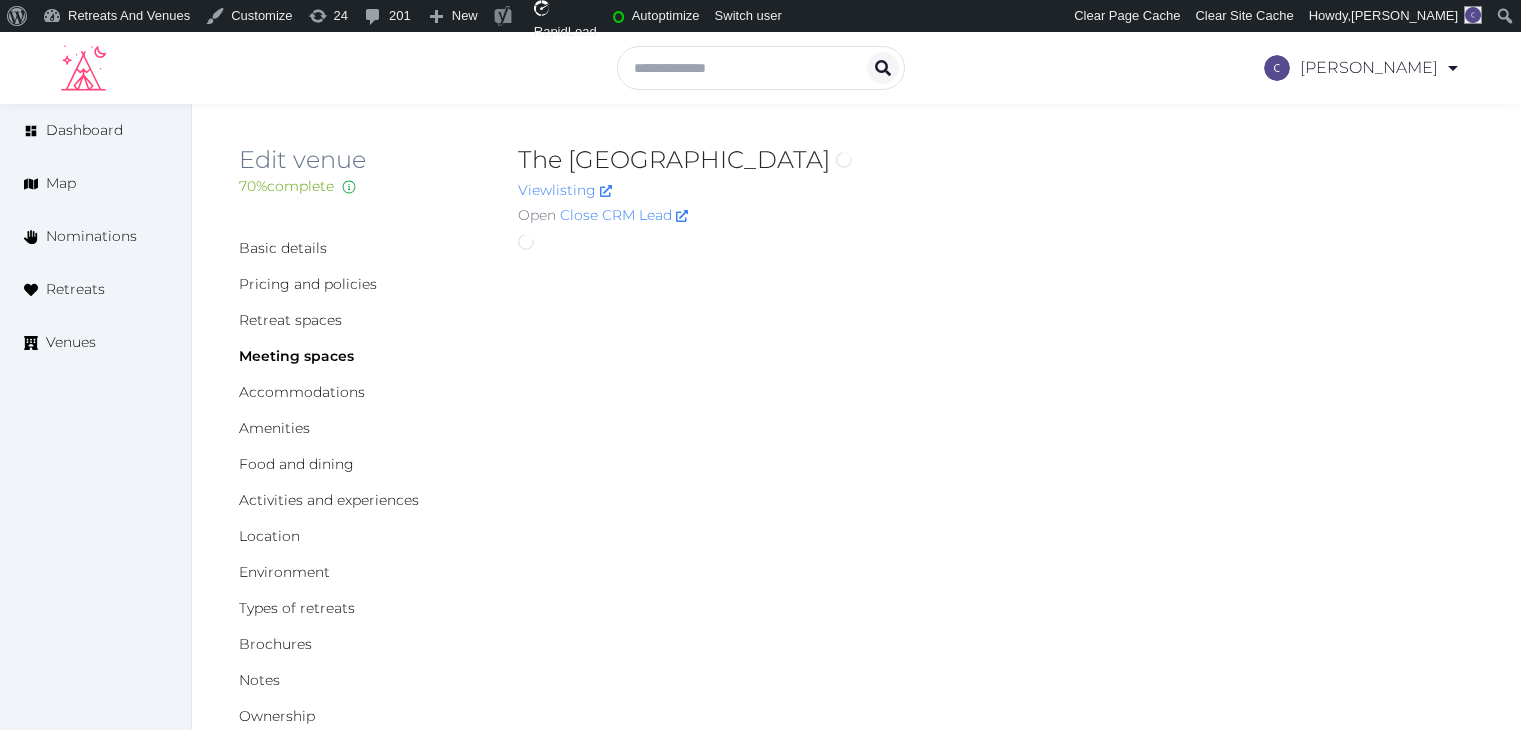 scroll, scrollTop: 0, scrollLeft: 0, axis: both 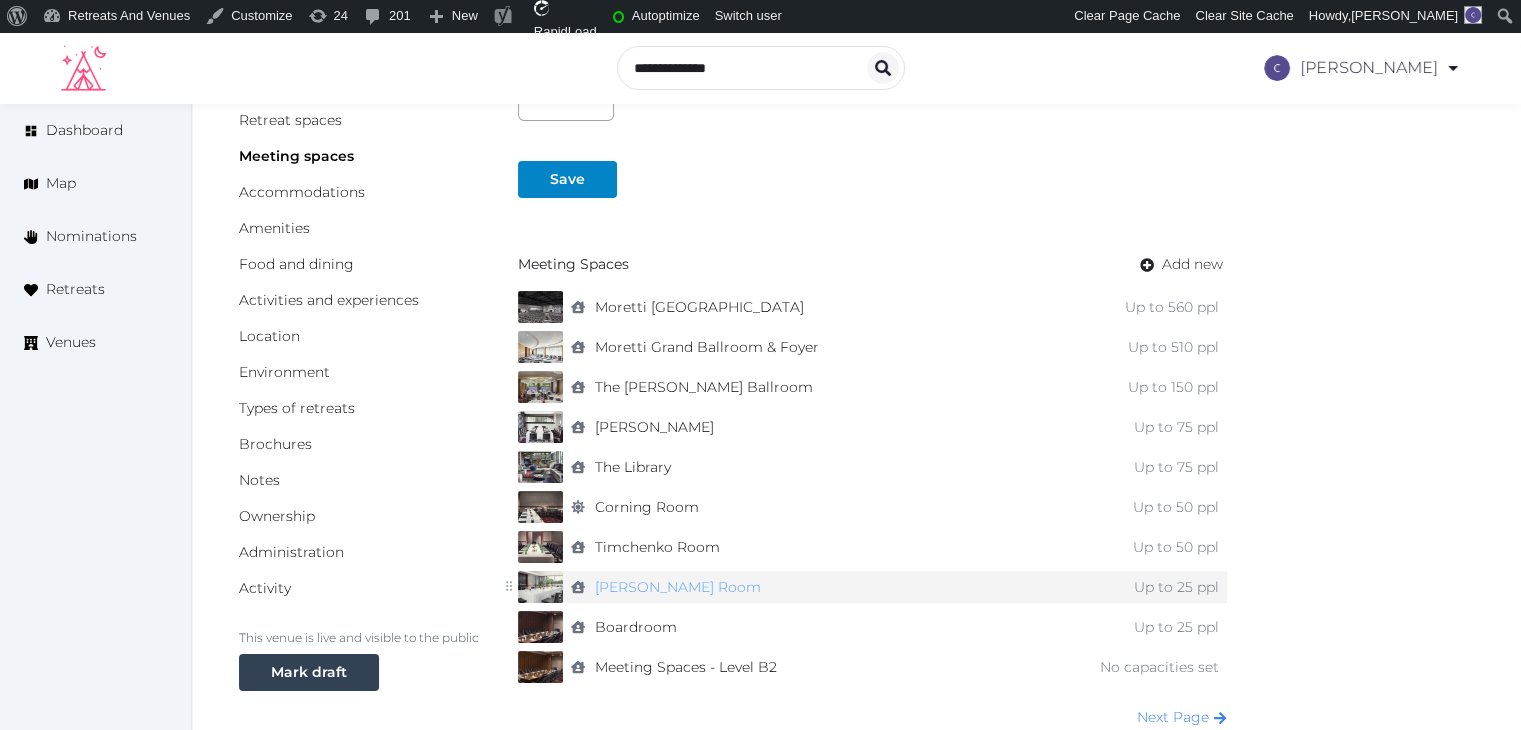 click on "Fisher Room" at bounding box center [678, 587] 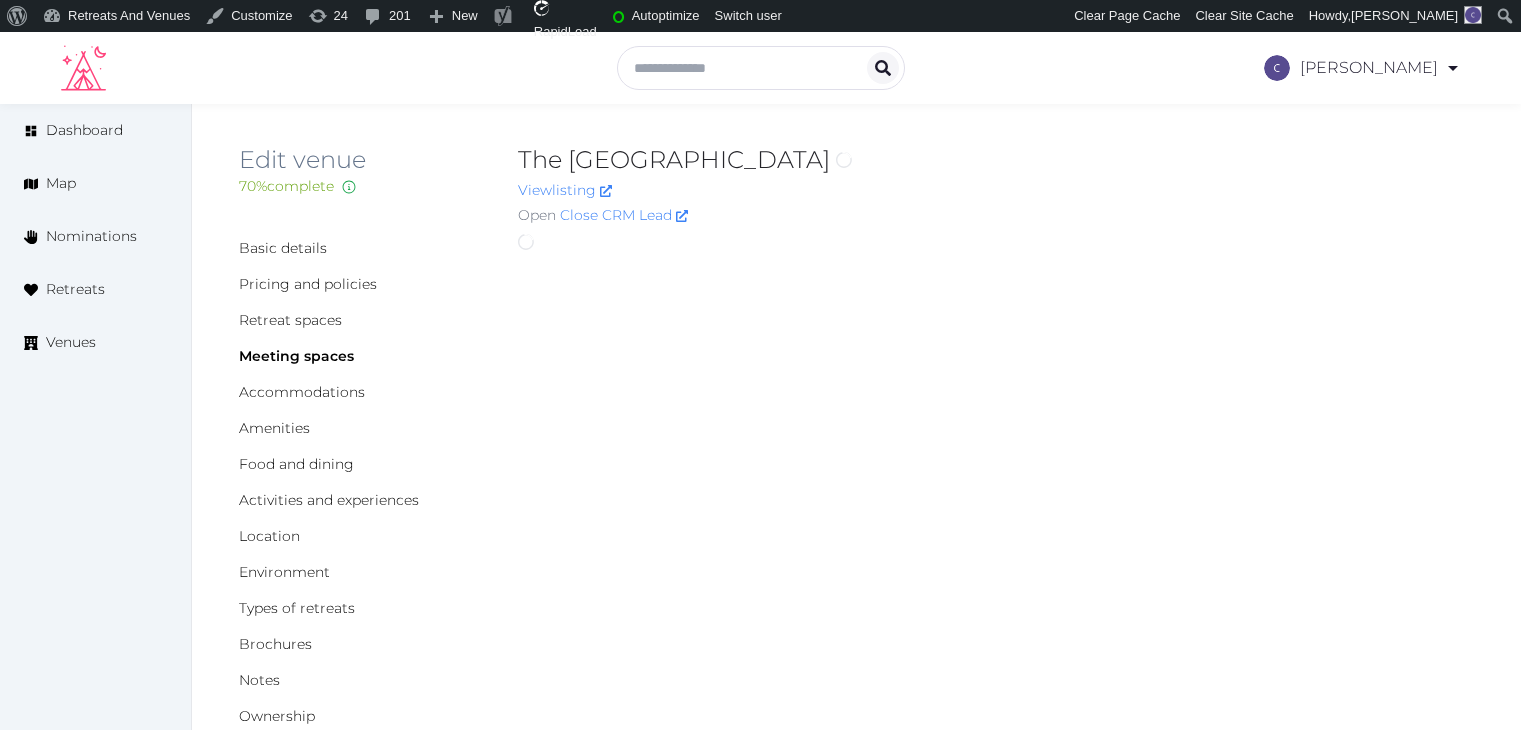 scroll, scrollTop: 0, scrollLeft: 0, axis: both 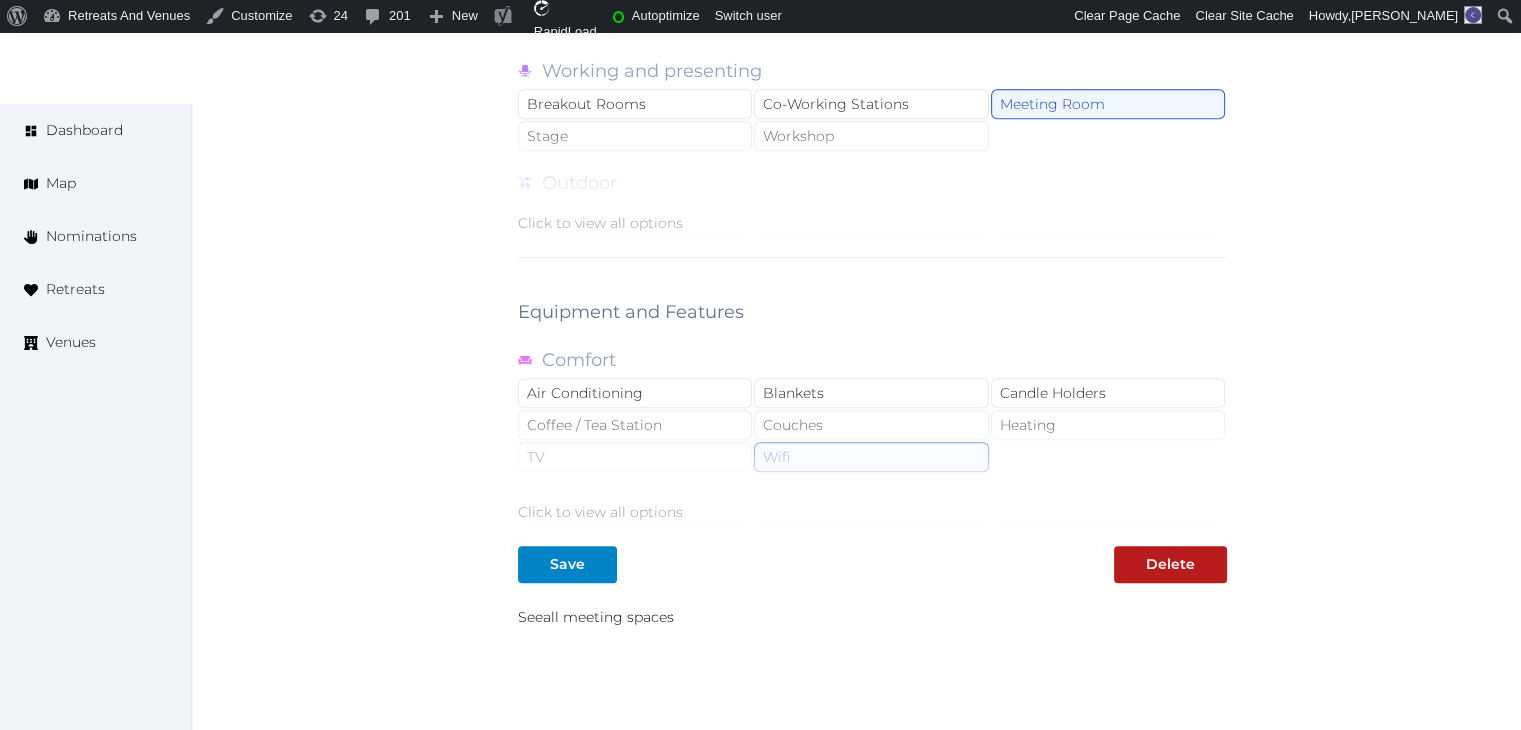 click on "Click to view all options" at bounding box center (600, 512) 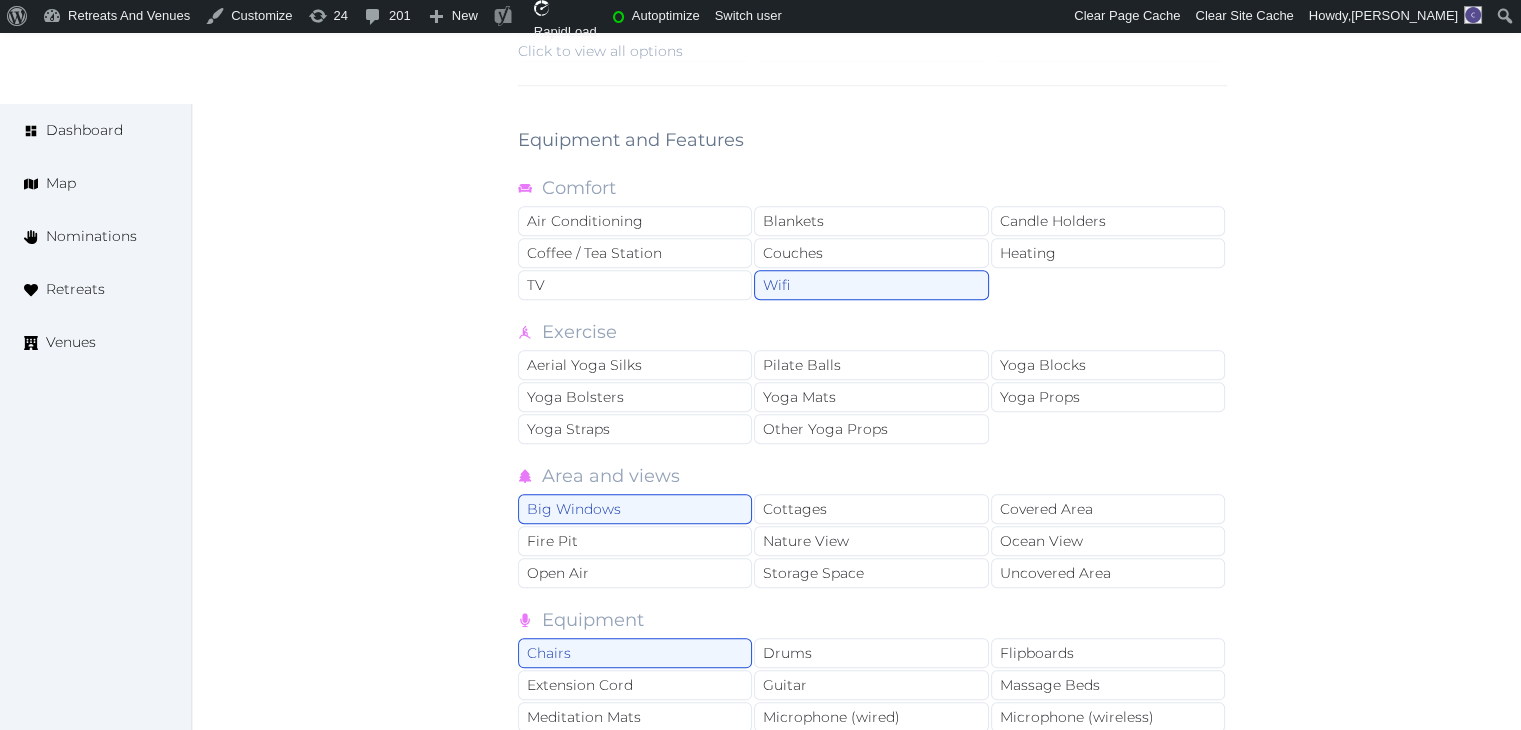 scroll, scrollTop: 2300, scrollLeft: 0, axis: vertical 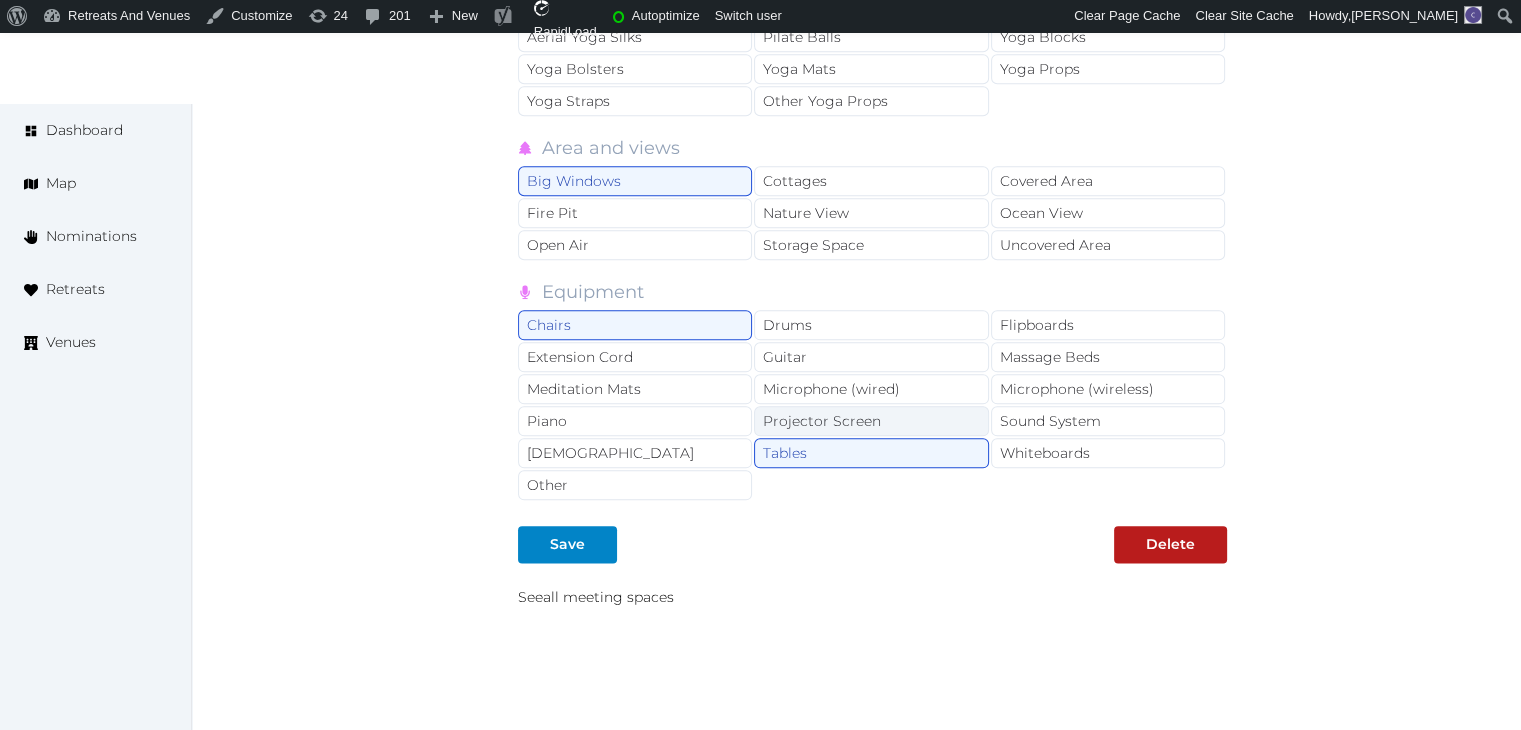 click on "Projector Screen" at bounding box center (871, 421) 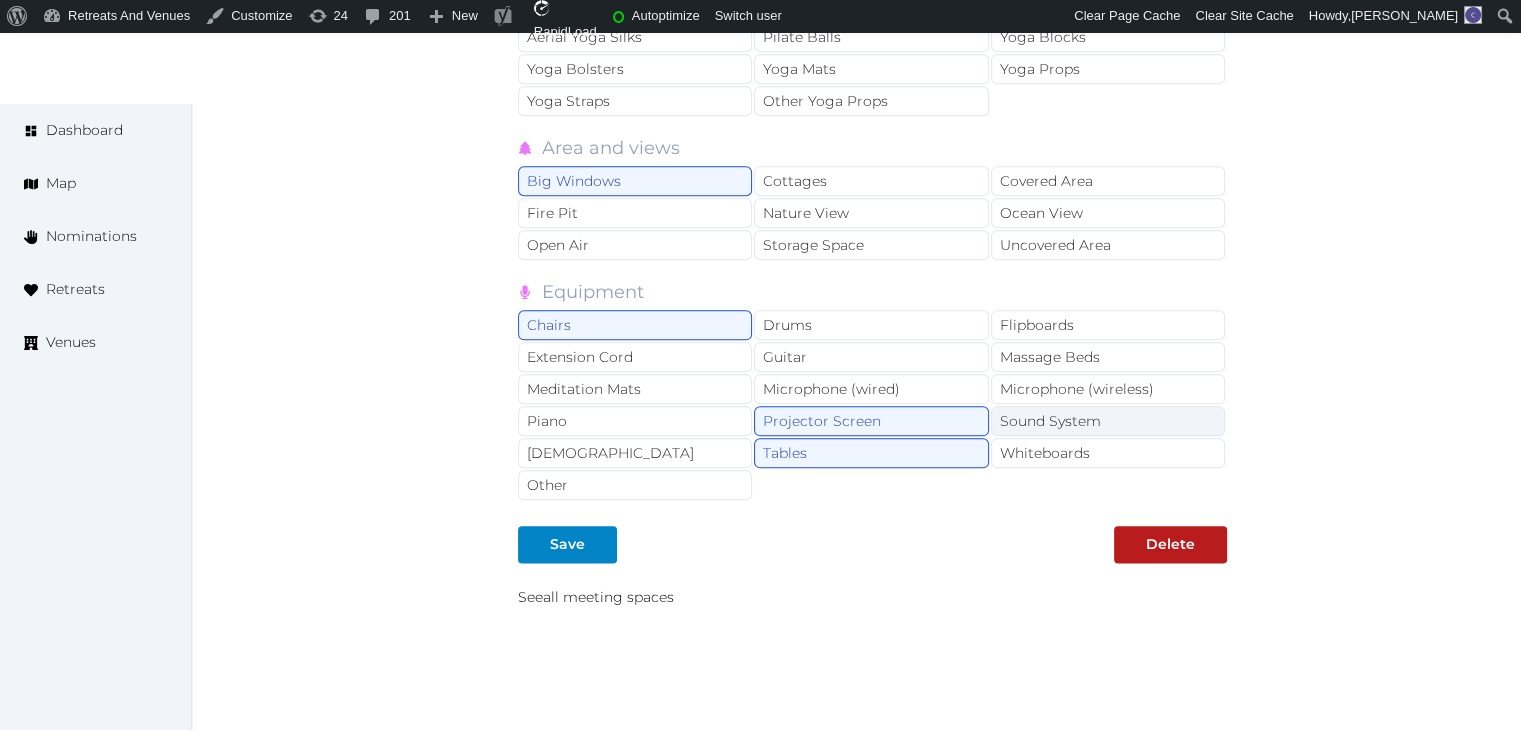 click on "Sound System" at bounding box center [1108, 421] 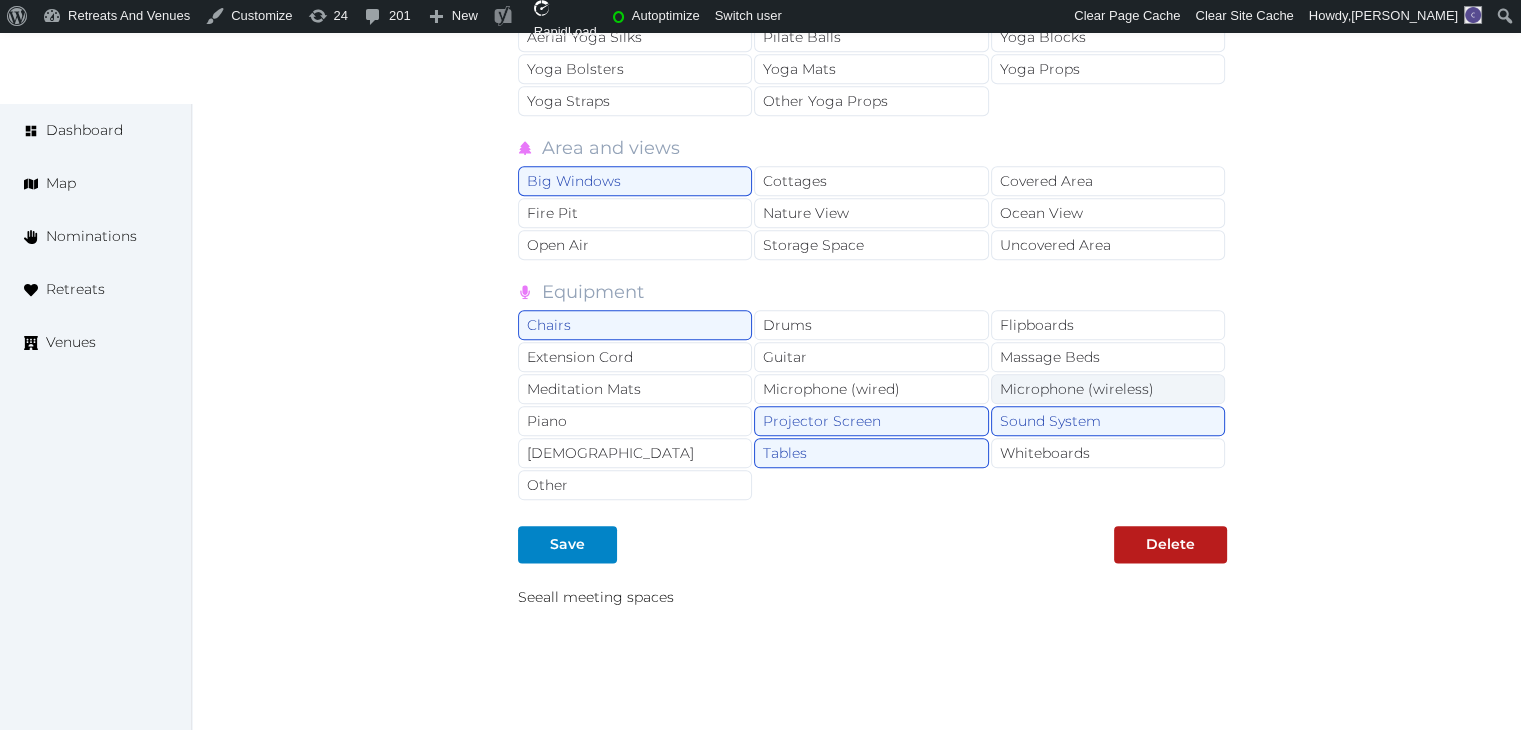 click on "Microphone (wireless)" at bounding box center (1108, 389) 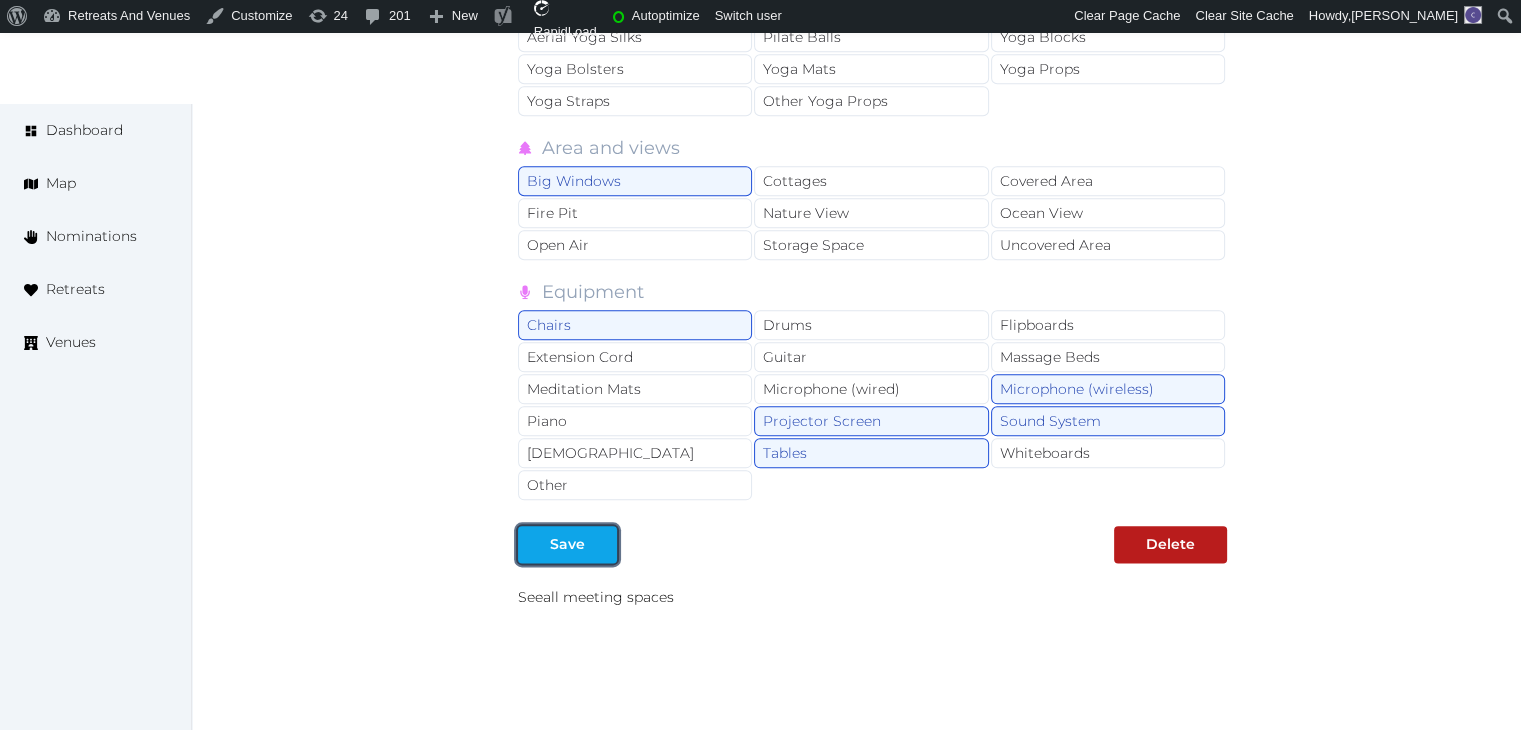 click on "Save" at bounding box center (567, 544) 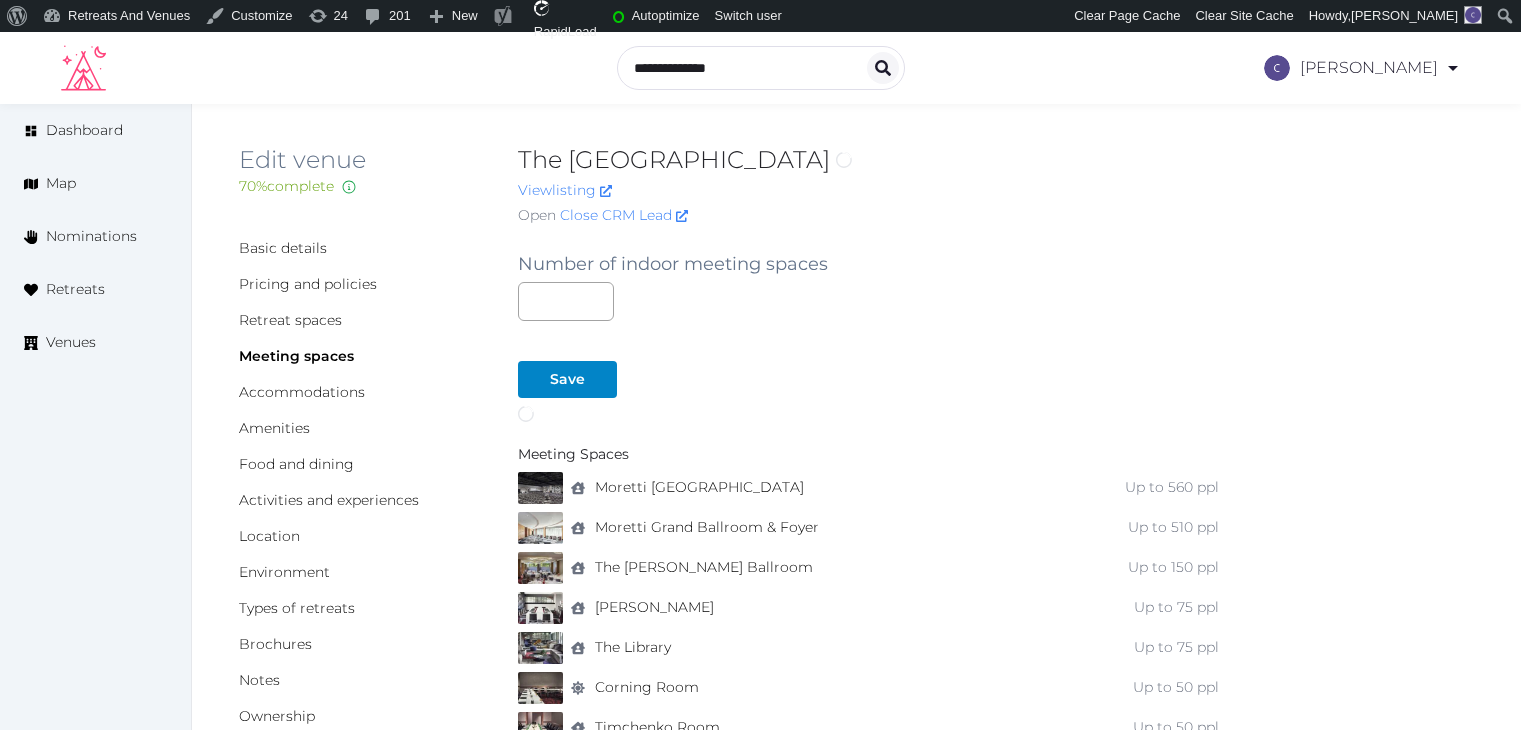 scroll, scrollTop: 200, scrollLeft: 0, axis: vertical 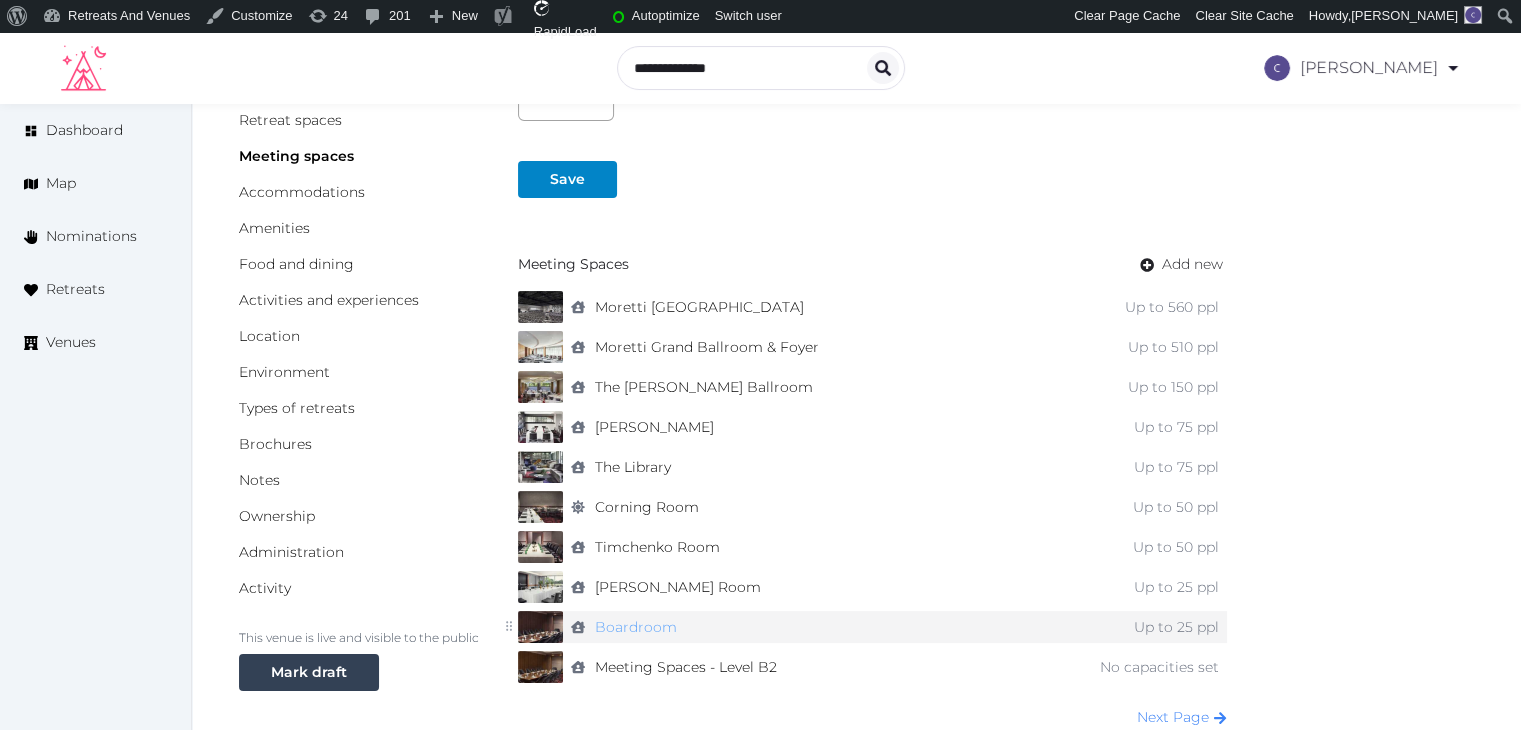 click on "Boardroom" at bounding box center (636, 627) 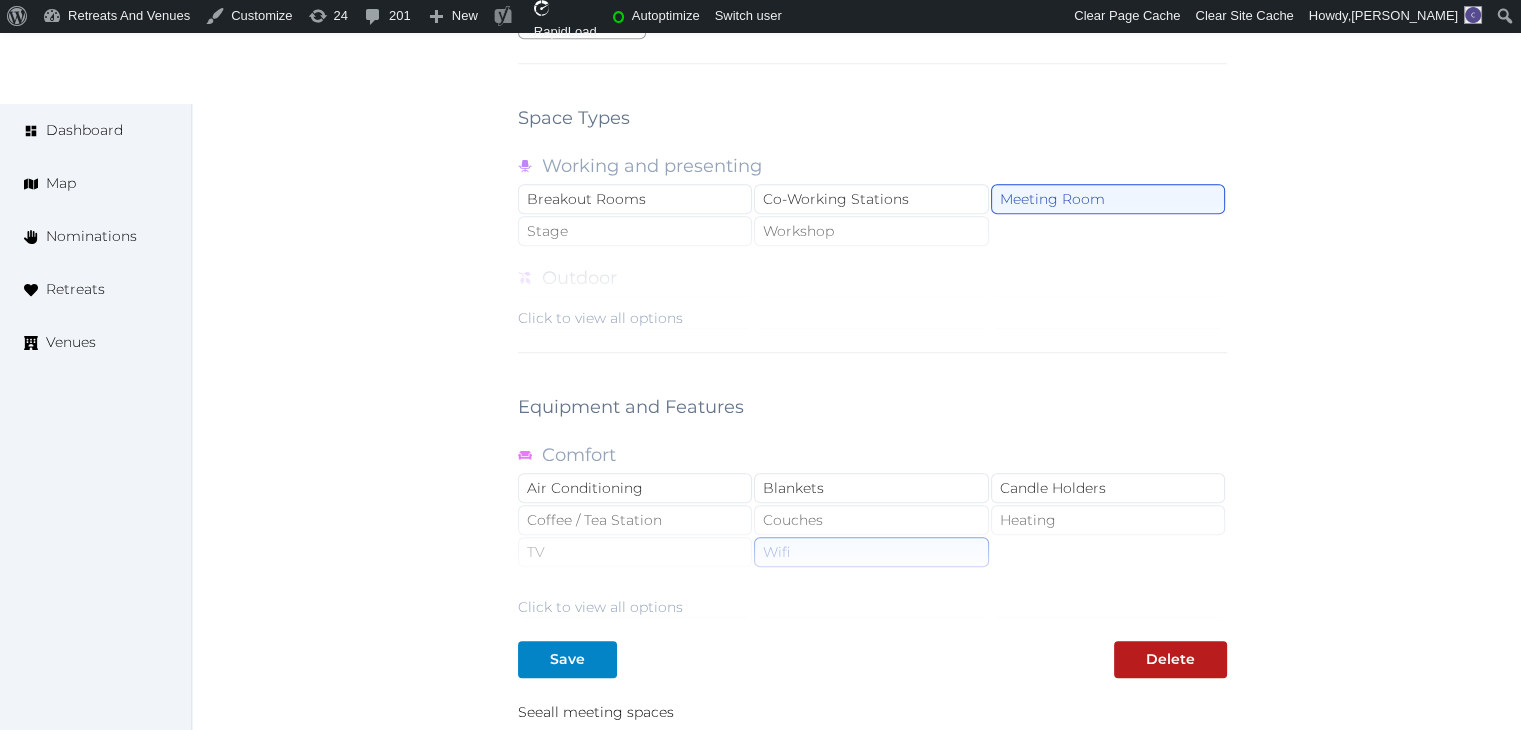 scroll, scrollTop: 1900, scrollLeft: 0, axis: vertical 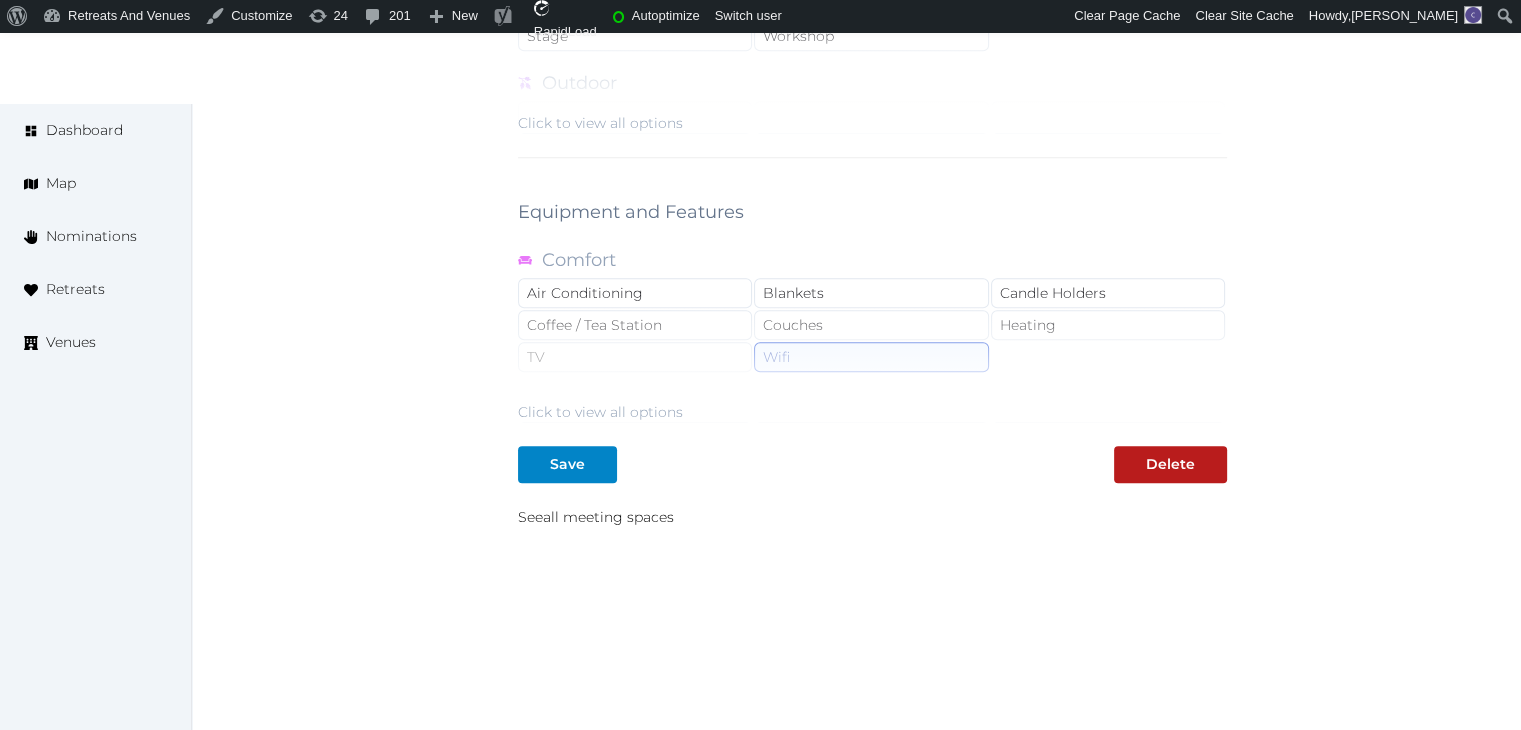 click on "Click to view all options" at bounding box center [600, 412] 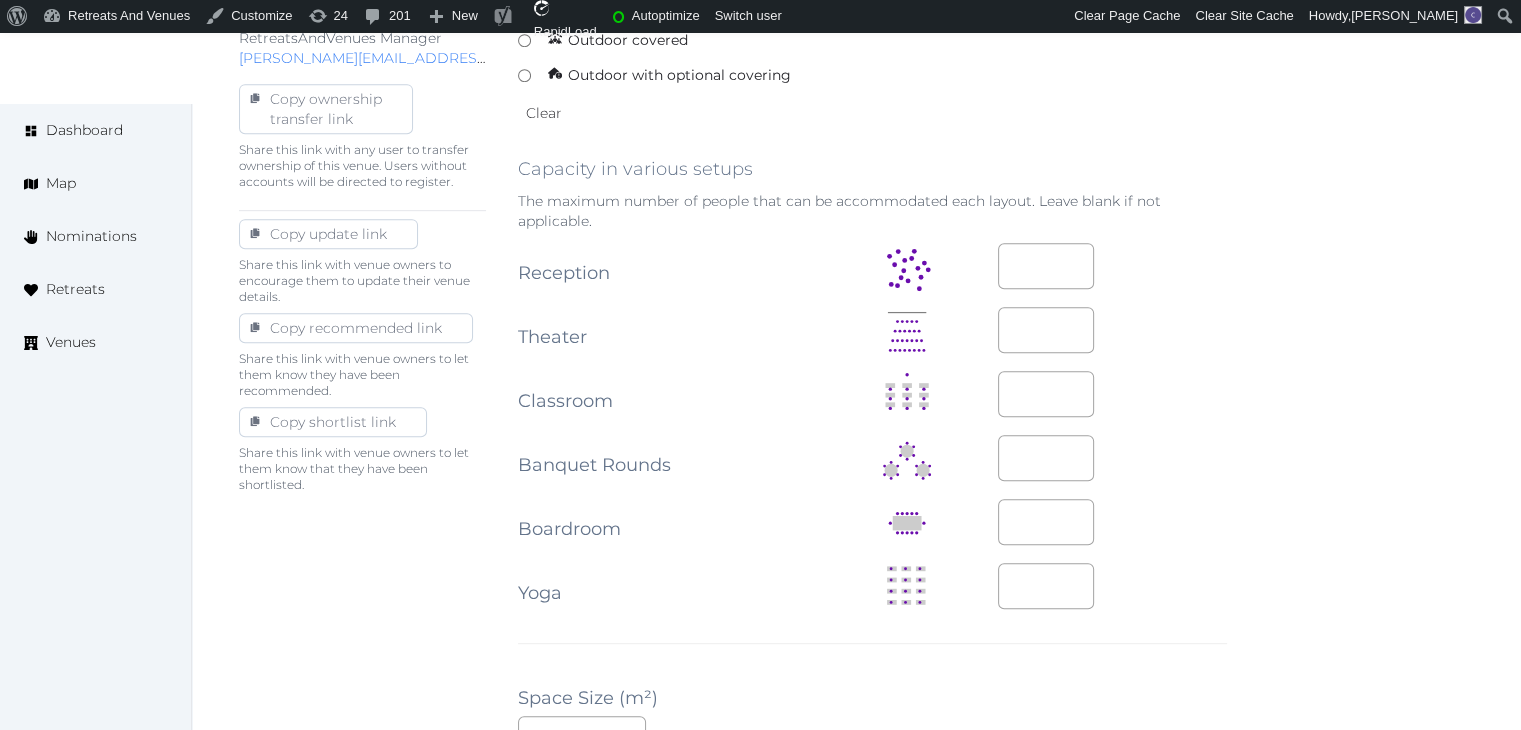 scroll, scrollTop: 1192, scrollLeft: 0, axis: vertical 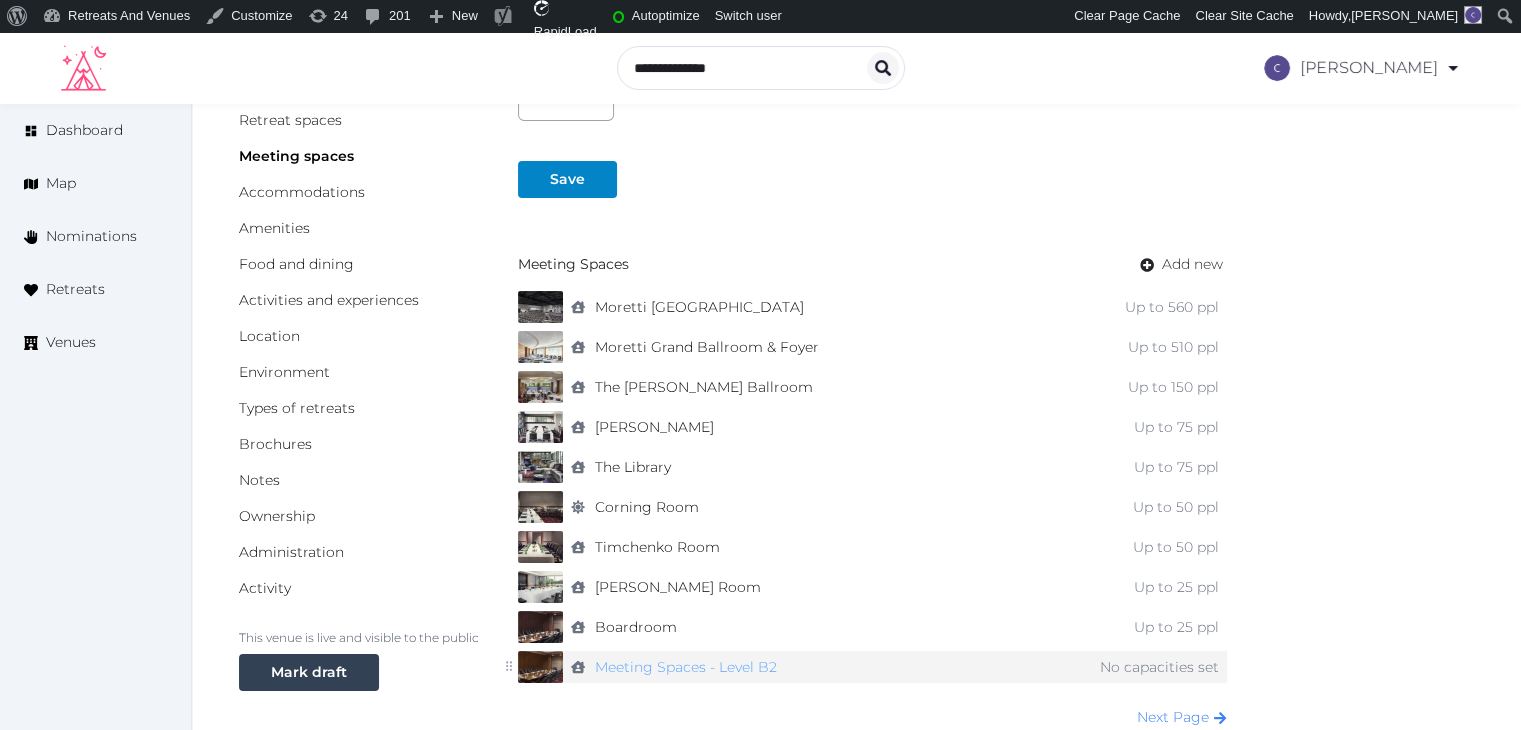 click on "Meeting Spaces - Level B2" at bounding box center (686, 667) 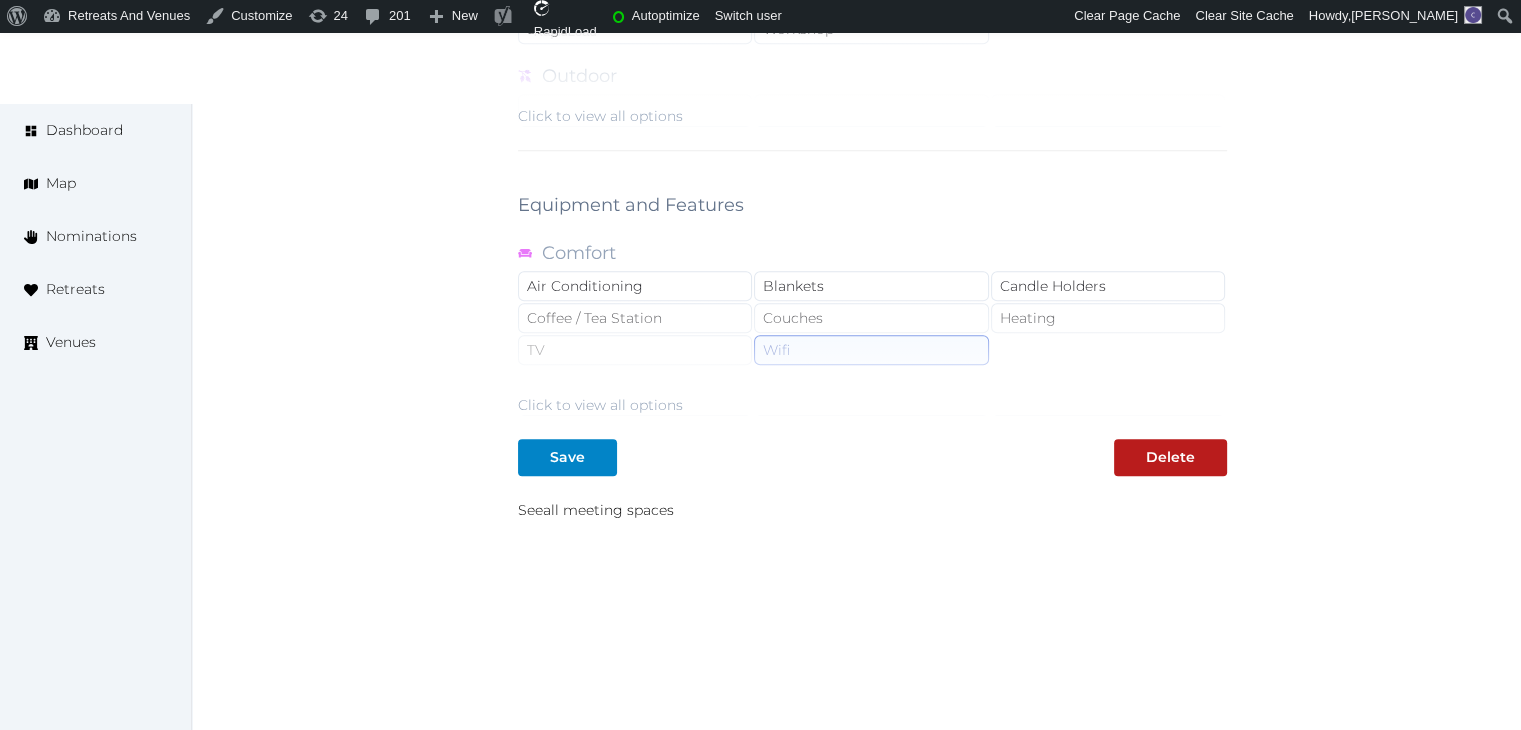 scroll, scrollTop: 1919, scrollLeft: 0, axis: vertical 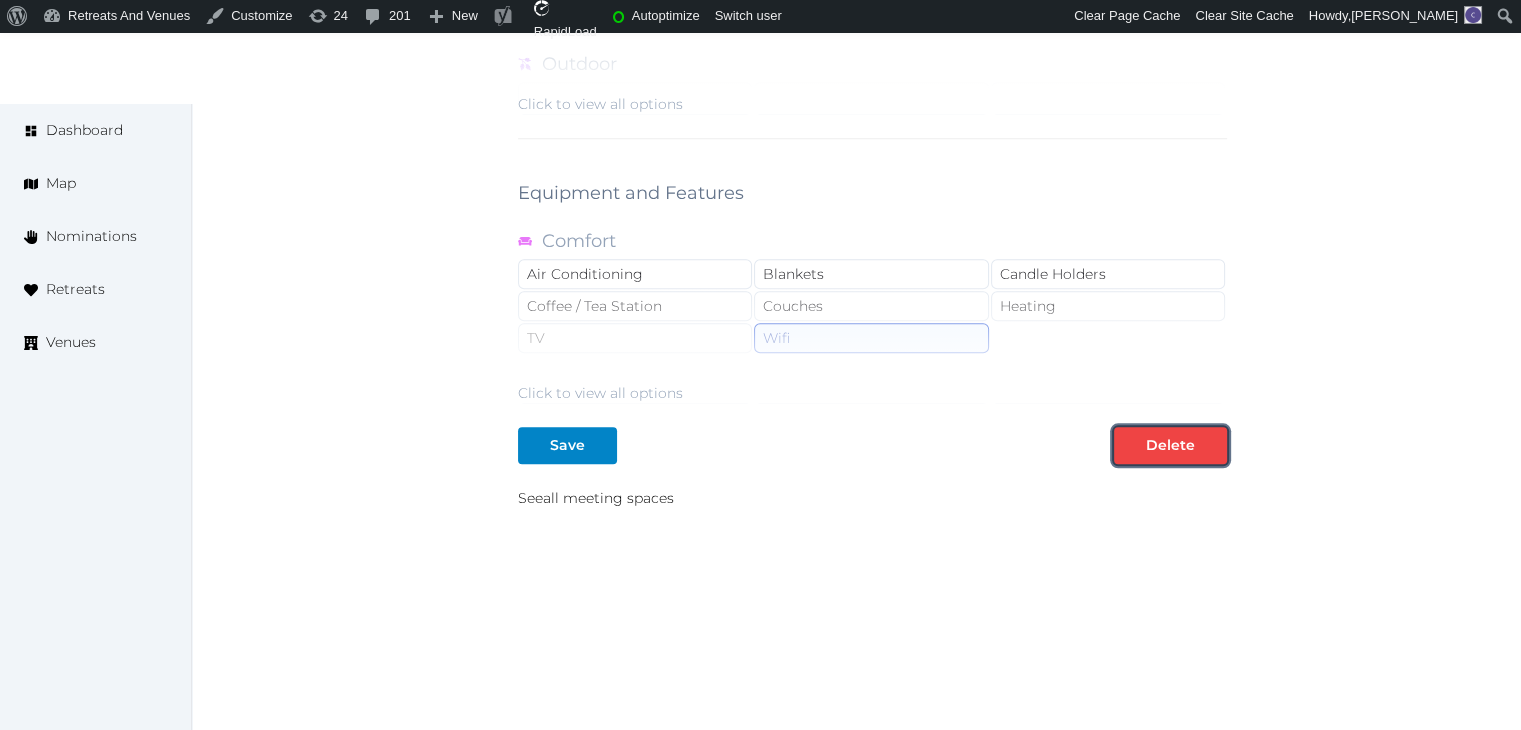 click on "Delete" at bounding box center [1170, 445] 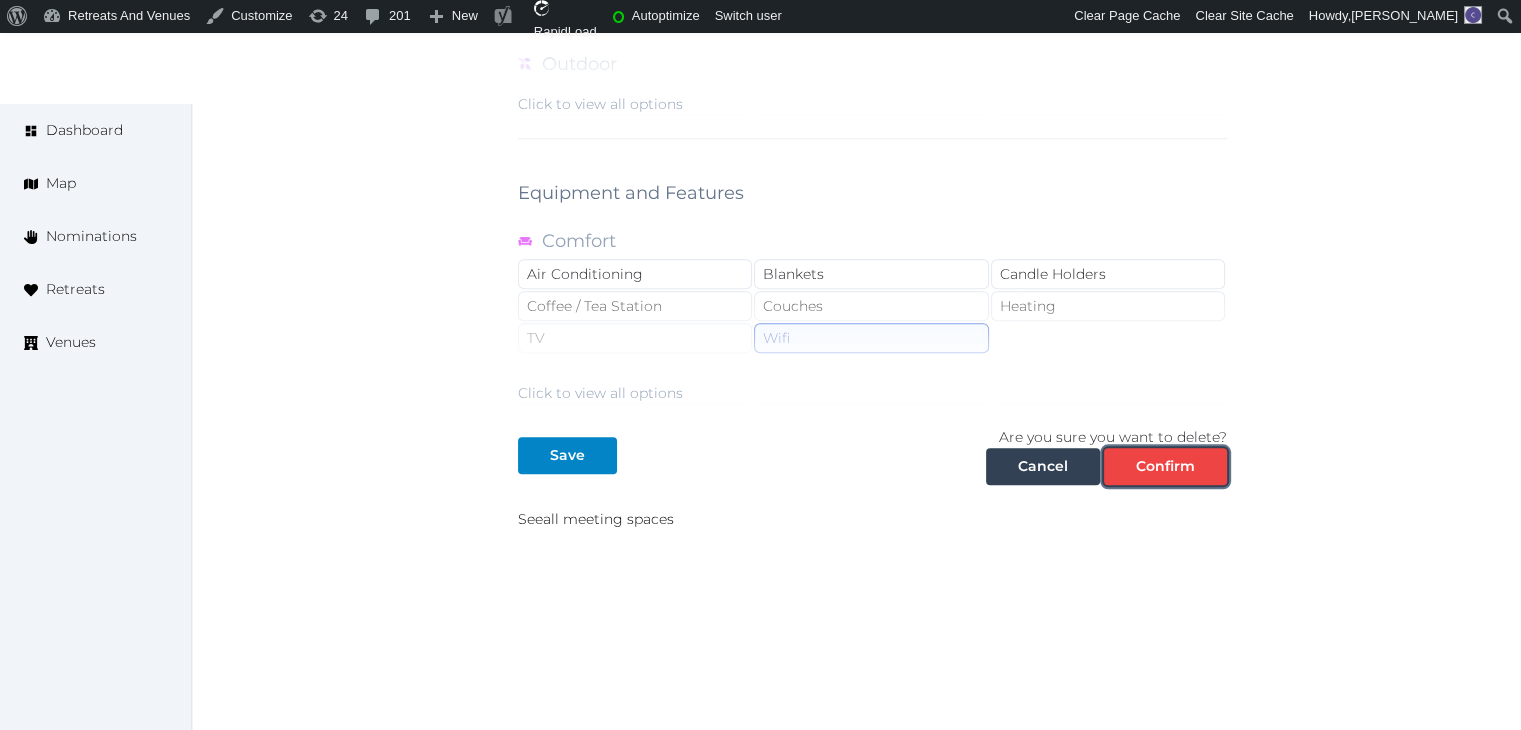 click on "Confirm" at bounding box center (1165, 466) 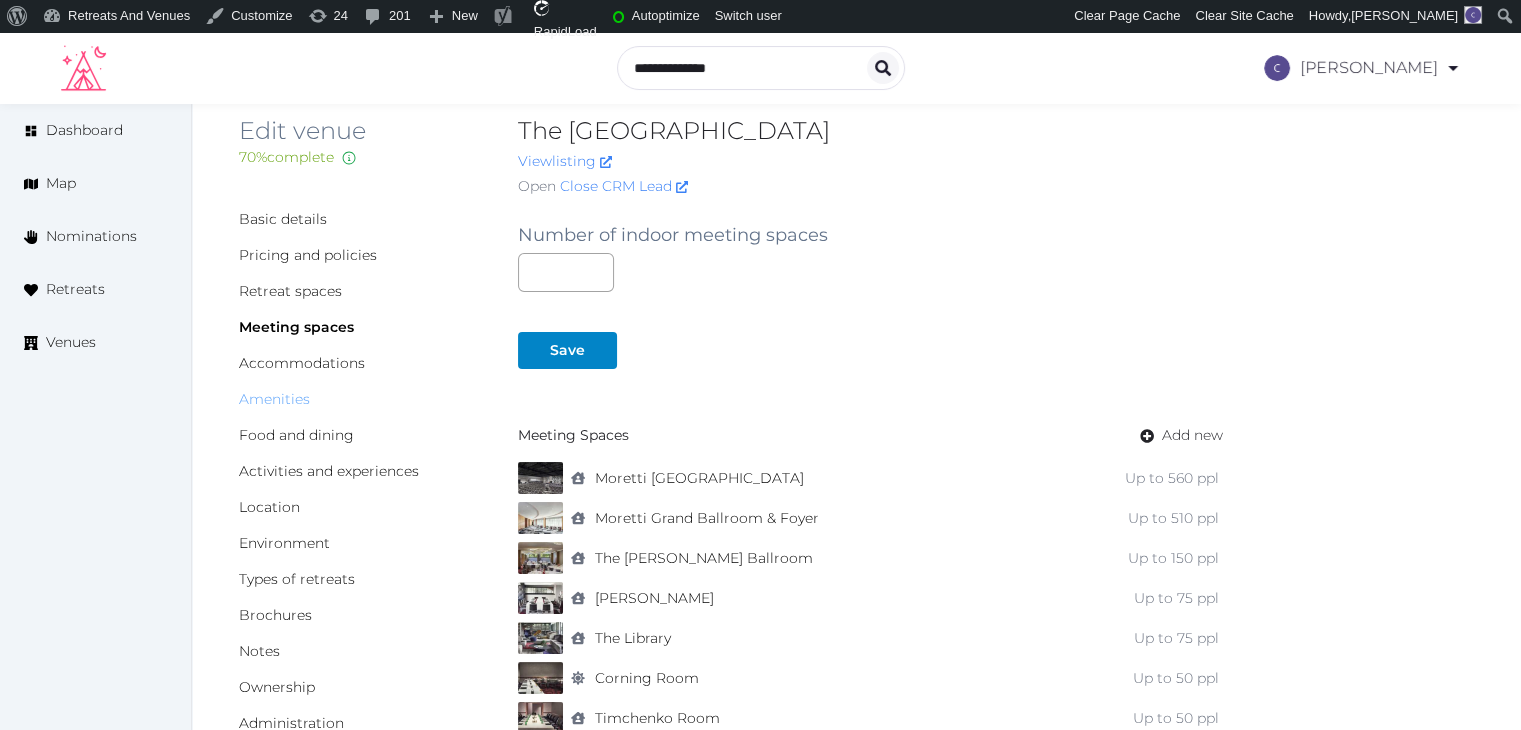 scroll, scrollTop: 0, scrollLeft: 0, axis: both 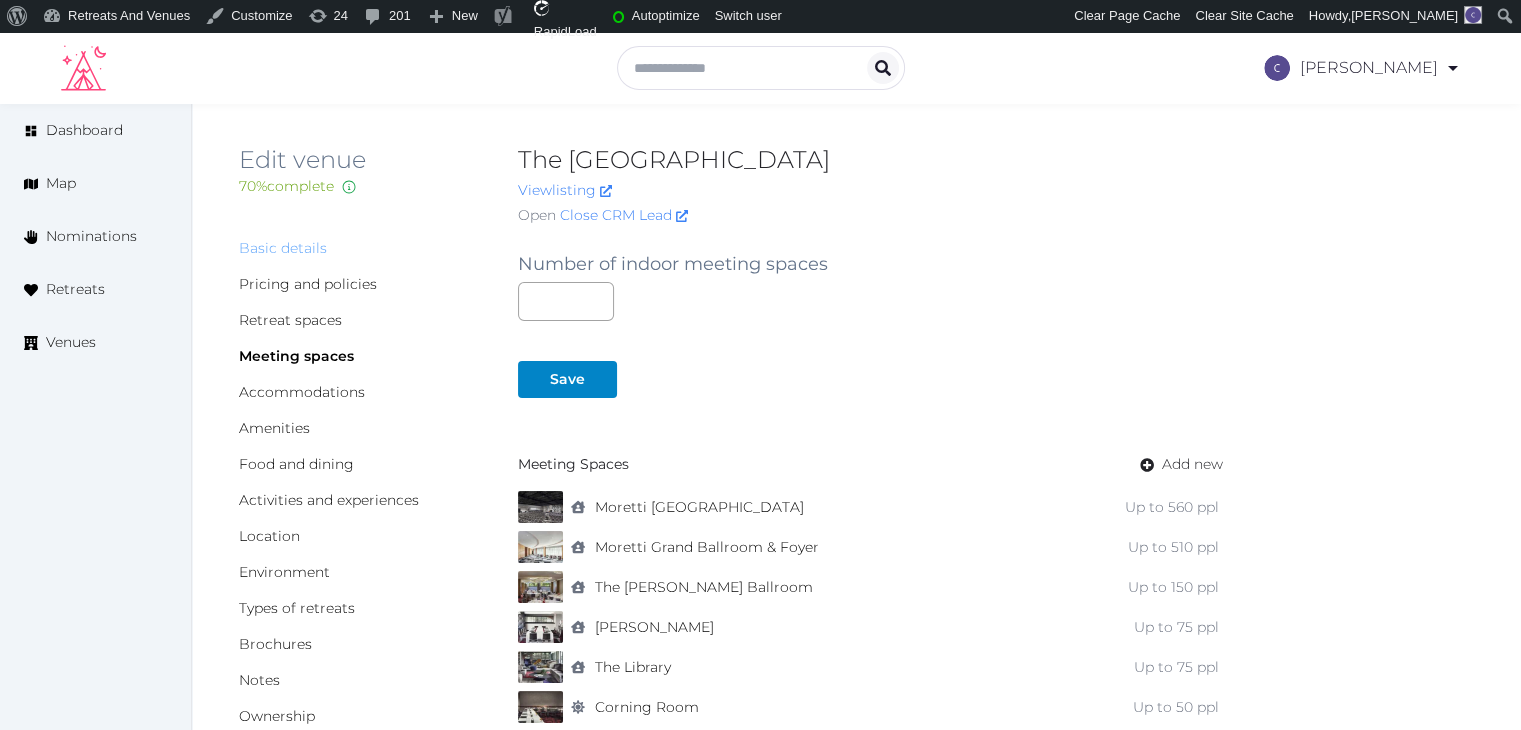click on "Basic details" at bounding box center (283, 248) 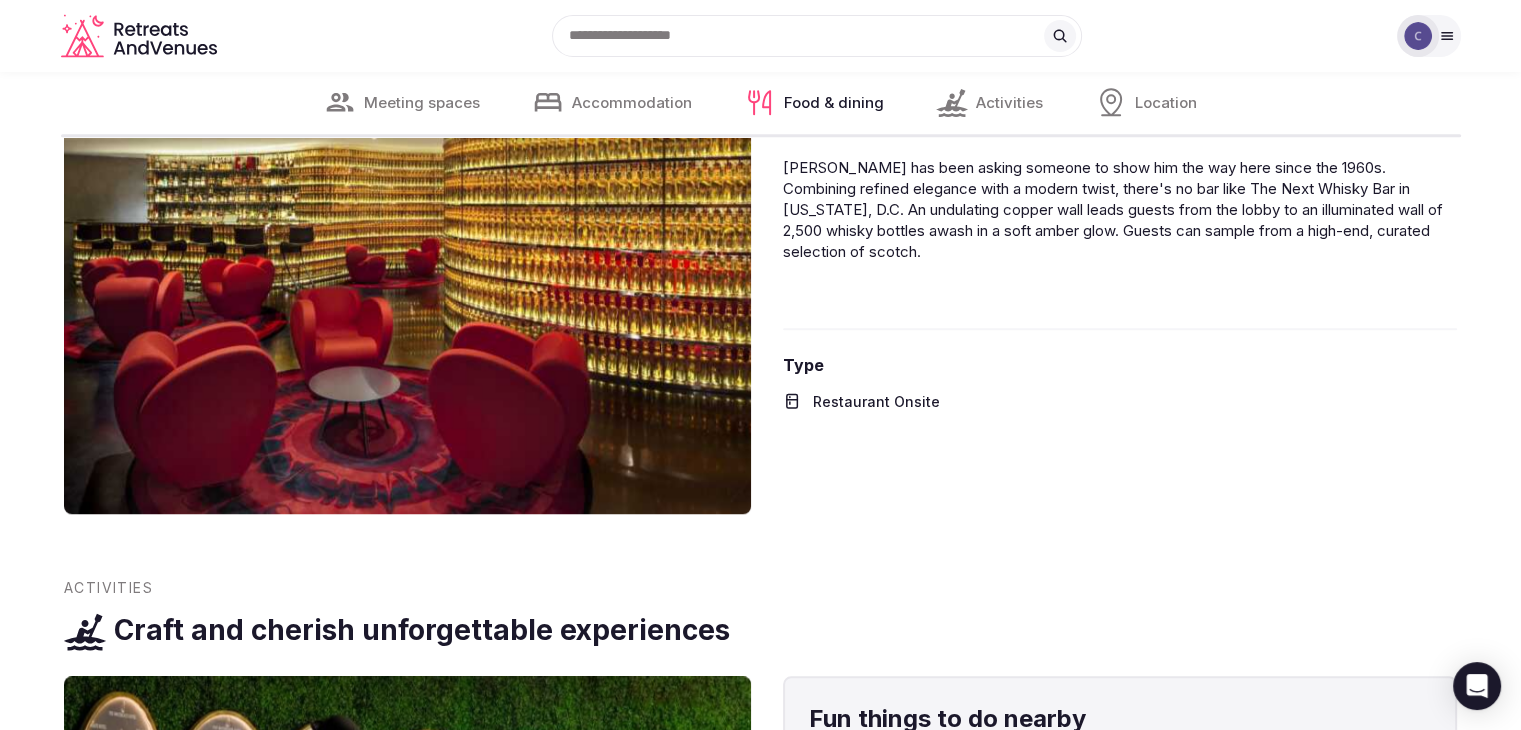 scroll, scrollTop: 9311, scrollLeft: 0, axis: vertical 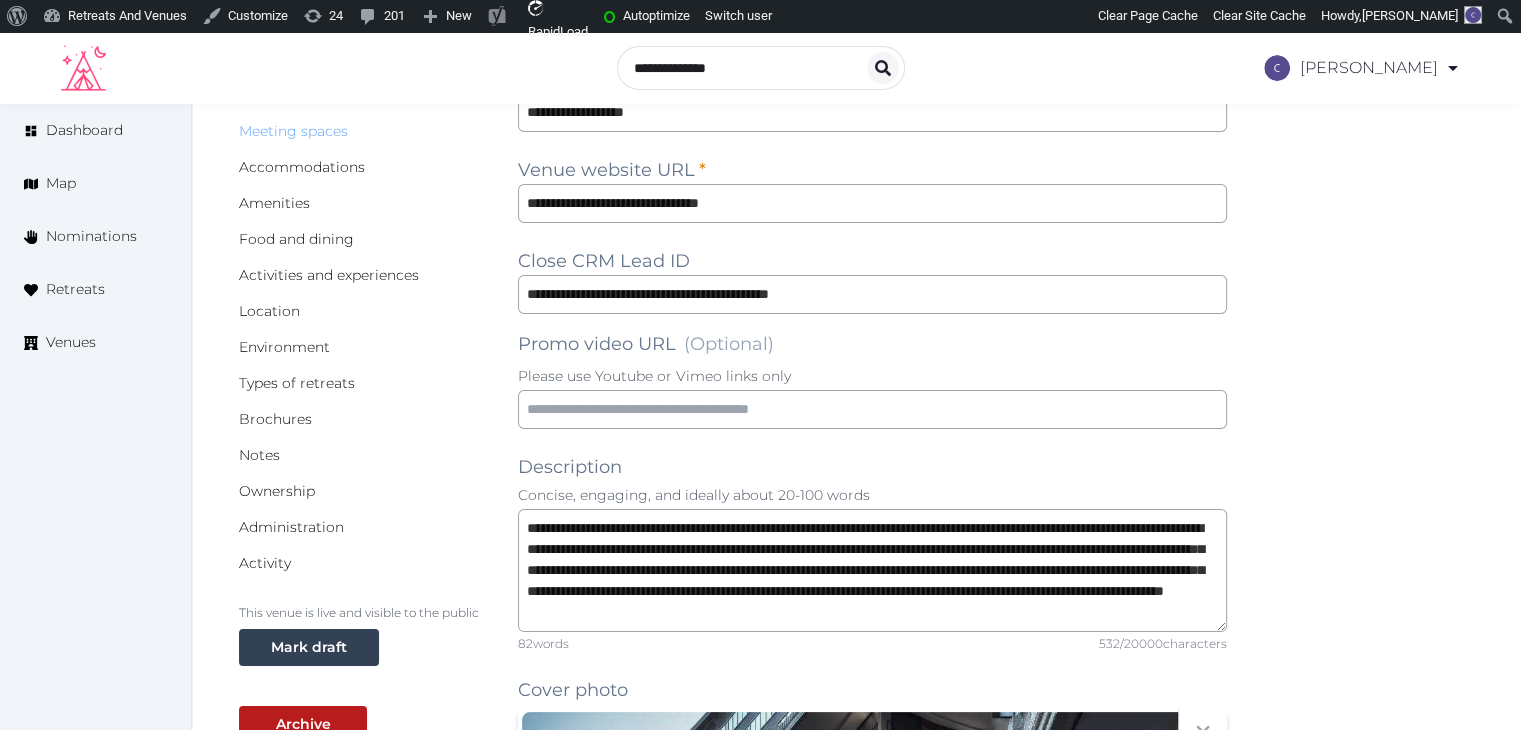 click on "Meeting spaces" at bounding box center [293, 131] 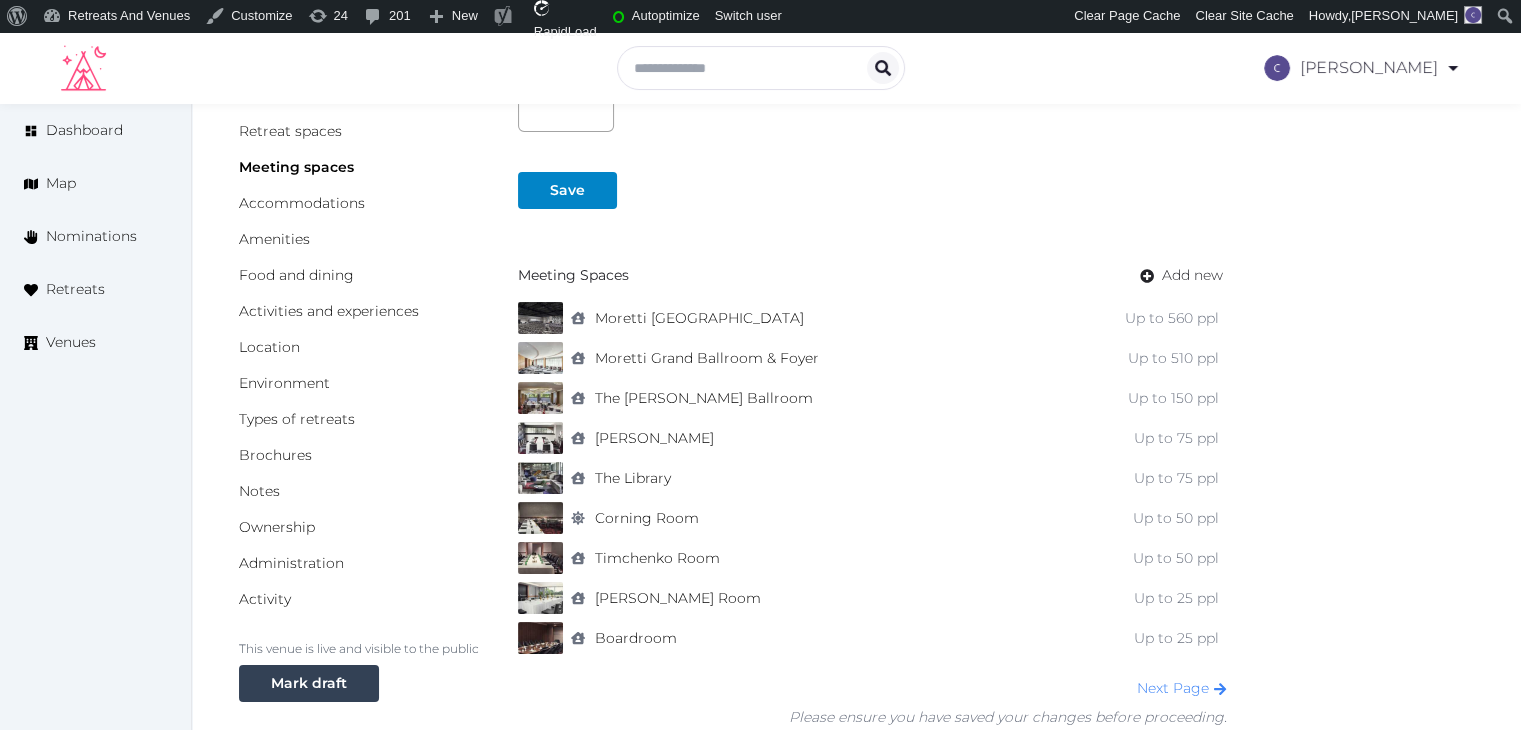 scroll, scrollTop: 200, scrollLeft: 0, axis: vertical 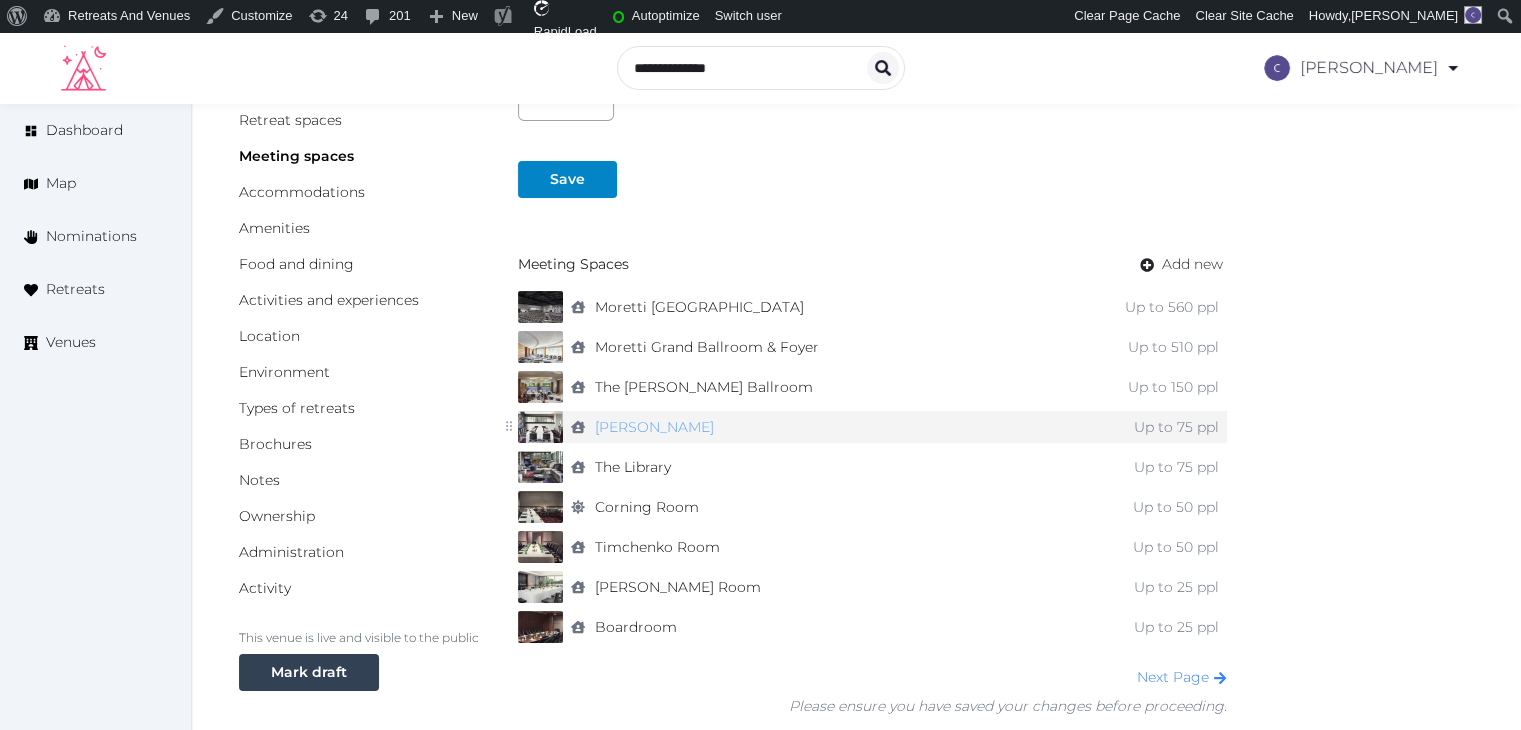 click on "Elmore" at bounding box center [654, 427] 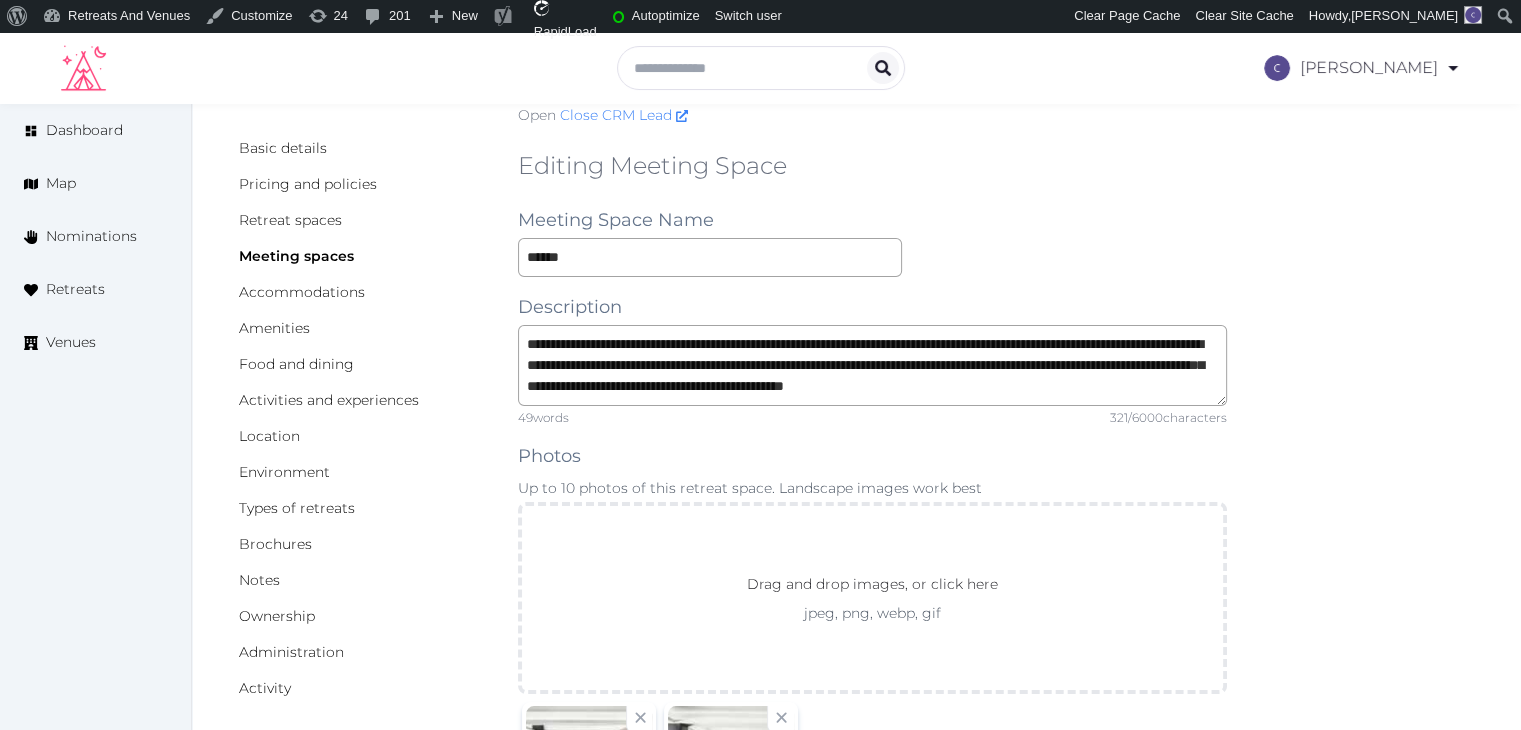 scroll, scrollTop: 300, scrollLeft: 0, axis: vertical 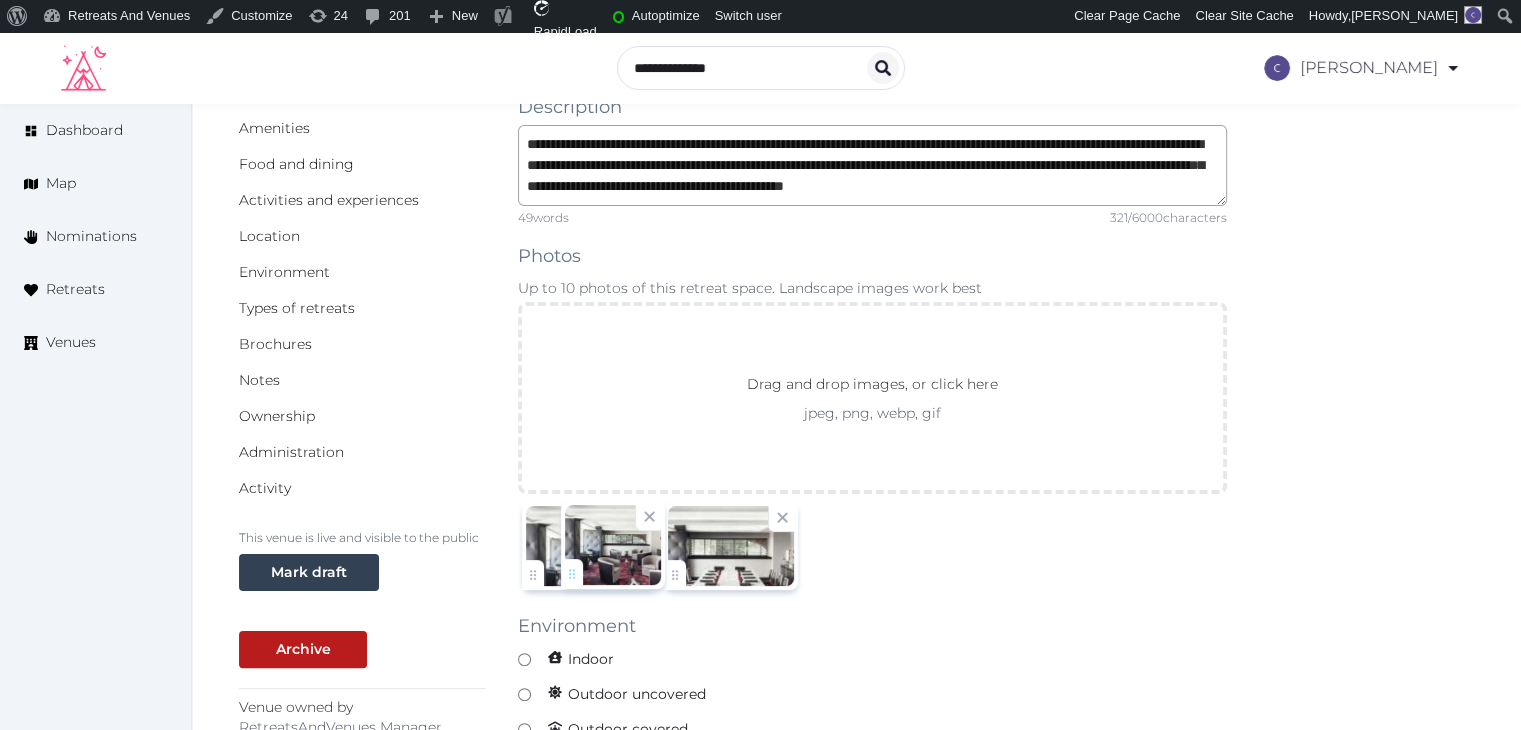 drag, startPoint x: 685, startPoint y: 578, endPoint x: 564, endPoint y: 578, distance: 121 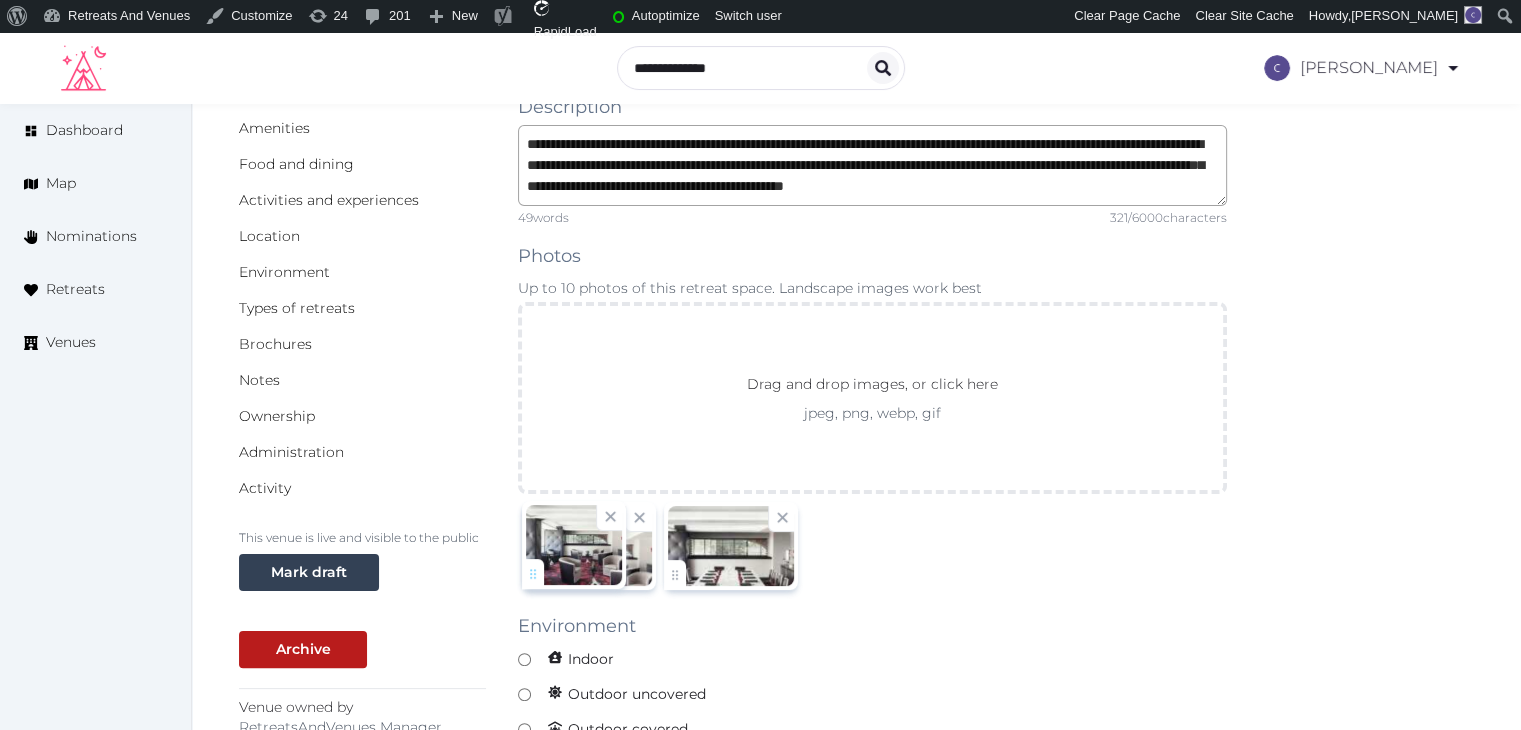 click on "[PERSON_NAME]   Account My Venue Listings My Retreats Logout      Dashboard Map Nominations Retreats Venues Edit venue 70 %  complete Fill out all the fields in your listing to increase its completion percentage.   A higher completion percentage will make your listing more attractive and result in better matches. The [GEOGRAPHIC_DATA]   View  listing   Open    Close CRM Lead Basic details Pricing and policies Retreat spaces Meeting spaces Accommodations Amenities Food and dining Activities and experiences Location Environment Types of retreats Brochures Notes Ownership Administration Activity This venue is live and visible to the public Mark draft Archive Venue owned by RetreatsAndVenues Manager [PERSON_NAME][EMAIL_ADDRESS][DOMAIN_NAME] Copy ownership transfer link Share this link with any user to transfer ownership of this venue. Users without accounts will be directed to register. Copy update link Copy recommended link Copy shortlist link" at bounding box center [760, 1042] 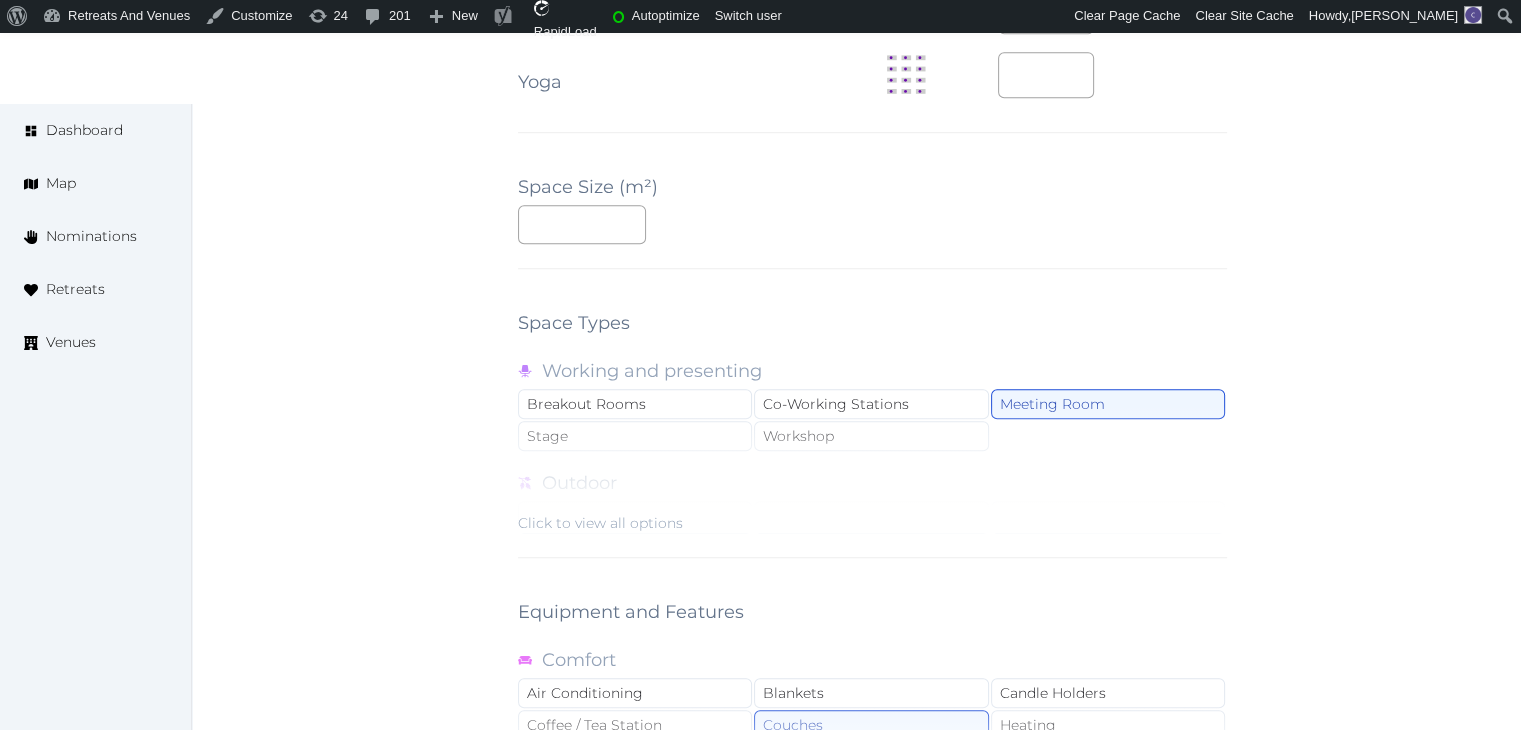 scroll, scrollTop: 1919, scrollLeft: 0, axis: vertical 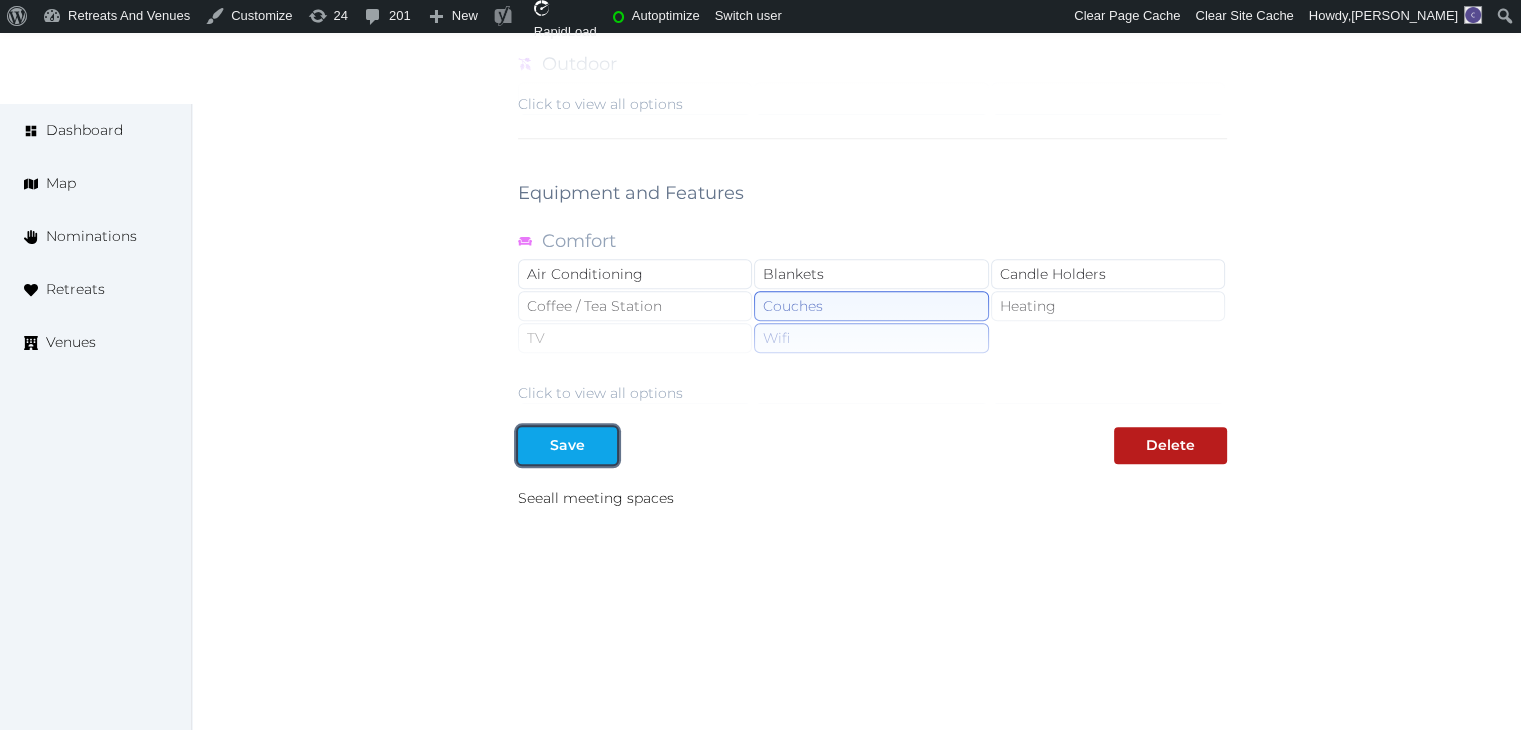 click on "Save" at bounding box center (567, 445) 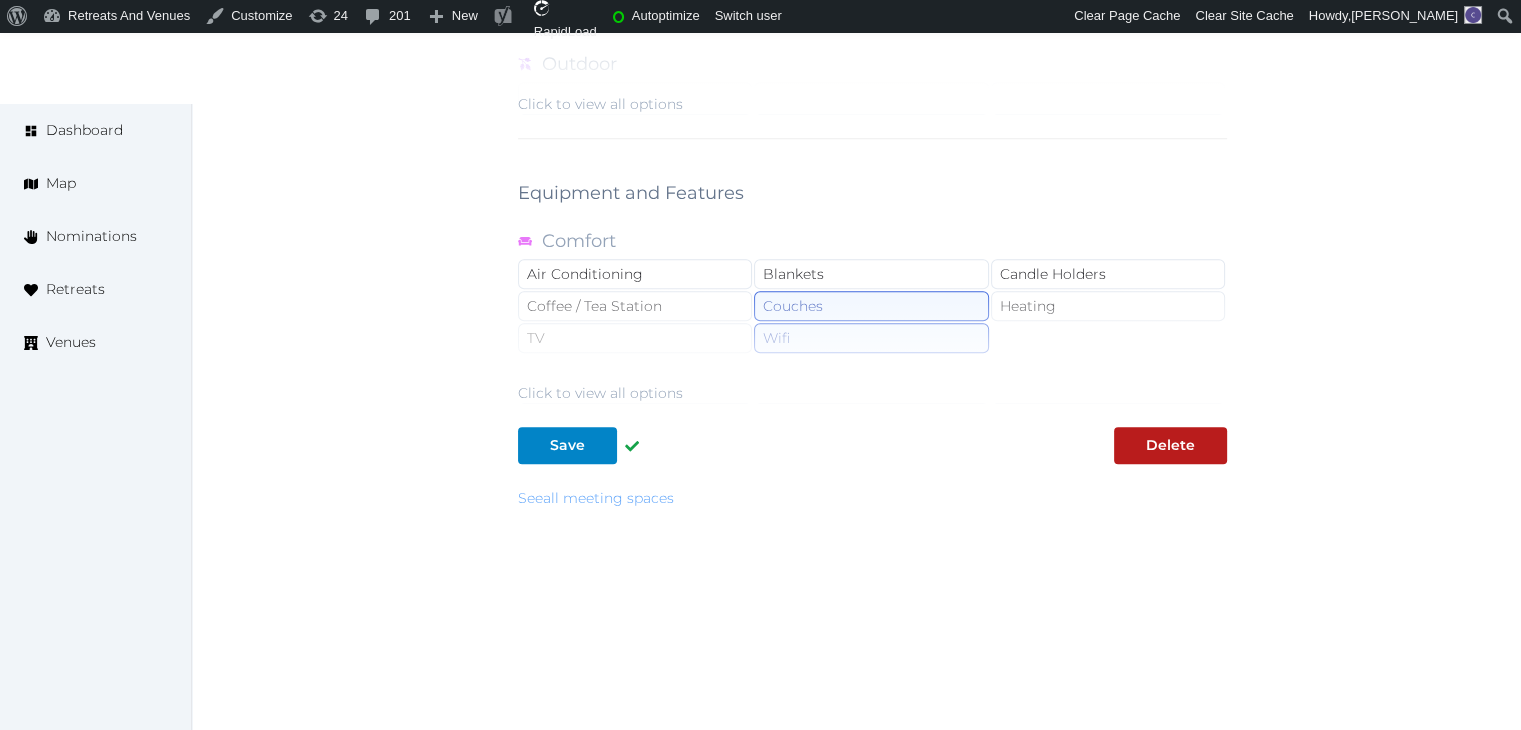 click on "See  all meeting spaces" at bounding box center [596, 498] 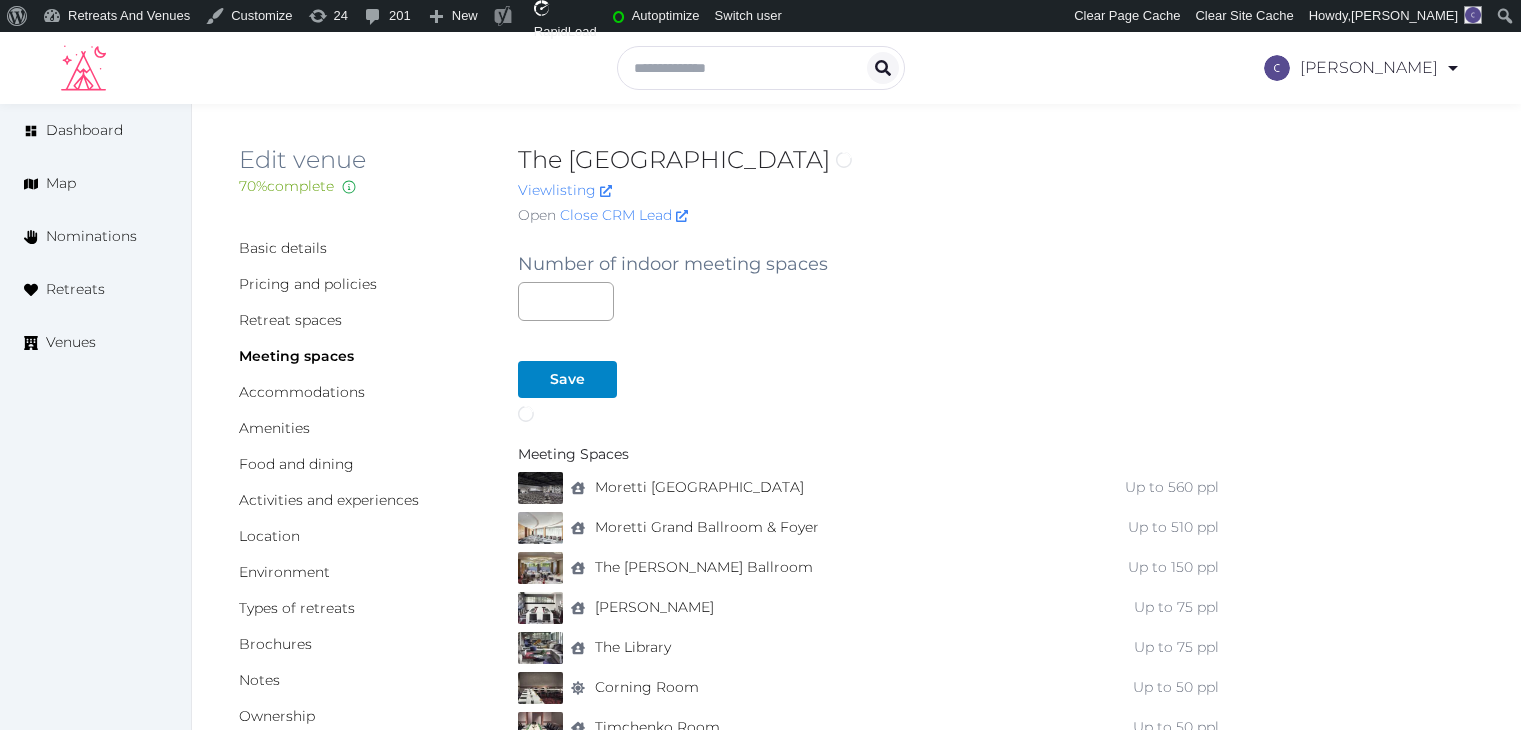 scroll, scrollTop: 0, scrollLeft: 0, axis: both 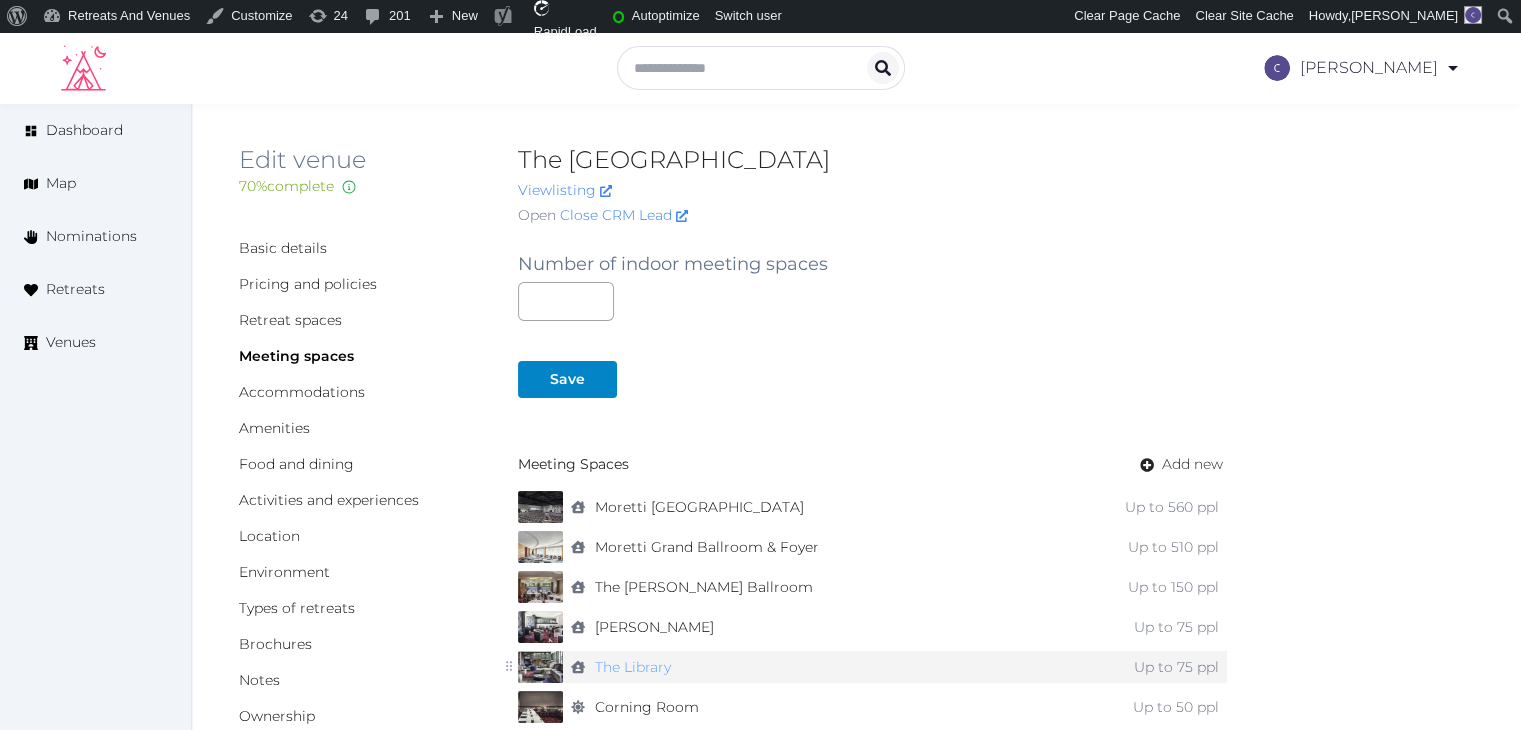 click on "The Library" at bounding box center (633, 667) 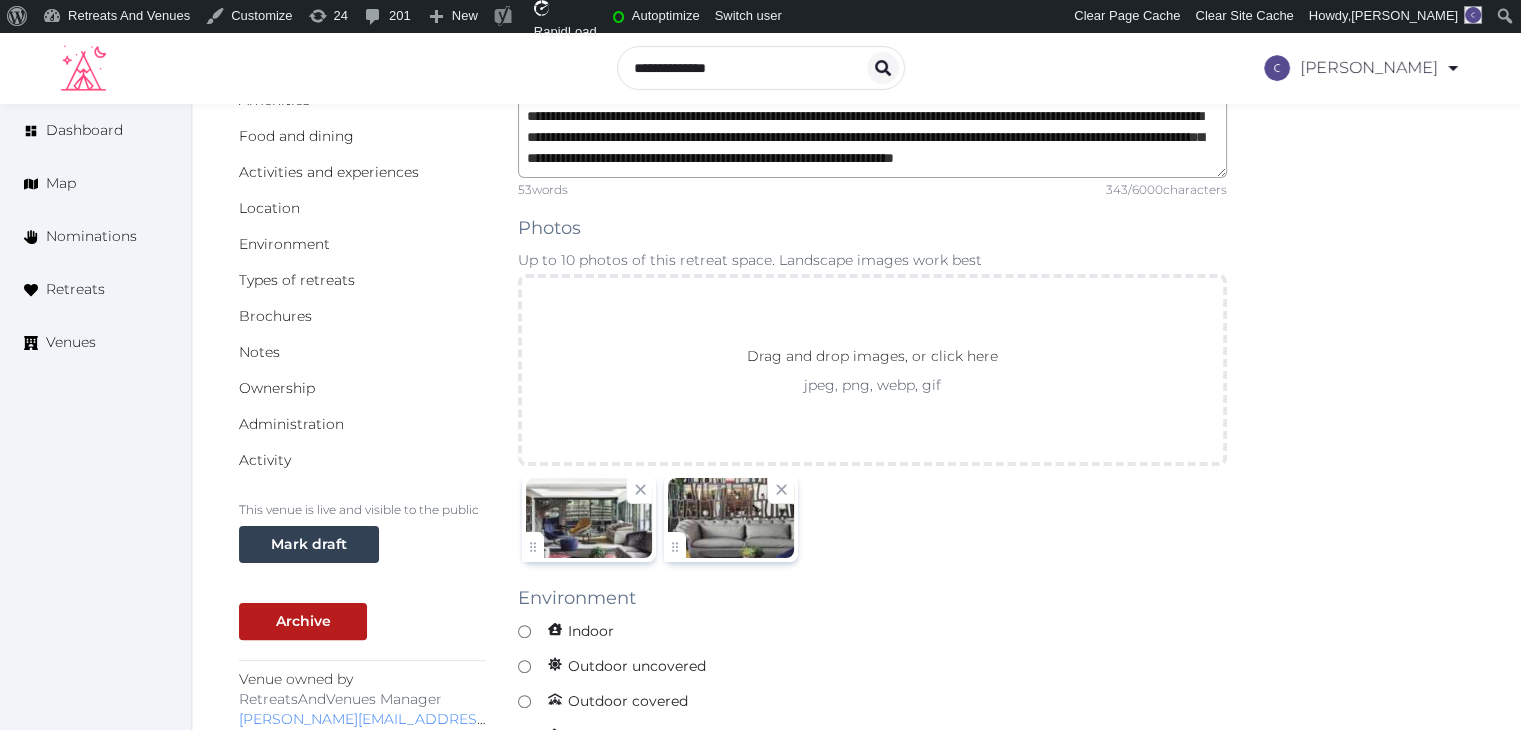 scroll, scrollTop: 400, scrollLeft: 0, axis: vertical 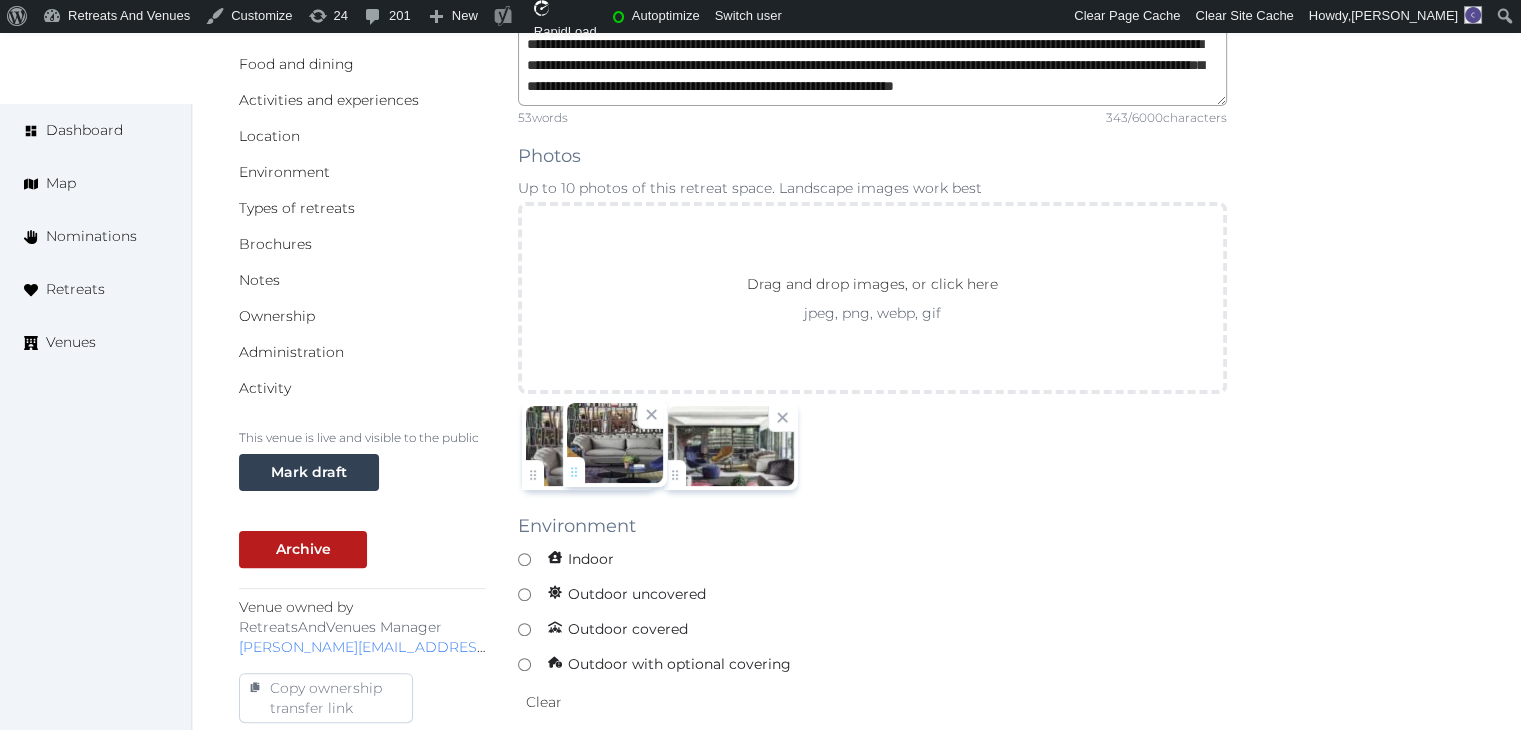drag, startPoint x: 669, startPoint y: 474, endPoint x: 567, endPoint y: 472, distance: 102.01961 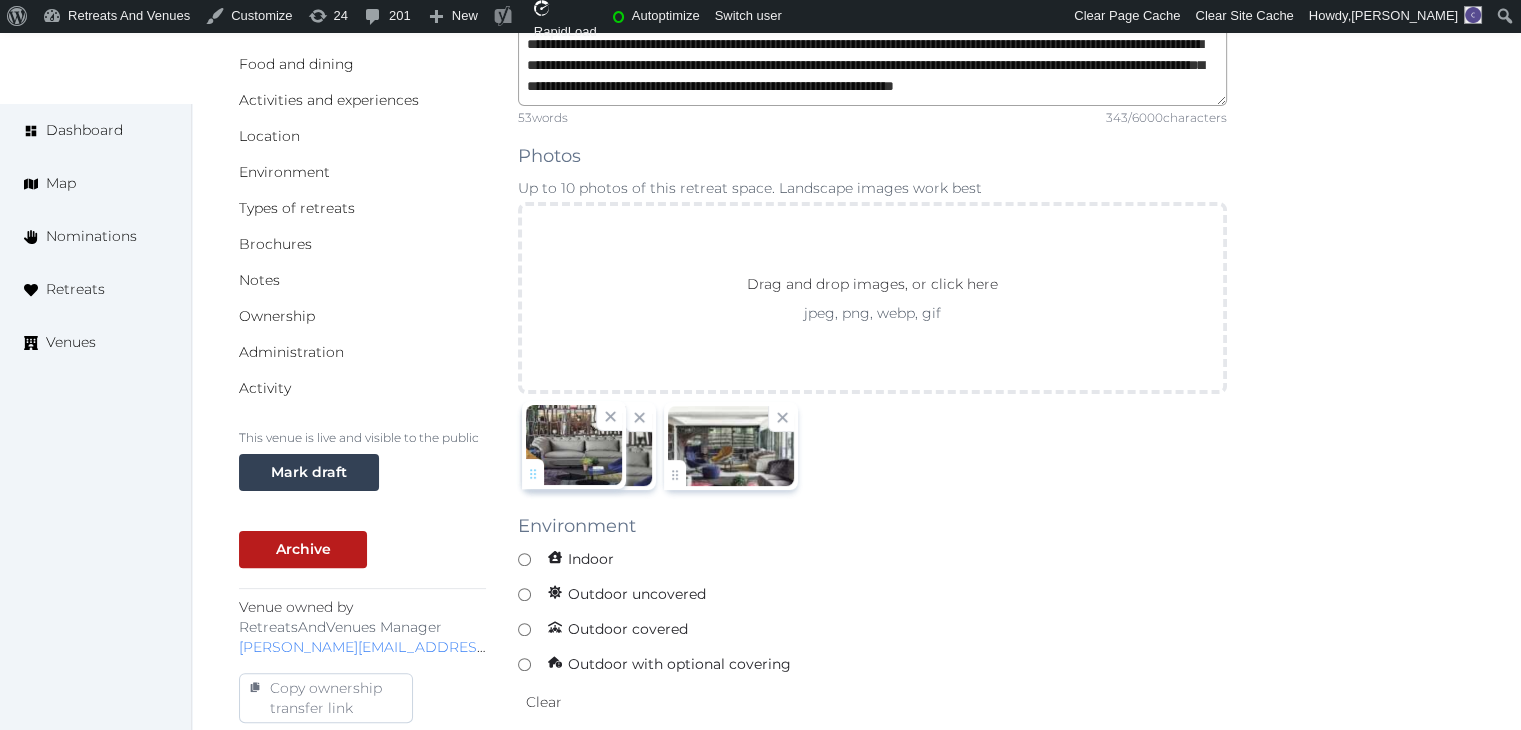 click on "Catherine Mesina   Account My Venue Listings My Retreats Logout      Dashboard Map Nominations Retreats Venues Edit venue 70 %  complete Fill out all the fields in your listing to increase its completion percentage.   A higher completion percentage will make your listing more attractive and result in better matches. The Watergate Hotel   View  listing   Open    Close CRM Lead Basic details Pricing and policies Retreat spaces Meeting spaces Accommodations Amenities Food and dining Activities and experiences Location Environment Types of retreats Brochures Notes Ownership Administration Activity This venue is live and visible to the public Mark draft Archive Venue owned by RetreatsAndVenues Manager c.o.r.e.y.sanford@retreatsandvenues.com Copy ownership transfer link Share this link with any user to transfer ownership of this venue. Users without accounts will be directed to register. Copy update link Copy recommended link Copy shortlist link" at bounding box center (760, 942) 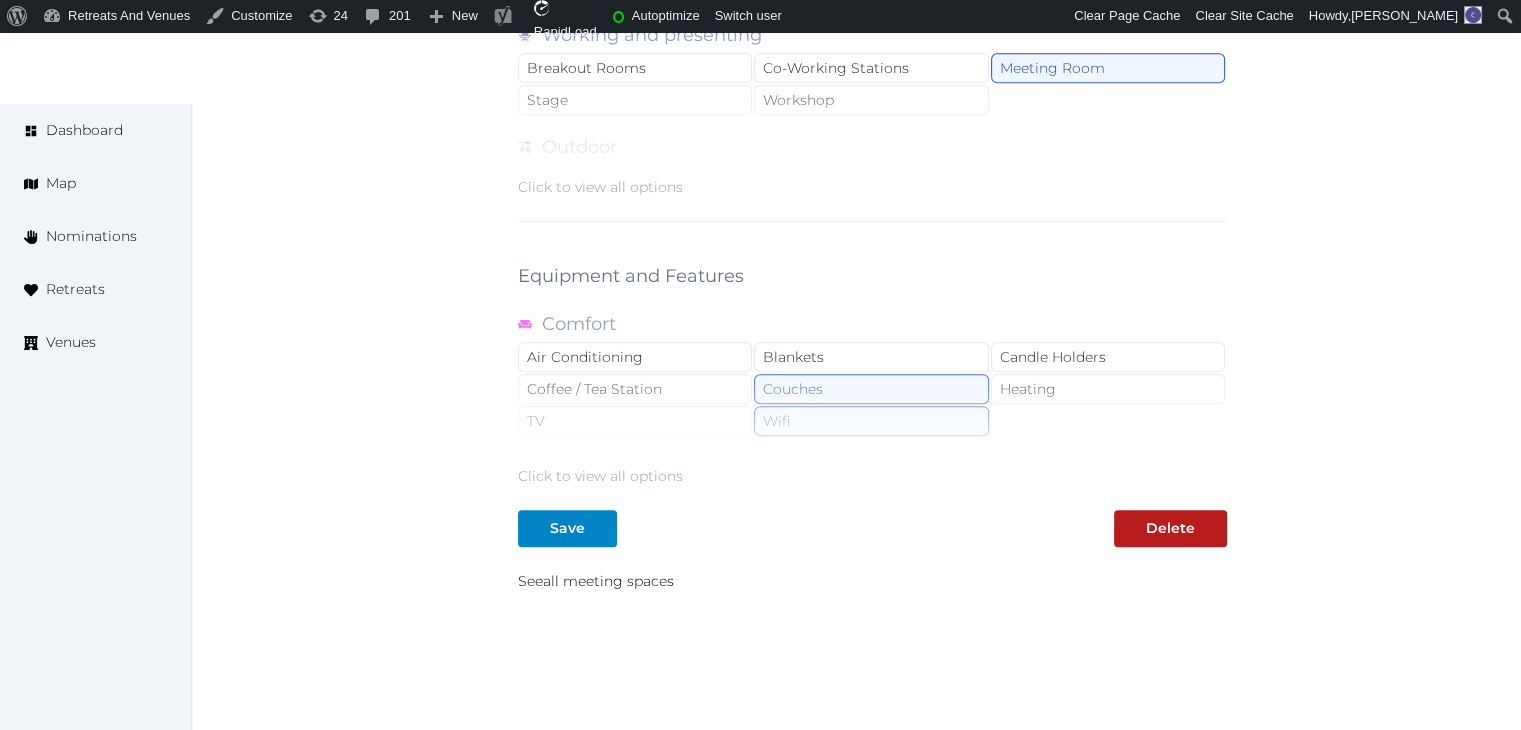 scroll, scrollTop: 1919, scrollLeft: 0, axis: vertical 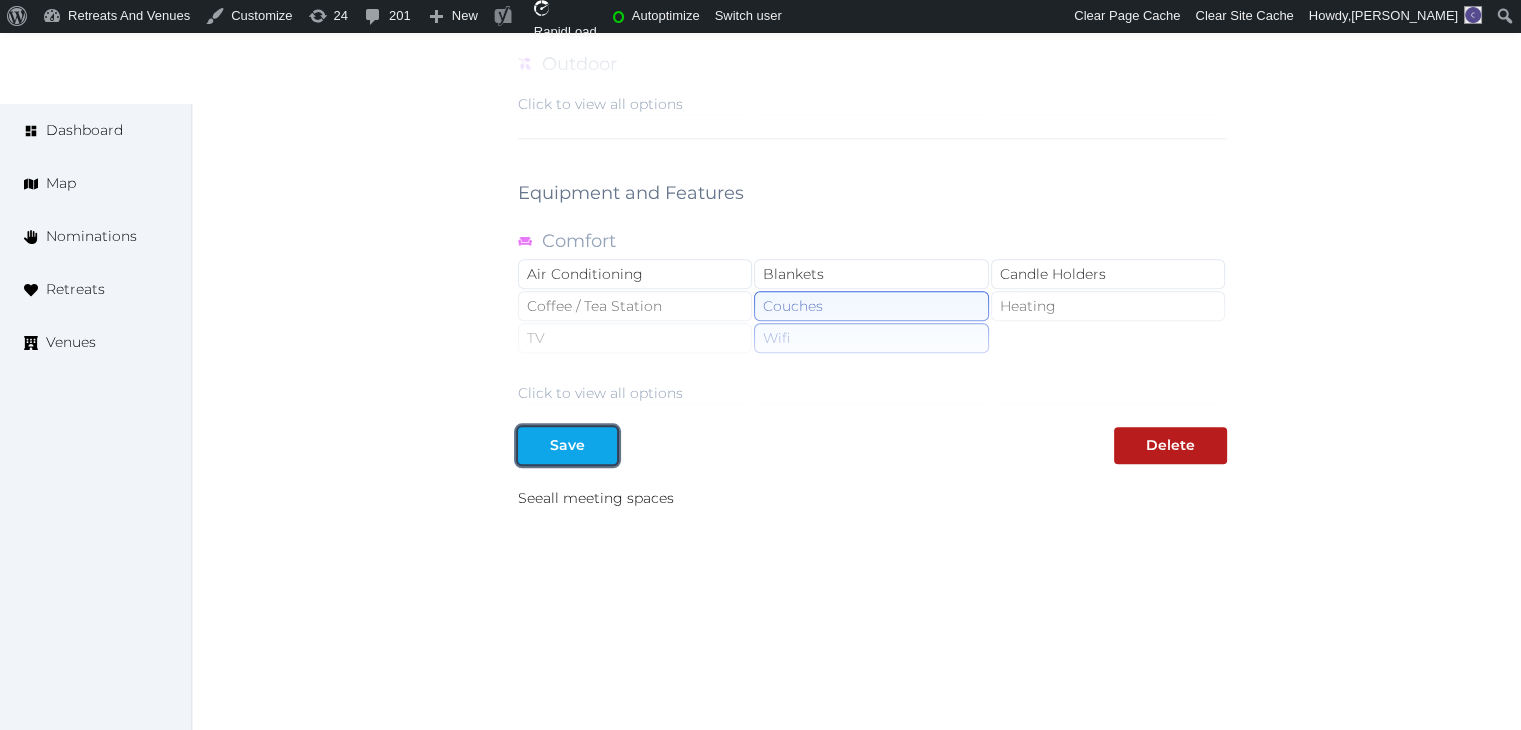 click at bounding box center (601, 445) 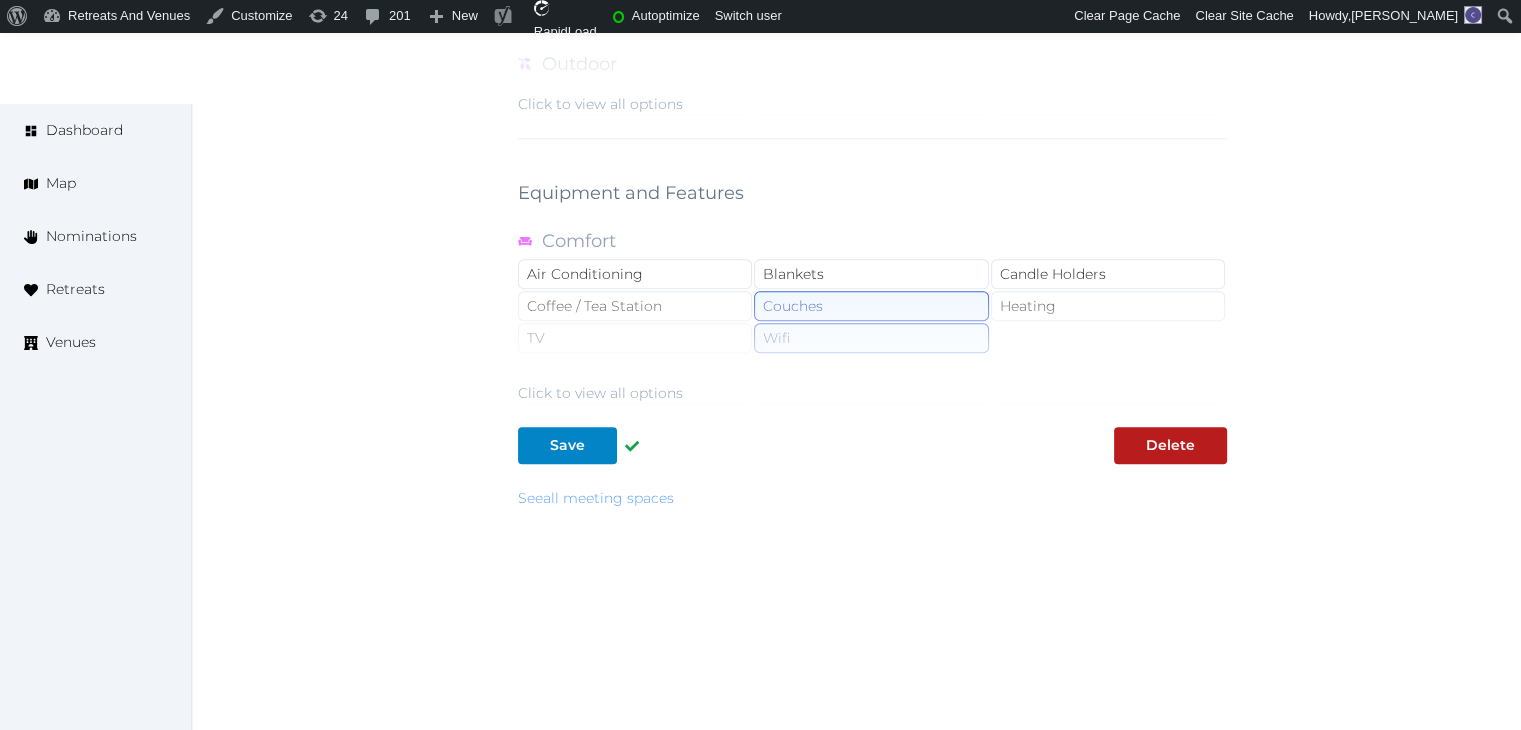 click on "See  all meeting spaces" at bounding box center [596, 498] 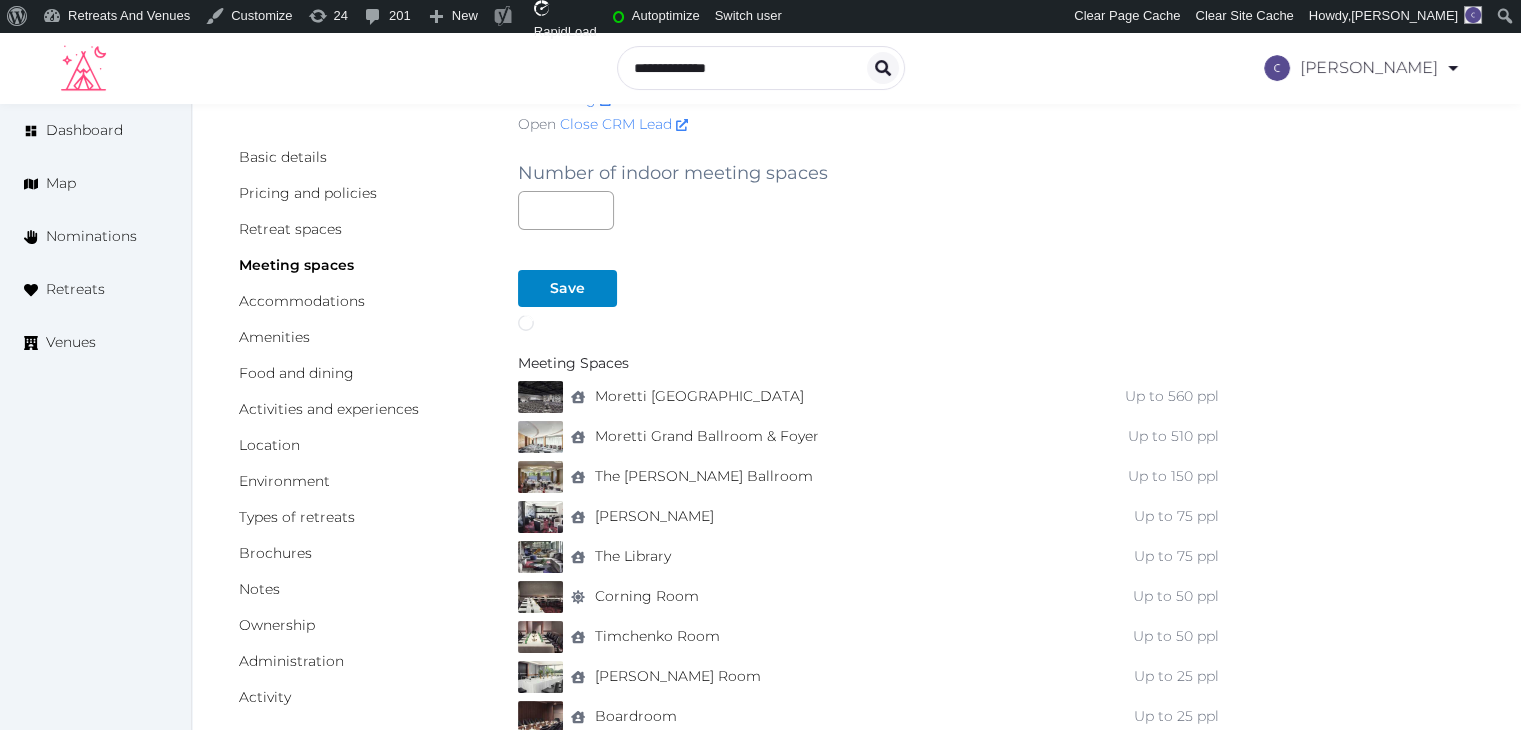 scroll, scrollTop: 300, scrollLeft: 0, axis: vertical 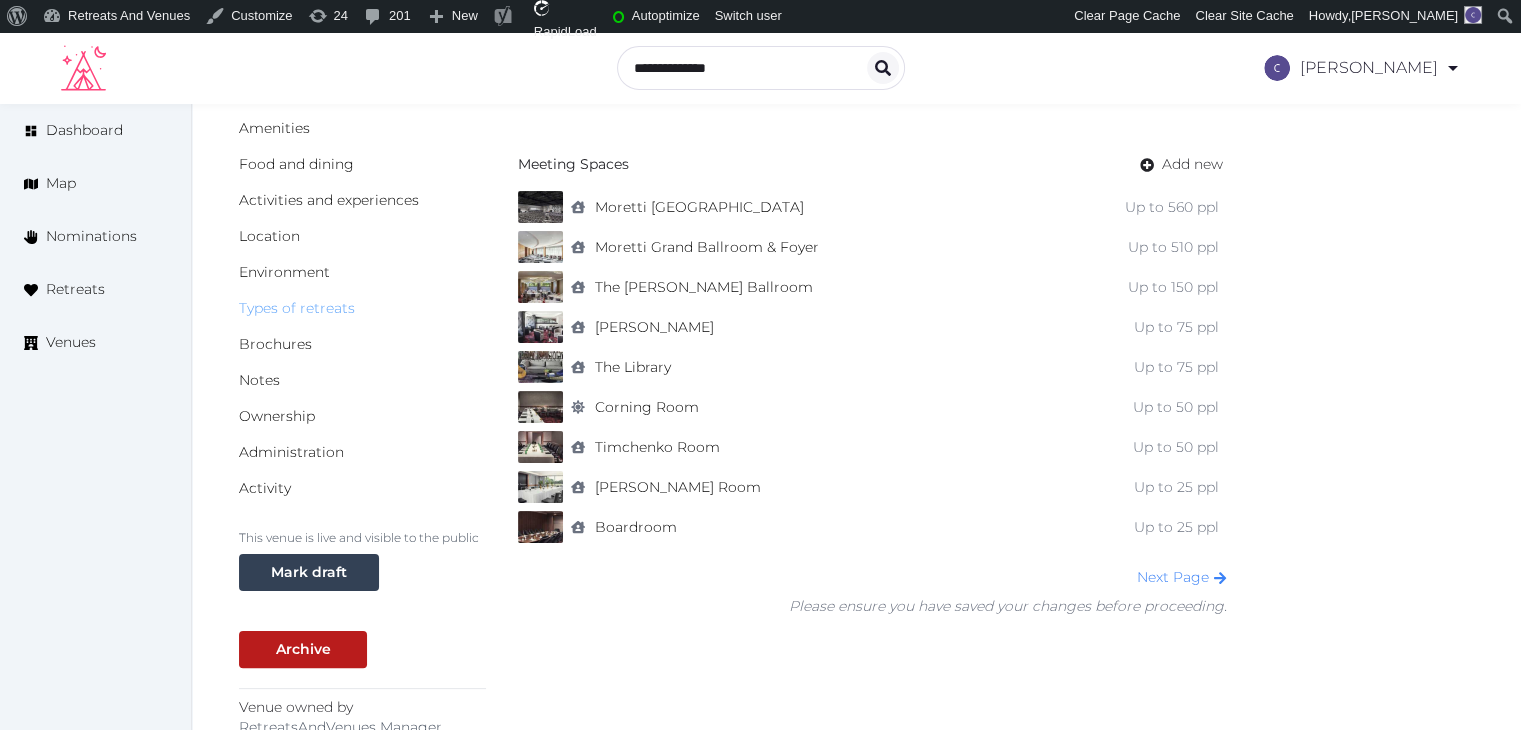 click on "Types of retreats" at bounding box center [297, 308] 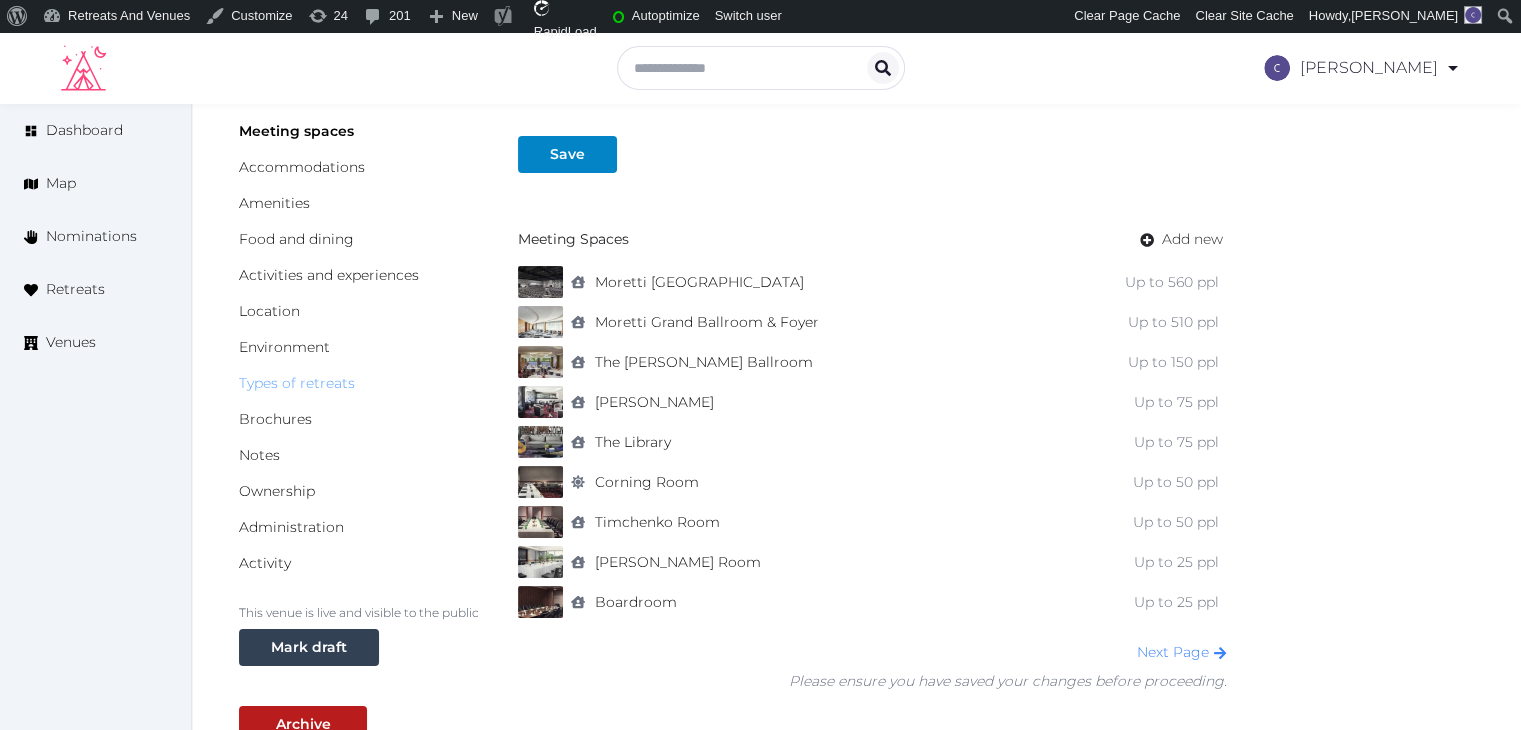 scroll, scrollTop: 0, scrollLeft: 0, axis: both 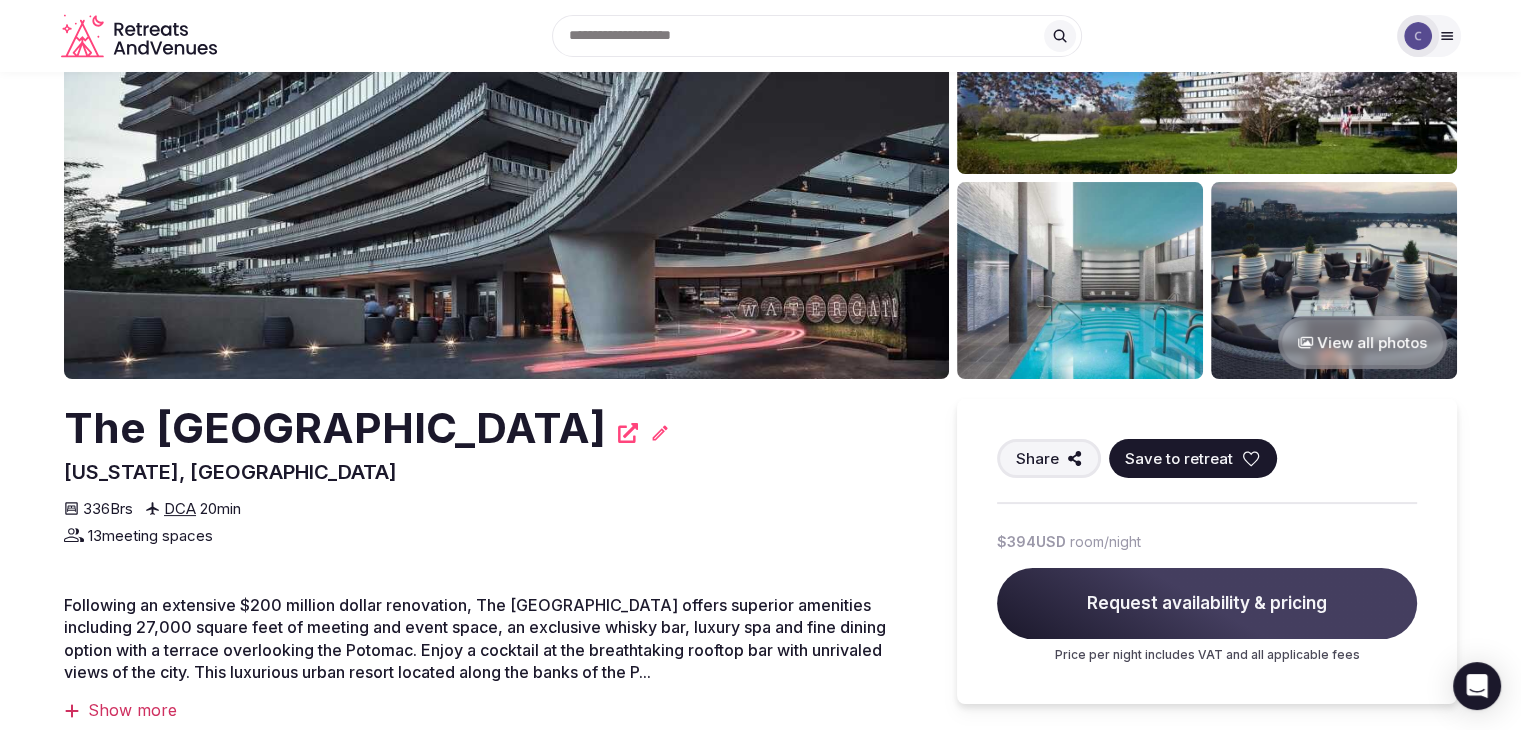 click on "The Watergate Hotel" at bounding box center [335, 428] 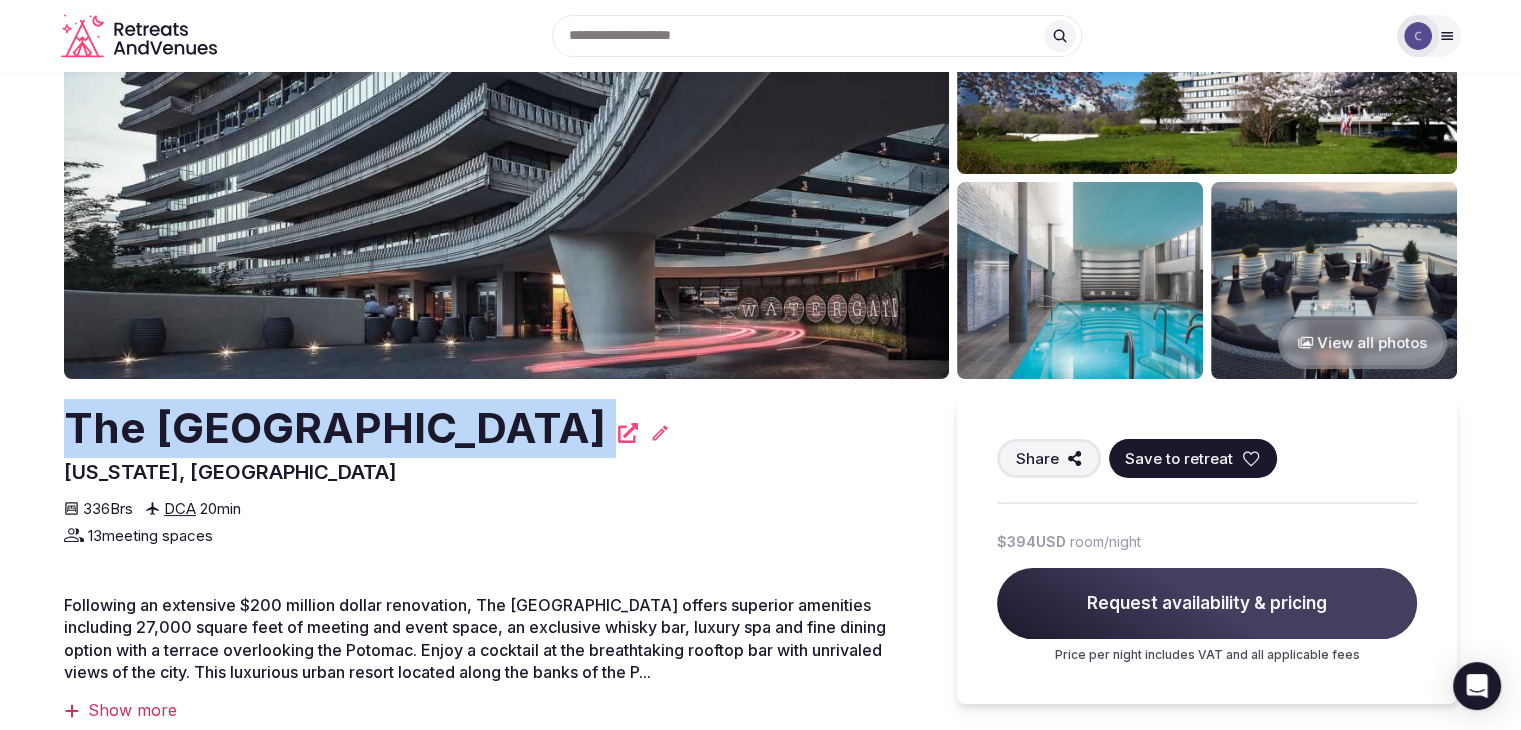 click on "The Watergate Hotel" at bounding box center [335, 428] 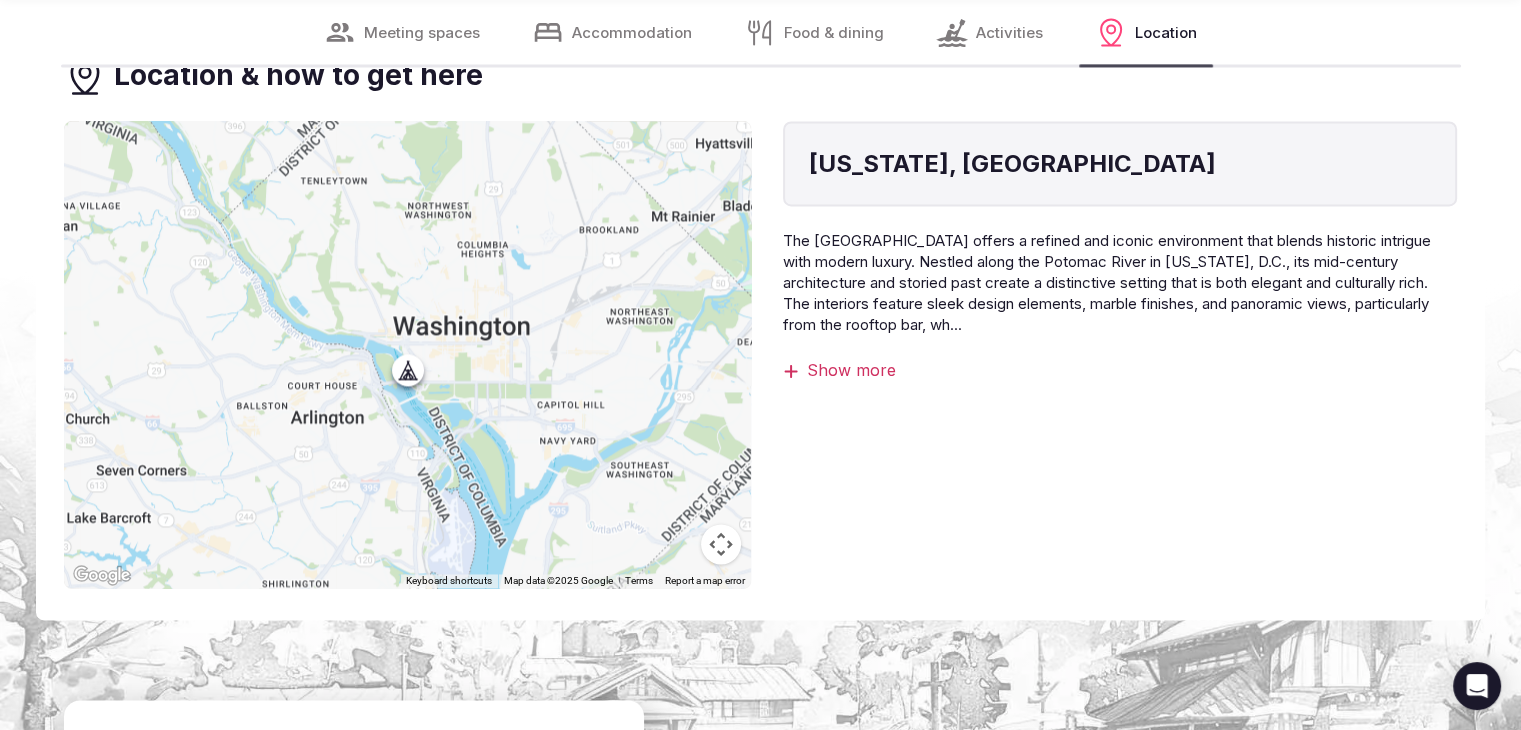 scroll, scrollTop: 10518, scrollLeft: 0, axis: vertical 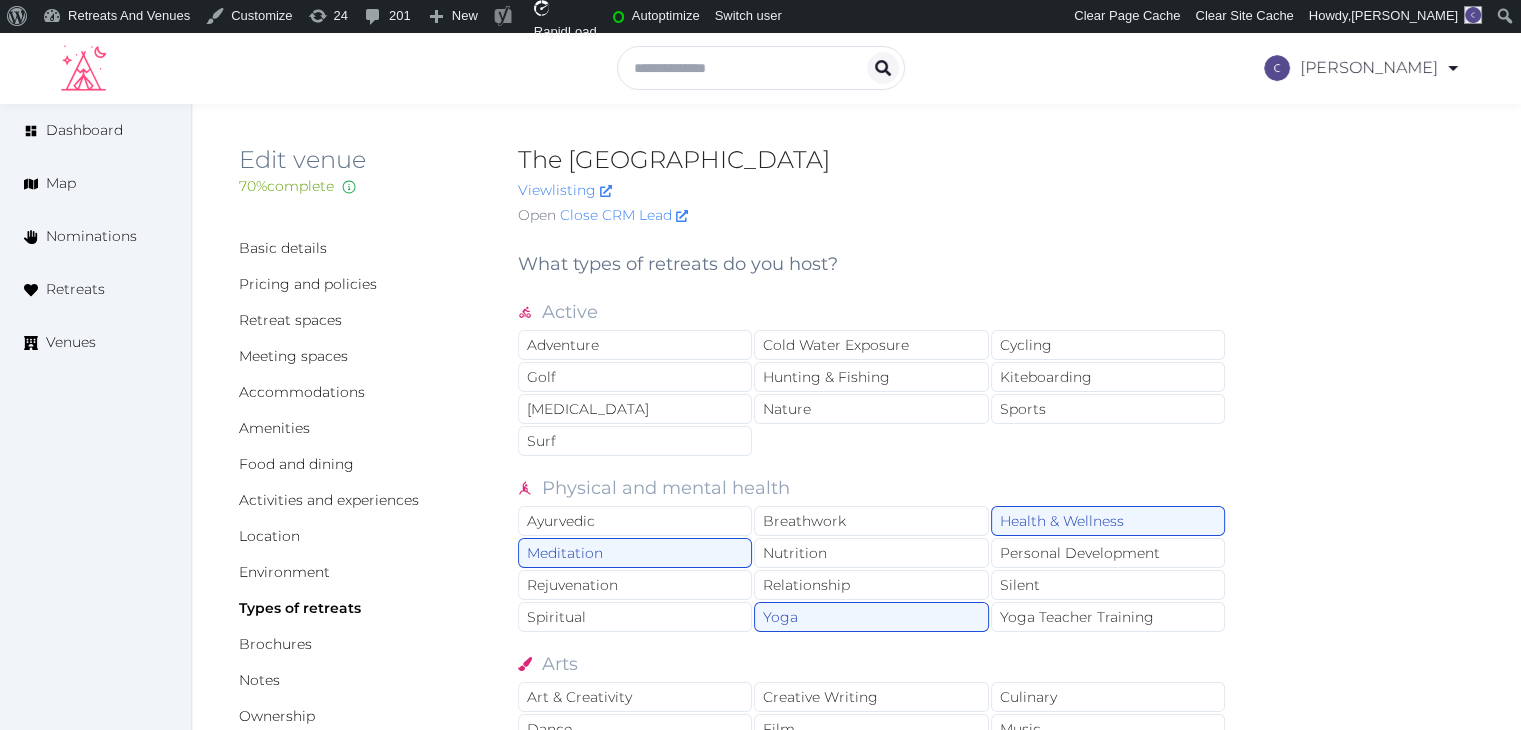 click on "The [GEOGRAPHIC_DATA]" at bounding box center (872, 160) 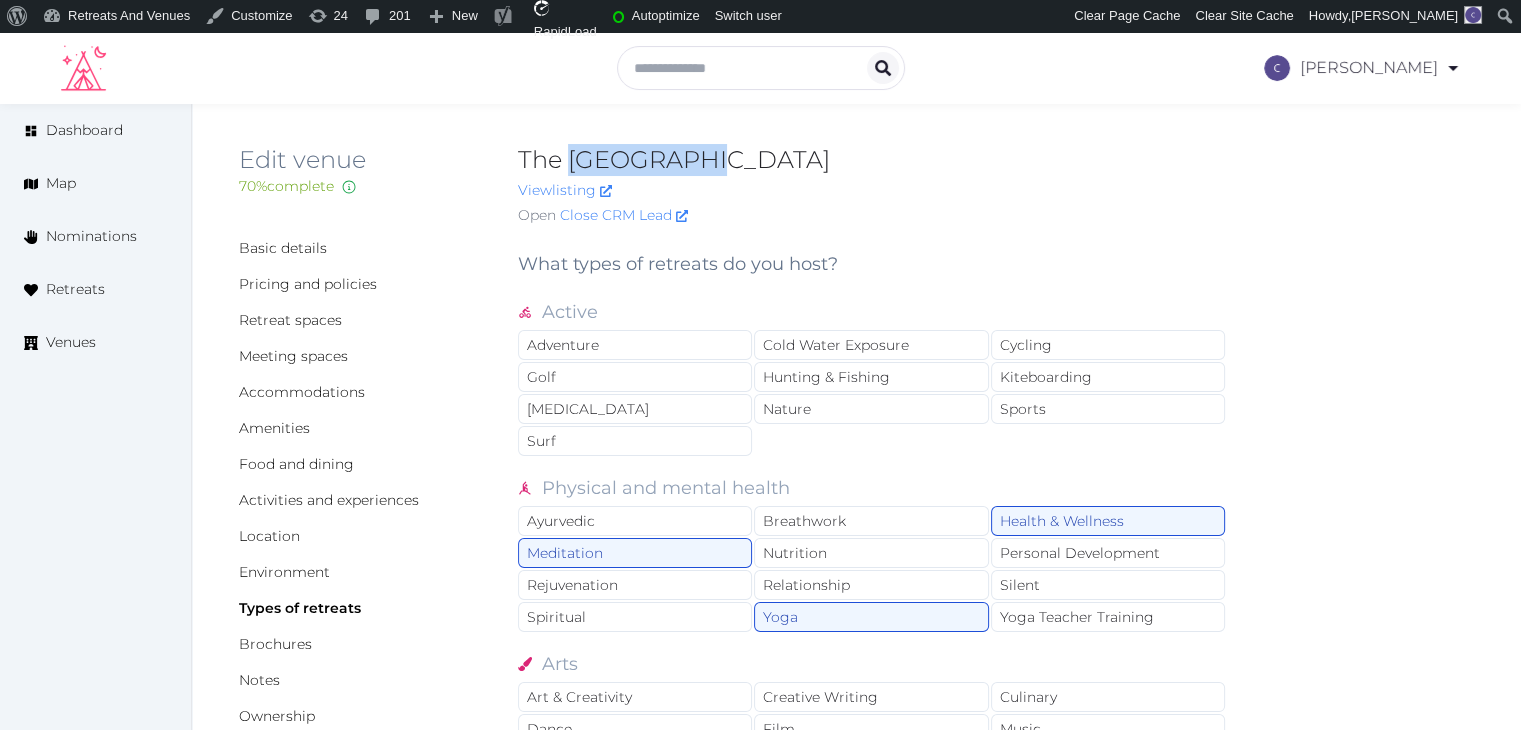 click on "The Watergate Hotel" at bounding box center (872, 160) 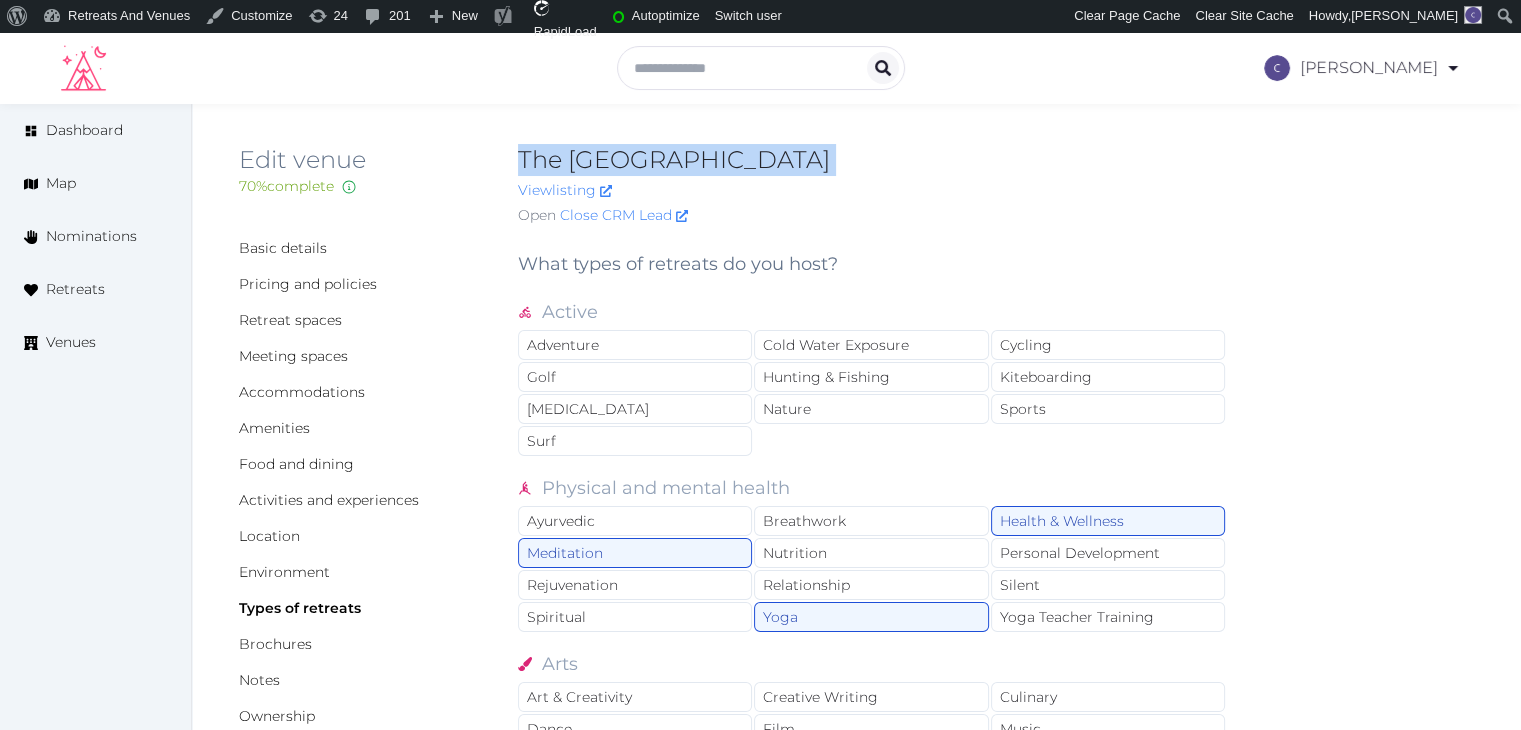 click on "The Watergate Hotel" at bounding box center (872, 160) 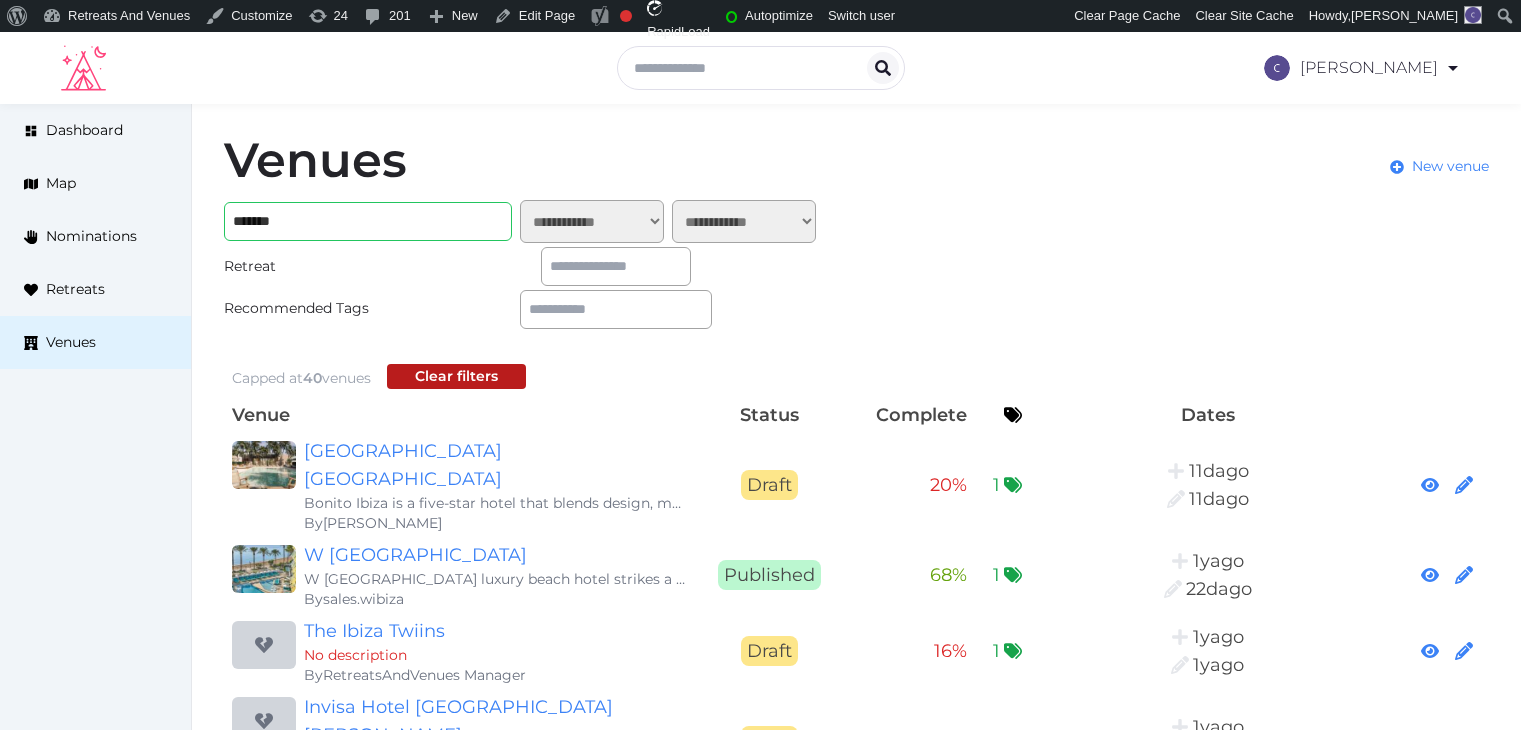 scroll, scrollTop: 0, scrollLeft: 0, axis: both 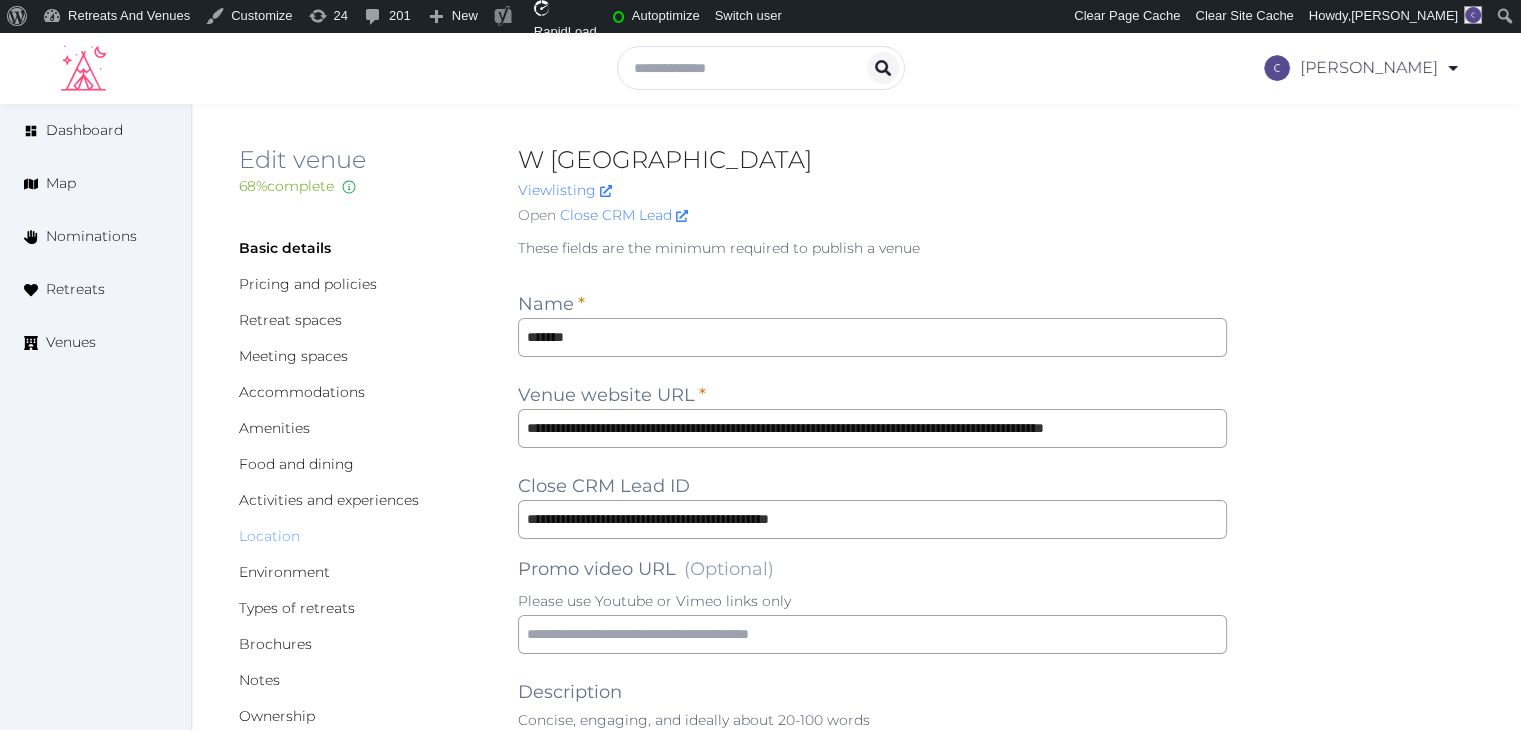 type on "***" 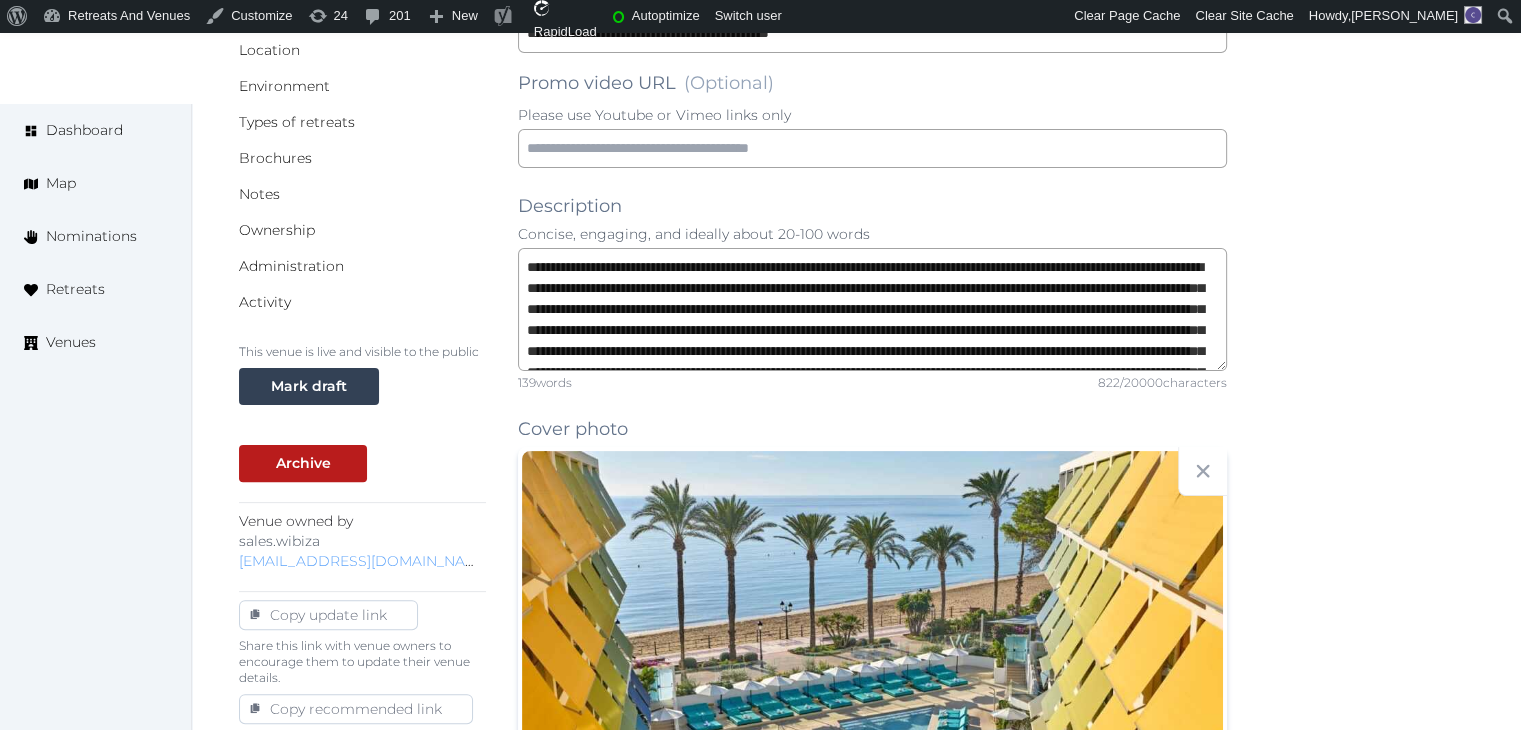 scroll, scrollTop: 500, scrollLeft: 0, axis: vertical 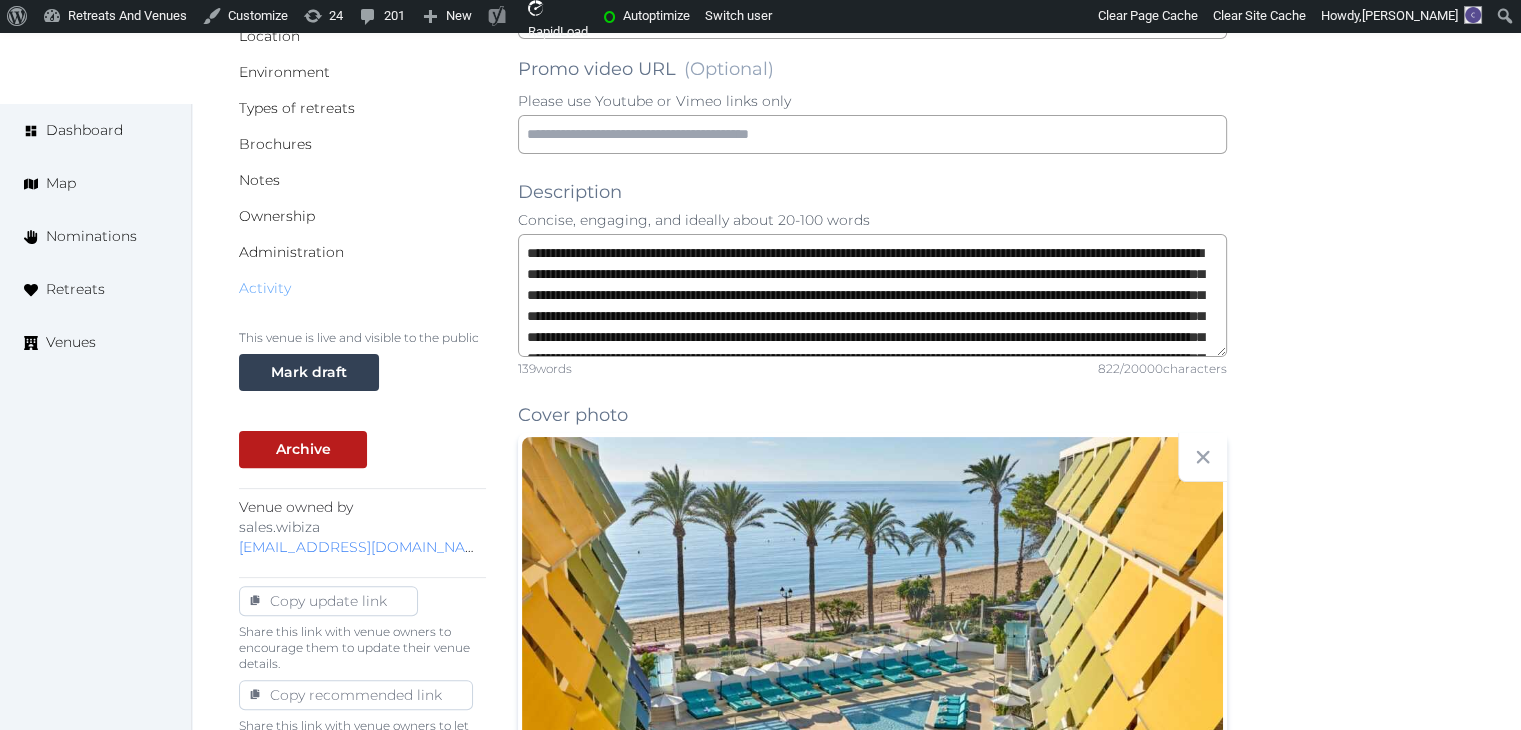 click on "Activity" at bounding box center [265, 288] 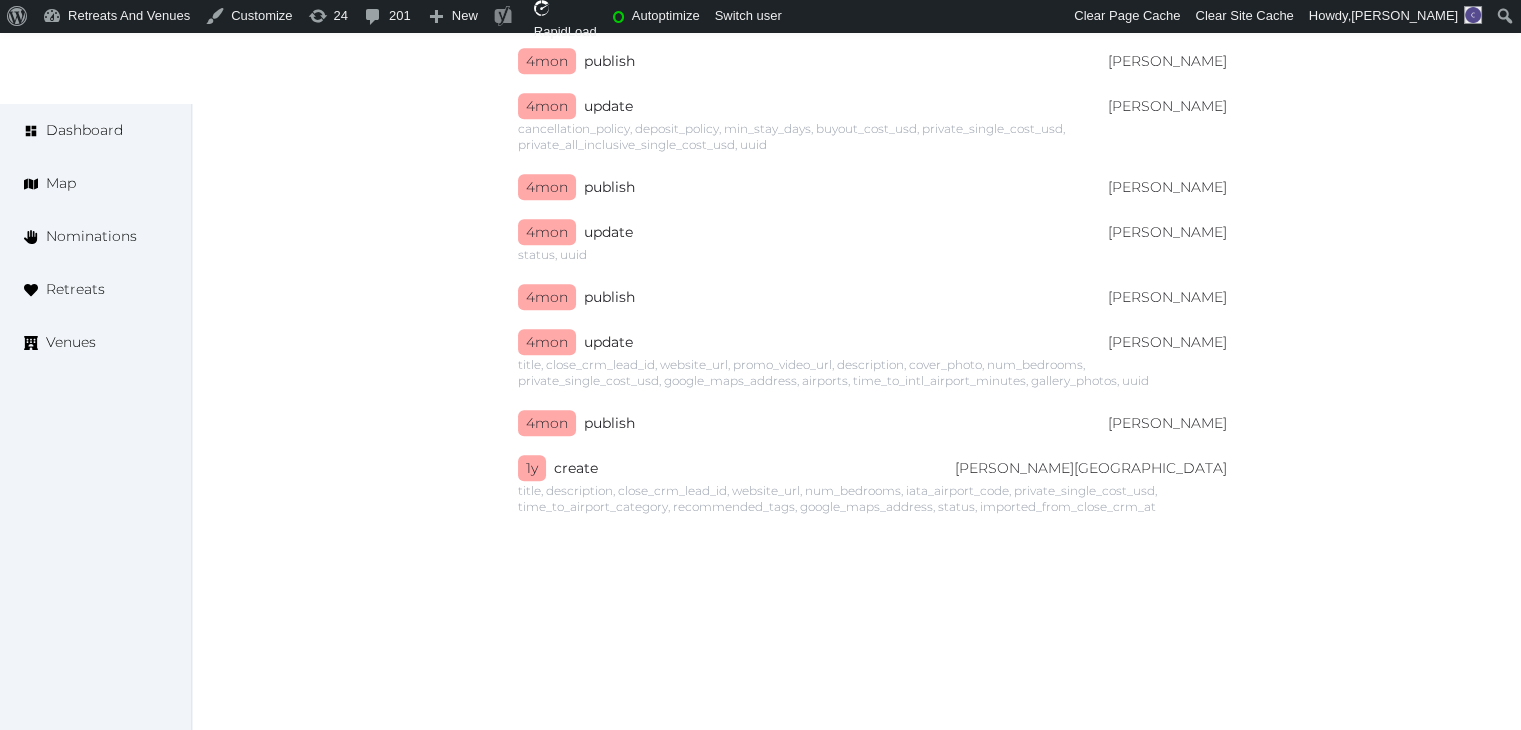 scroll, scrollTop: 2333, scrollLeft: 0, axis: vertical 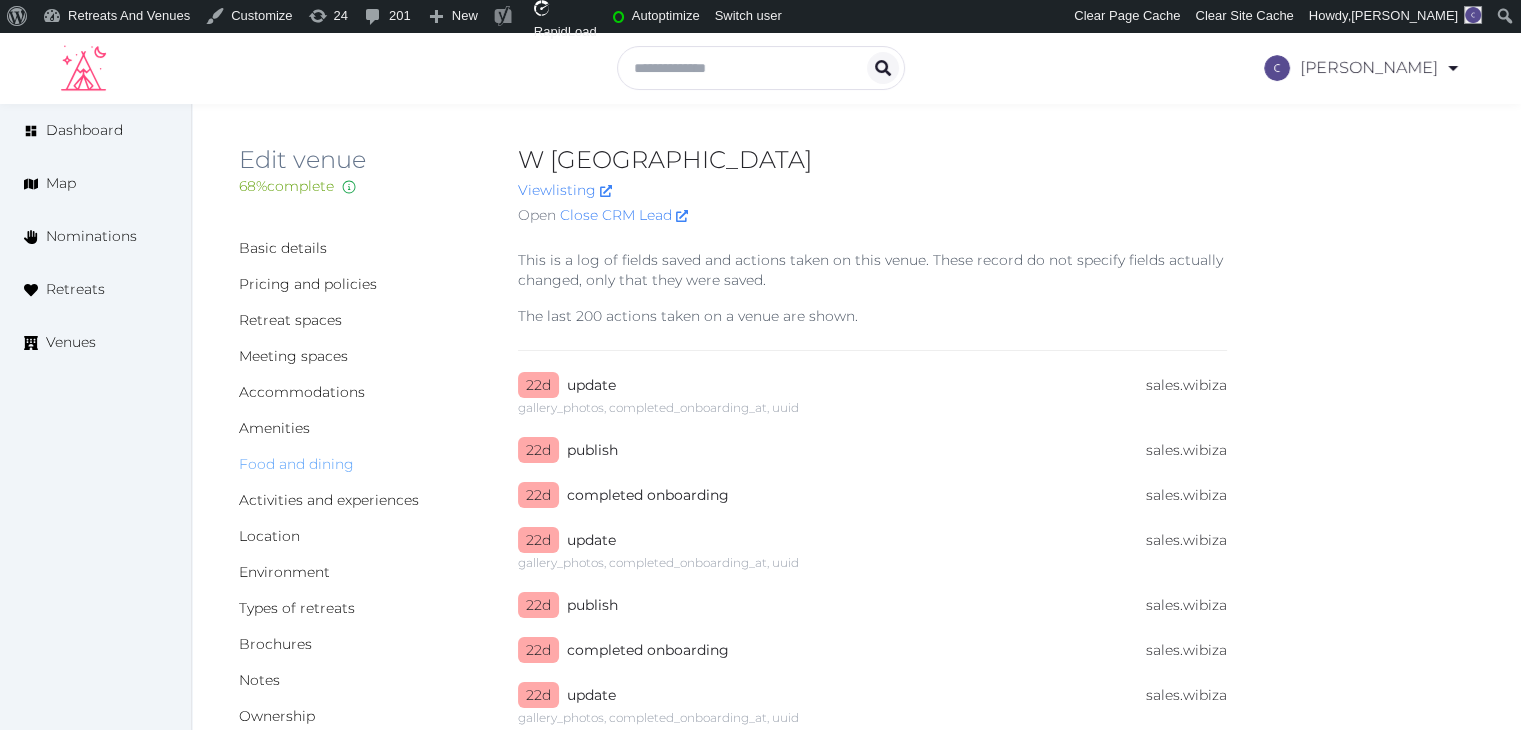 click on "Food and dining" at bounding box center (296, 464) 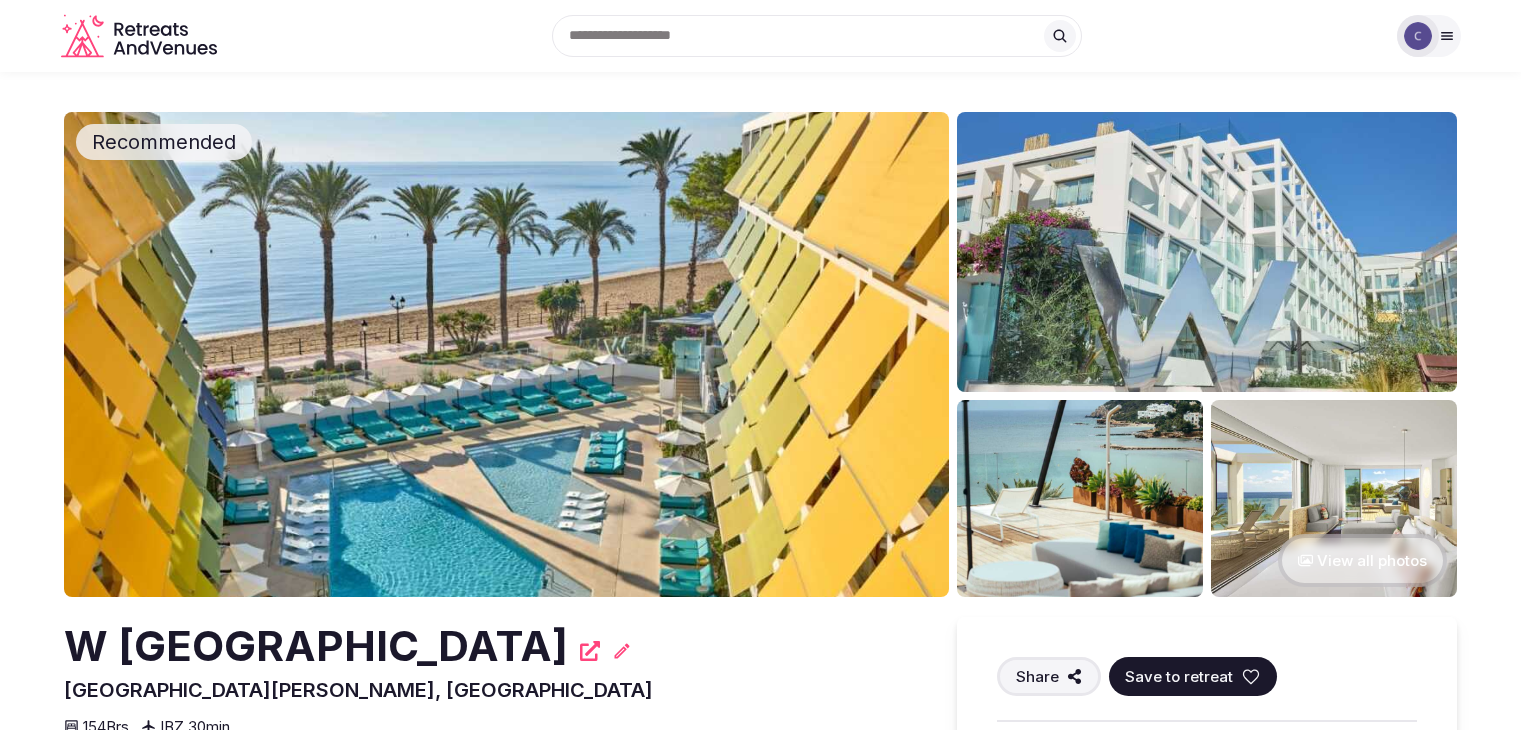 scroll, scrollTop: 0, scrollLeft: 0, axis: both 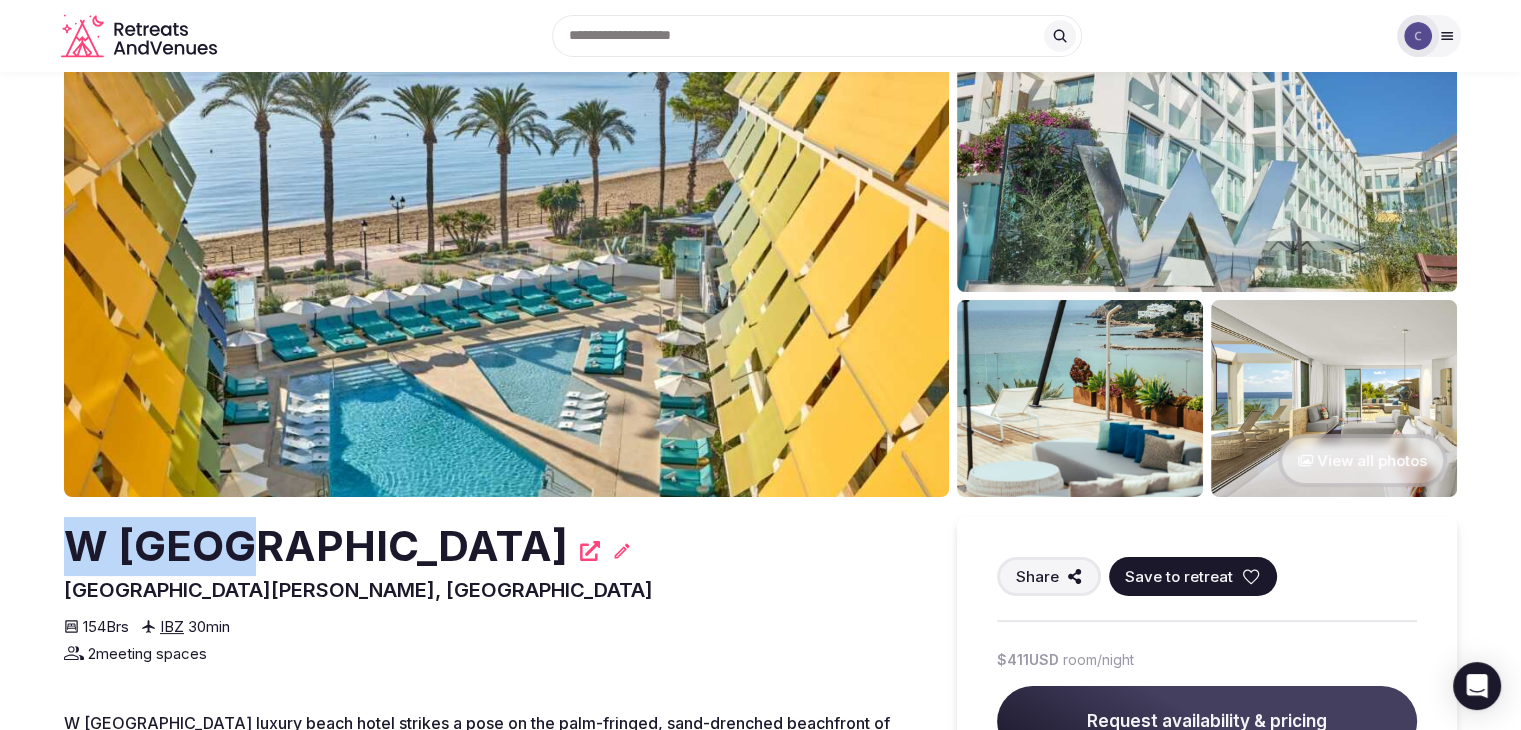drag, startPoint x: 64, startPoint y: 544, endPoint x: 208, endPoint y: 554, distance: 144.3468 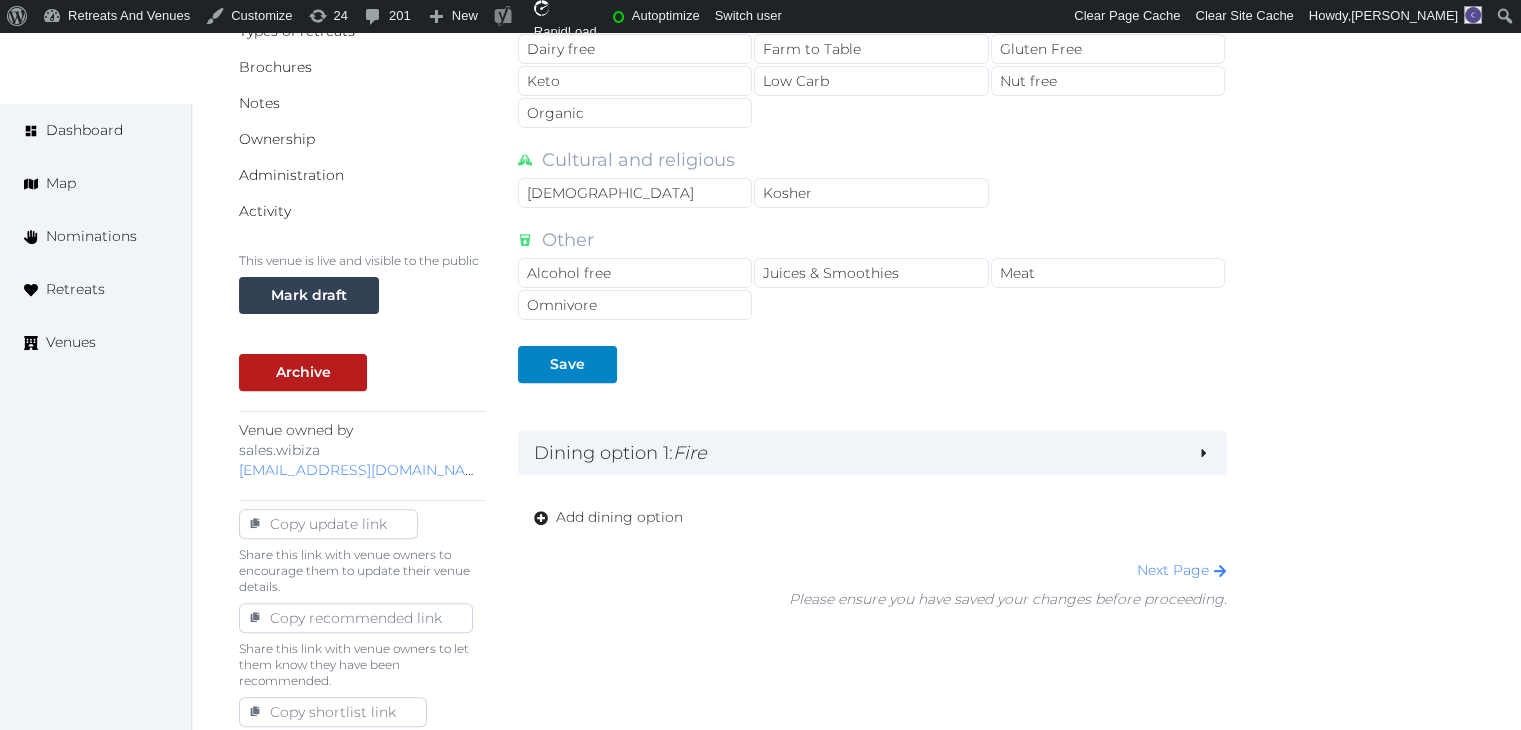 scroll, scrollTop: 600, scrollLeft: 0, axis: vertical 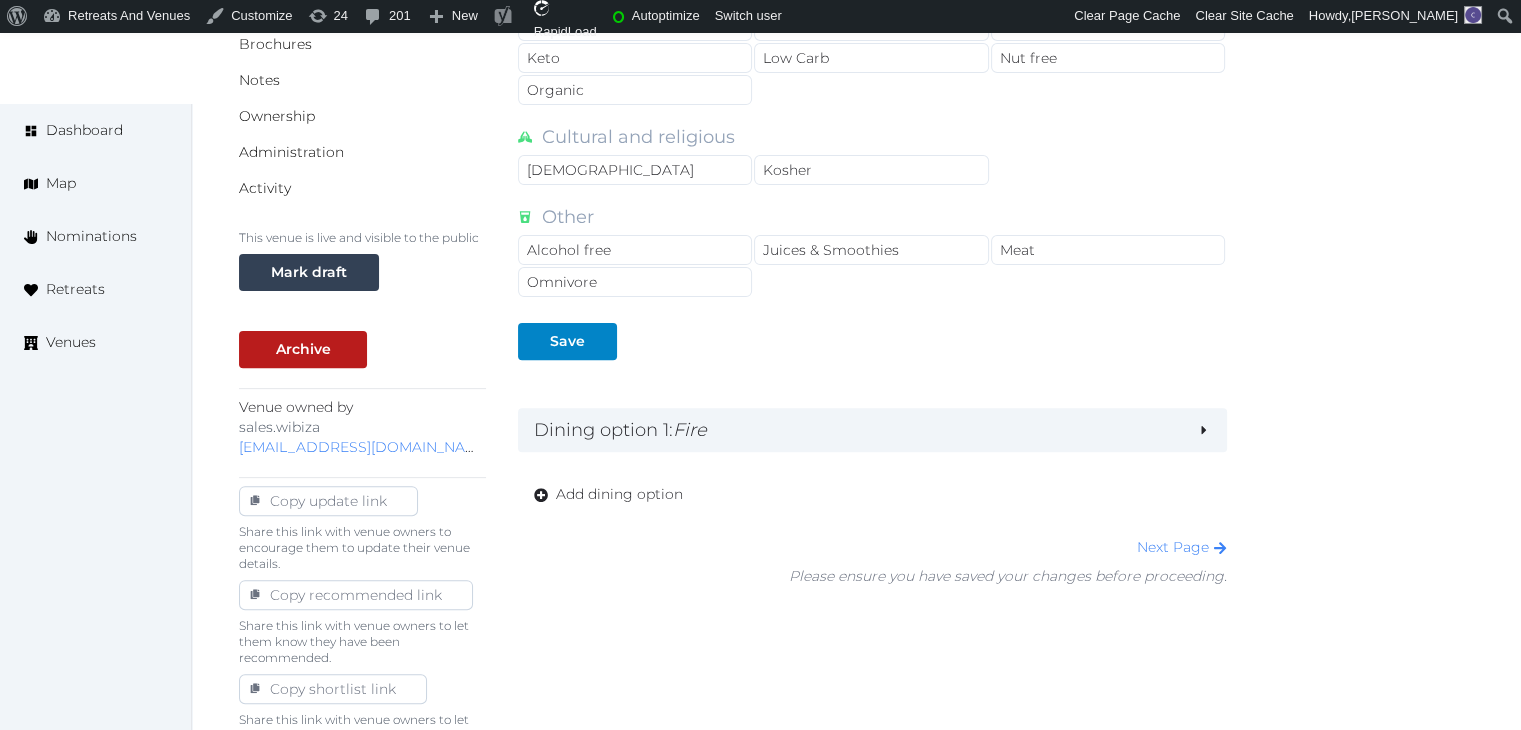 click on "Add dining option" at bounding box center (619, 494) 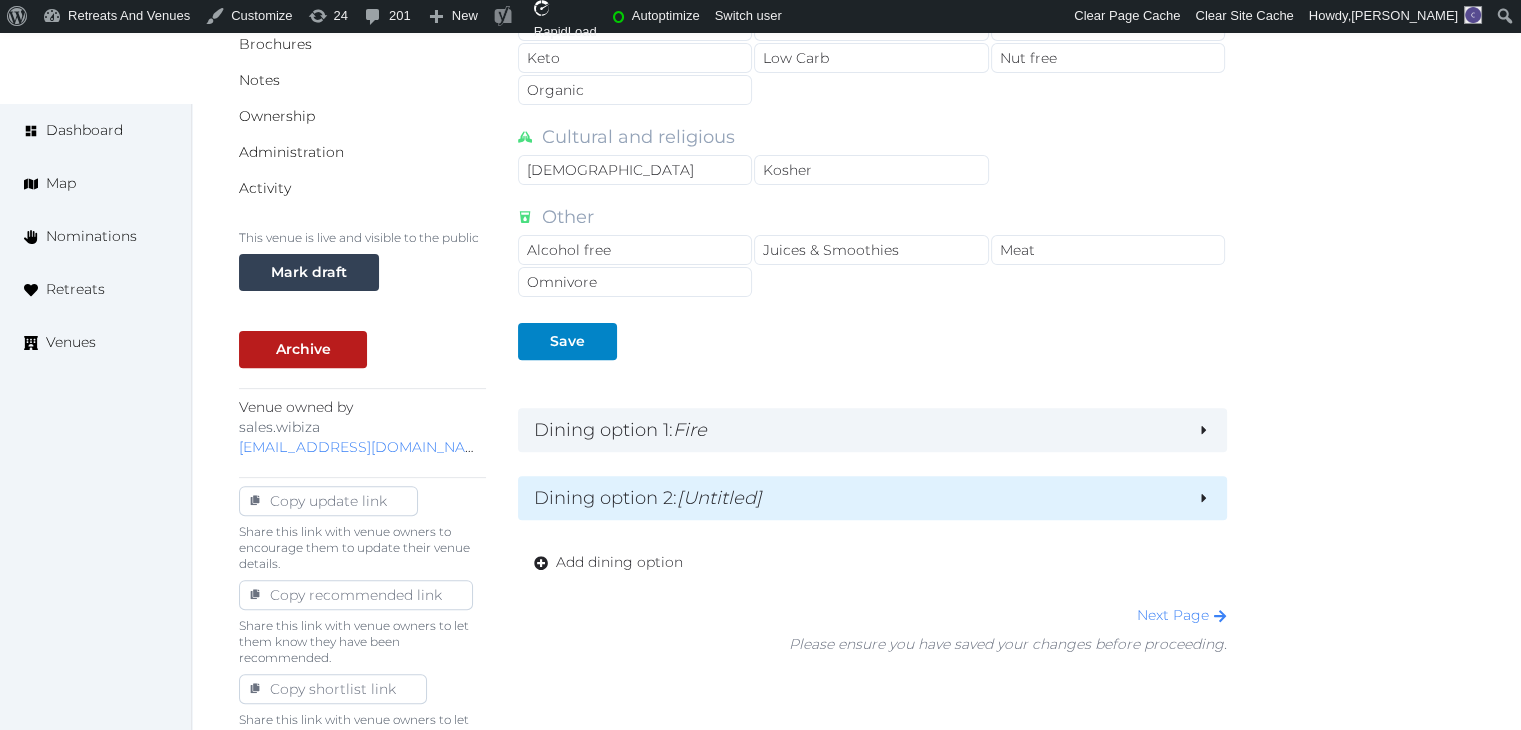 click on "Dining option 2 :  [Untitled]" at bounding box center (857, 498) 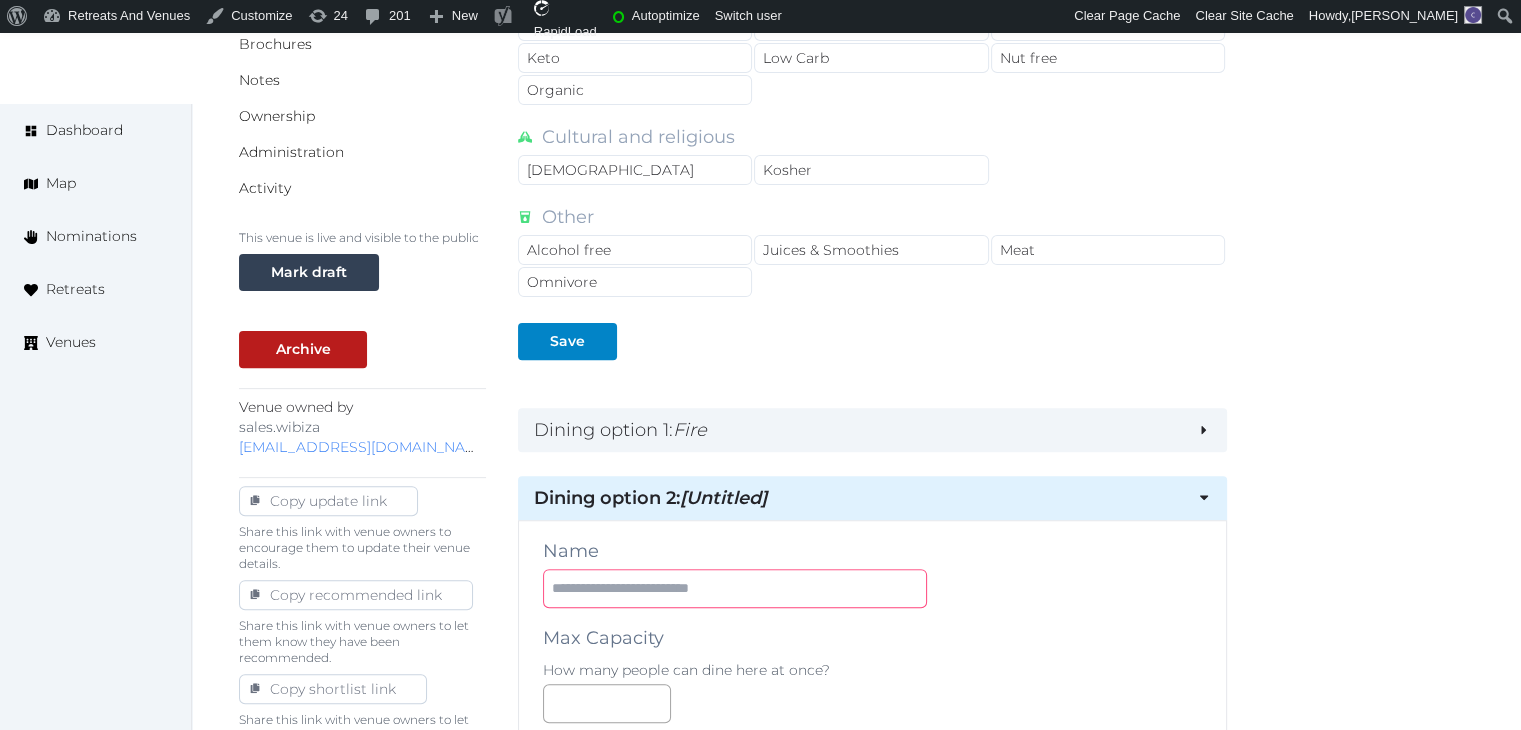 click at bounding box center (735, 588) 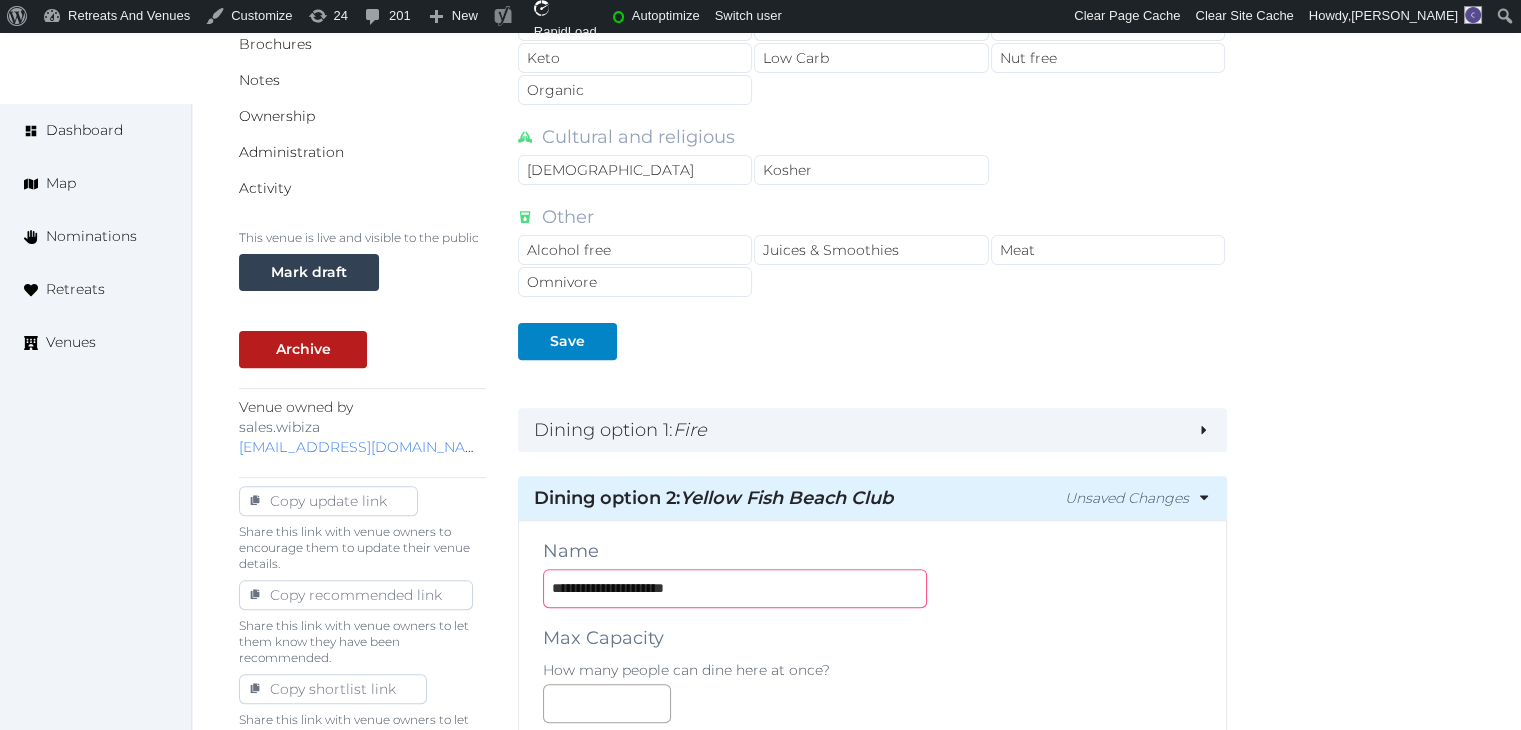 type on "**********" 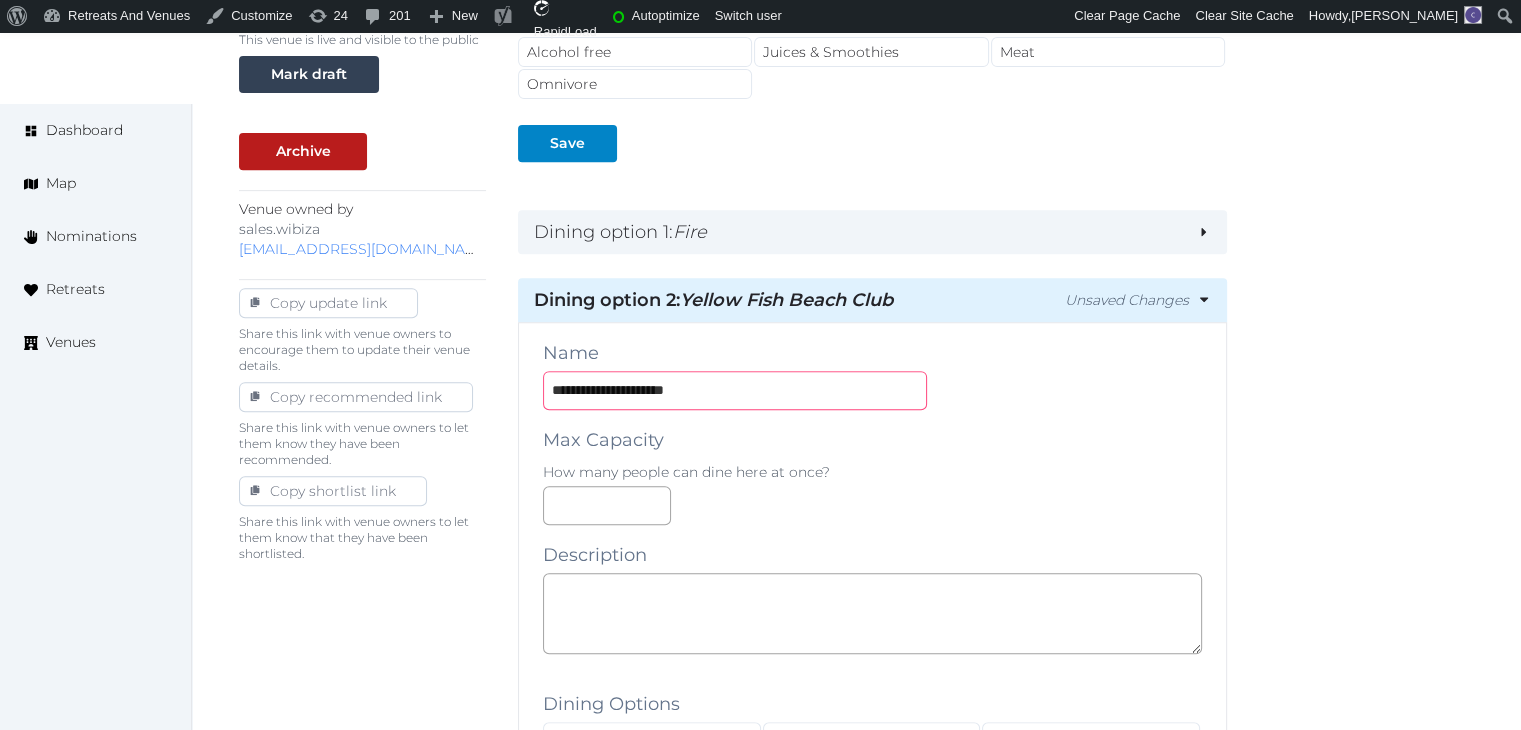 scroll, scrollTop: 800, scrollLeft: 0, axis: vertical 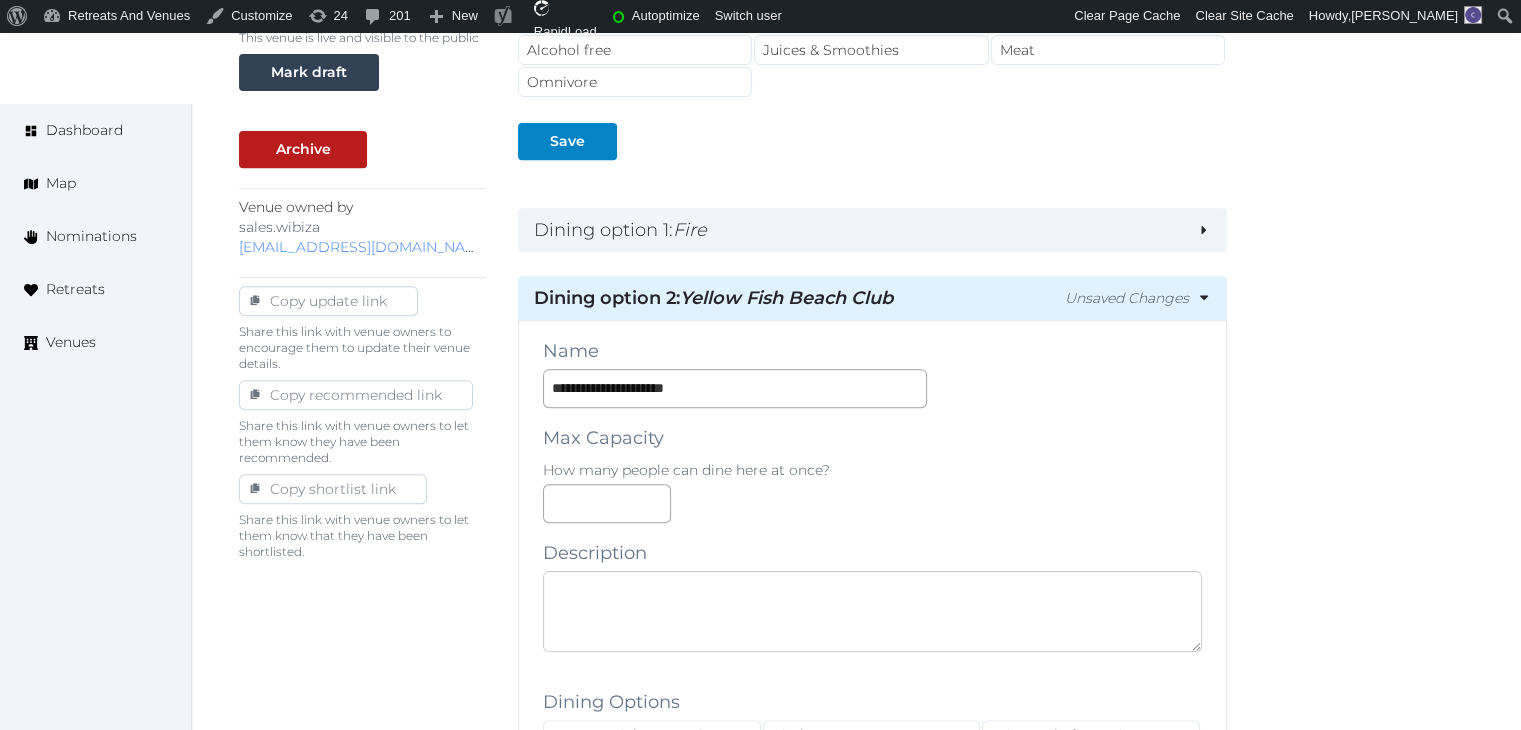 click at bounding box center [872, 611] 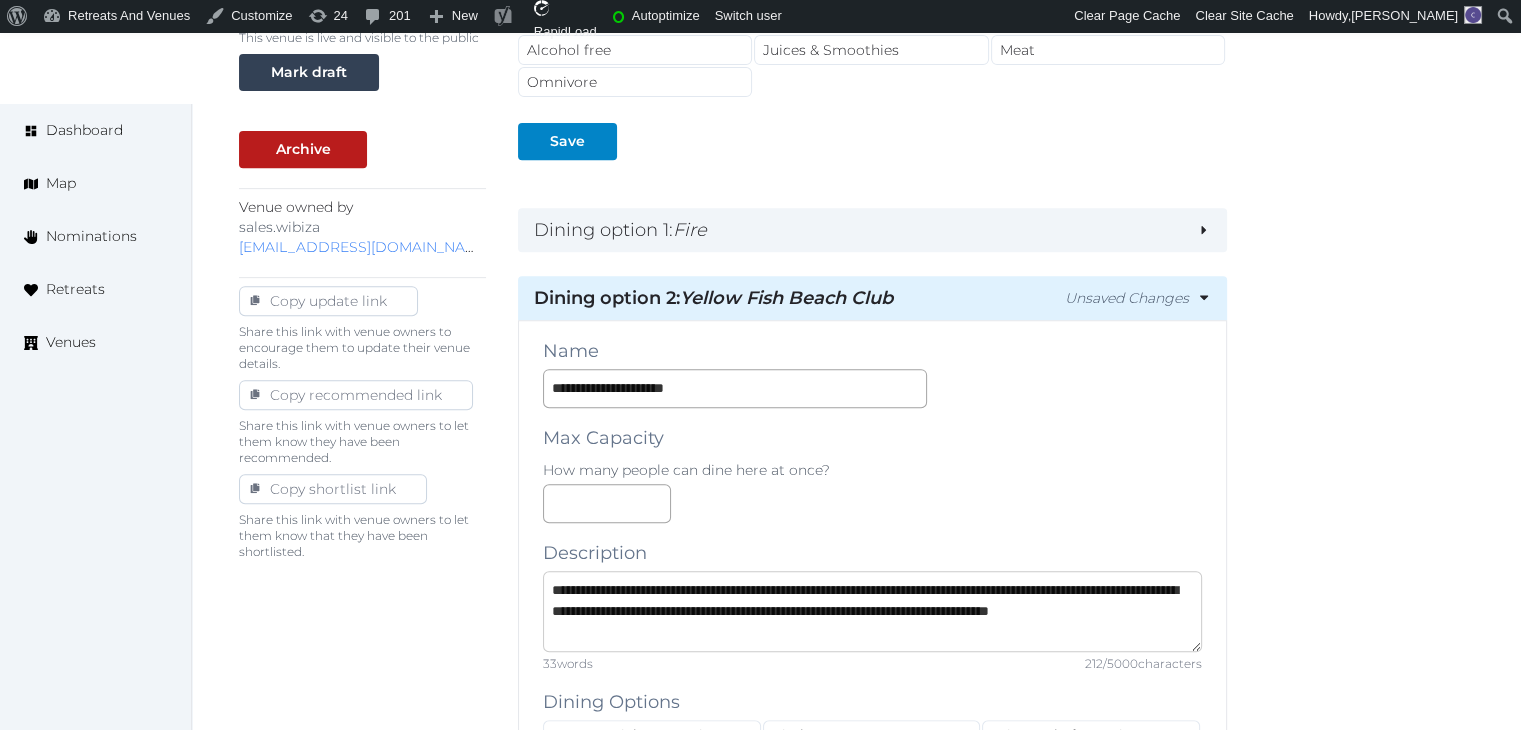 scroll, scrollTop: 32, scrollLeft: 0, axis: vertical 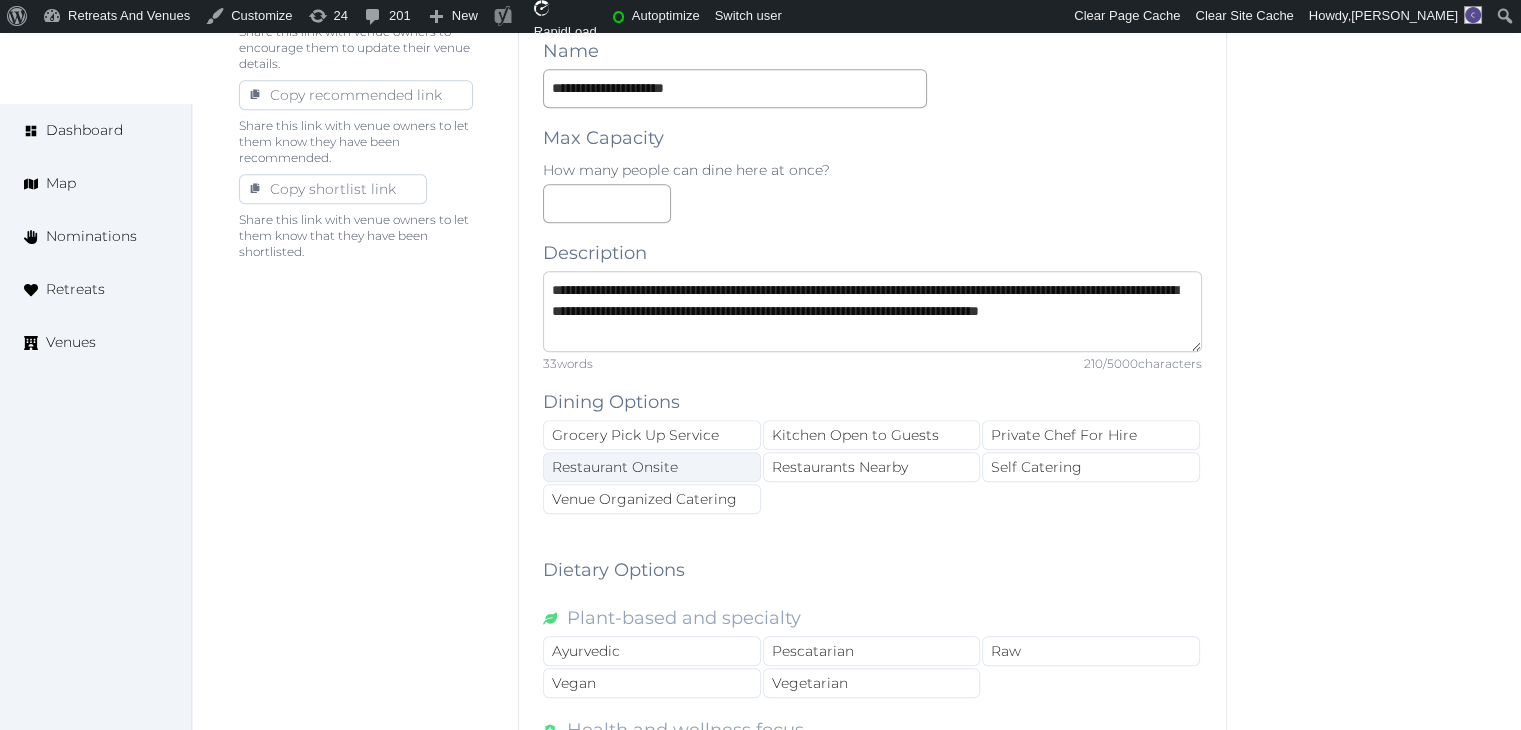 type on "**********" 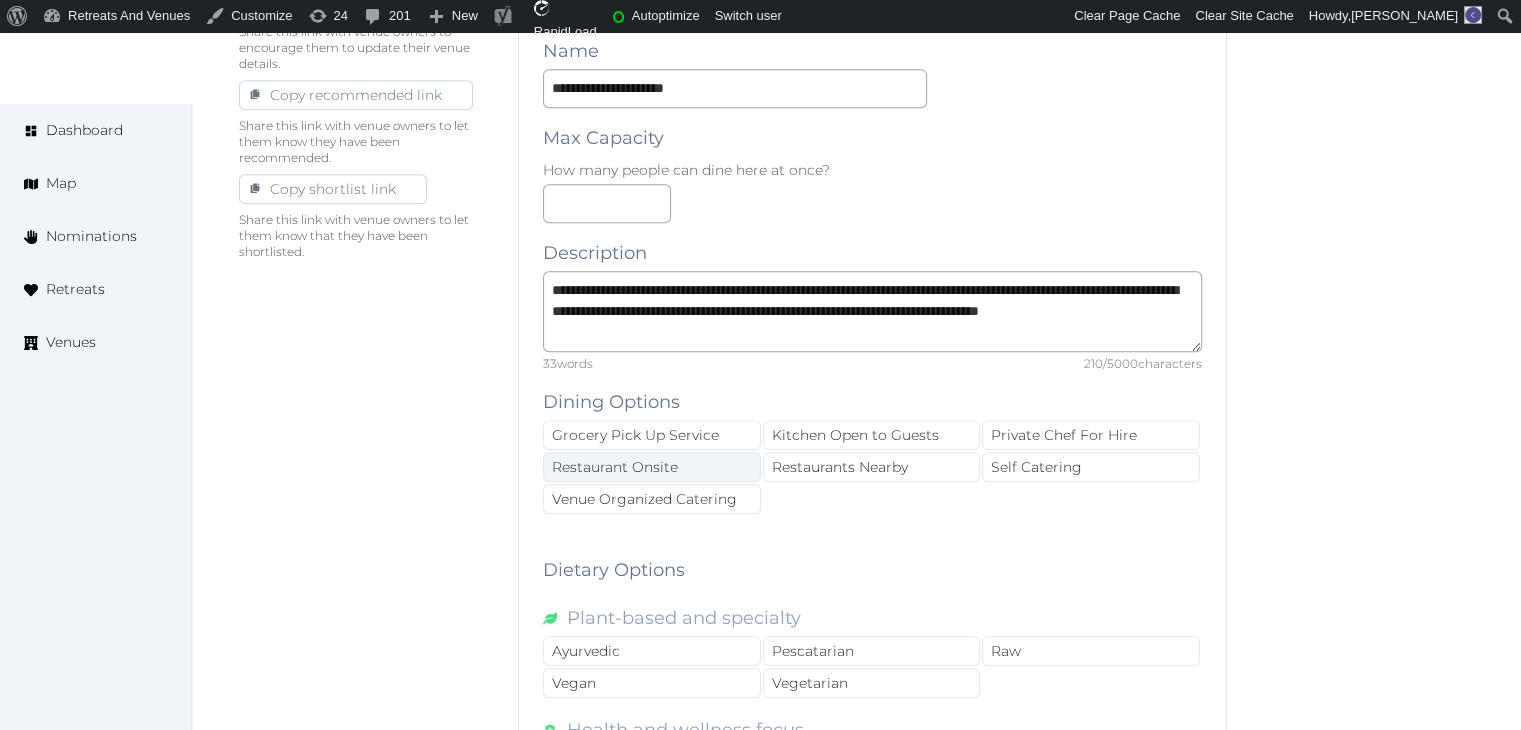 click on "Restaurant Onsite" at bounding box center [652, 467] 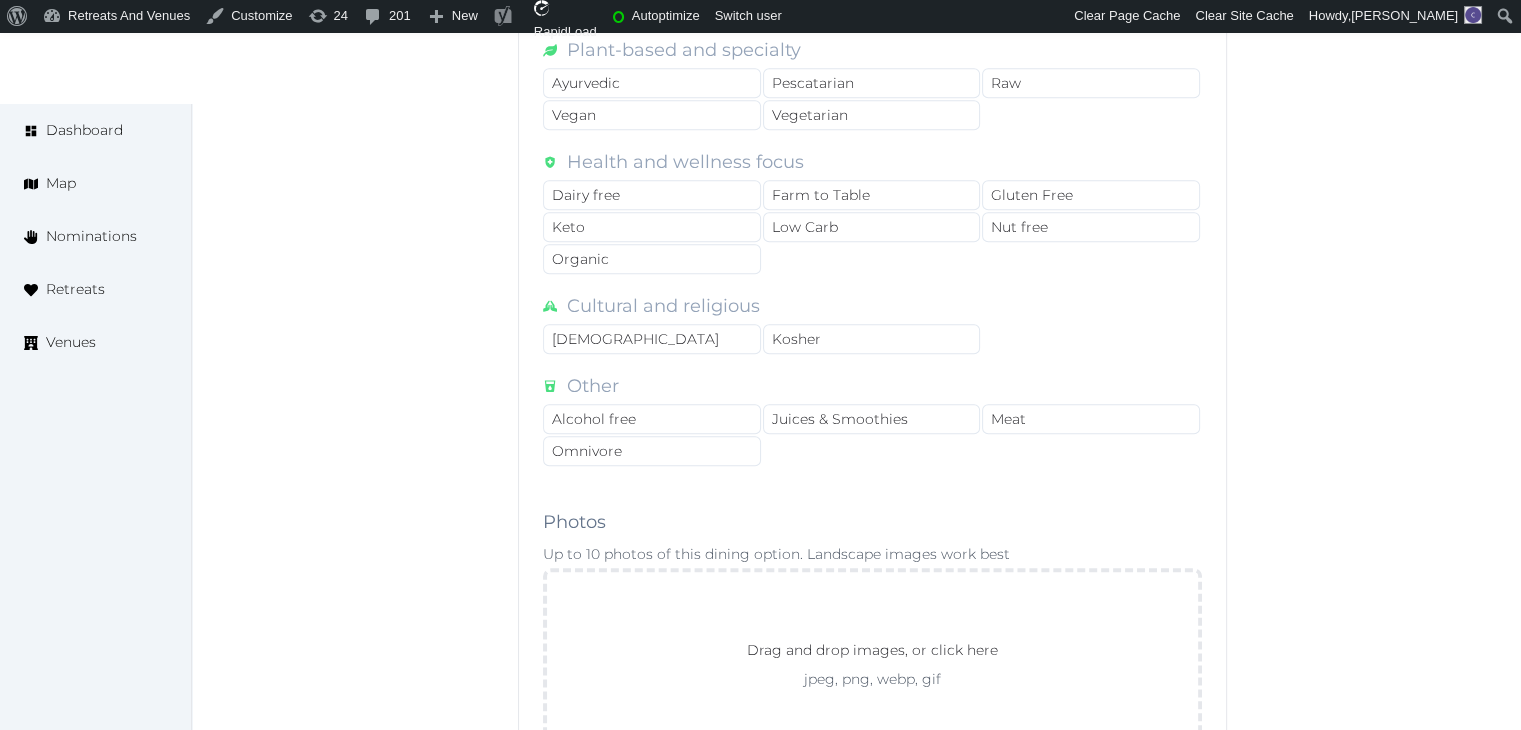 scroll, scrollTop: 1700, scrollLeft: 0, axis: vertical 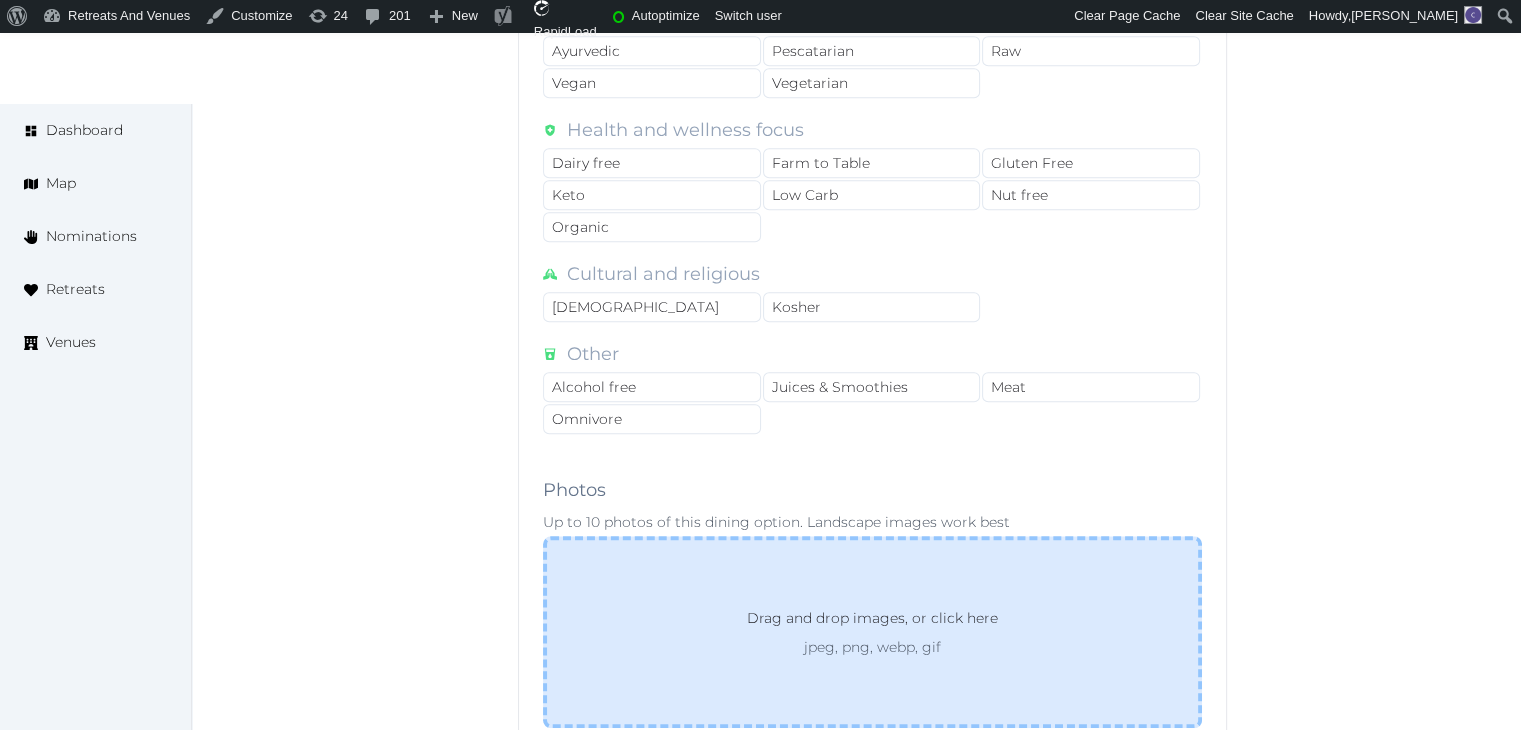 click on "Drag and drop images, or click here jpeg, png, webp, gif" at bounding box center [872, 632] 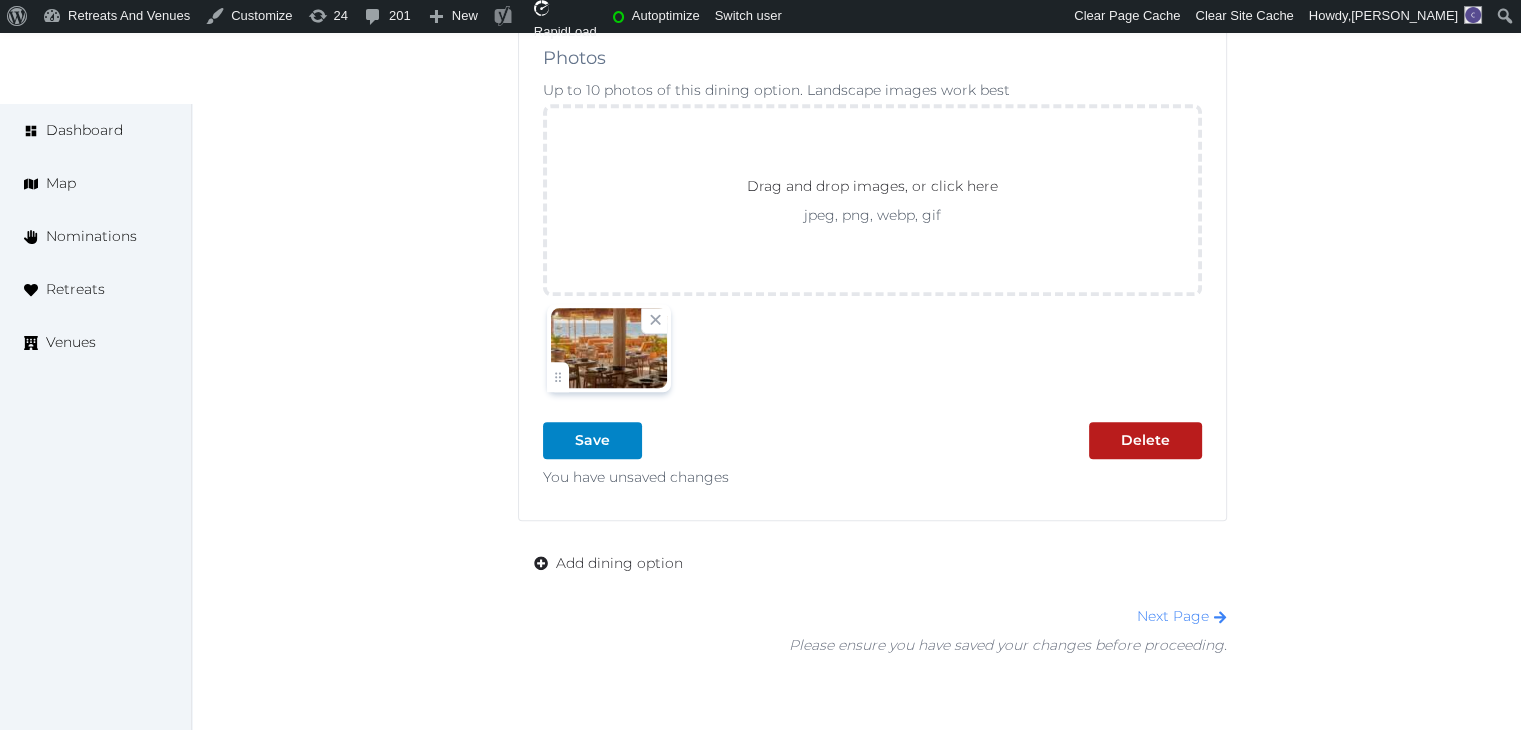 scroll, scrollTop: 2200, scrollLeft: 0, axis: vertical 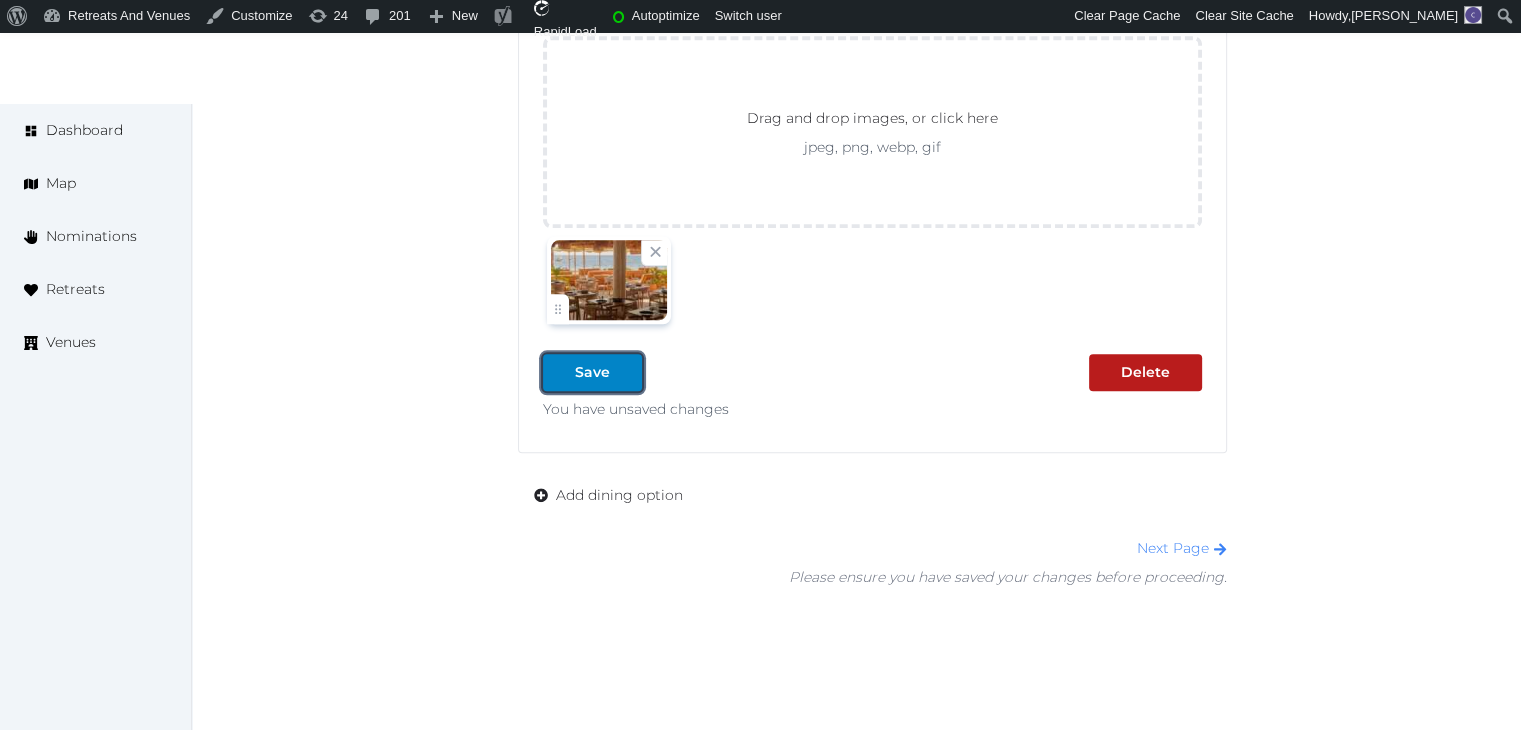 click at bounding box center [559, 372] 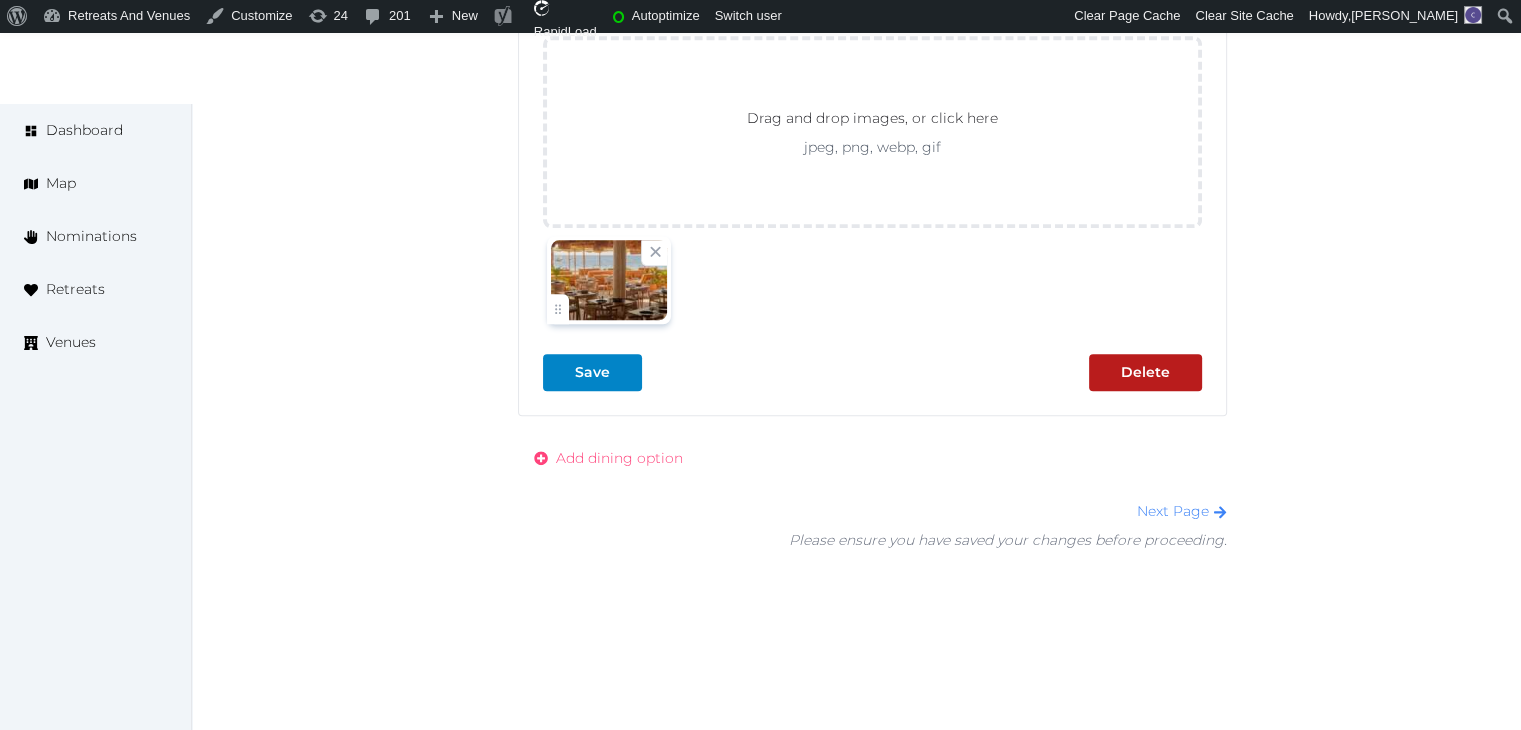 click on "Add dining option" at bounding box center (608, 458) 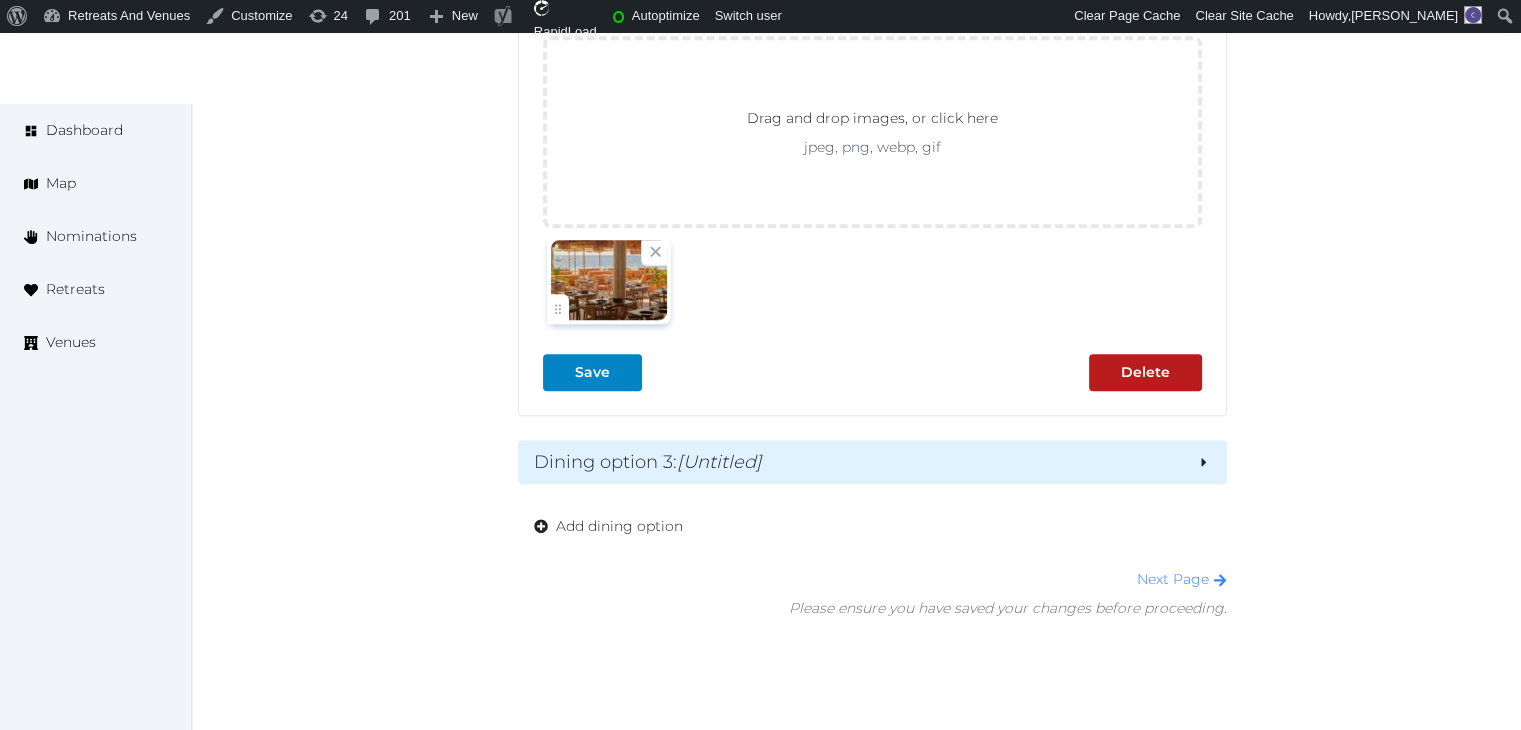 click on "Dining option 3 :  [Untitled]" at bounding box center (857, 462) 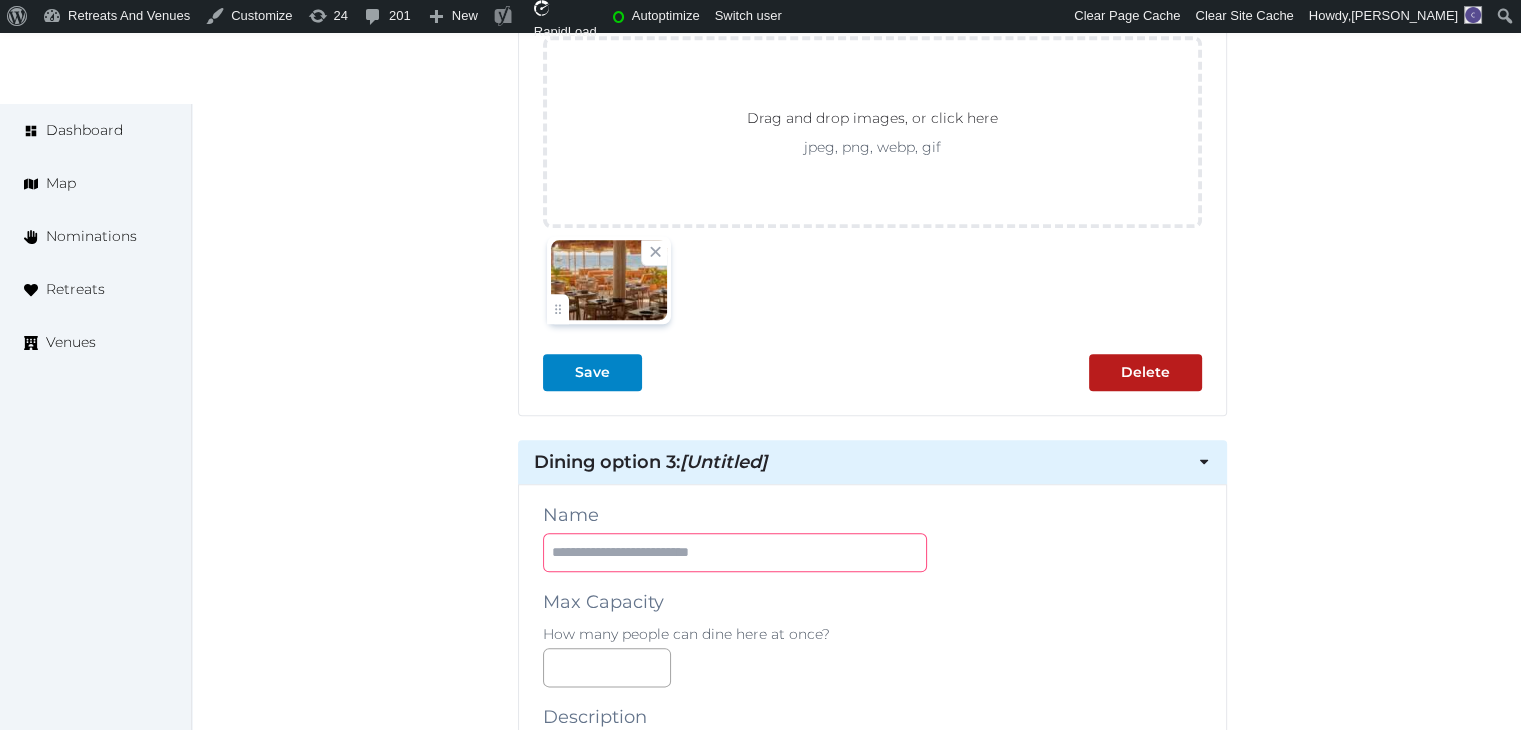click at bounding box center [735, 552] 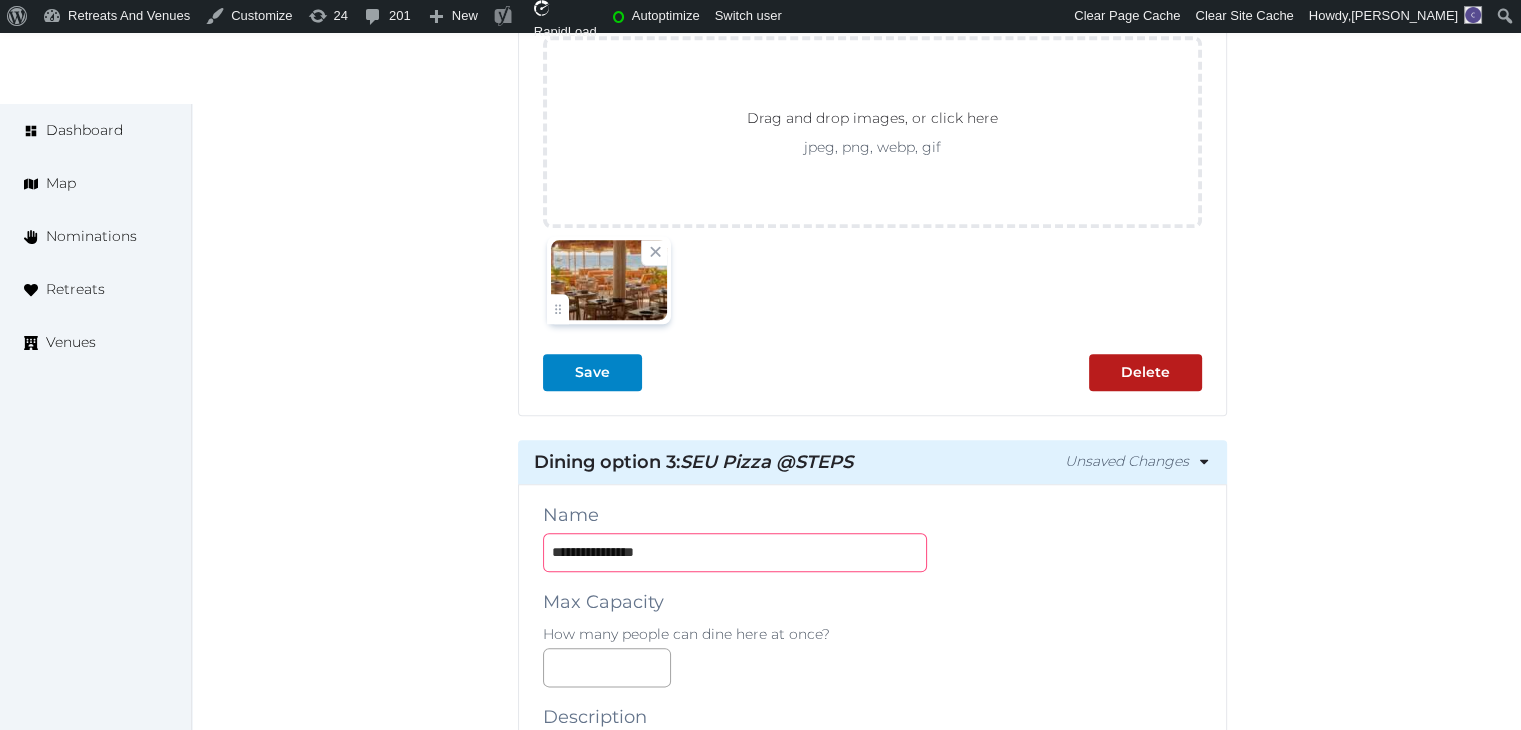 type on "**********" 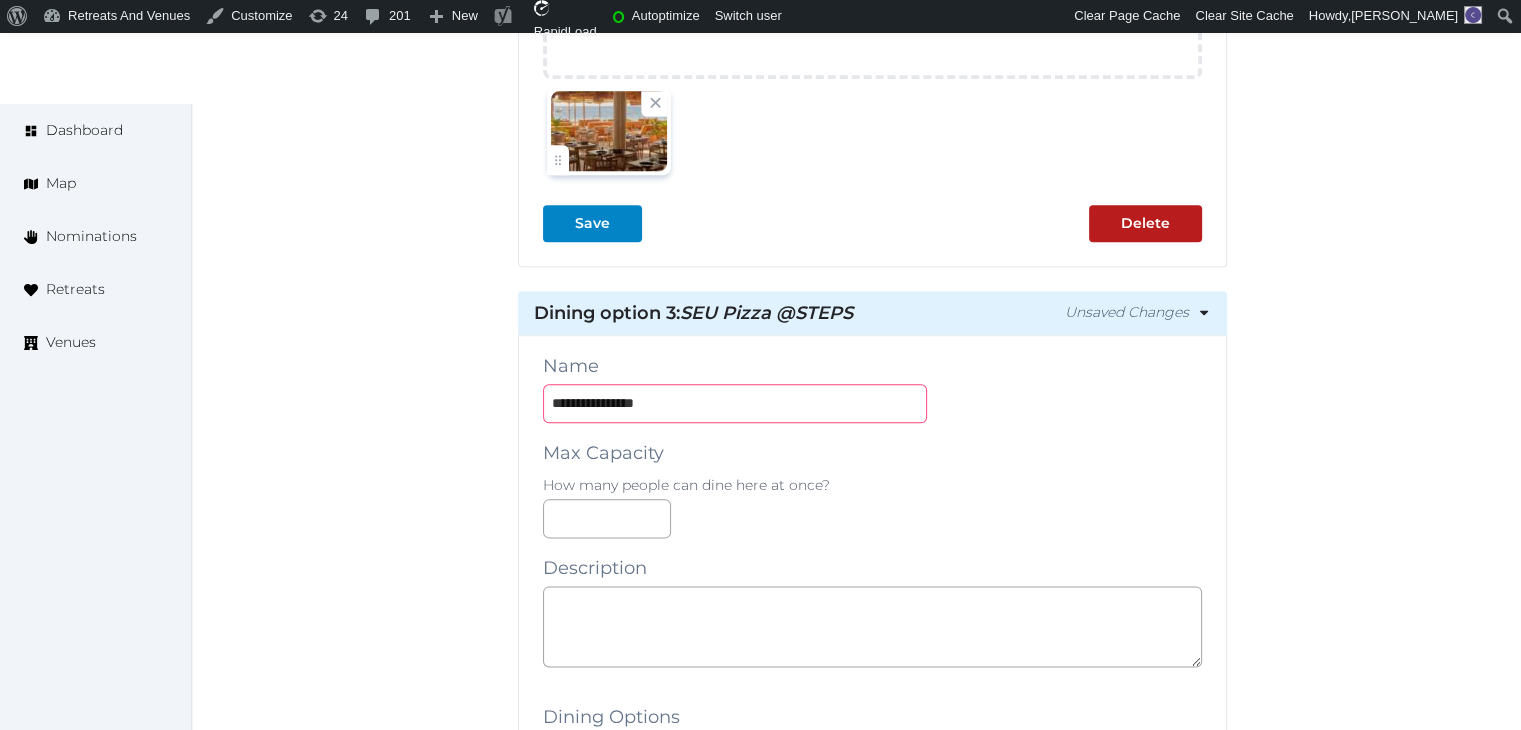 scroll, scrollTop: 2500, scrollLeft: 0, axis: vertical 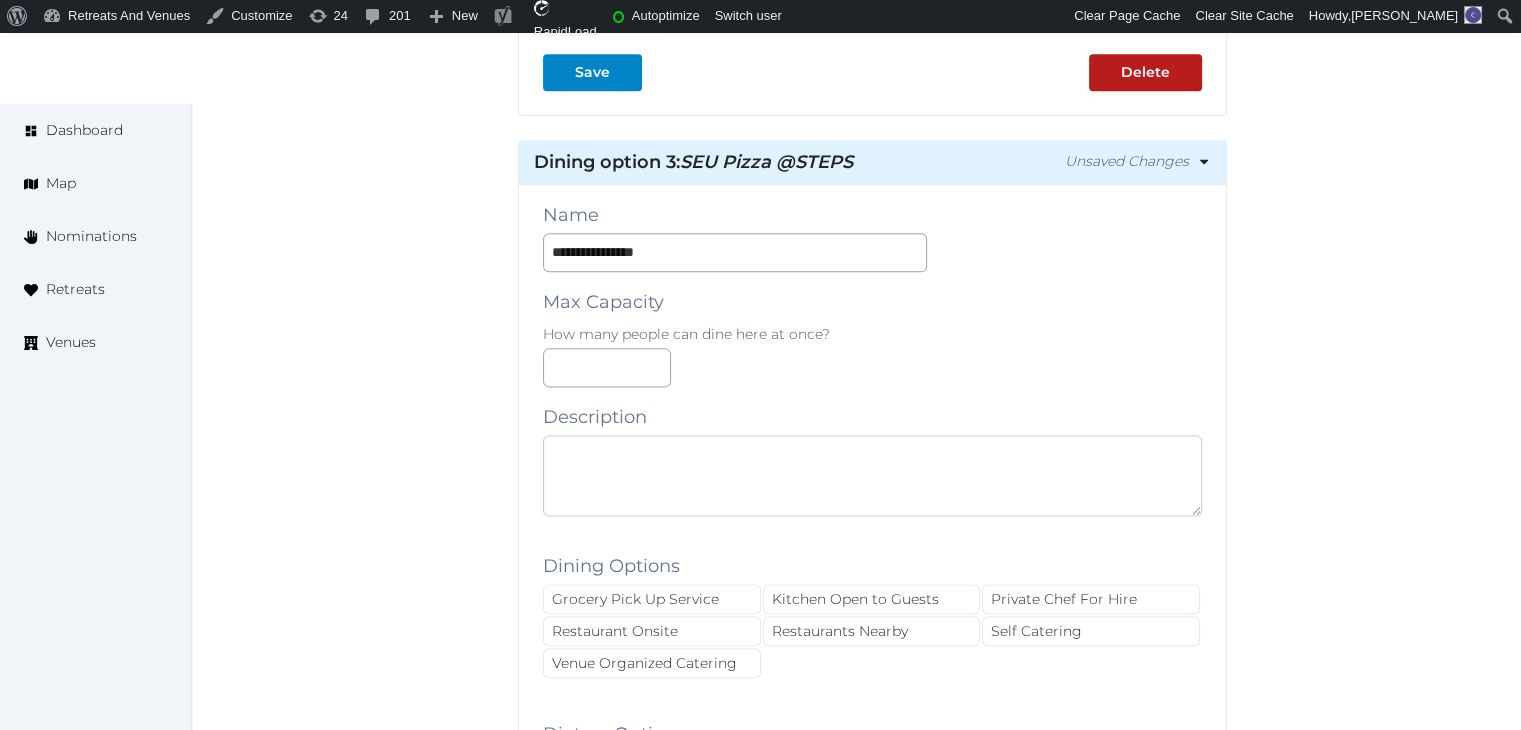 click at bounding box center (872, 475) 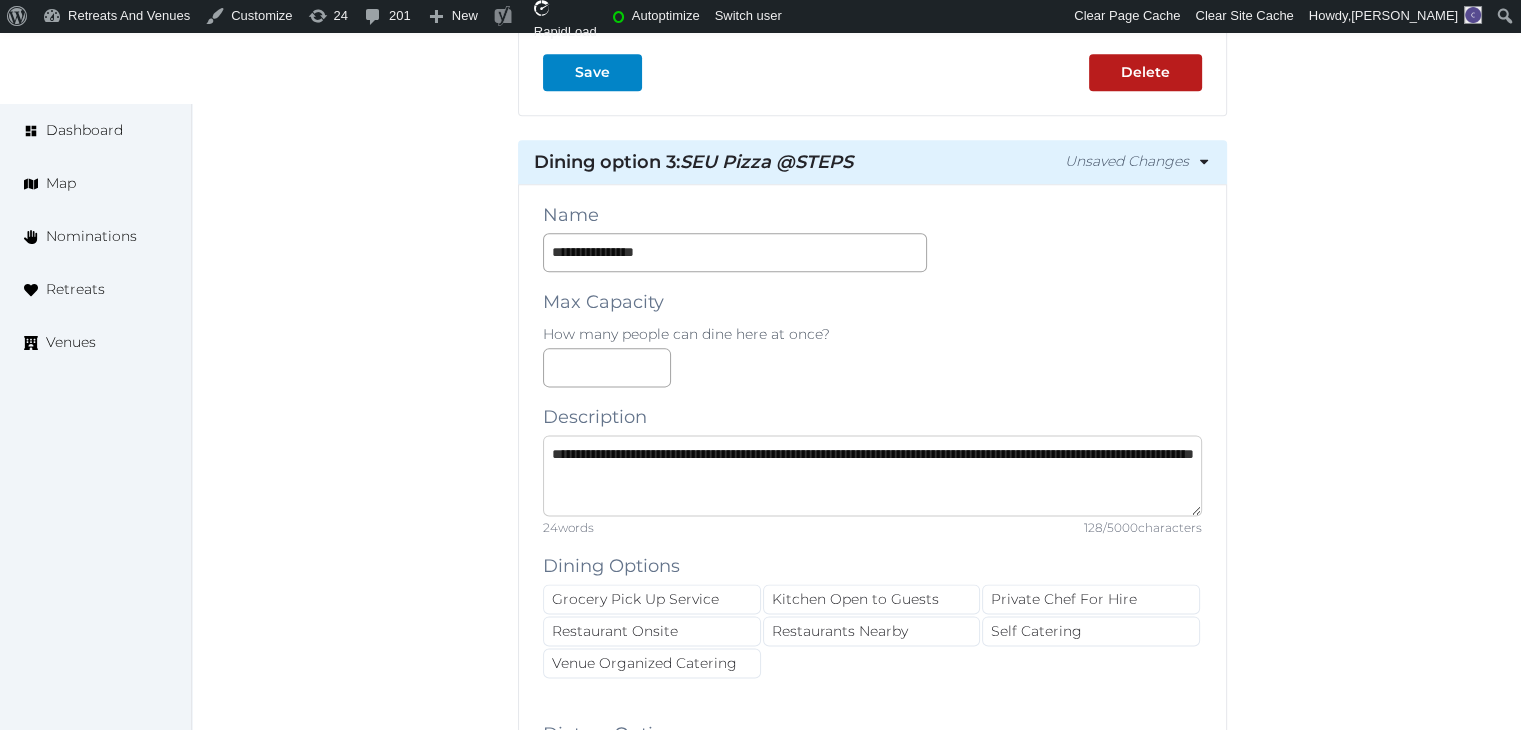 scroll, scrollTop: 10, scrollLeft: 0, axis: vertical 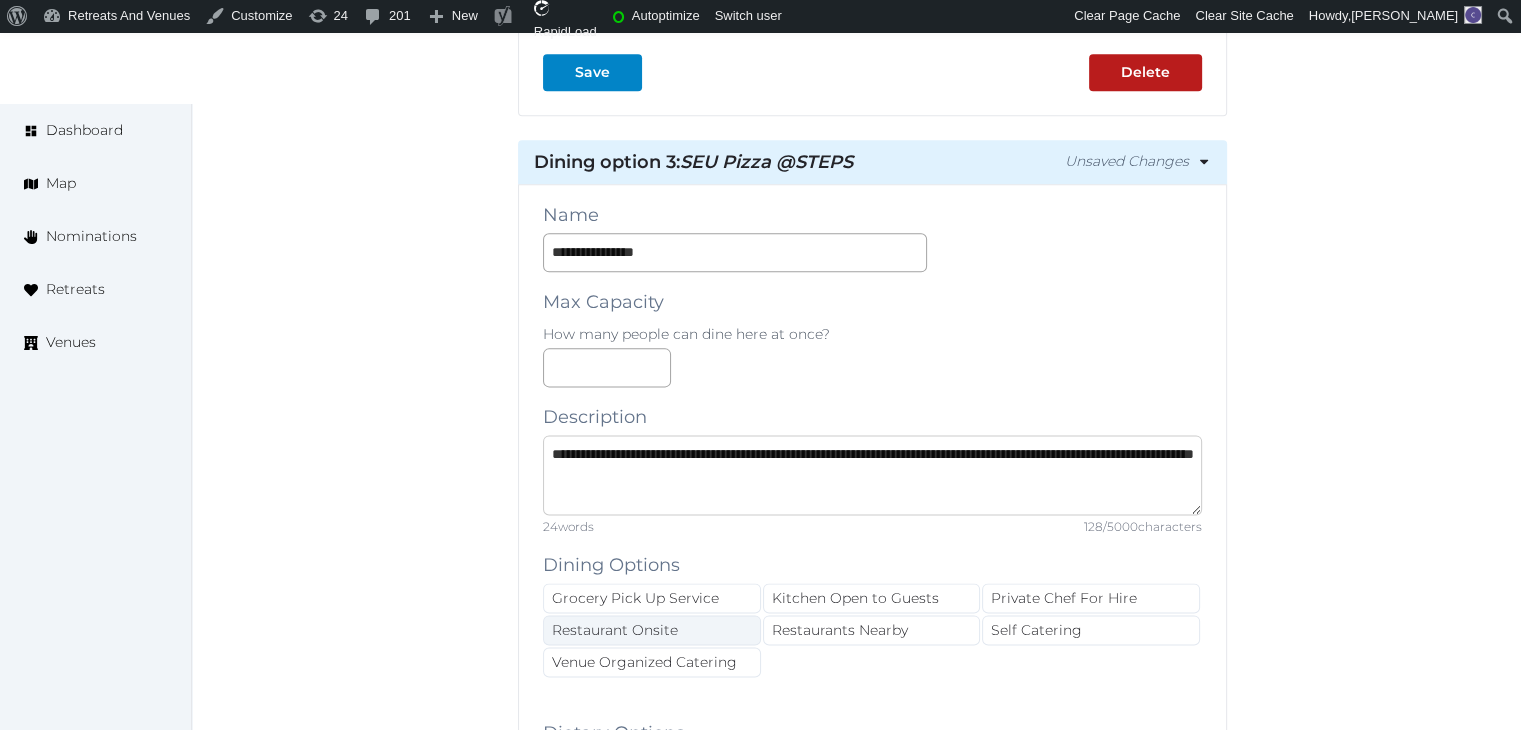 type on "**********" 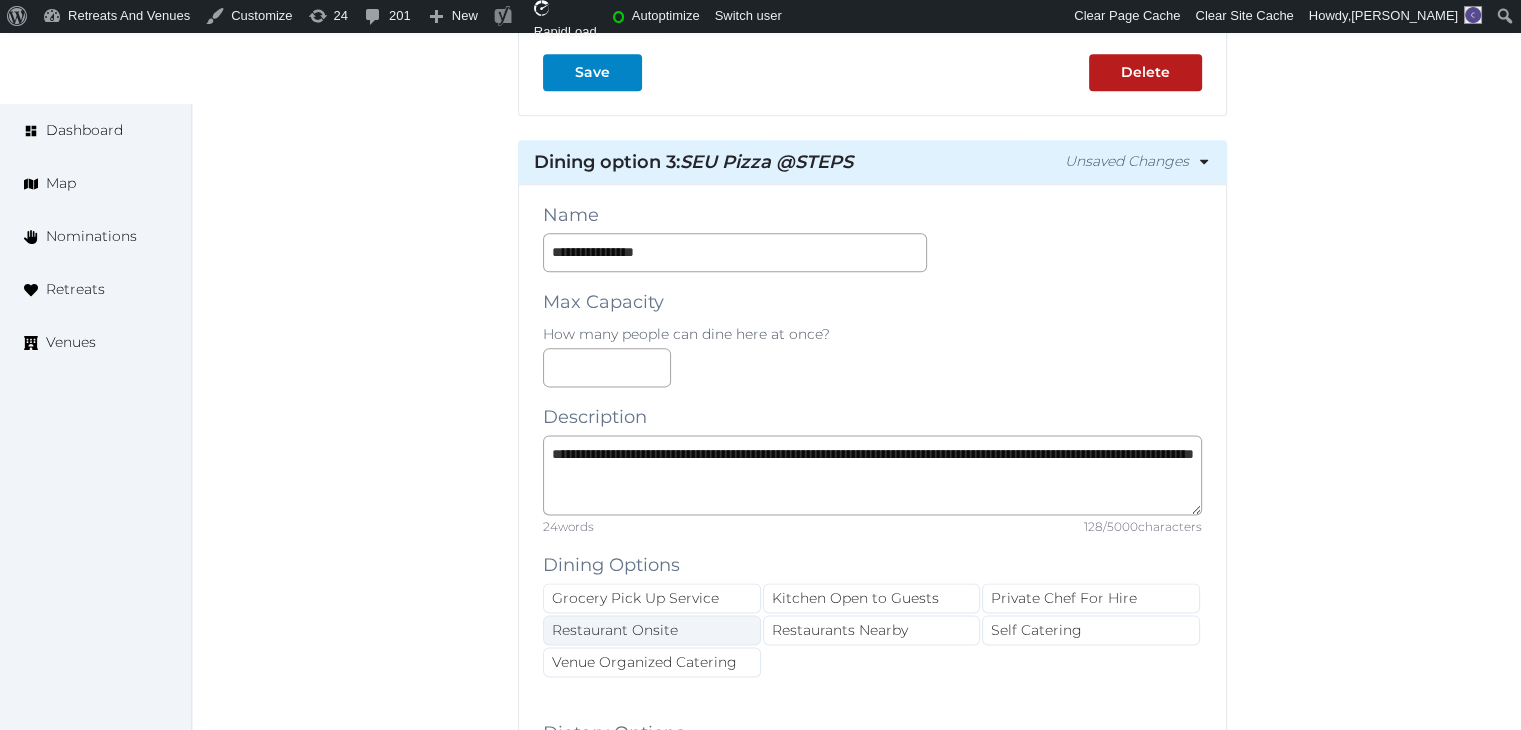 click on "Restaurant Onsite" at bounding box center [652, 630] 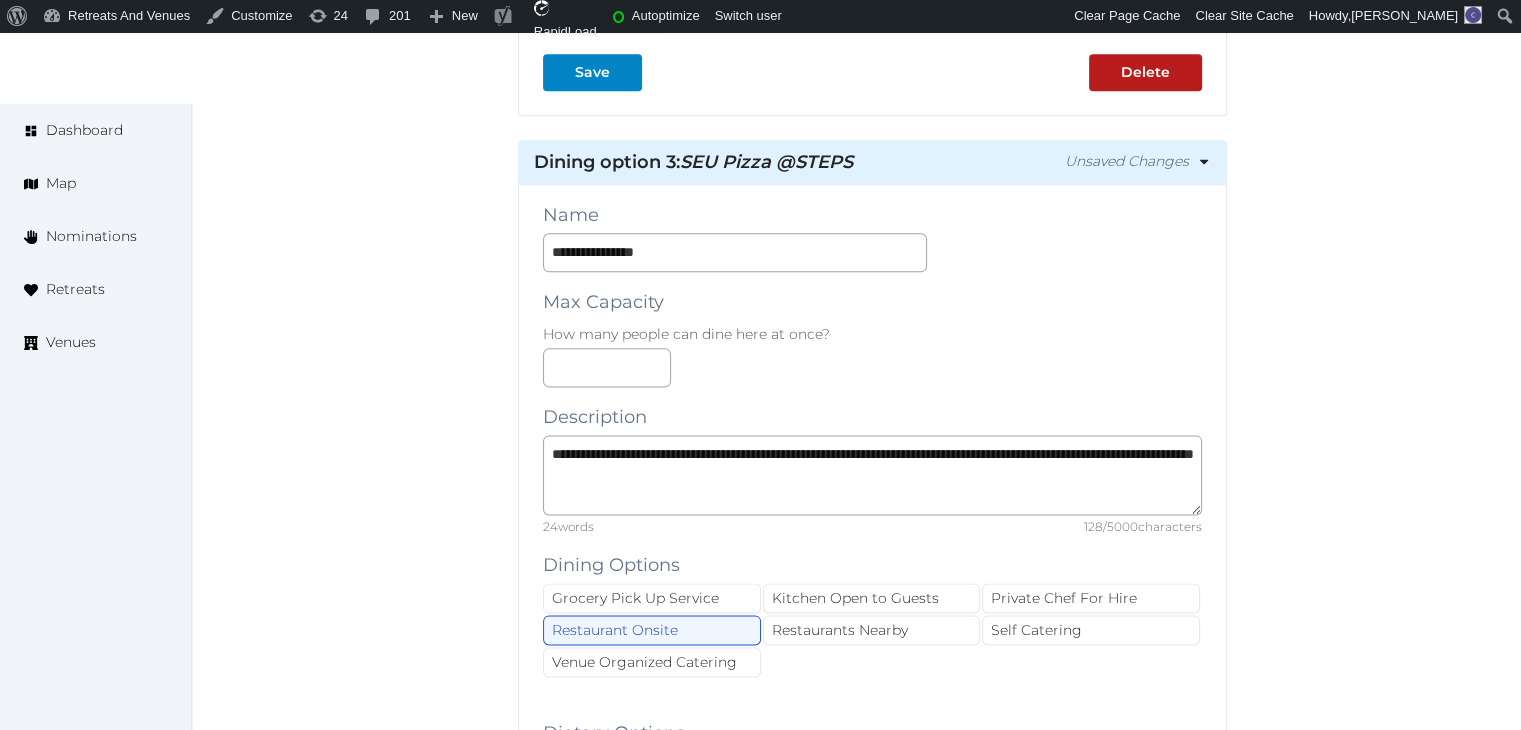 scroll, scrollTop: 20, scrollLeft: 0, axis: vertical 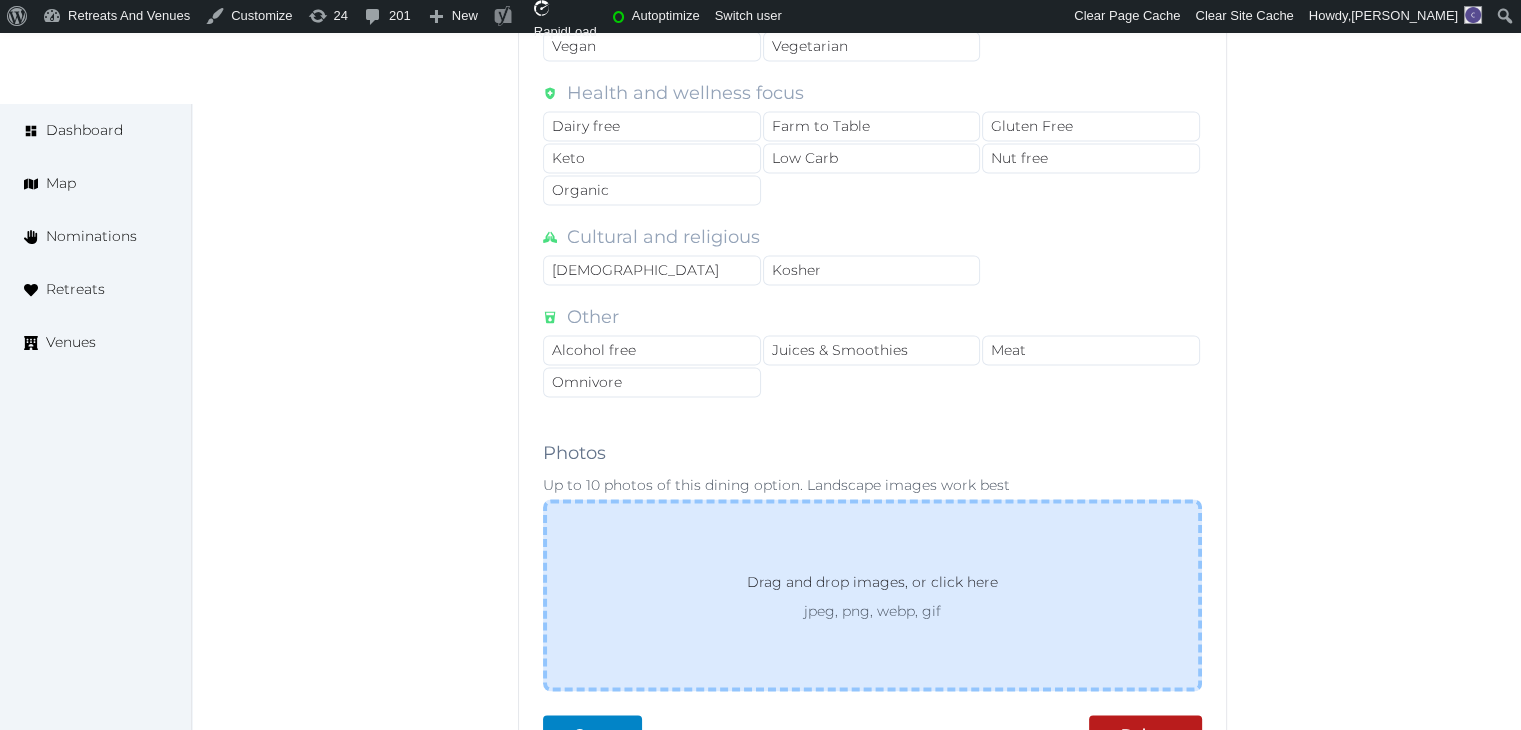 click on "Drag and drop images, or click here jpeg, png, webp, gif" at bounding box center (872, 595) 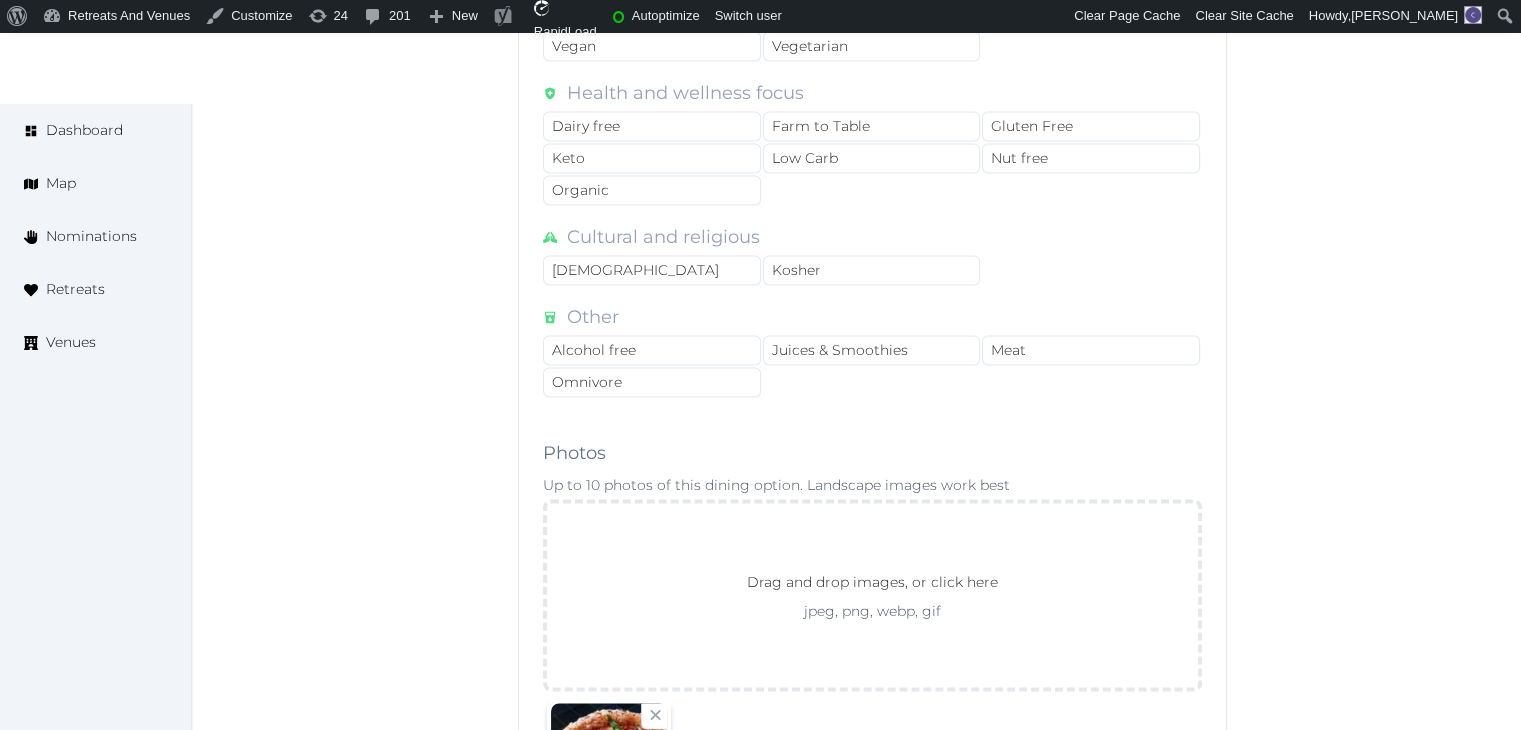scroll, scrollTop: 3800, scrollLeft: 0, axis: vertical 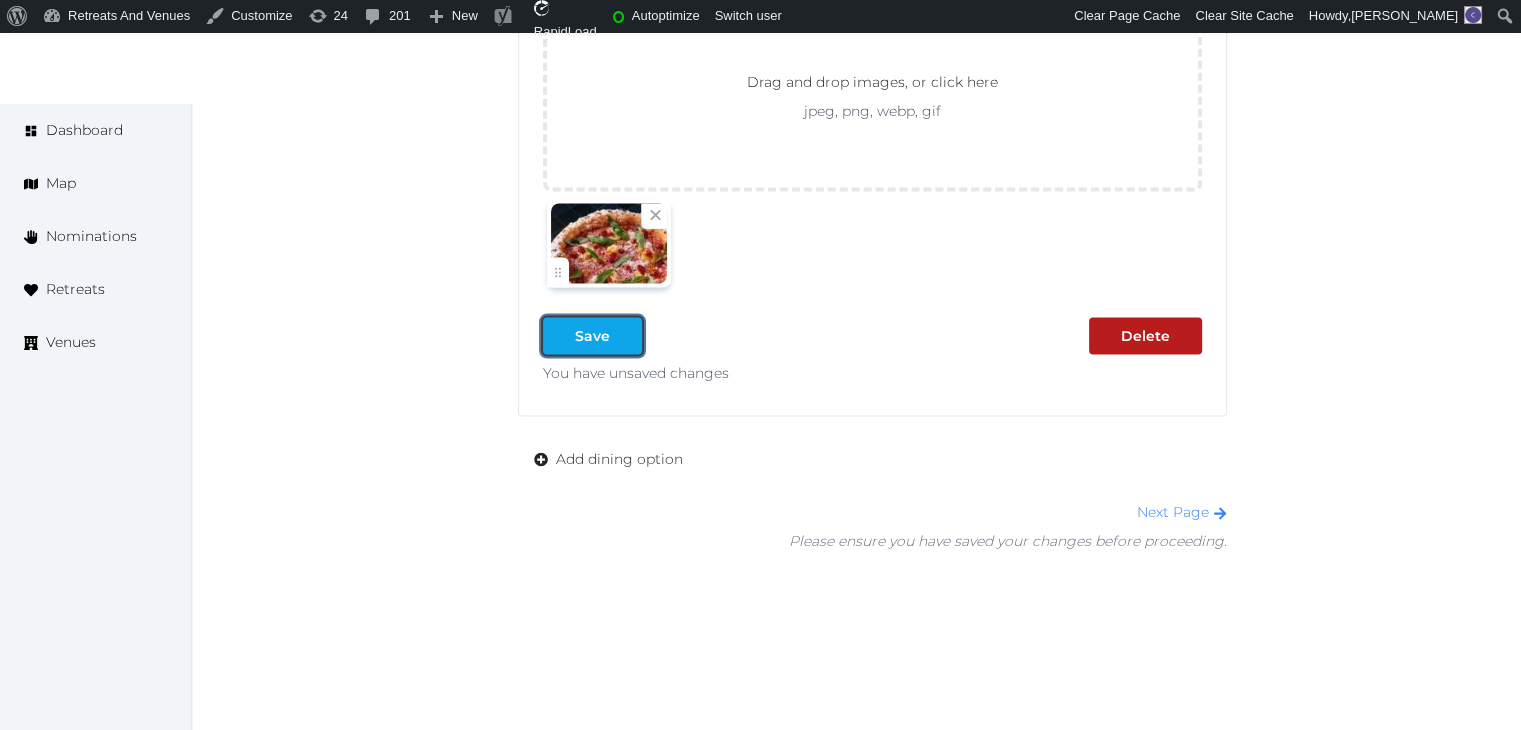 click at bounding box center [626, 335] 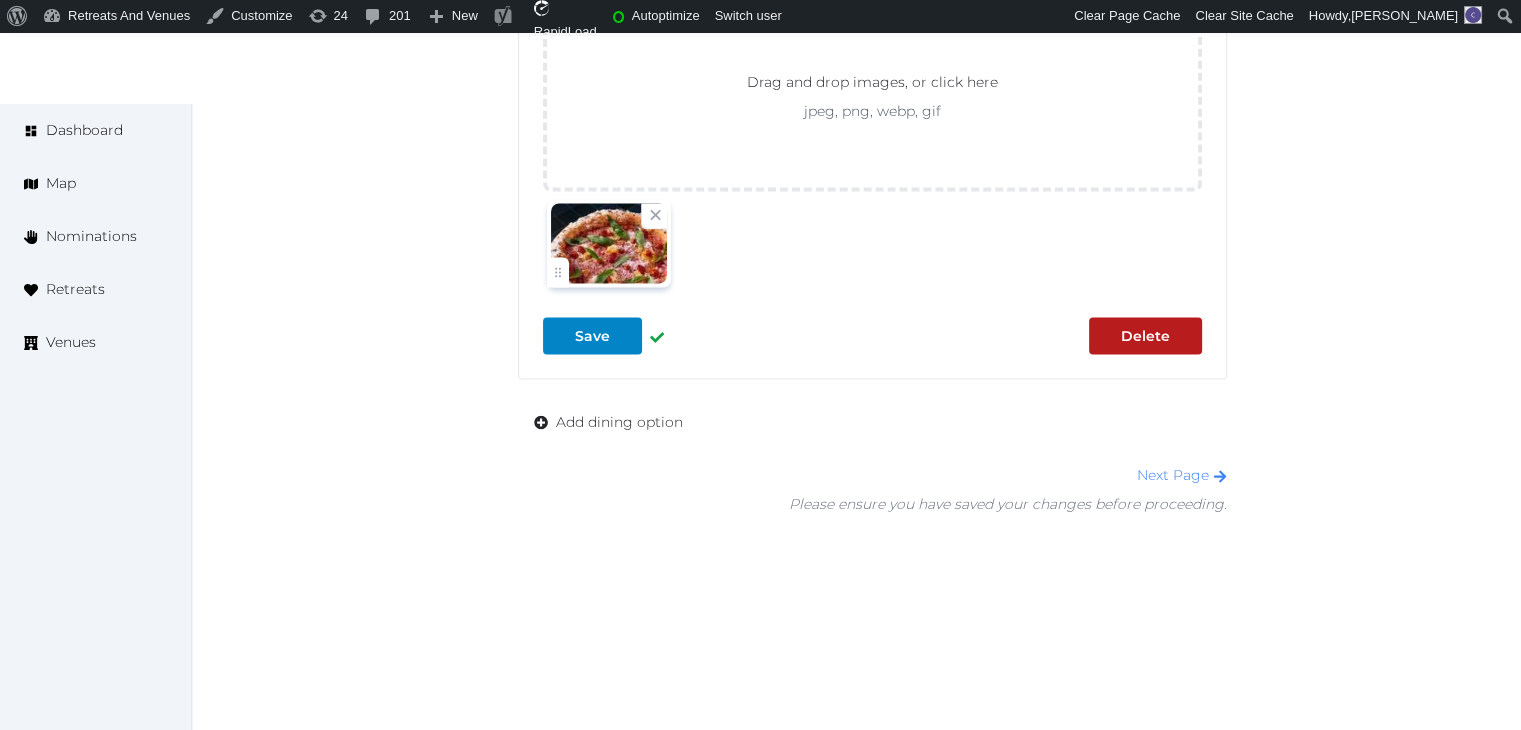 scroll, scrollTop: 3792, scrollLeft: 0, axis: vertical 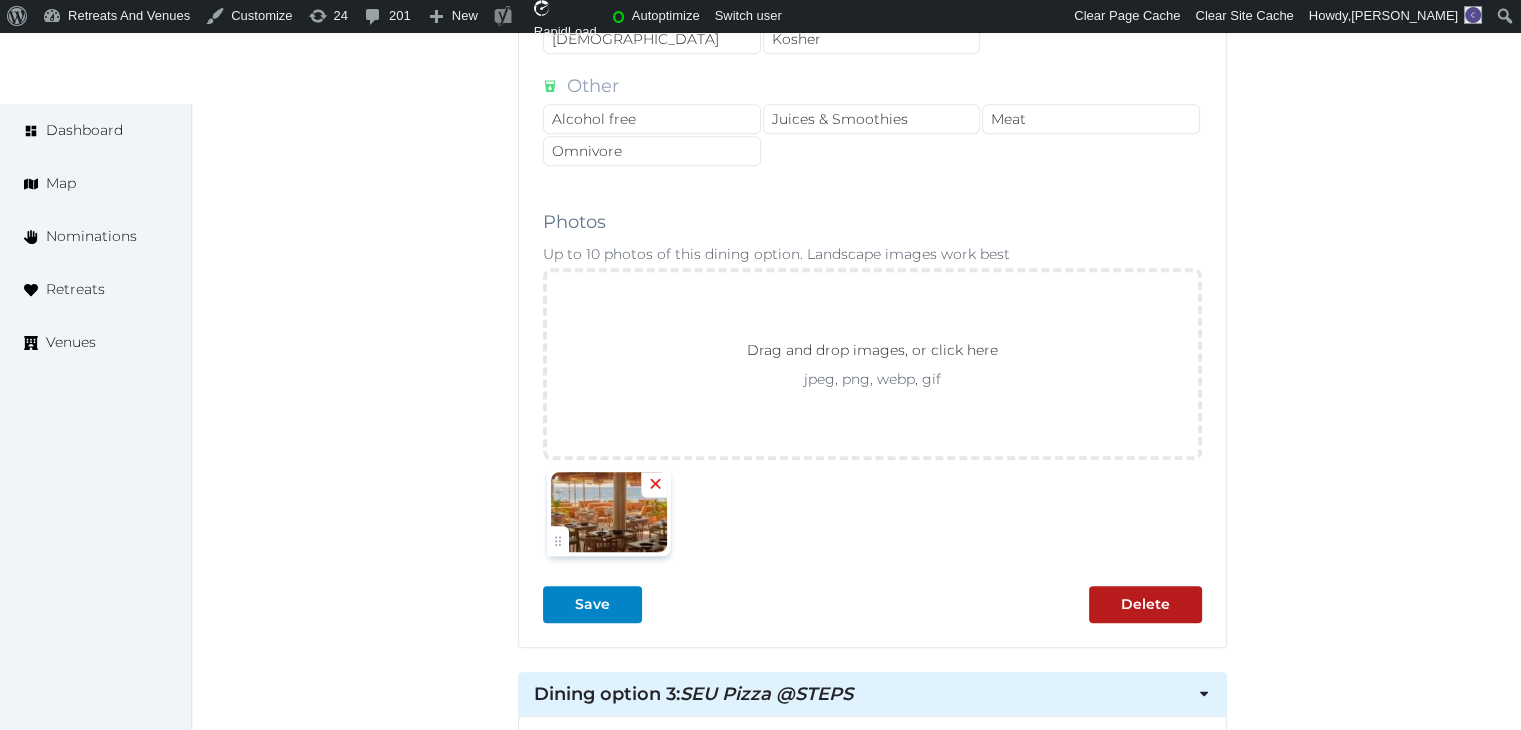click 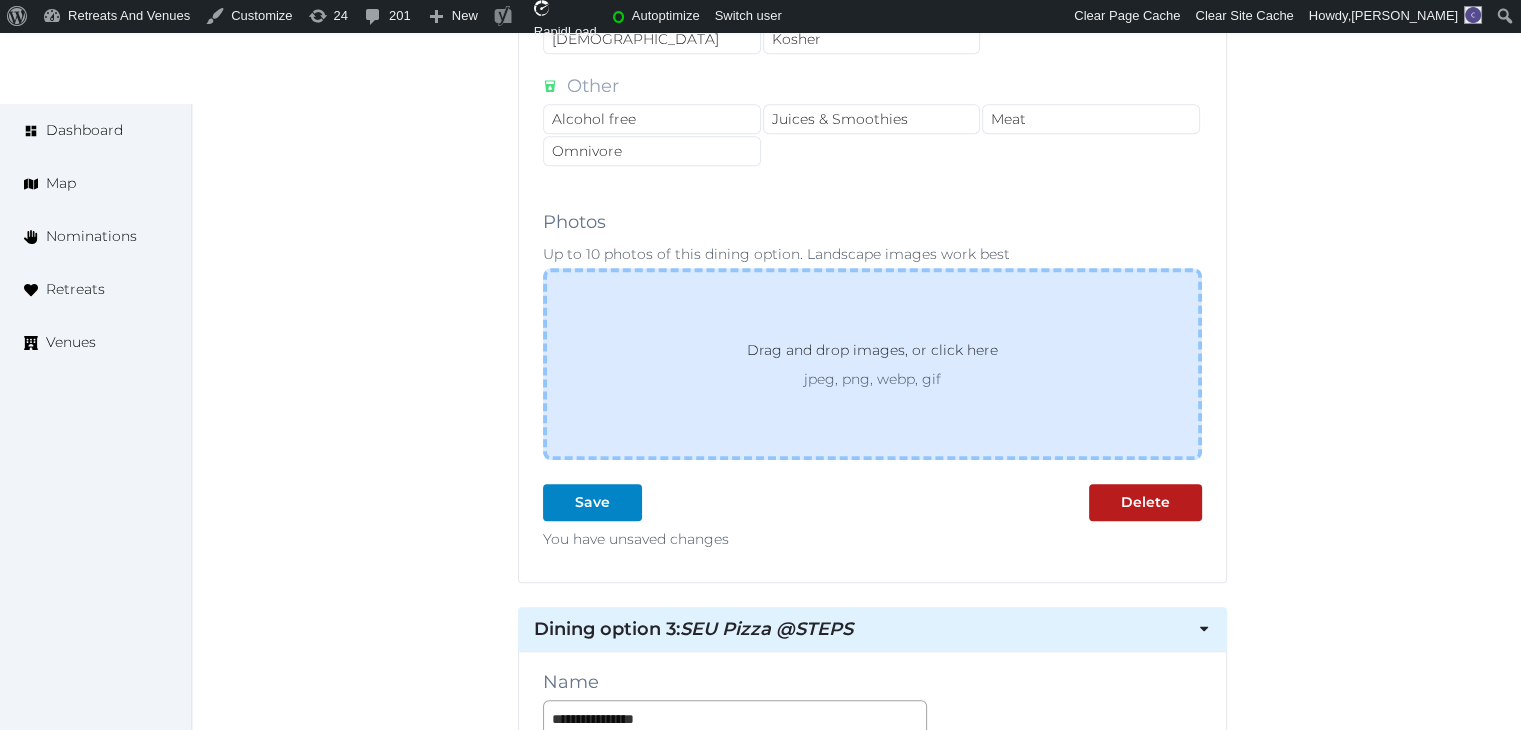 click on "Drag and drop images, or click here jpeg, png, webp, gif" at bounding box center (872, 364) 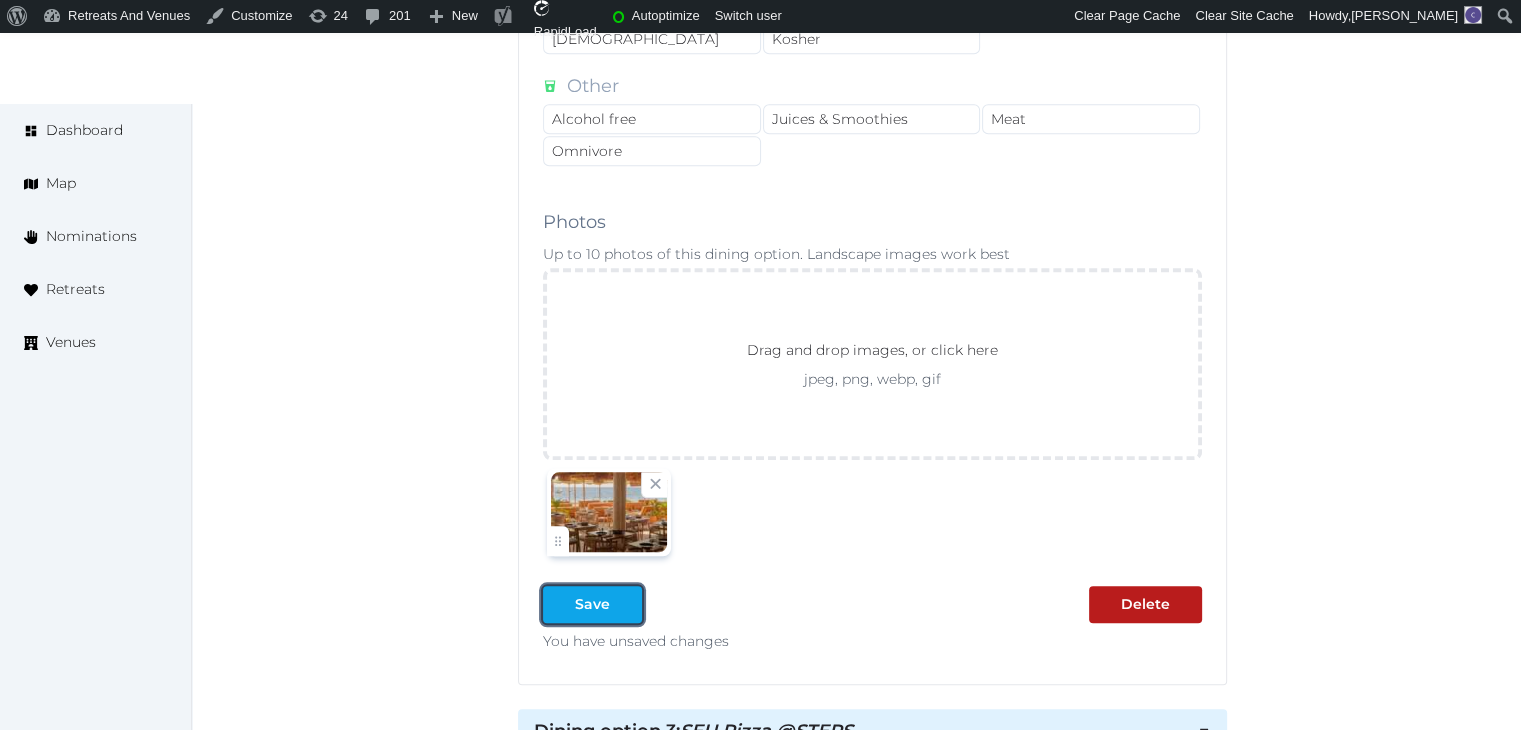 click at bounding box center (626, 604) 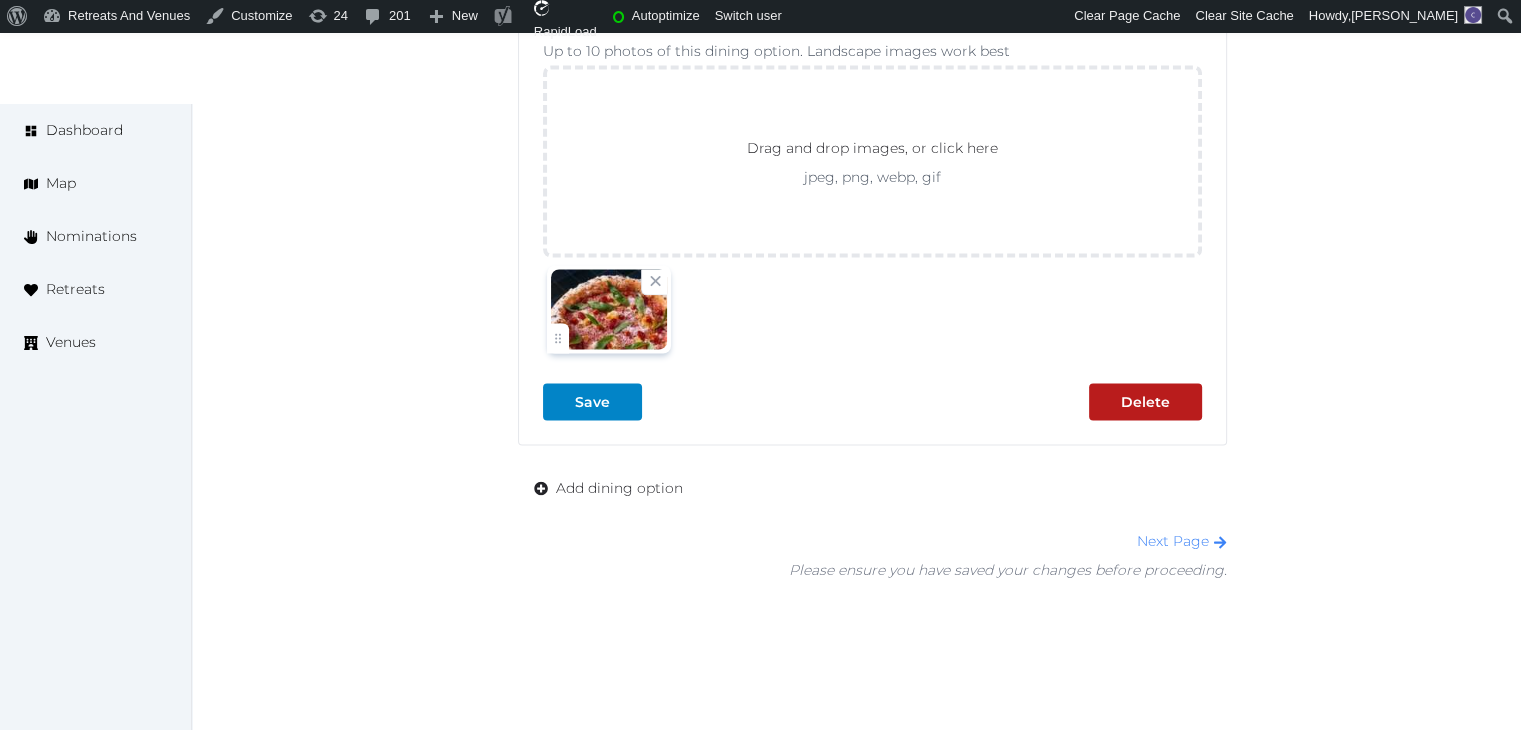 scroll, scrollTop: 3768, scrollLeft: 0, axis: vertical 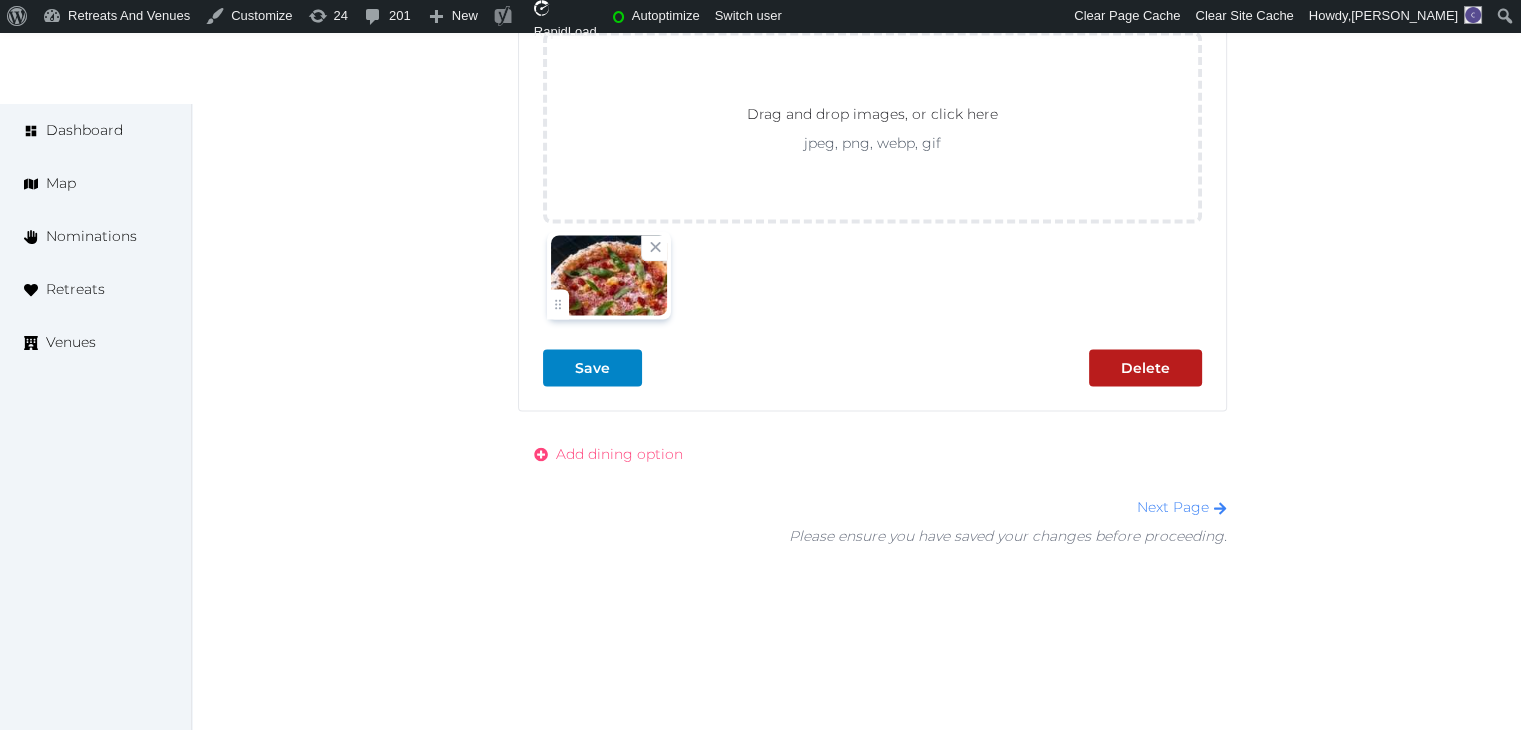 drag, startPoint x: 640, startPoint y: 430, endPoint x: 643, endPoint y: 505, distance: 75.059975 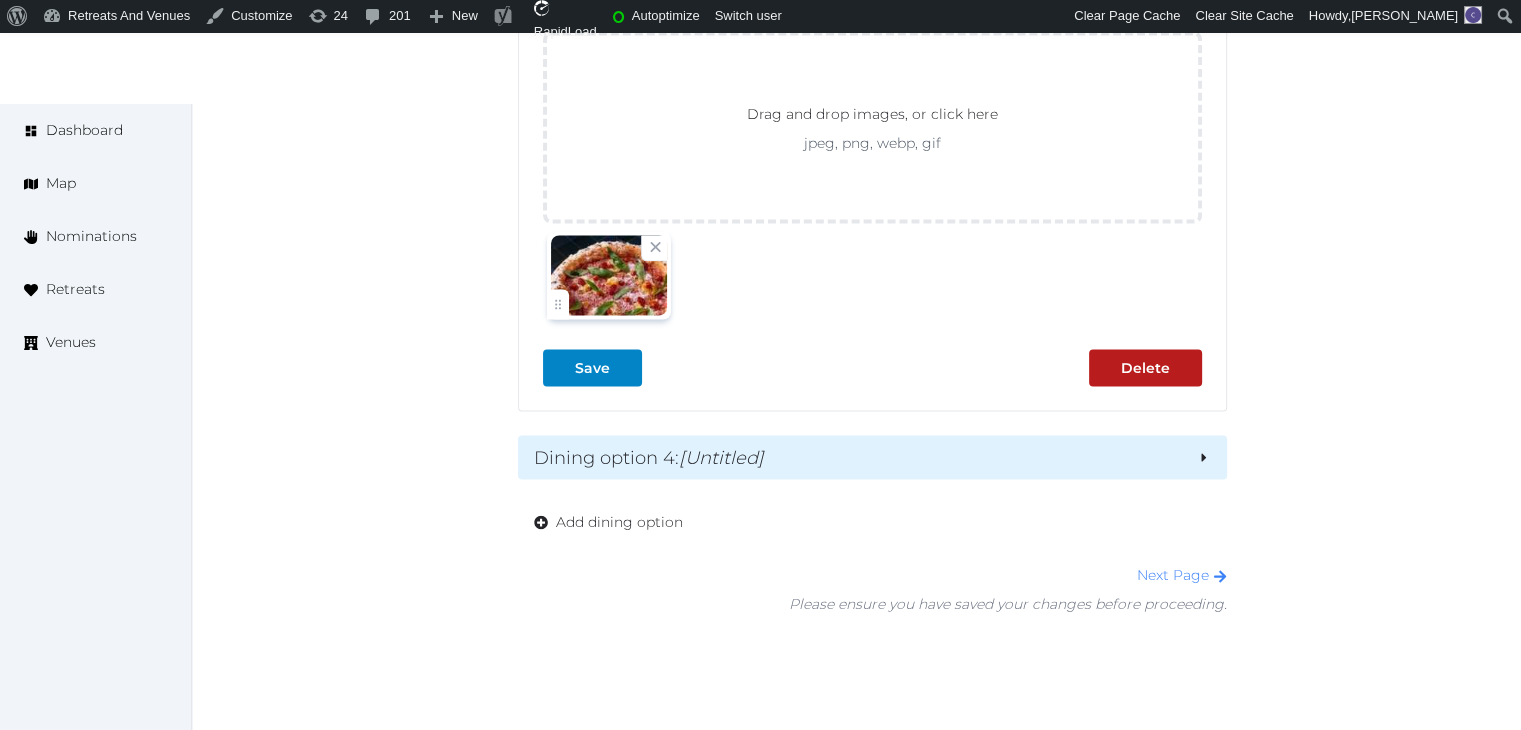 click on "Dining option 4 :  [Untitled]" at bounding box center (857, 457) 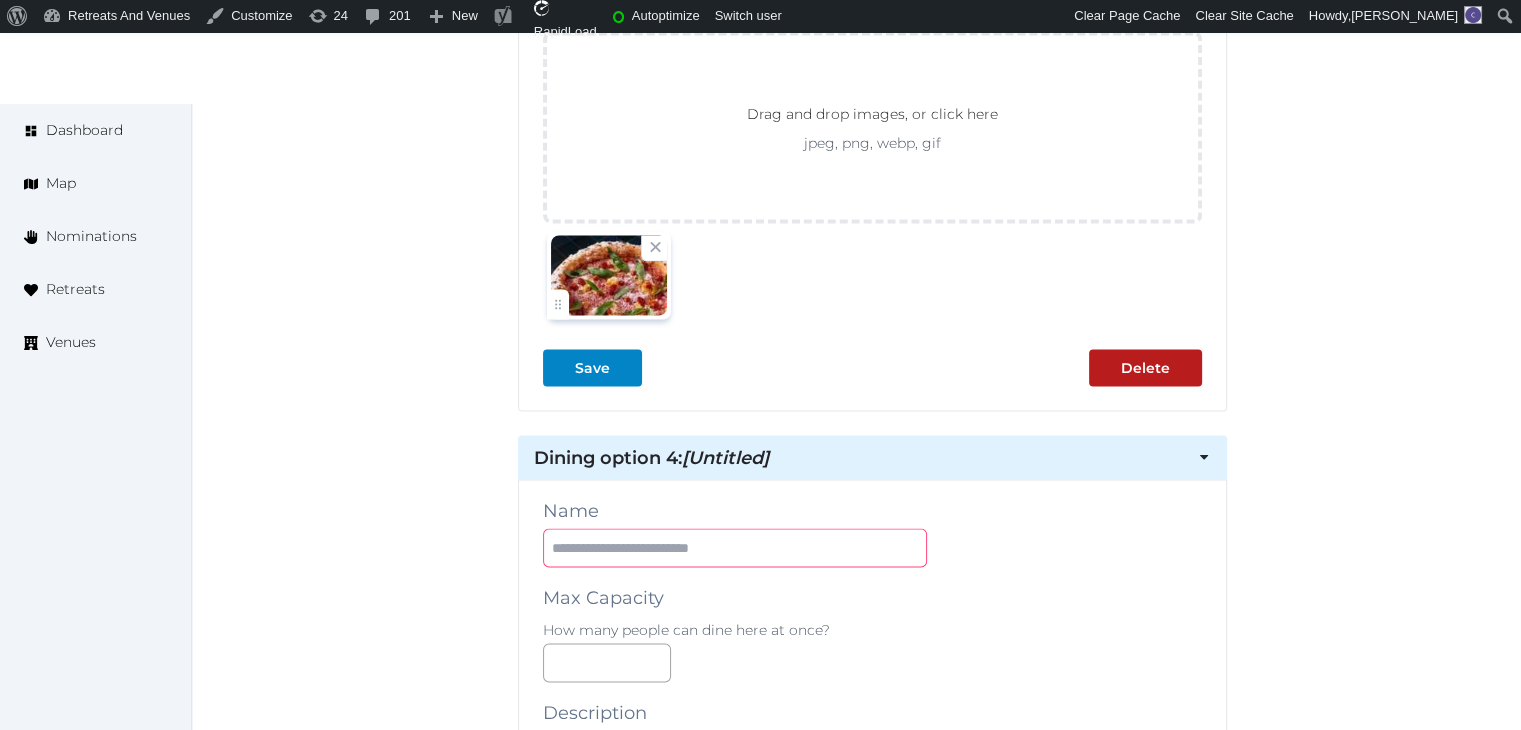 click at bounding box center [735, 547] 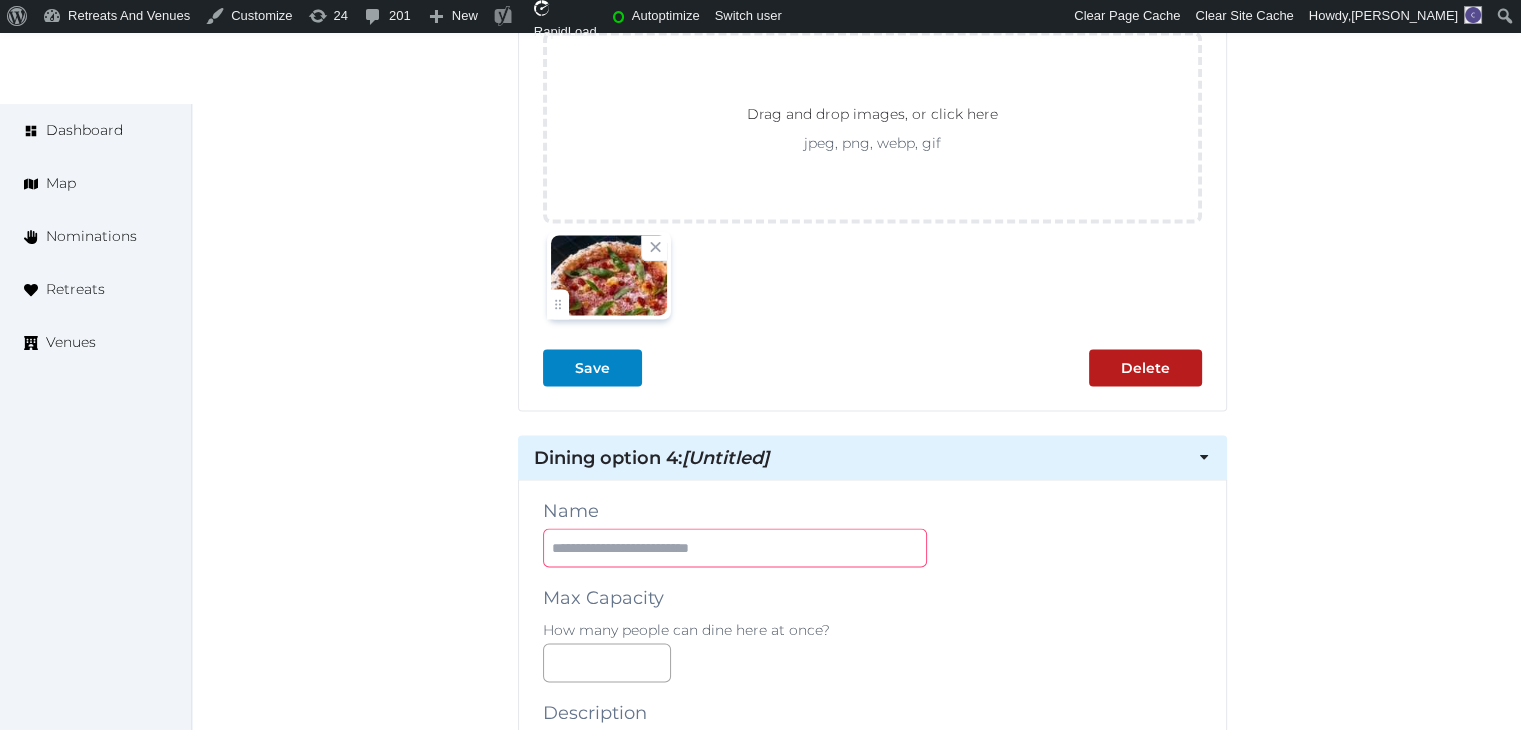 paste on "**********" 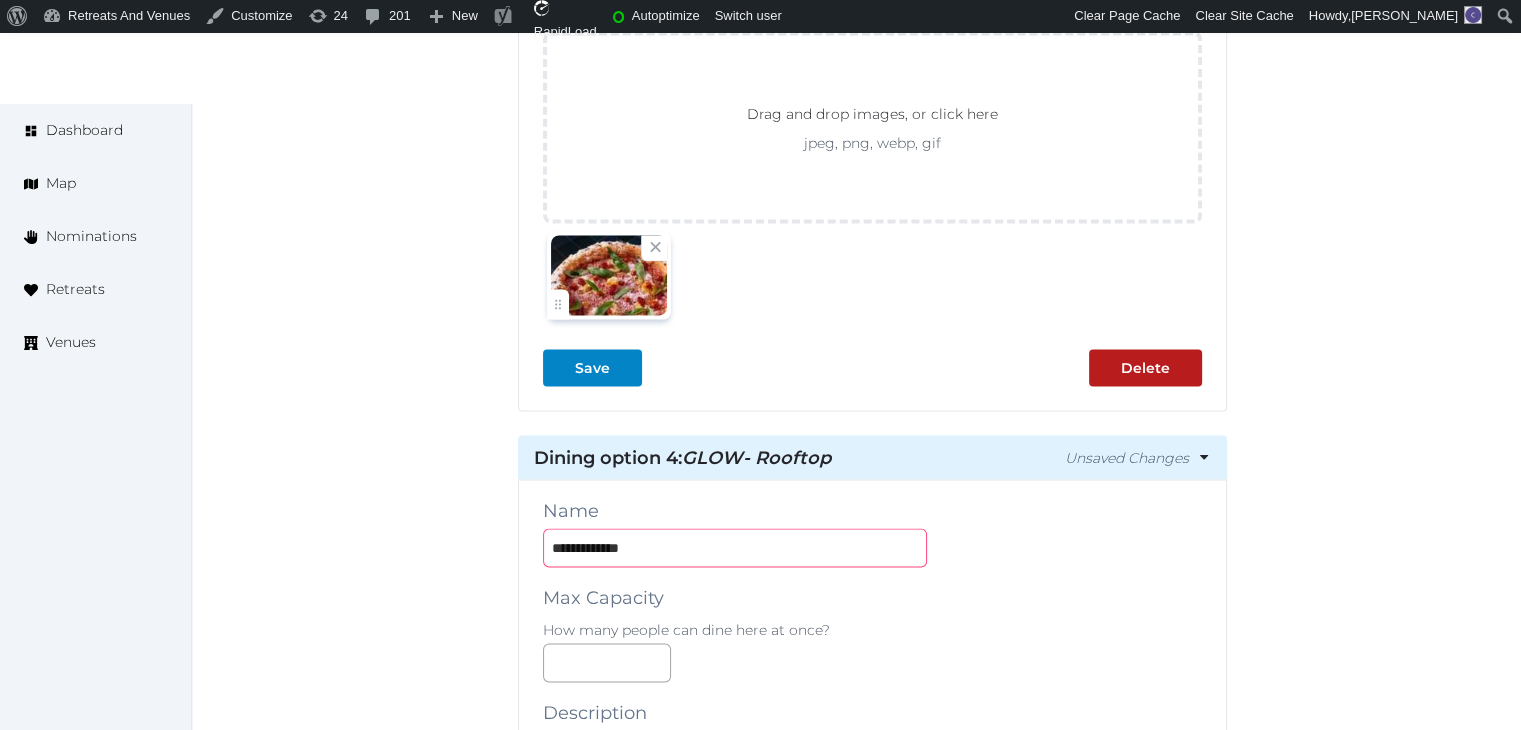 type on "**********" 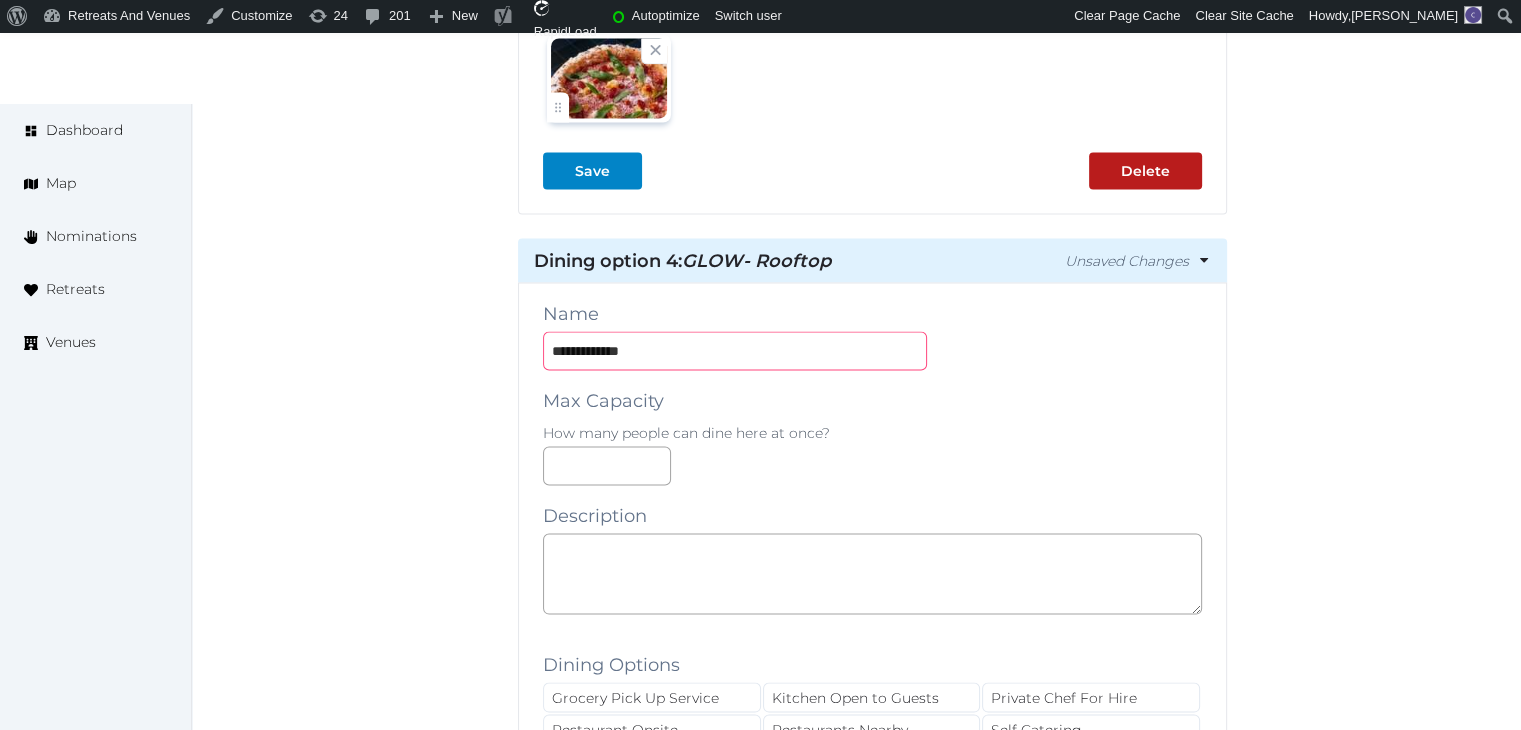scroll, scrollTop: 3968, scrollLeft: 0, axis: vertical 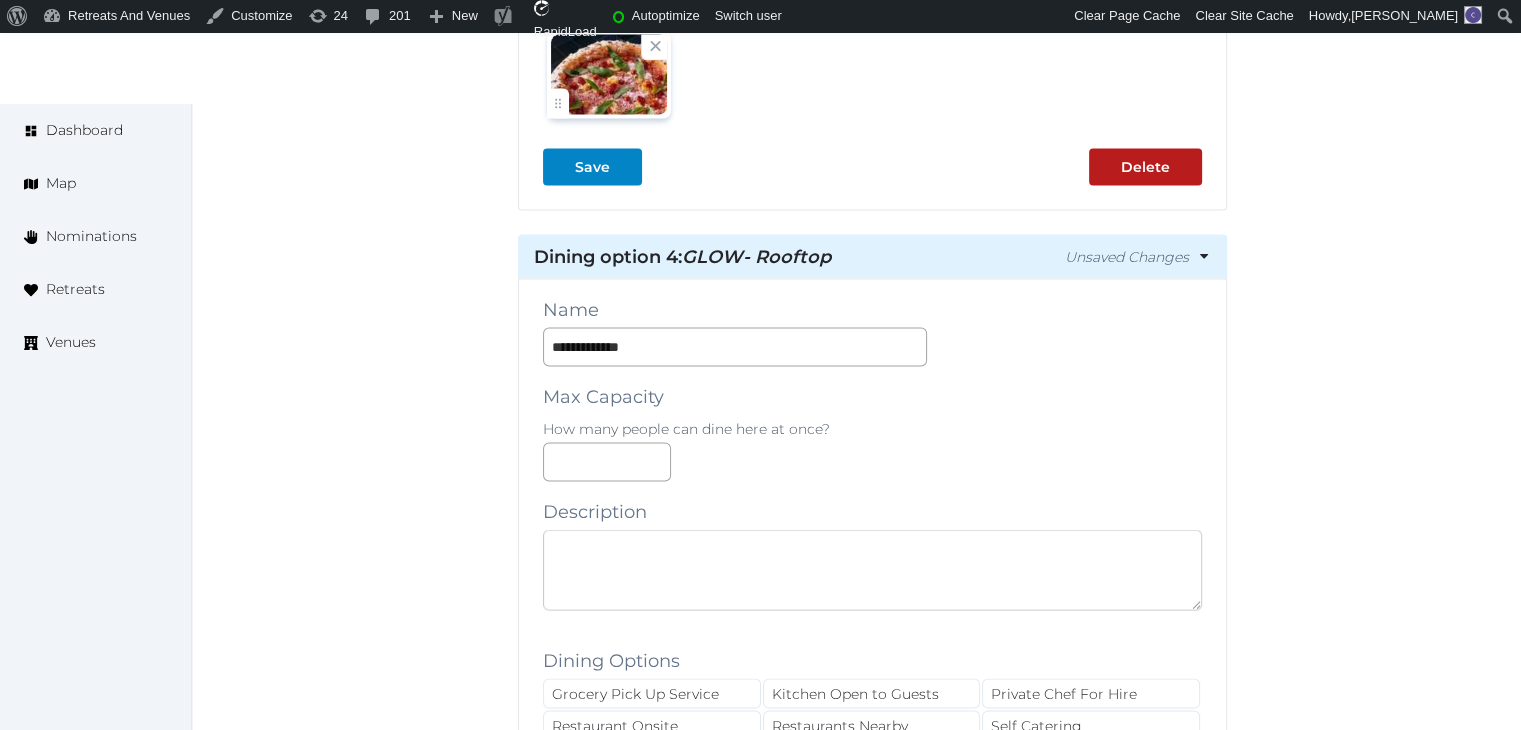 click at bounding box center [872, 570] 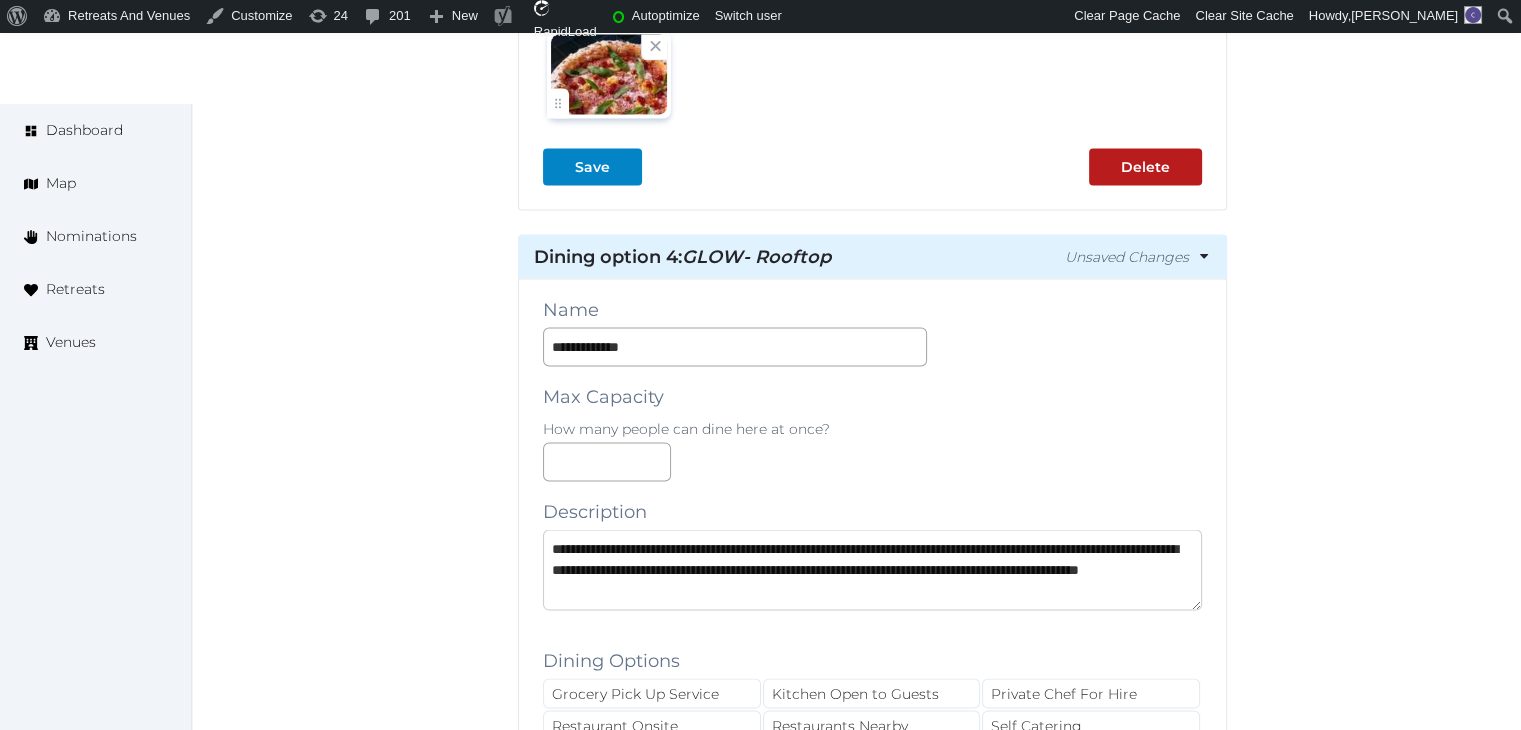 scroll, scrollTop: 32, scrollLeft: 0, axis: vertical 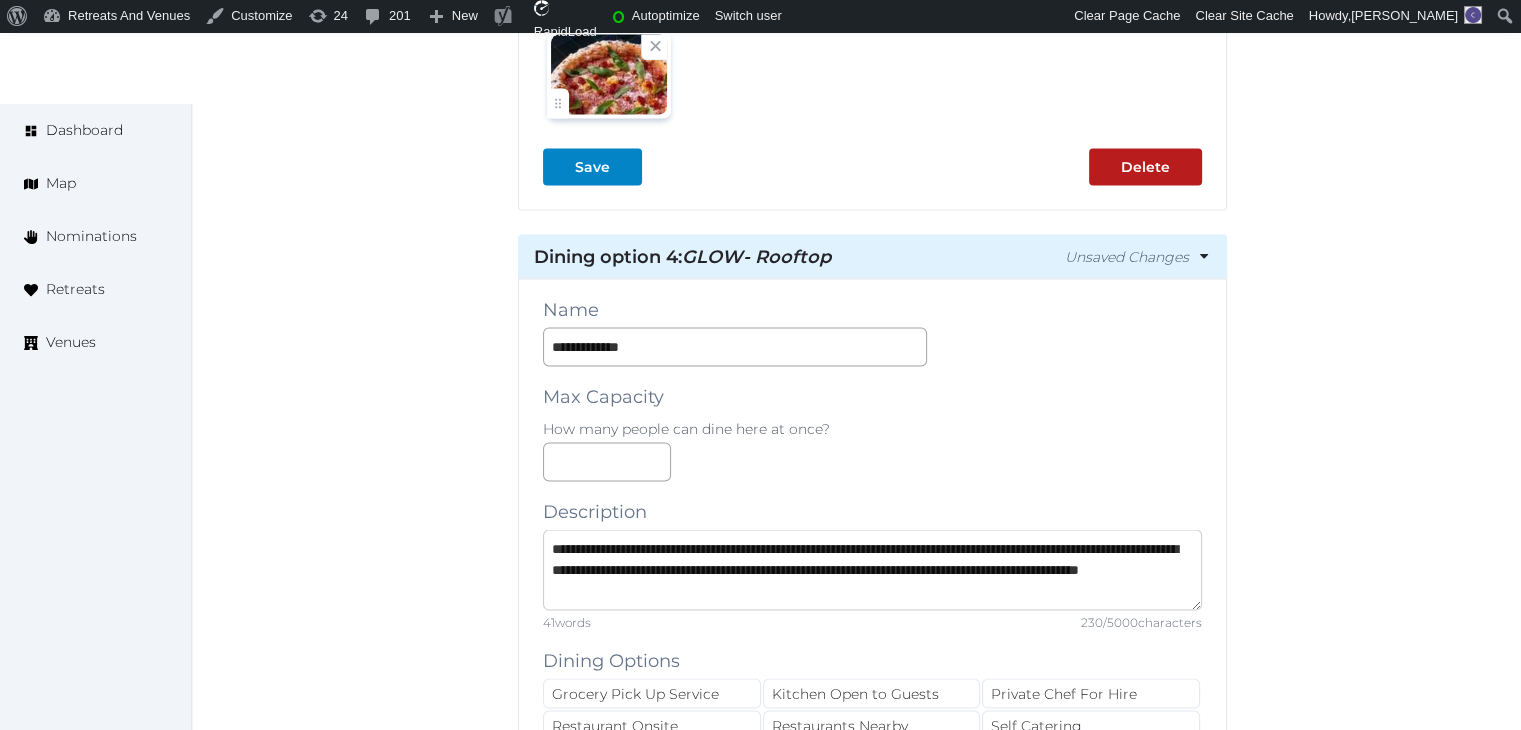 type on "**********" 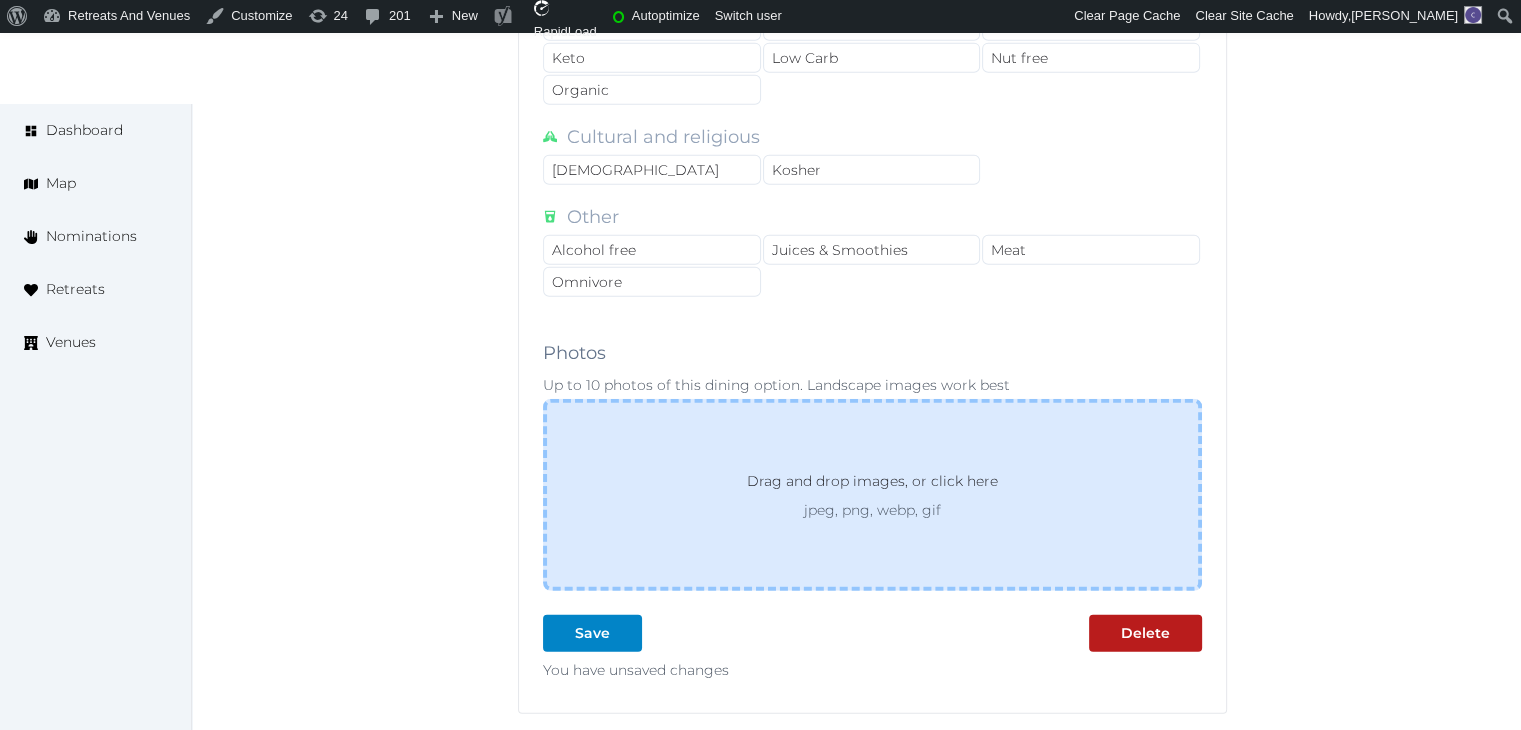 scroll, scrollTop: 4968, scrollLeft: 0, axis: vertical 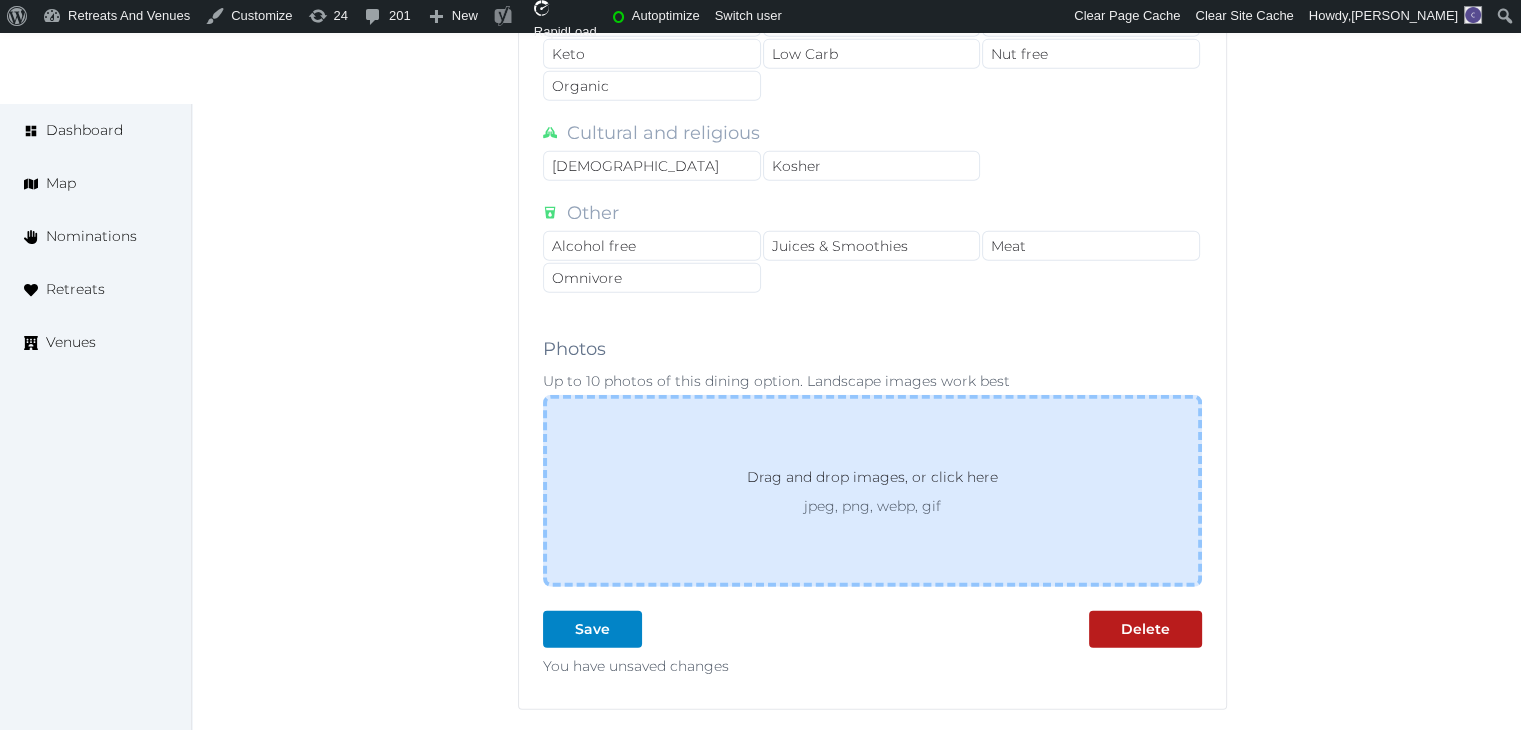 click on "jpeg, png, webp, gif" at bounding box center [872, 506] 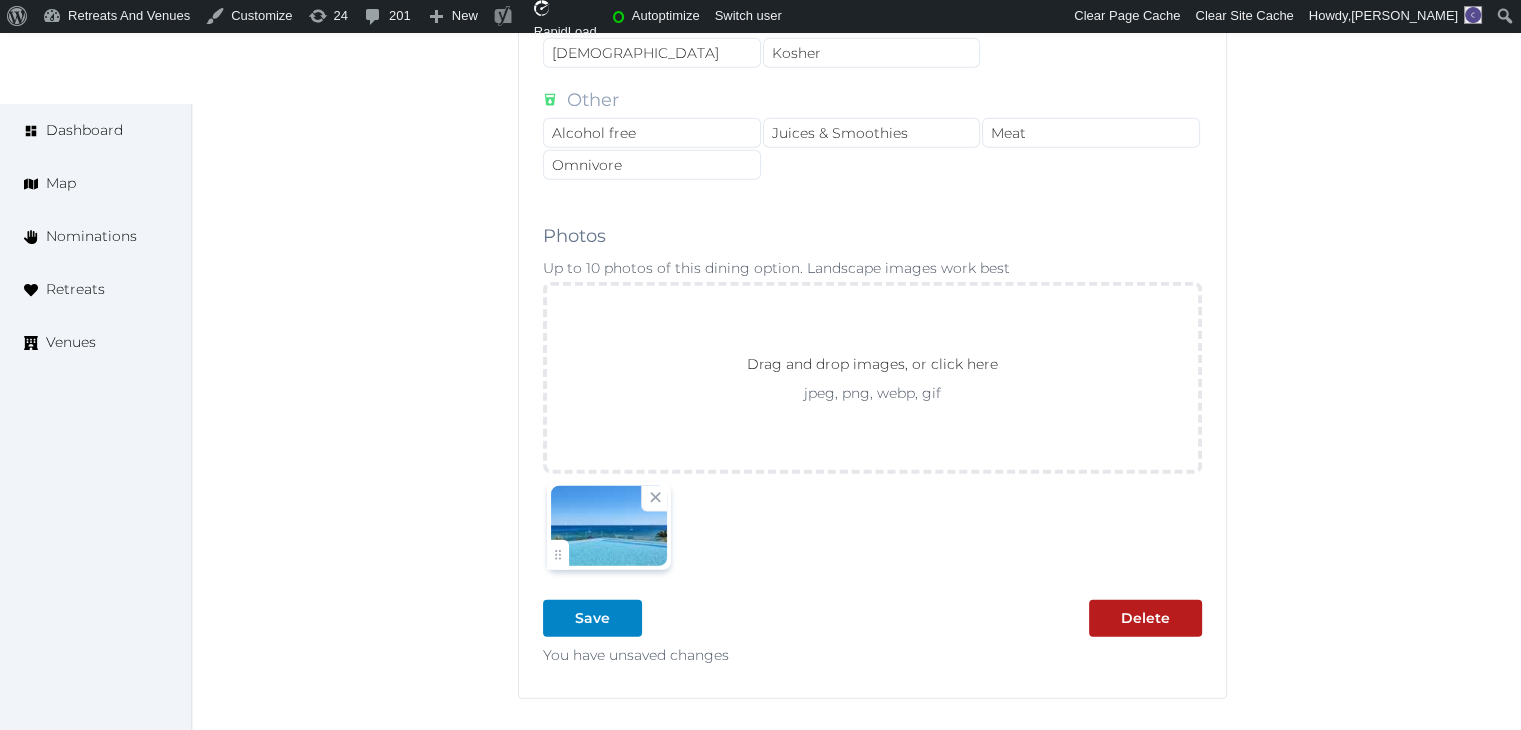 scroll, scrollTop: 5168, scrollLeft: 0, axis: vertical 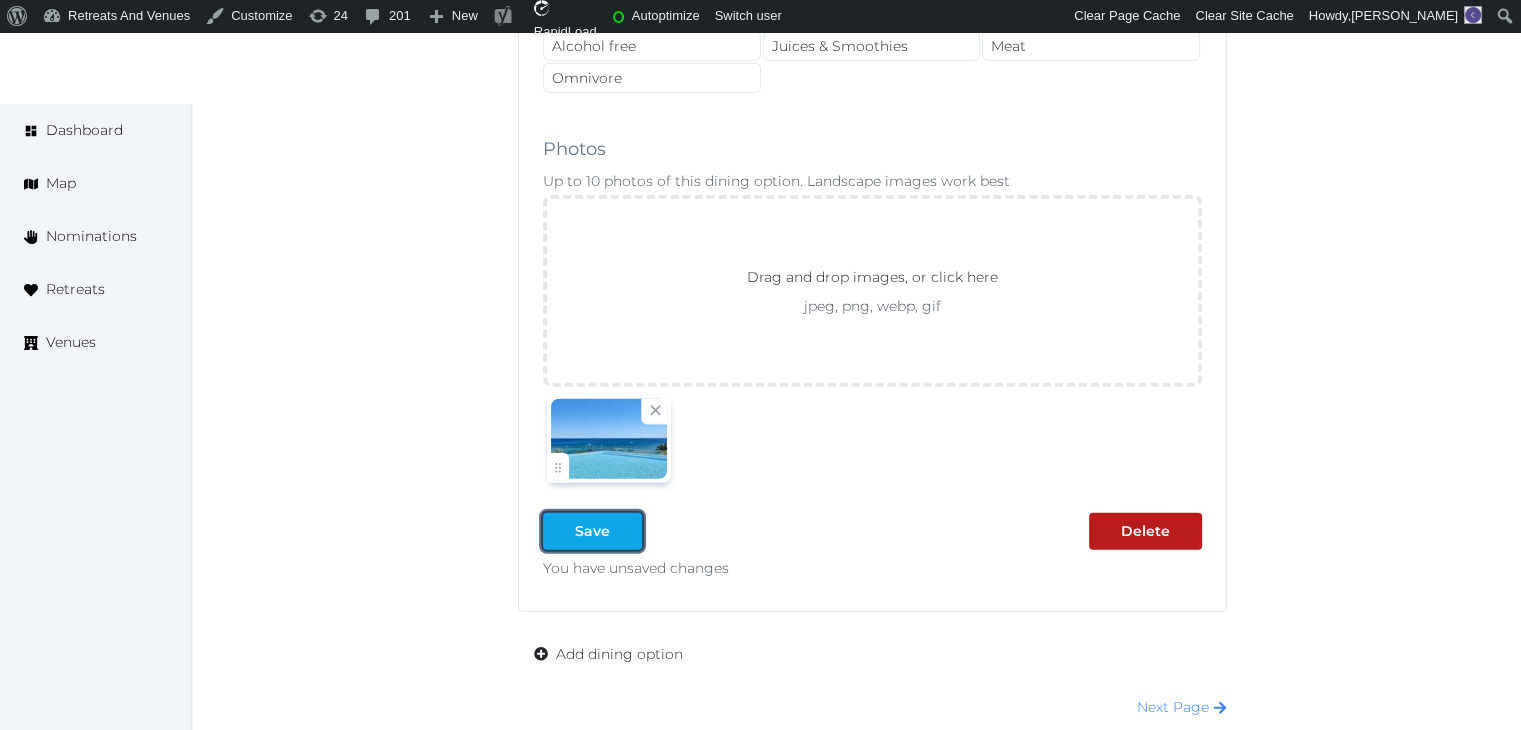 click on "Save" at bounding box center (592, 531) 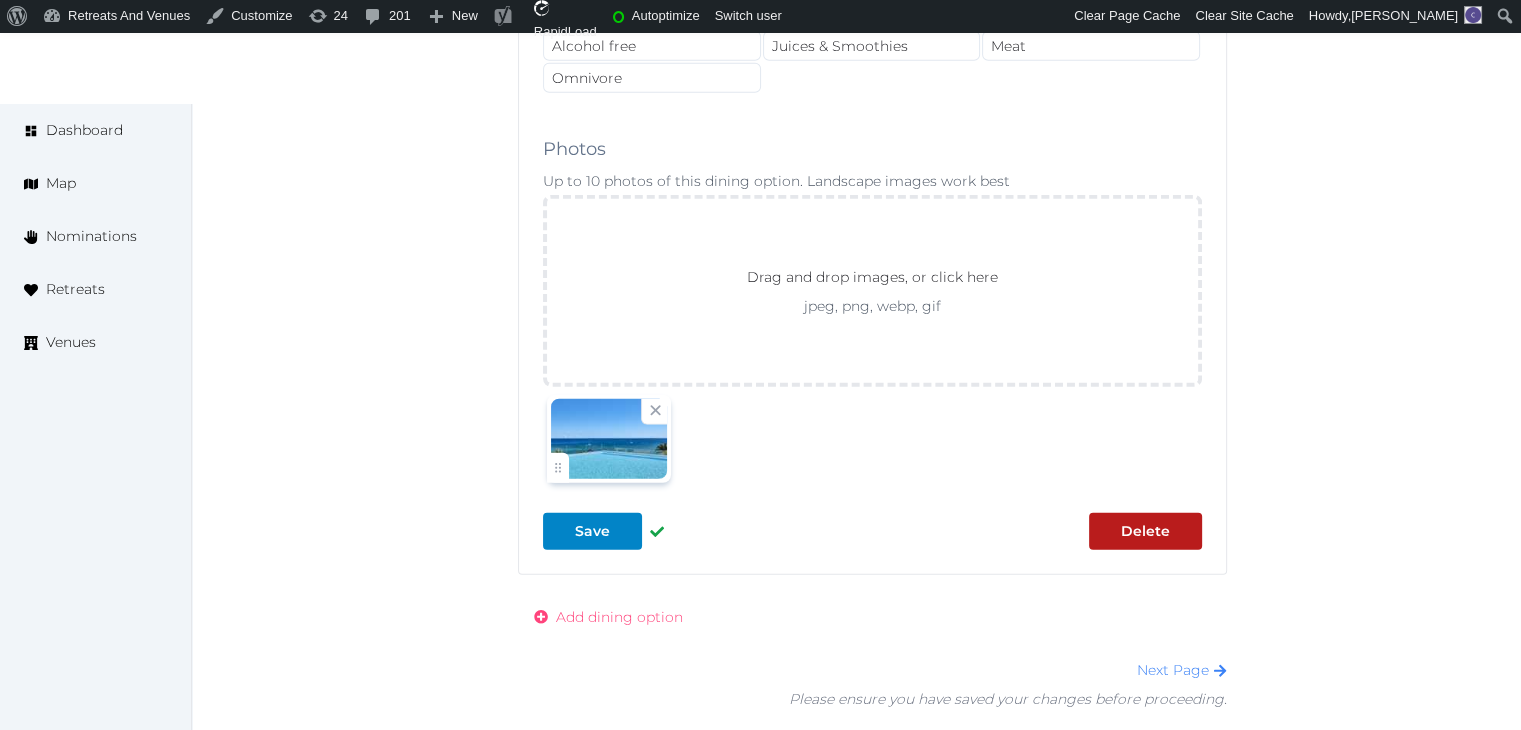 click on "Add dining option" at bounding box center (619, 617) 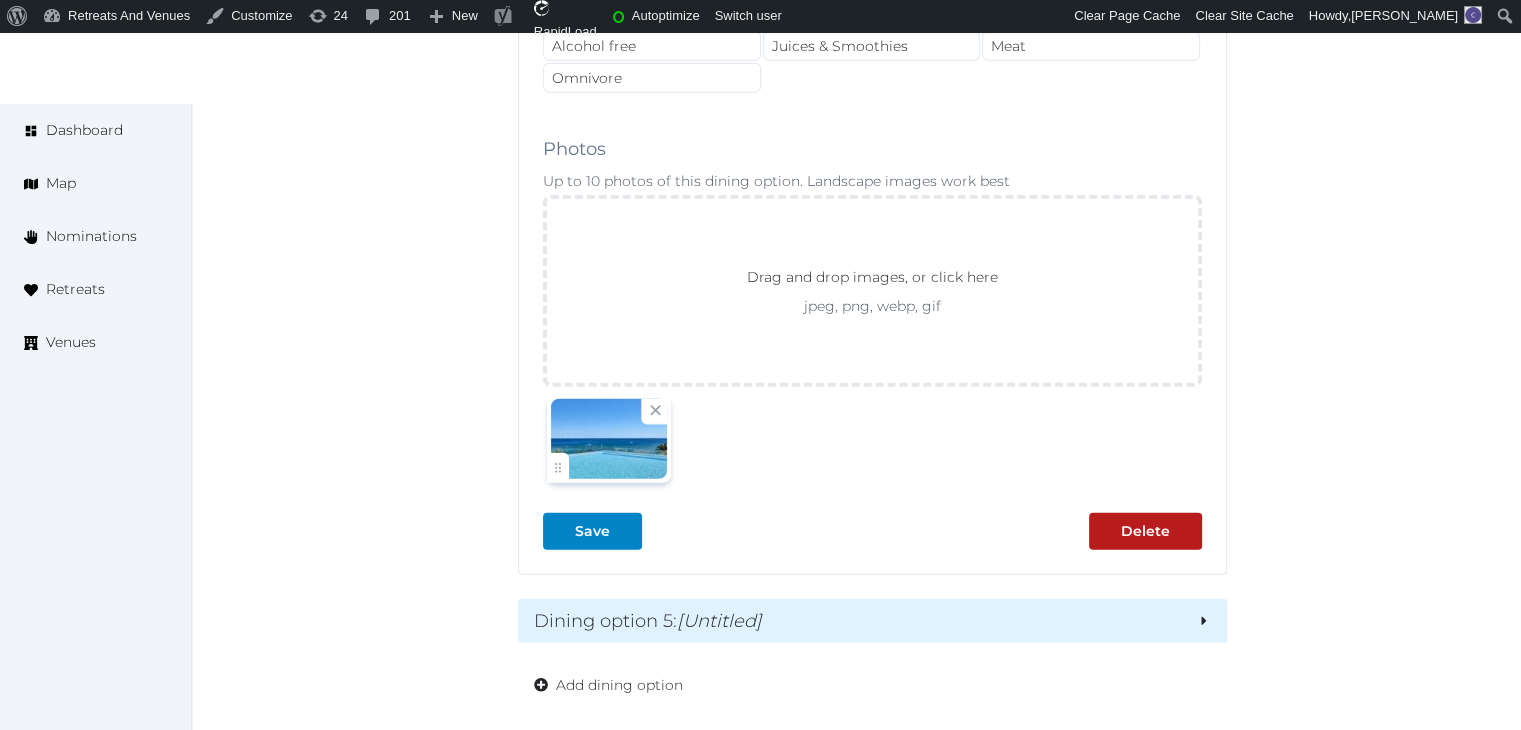 click on "Dining option 5 :  [Untitled]" at bounding box center (857, 621) 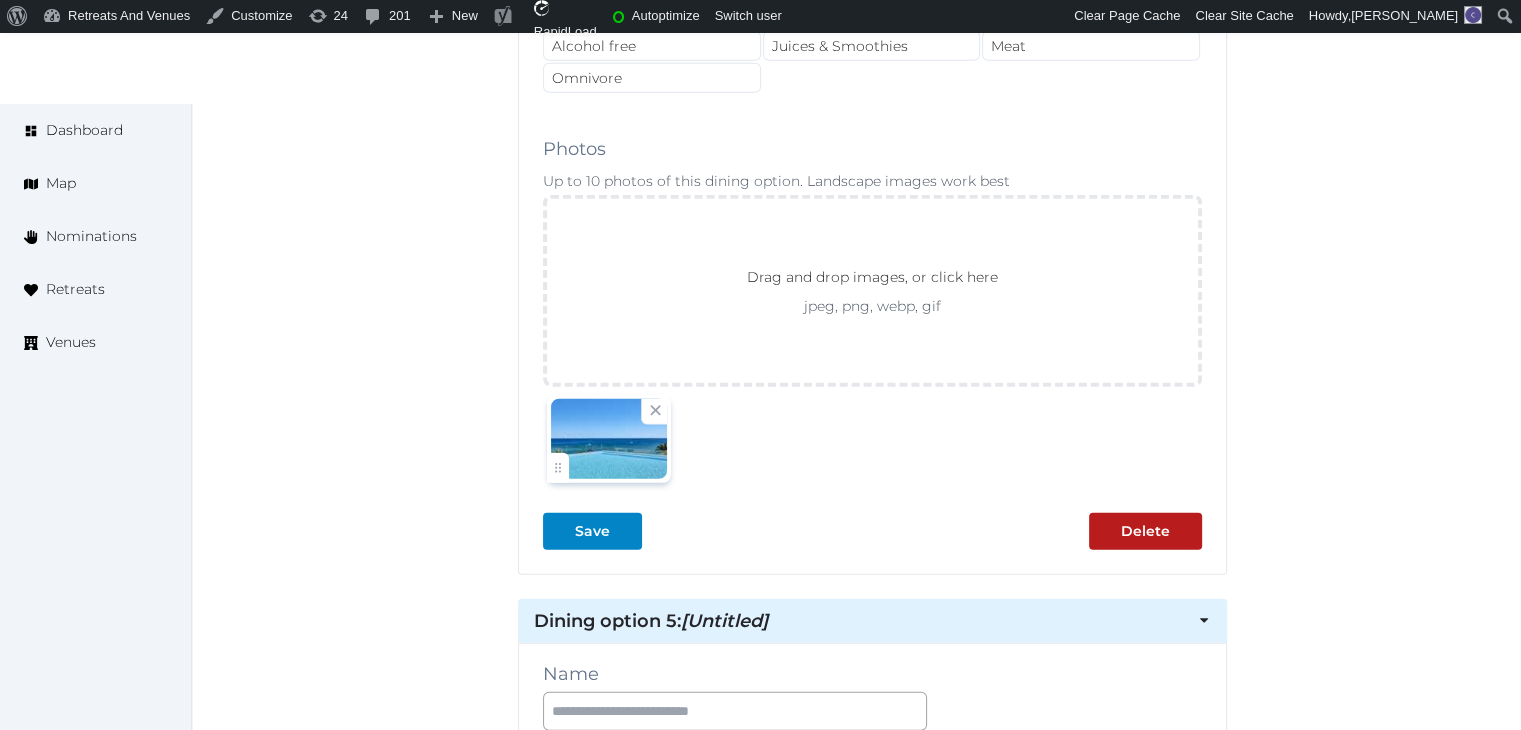 scroll, scrollTop: 5368, scrollLeft: 0, axis: vertical 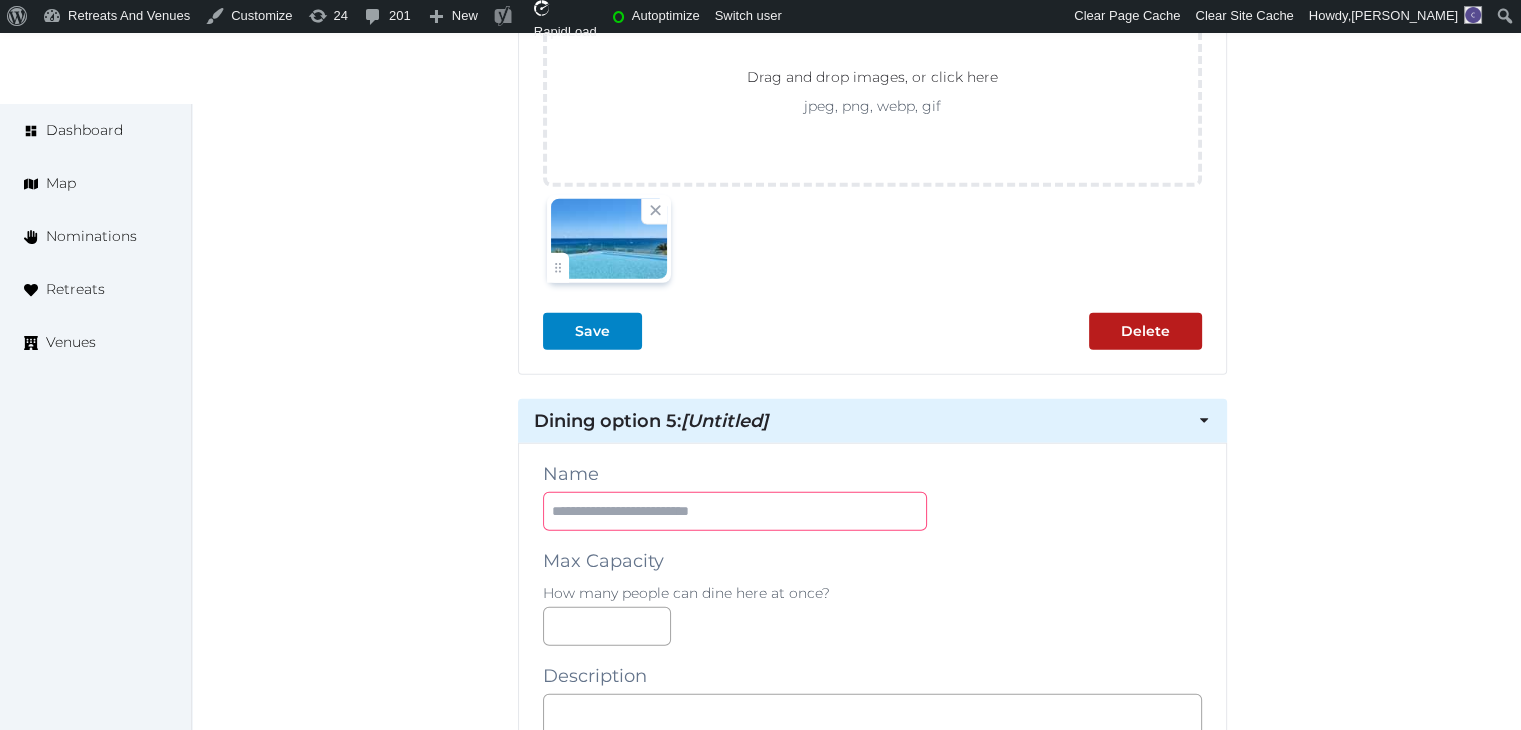 click at bounding box center (735, 511) 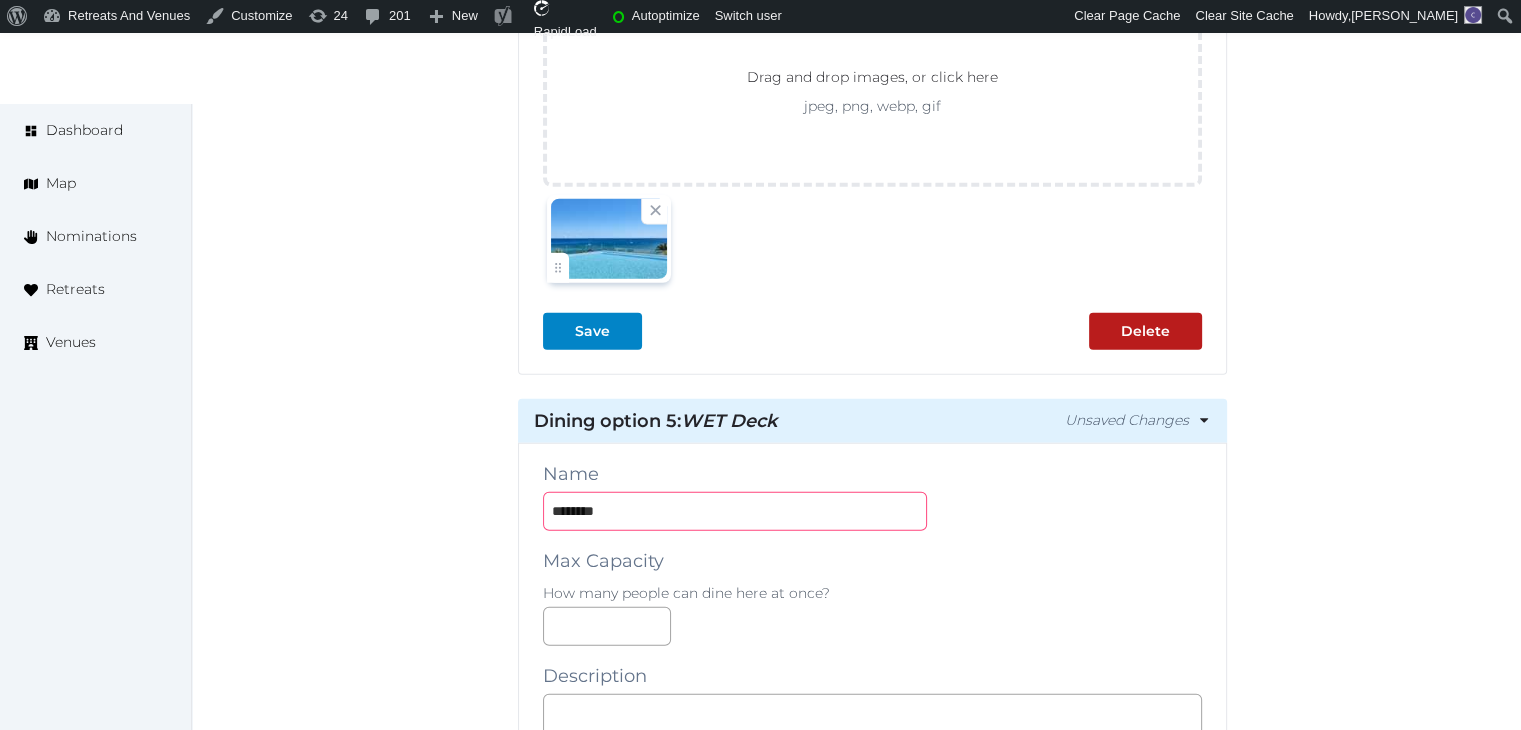 type on "********" 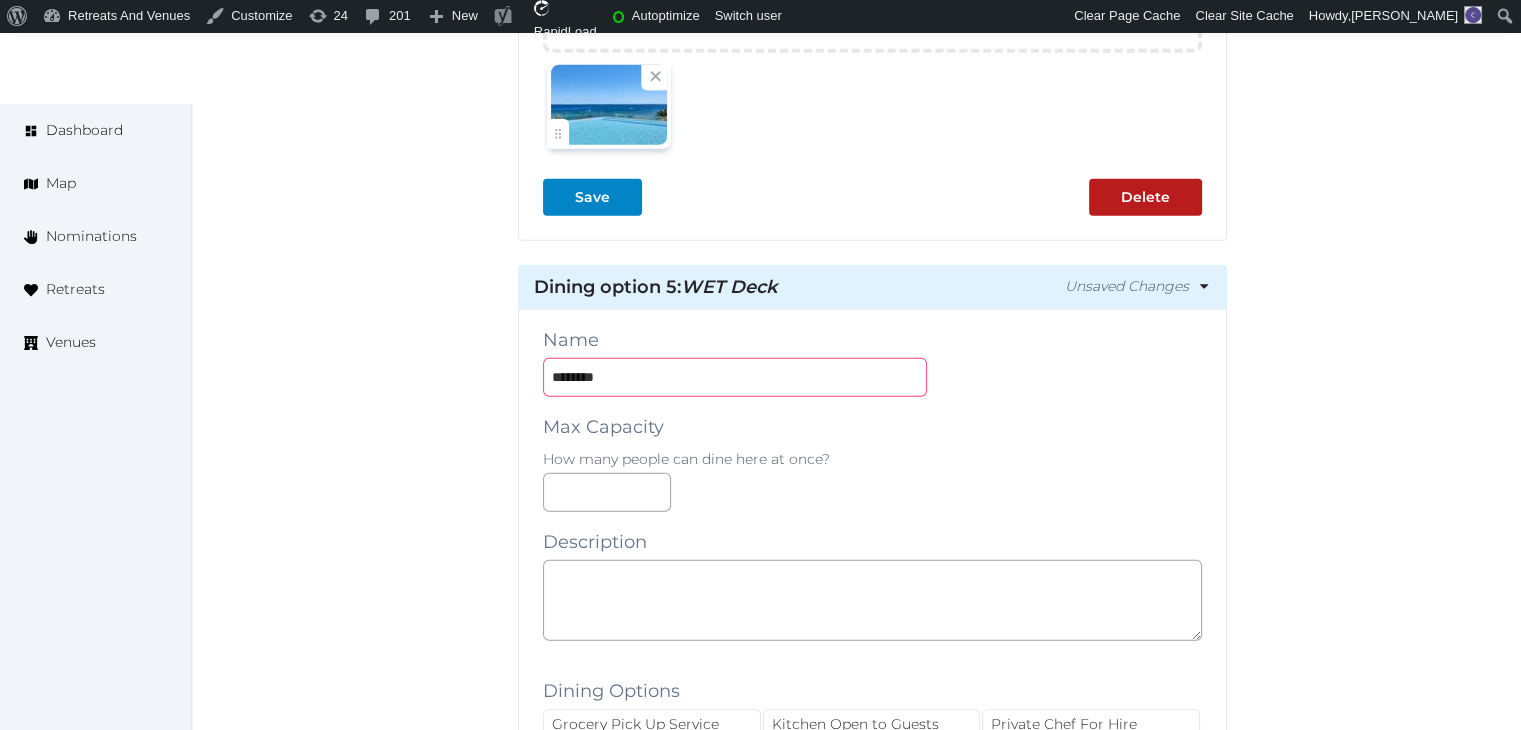 scroll, scrollTop: 5668, scrollLeft: 0, axis: vertical 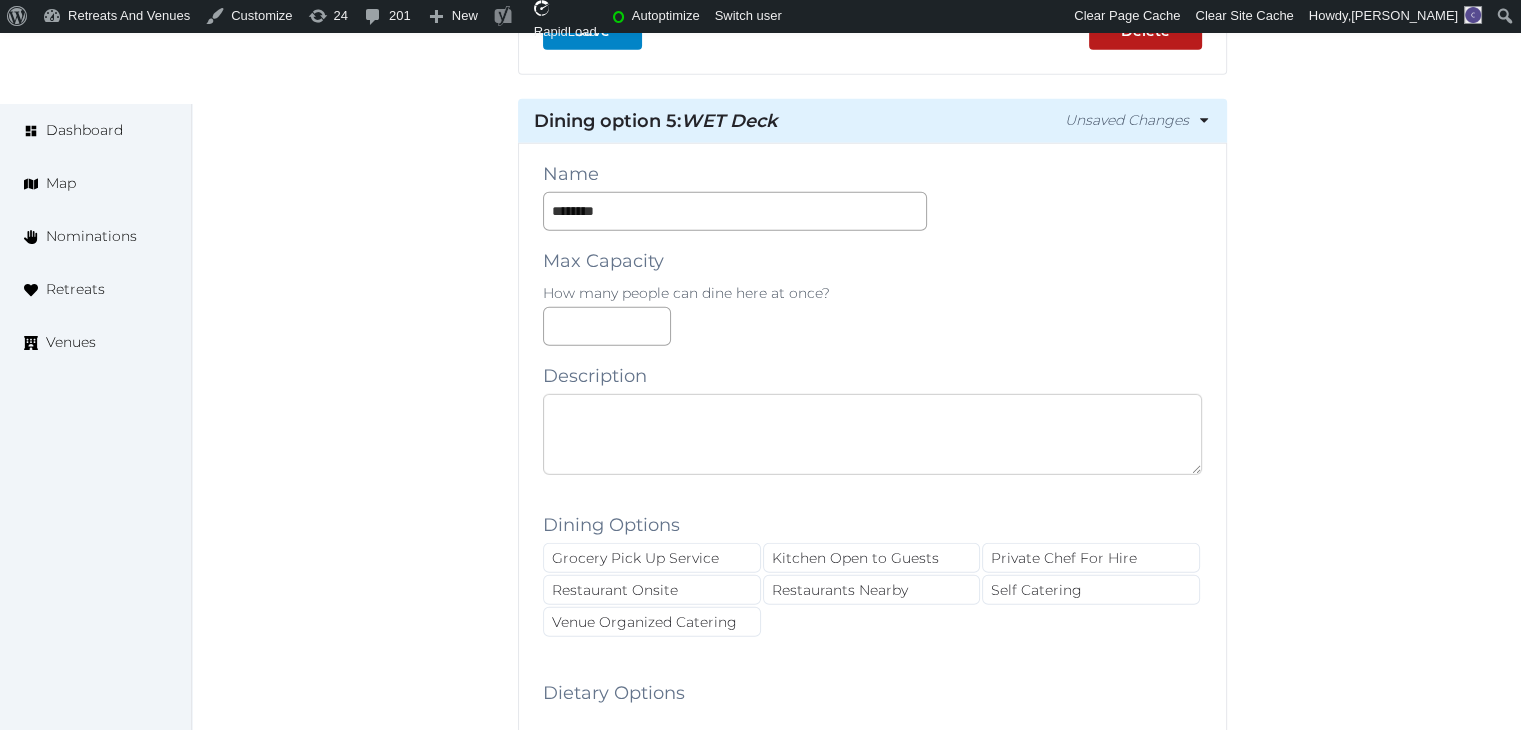 click at bounding box center (872, 434) 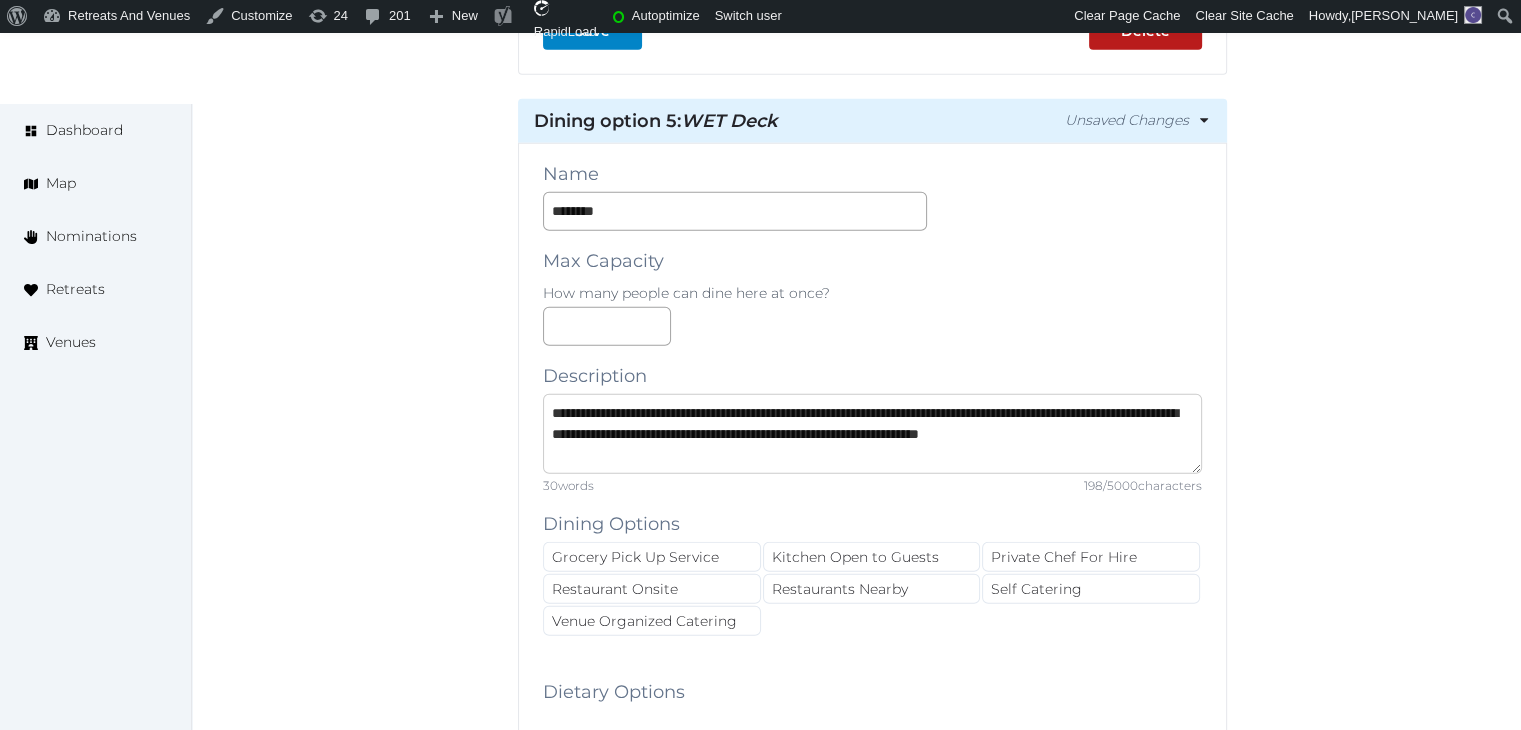 scroll, scrollTop: 32, scrollLeft: 0, axis: vertical 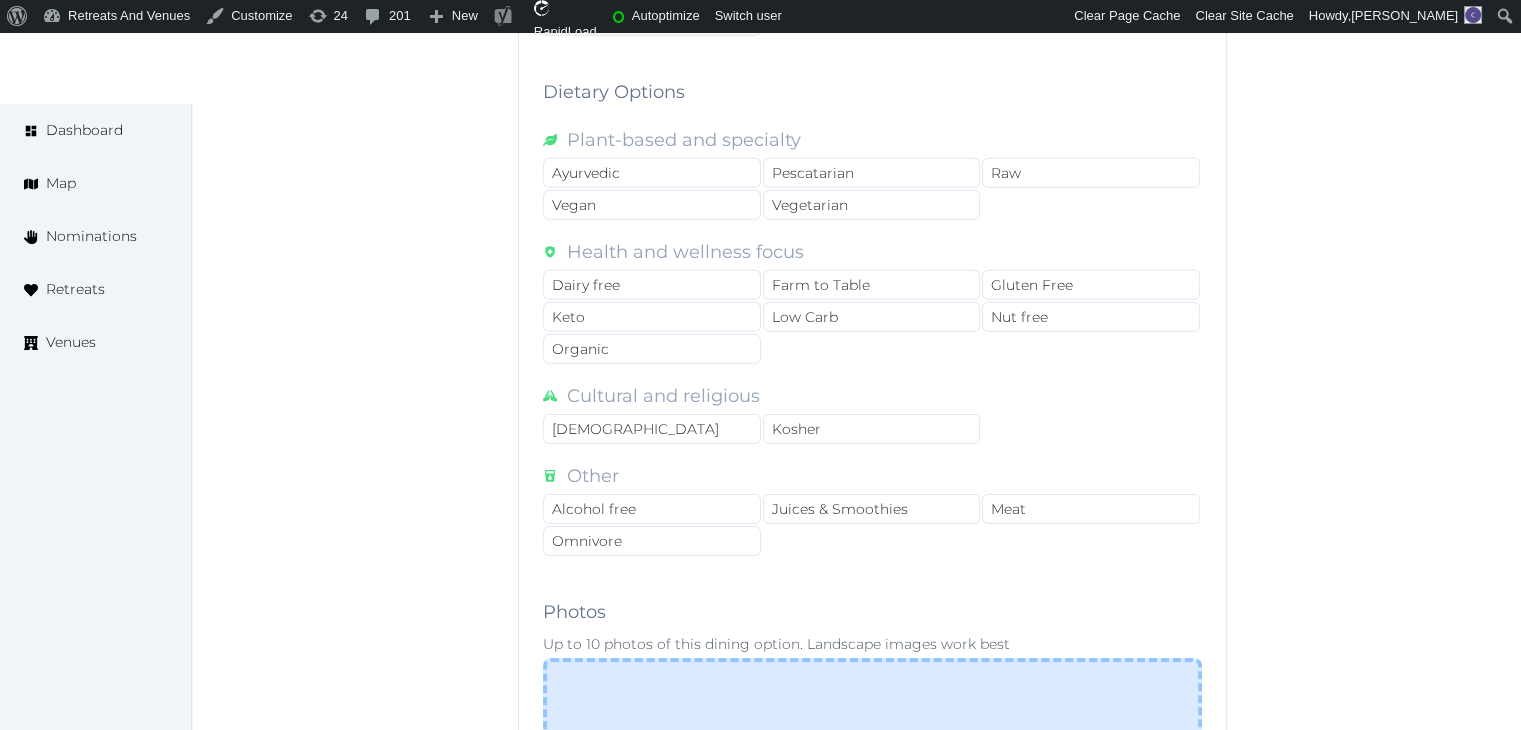 click on "Drag and drop images, or click here jpeg, png, webp, gif" at bounding box center [872, 754] 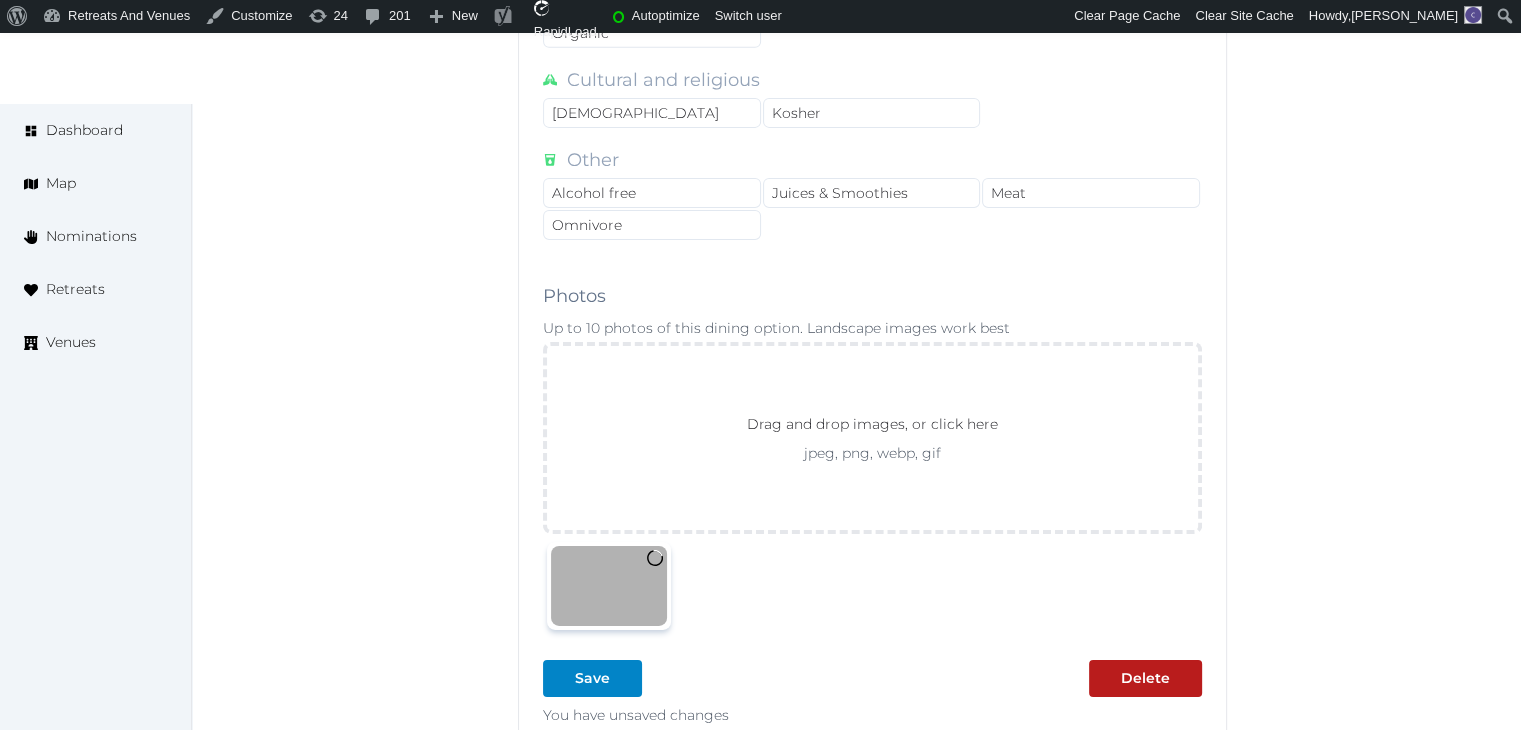 scroll, scrollTop: 6768, scrollLeft: 0, axis: vertical 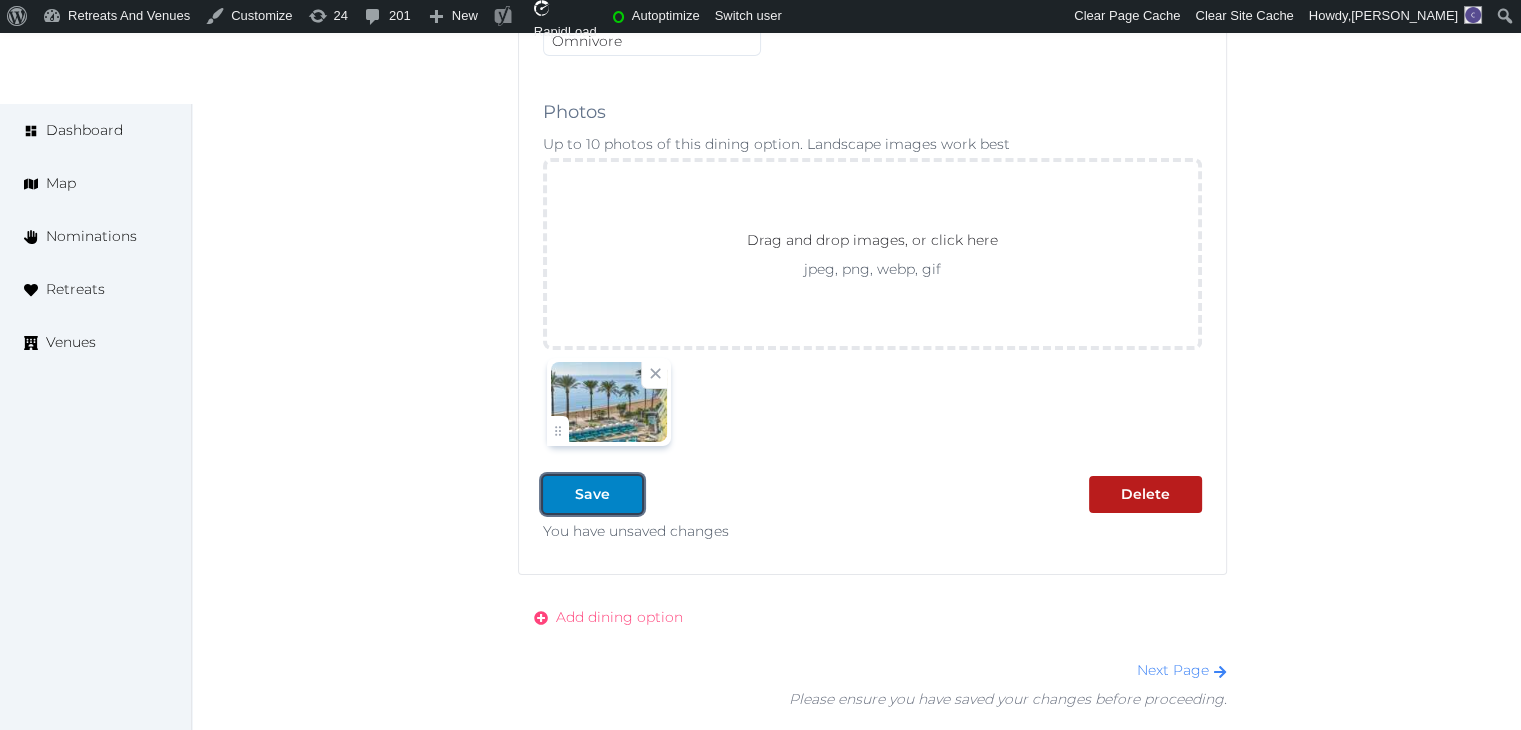 click on "Save" at bounding box center (592, 494) 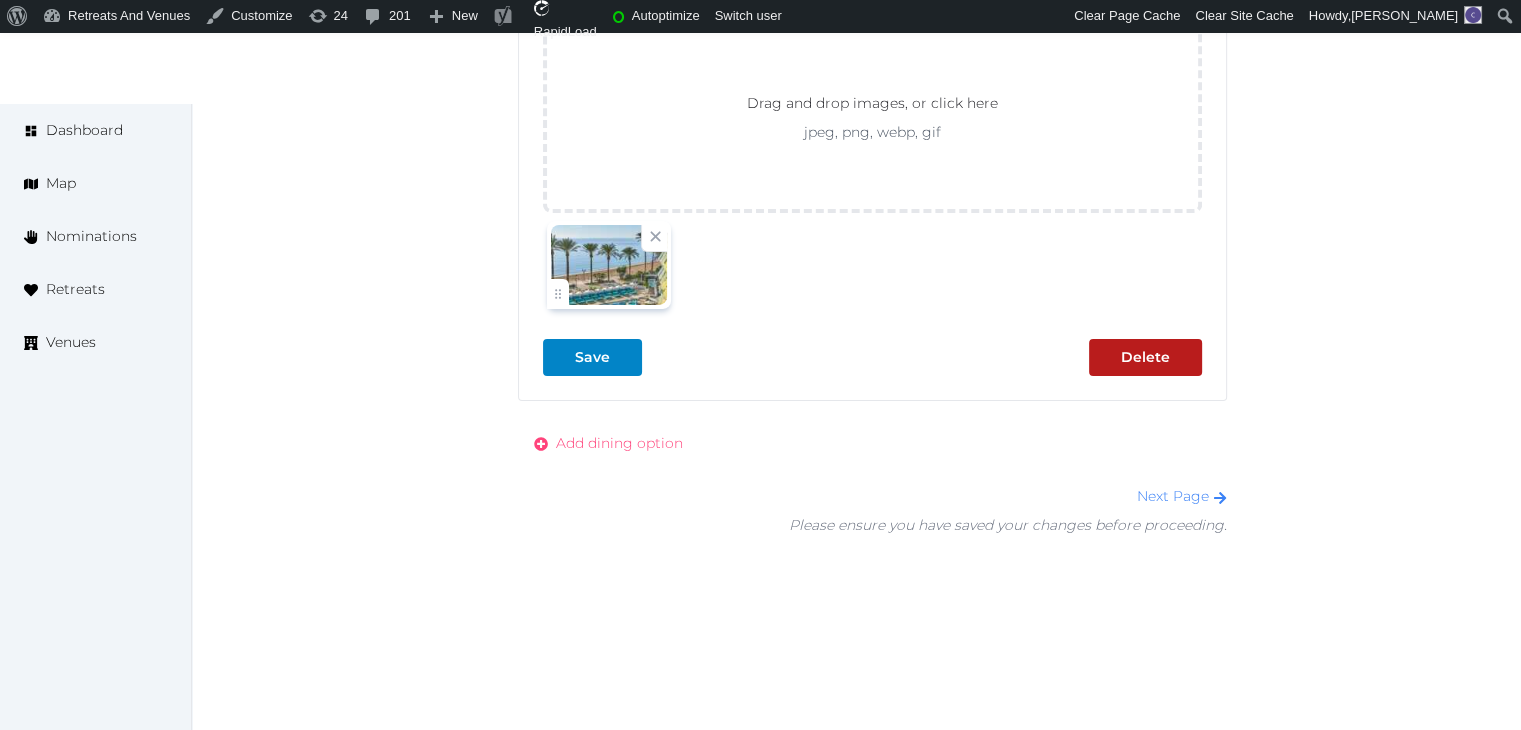 scroll, scrollTop: 6908, scrollLeft: 0, axis: vertical 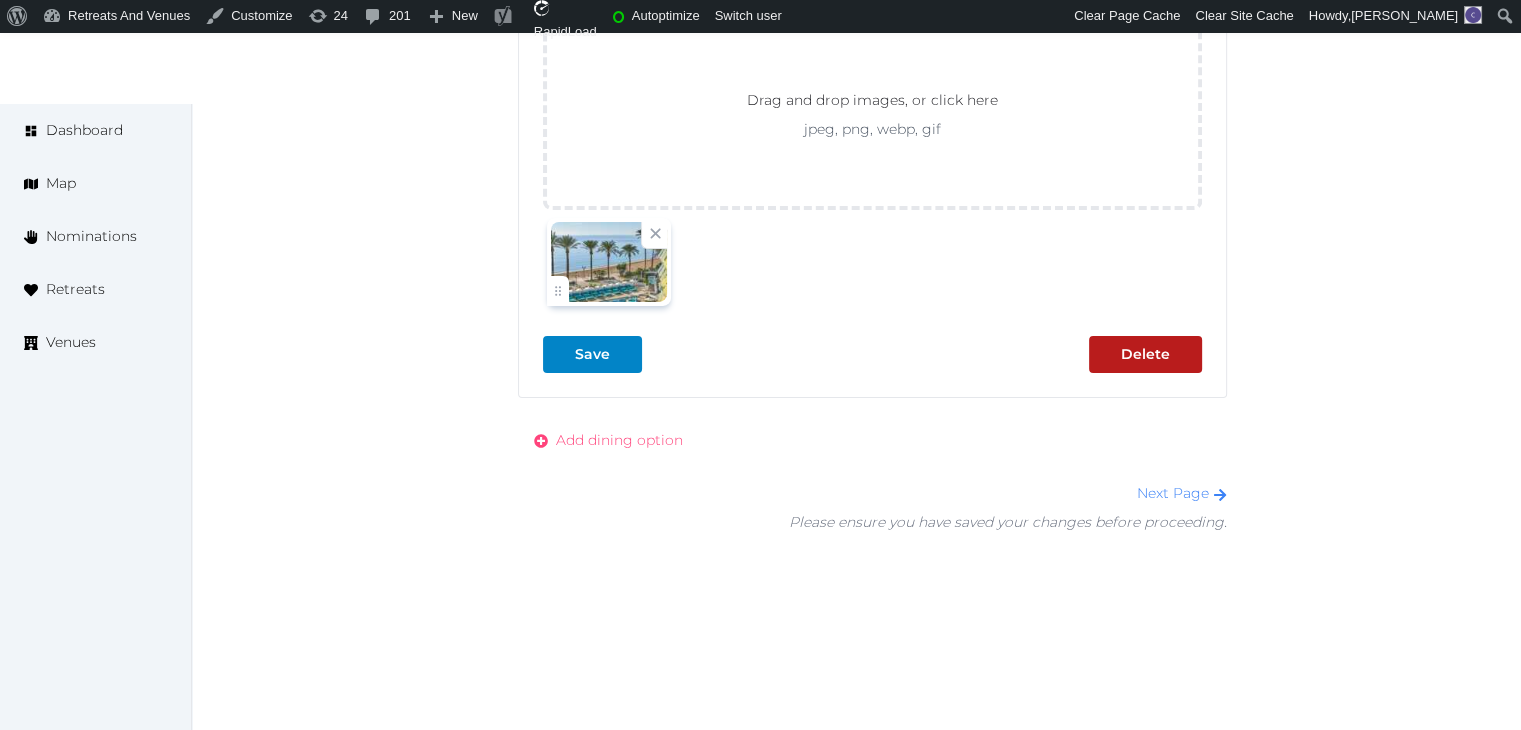 click on "Add dining option" at bounding box center (619, 440) 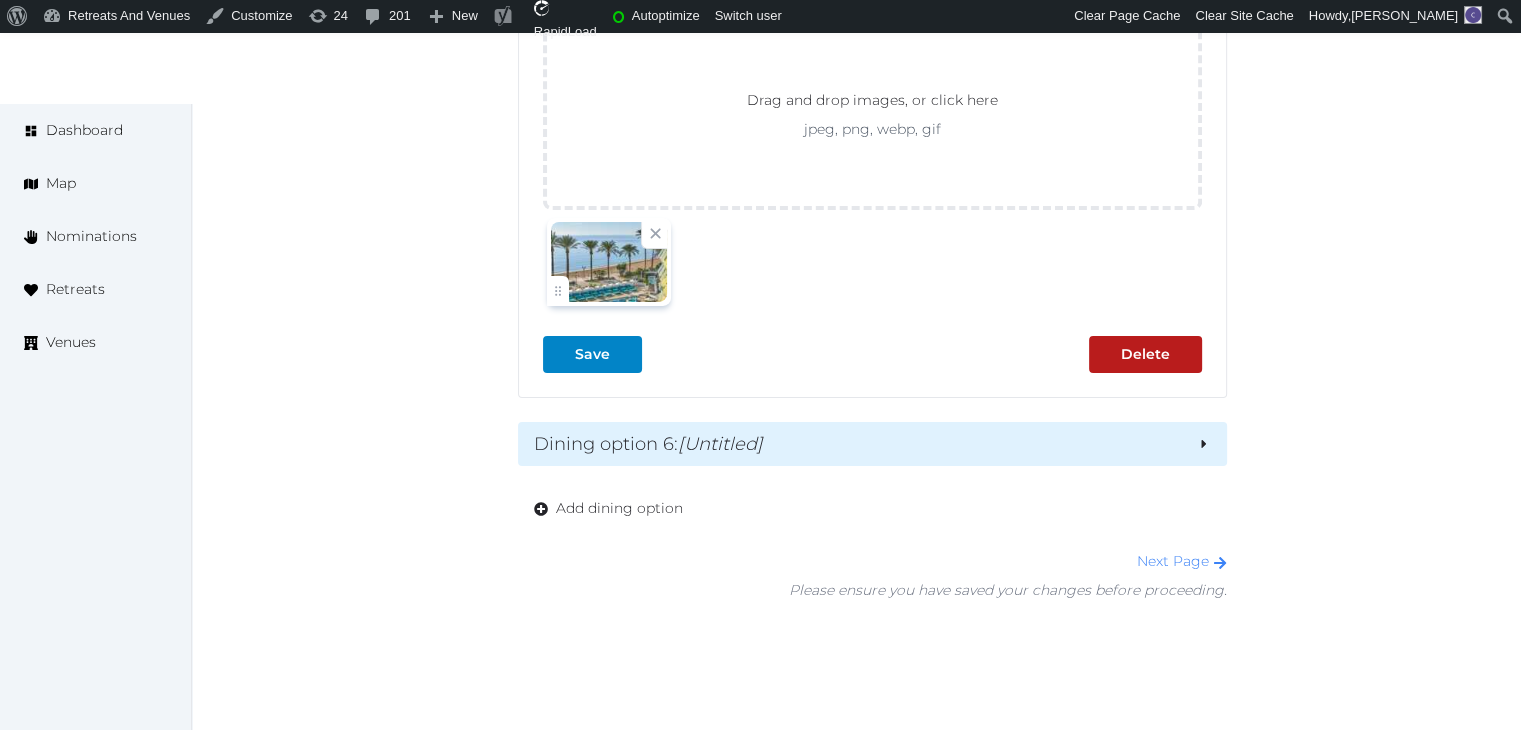 click on "Dining option 6 :  [Untitled]" at bounding box center [857, 444] 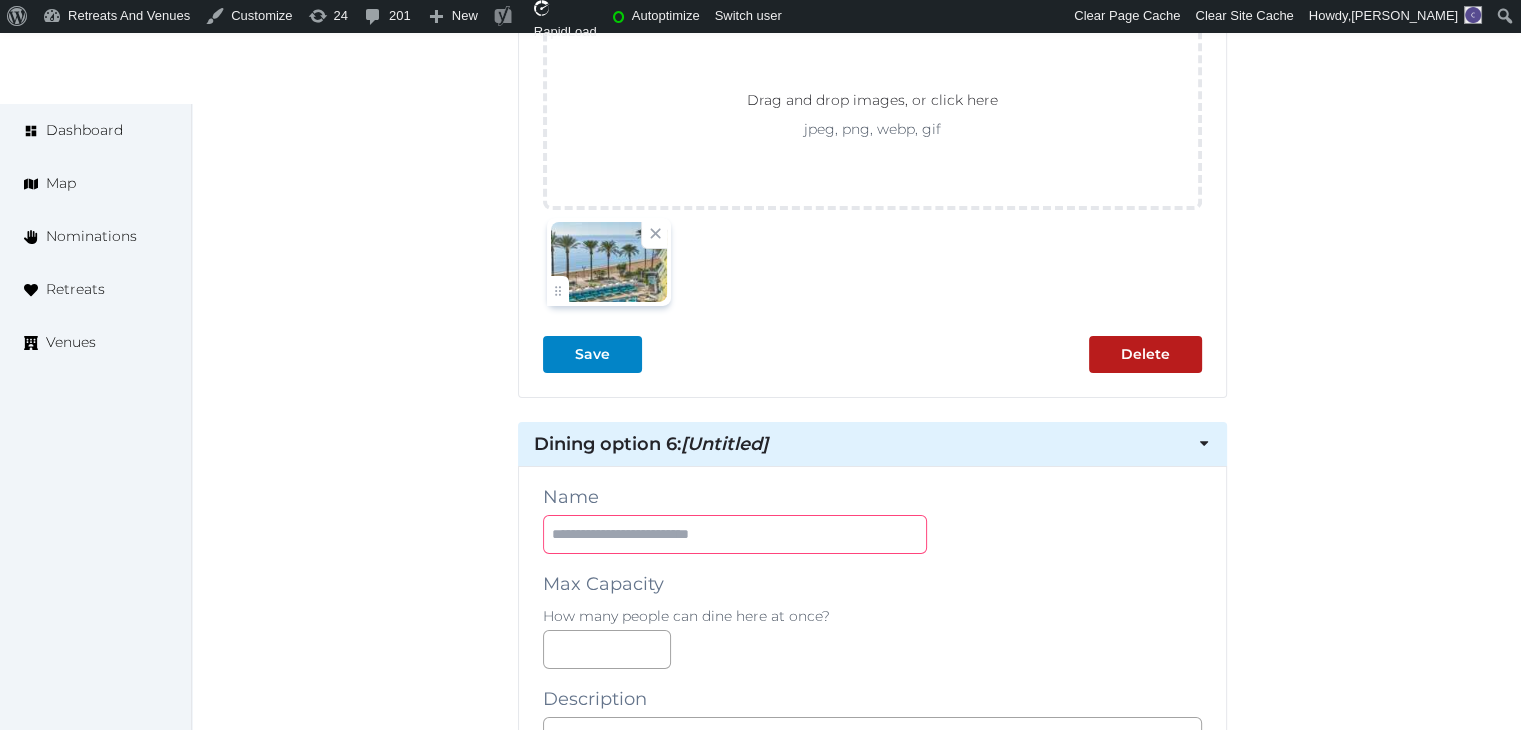 click at bounding box center (735, 534) 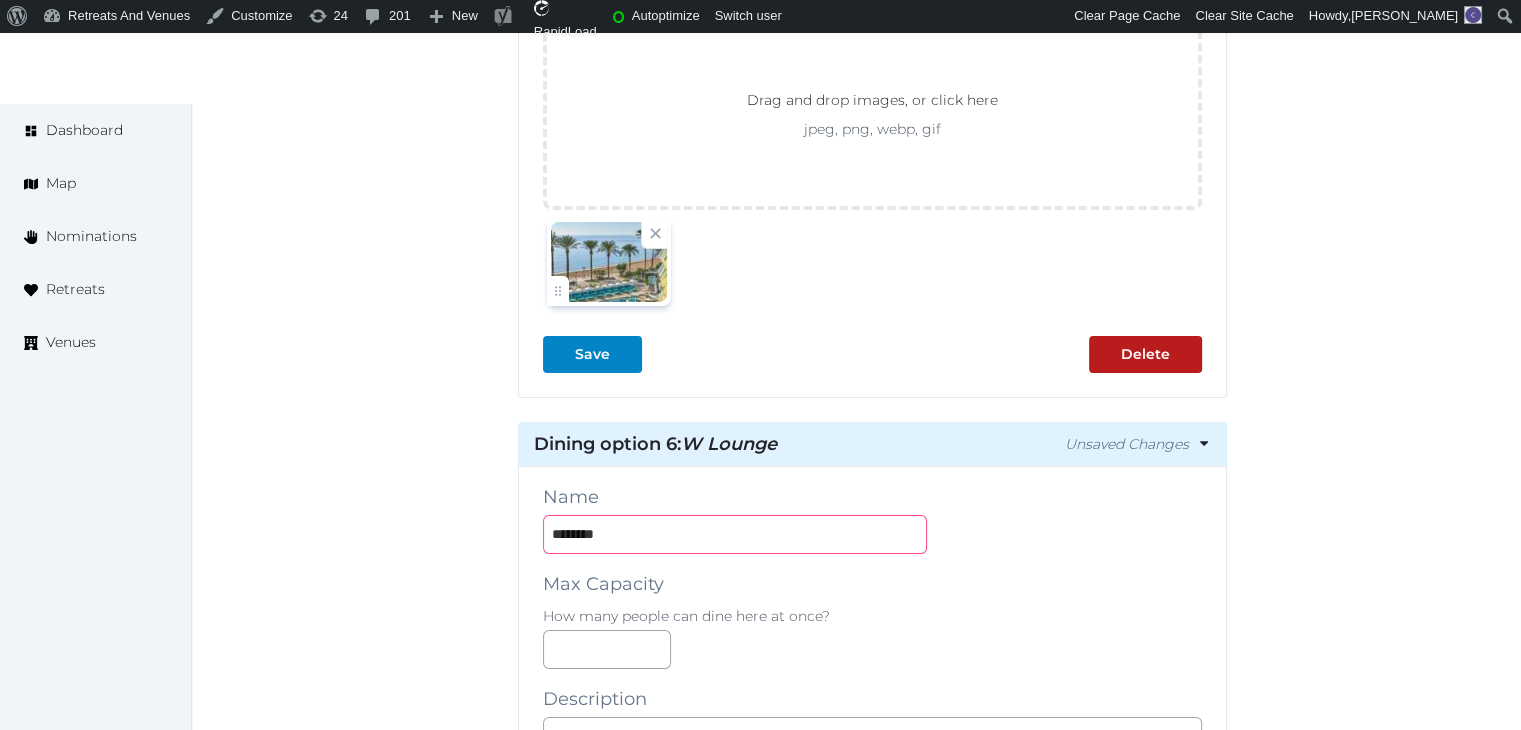 type on "********" 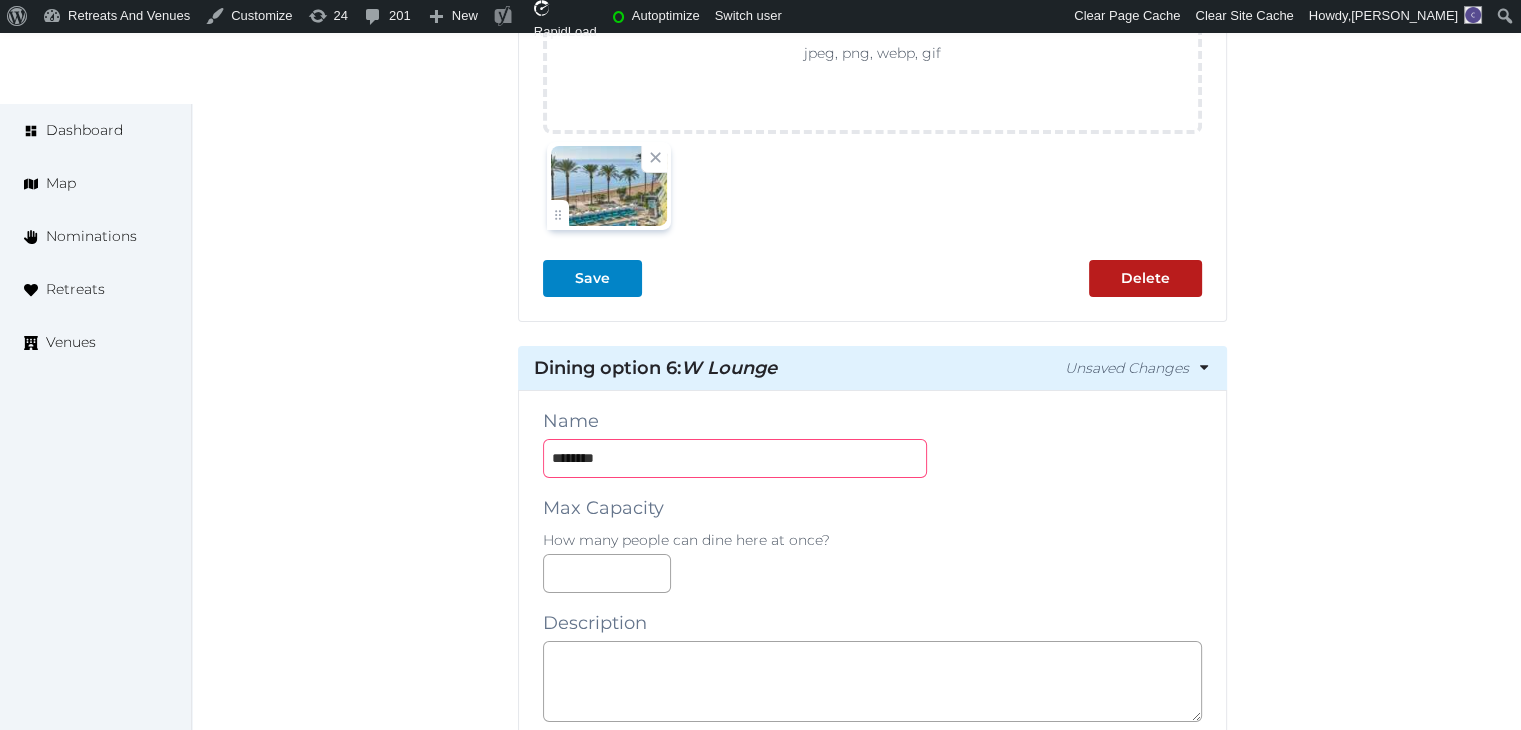 scroll, scrollTop: 7008, scrollLeft: 0, axis: vertical 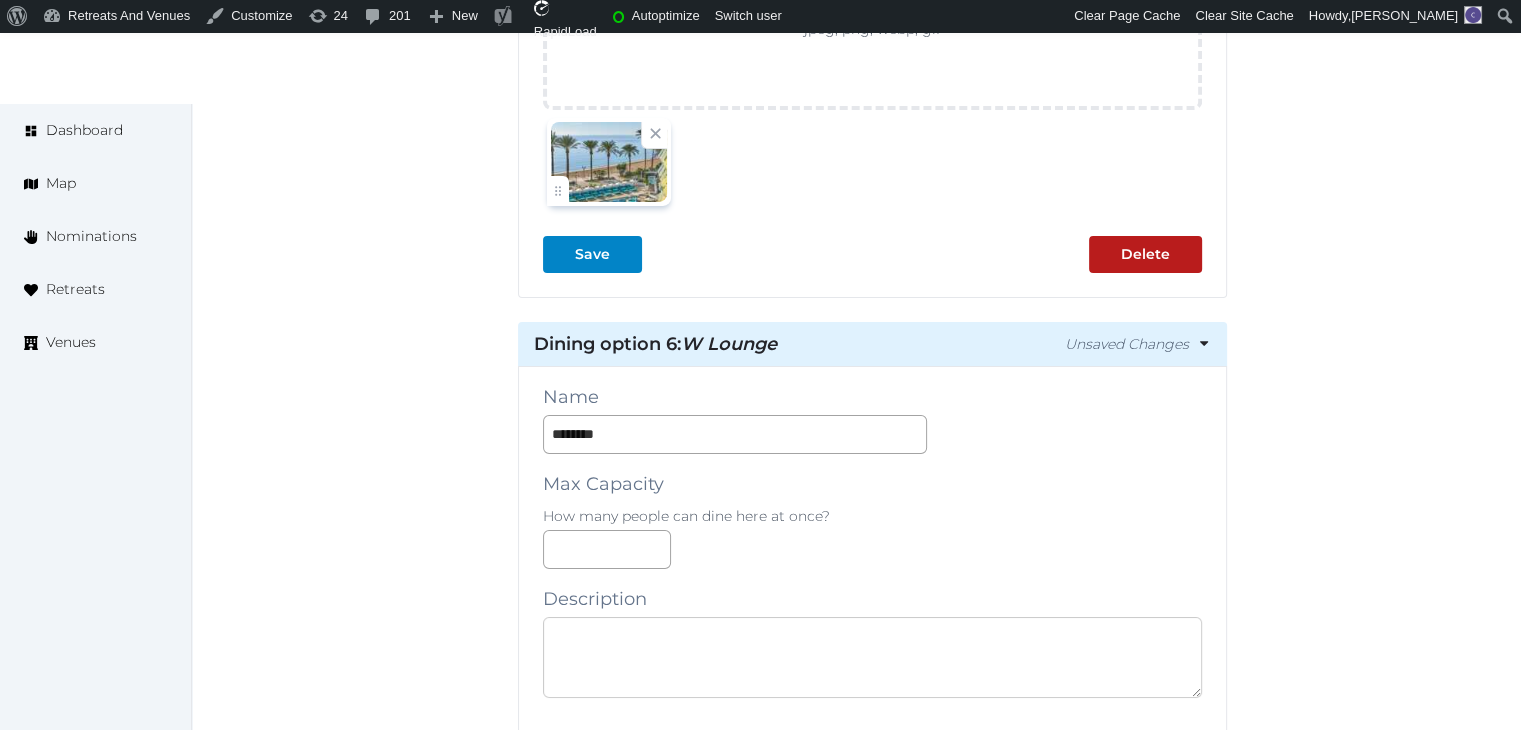 click at bounding box center (872, 657) 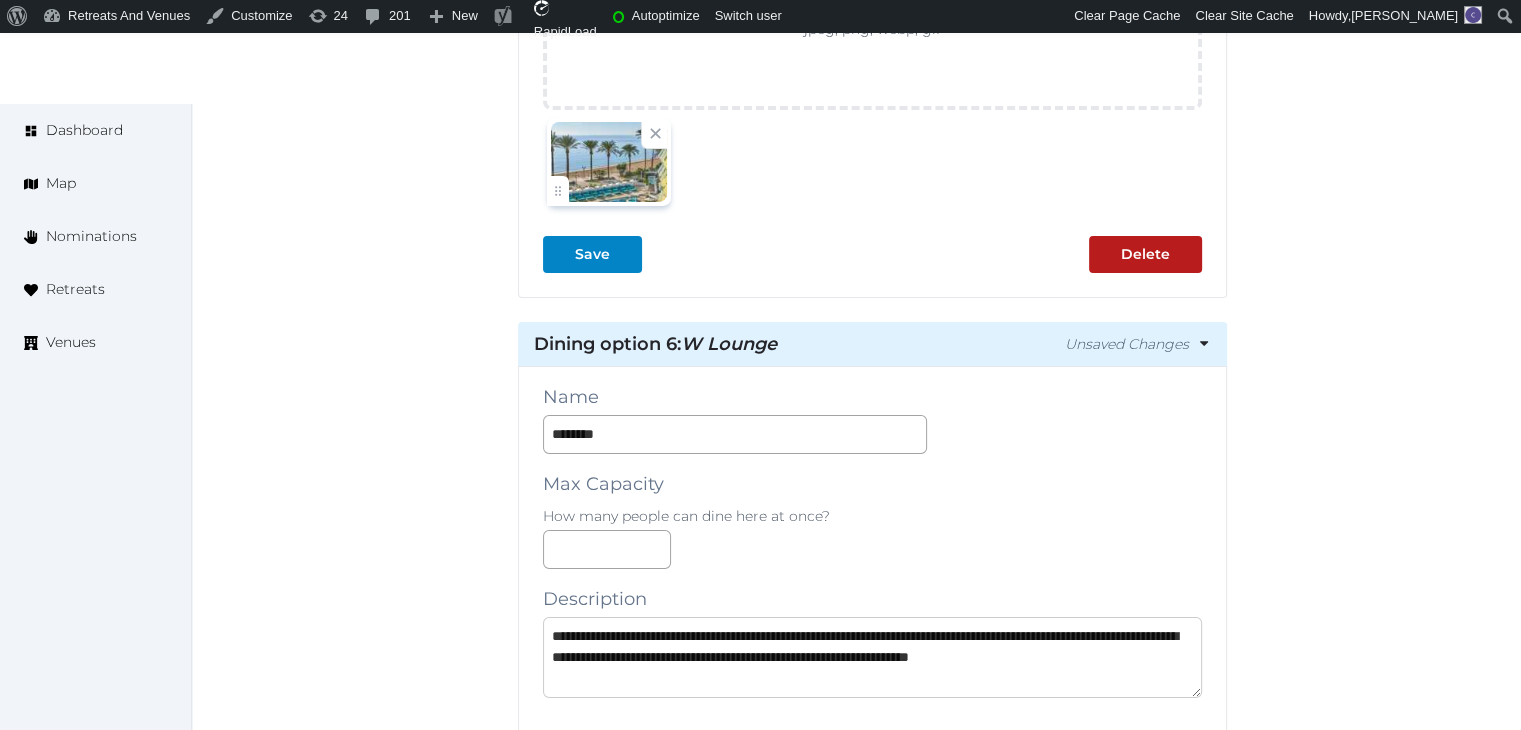 scroll, scrollTop: 32, scrollLeft: 0, axis: vertical 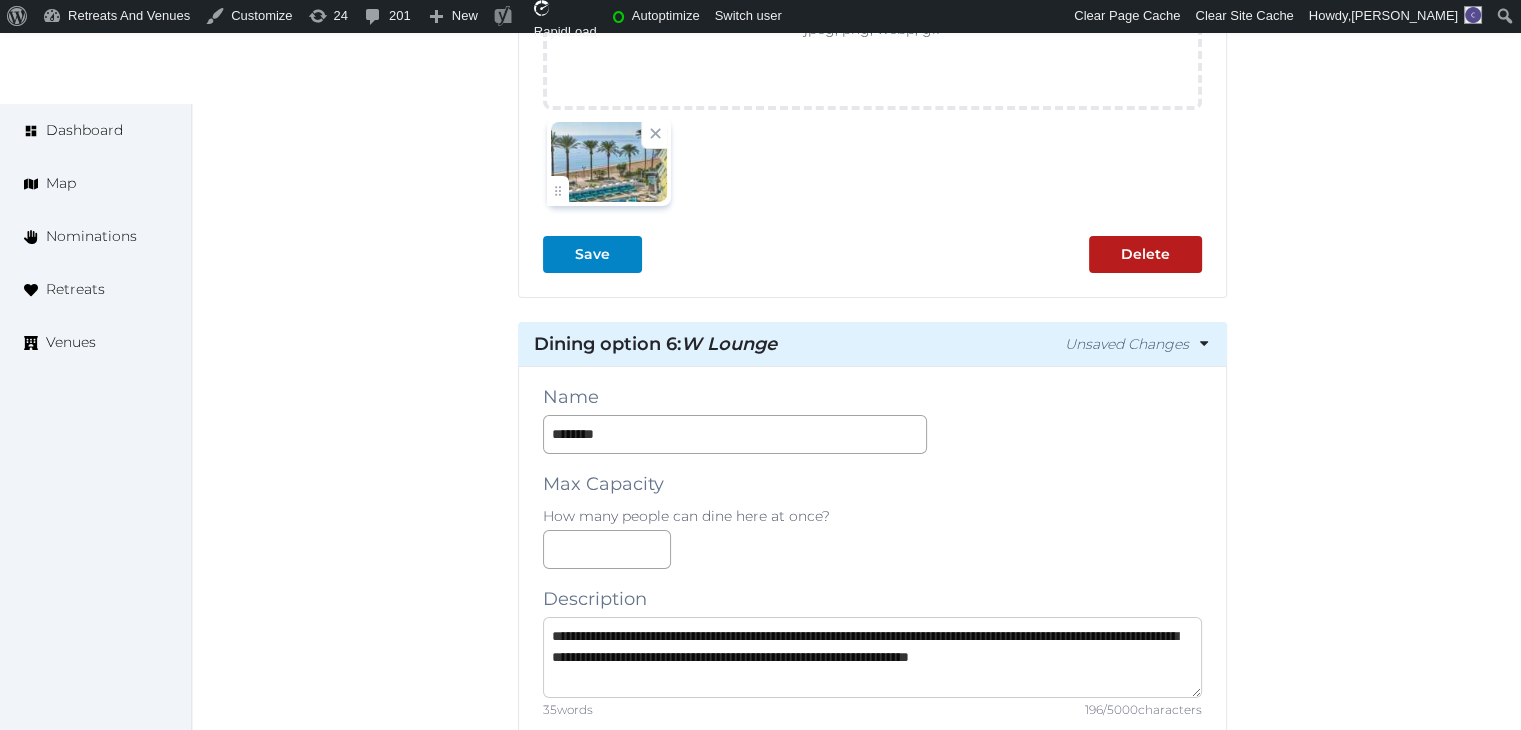 type on "**********" 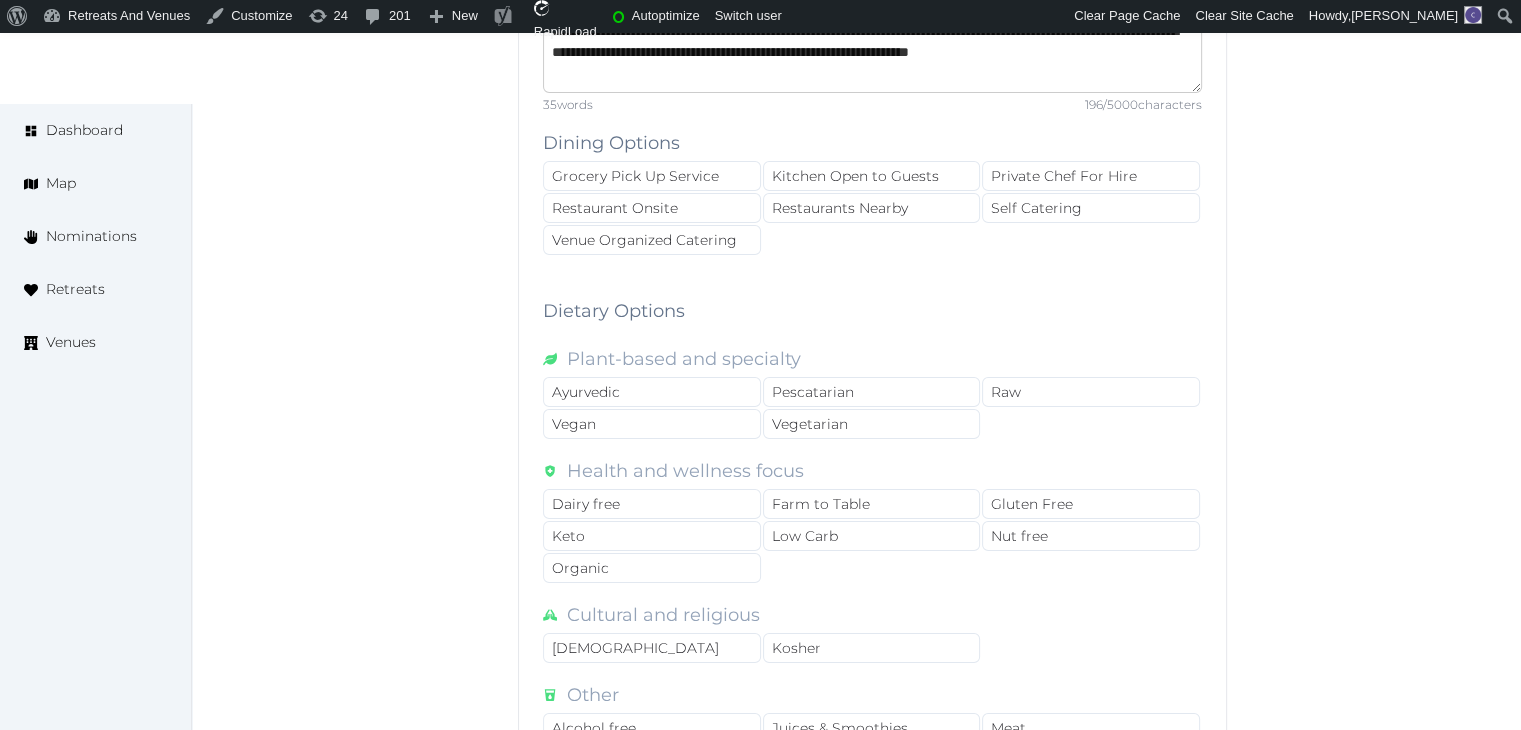 scroll, scrollTop: 8008, scrollLeft: 0, axis: vertical 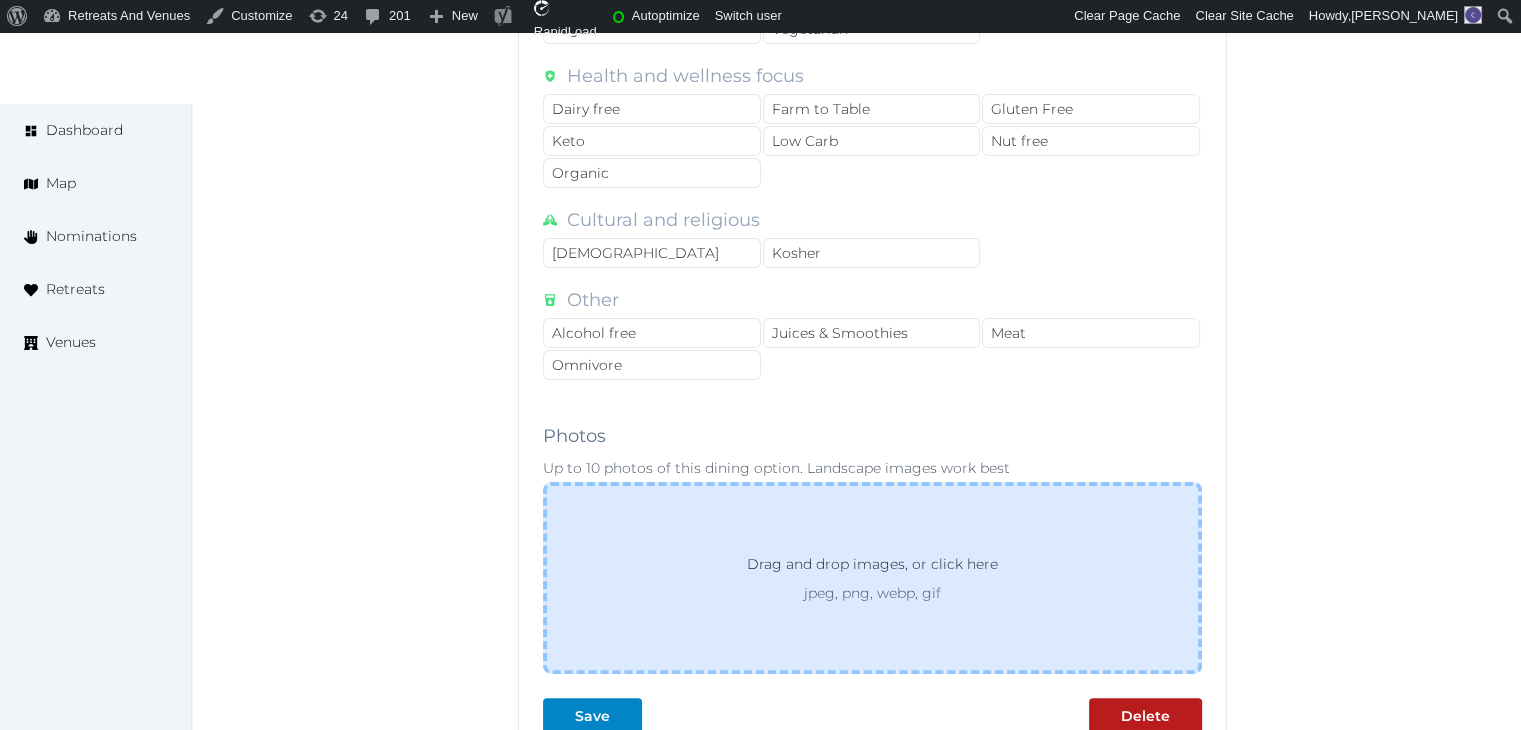 click on "jpeg, png, webp, gif" at bounding box center (872, 593) 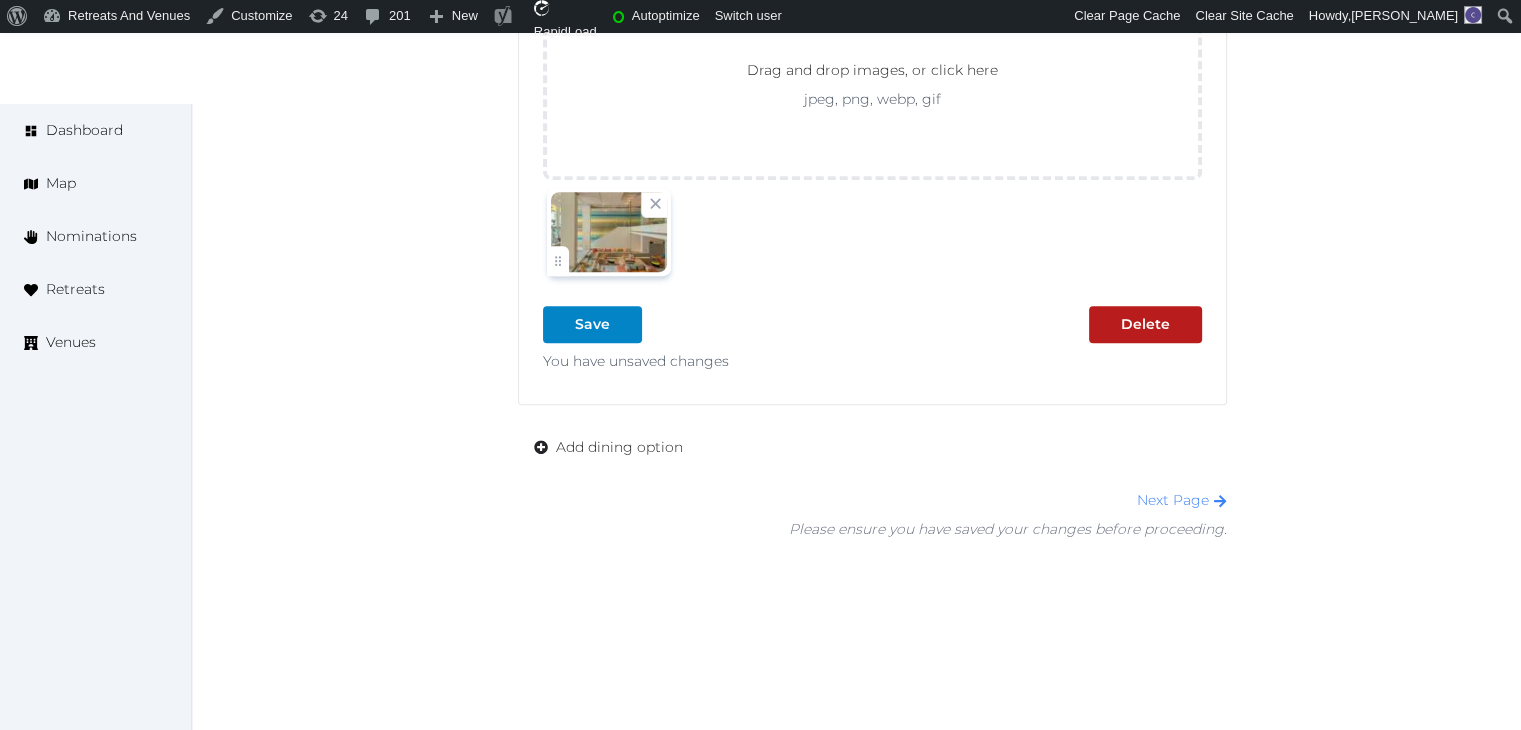 scroll, scrollTop: 8503, scrollLeft: 0, axis: vertical 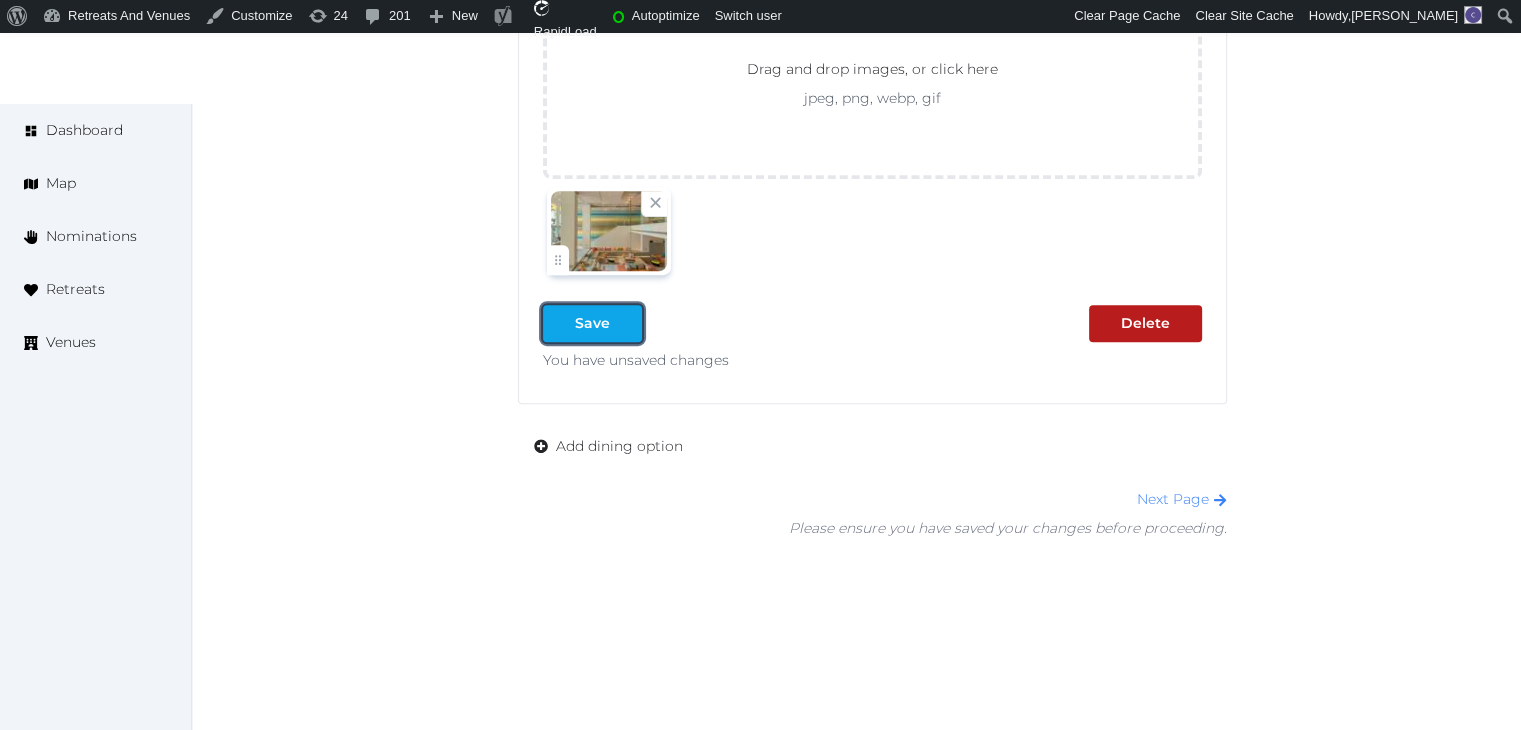 click on "Save" at bounding box center (592, 323) 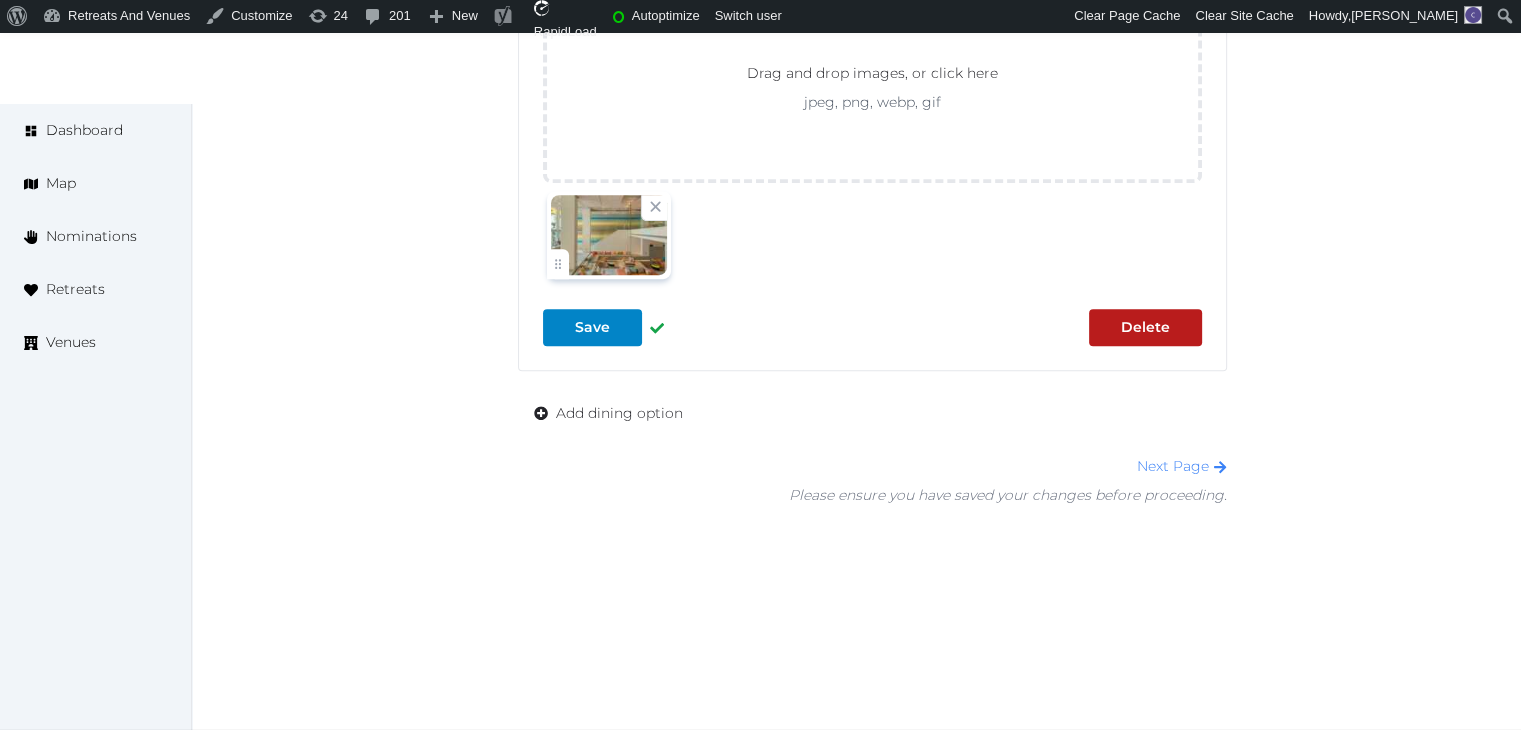 scroll, scrollTop: 8465, scrollLeft: 0, axis: vertical 